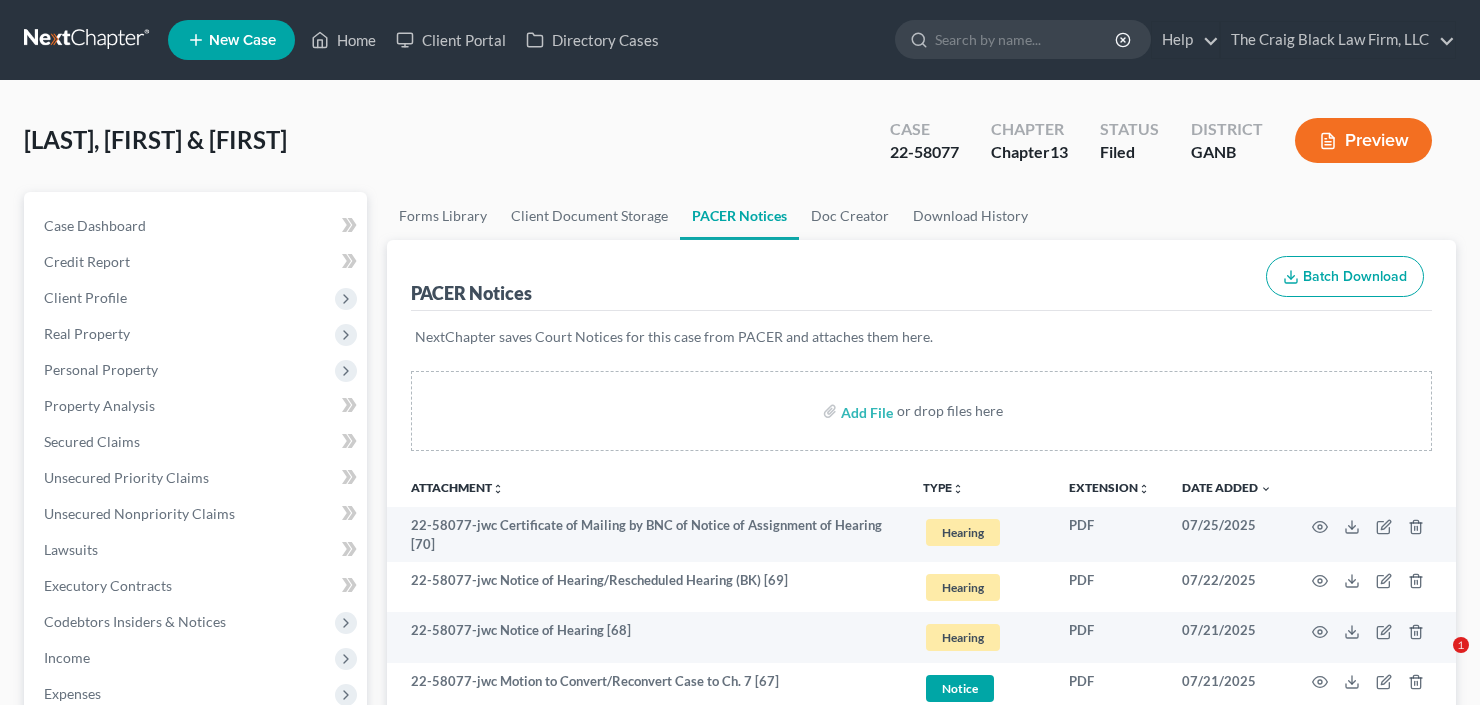 scroll, scrollTop: 0, scrollLeft: 0, axis: both 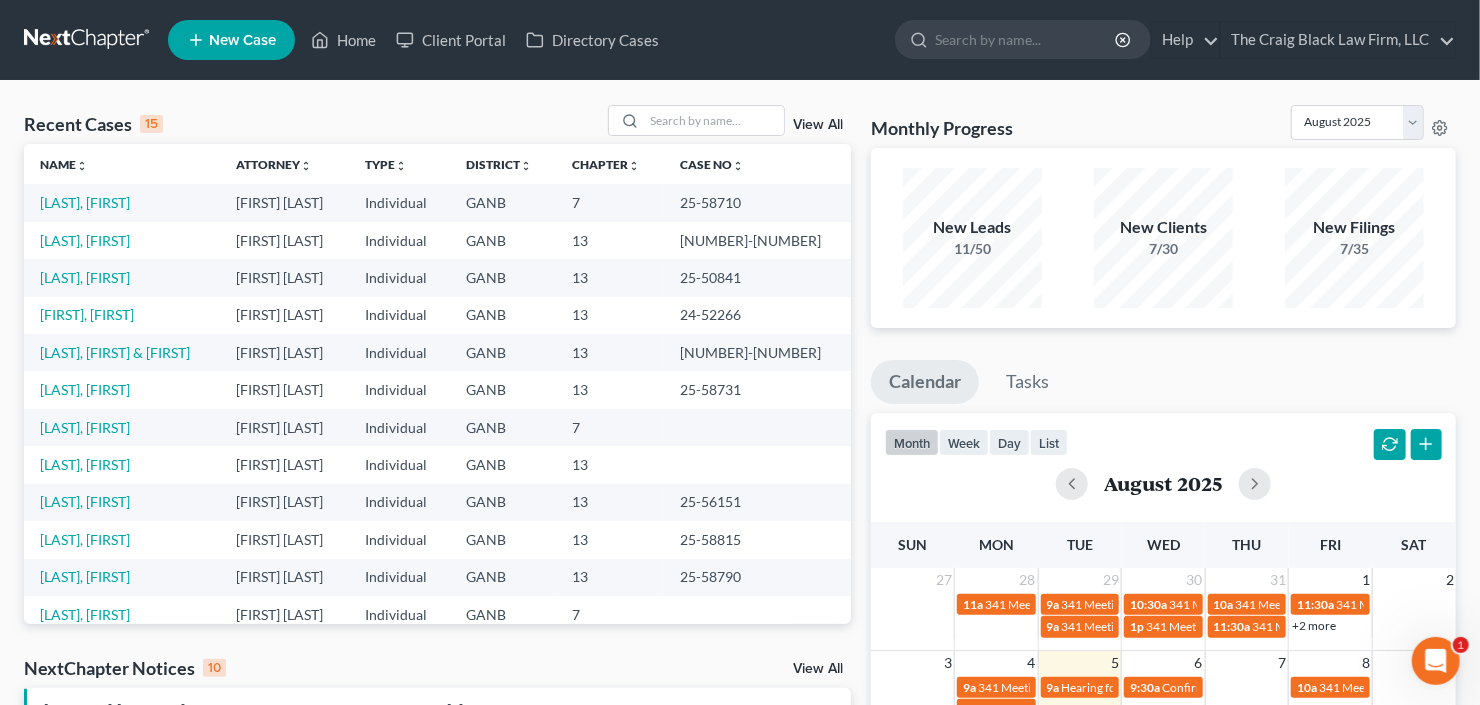click 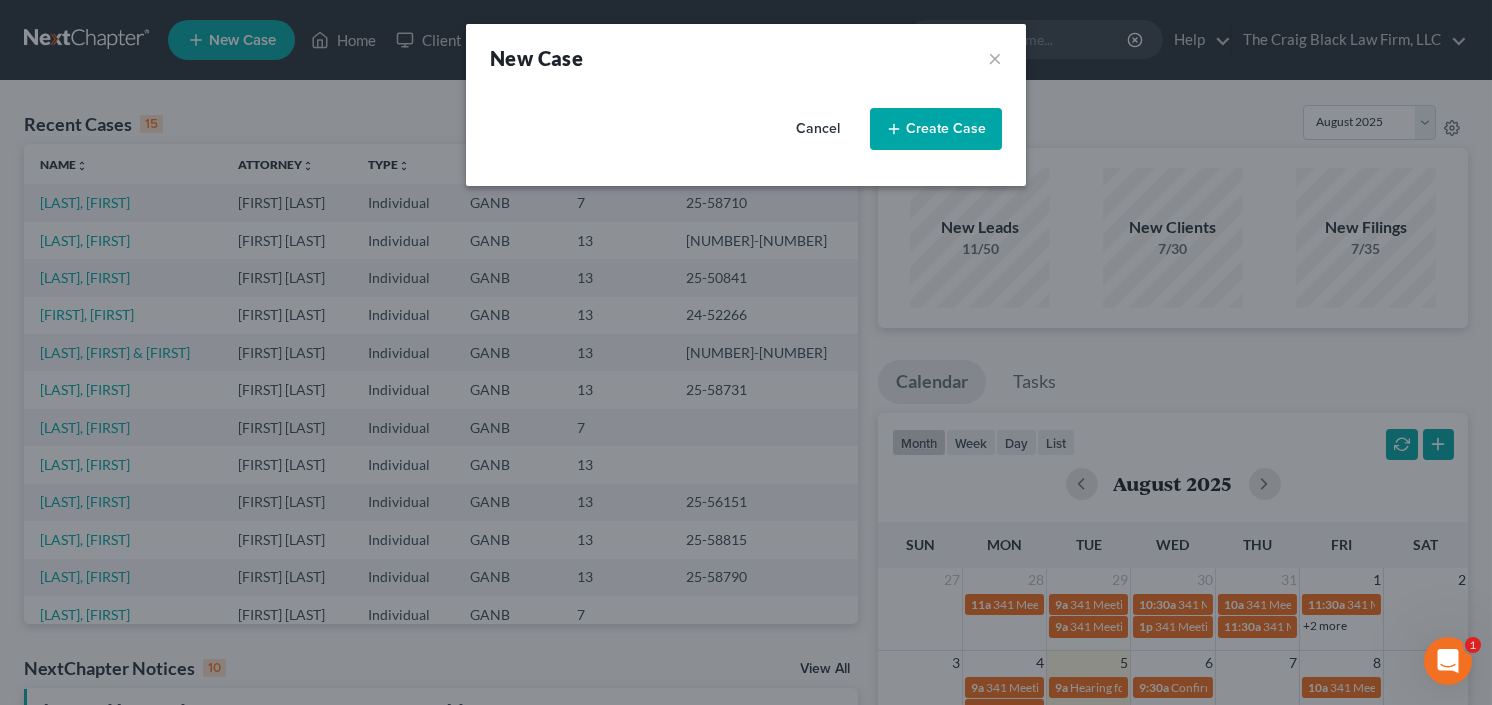 select on "19" 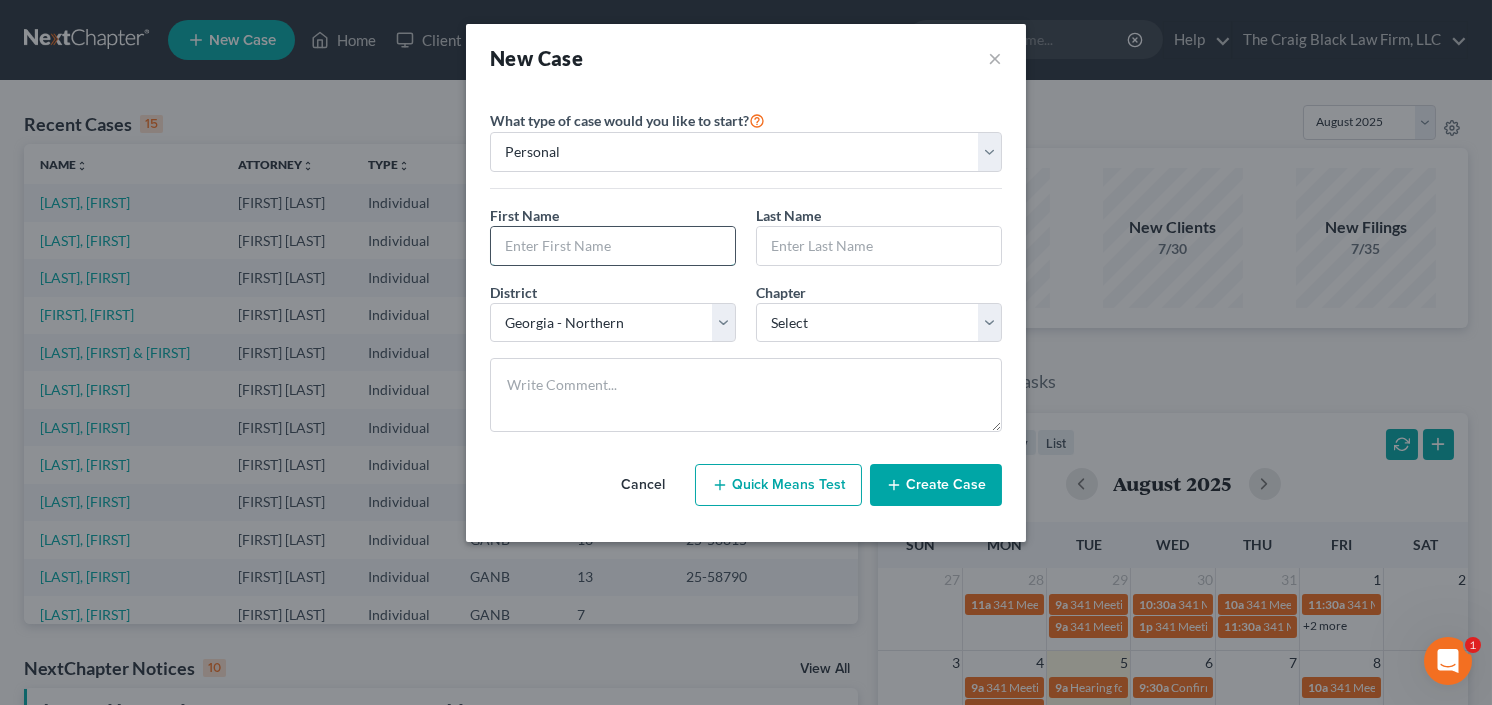 click at bounding box center (613, 246) 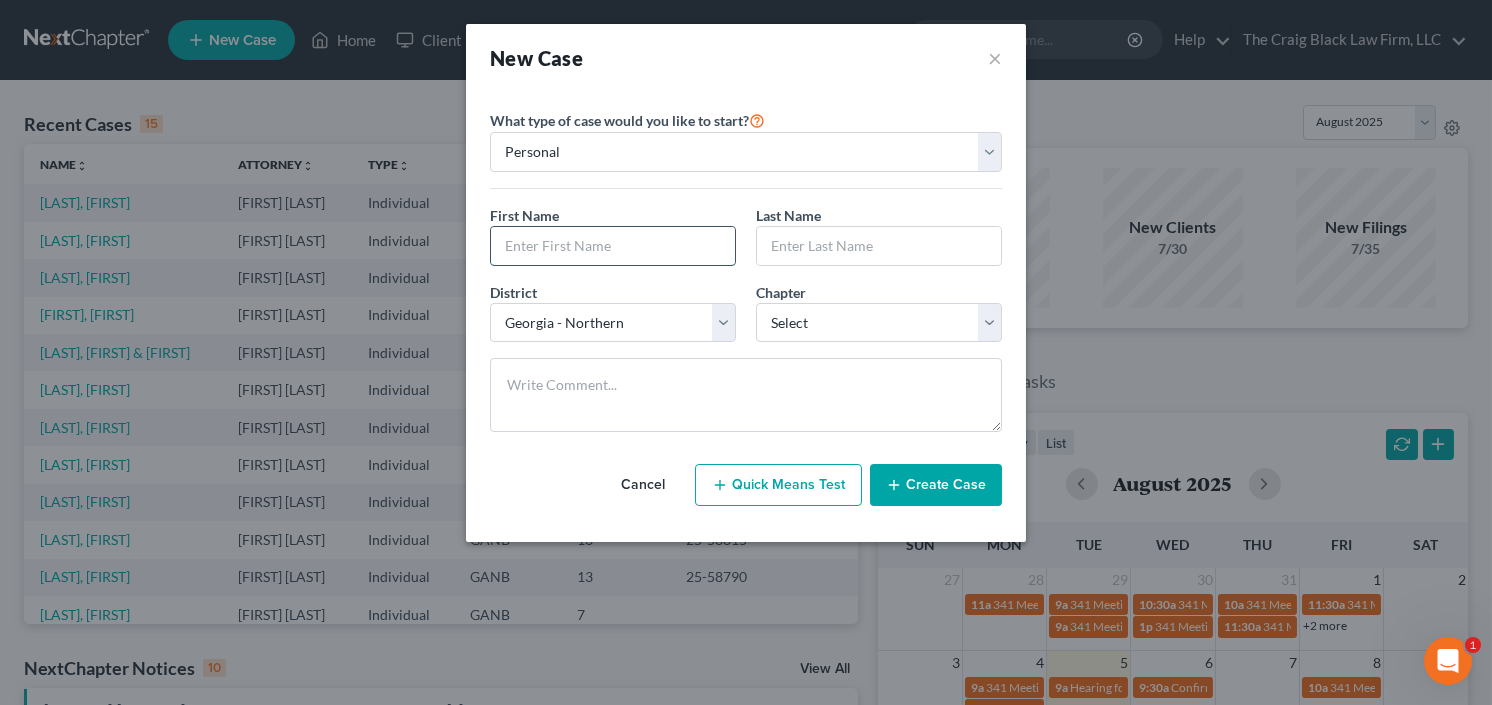 click at bounding box center [613, 246] 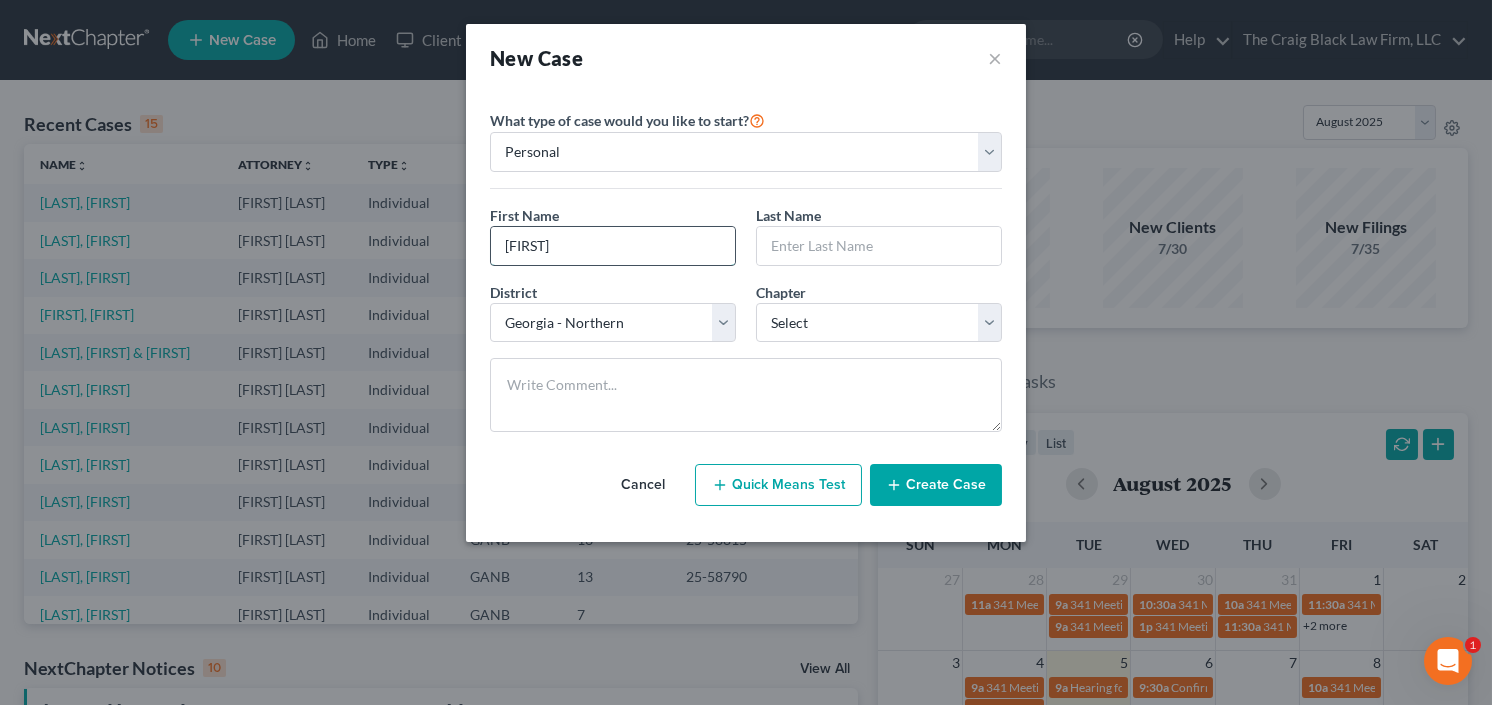type on "Deborah" 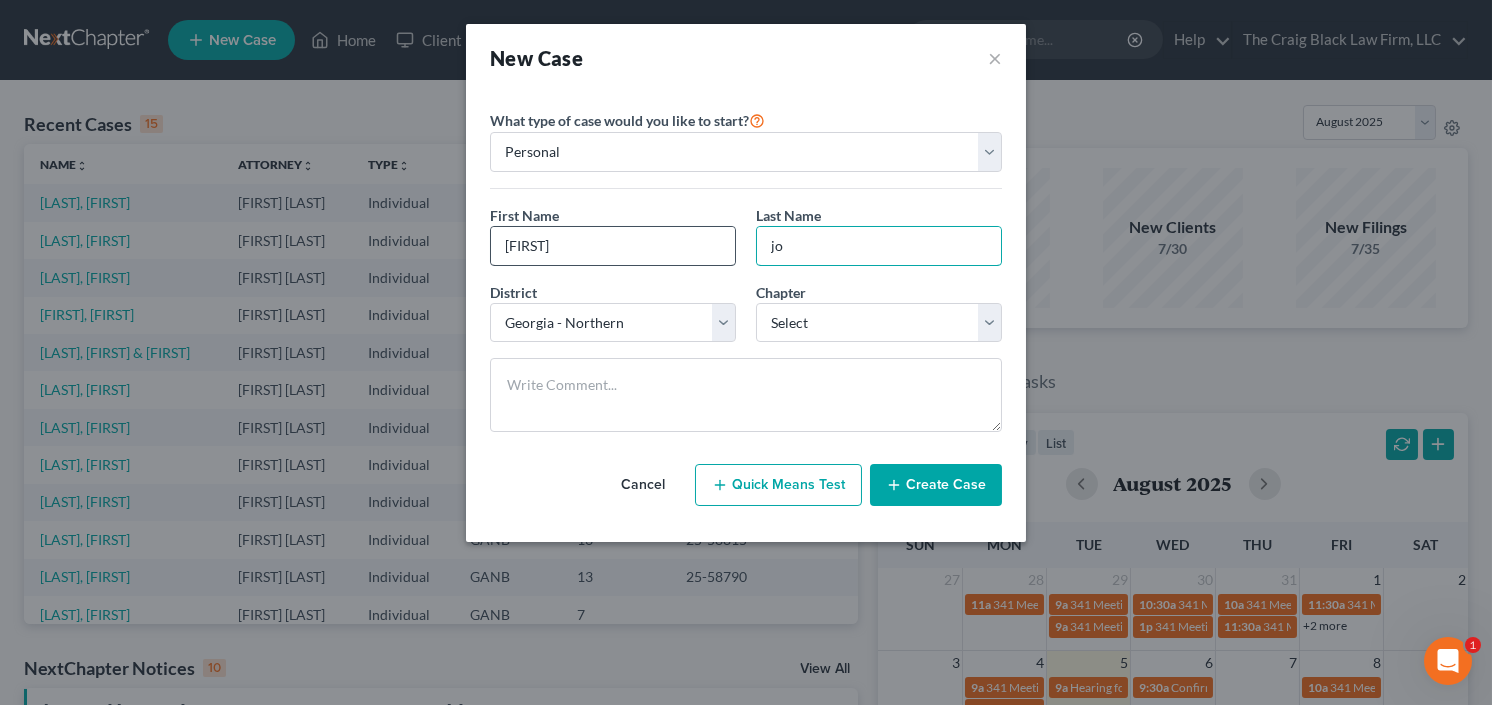 type on "j" 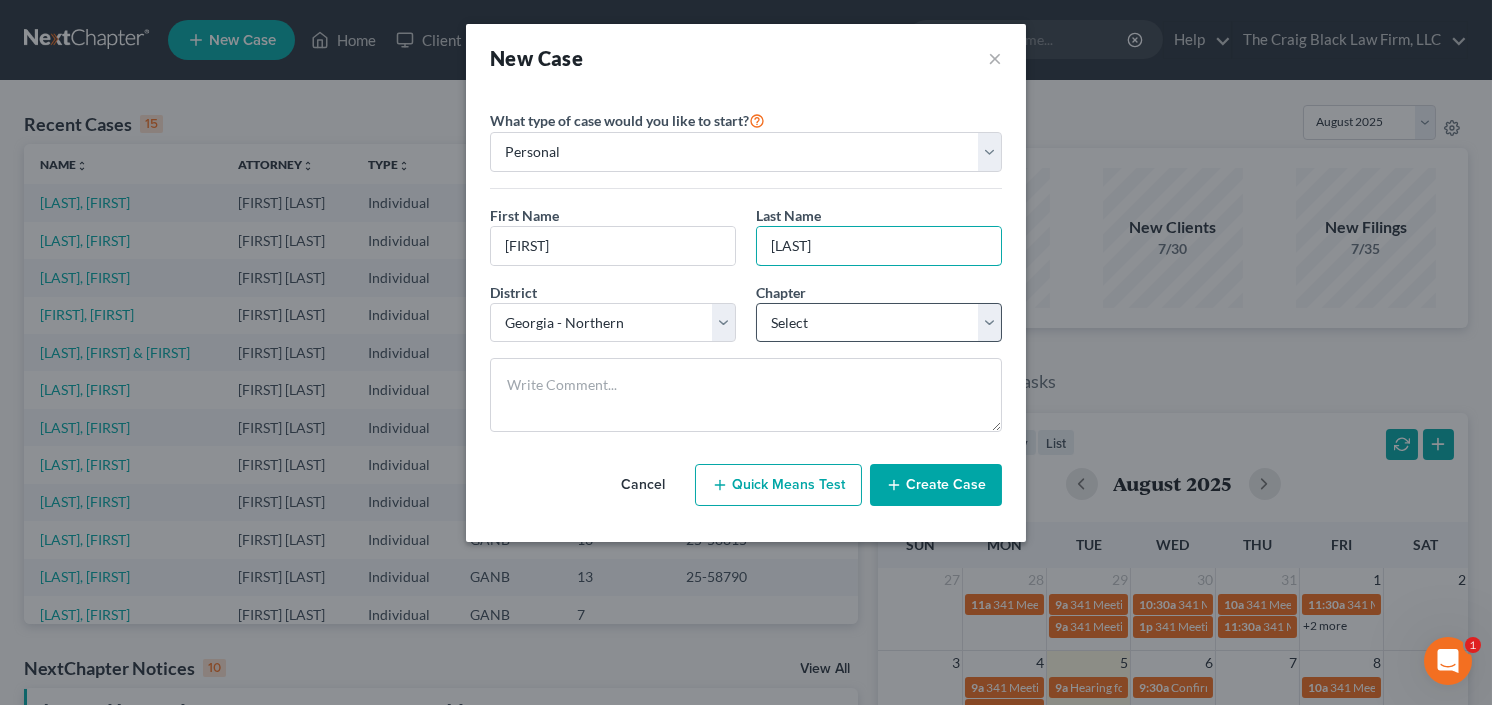 type on "Jones" 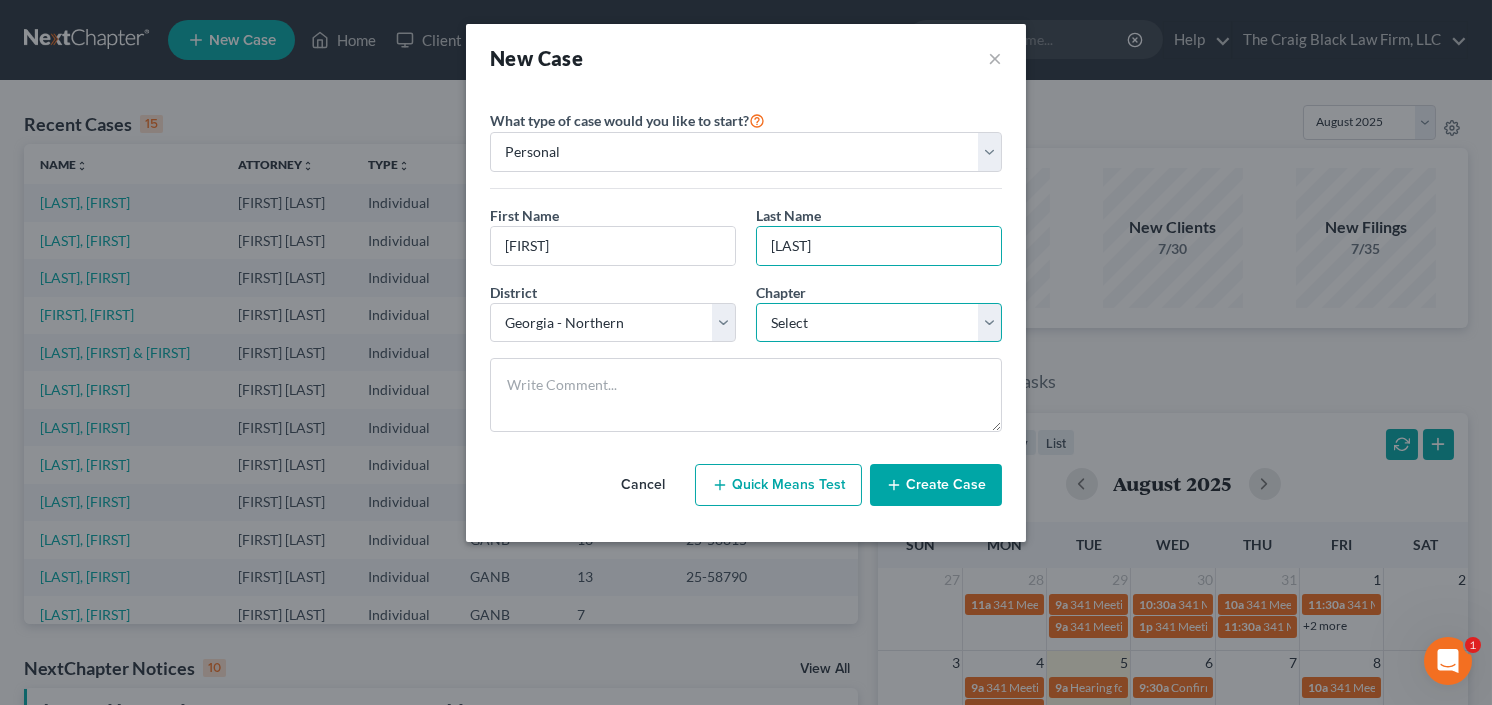 click on "Select 7 11 12 13" at bounding box center (879, 323) 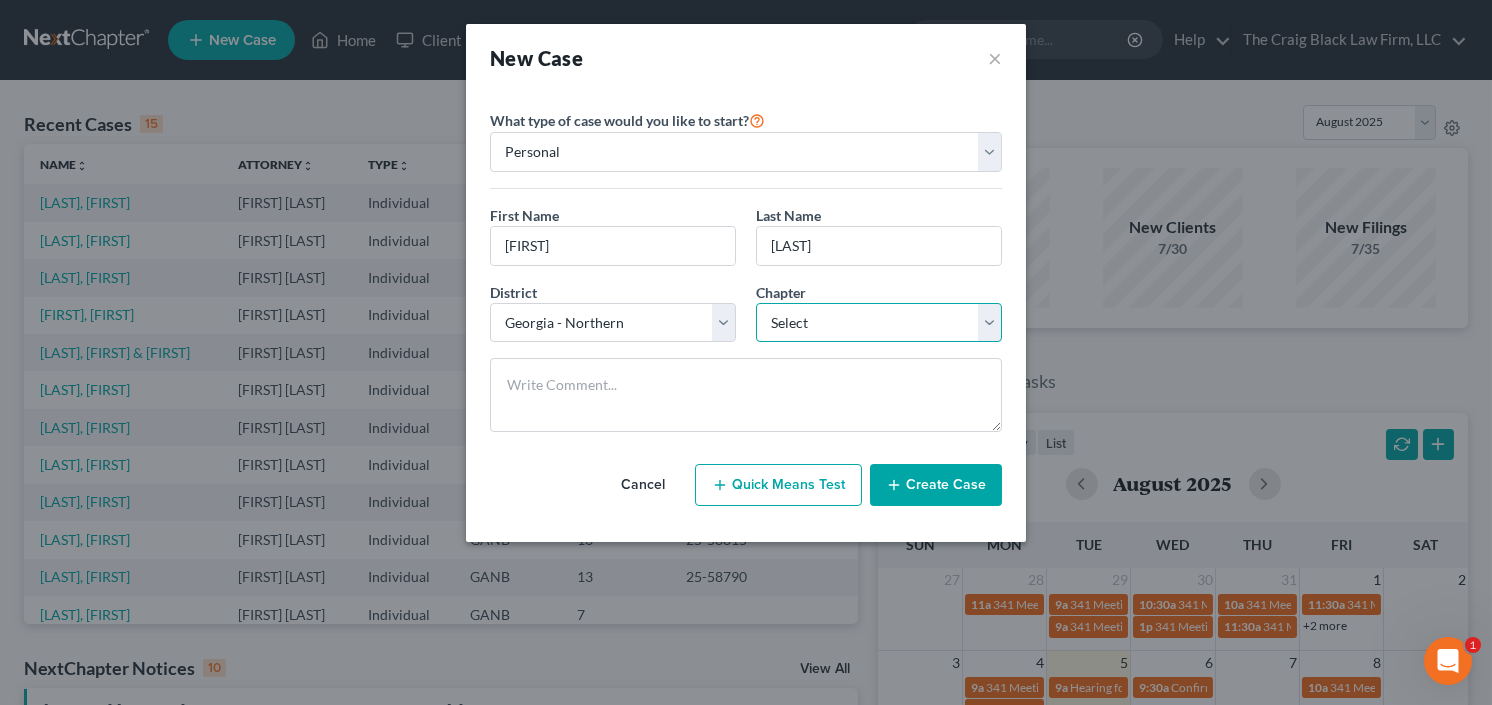 drag, startPoint x: 820, startPoint y: 314, endPoint x: 817, endPoint y: 328, distance: 14.3178215 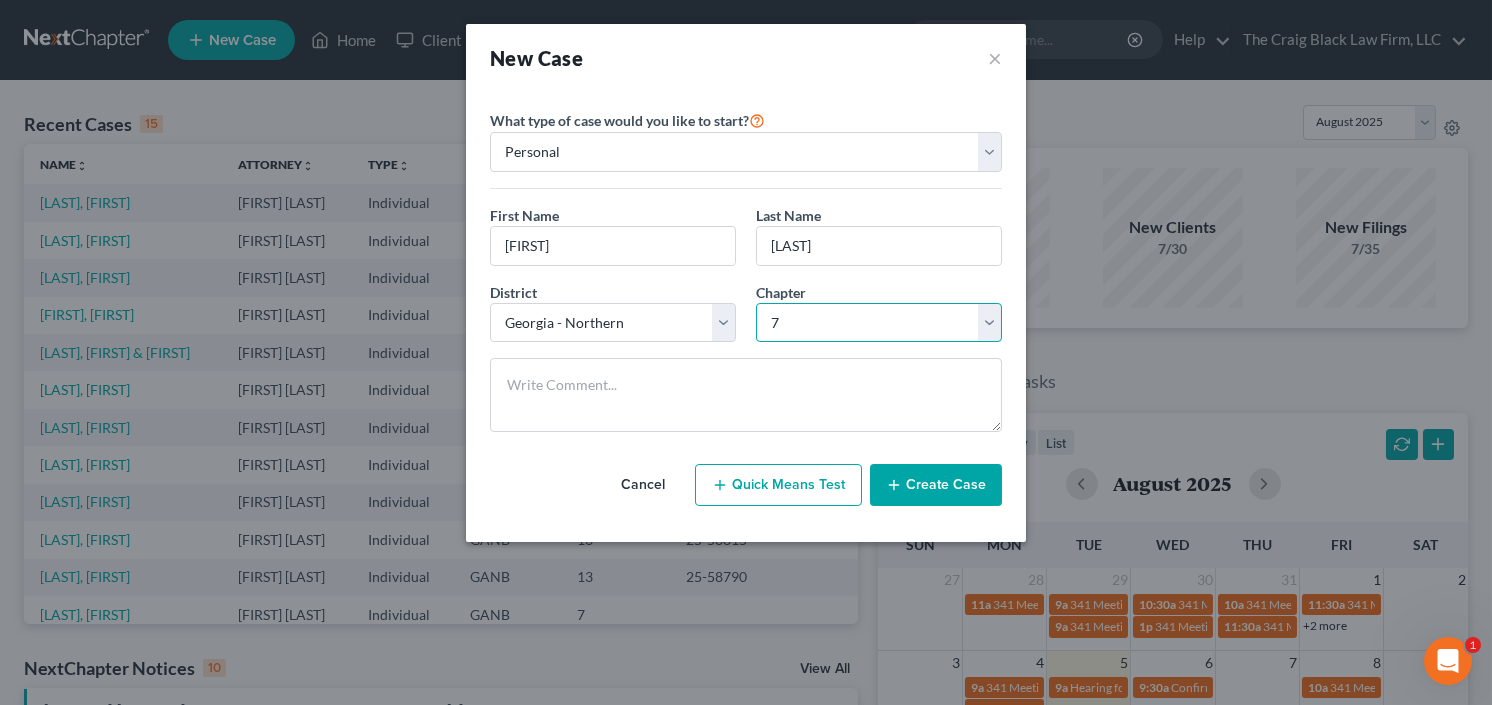 click on "Select 7 11 12 13" at bounding box center [879, 323] 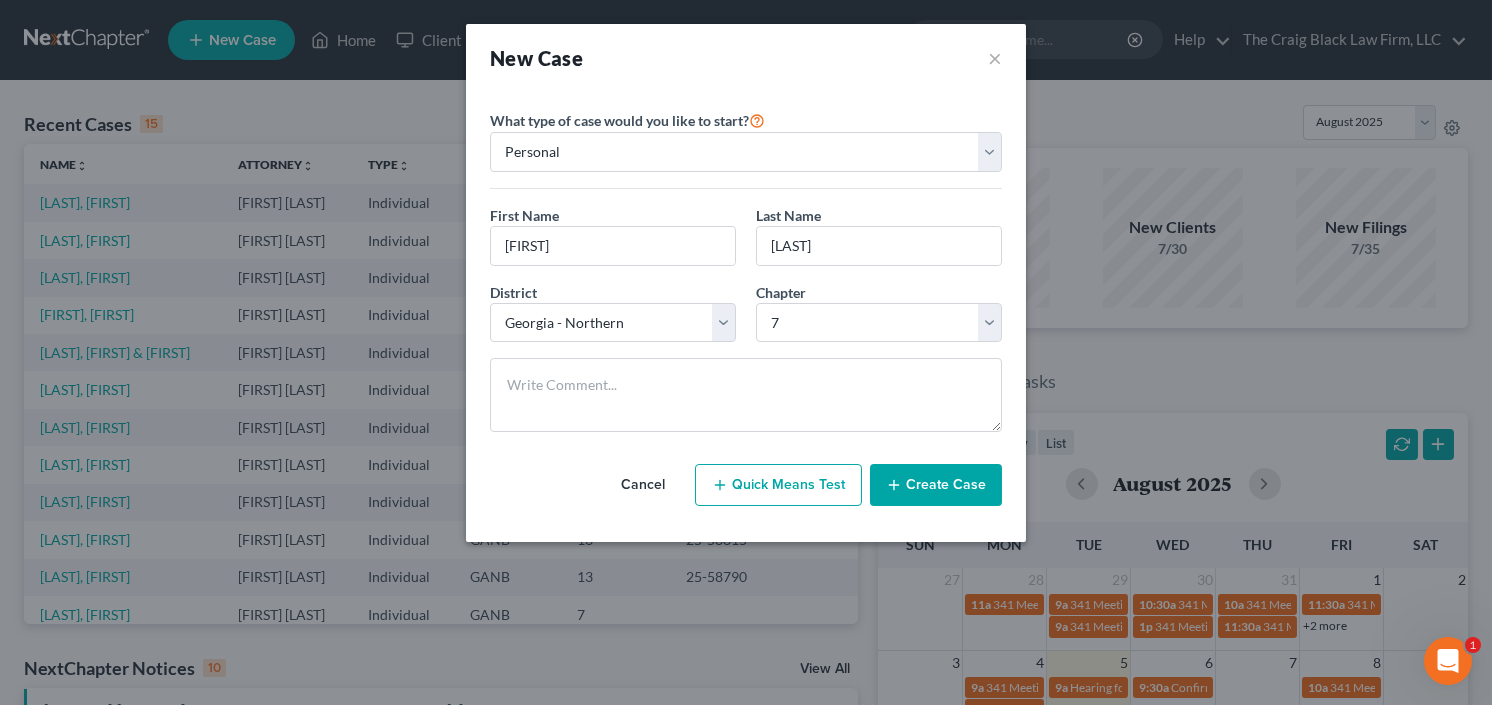 click on "Create Case" at bounding box center (936, 485) 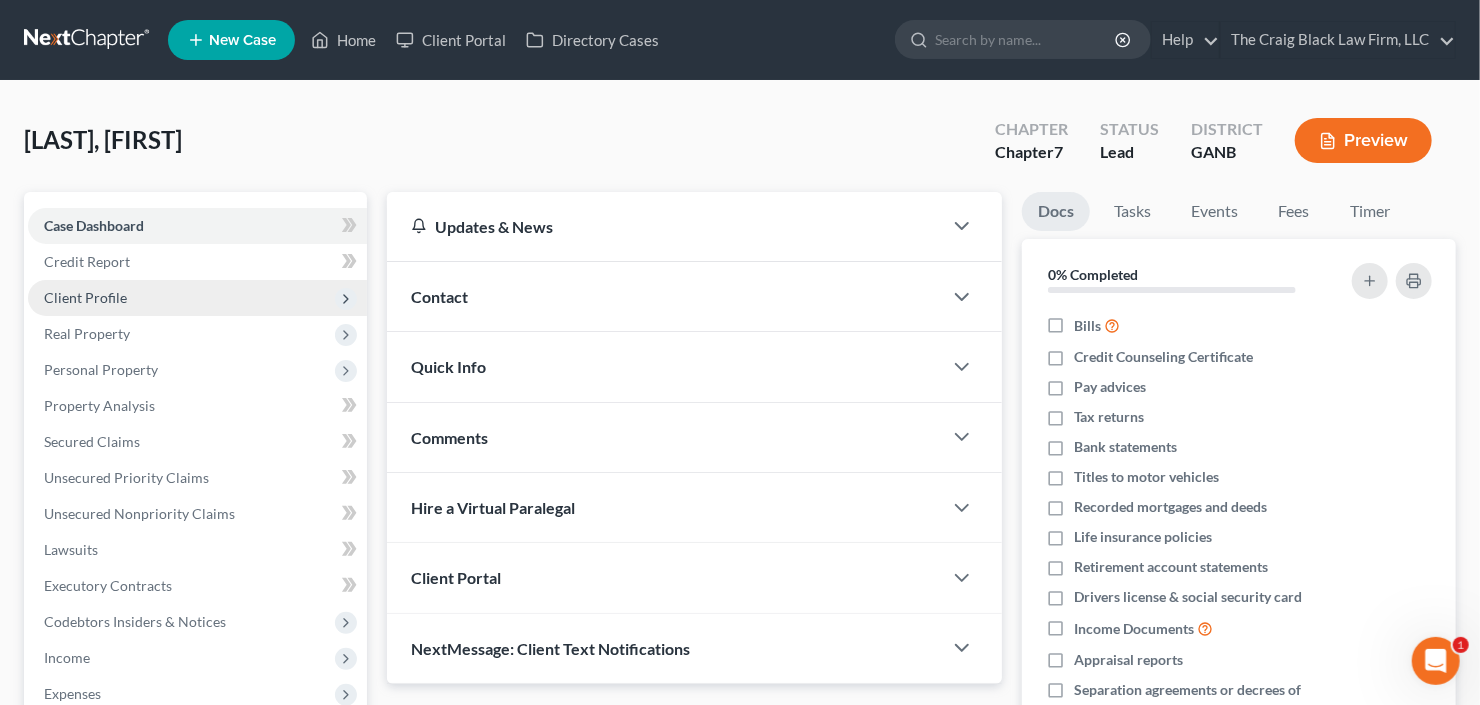 click on "Client Profile" at bounding box center (197, 298) 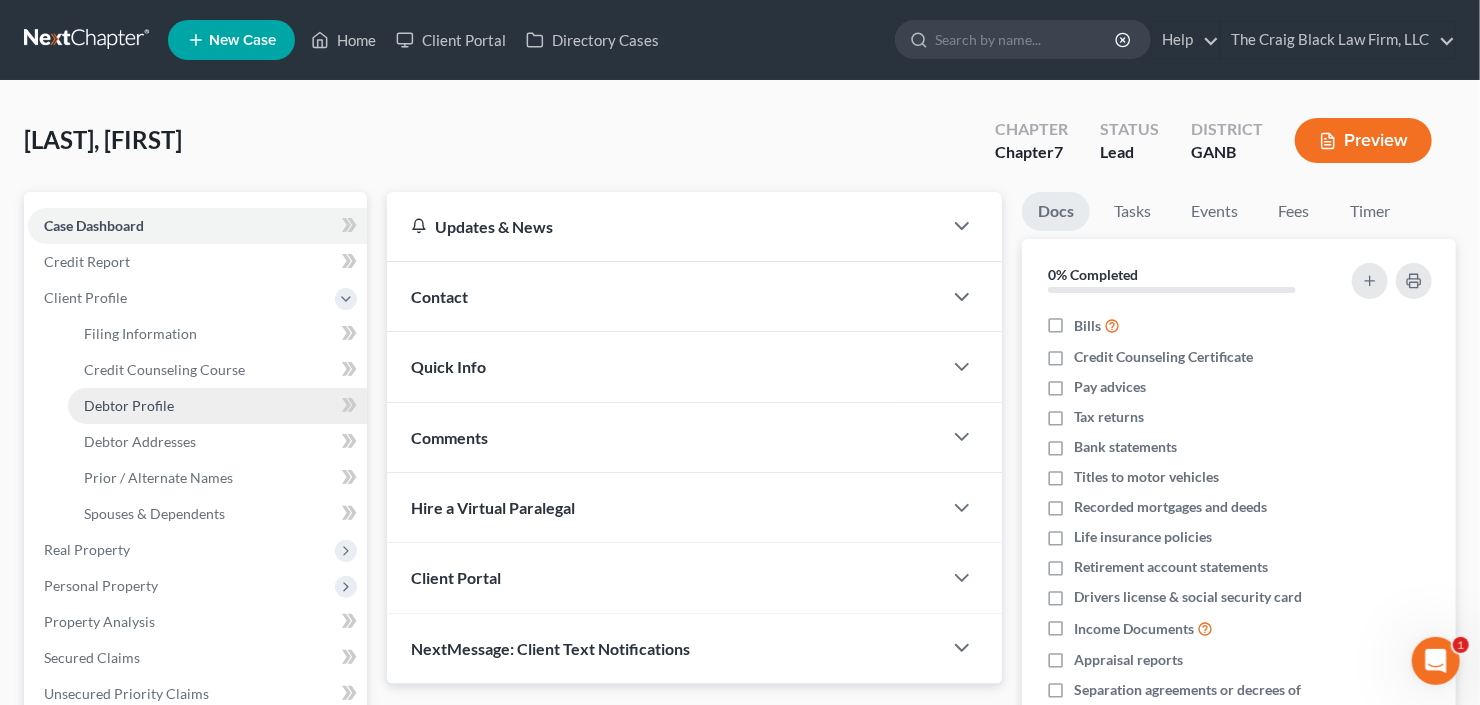 click on "Debtor Profile" at bounding box center (129, 405) 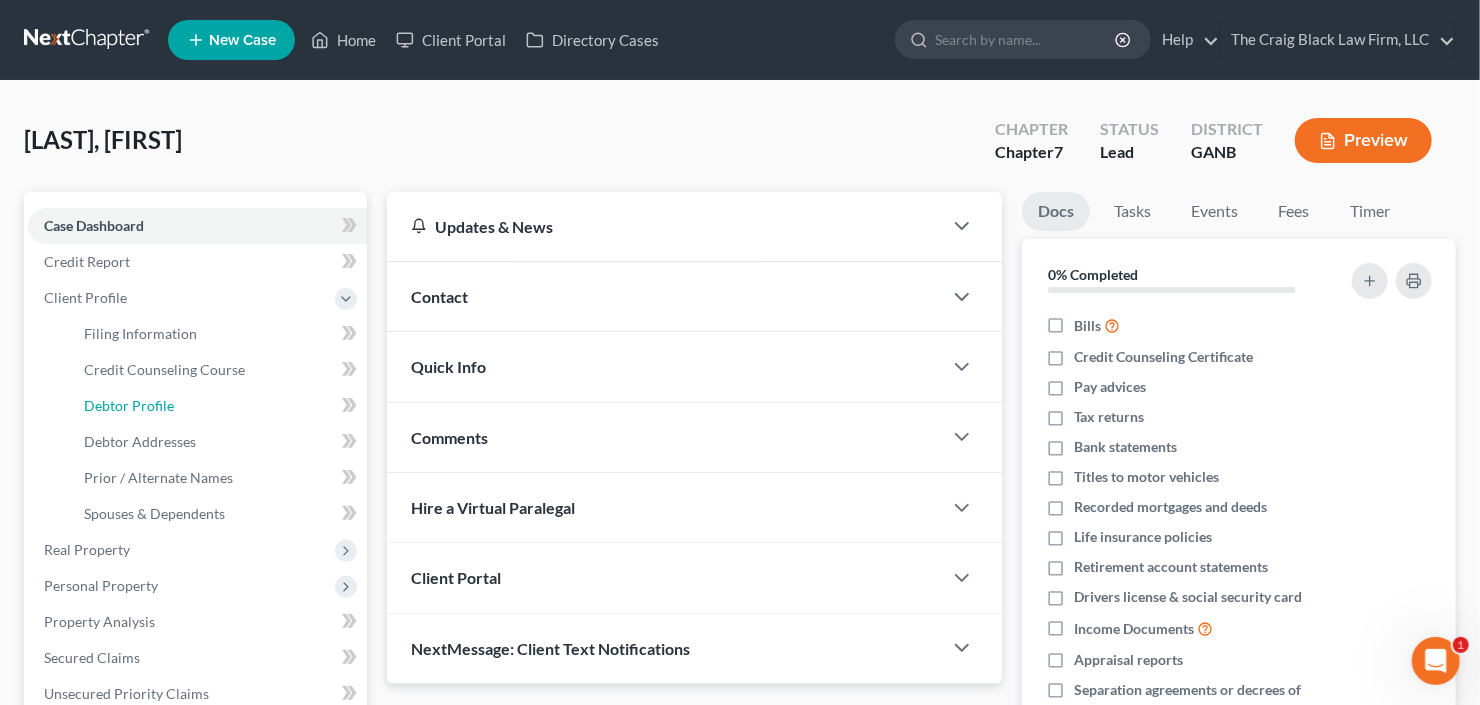select on "0" 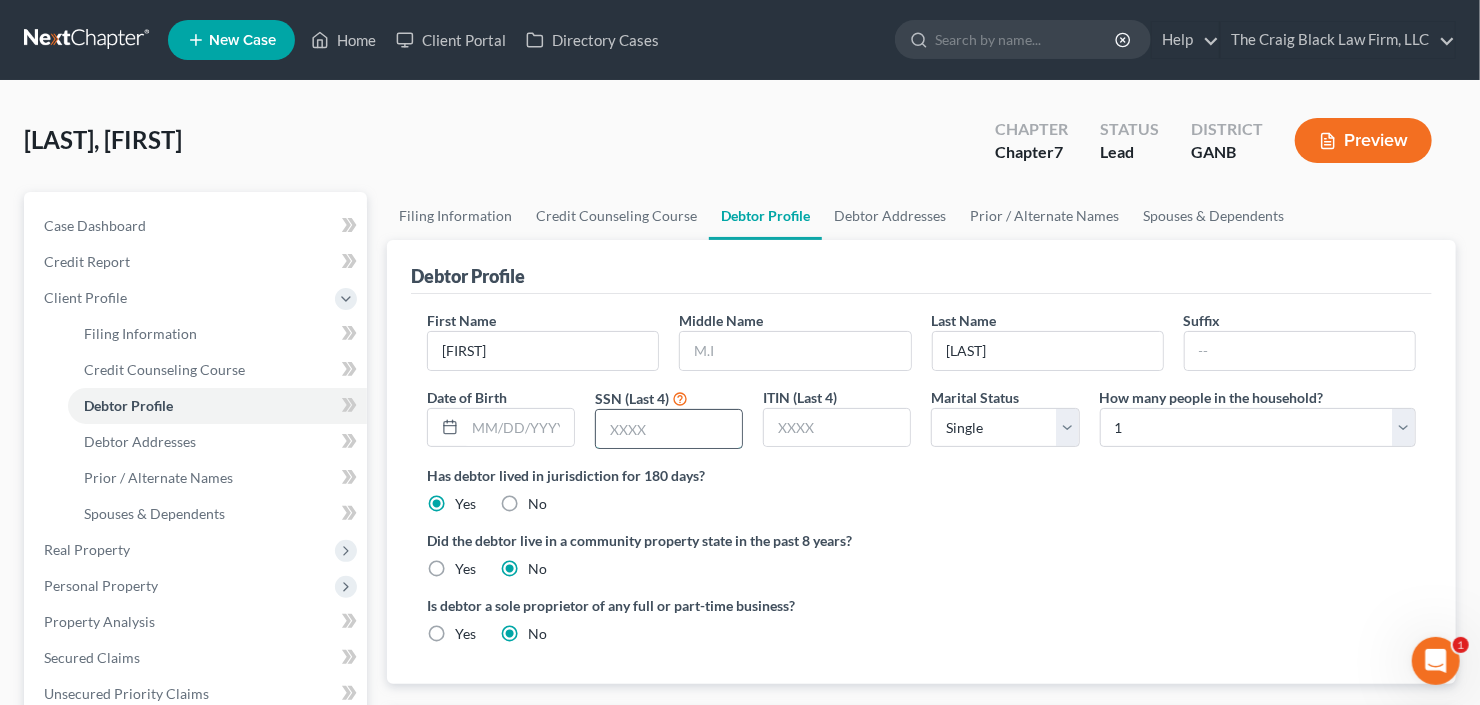 drag, startPoint x: 666, startPoint y: 432, endPoint x: 757, endPoint y: 426, distance: 91.197586 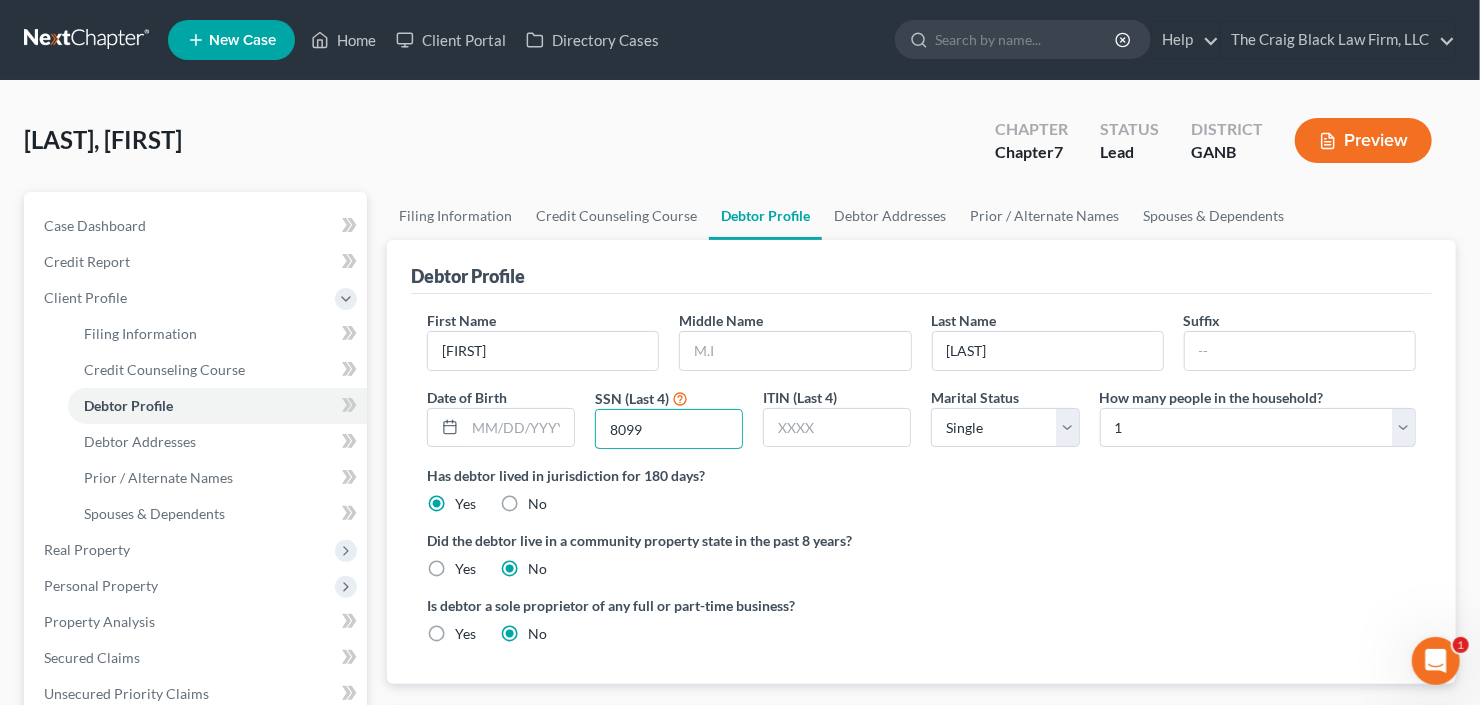 type on "8099" 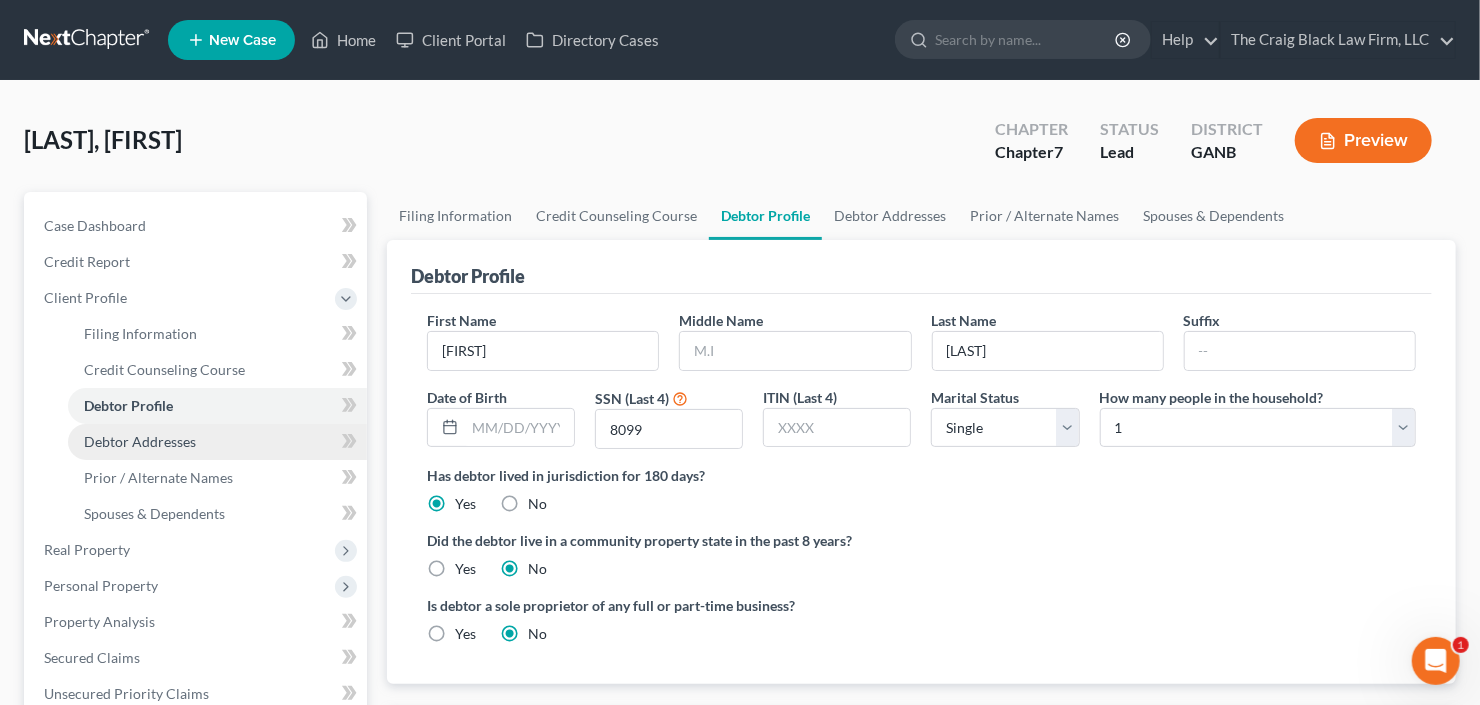 click on "Debtor Addresses" at bounding box center (140, 441) 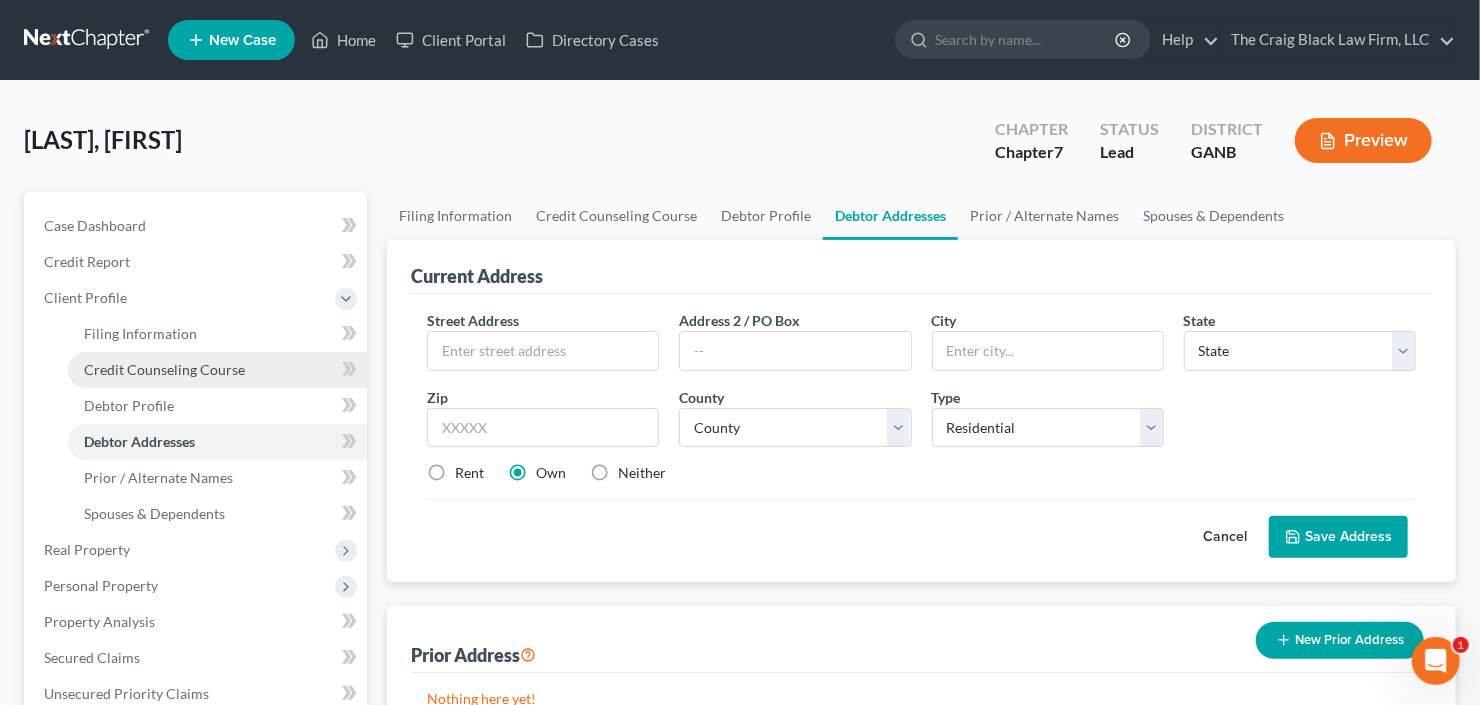 click on "Credit Counseling Course" at bounding box center [164, 369] 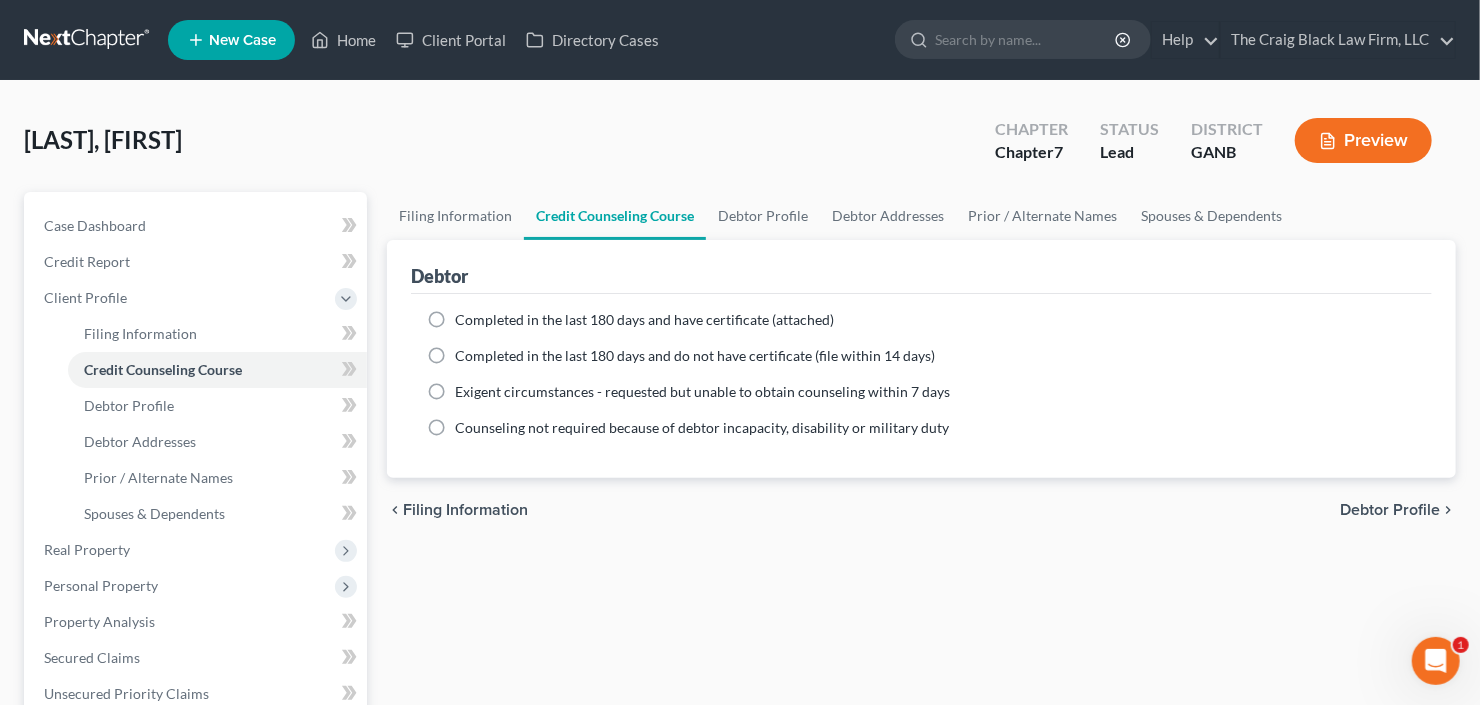 click on "Completed in the last 180 days and have certificate (attached)" at bounding box center (644, 319) 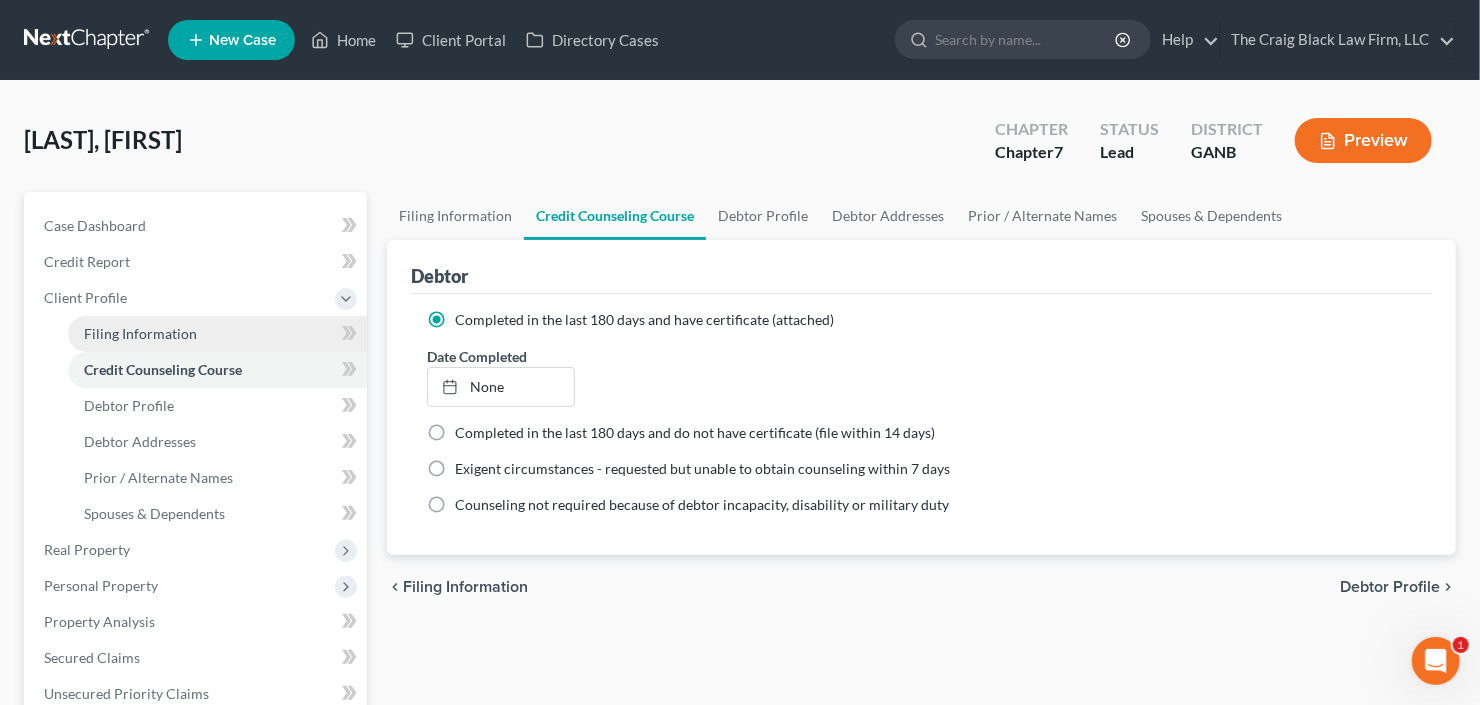 click on "Filing Information" at bounding box center [140, 333] 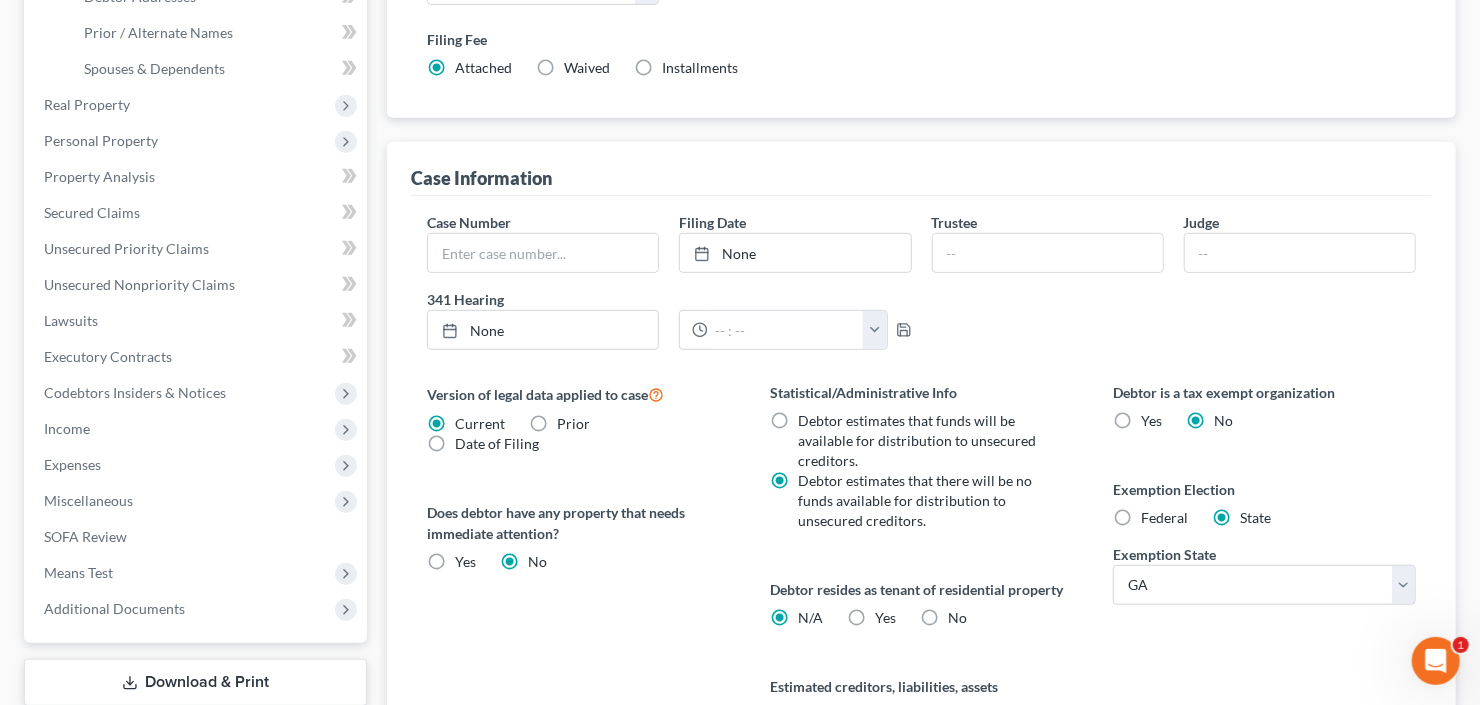 scroll, scrollTop: 560, scrollLeft: 0, axis: vertical 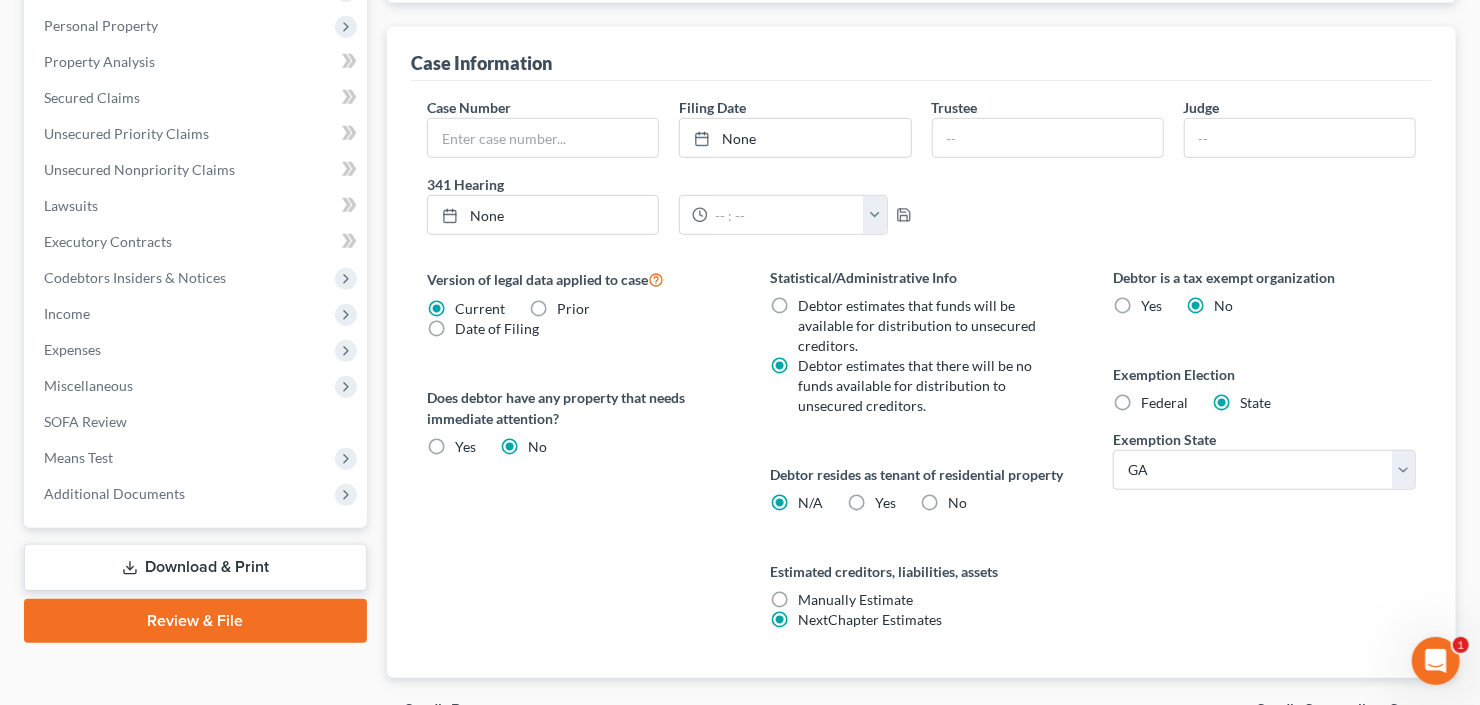 click on "Yes Yes" at bounding box center [885, 503] 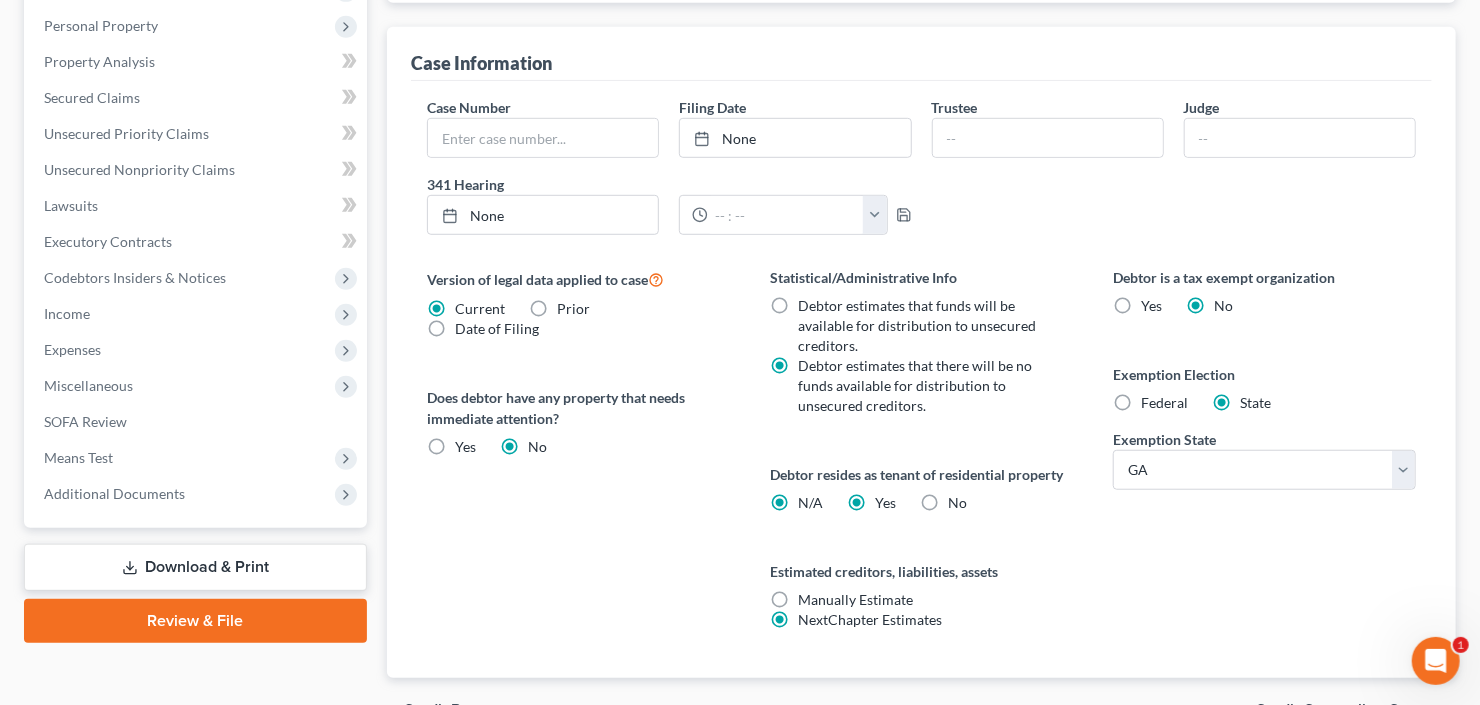 radio on "false" 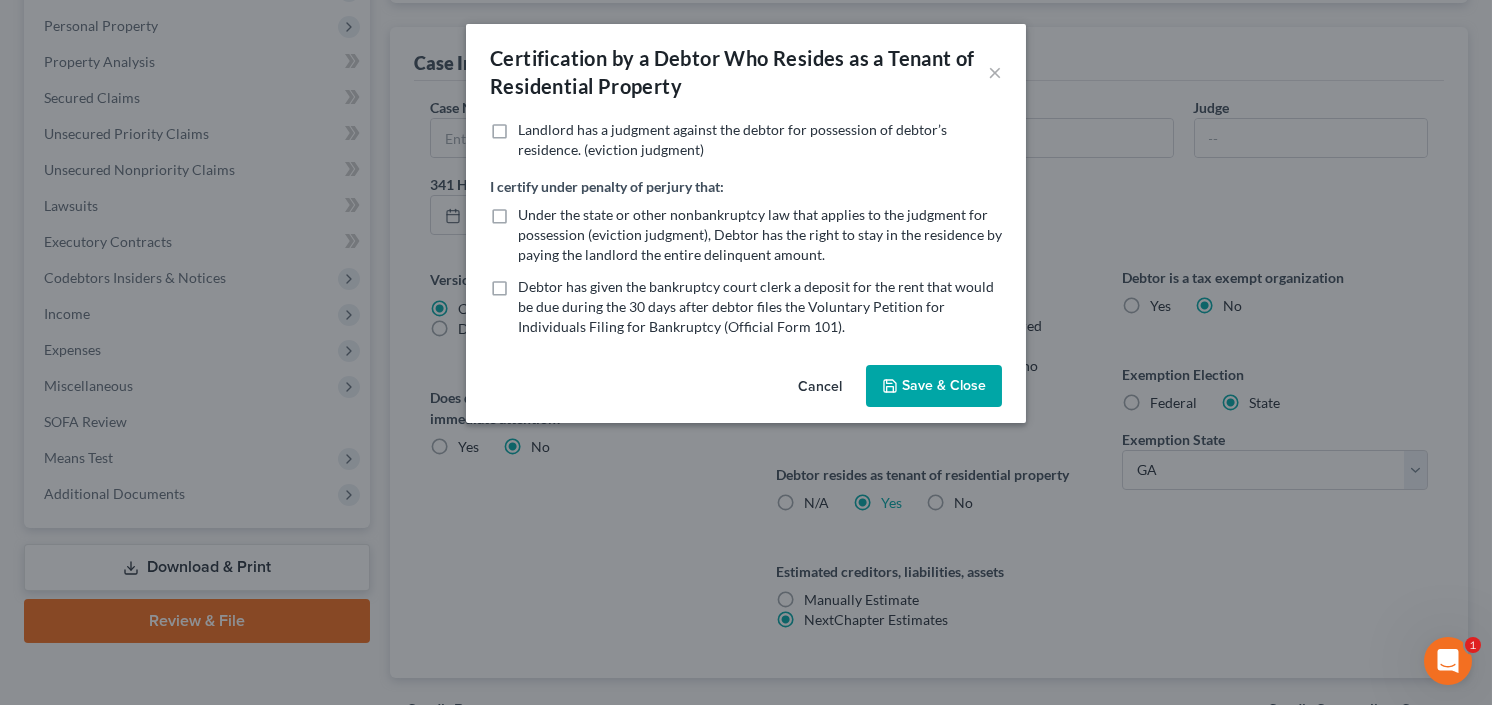 click on "Certification by a Debtor Who Resides as a Tenant of Residential Property × Landlord has a judgment against the debtor for possession of debtor’s residence. (eviction judgment) I certify under penalty of perjury that: Under the state or other nonbankruptcy law that applies to the judgment for possession (eviction judgment), Debtor has the right to stay in the residence by paying the landlord the entire delinquent amount. Debtor has given the bankruptcy court clerk a deposit for the rent that would be due during the 30 days after debtor files the Voluntary Petition for Individuals Filing for Bankruptcy (Official Form 101). Cancel Save & Close" at bounding box center [746, 352] 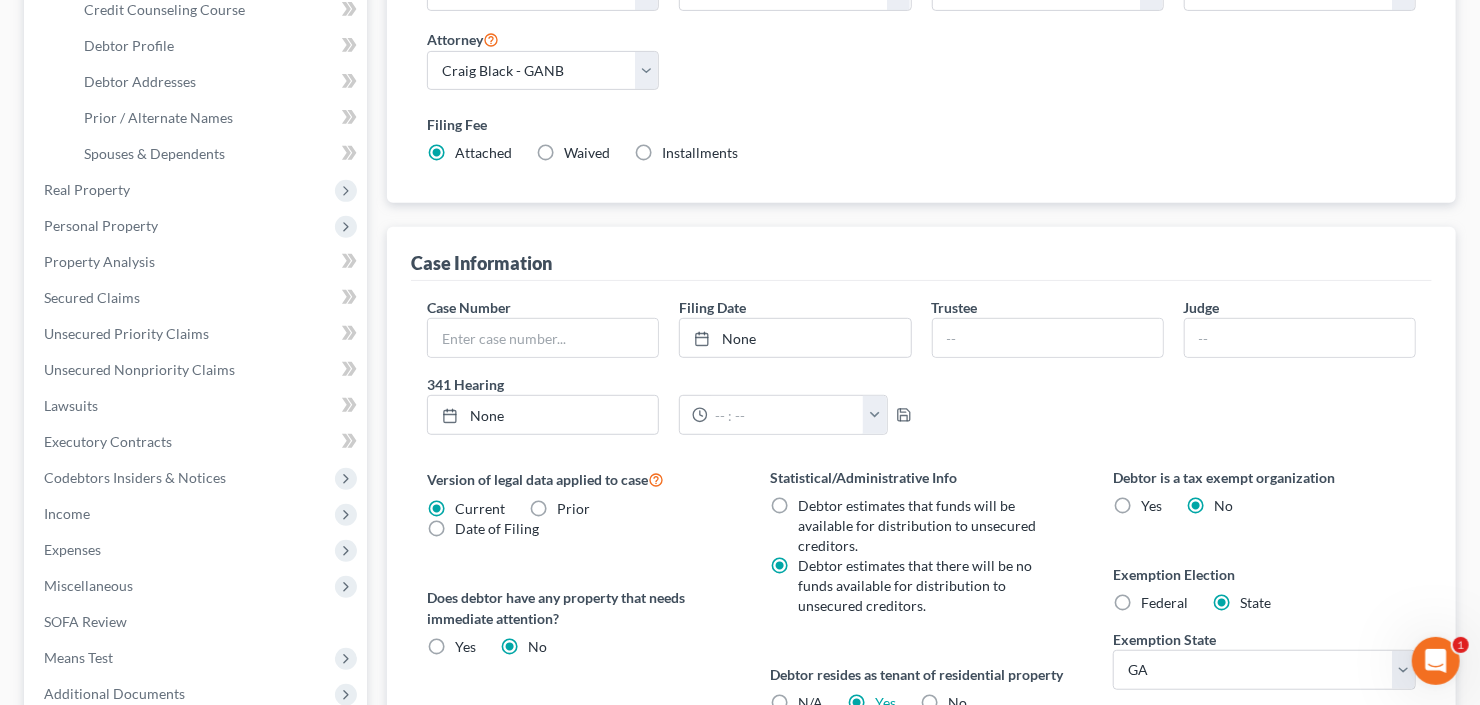 scroll, scrollTop: 320, scrollLeft: 0, axis: vertical 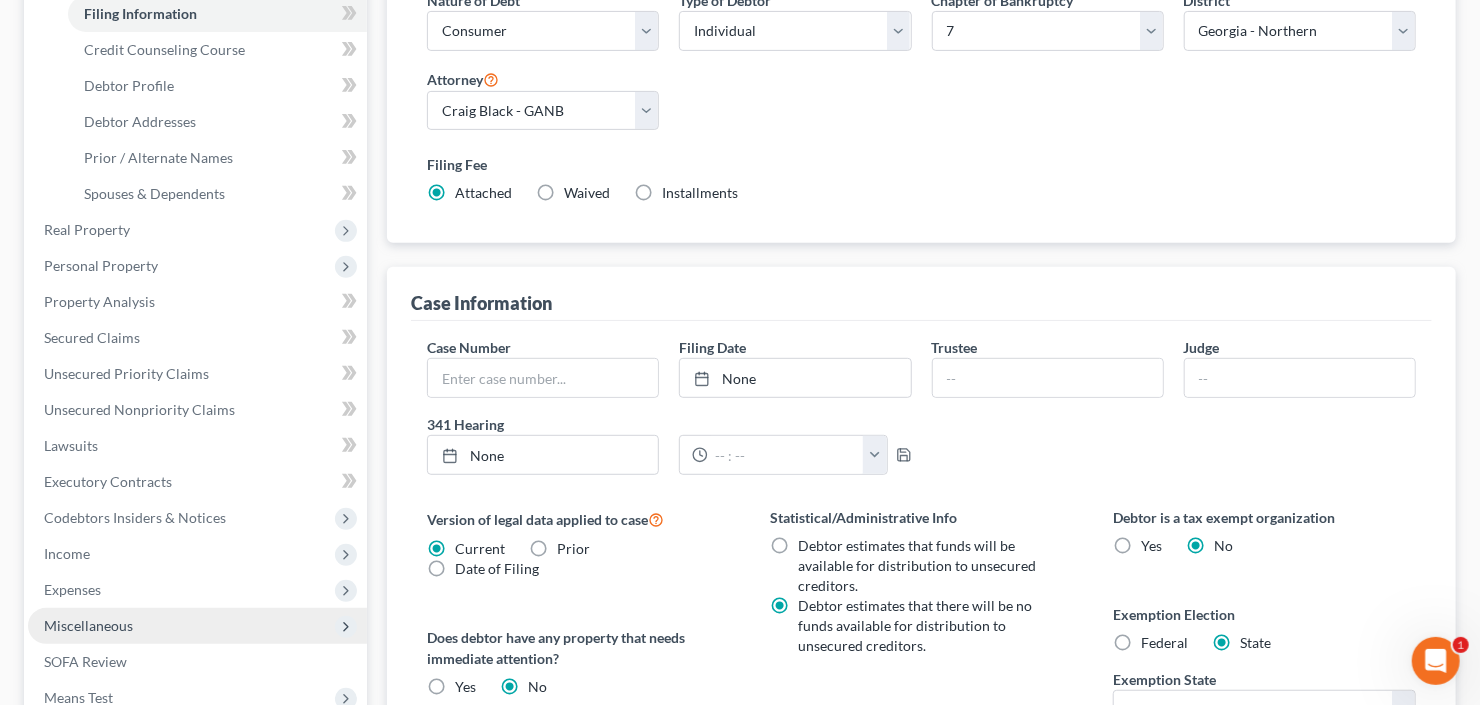click on "Miscellaneous" at bounding box center [197, 626] 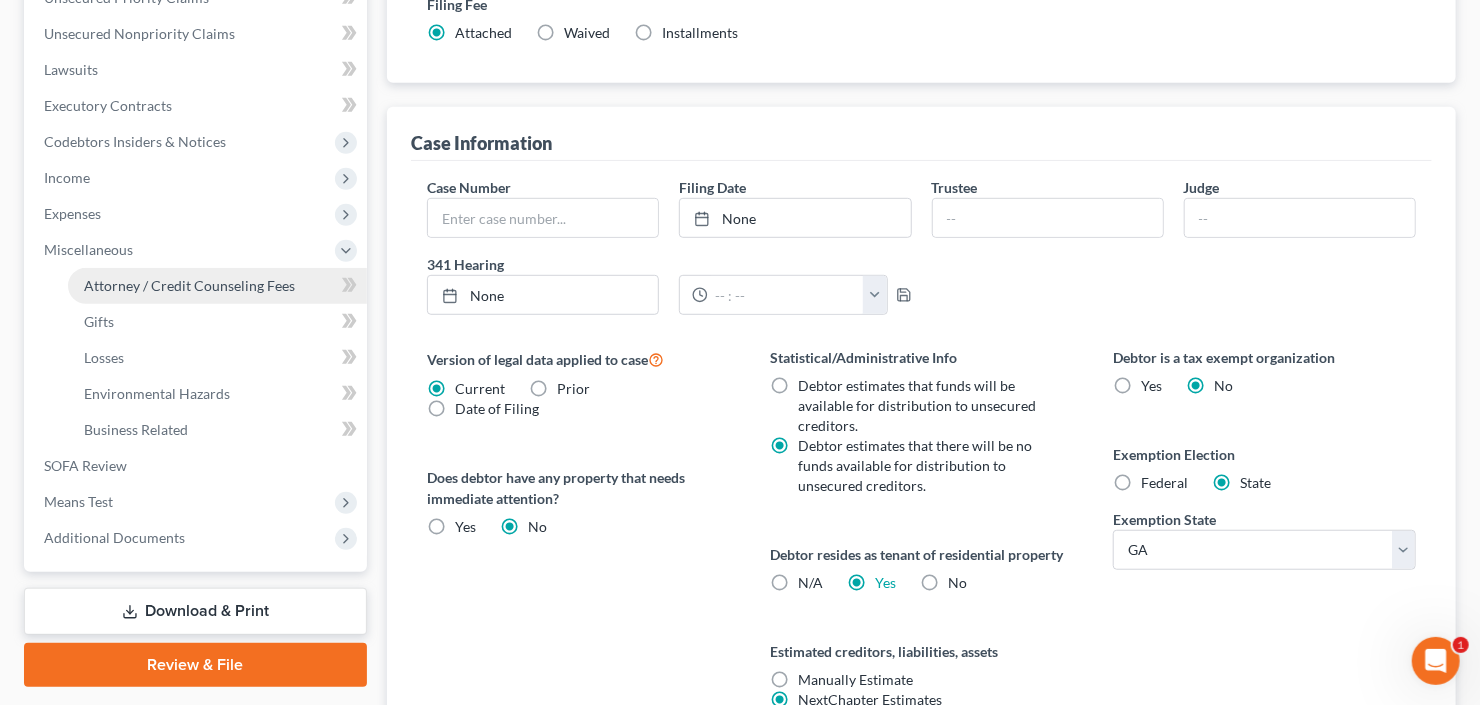 click on "Attorney / Credit Counseling Fees" at bounding box center [217, 286] 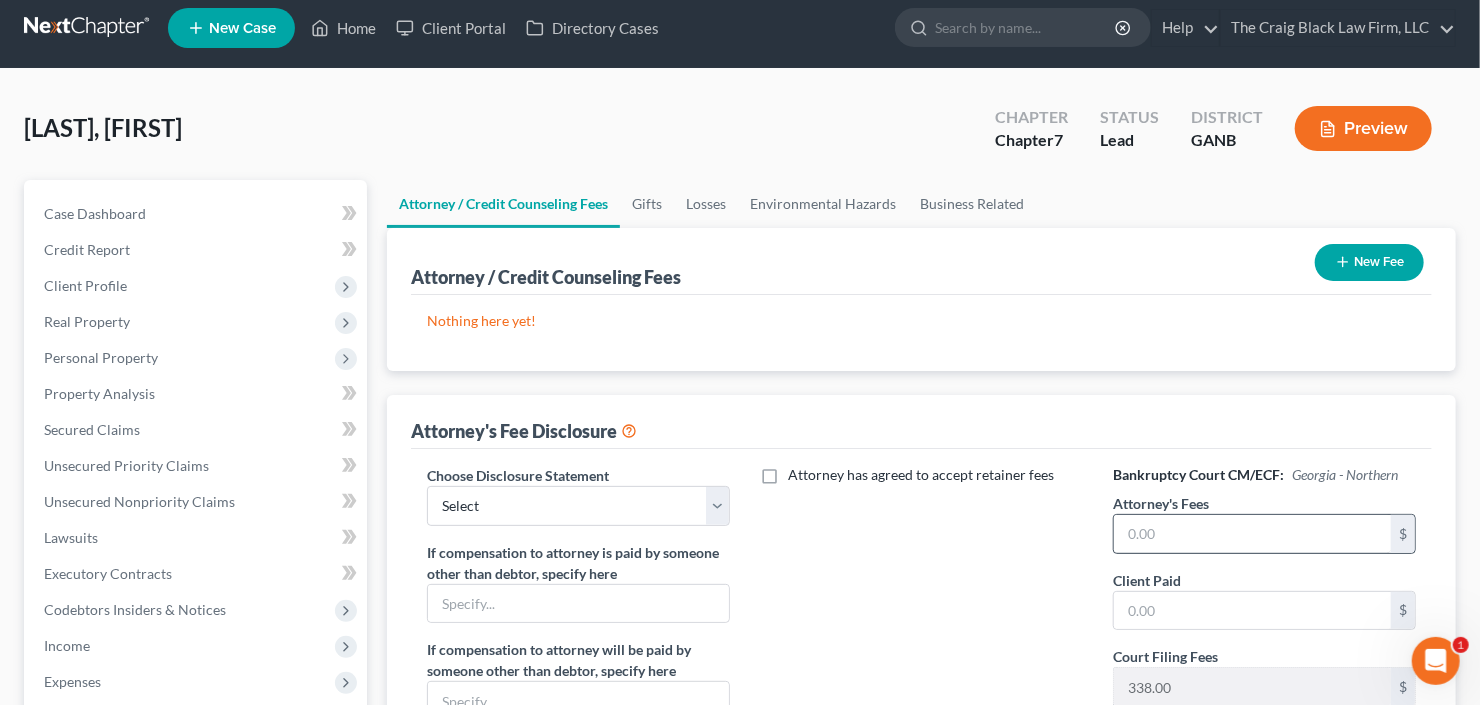 scroll, scrollTop: 0, scrollLeft: 0, axis: both 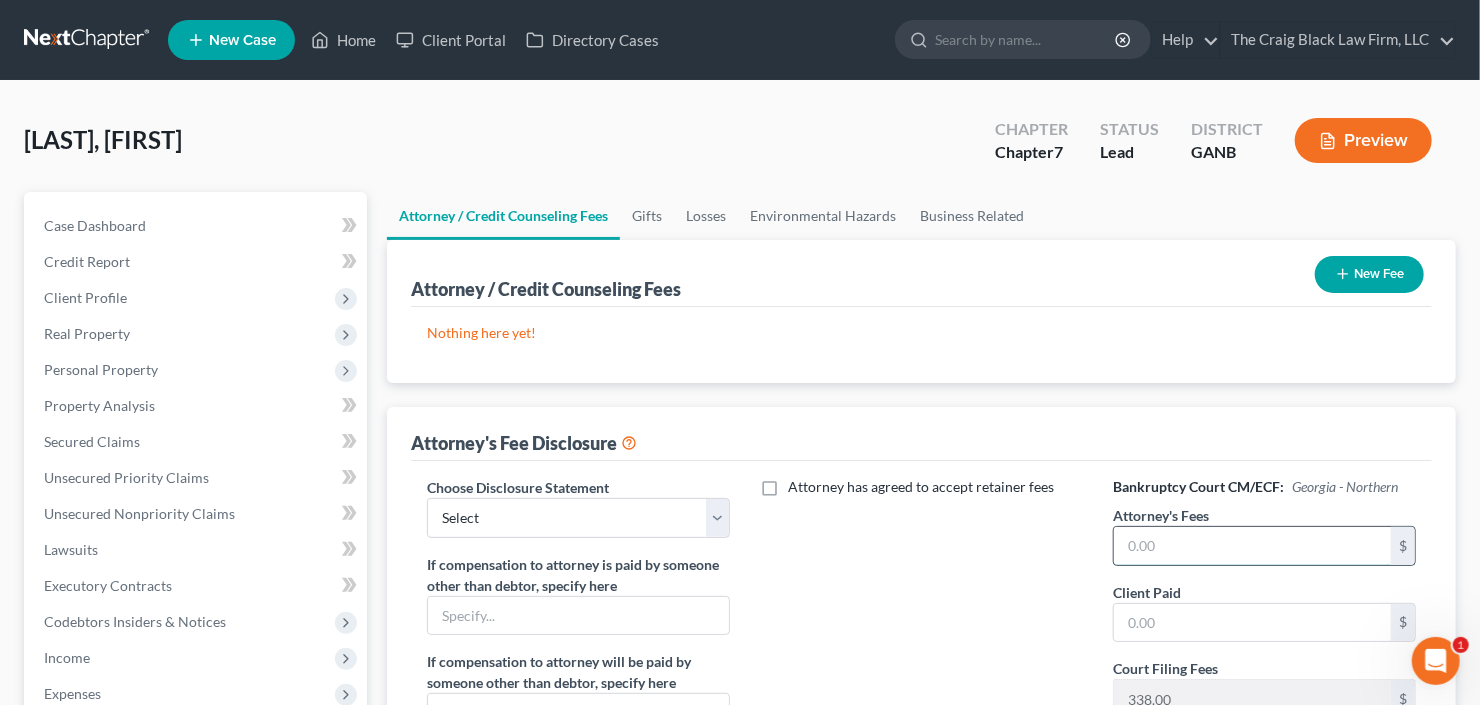 click at bounding box center [1252, 546] 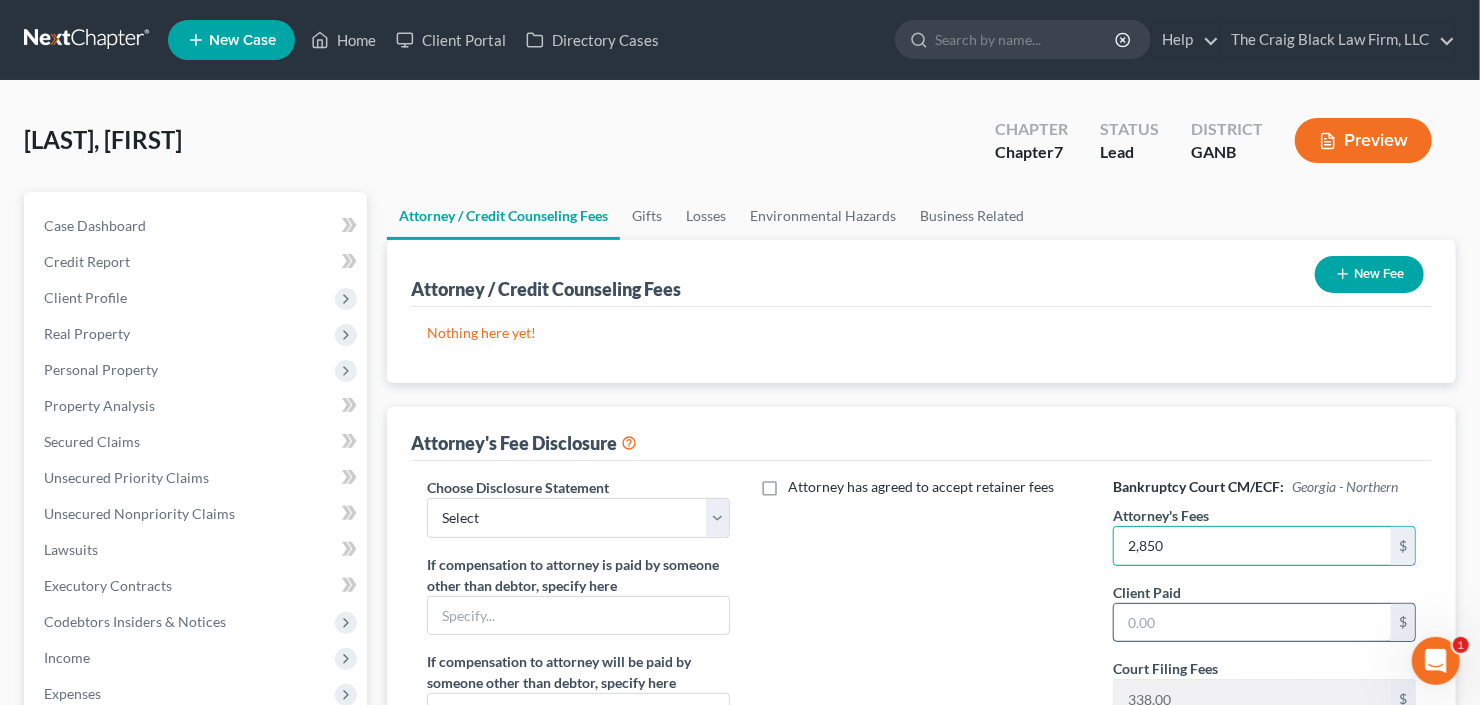 type on "2,850" 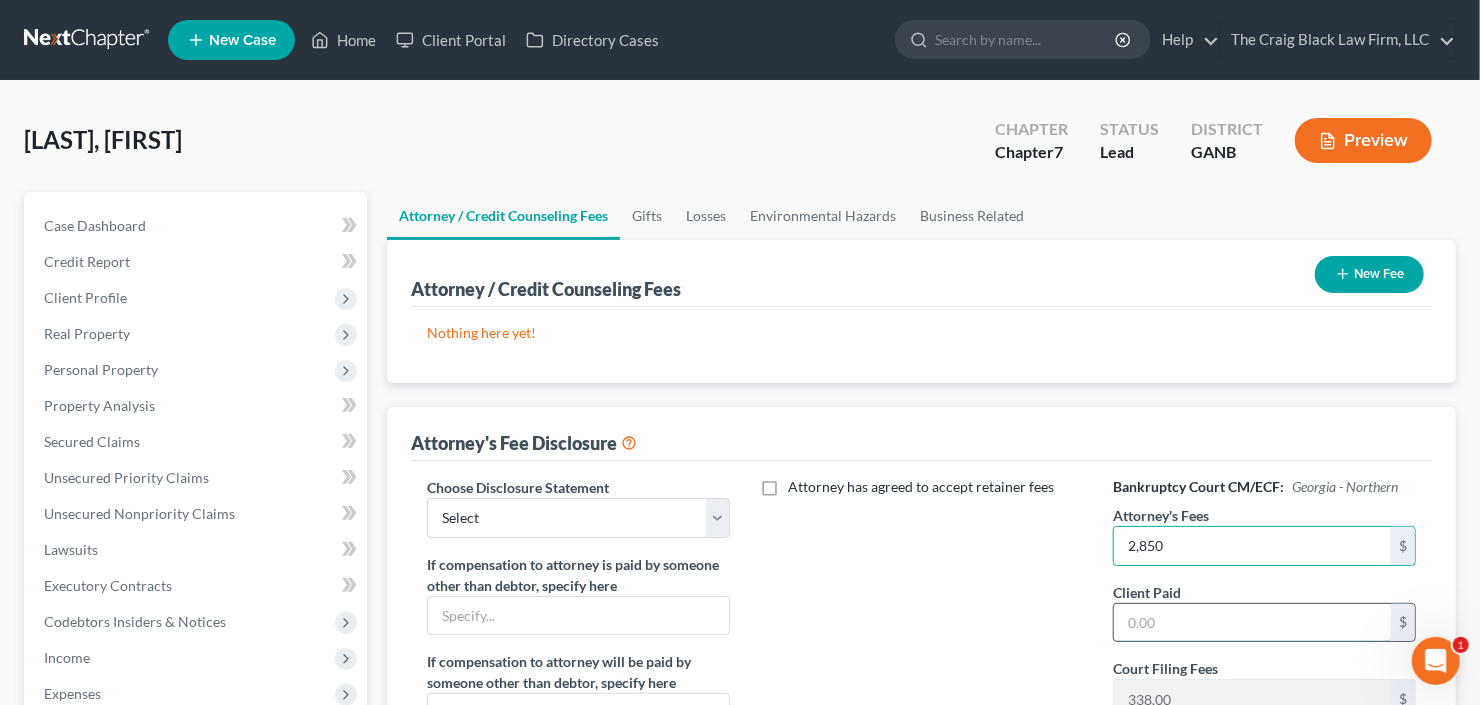 click at bounding box center [1252, 623] 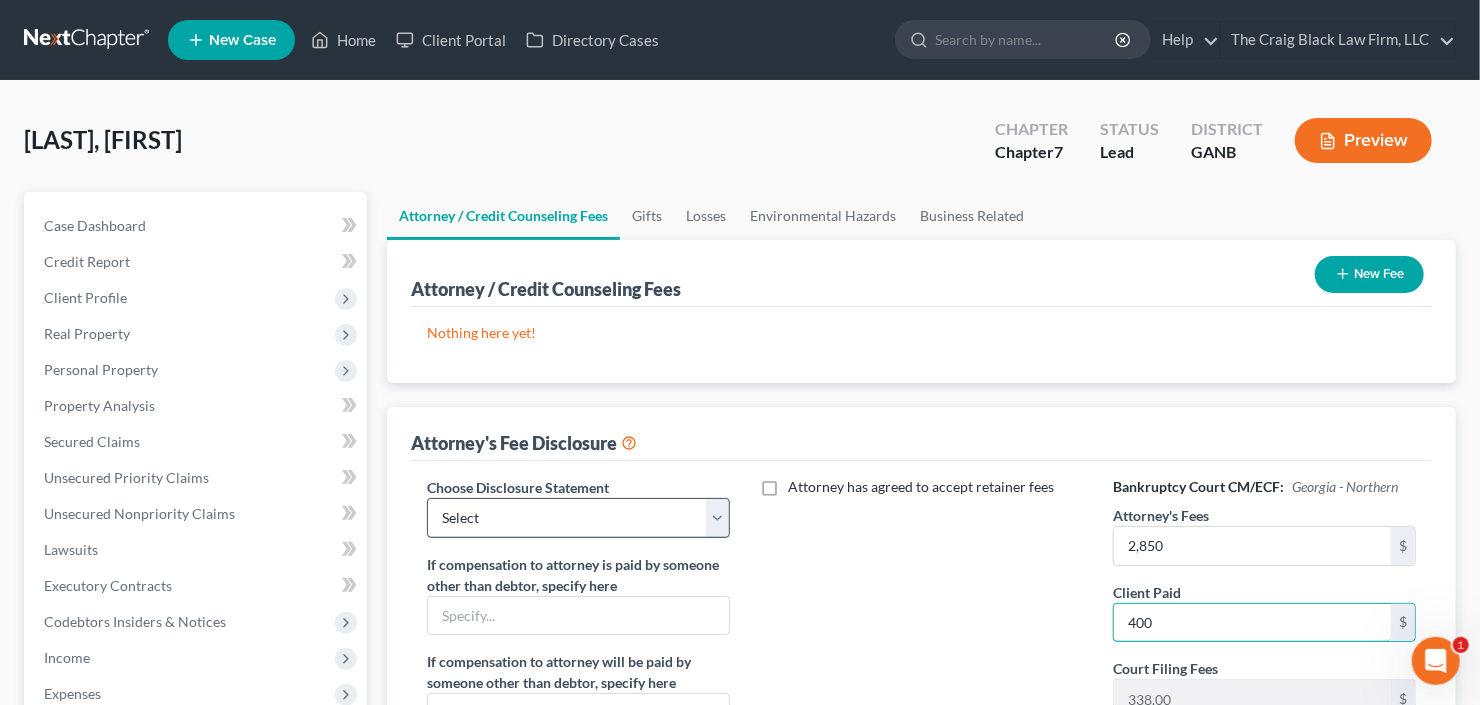 type on "400" 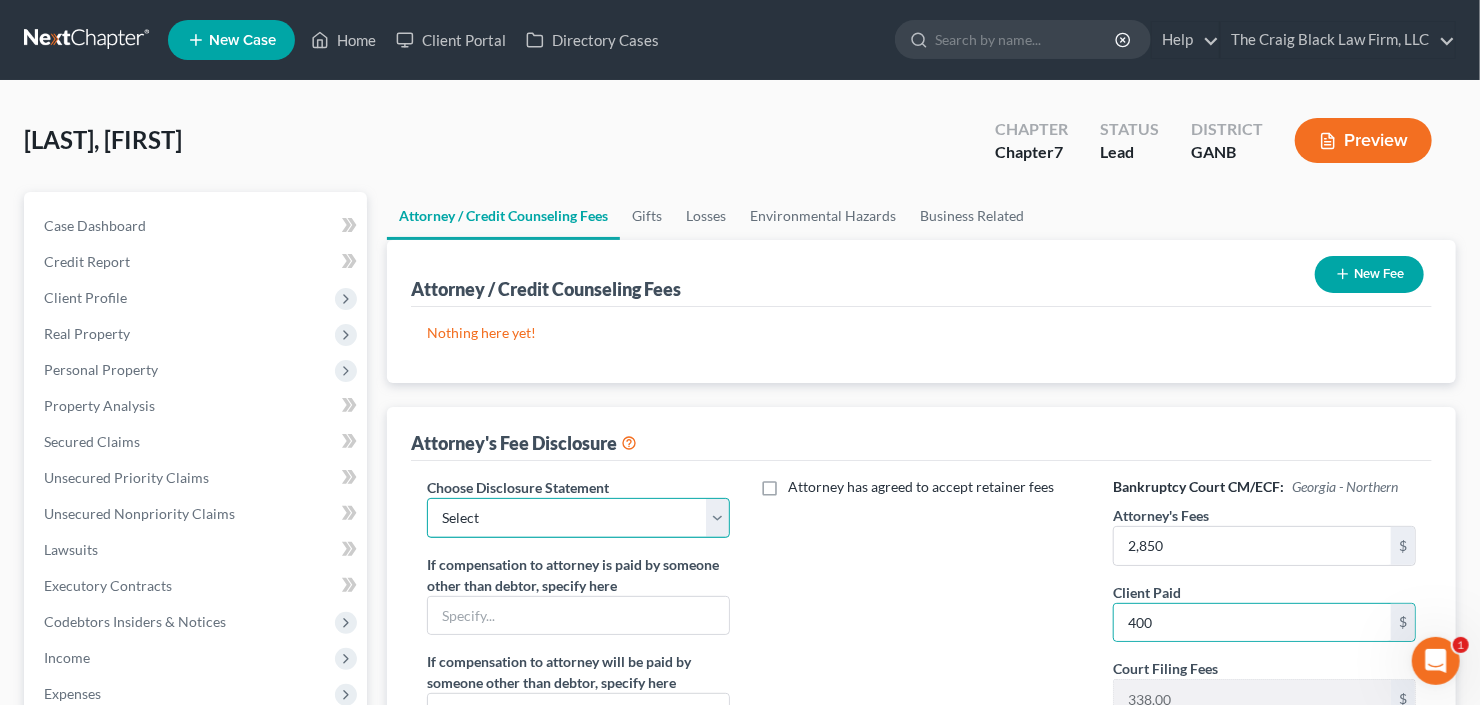 click on "Select Advanced Fee 13 Joint Hourly fee agreement Chapter 13  Advance Fee Ch 7 Standard" at bounding box center (578, 518) 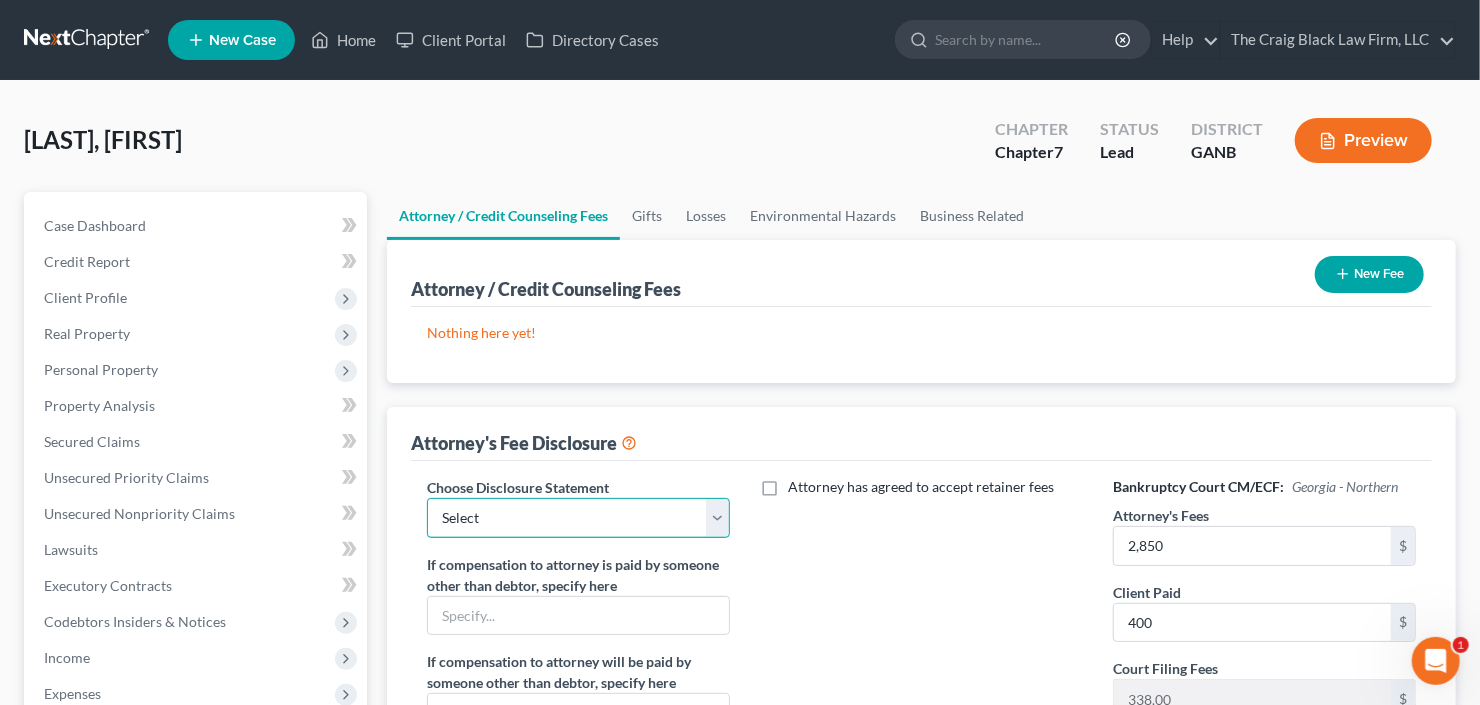 select on "3" 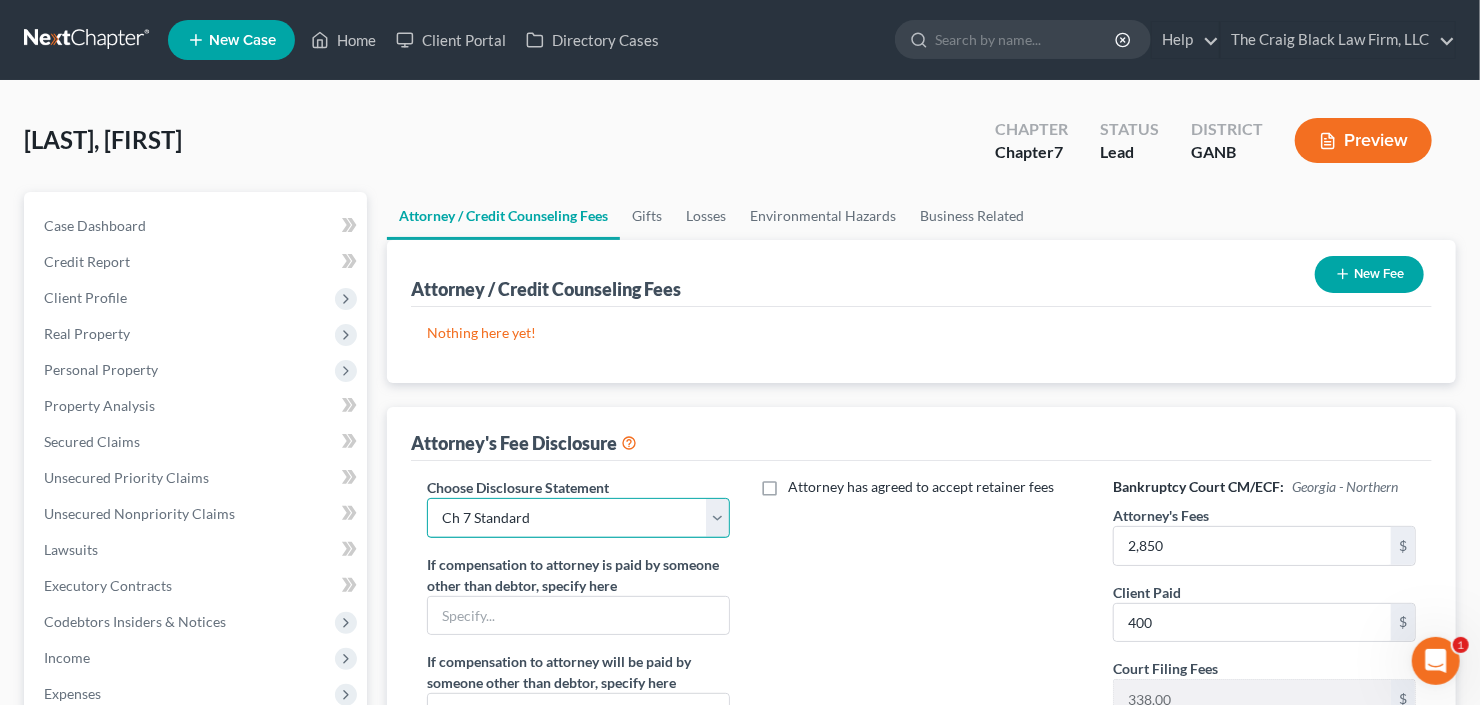 click on "Select Advanced Fee 13 Joint Hourly fee agreement Chapter 13  Advance Fee Ch 7 Standard" at bounding box center (578, 518) 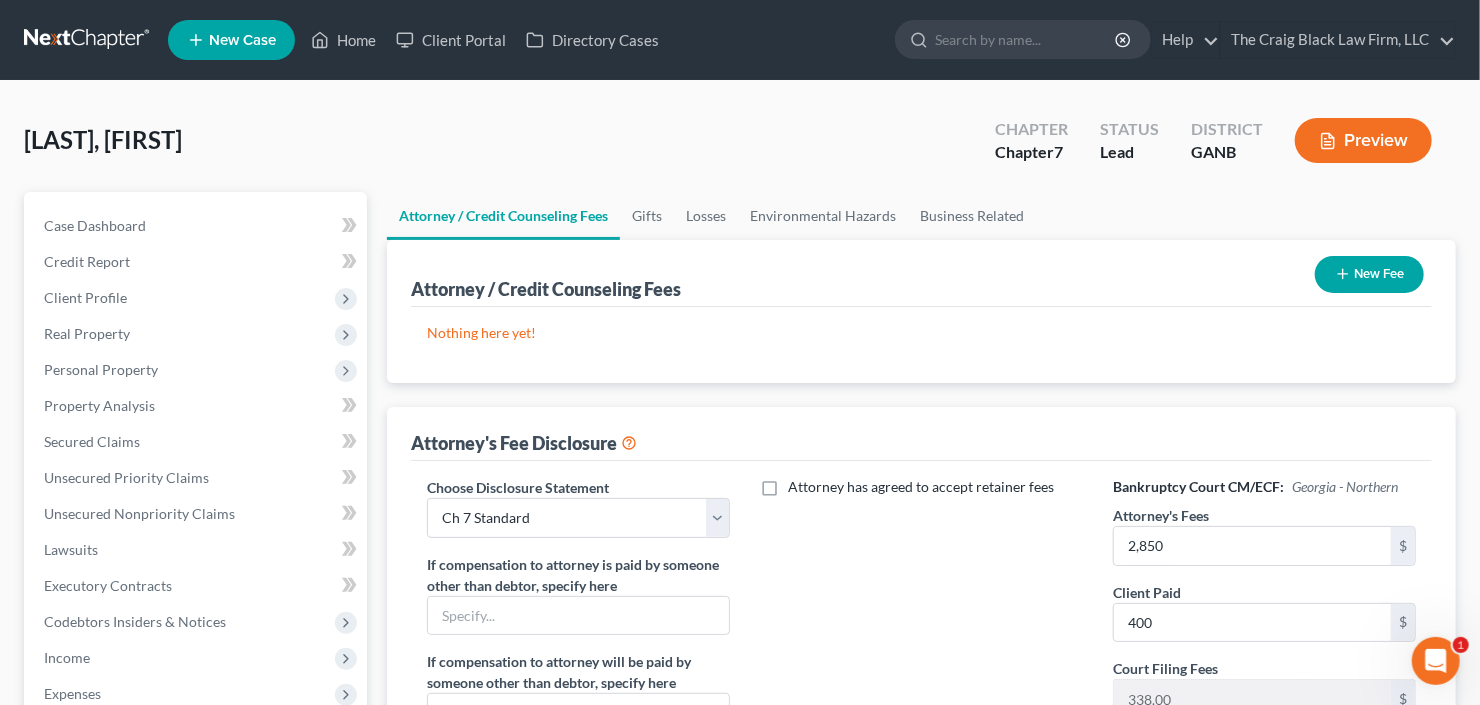 click on "New Fee" at bounding box center [1369, 274] 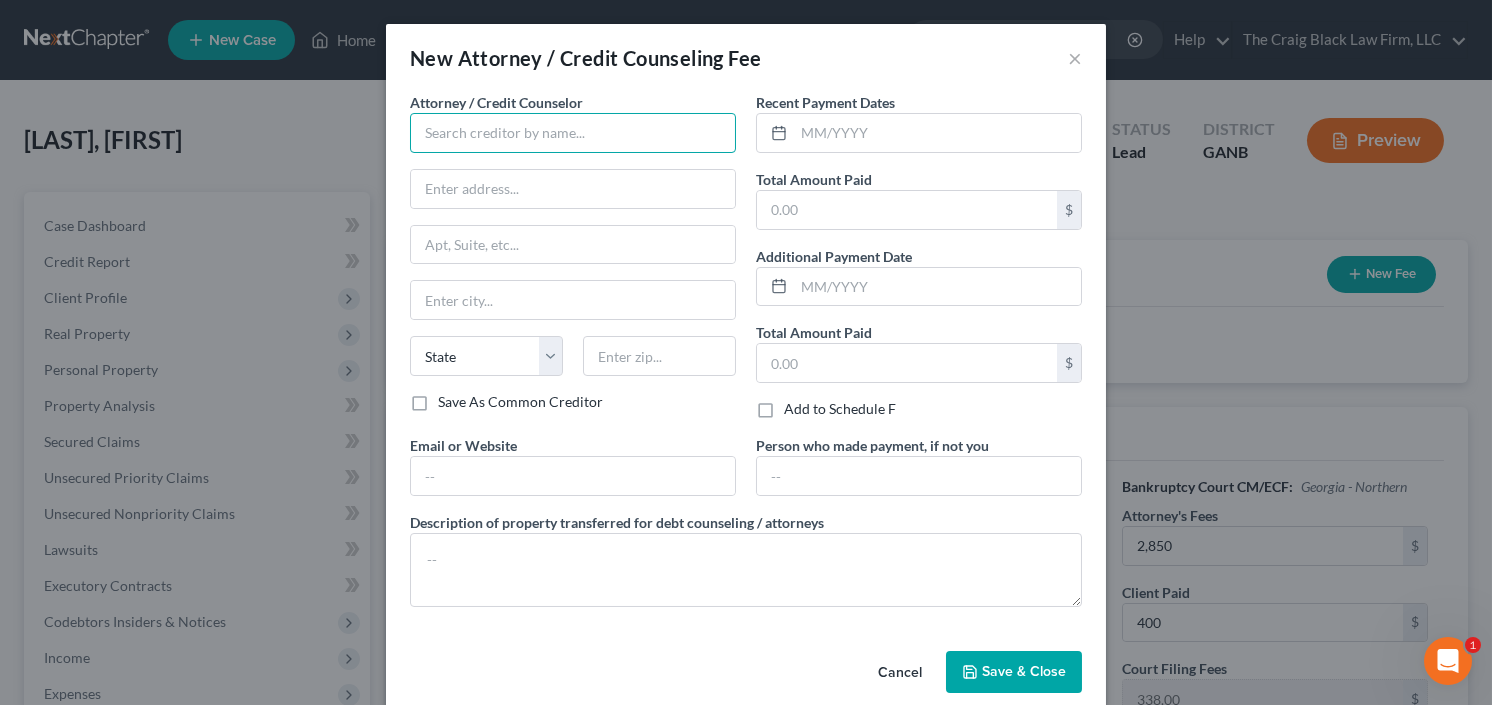 click at bounding box center (573, 133) 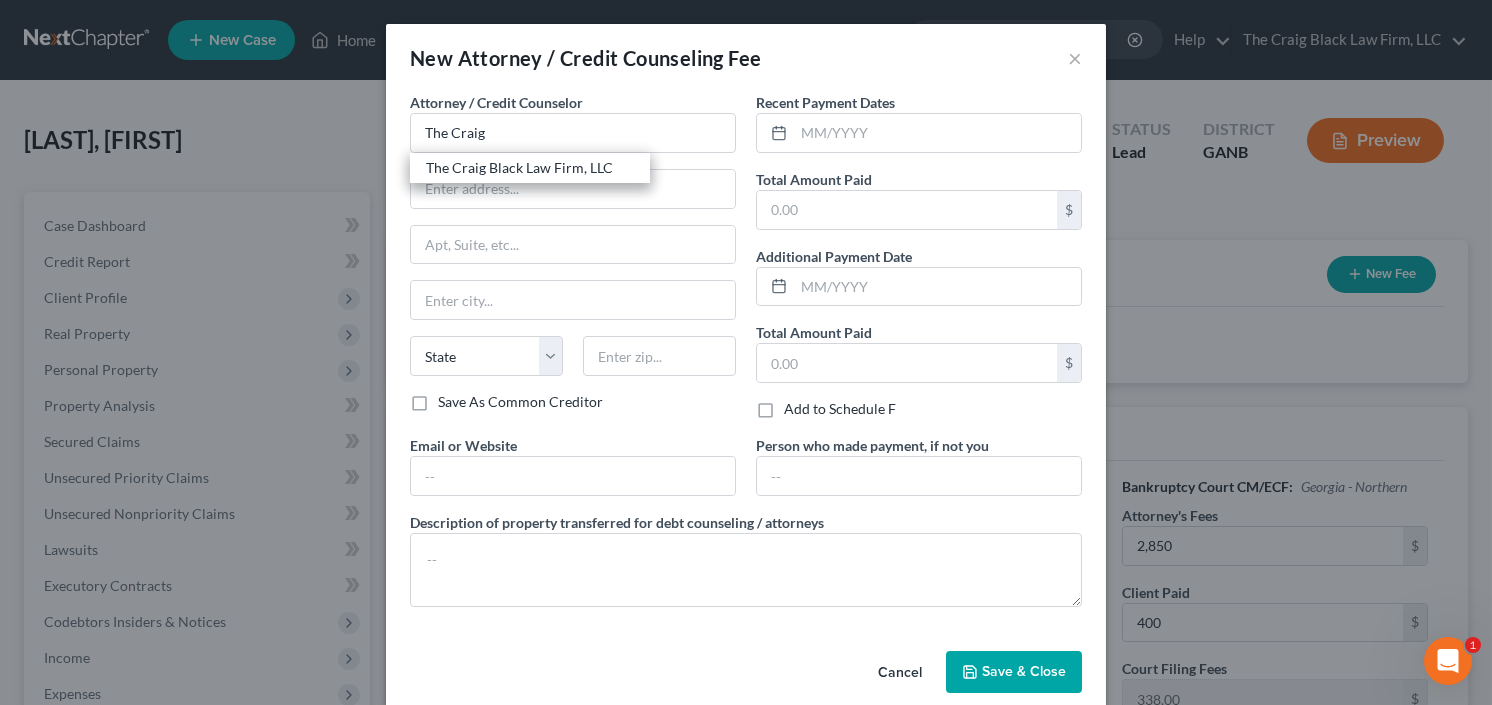 click on "The Craig Black Law Firm, LLC" at bounding box center [530, 168] 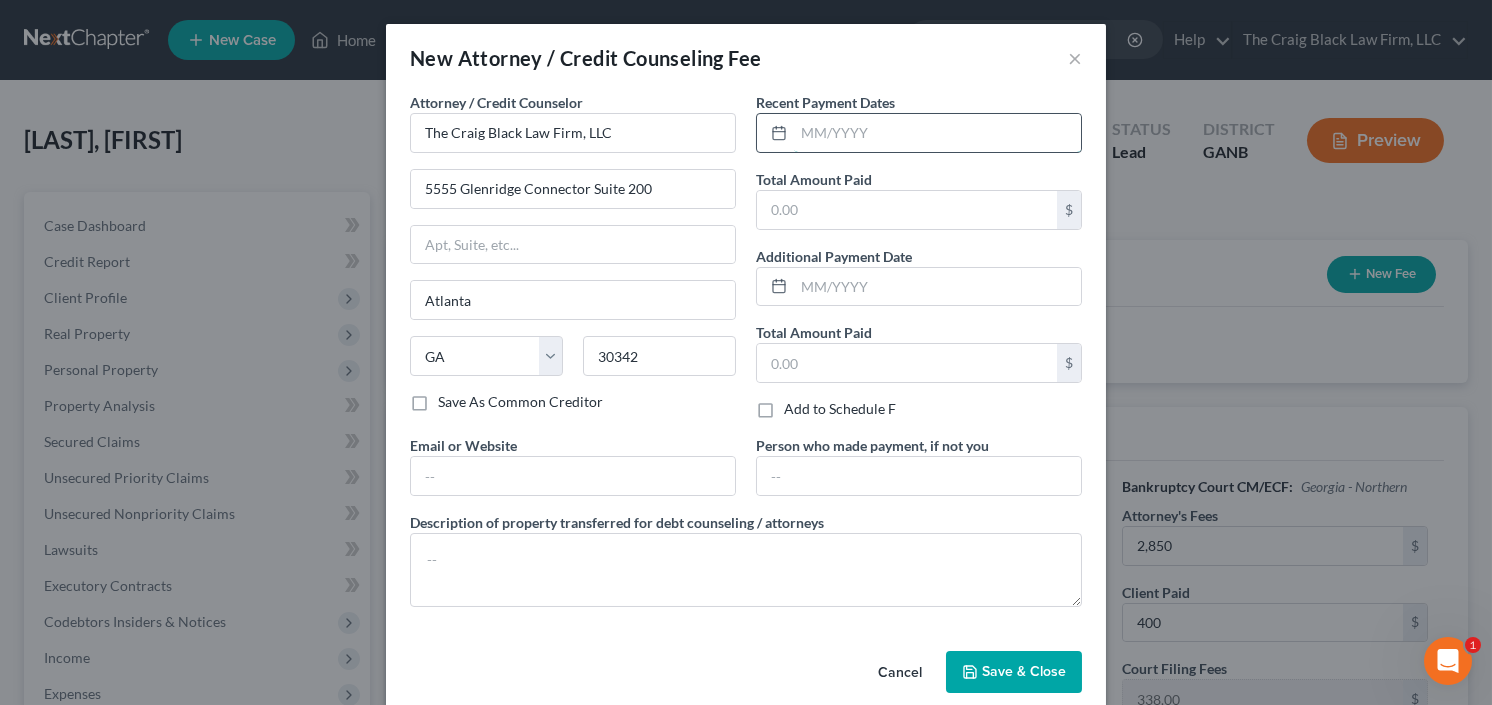 click at bounding box center (937, 133) 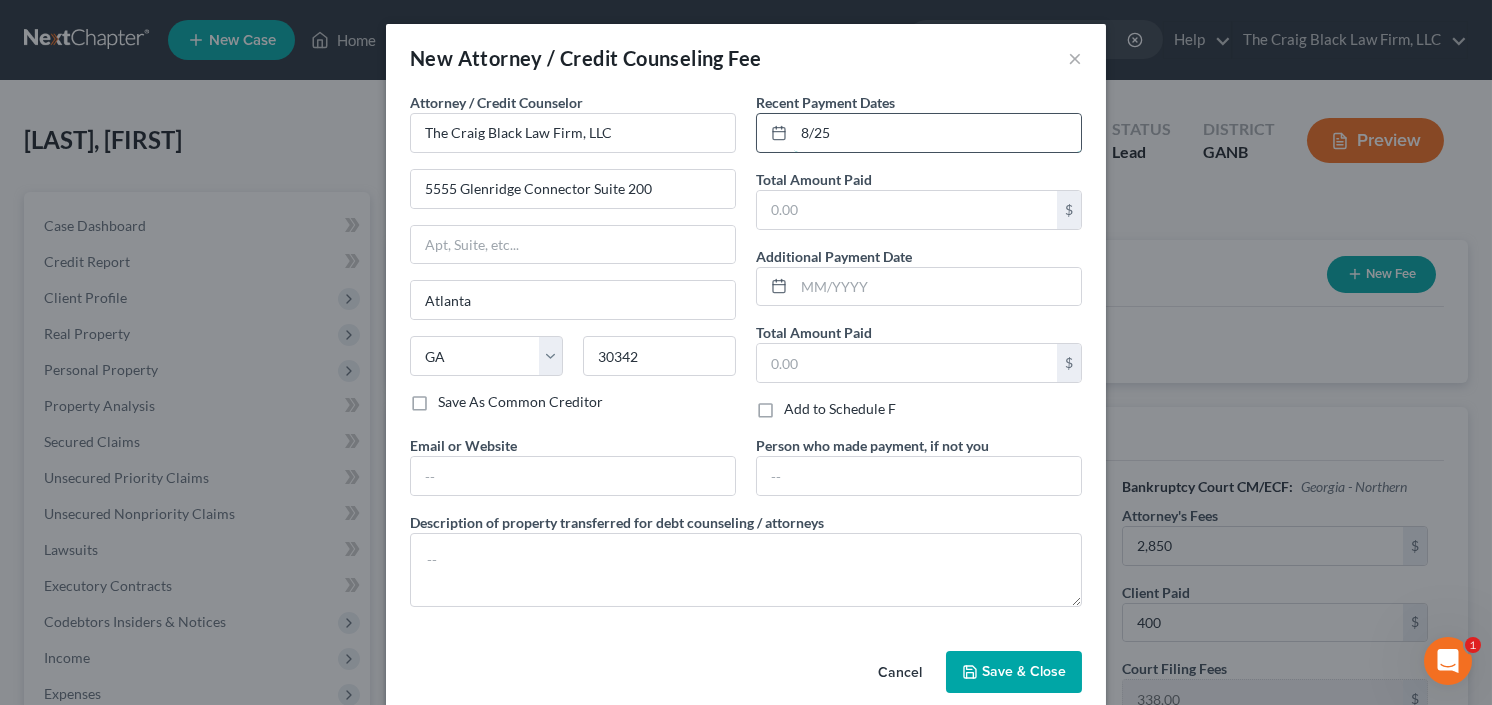 type on "8/25" 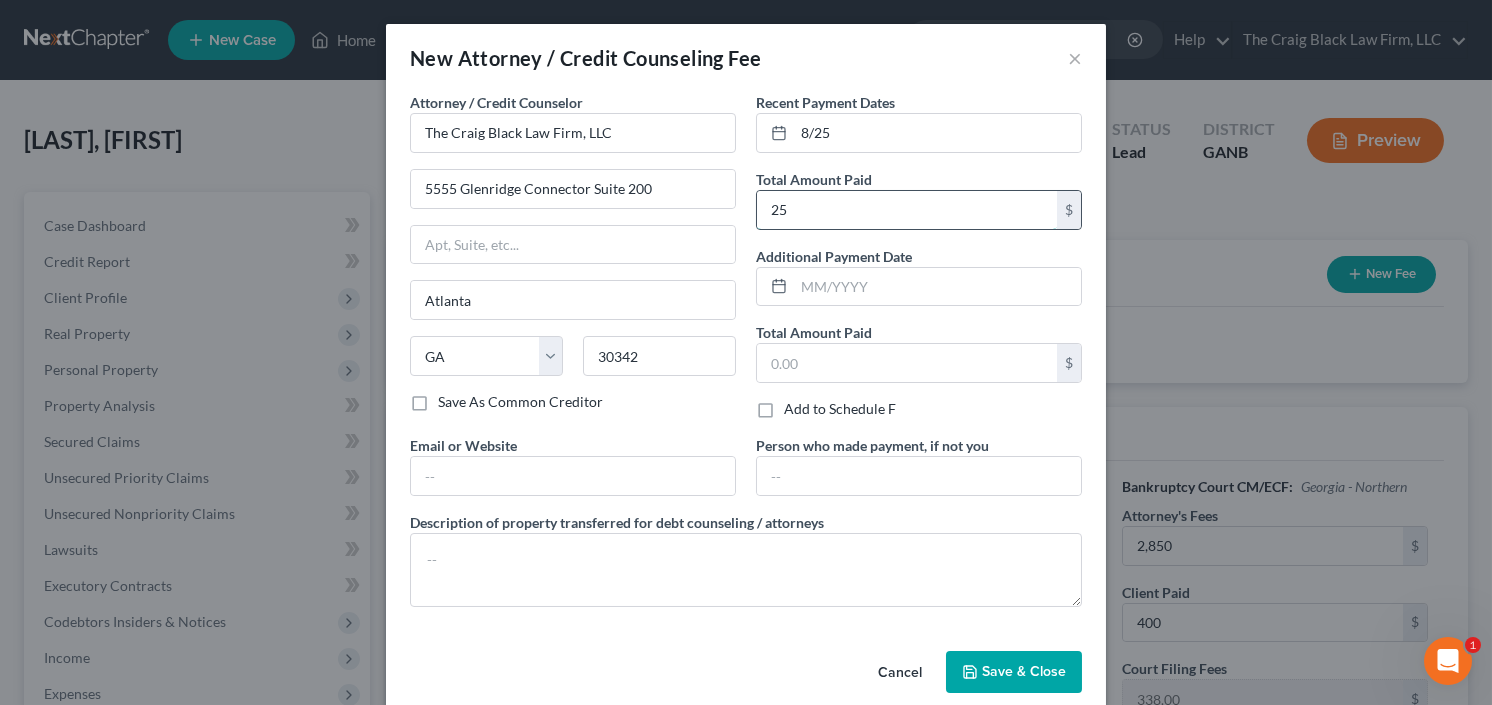 click on "25" at bounding box center (907, 210) 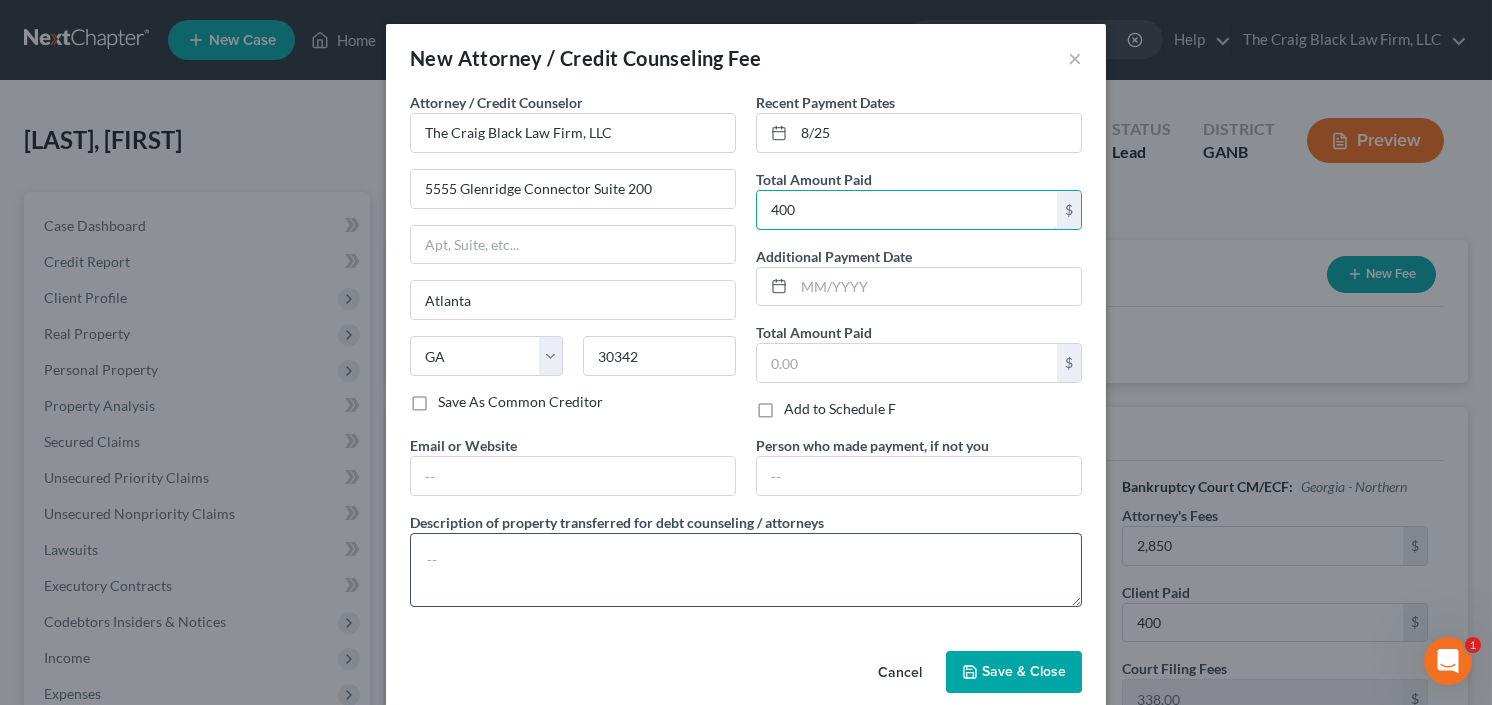 type on "400" 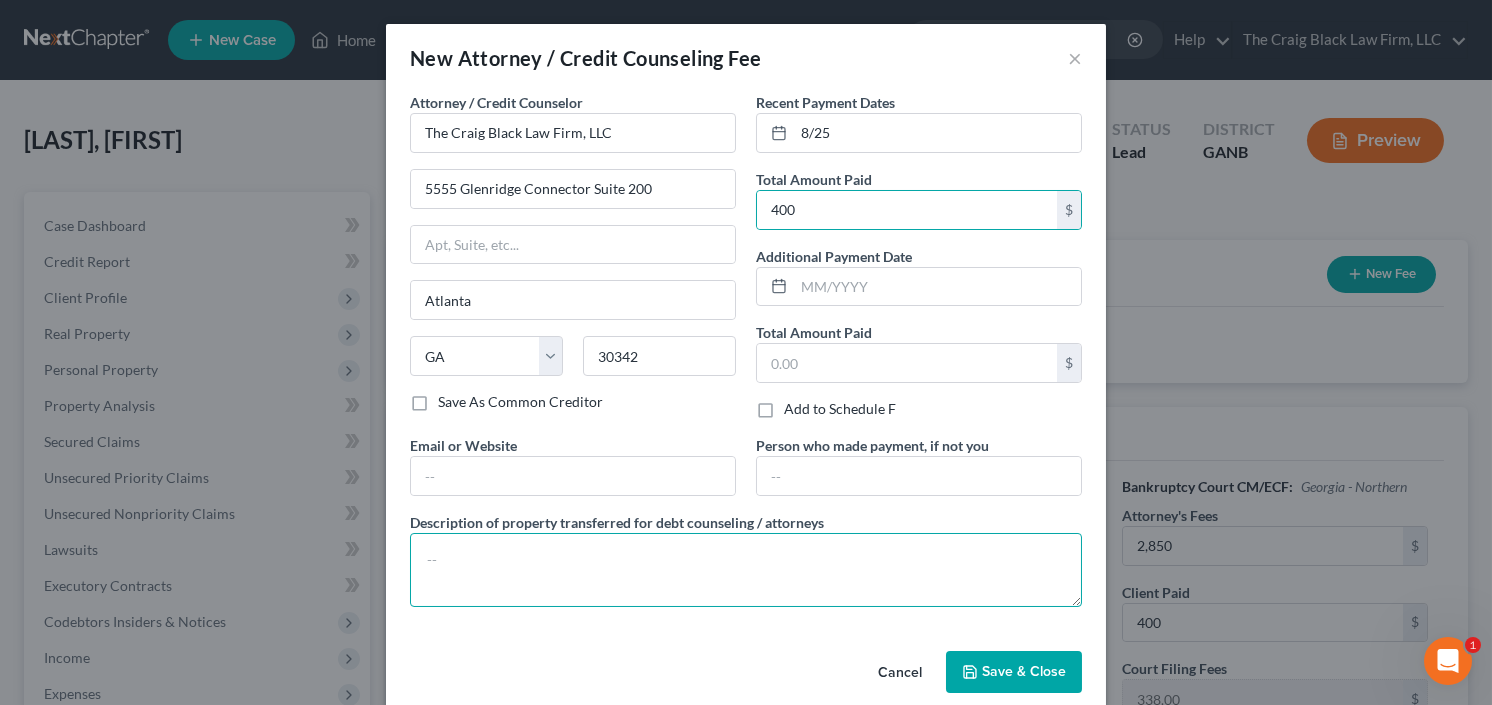 click at bounding box center (746, 570) 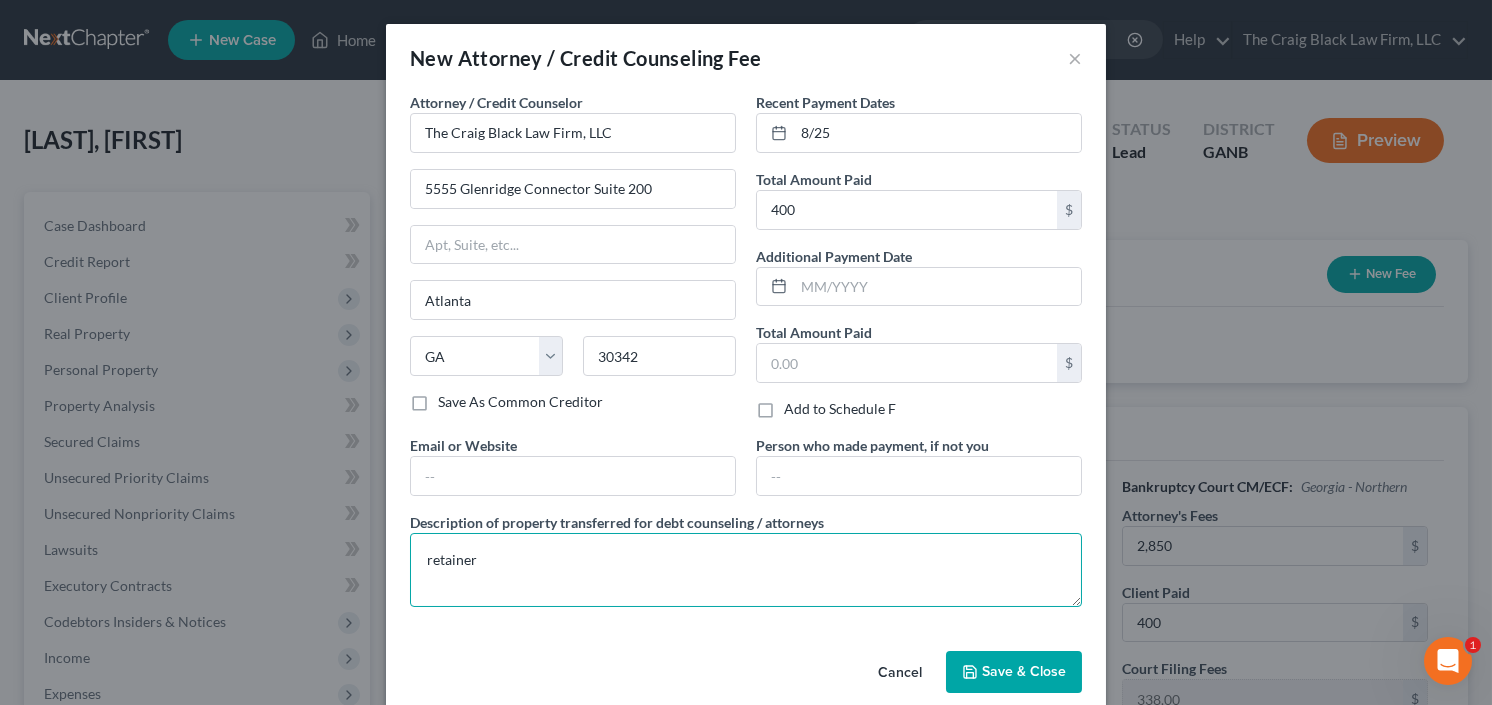 type on "retainer" 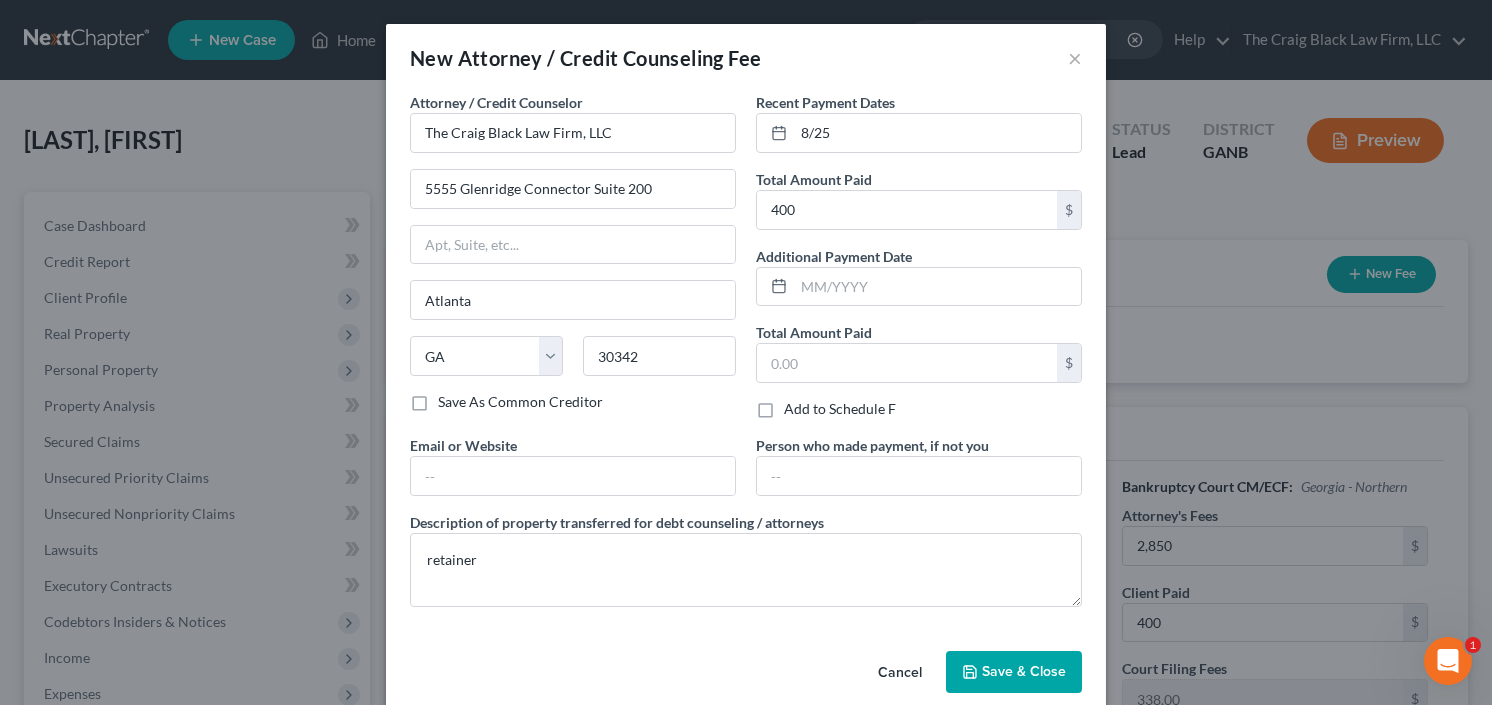 click 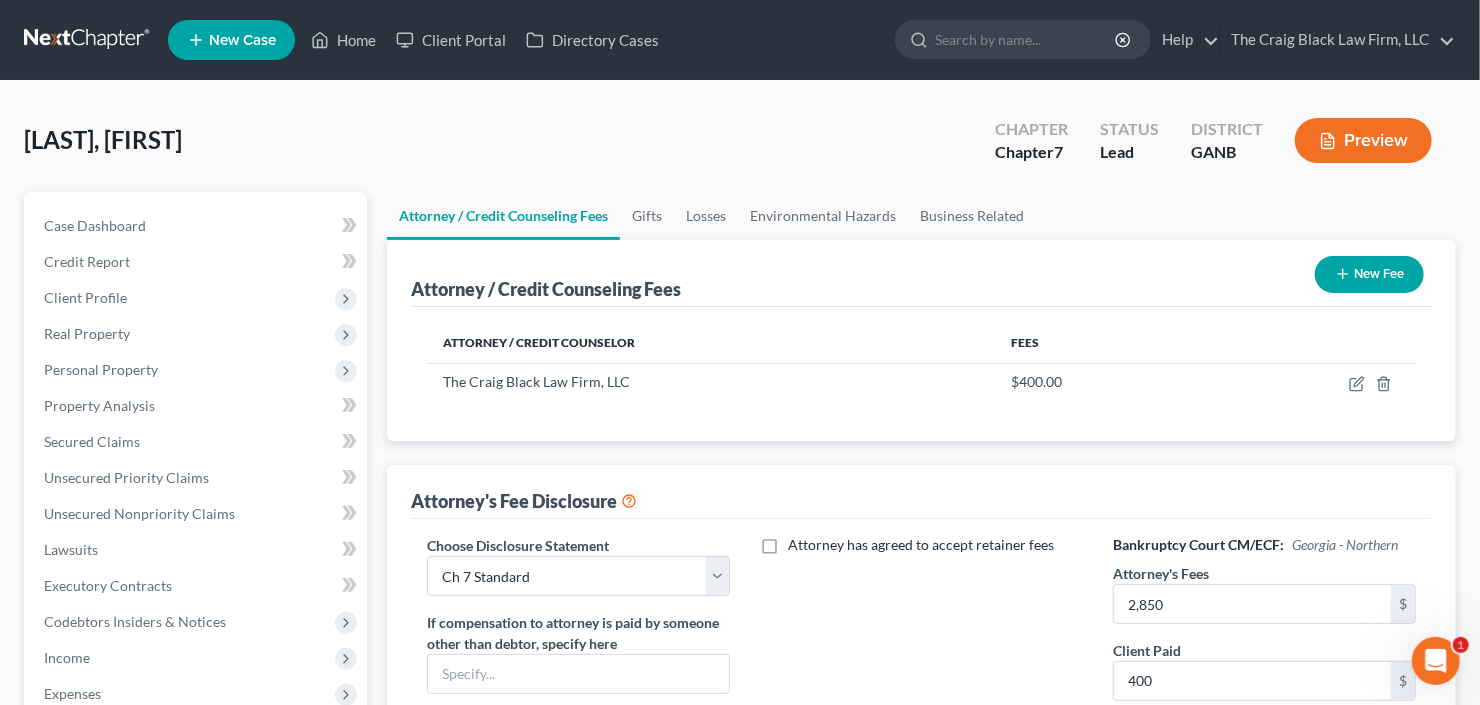 click on "New Fee" at bounding box center (1369, 274) 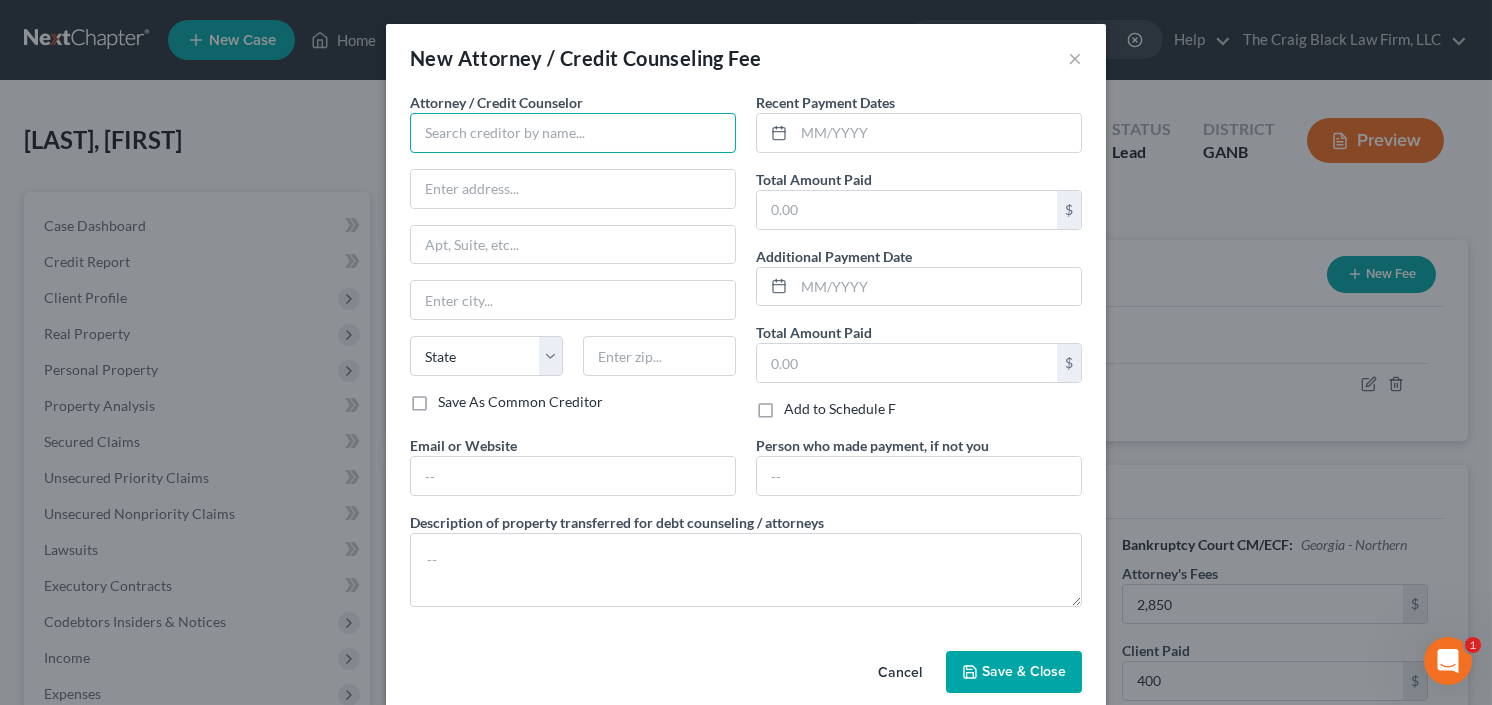 click at bounding box center [573, 133] 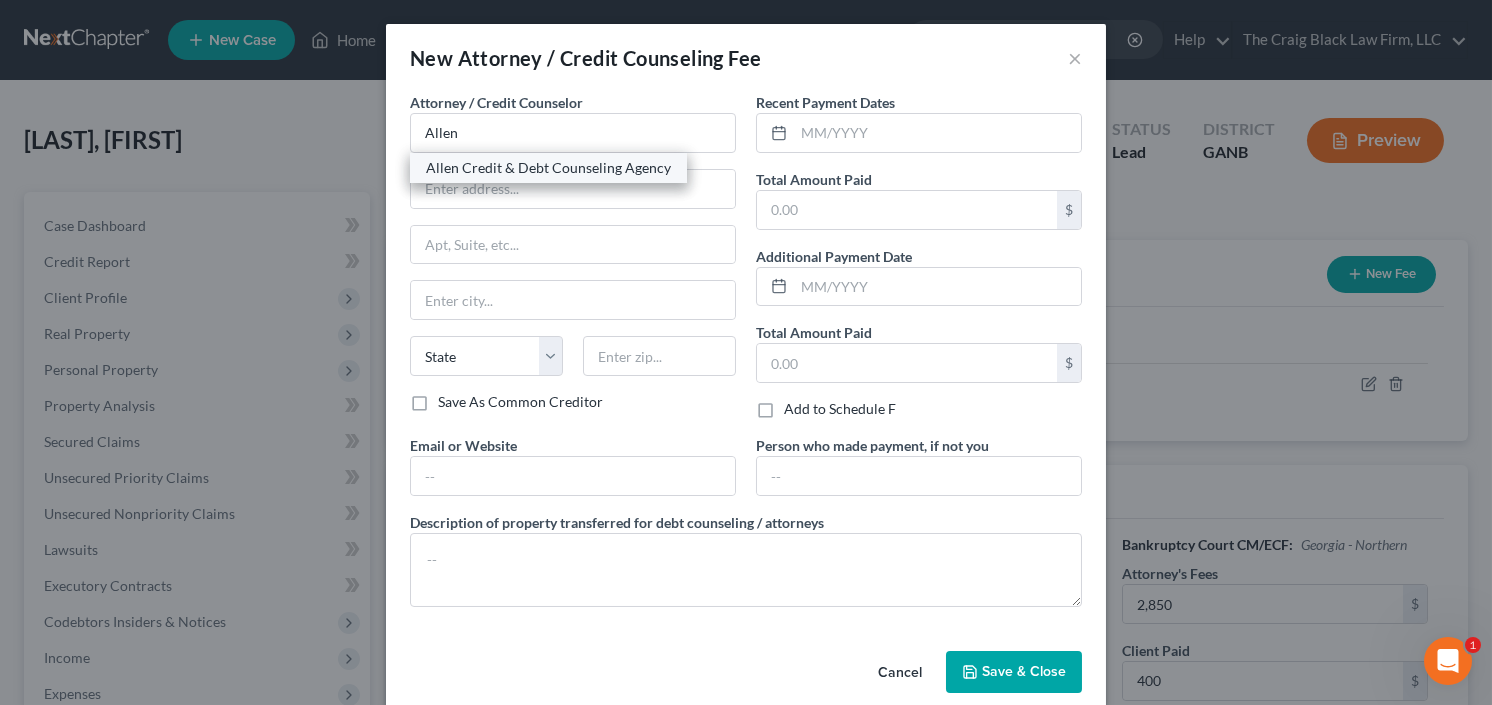 click on "Allen Credit & Debt Counseling Agency" at bounding box center (548, 168) 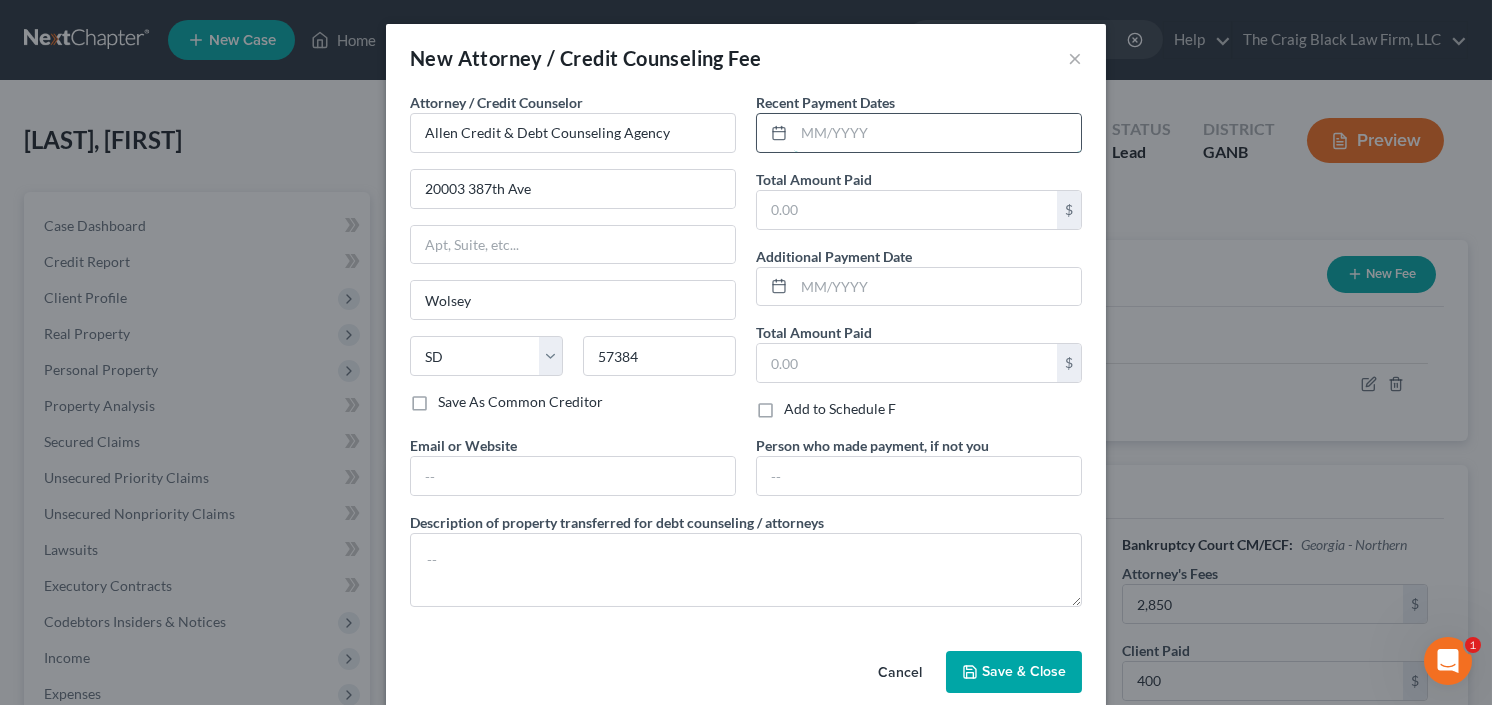 click at bounding box center [937, 133] 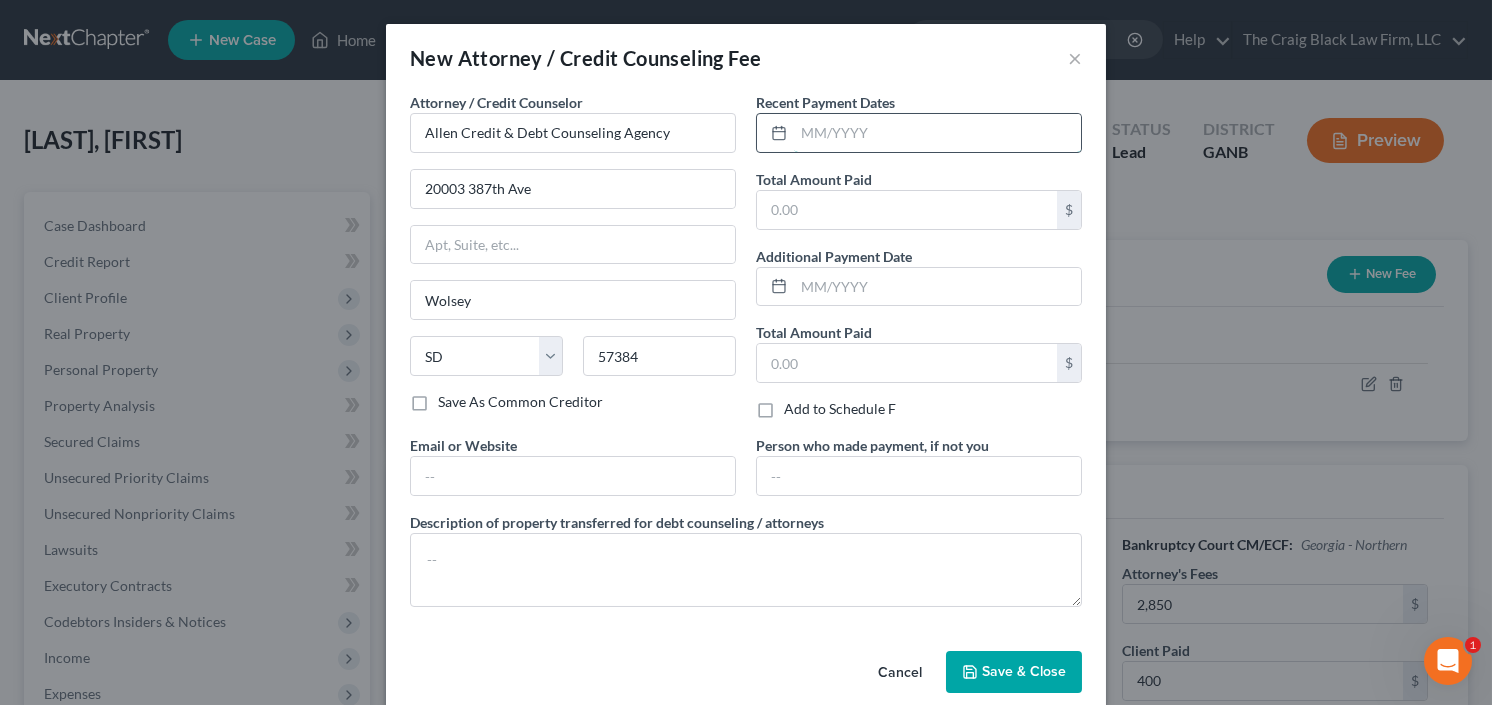 type on "7" 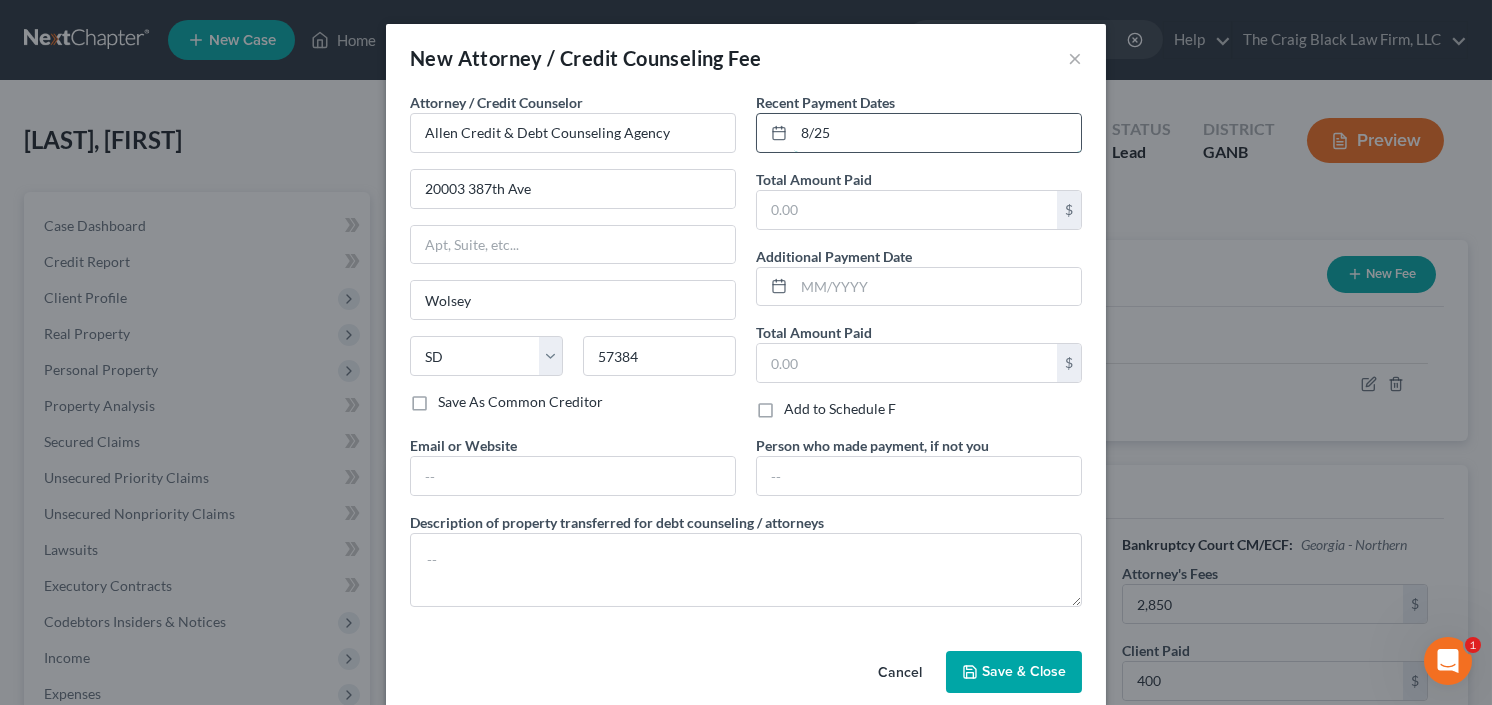 type on "8/25" 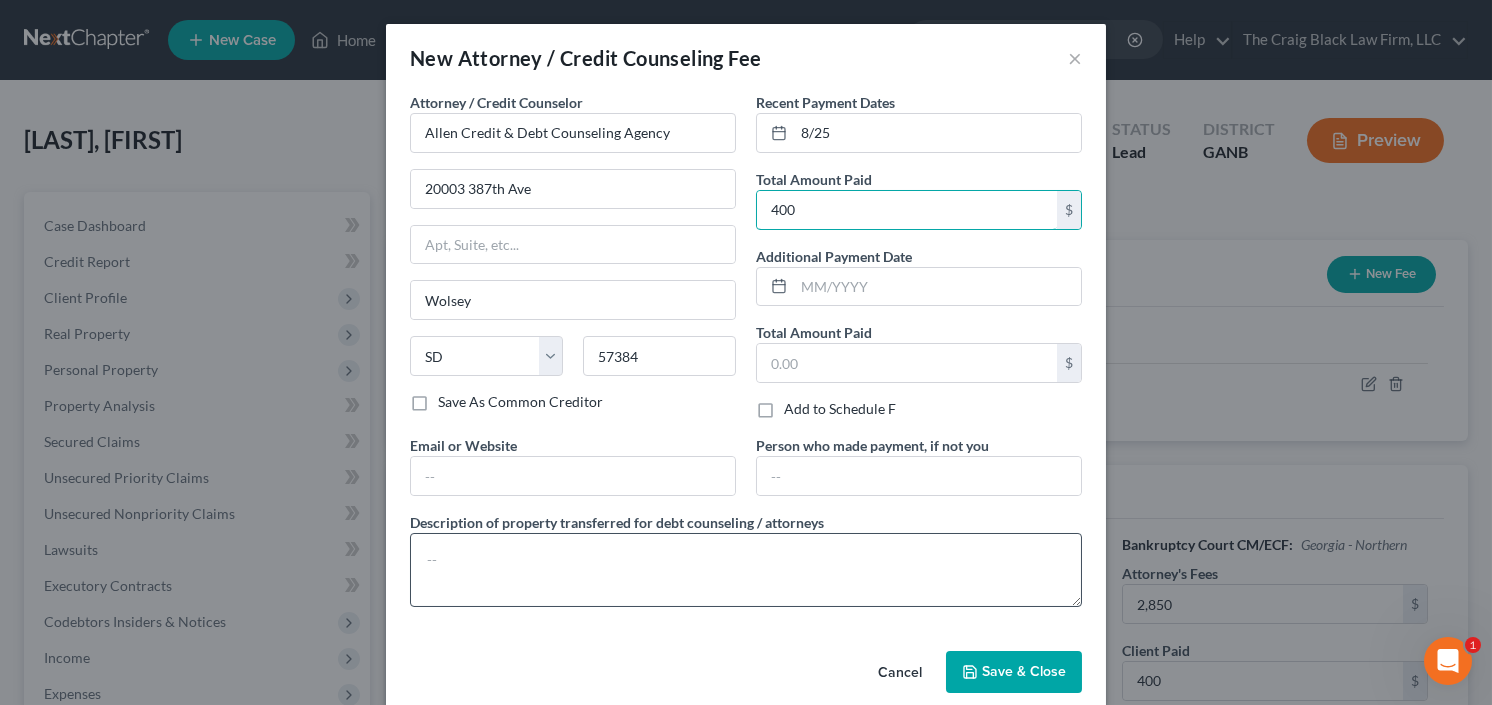 type on "400" 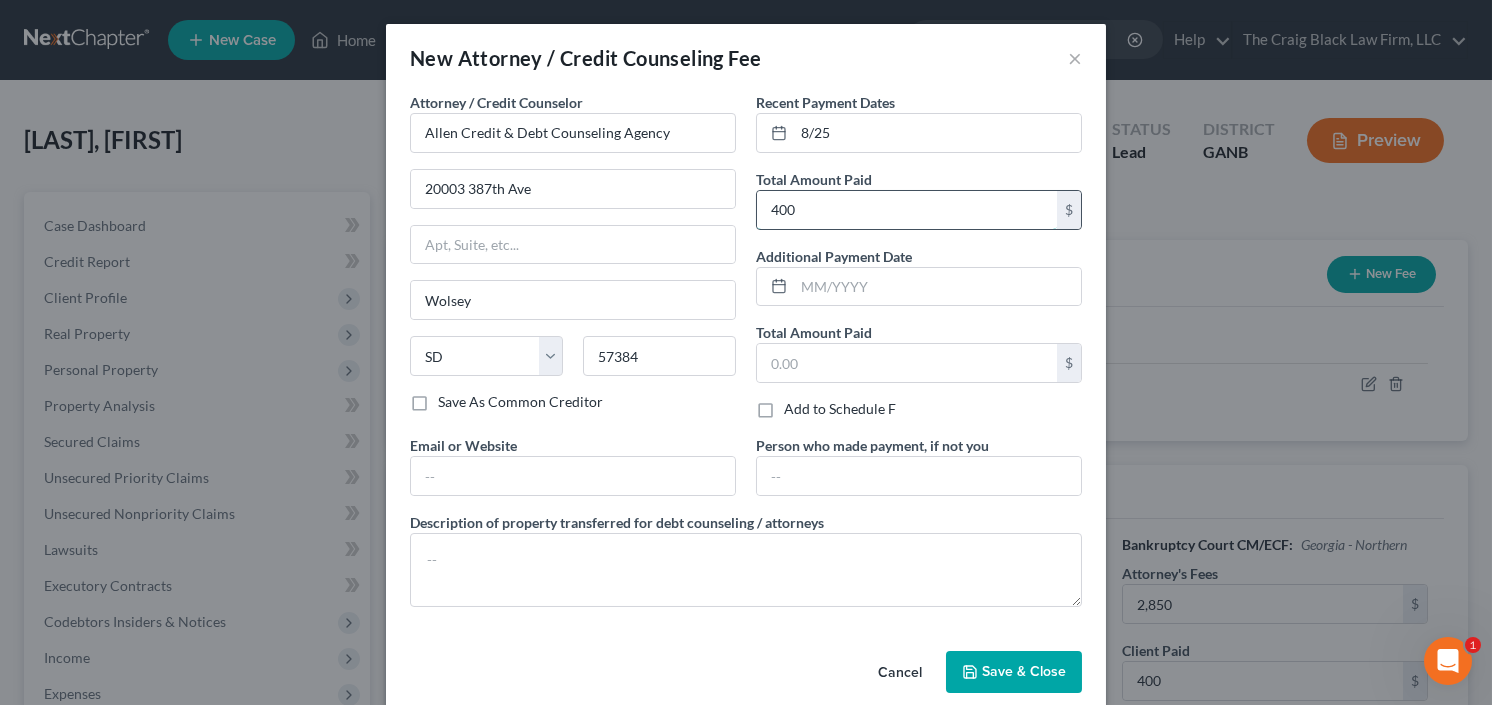 drag, startPoint x: 638, startPoint y: 540, endPoint x: 883, endPoint y: 213, distance: 408.60004 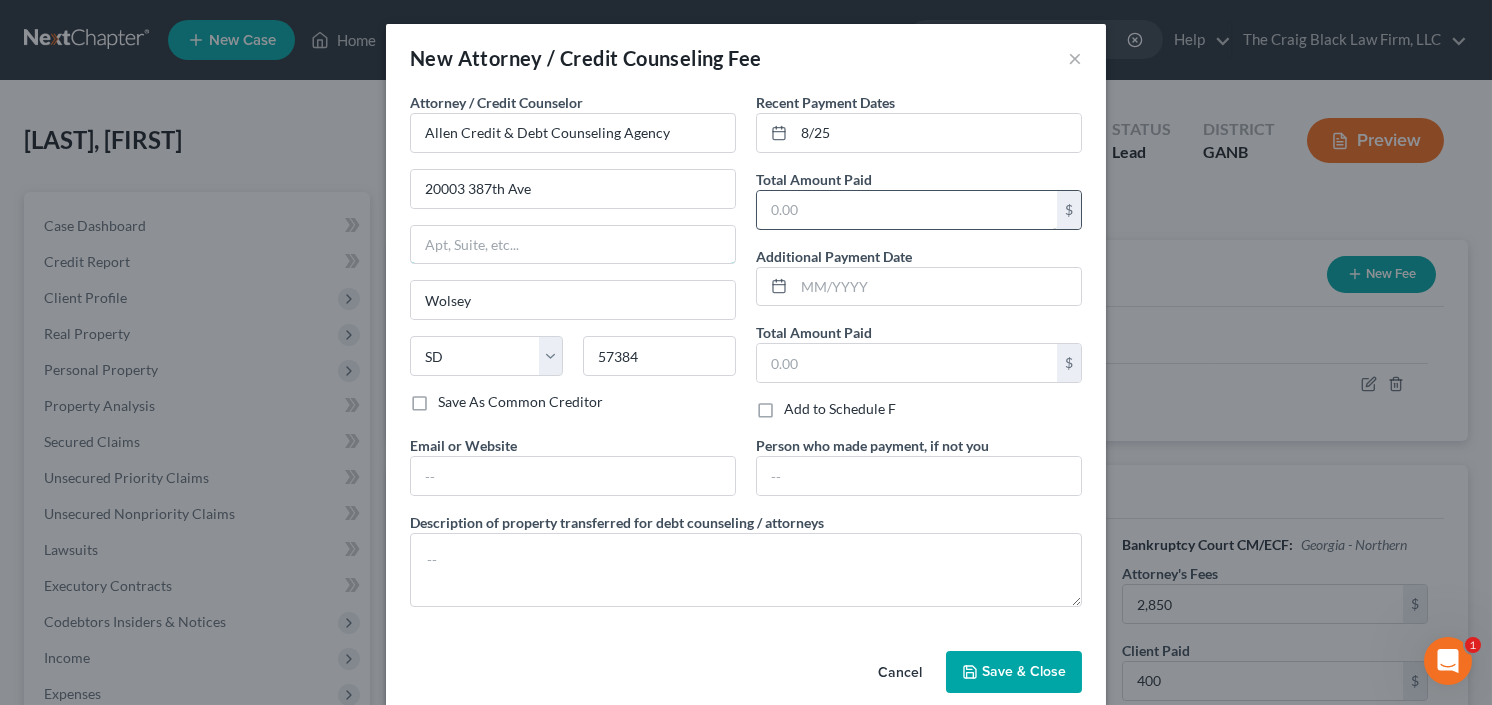 type on "400" 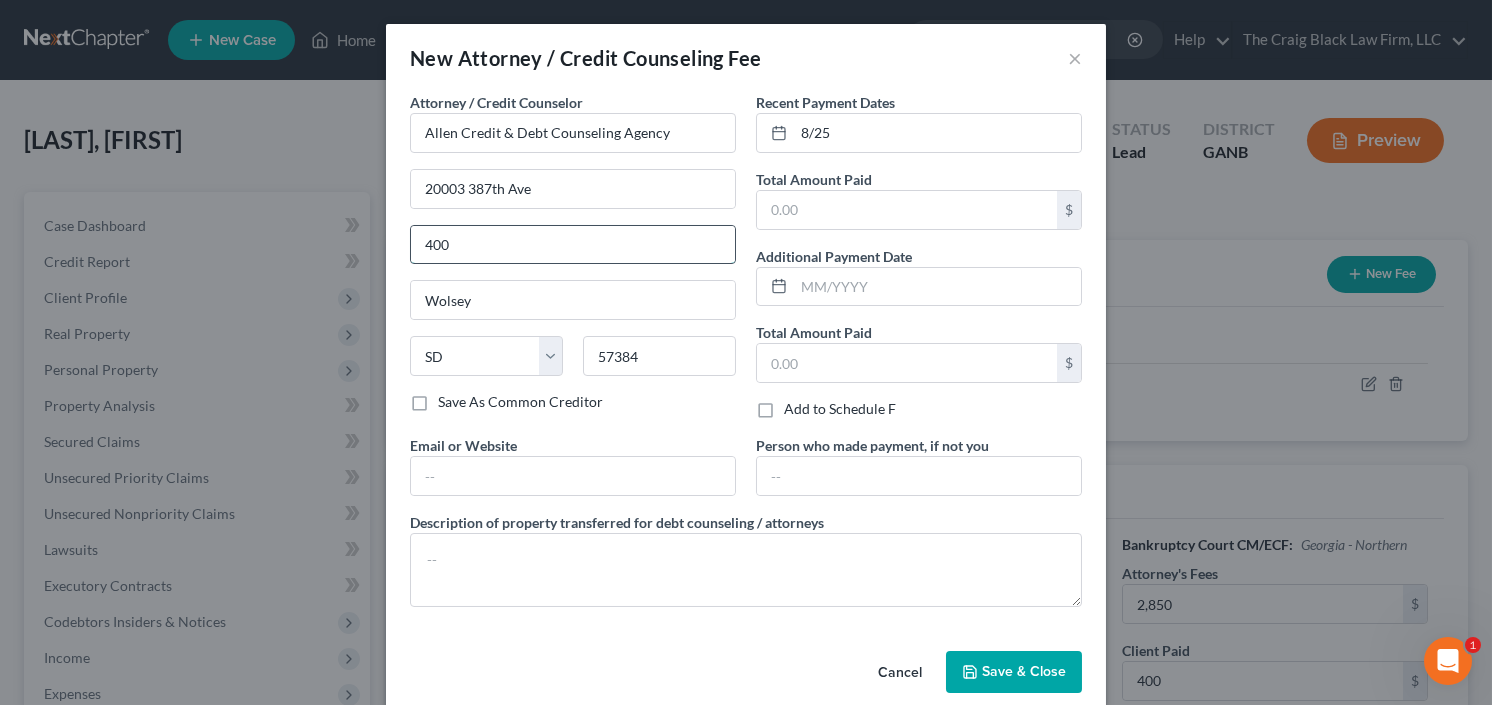 type 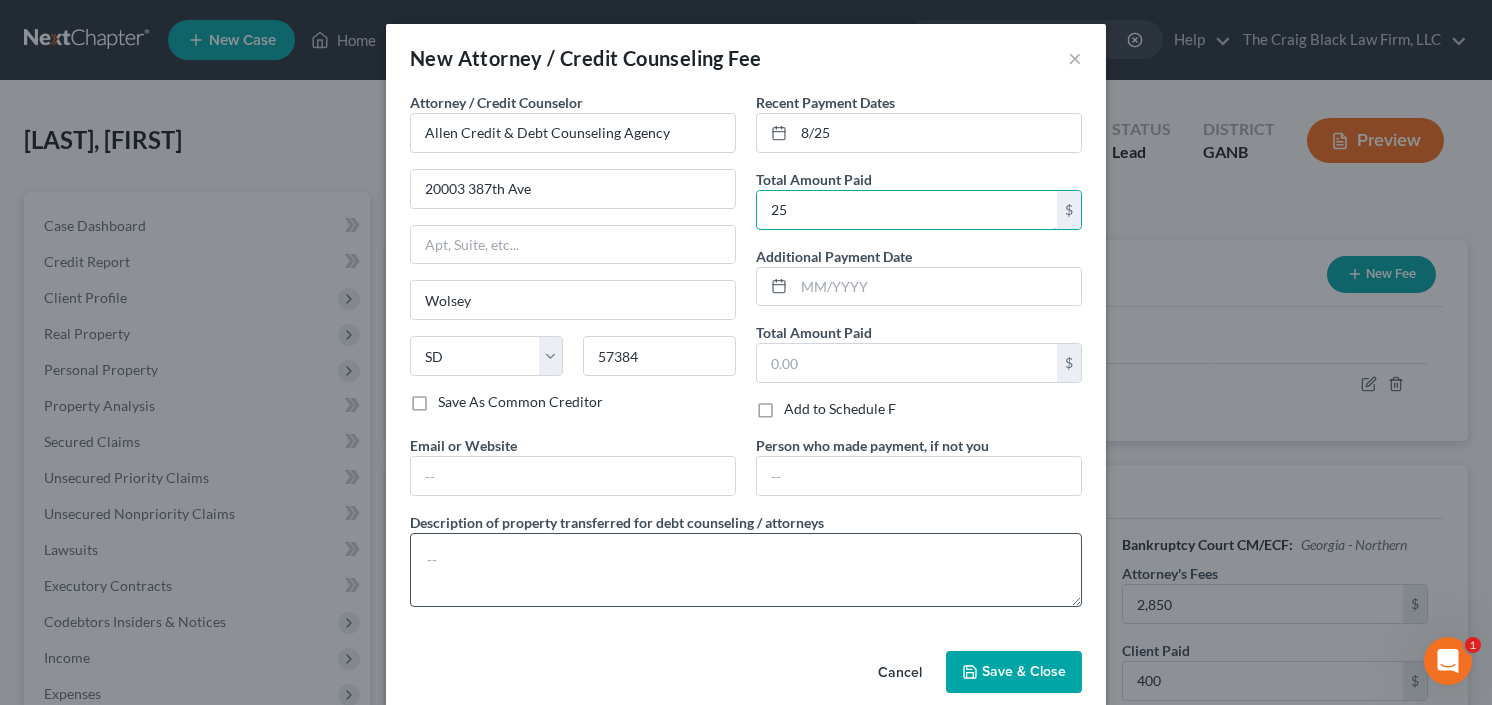 type on "25" 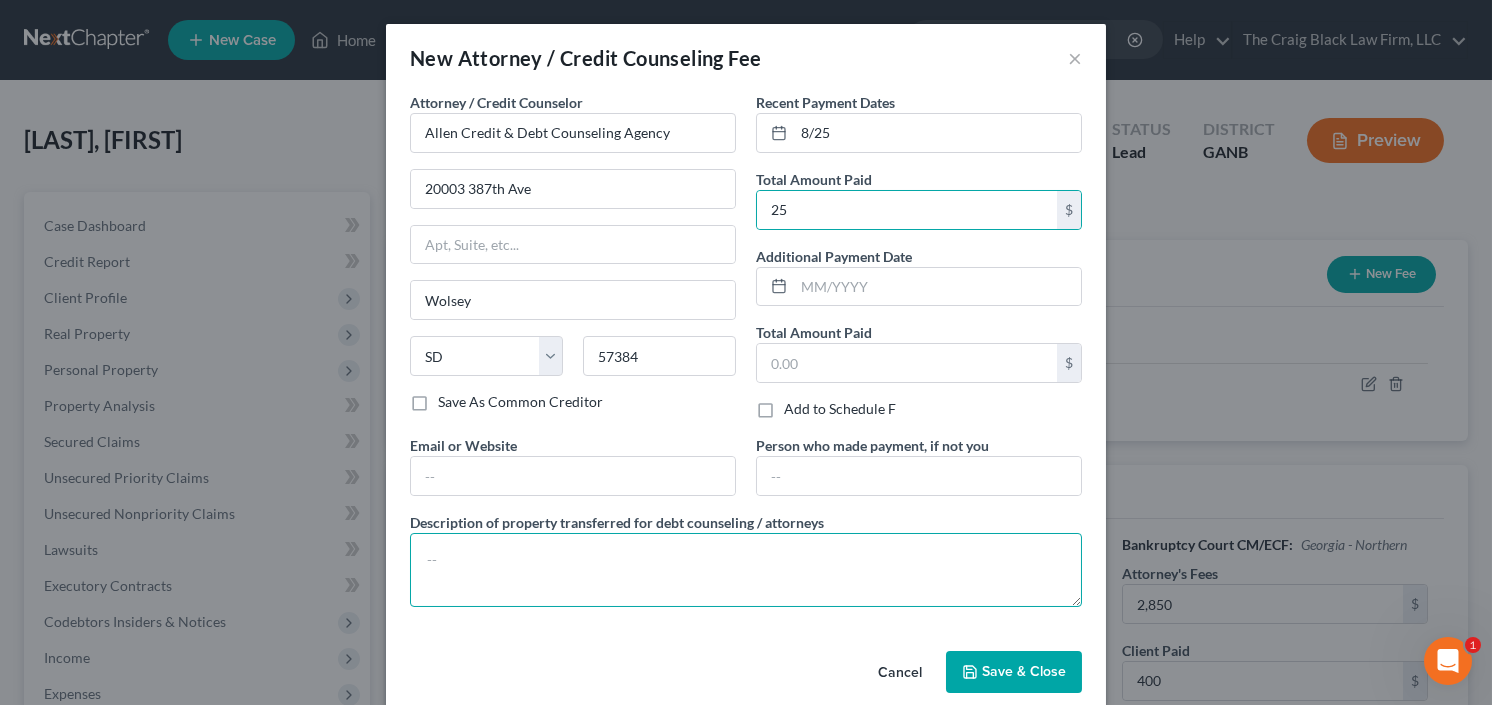 click at bounding box center (746, 570) 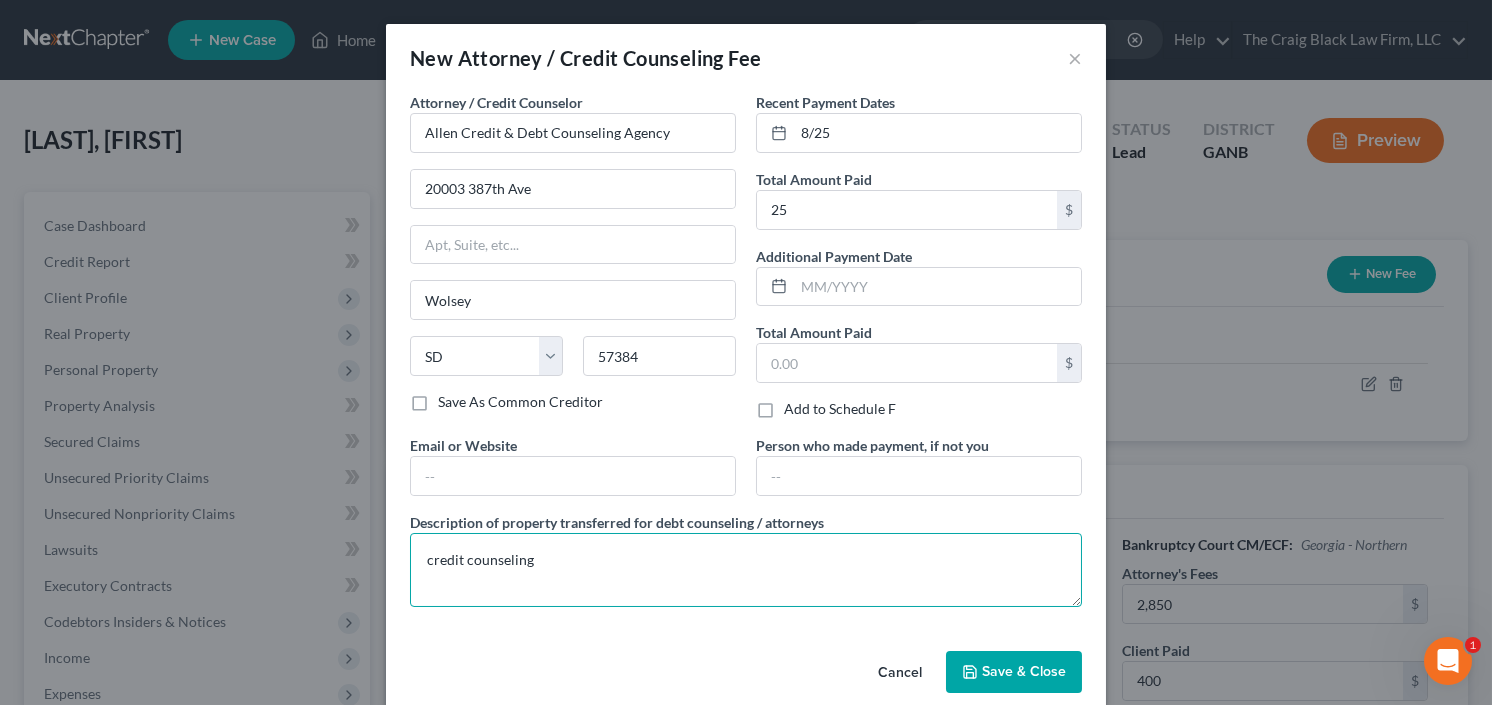 type on "credit counseling" 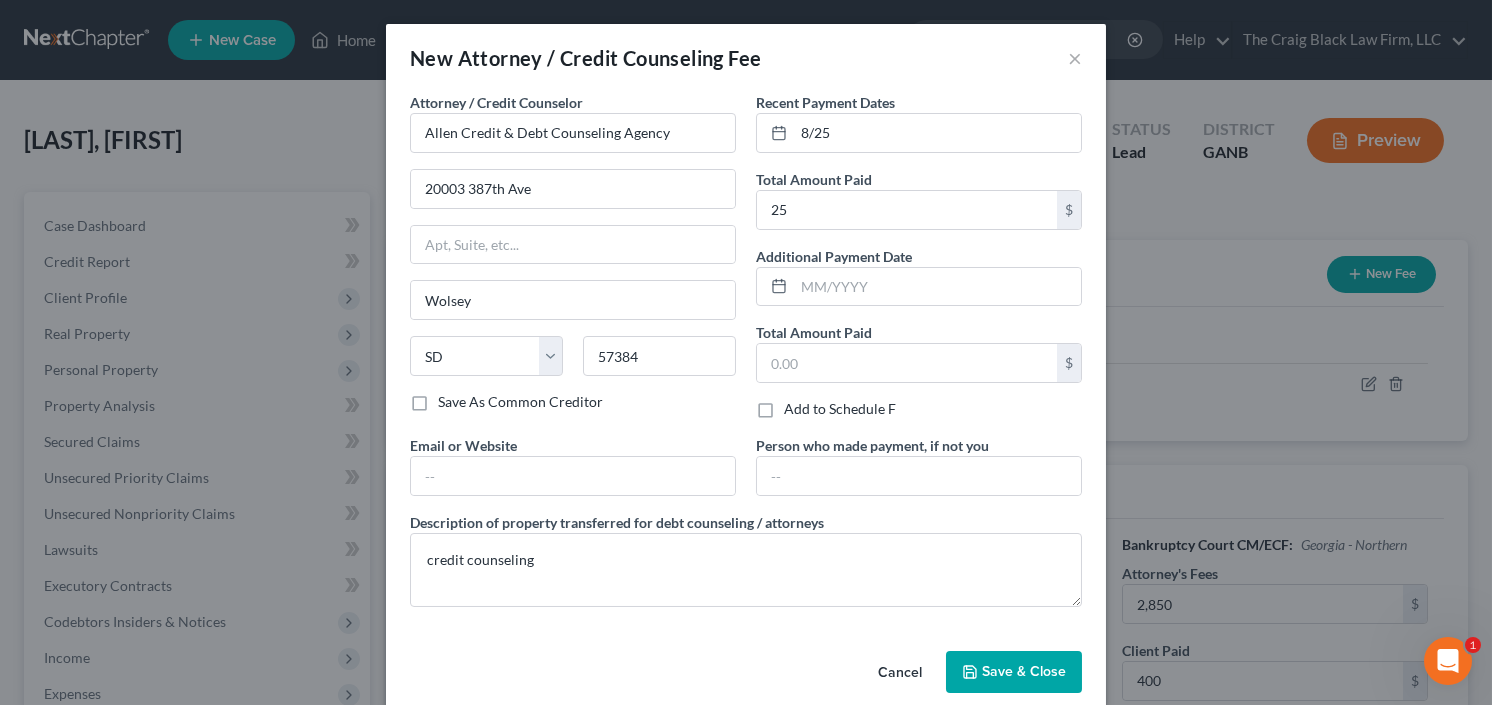 click on "Save & Close" at bounding box center [1024, 671] 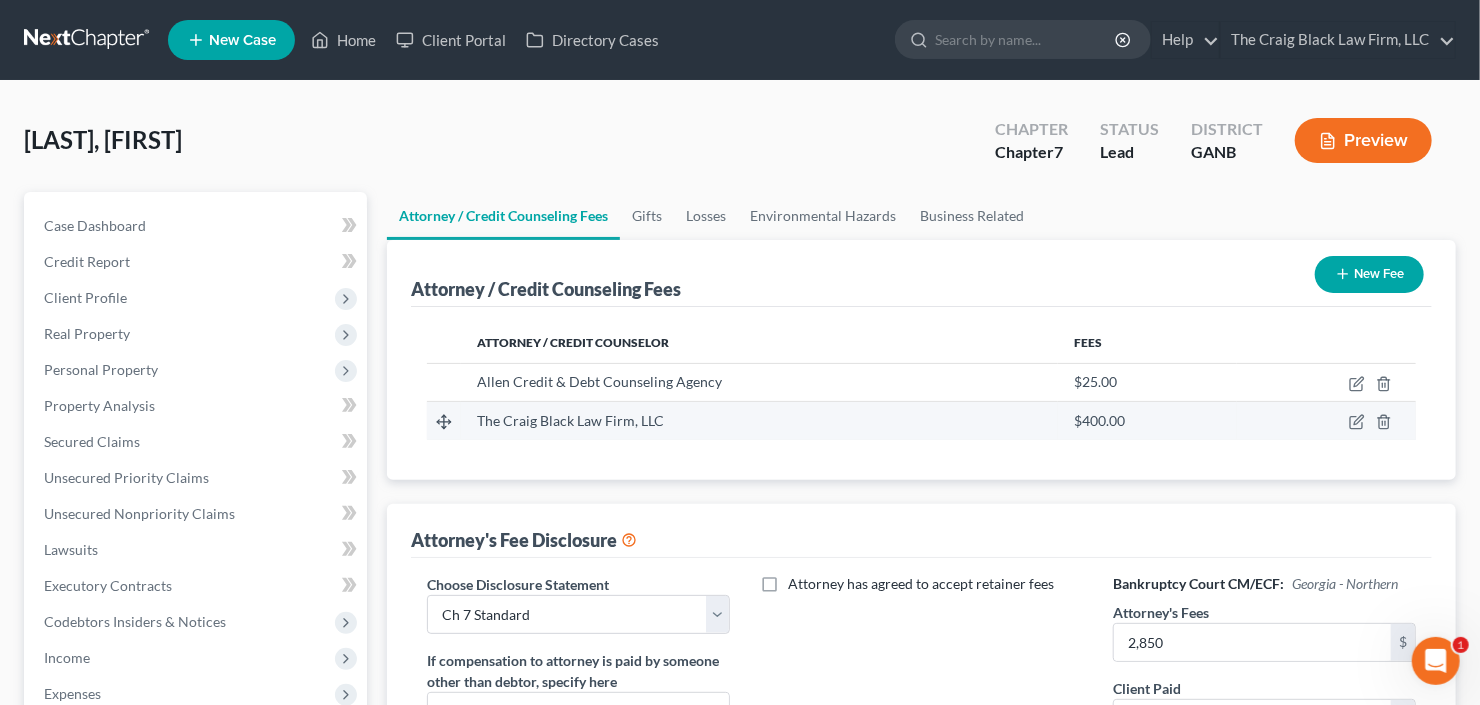 click at bounding box center [1326, 421] 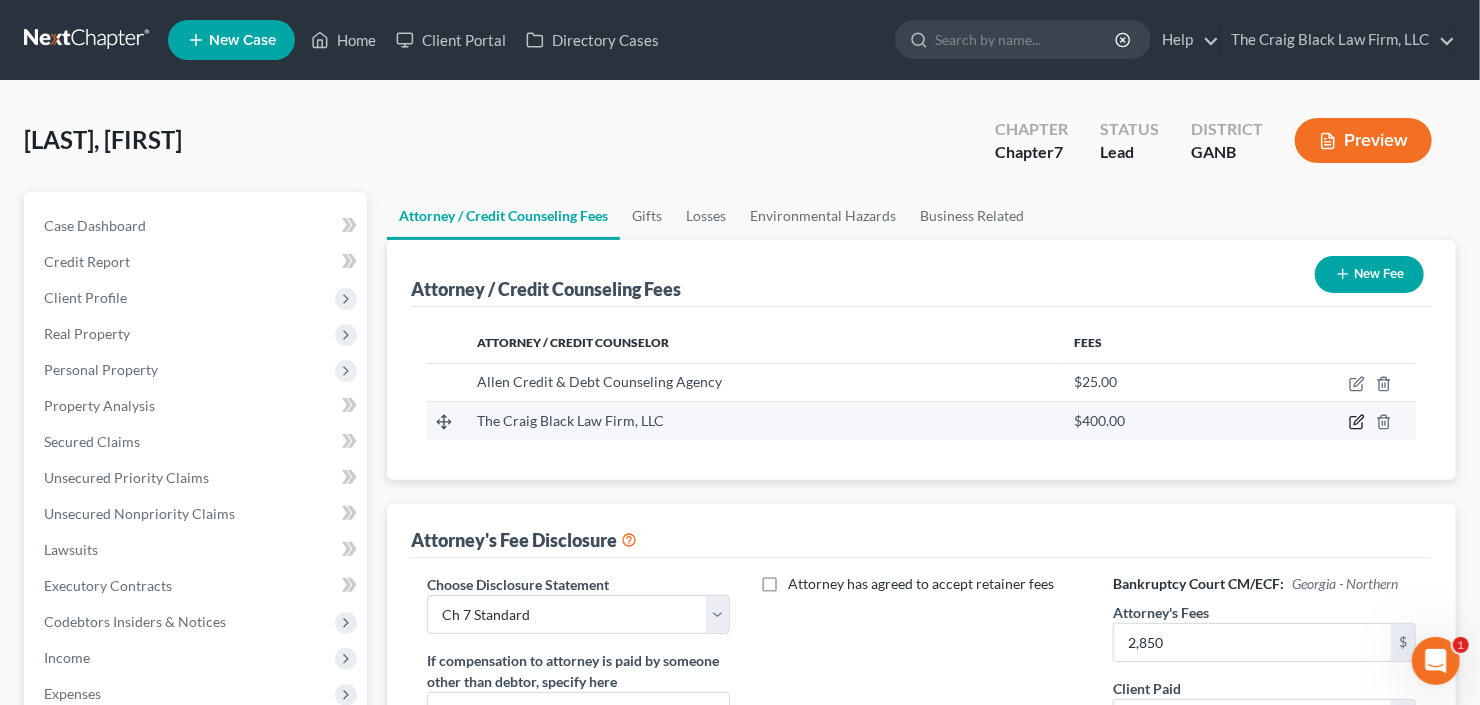 click 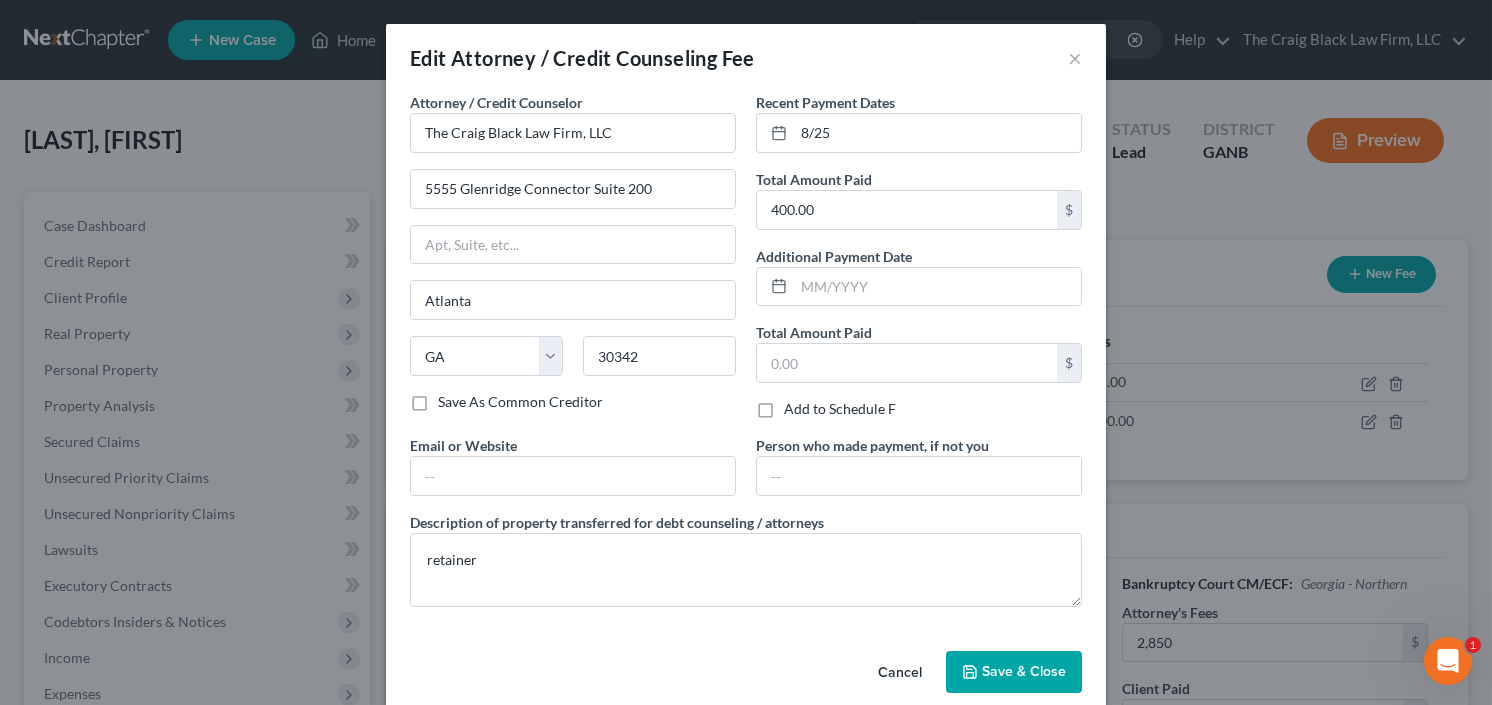 click on "Save & Close" at bounding box center (1024, 671) 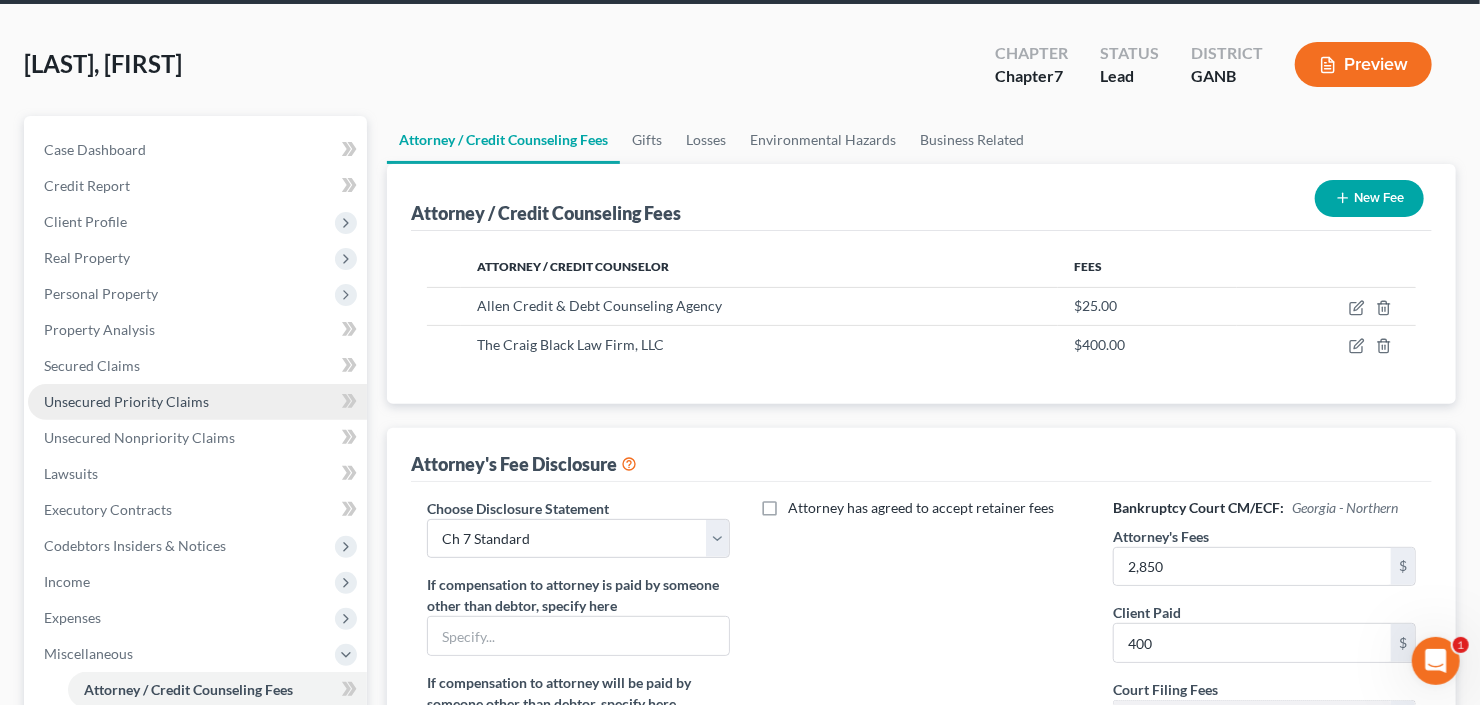 scroll, scrollTop: 160, scrollLeft: 0, axis: vertical 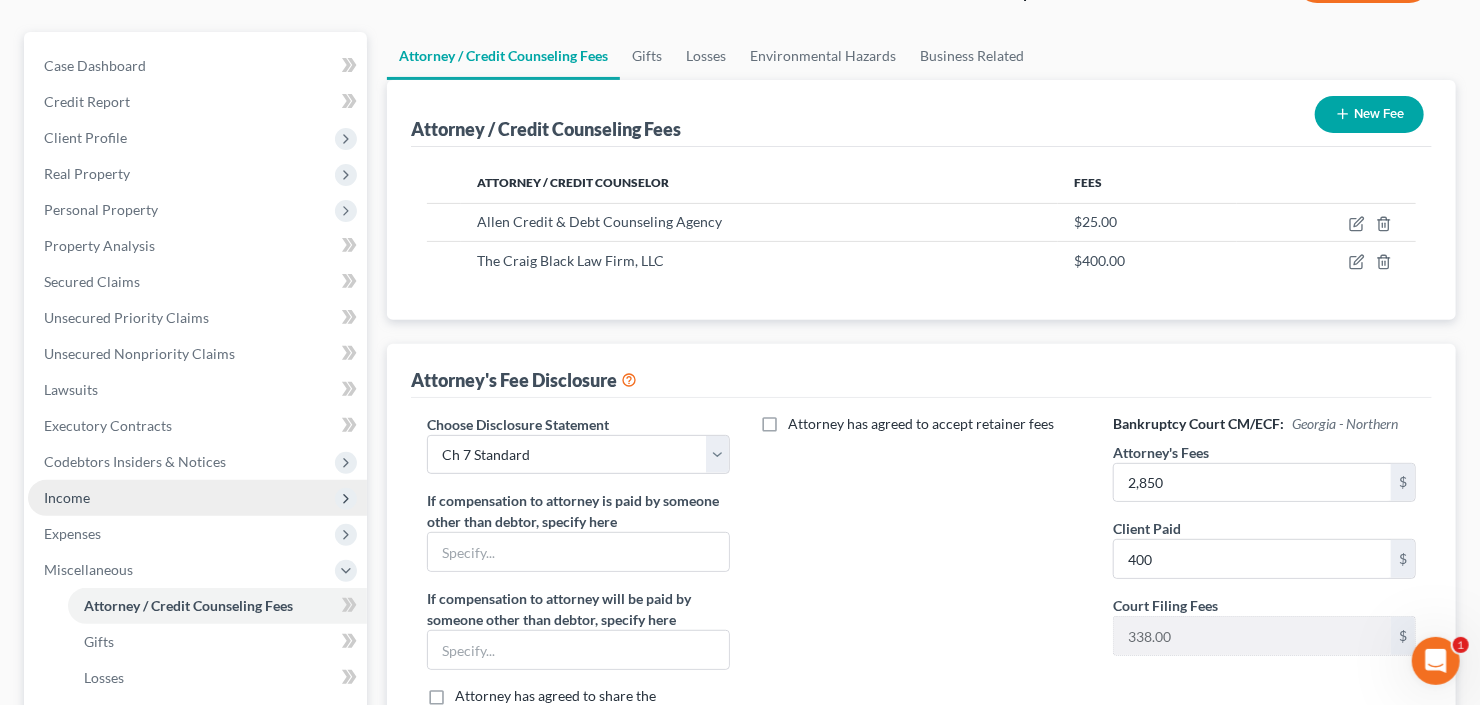 click on "Income" at bounding box center (197, 498) 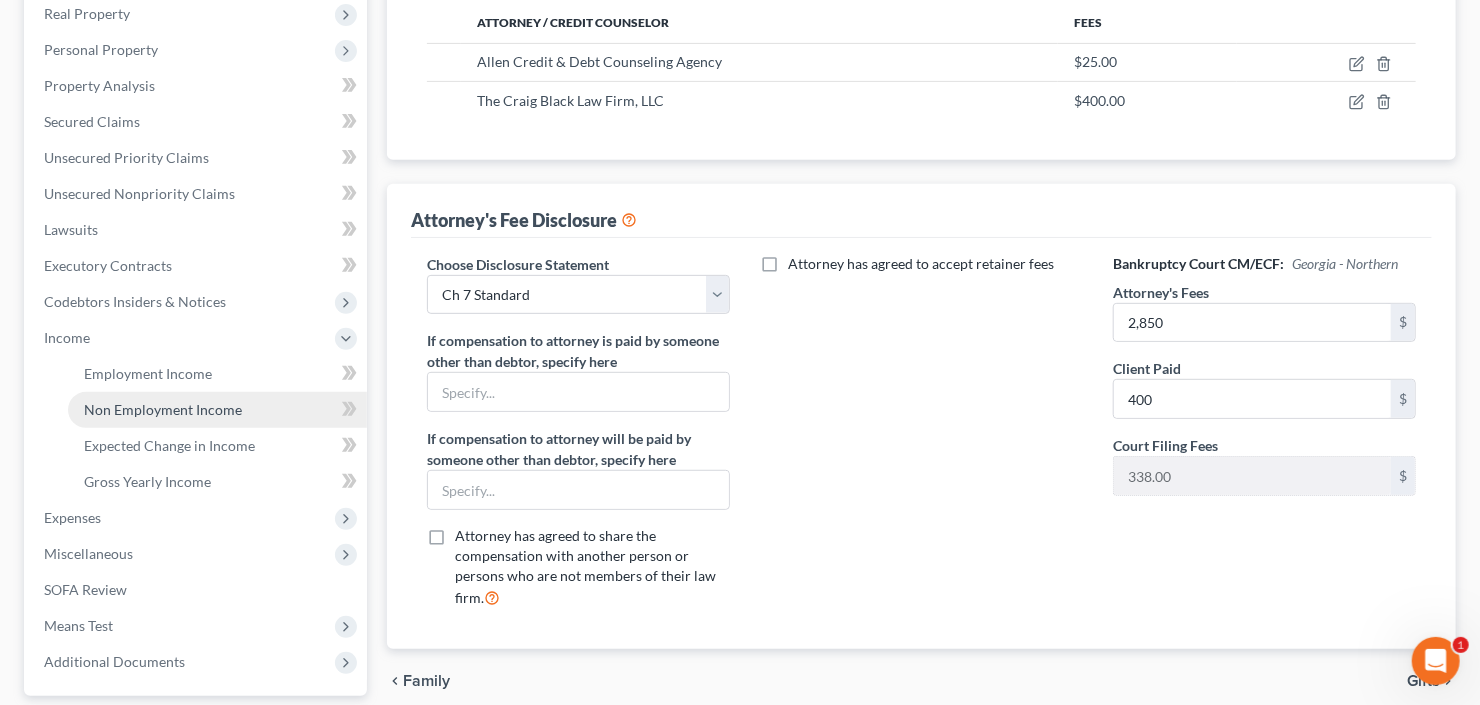 click on "Non Employment Income" at bounding box center (163, 409) 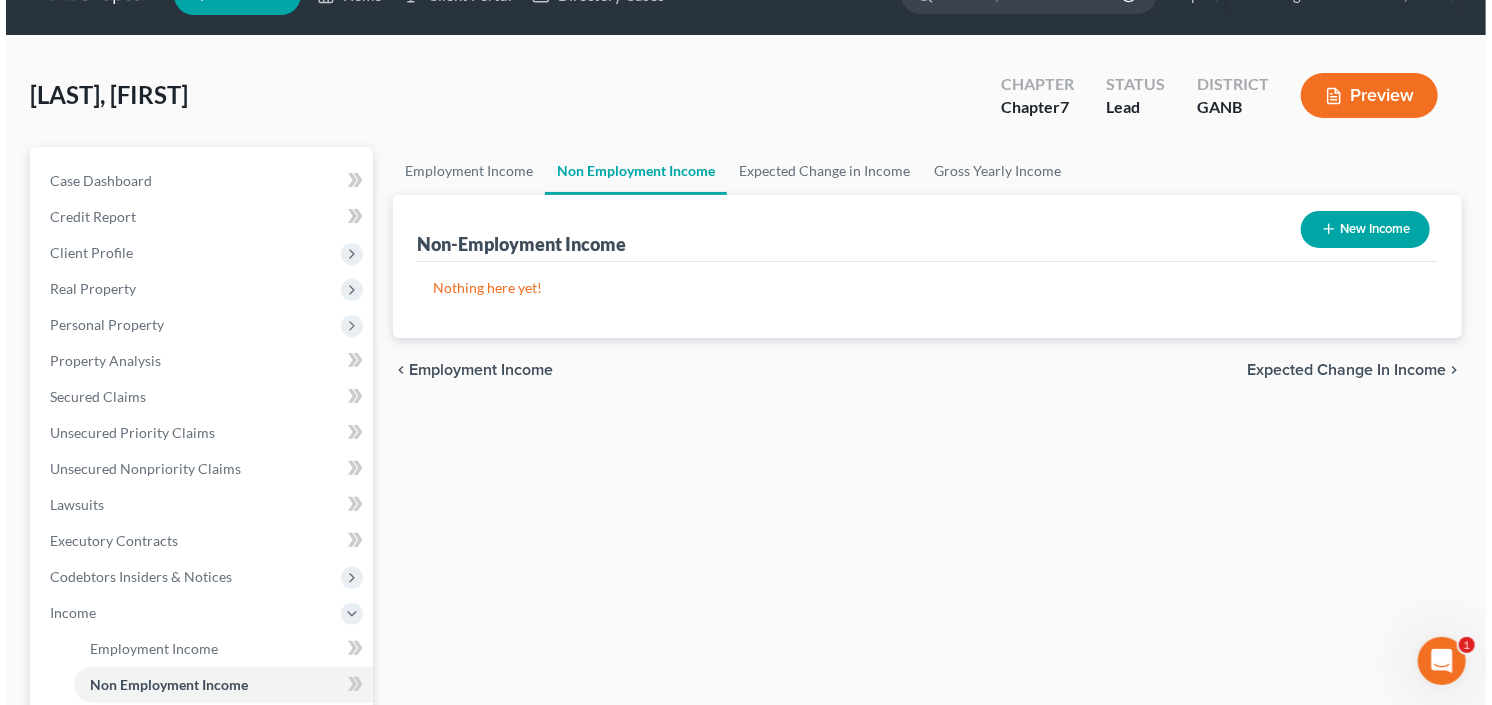 scroll, scrollTop: 0, scrollLeft: 0, axis: both 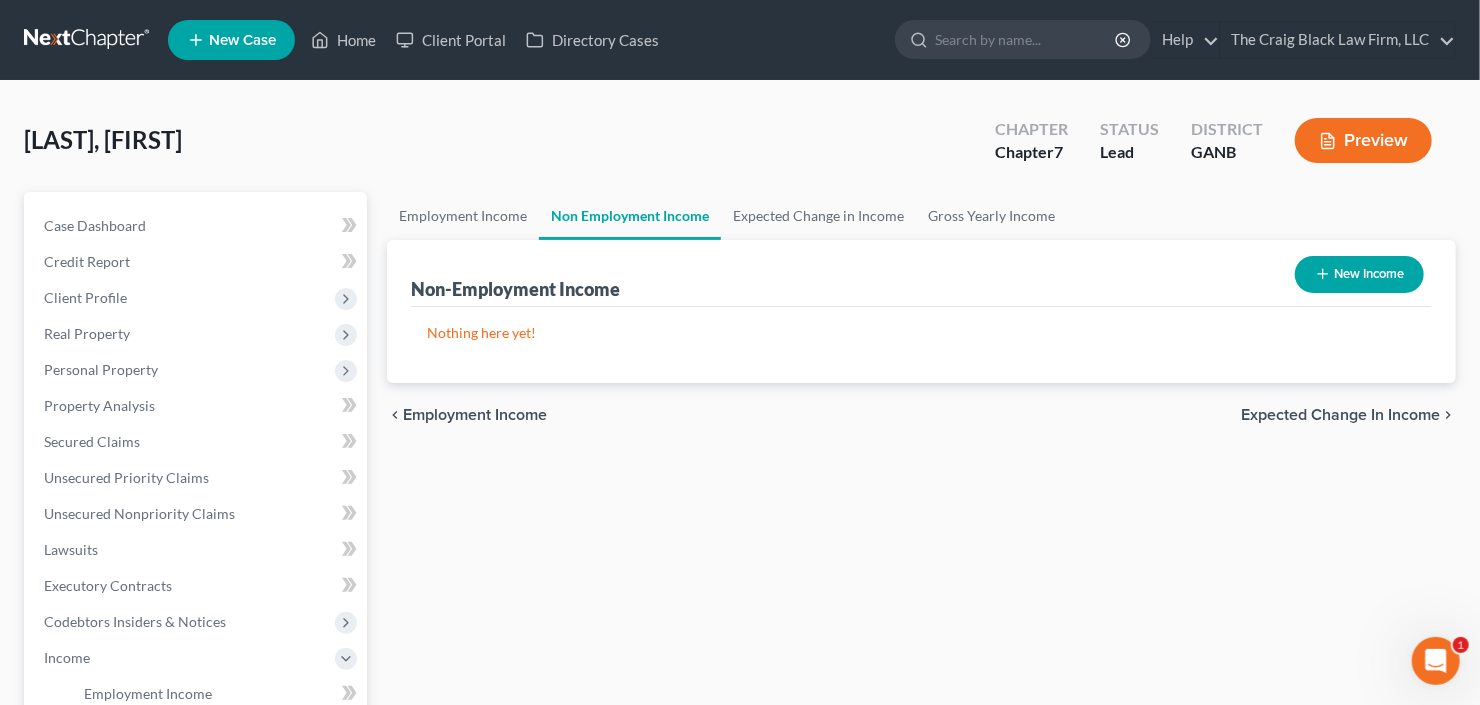 click on "New Income" at bounding box center [1359, 274] 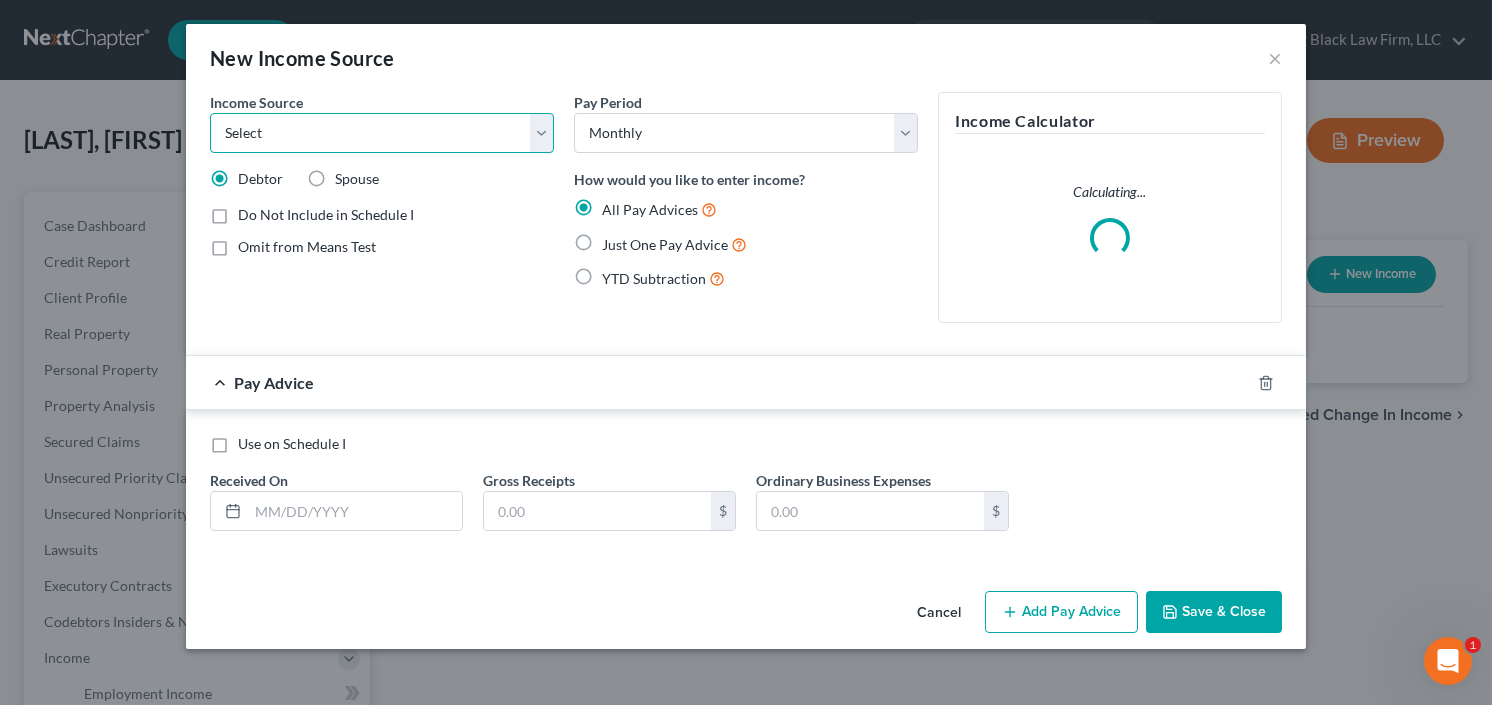 click on "Select Unemployment Disability (from employer) Pension Retirement Social Security / Social Security Disability Other Government Assistance Interests, Dividends or Royalties Child / Family Support Contributions to Household Property / Rental Business, Professional or Farm Alimony / Maintenance Payments Military Disability Benefits Other Monthly Income" at bounding box center (382, 133) 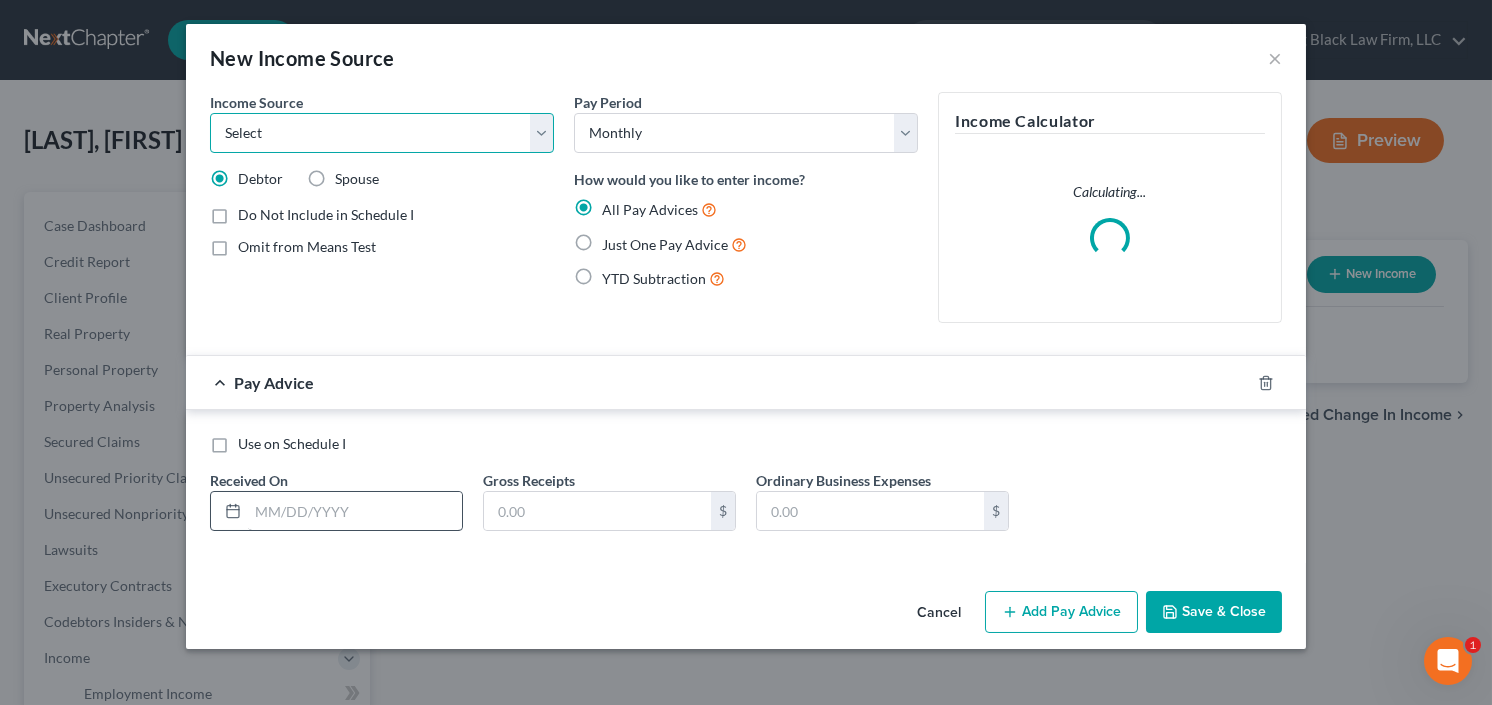 select on "13" 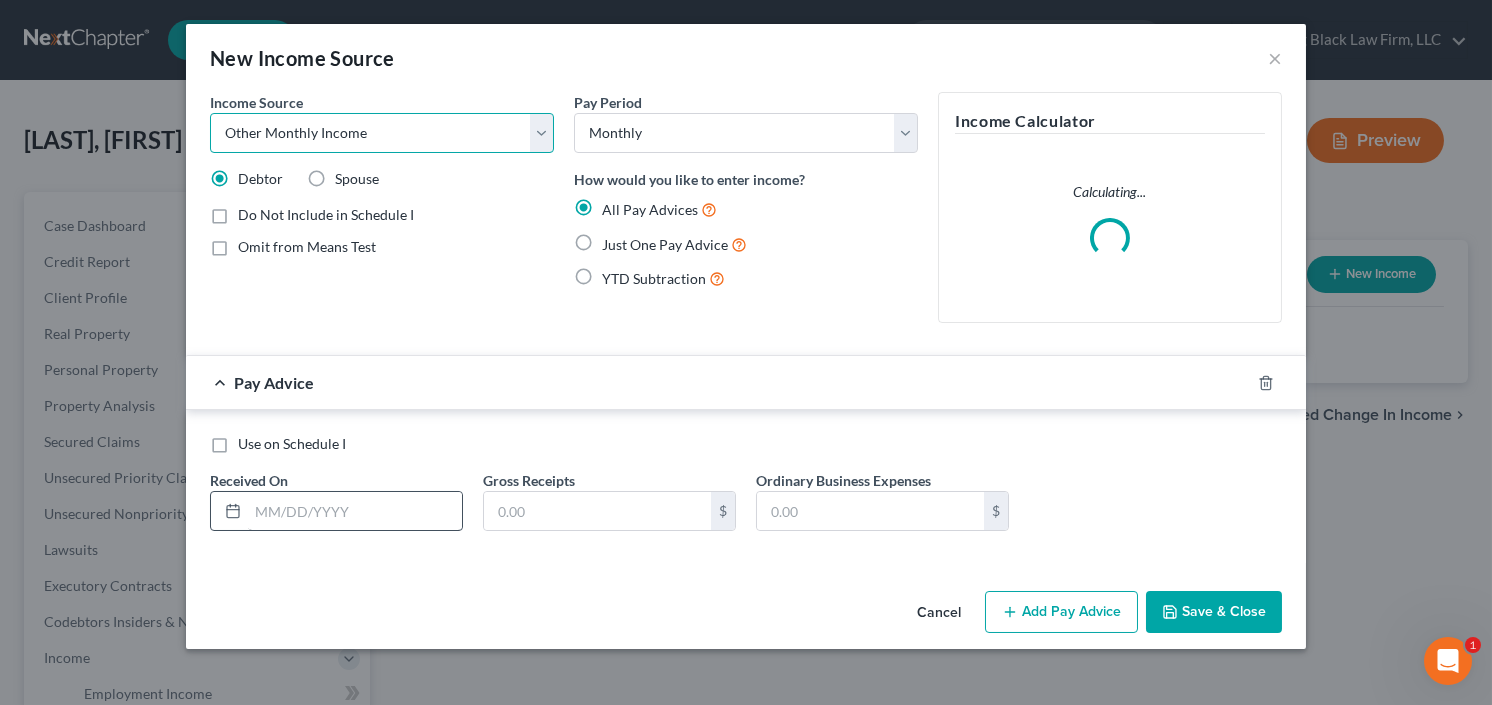 click on "Select Unemployment Disability (from employer) Pension Retirement Social Security / Social Security Disability Other Government Assistance Interests, Dividends or Royalties Child / Family Support Contributions to Household Property / Rental Business, Professional or Farm Alimony / Maintenance Payments Military Disability Benefits Other Monthly Income" at bounding box center [382, 133] 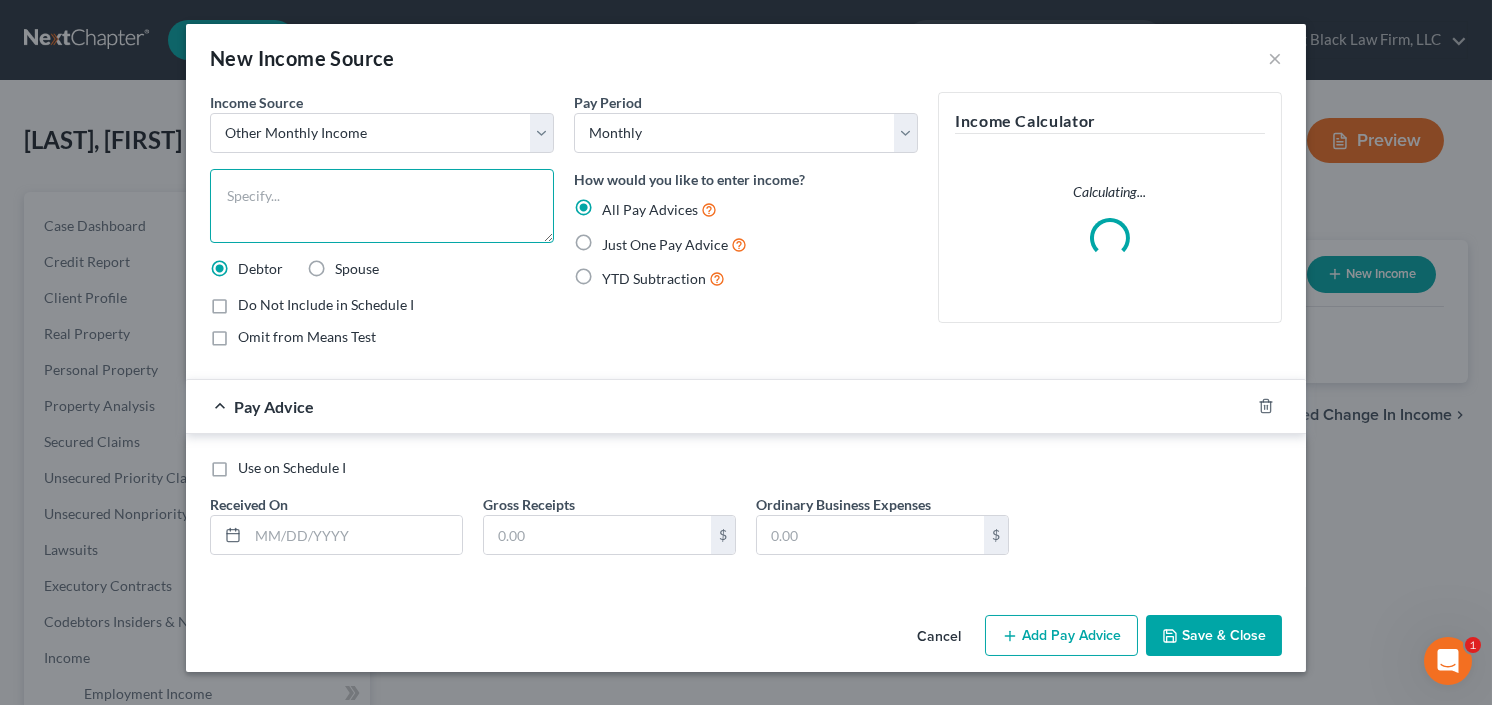 click at bounding box center (382, 206) 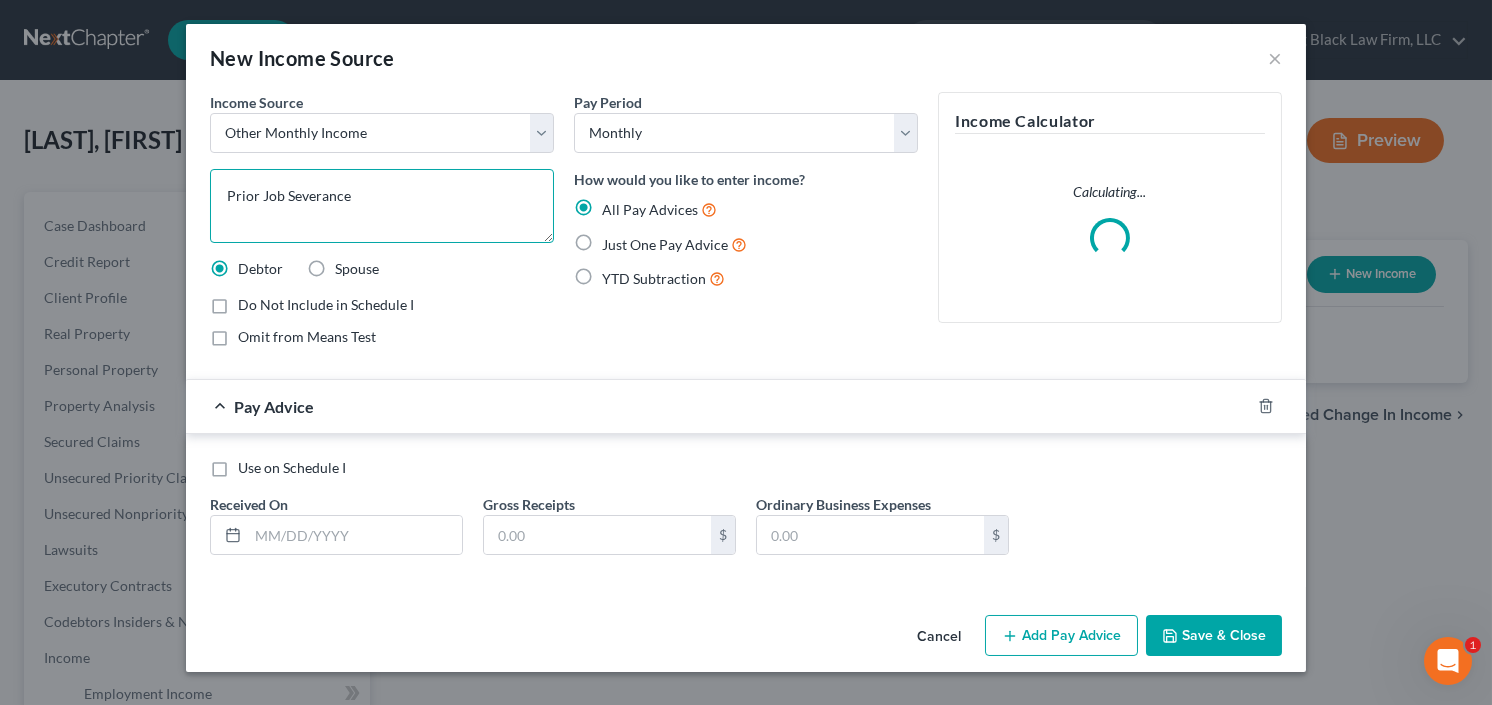type on "Prior Job Severance" 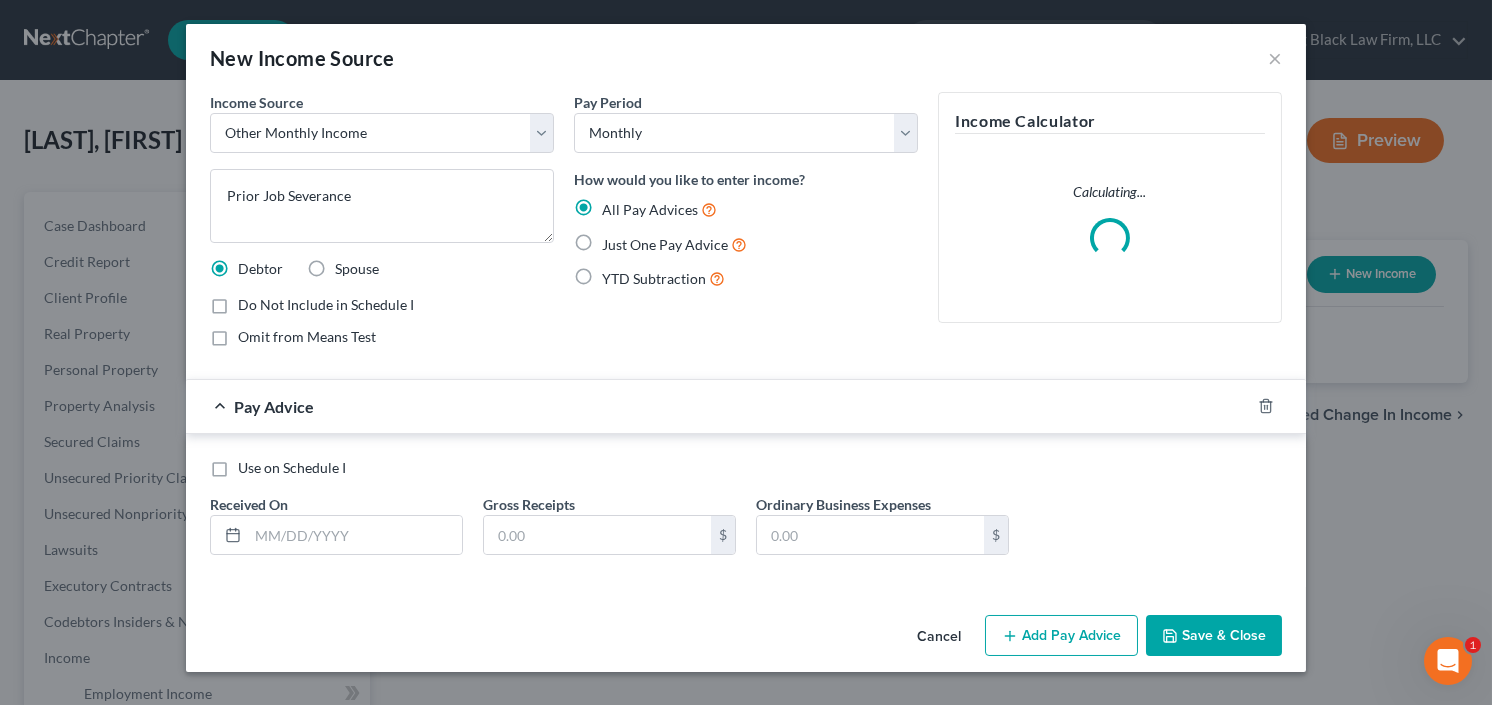 click on "YTD Subtraction" at bounding box center [663, 278] 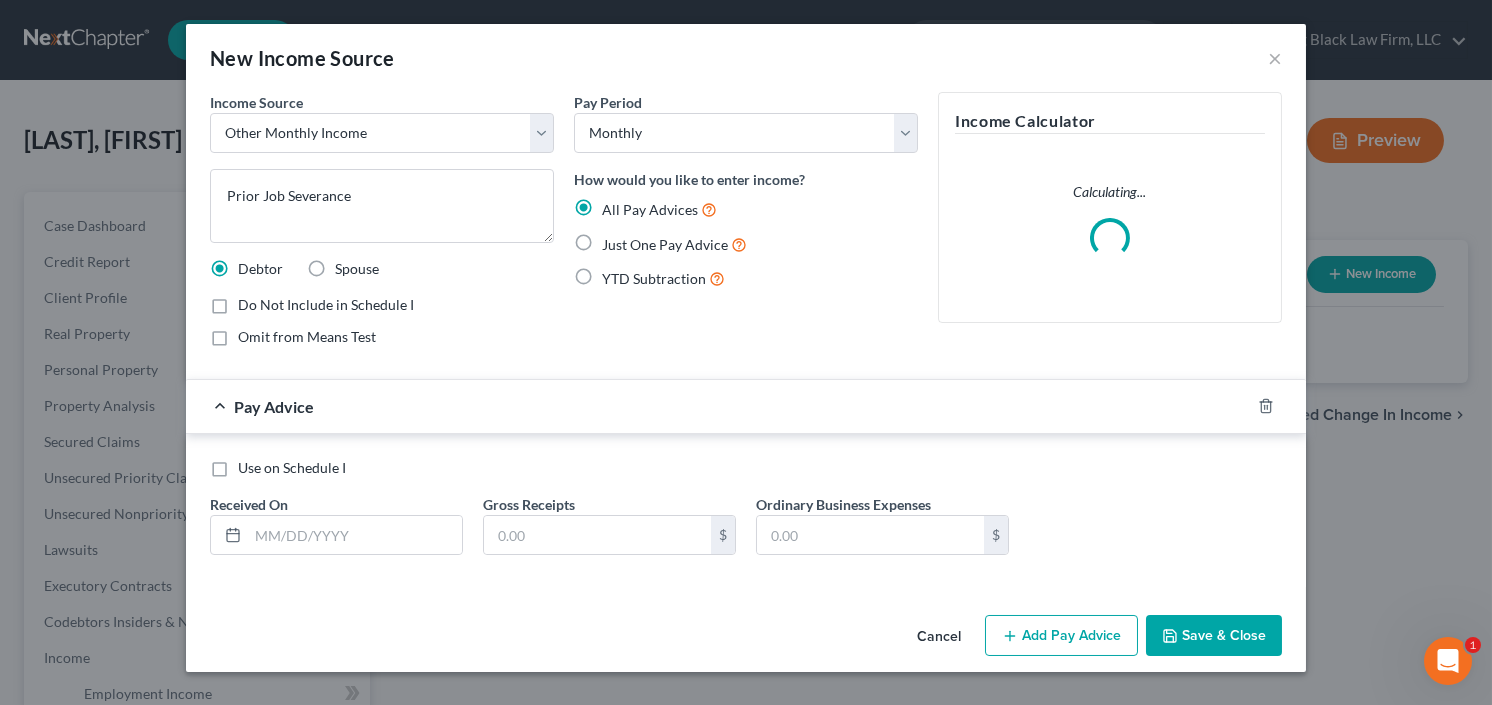 click on "YTD Subtraction" at bounding box center [616, 273] 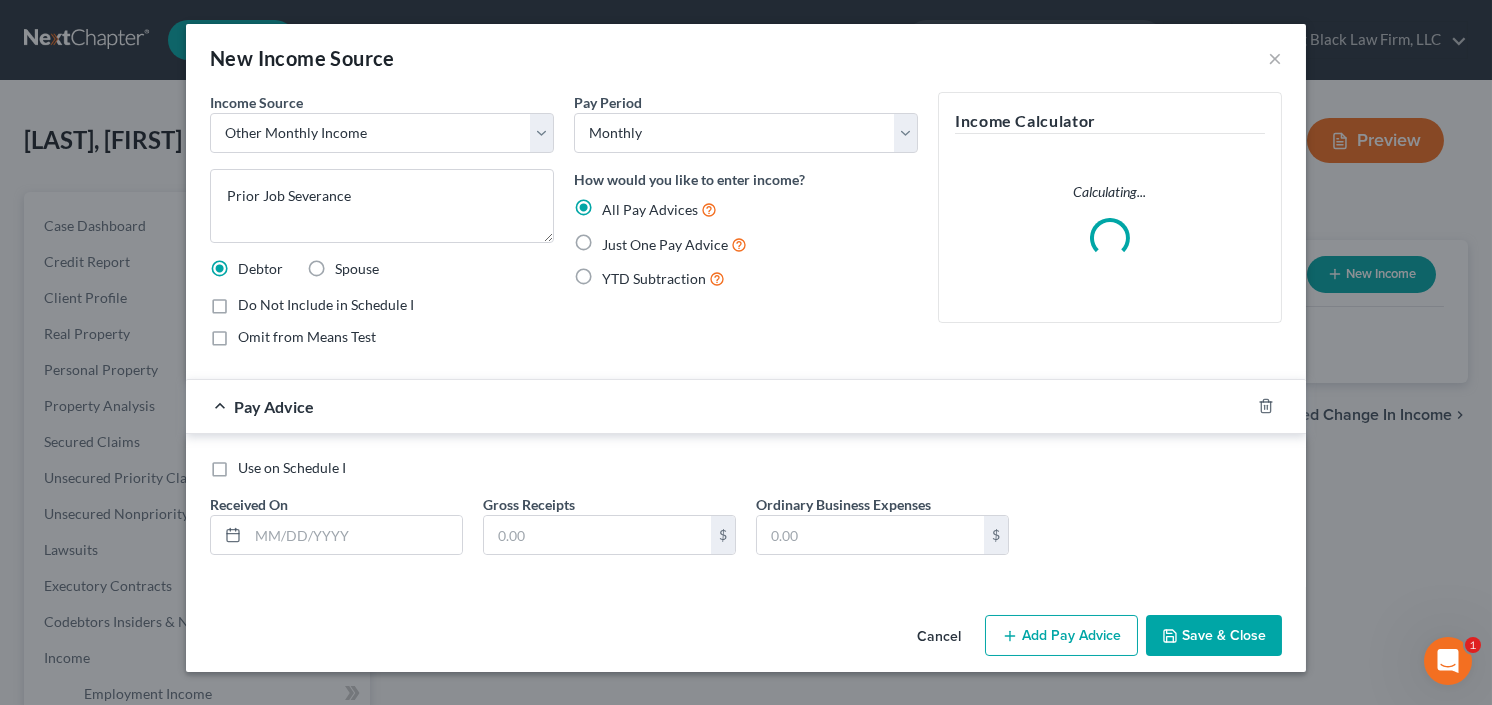 radio on "true" 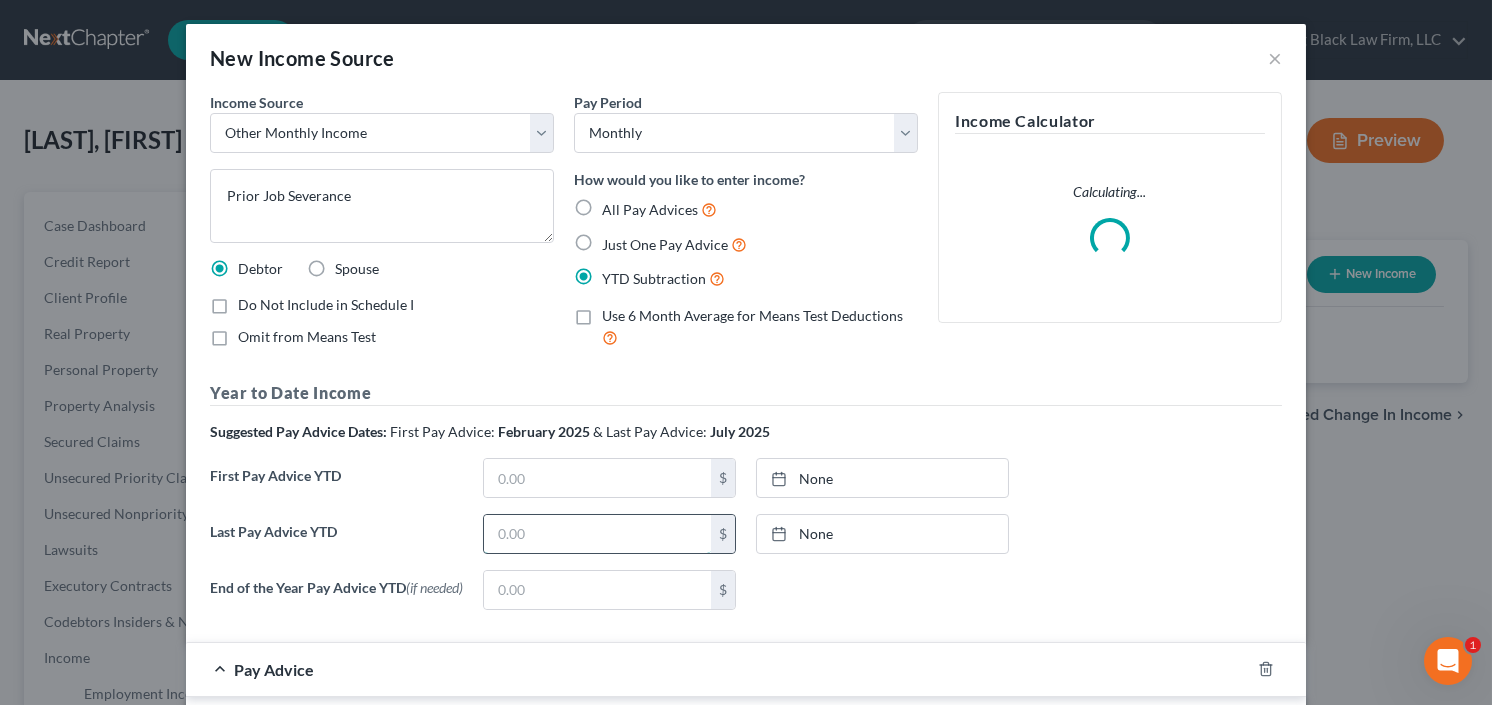 click at bounding box center [597, 534] 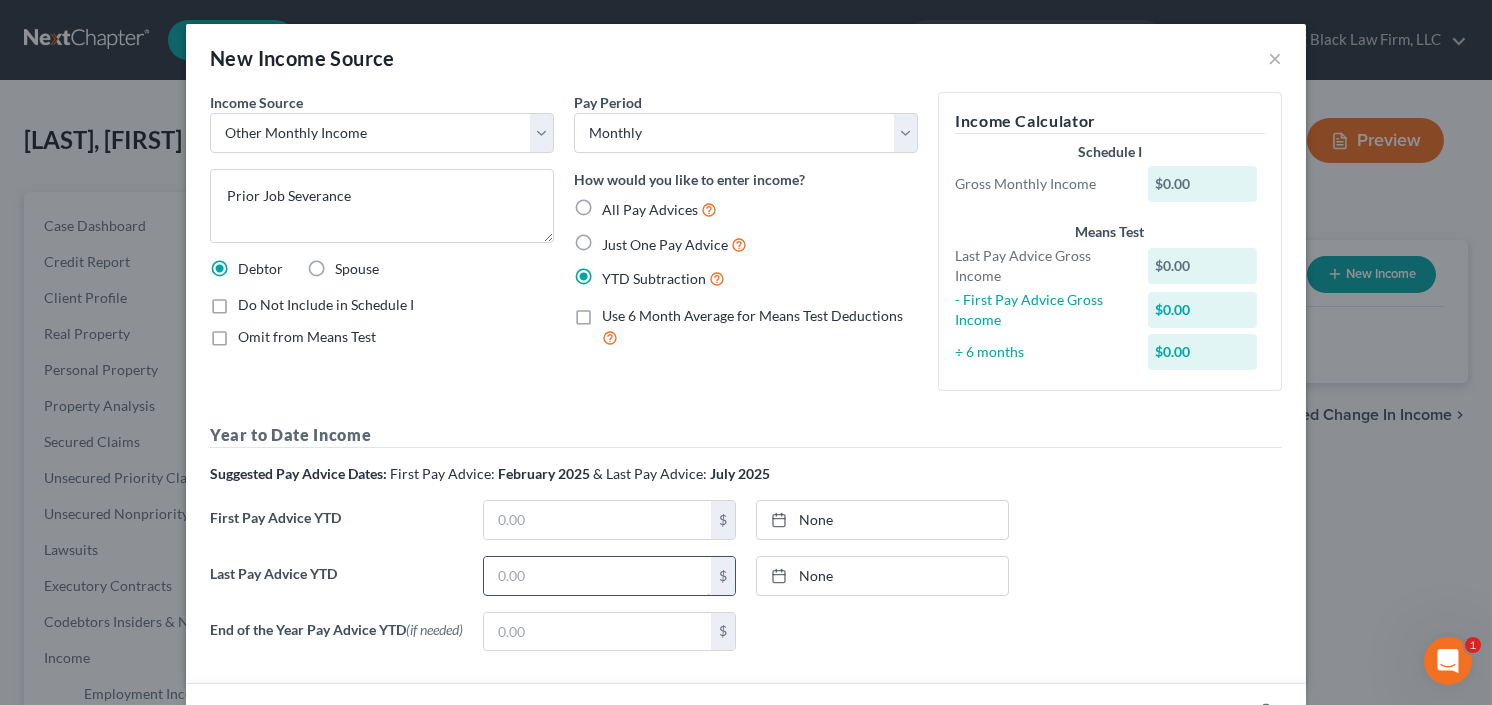 drag, startPoint x: 595, startPoint y: 575, endPoint x: 716, endPoint y: 576, distance: 121.004135 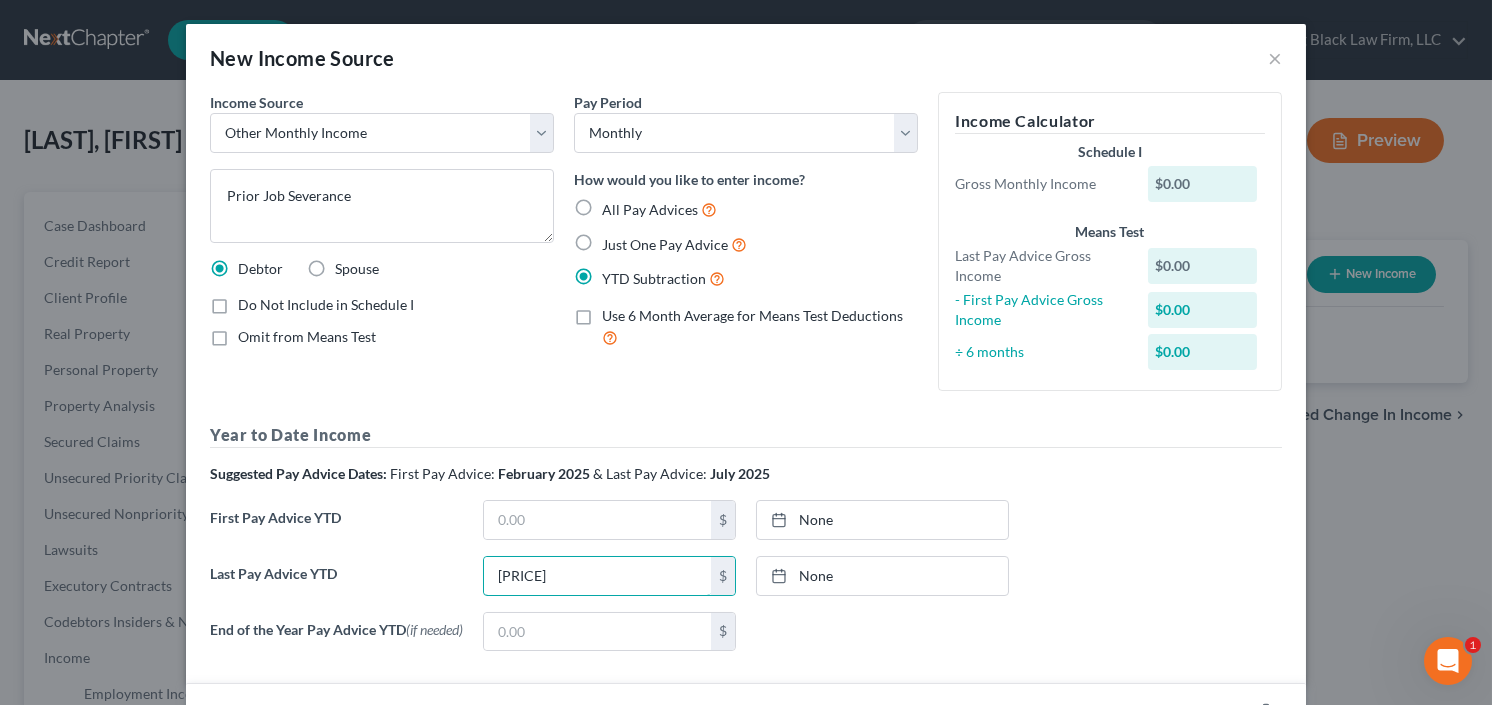 type on "14,265.63" 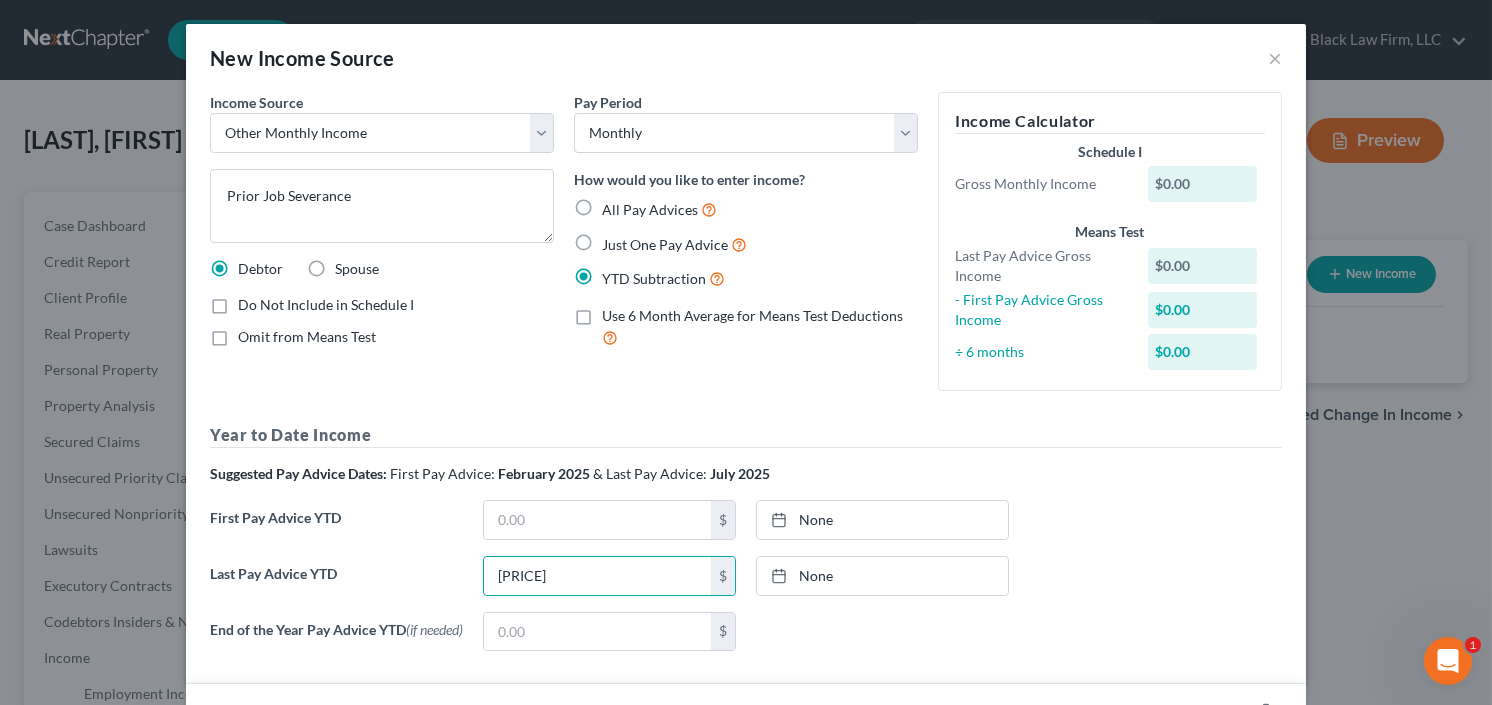 click on "Do Not Include in Schedule I" at bounding box center [326, 305] 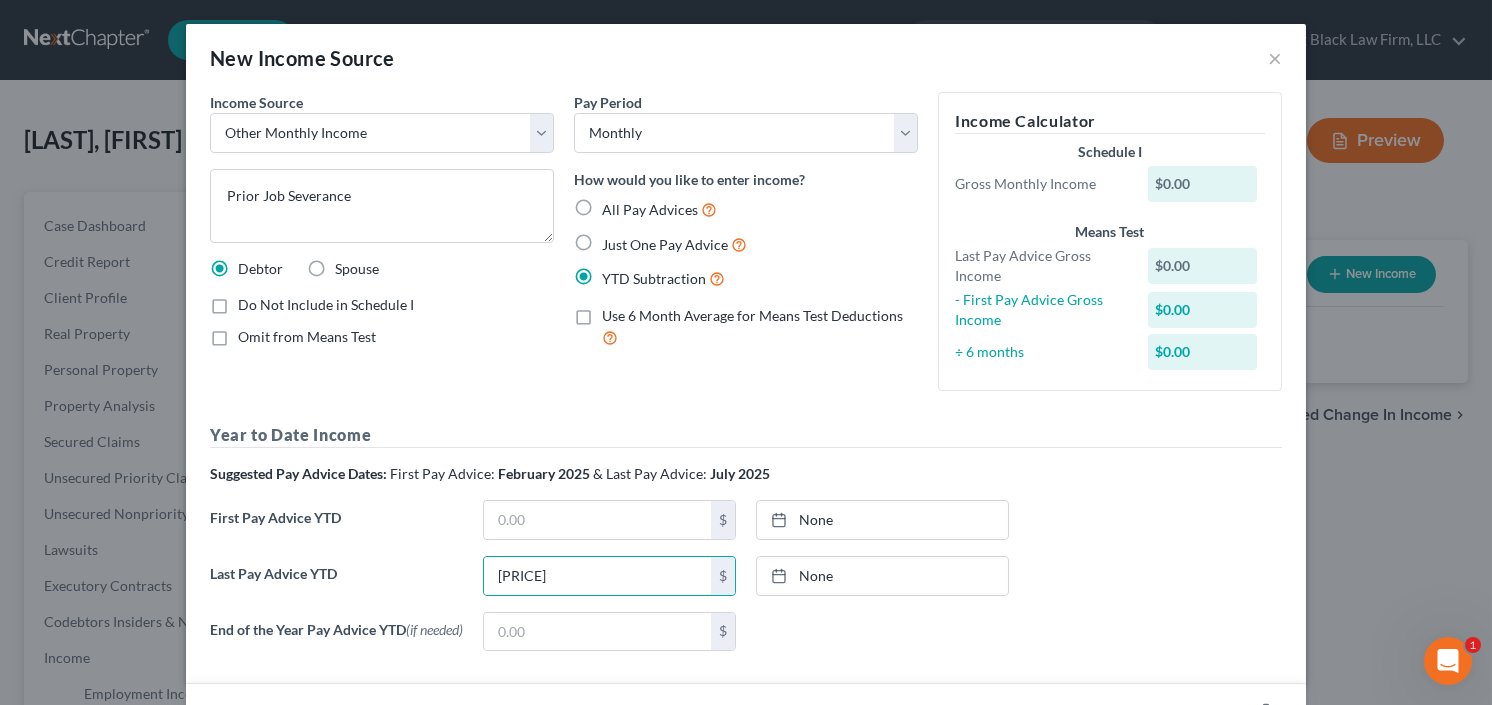 click on "Do Not Include in Schedule I" at bounding box center [252, 301] 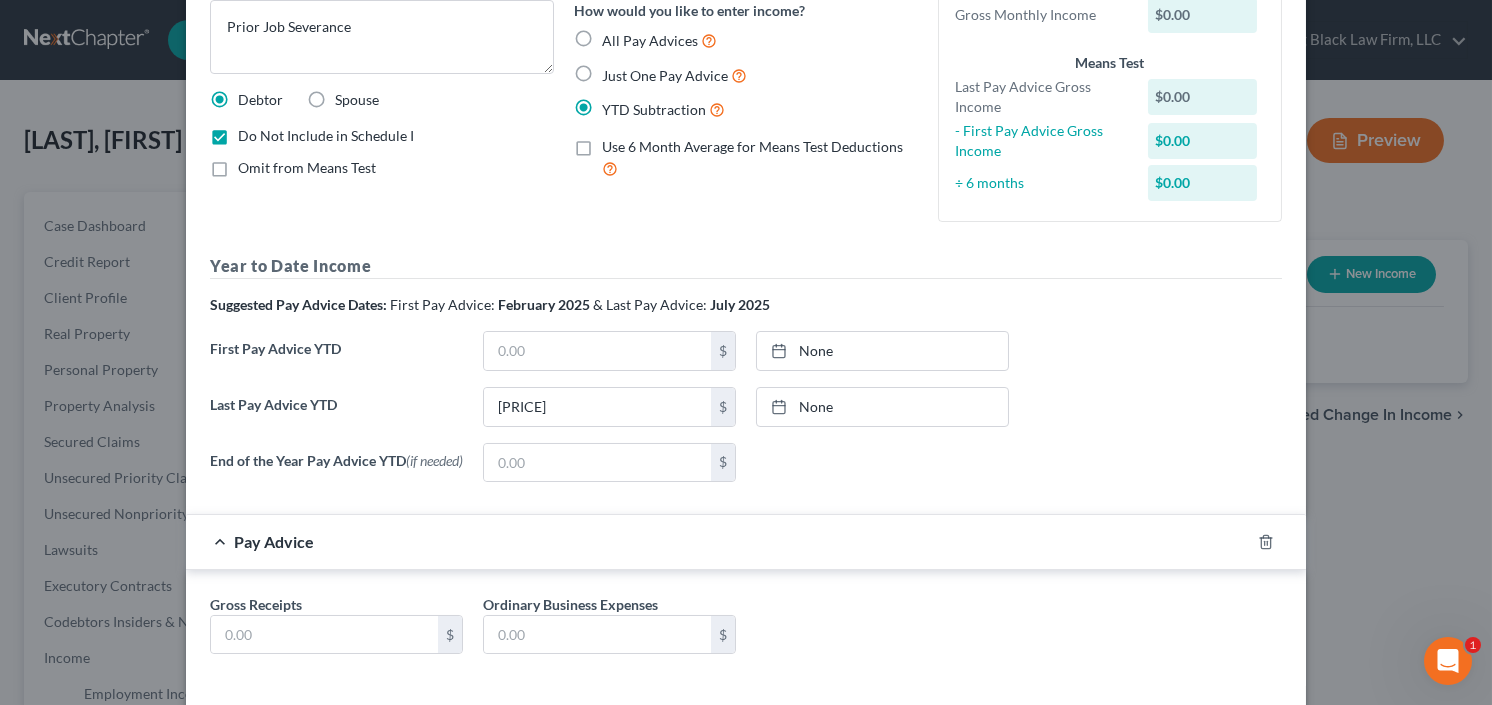 scroll, scrollTop: 260, scrollLeft: 0, axis: vertical 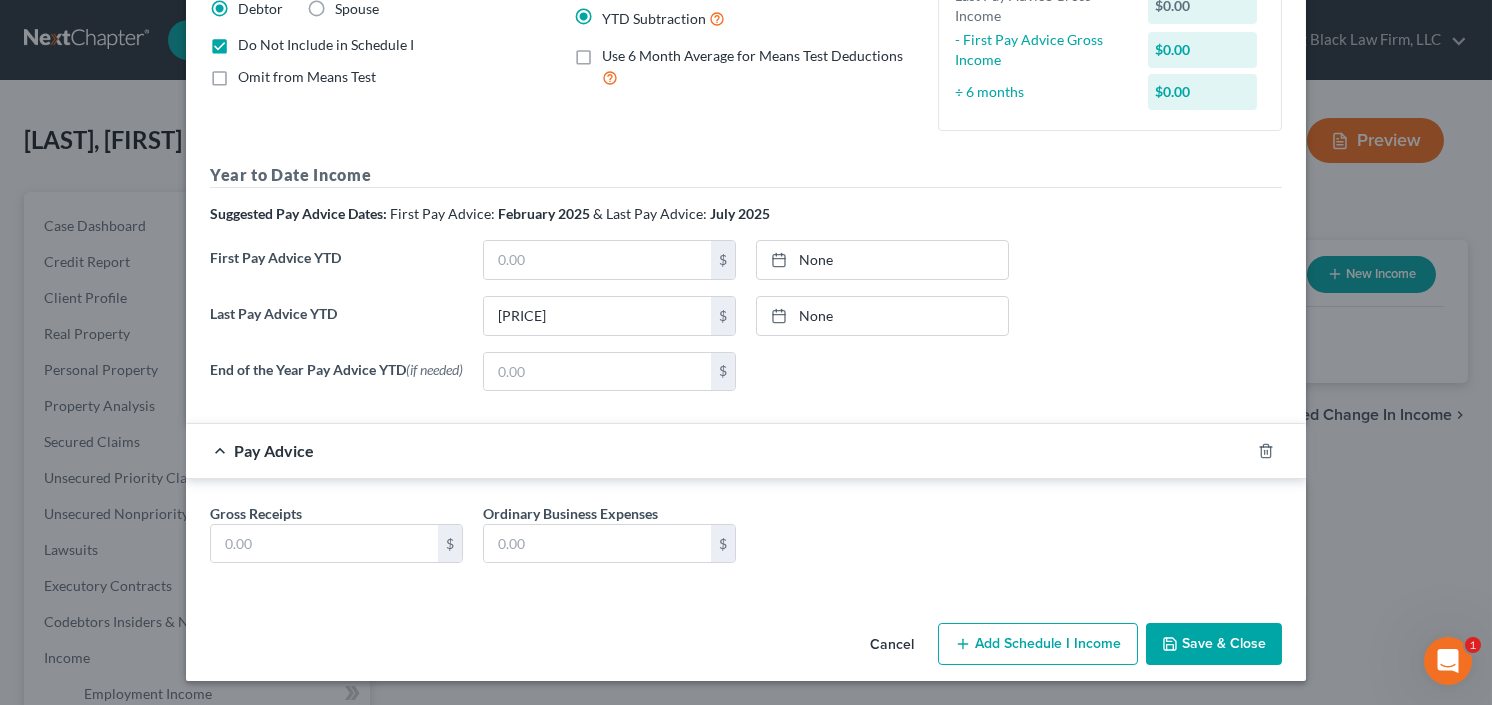 click on "Save & Close" at bounding box center [1214, 644] 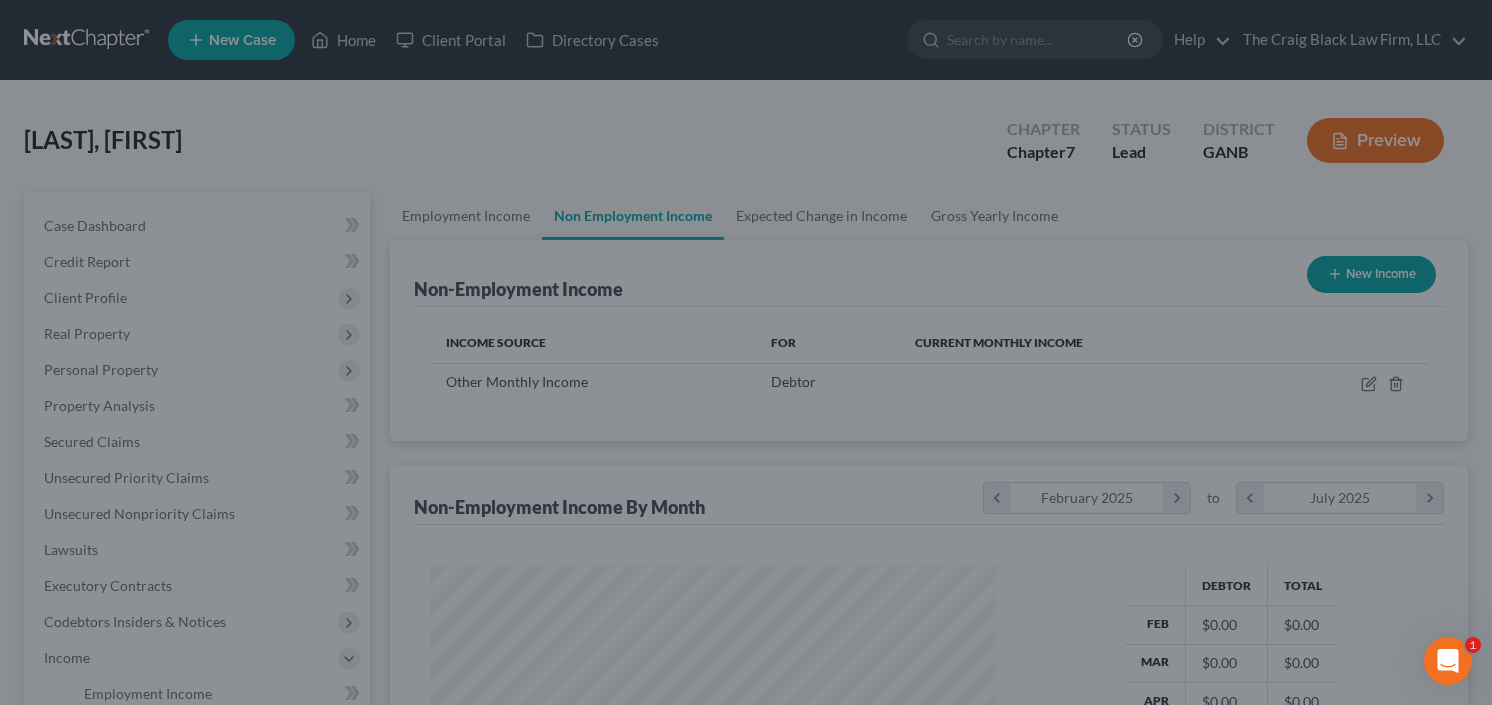 scroll, scrollTop: 999643, scrollLeft: 999394, axis: both 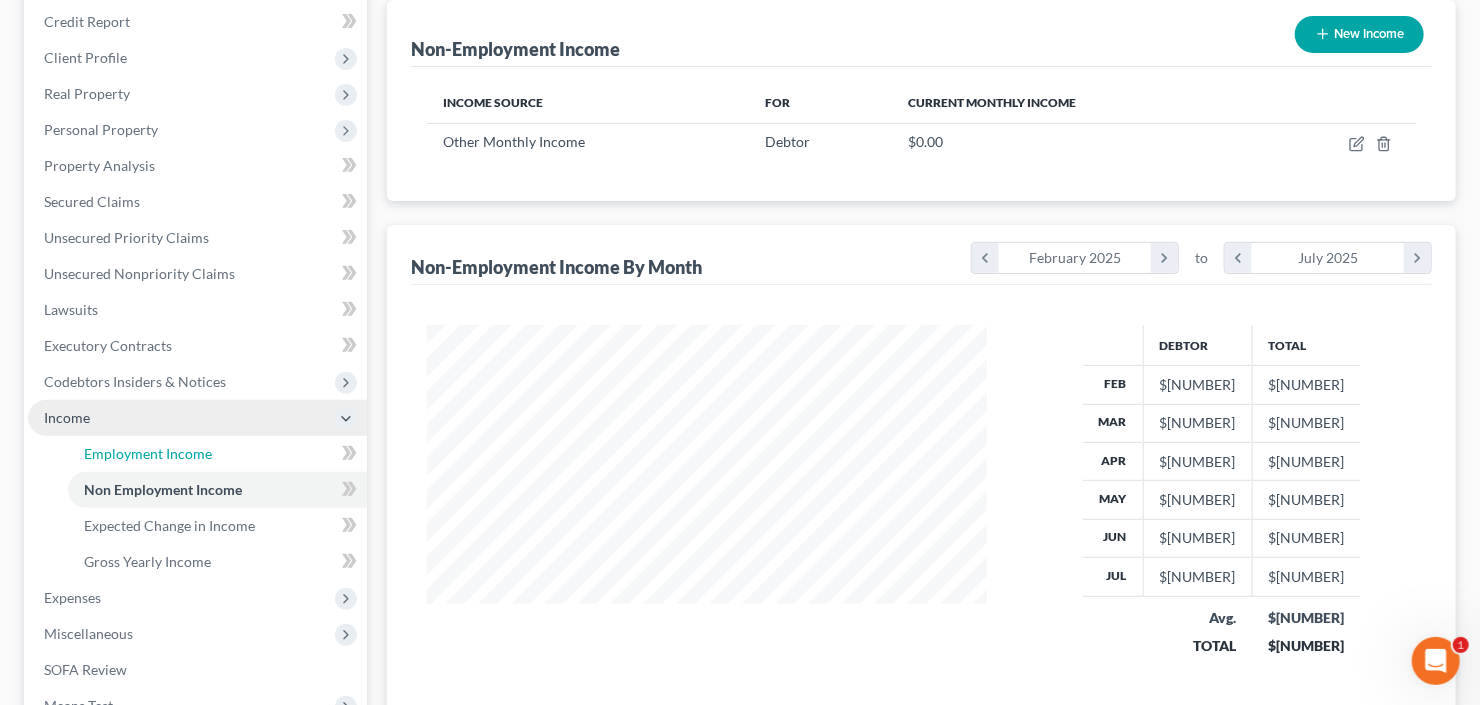 drag, startPoint x: 128, startPoint y: 452, endPoint x: 323, endPoint y: 449, distance: 195.02307 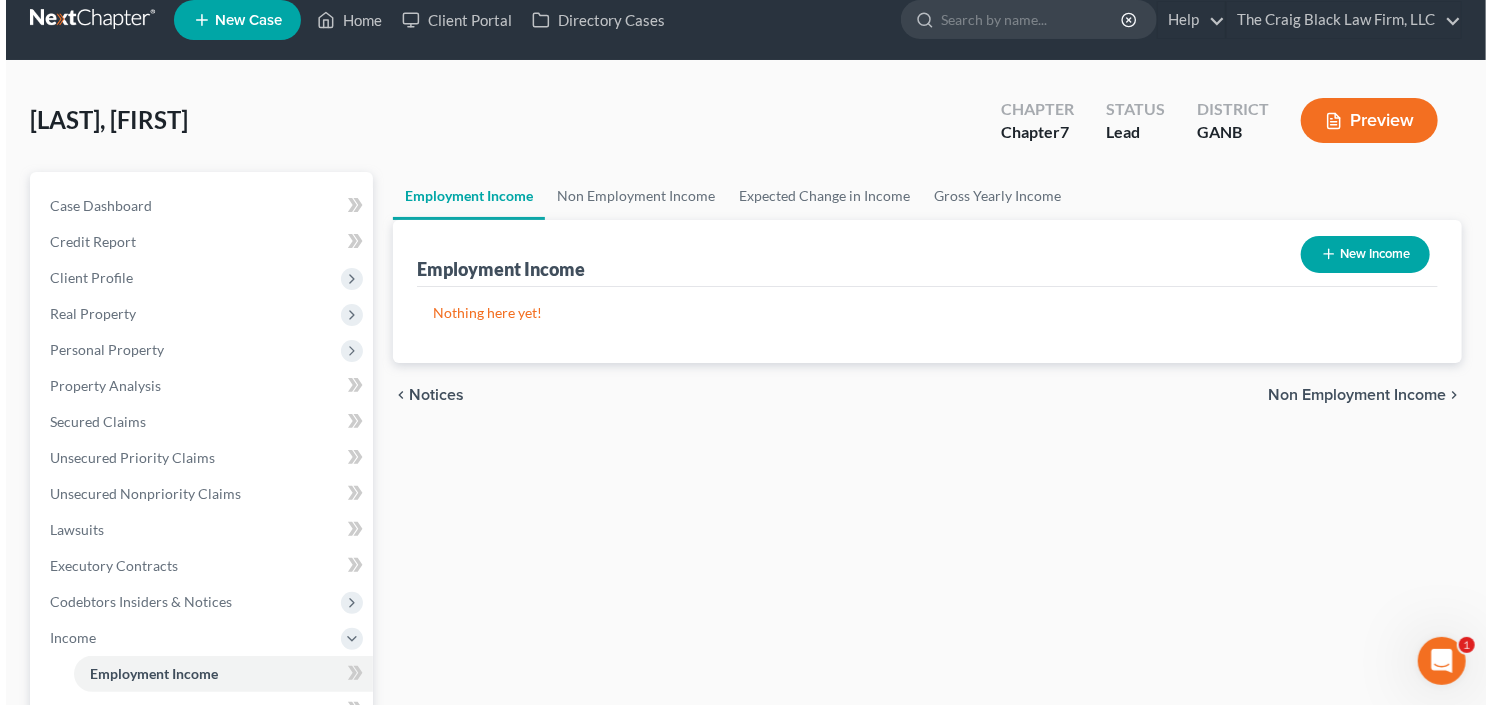 scroll, scrollTop: 0, scrollLeft: 0, axis: both 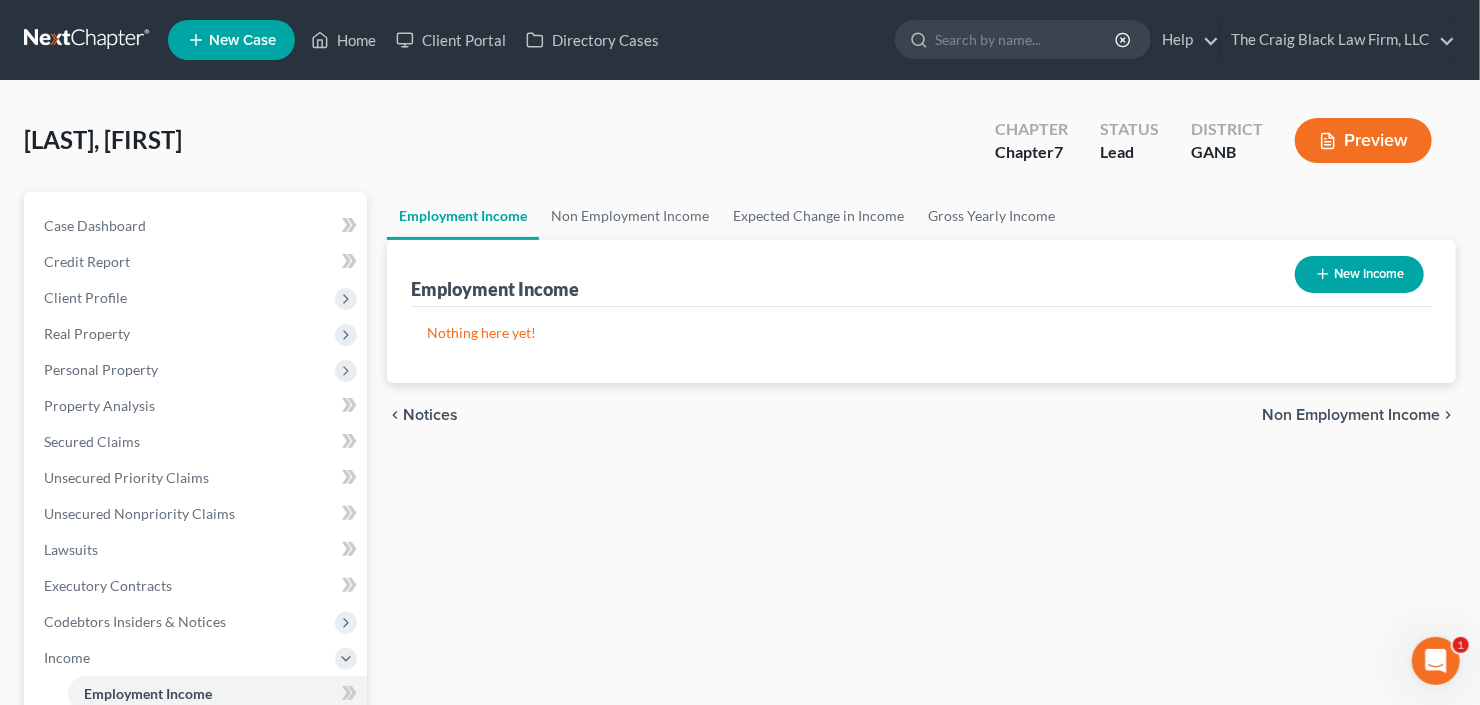 click 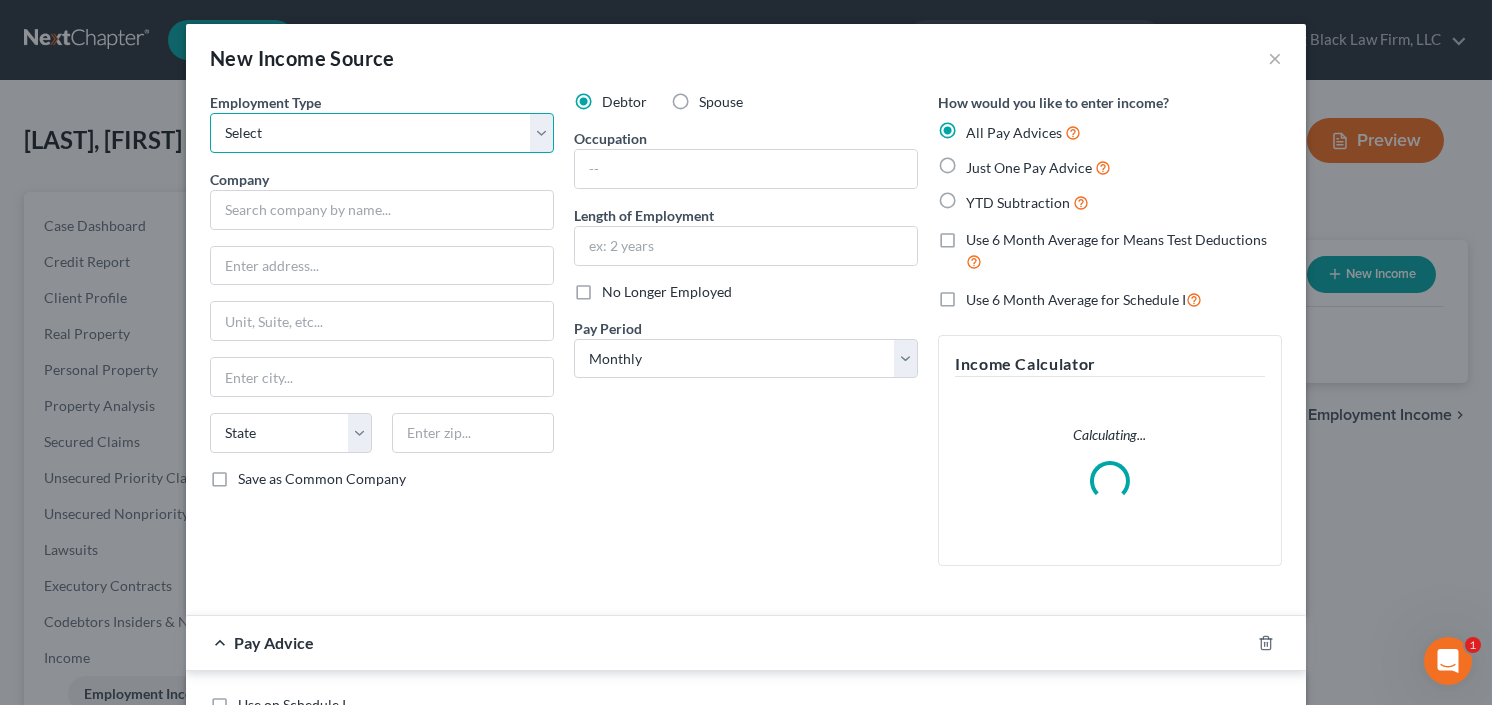 click on "Select Full or Part Time Employment Self Employment" at bounding box center [382, 133] 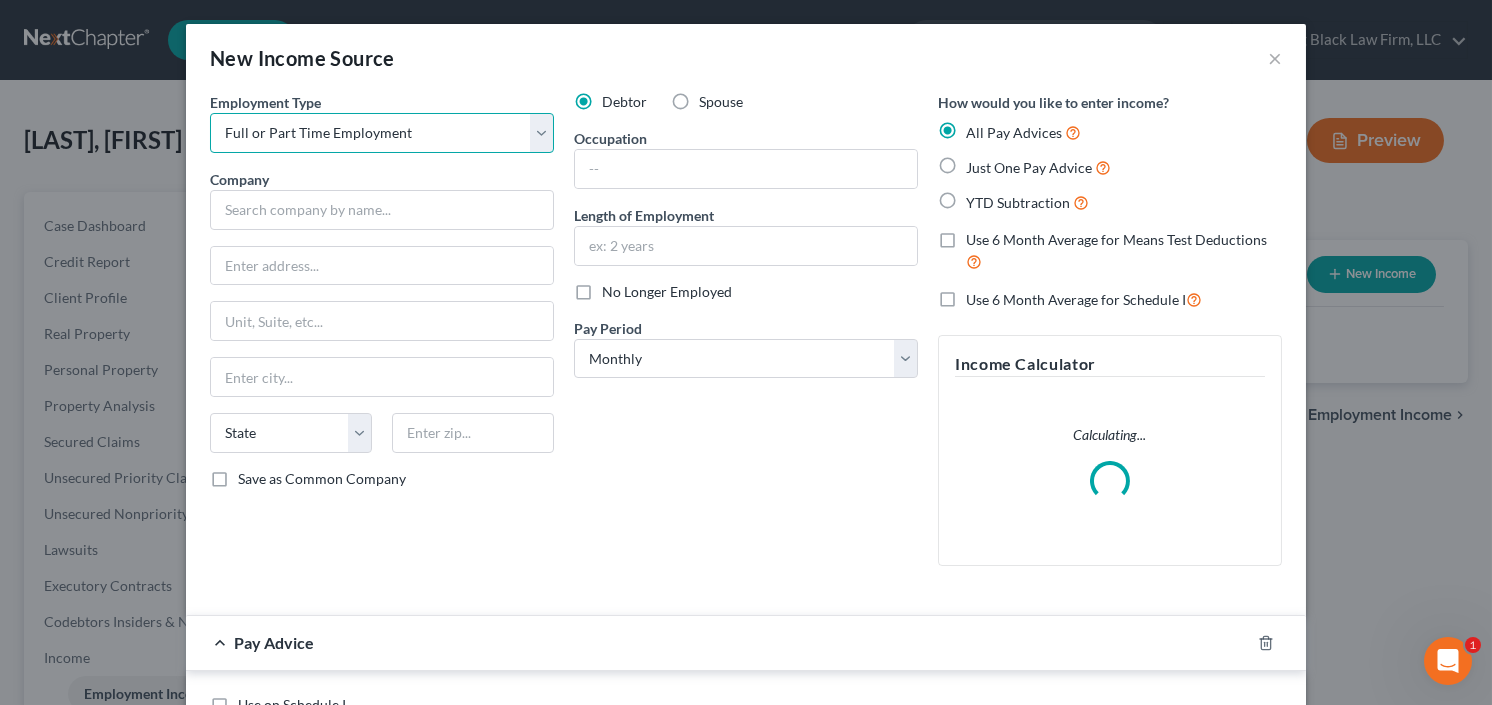 click on "Select Full or Part Time Employment Self Employment" at bounding box center [382, 133] 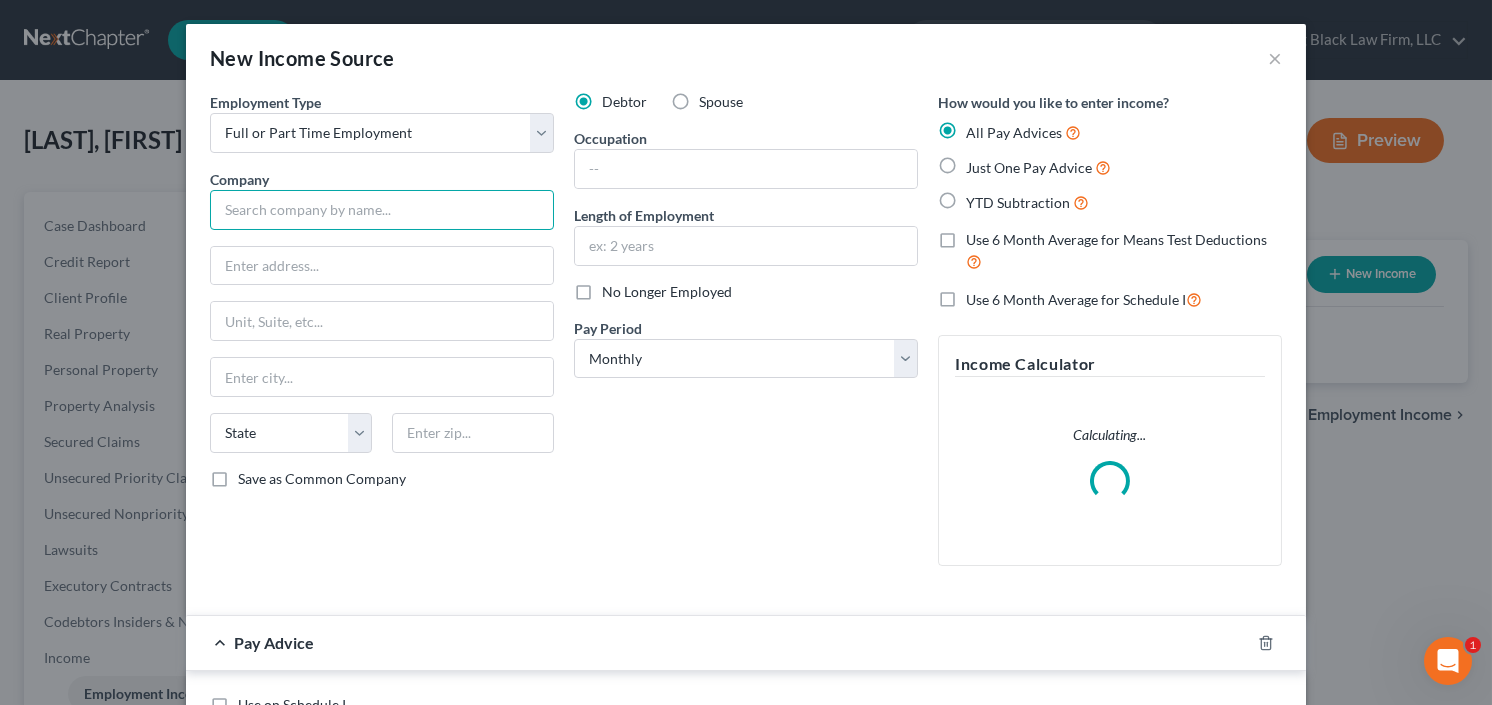click at bounding box center (382, 210) 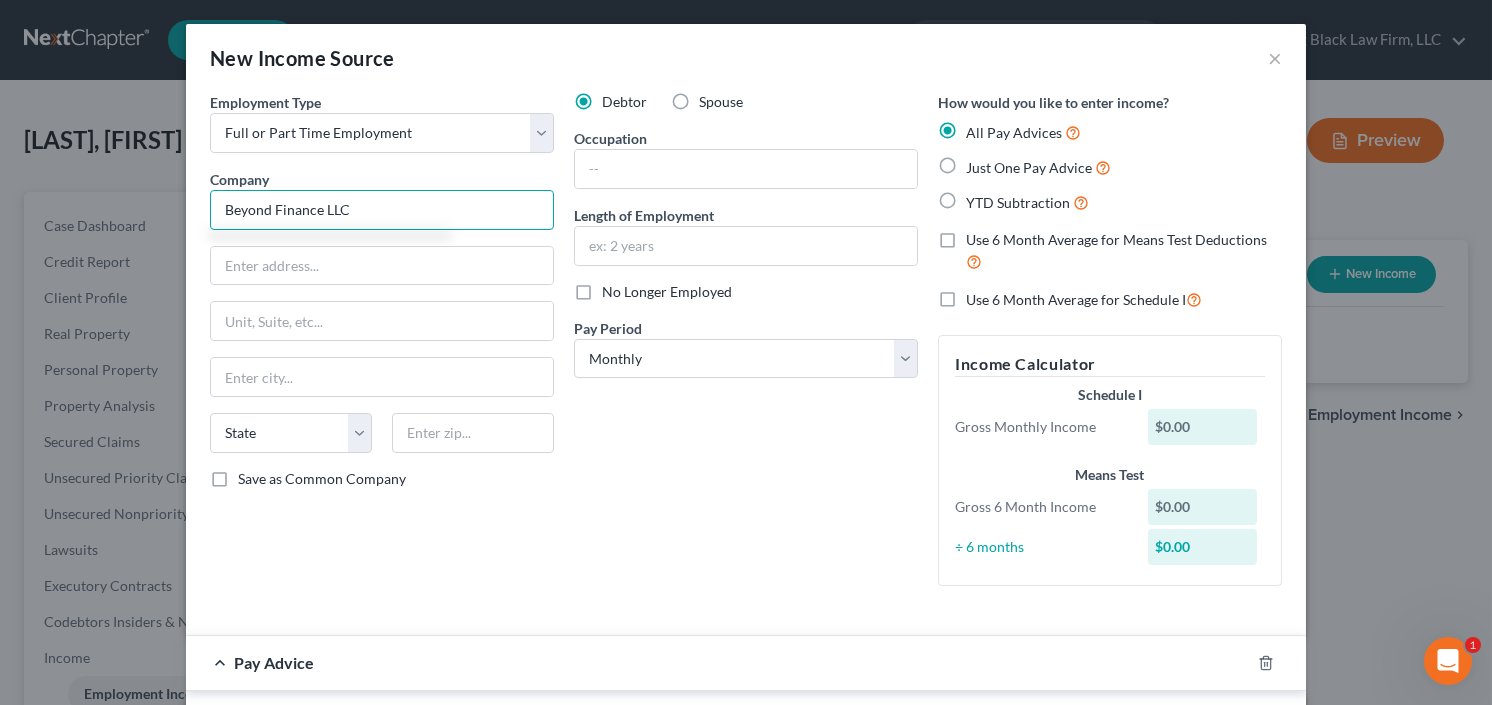 type on "Beyond Finance LLC" 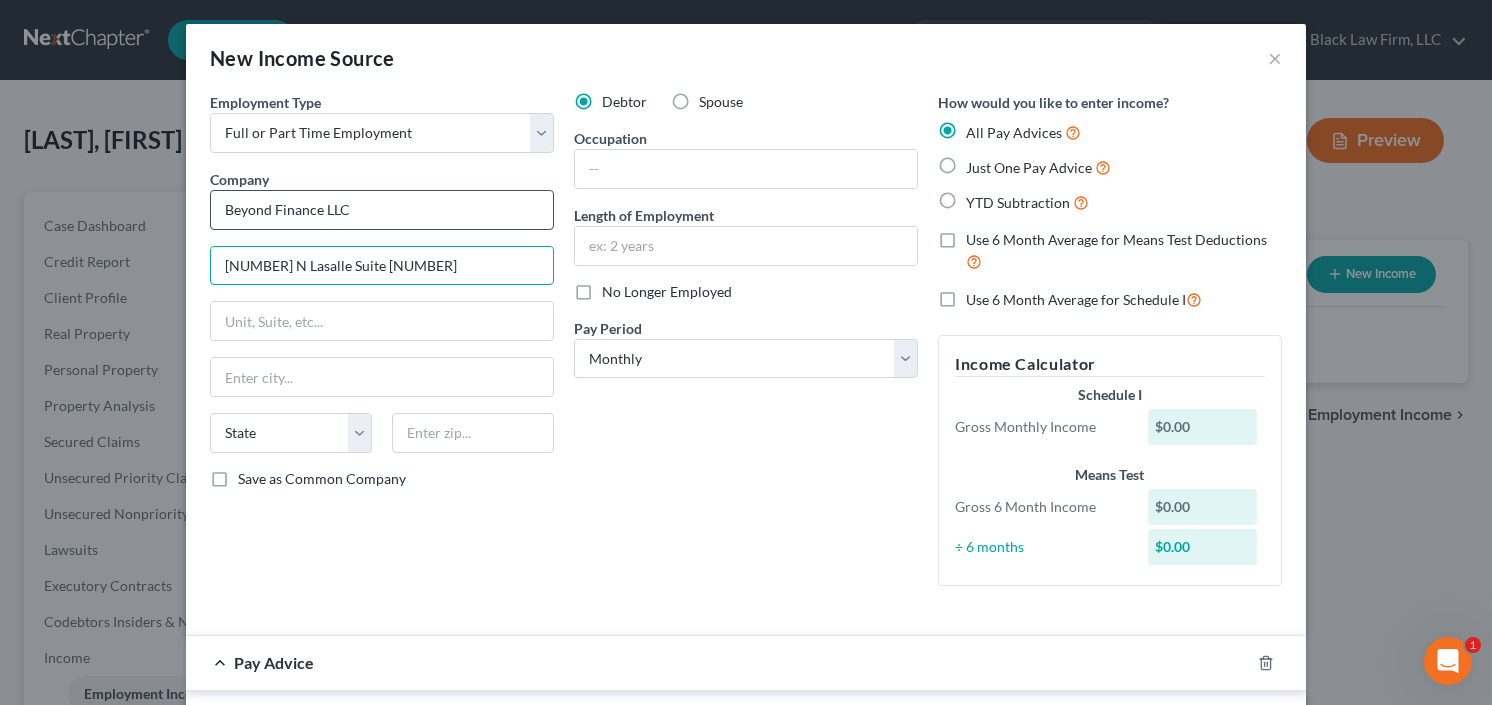 type on "222 N Lasalle Suite 6000" 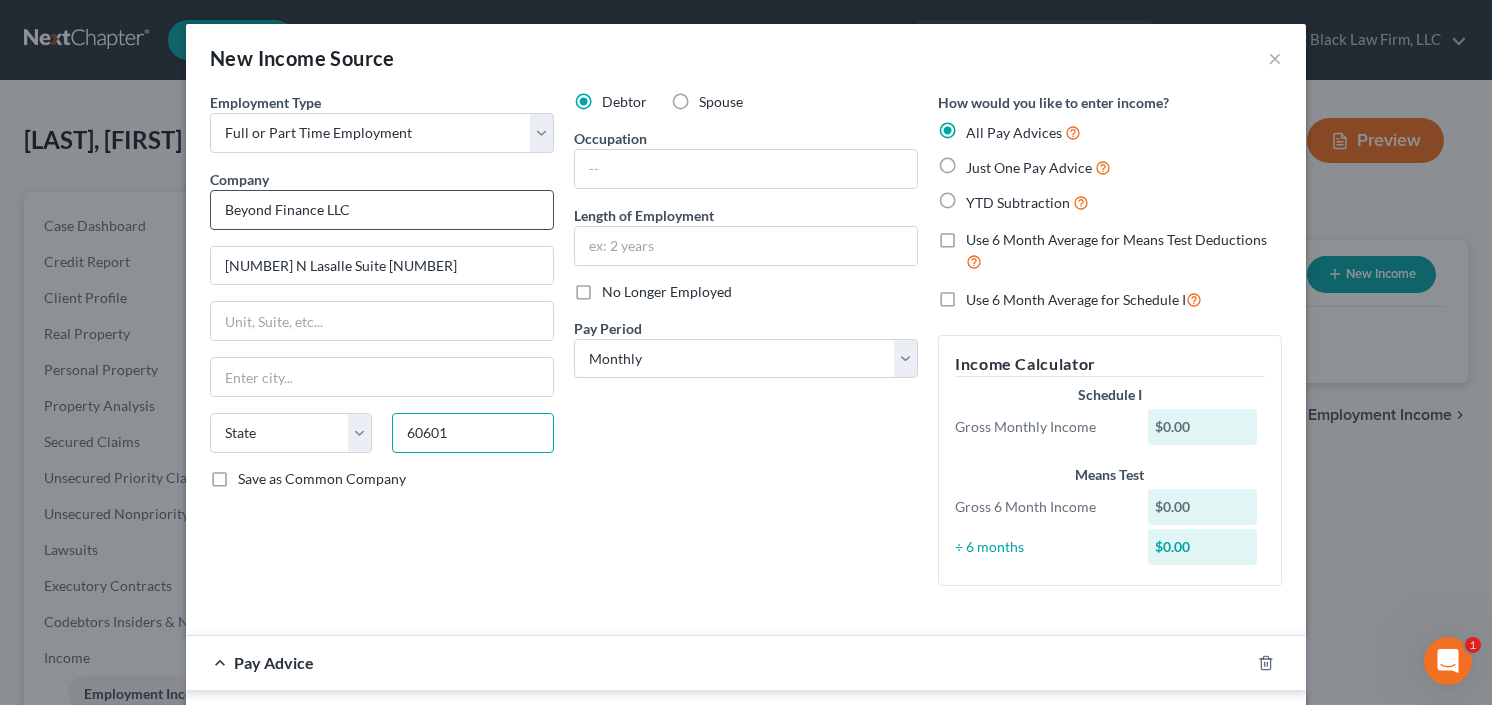type on "60601" 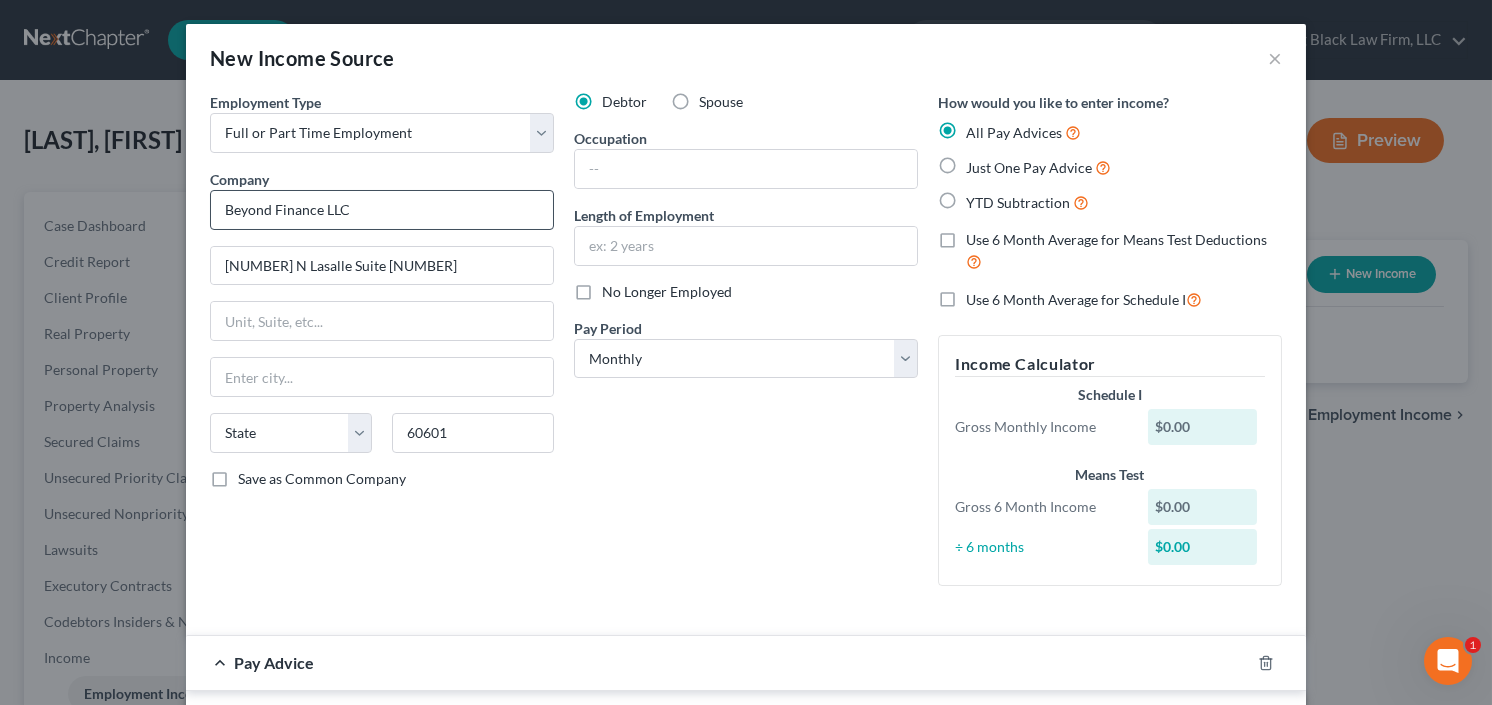 type on "Chicago" 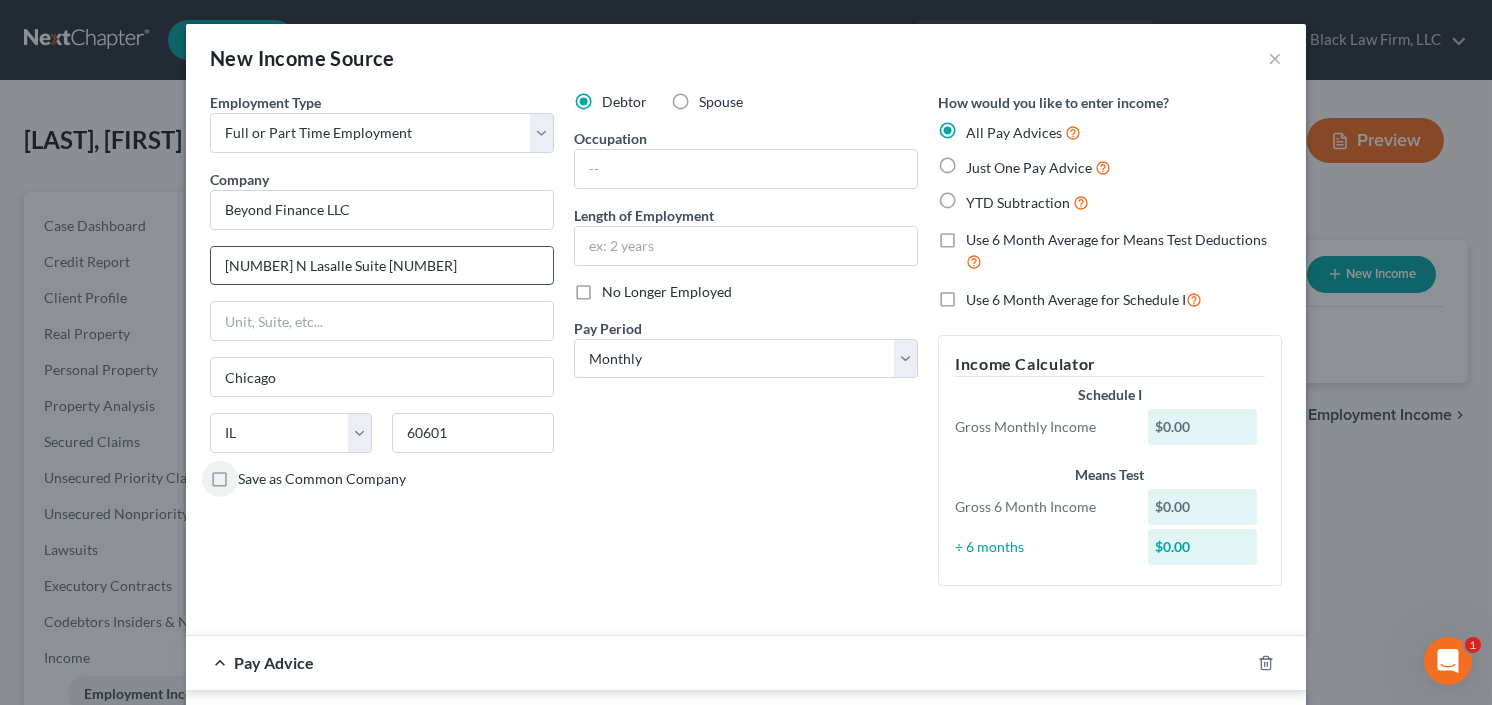 click on "222 N Lasalle Suite 6000" at bounding box center [382, 266] 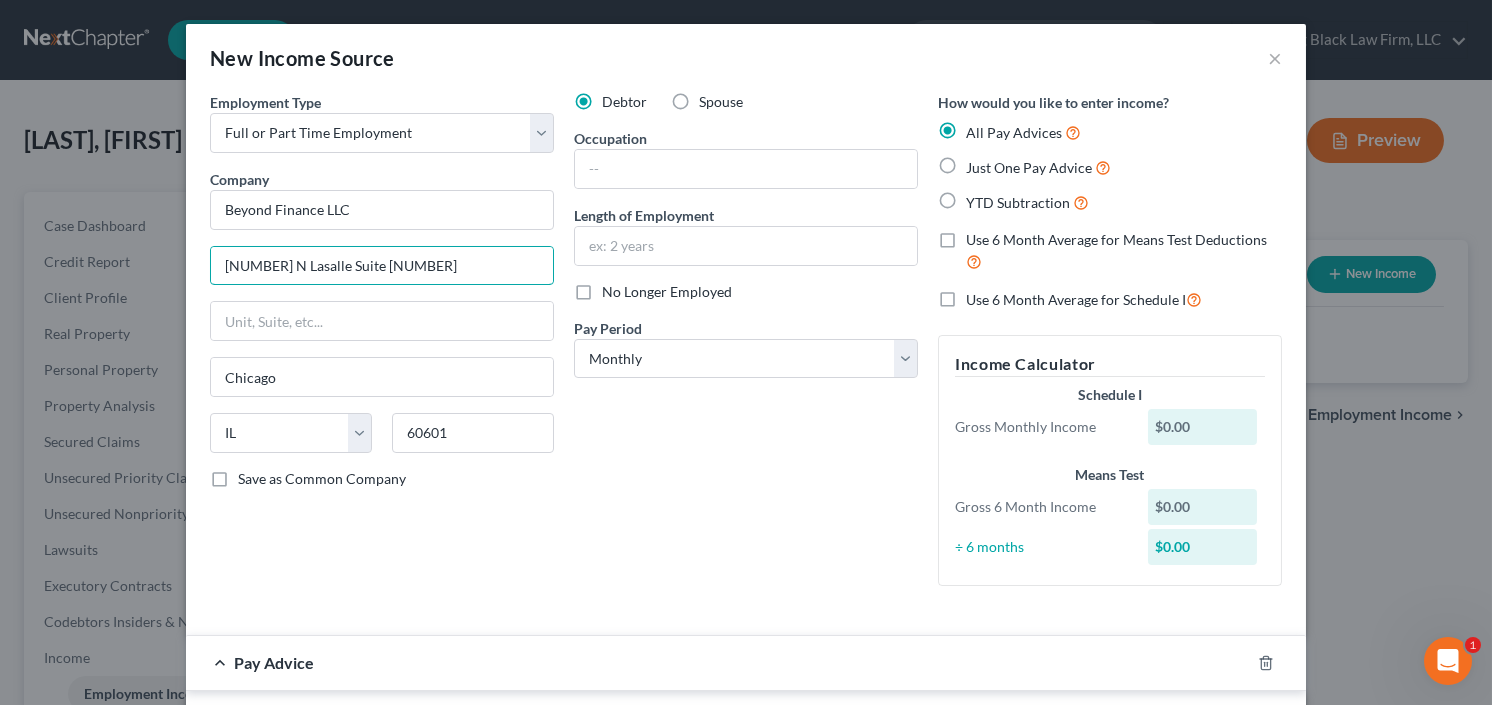 type on "222 N Lasalle Suite 600" 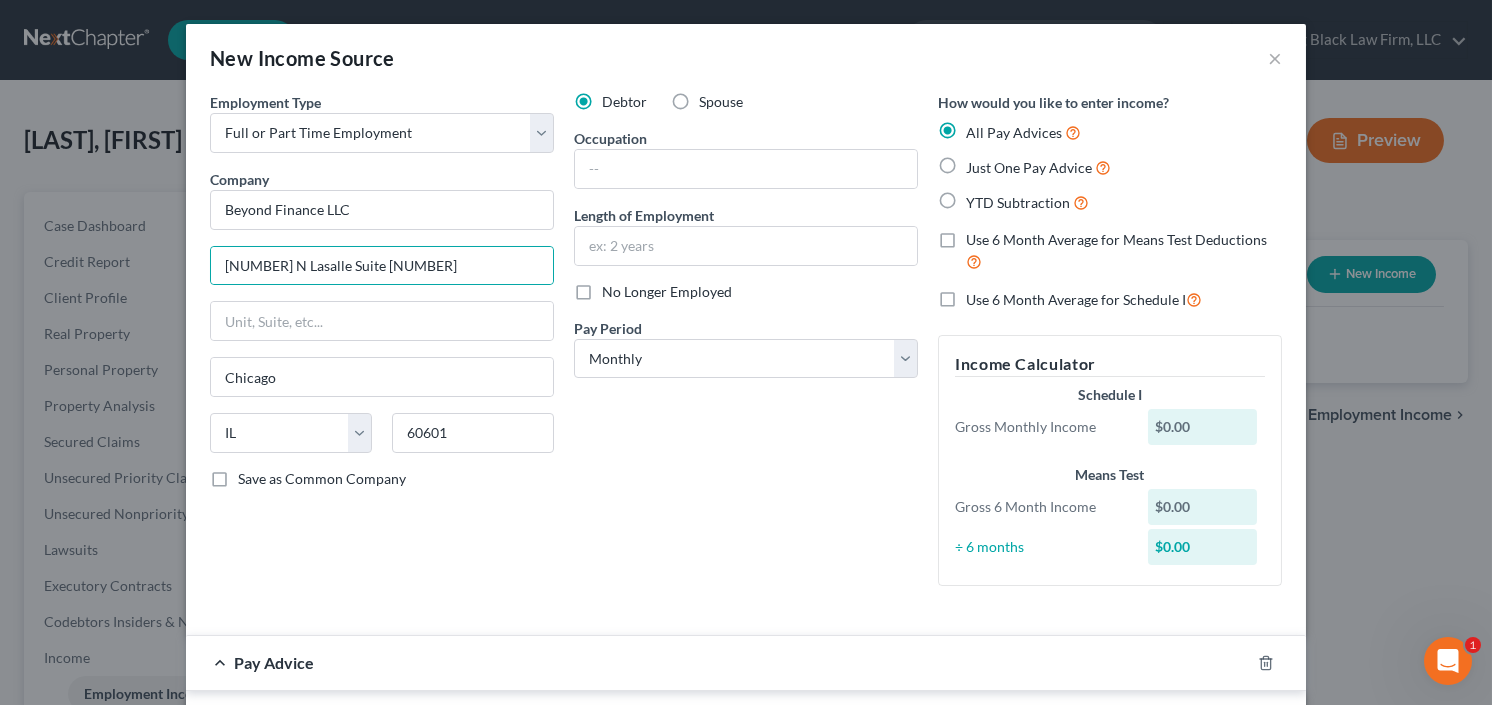 click on "YTD Subtraction" at bounding box center (1027, 202) 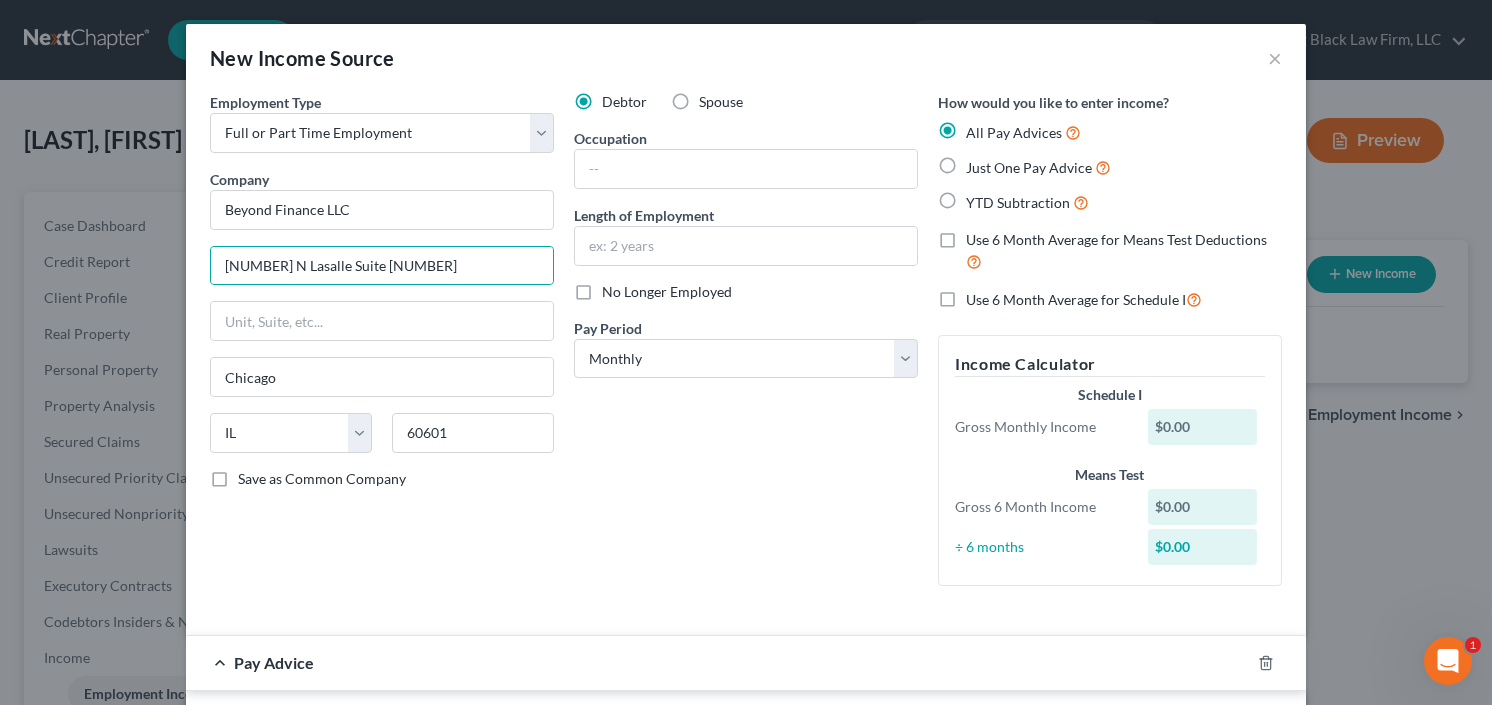 click on "YTD Subtraction" at bounding box center (980, 197) 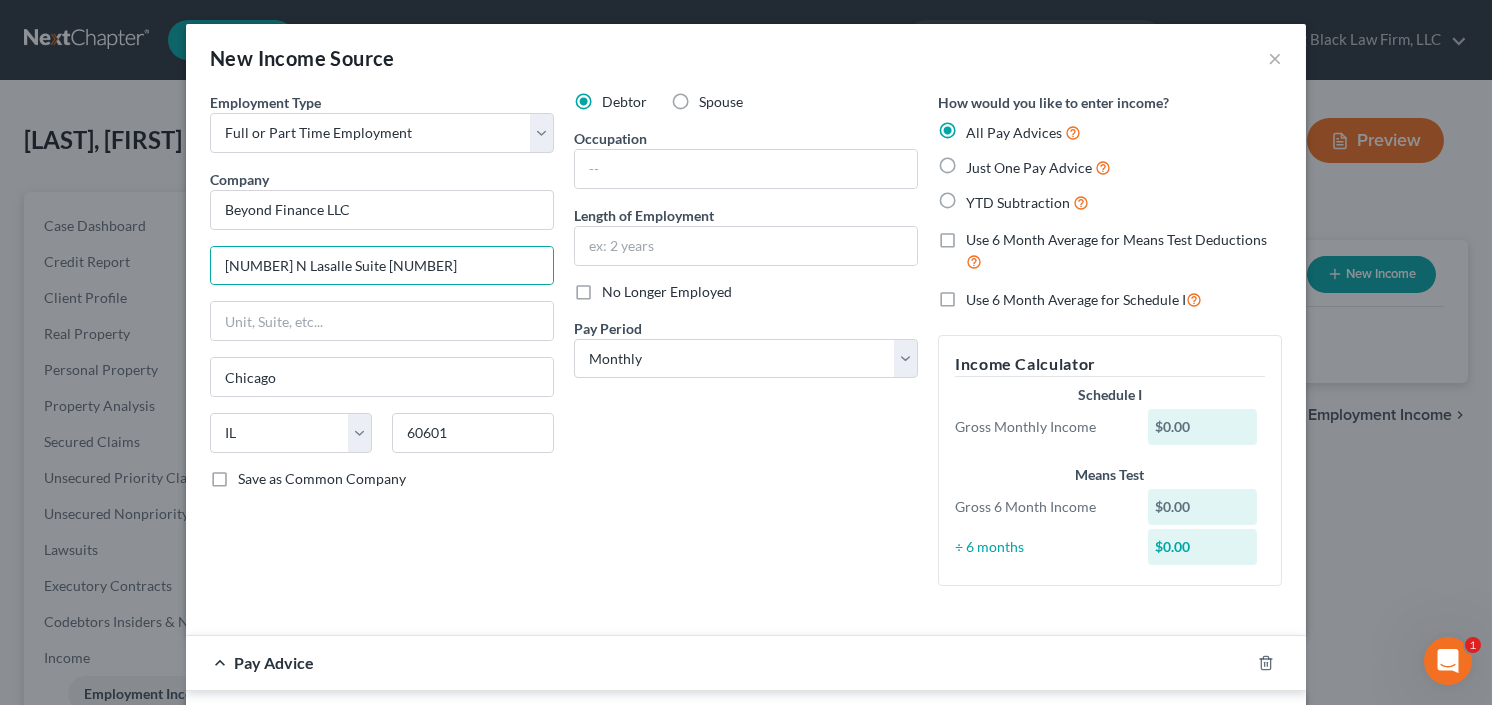 radio on "true" 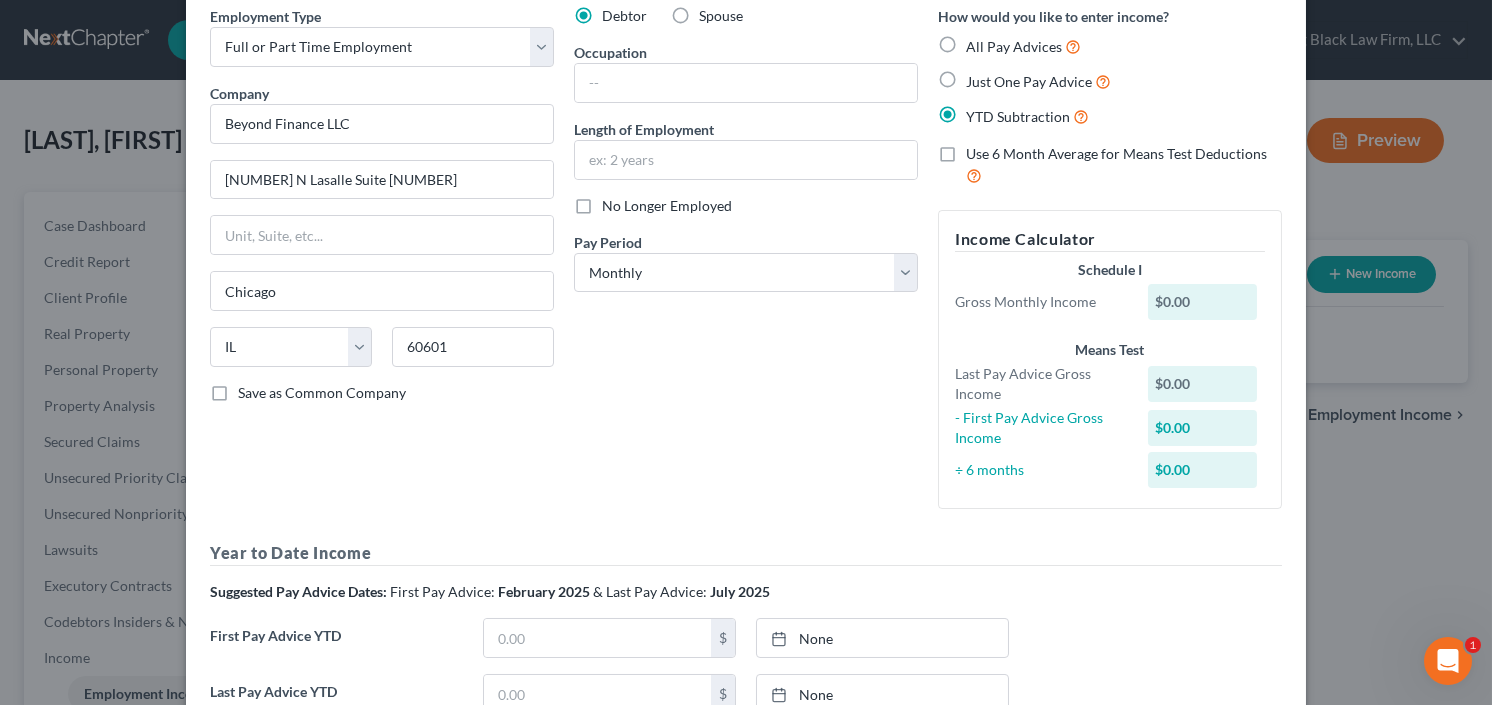 scroll, scrollTop: 240, scrollLeft: 0, axis: vertical 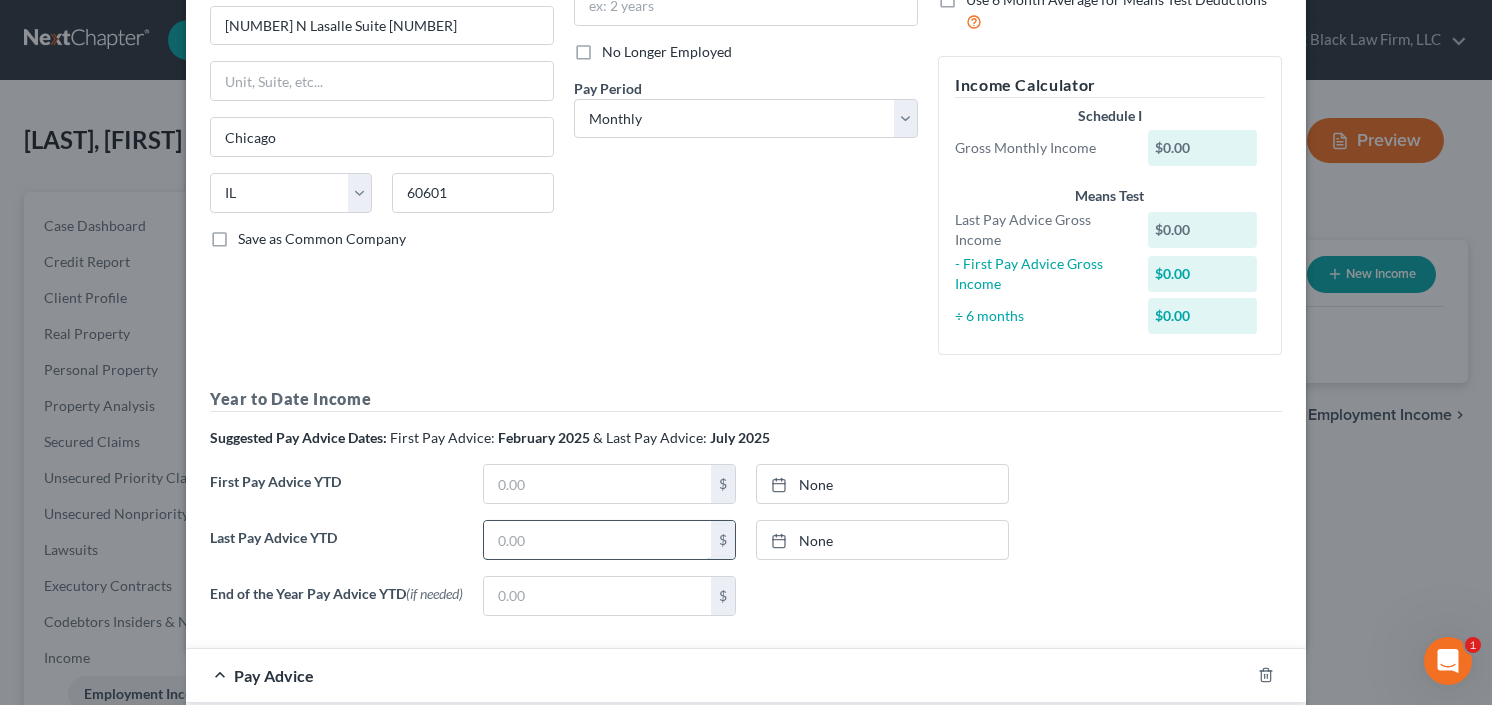 click at bounding box center [597, 540] 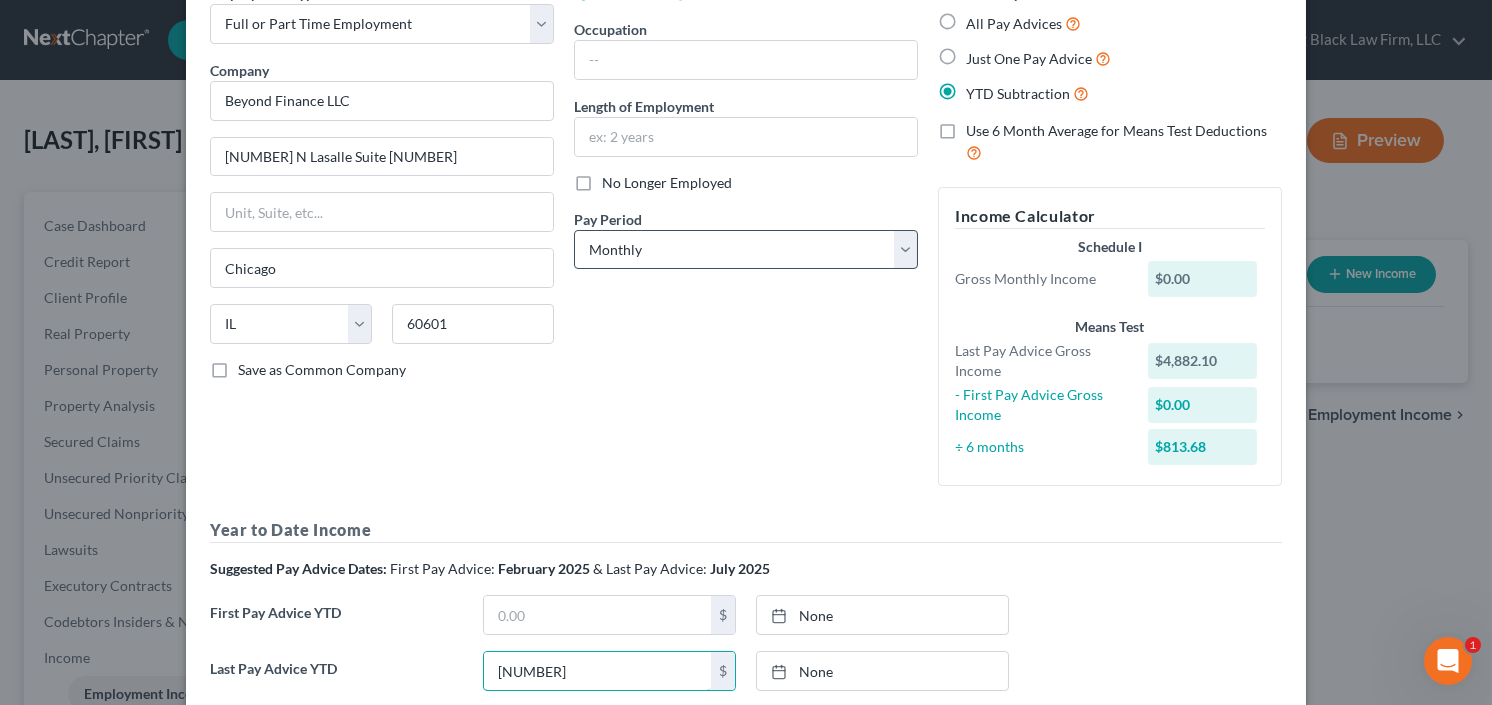 scroll, scrollTop: 80, scrollLeft: 0, axis: vertical 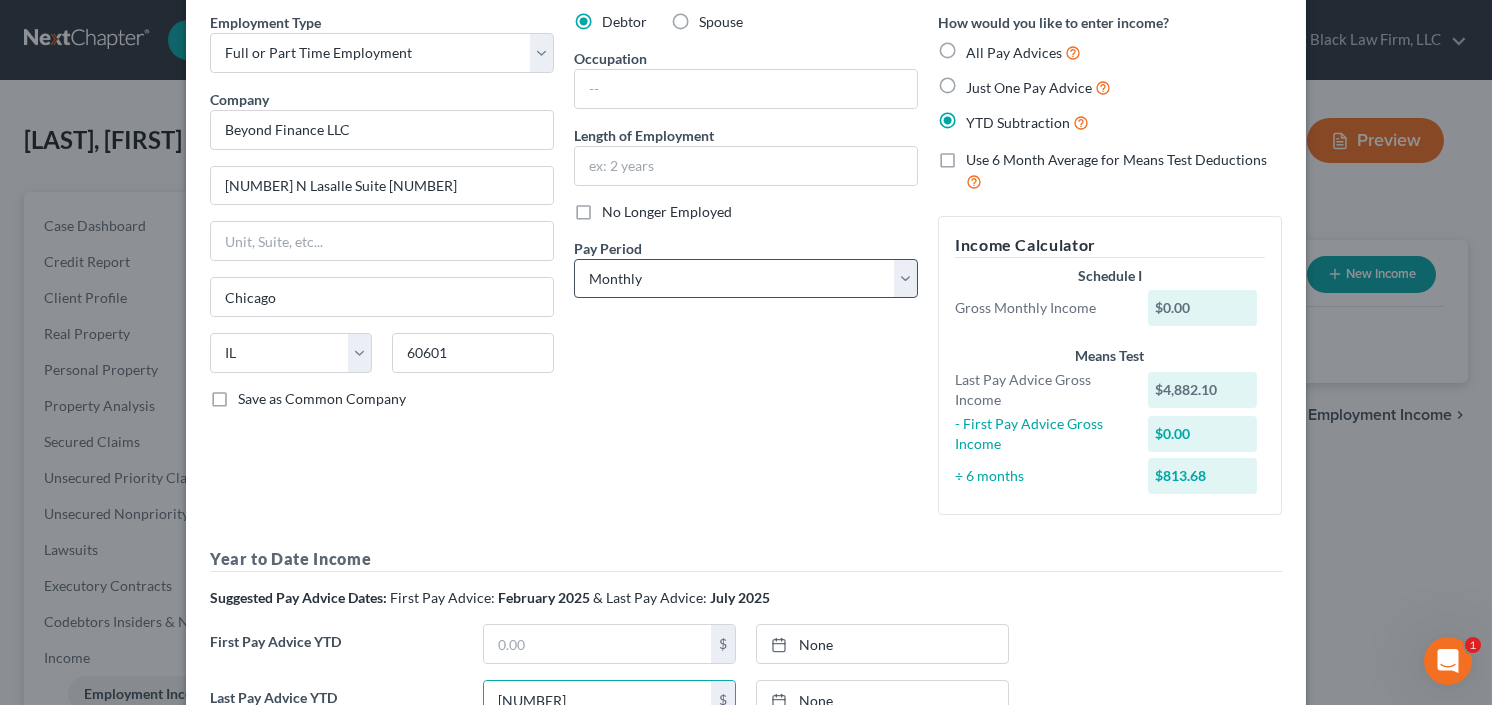 type on "4,882.10" 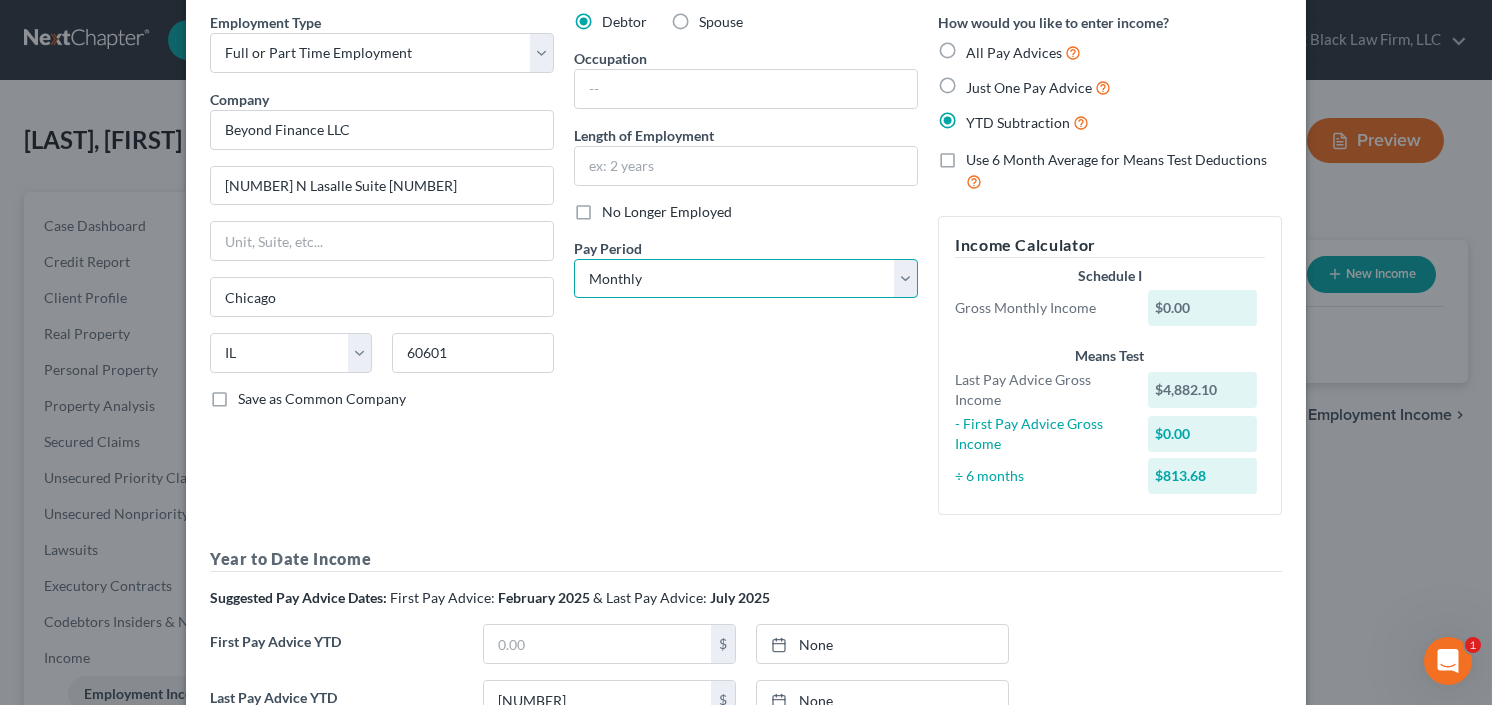 click on "Select Monthly Twice Monthly Every Other Week Weekly" at bounding box center (746, 279) 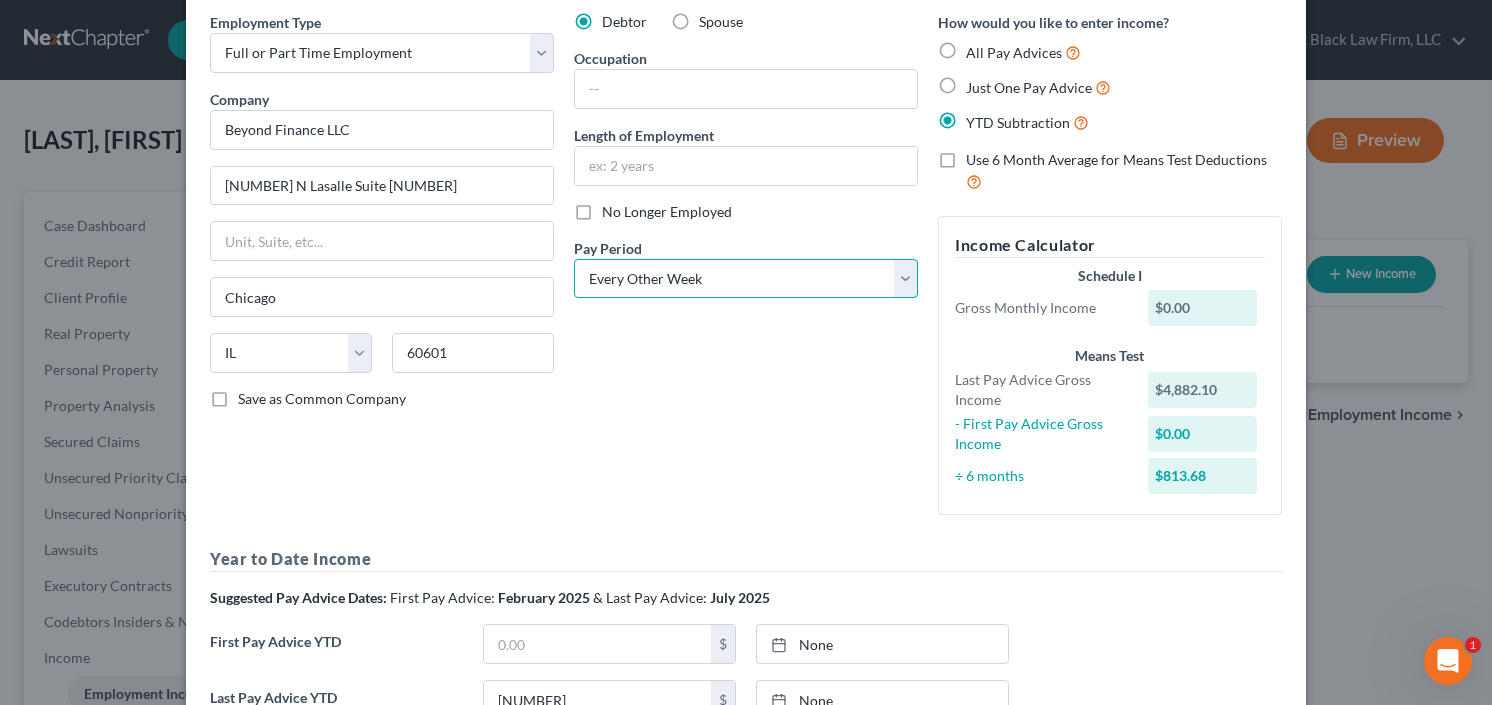 click on "Select Monthly Twice Monthly Every Other Week Weekly" at bounding box center (746, 279) 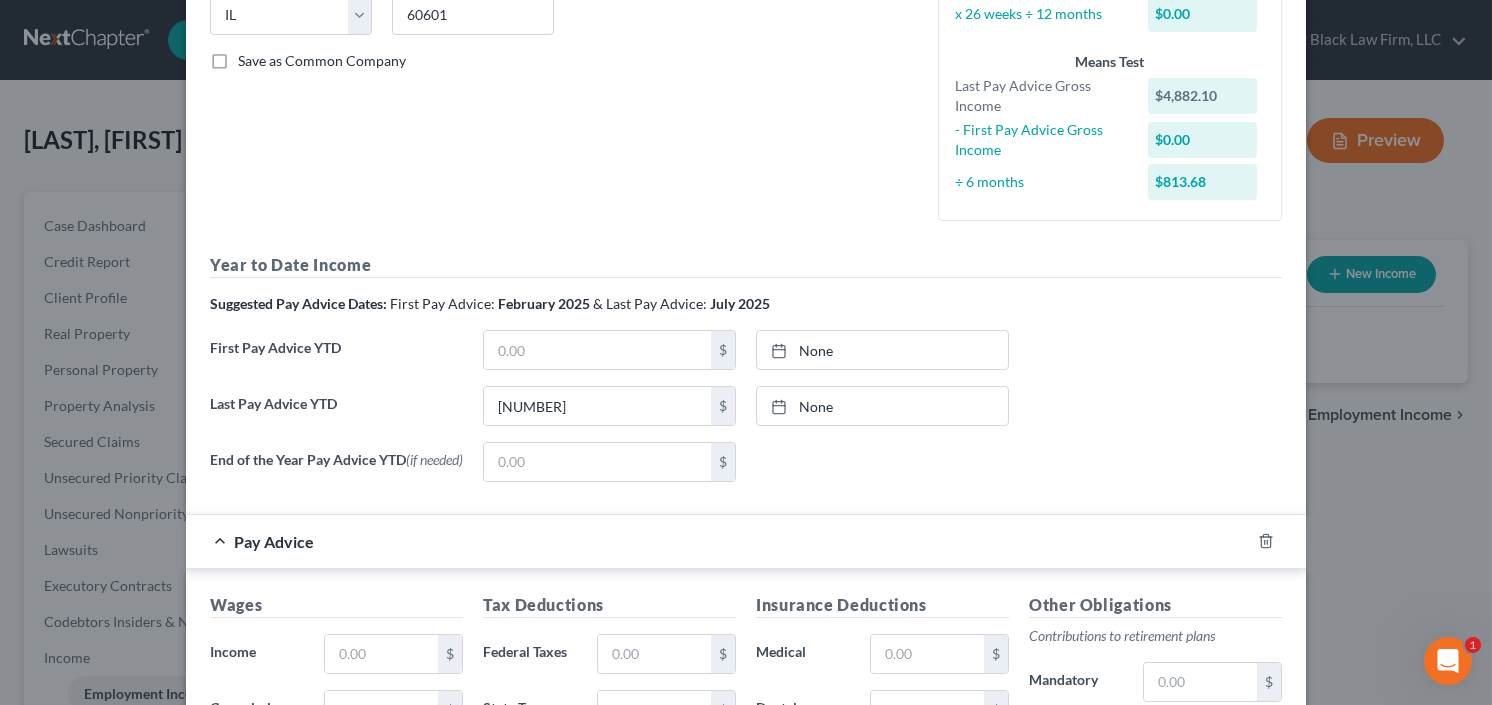 scroll, scrollTop: 720, scrollLeft: 0, axis: vertical 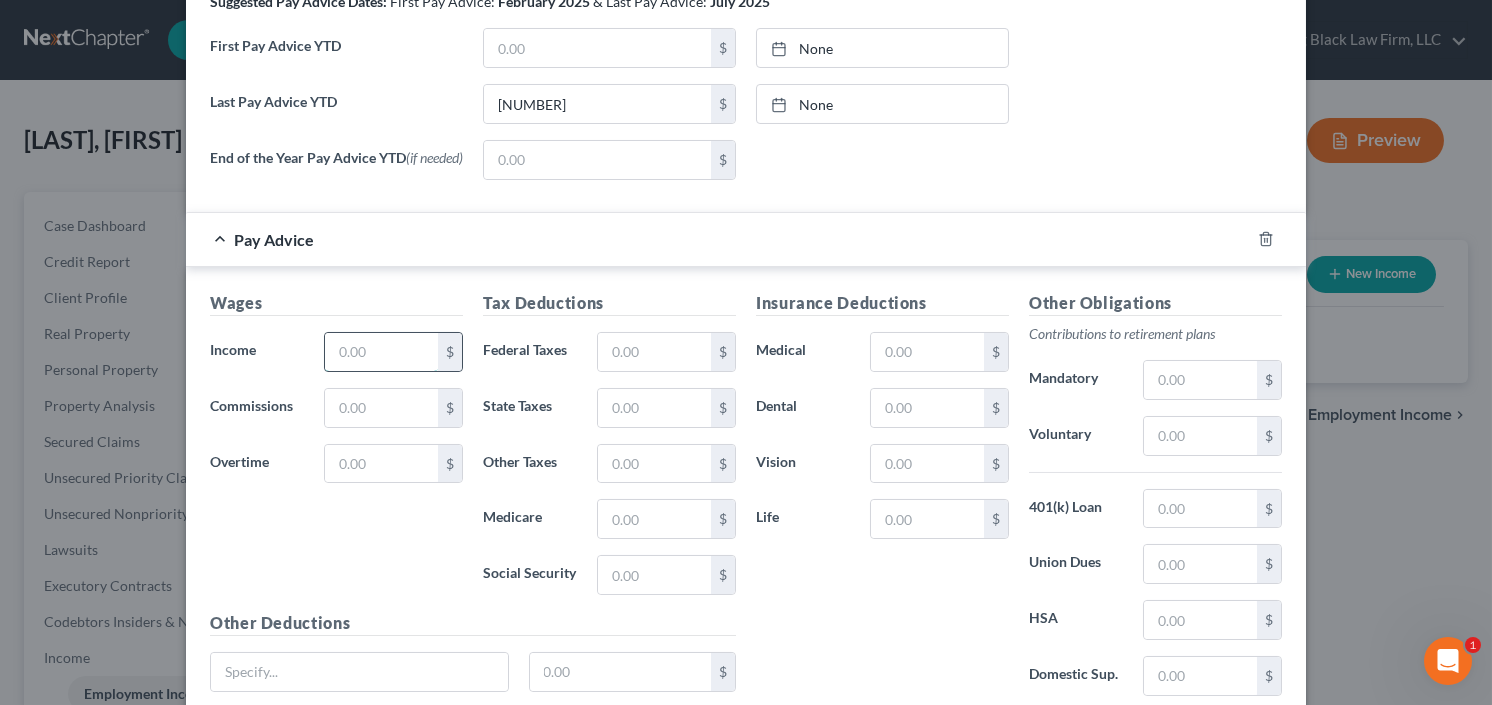 click at bounding box center [381, 352] 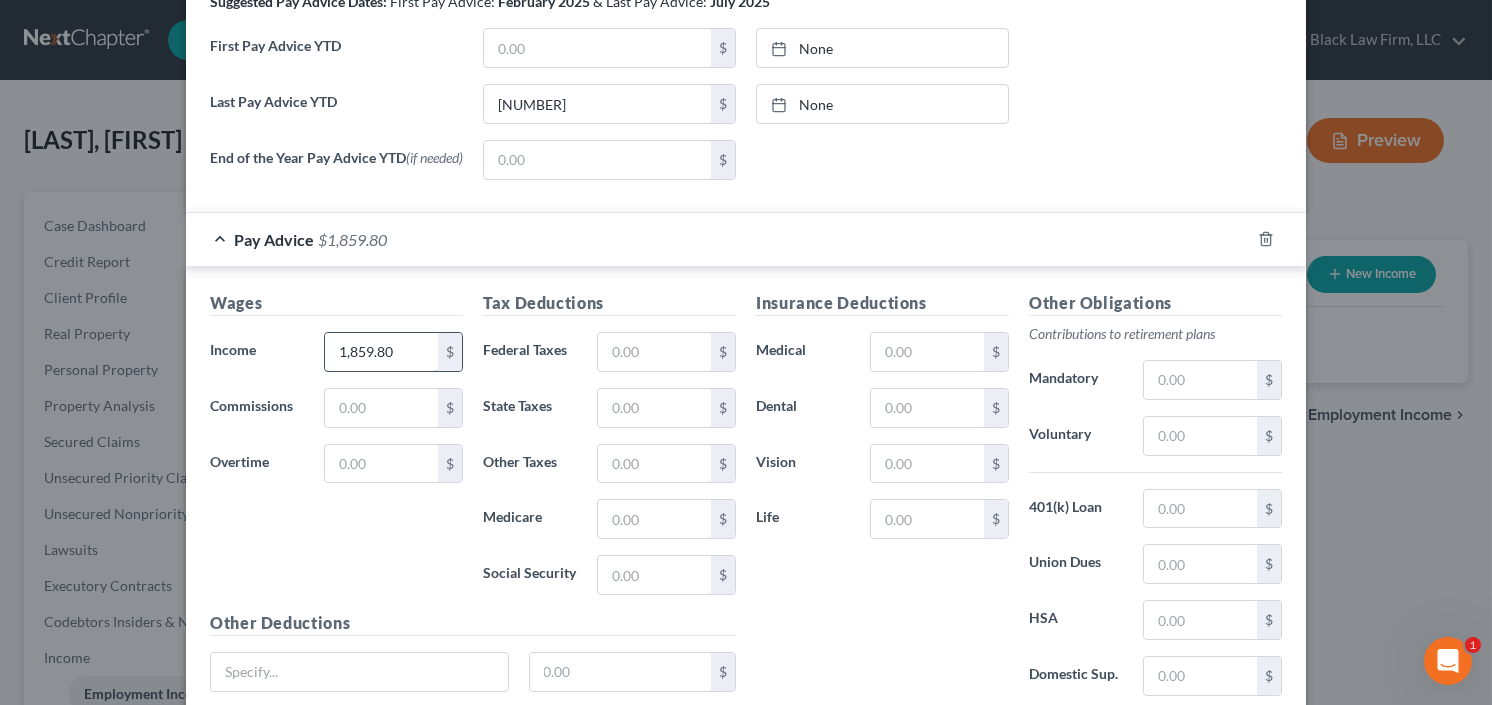 type on "1,859.80" 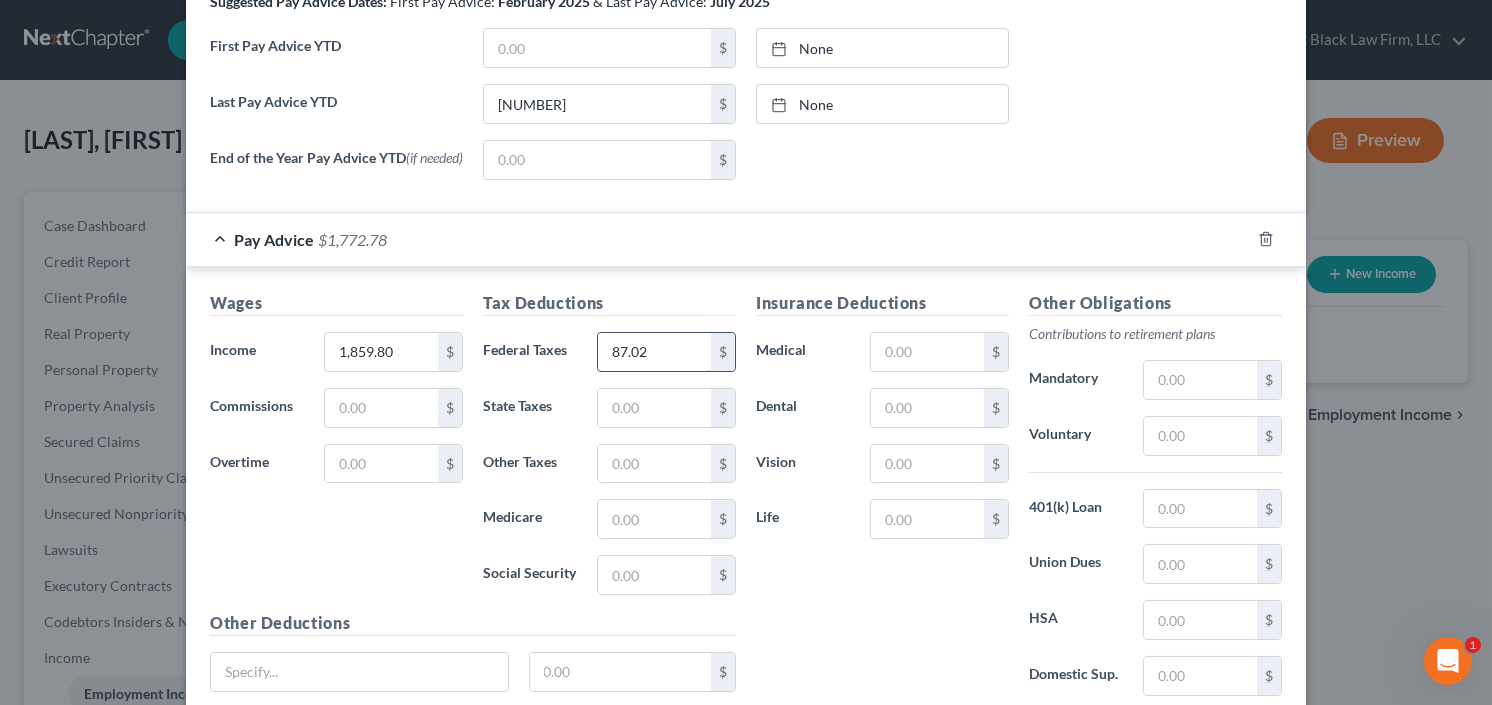type on "87.02" 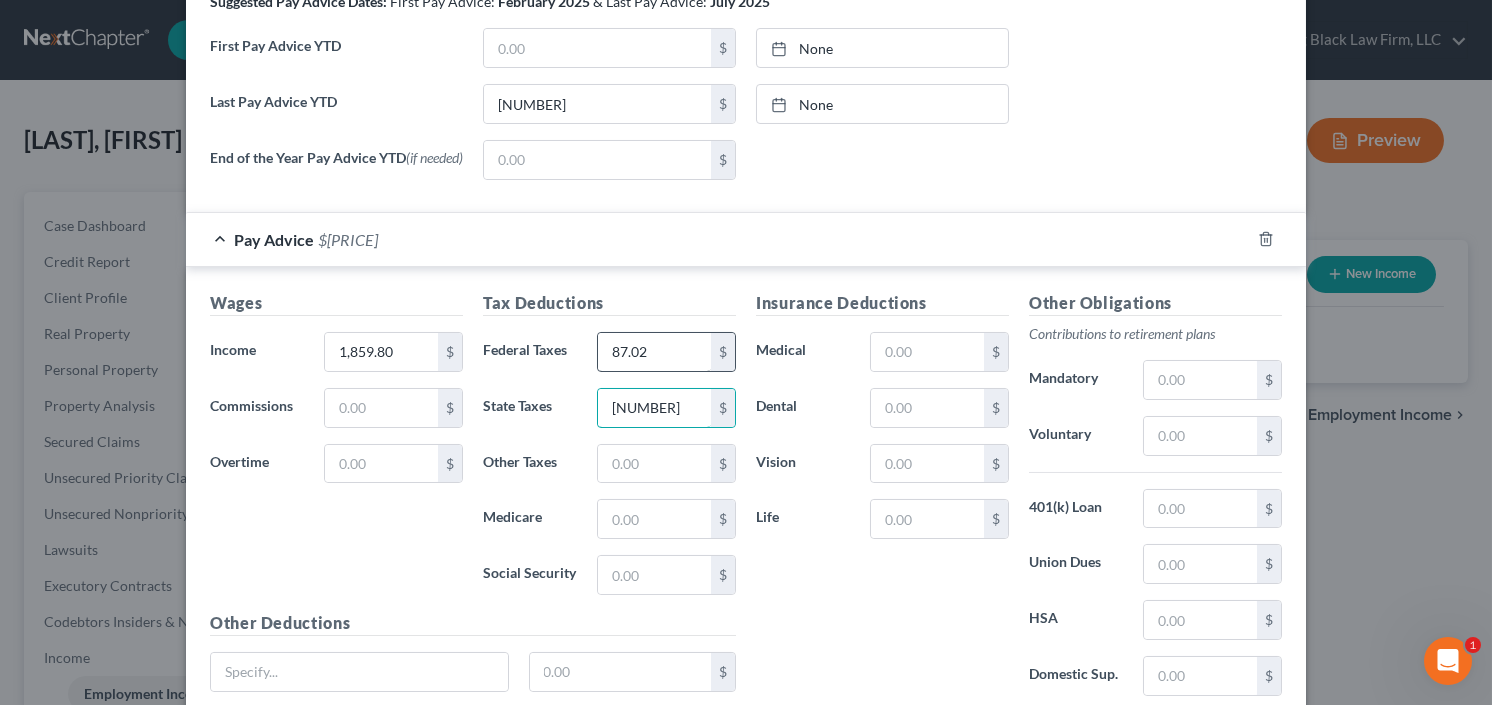 type on "115.31" 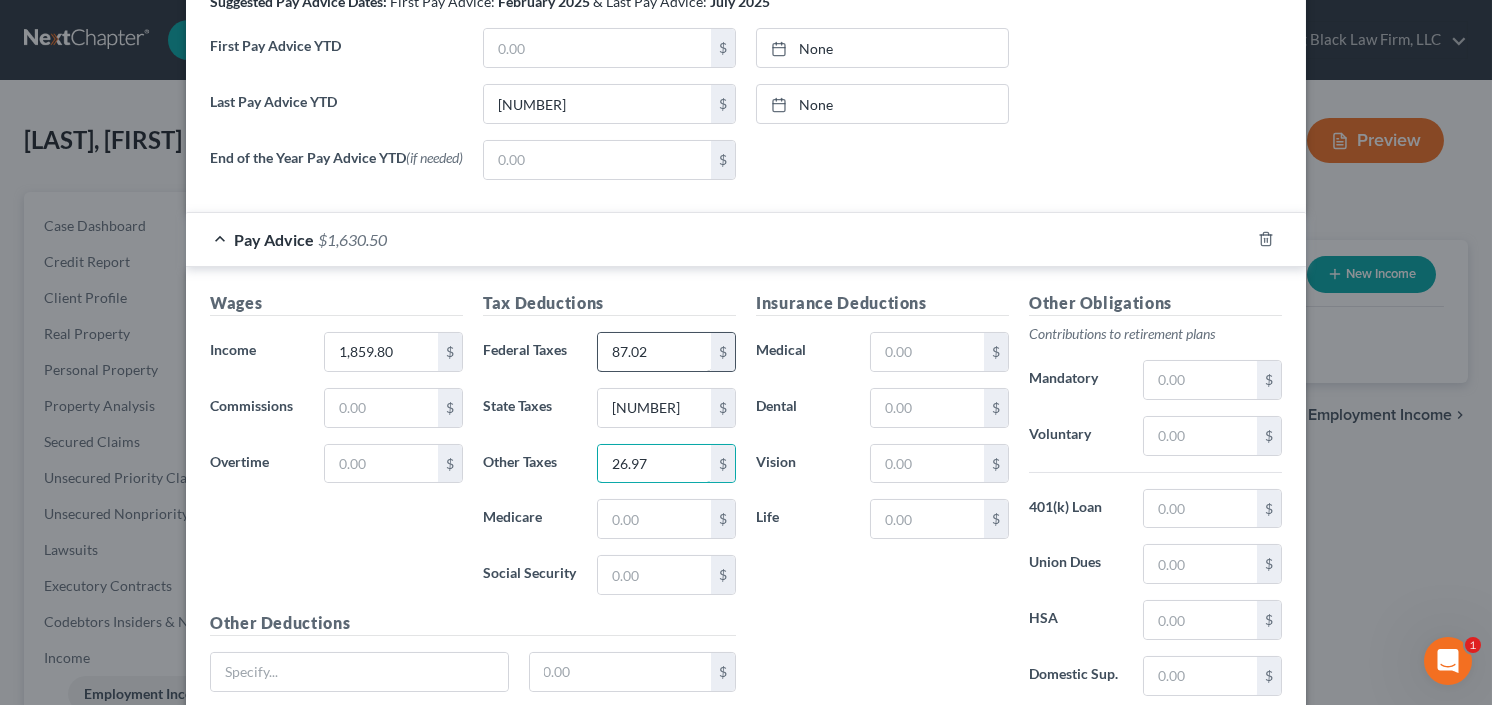 type on "26.97" 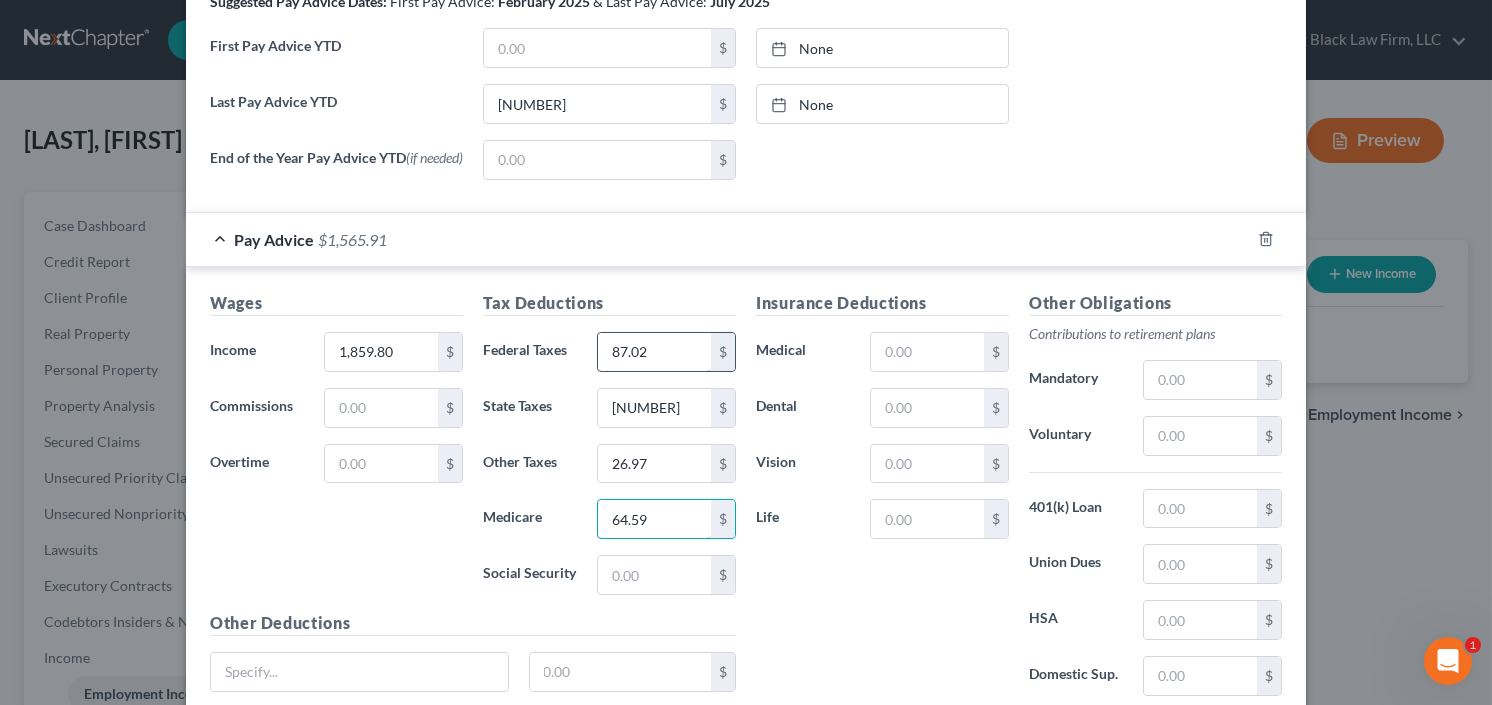 type on "64.59" 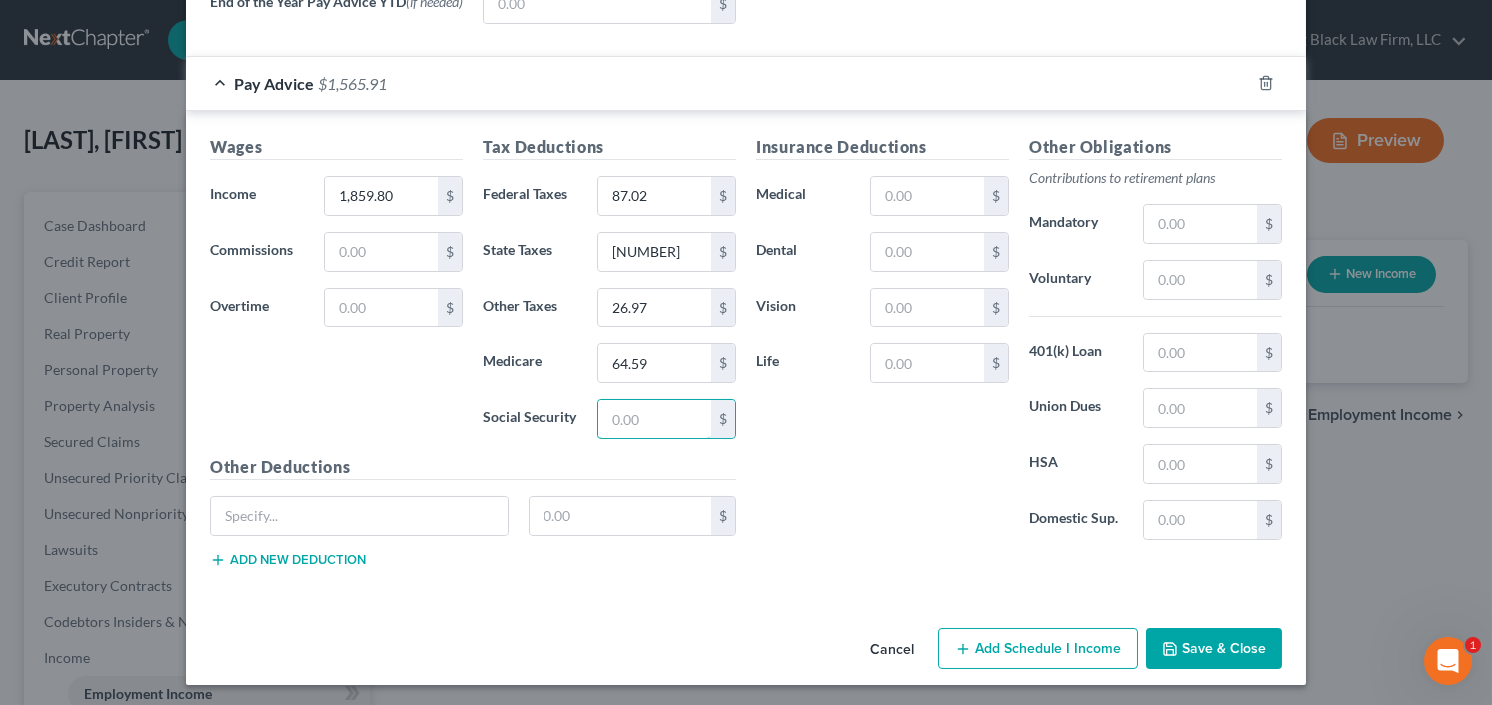 scroll, scrollTop: 878, scrollLeft: 0, axis: vertical 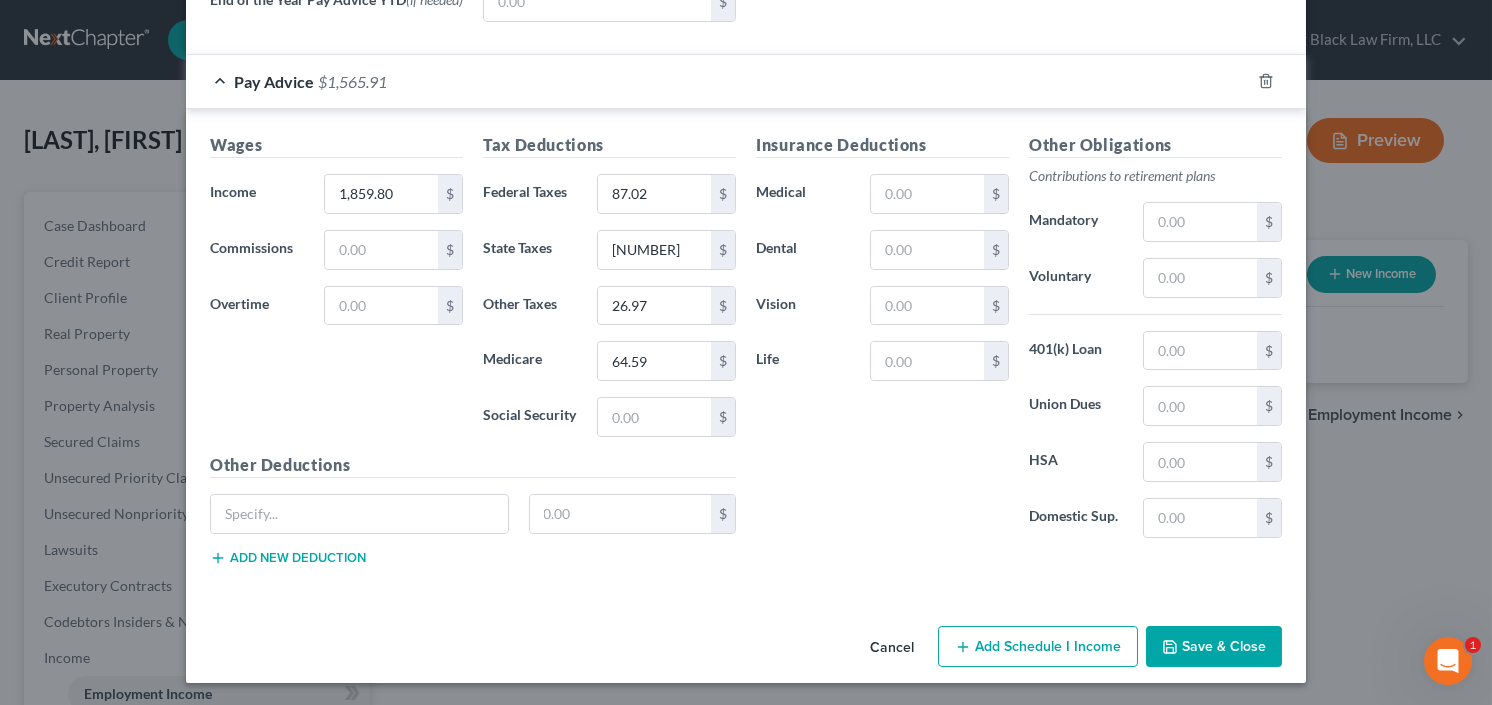 click on "Save & Close" at bounding box center [1214, 647] 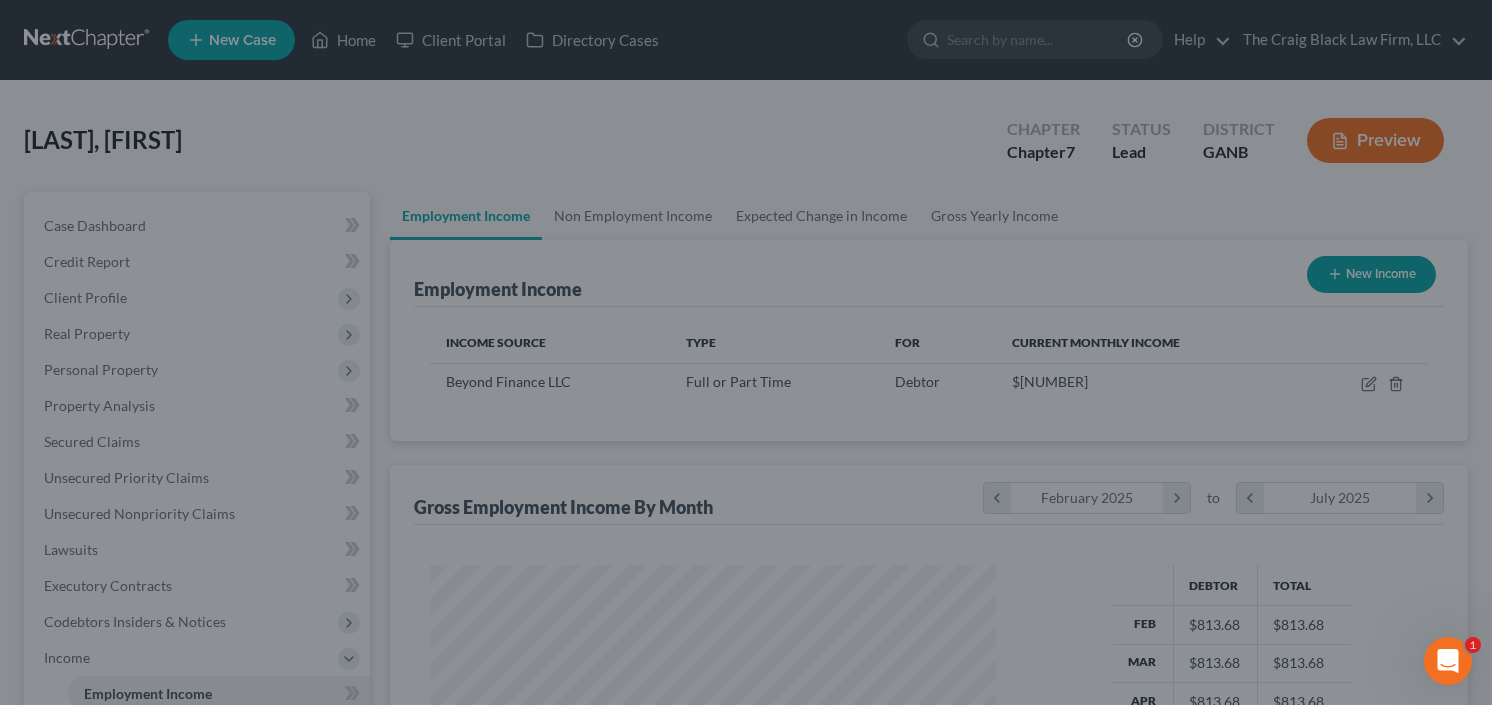 scroll, scrollTop: 999643, scrollLeft: 999394, axis: both 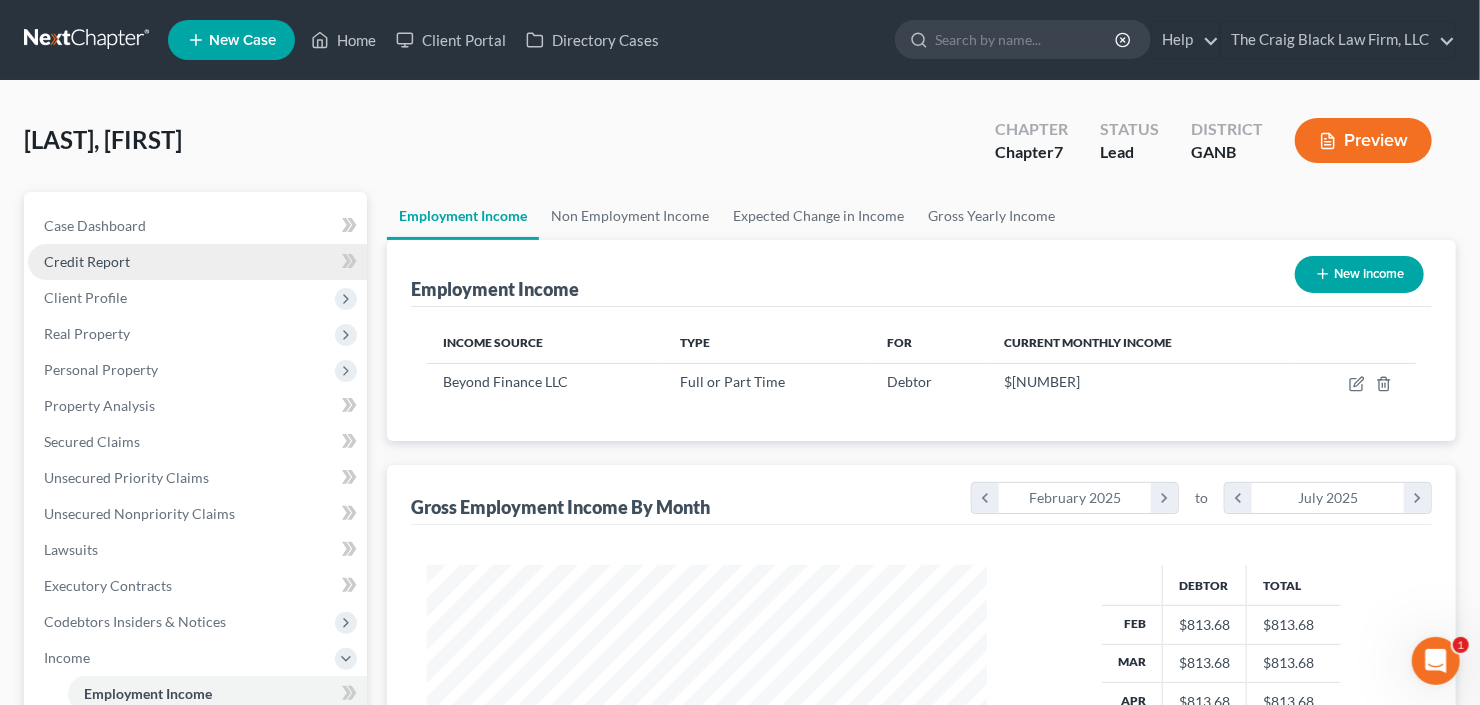 click on "Credit Report" at bounding box center [197, 262] 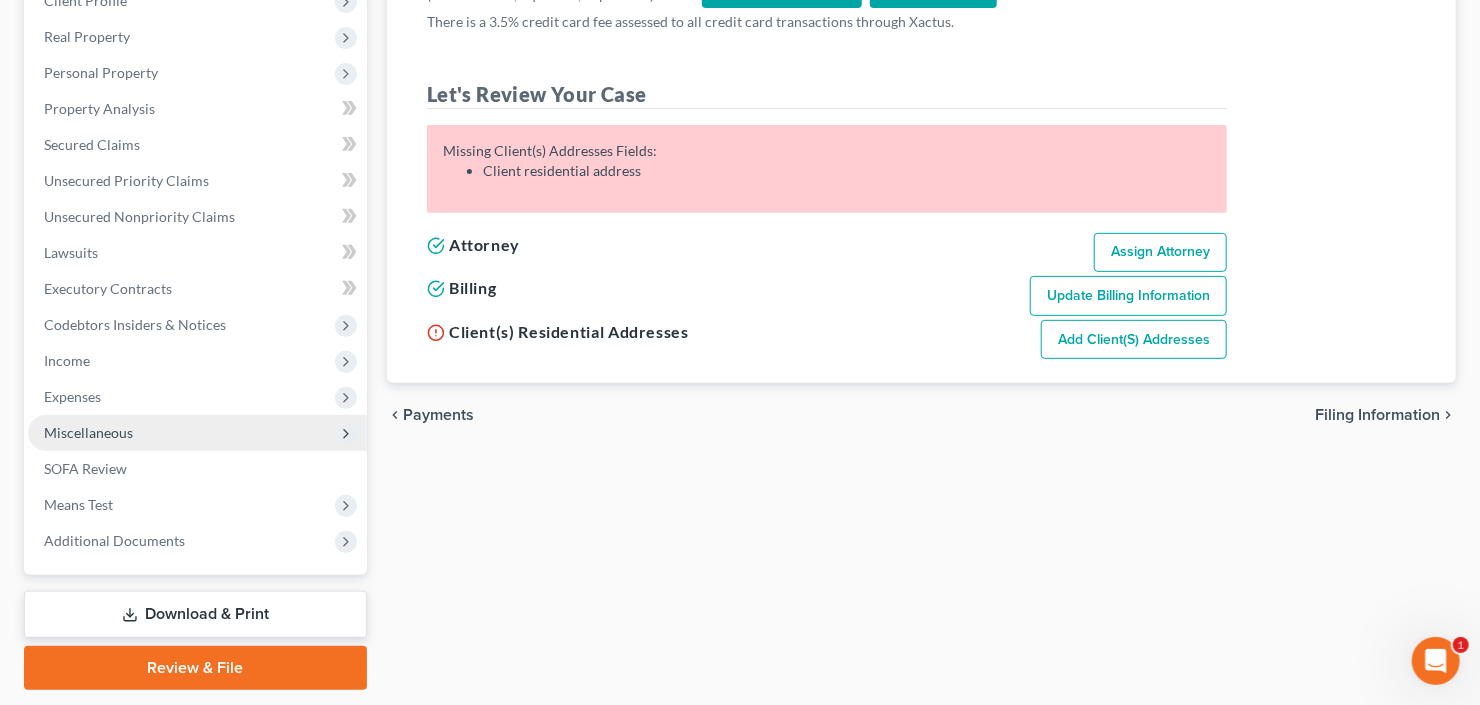 scroll, scrollTop: 354, scrollLeft: 0, axis: vertical 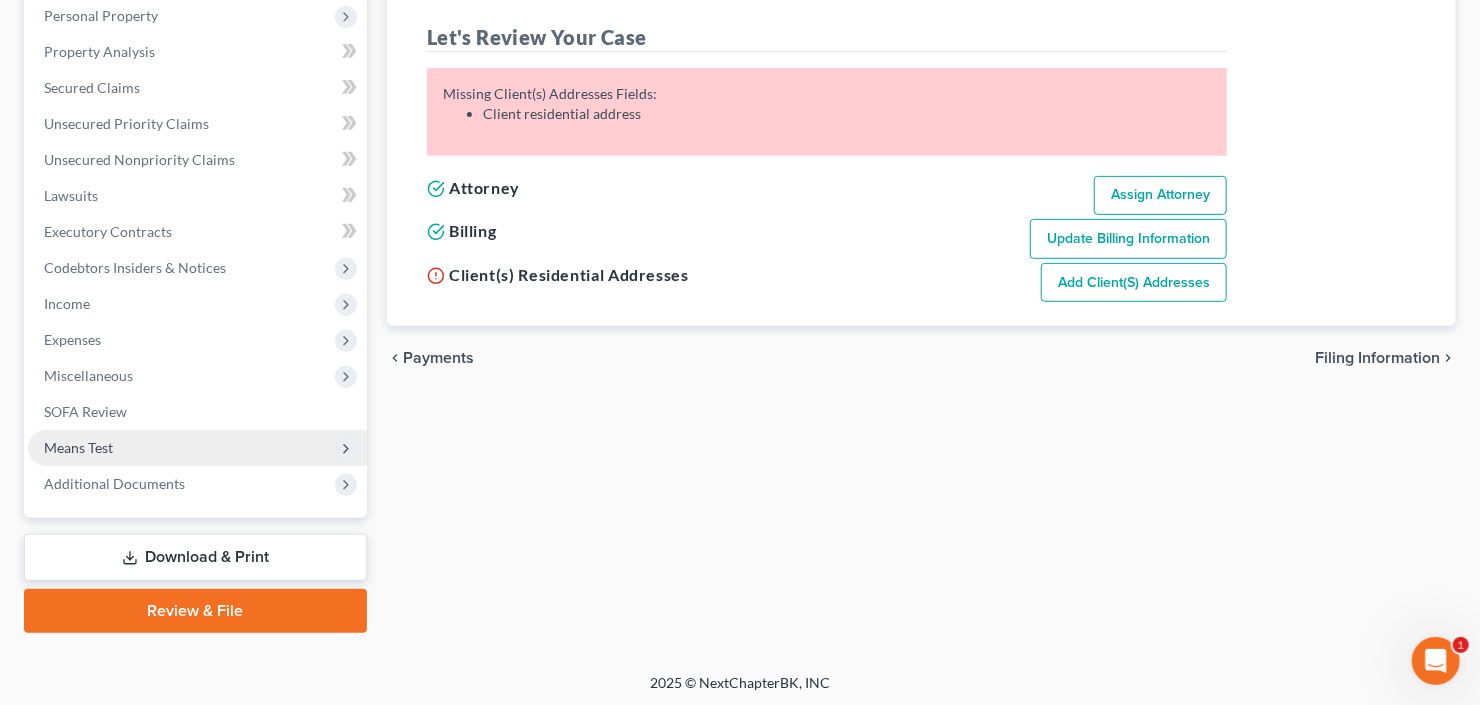 click on "Means Test" at bounding box center (197, 448) 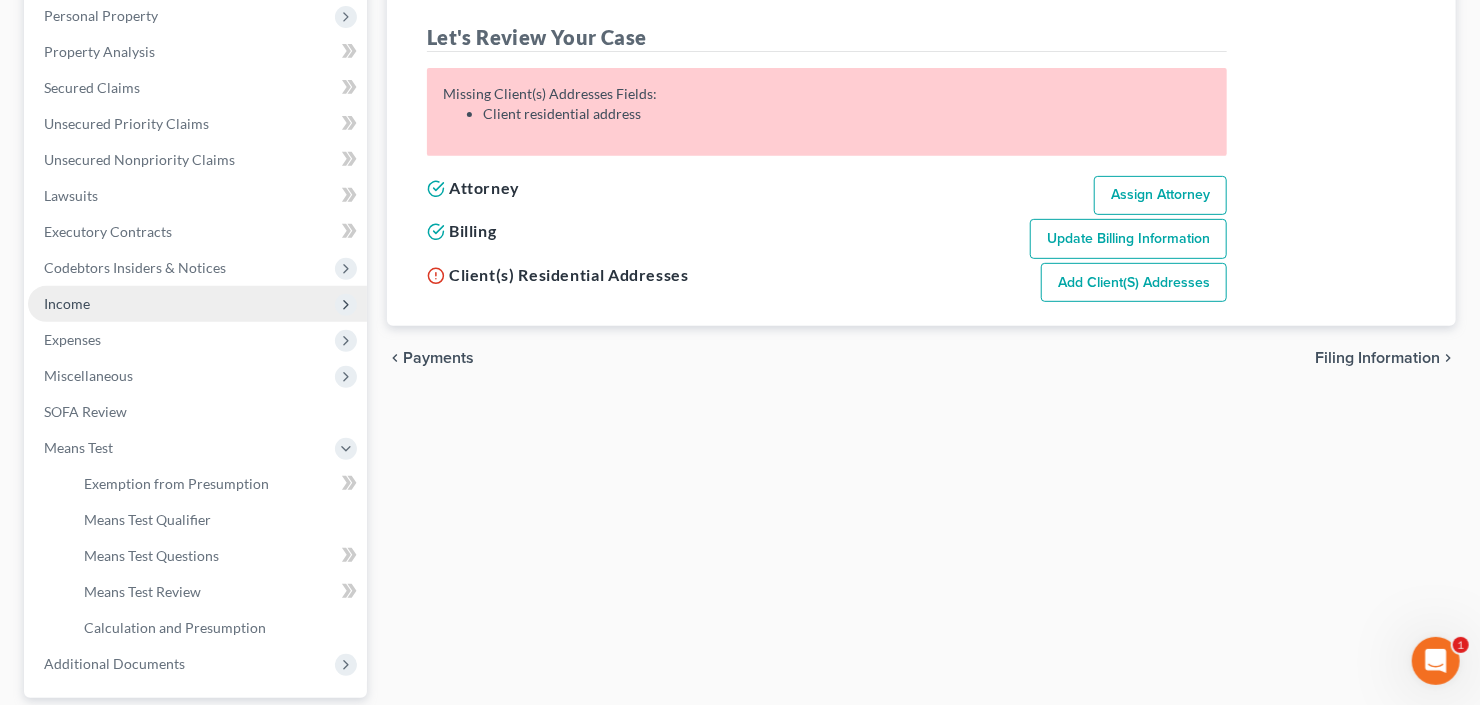 click on "Income" at bounding box center (197, 304) 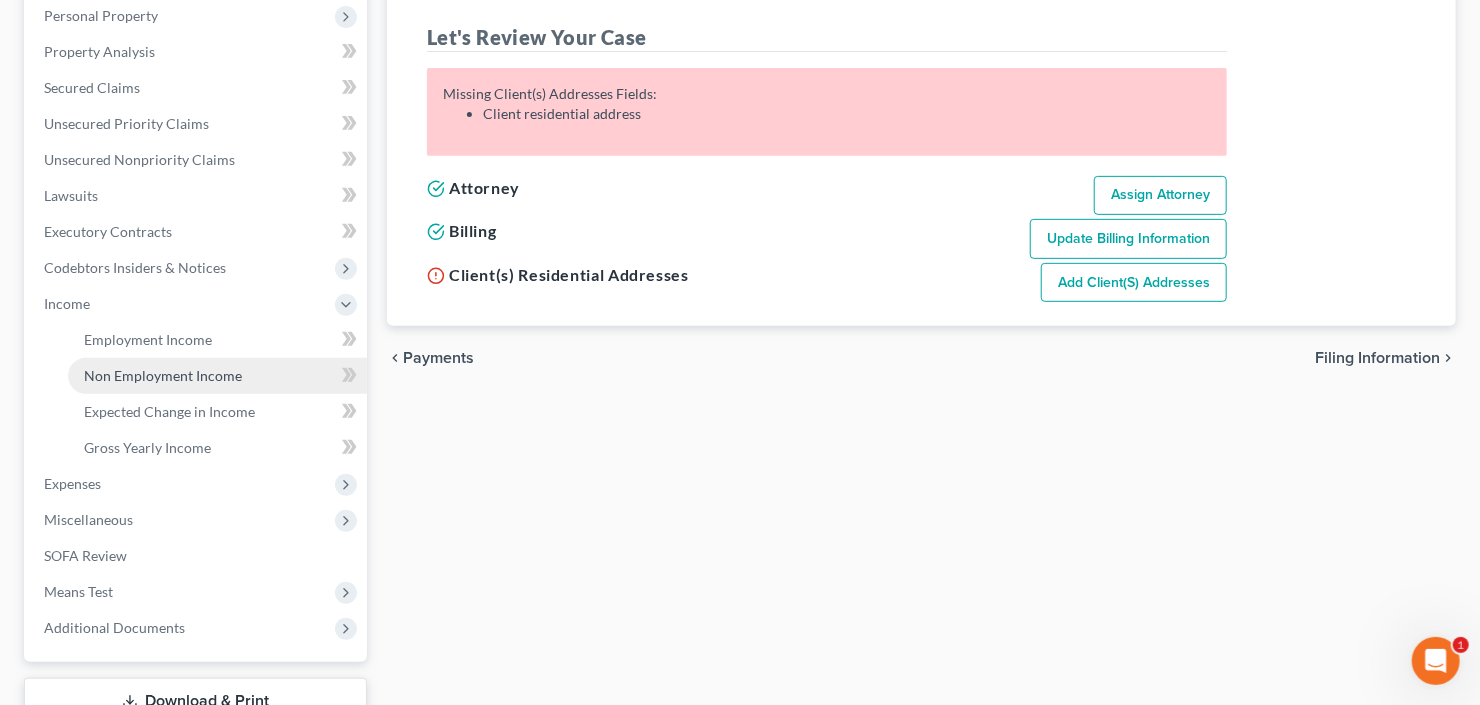 click on "Non Employment Income" at bounding box center [163, 375] 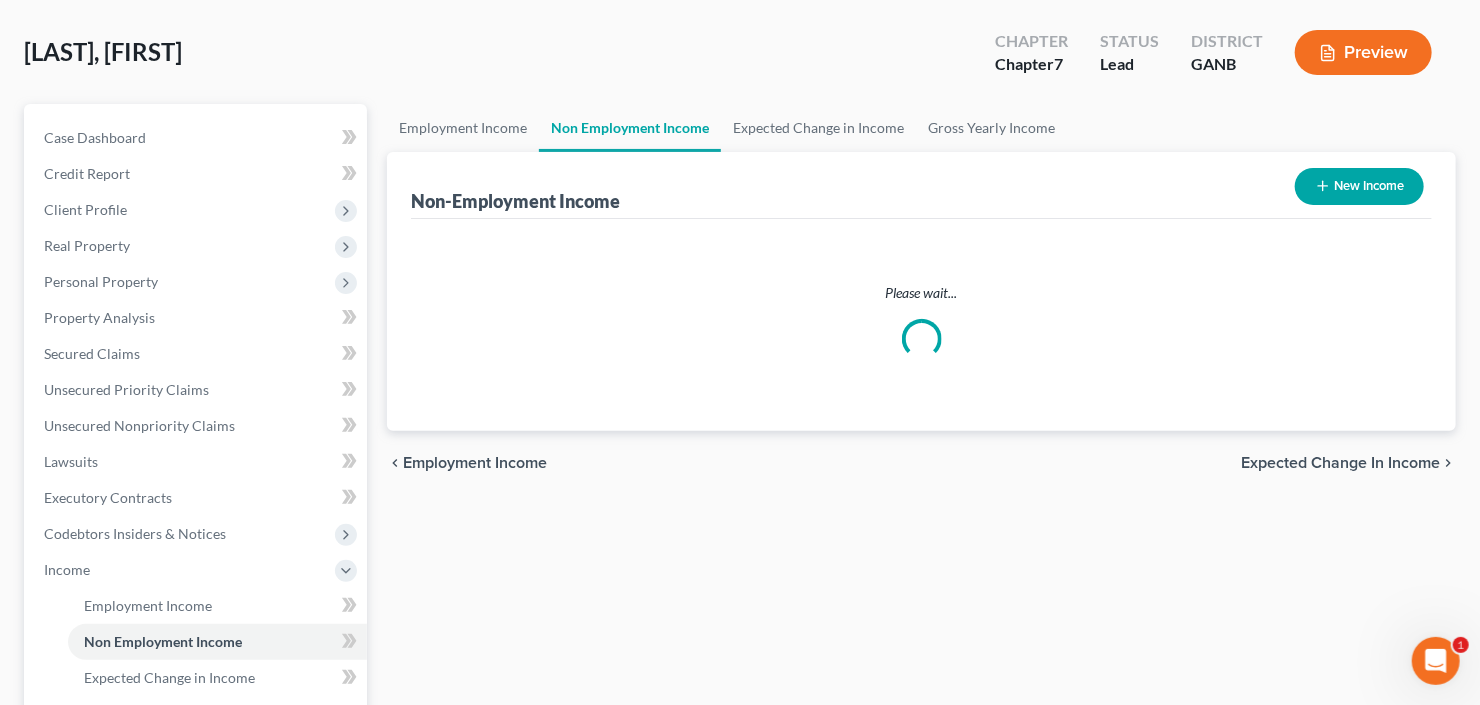 scroll, scrollTop: 0, scrollLeft: 0, axis: both 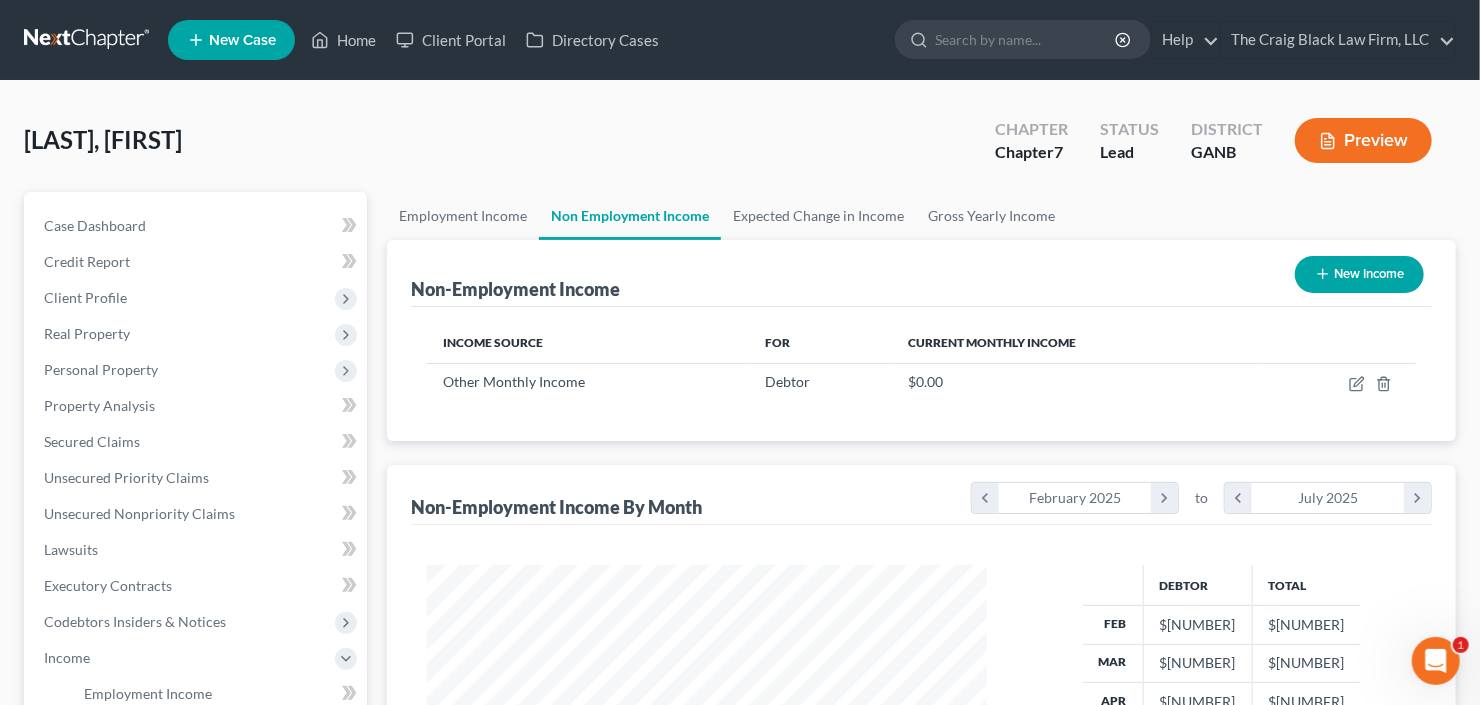 click on "New Income" at bounding box center (1359, 274) 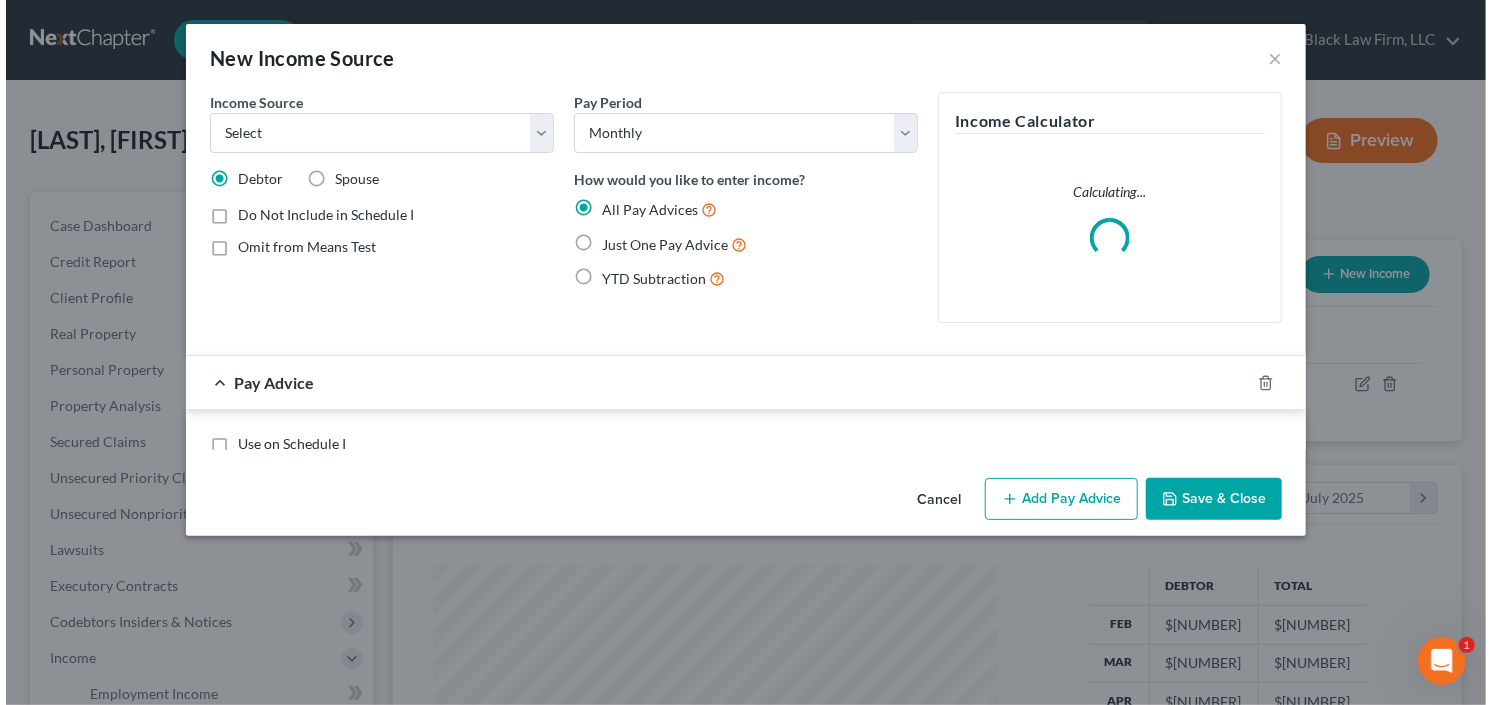 scroll, scrollTop: 999643, scrollLeft: 999394, axis: both 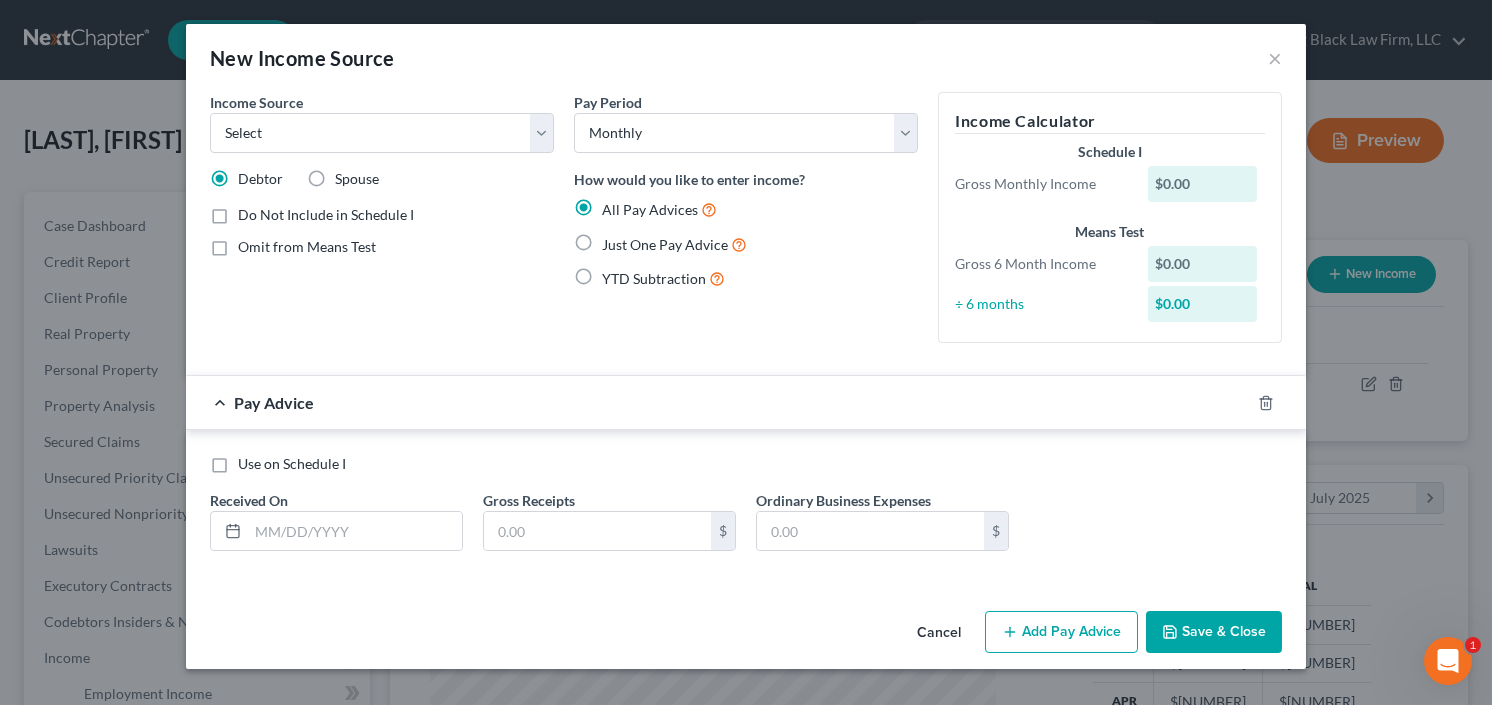 click on "Income Source
*
Select Unemployment Disability (from employer) Pension Retirement Social Security / Social Security Disability Other Government Assistance Interests, Dividends or Royalties Child / Family Support Contributions to Household Property / Rental Business, Professional or Farm Alimony / Maintenance Payments Military Disability Benefits Other Monthly Income" at bounding box center [382, 122] 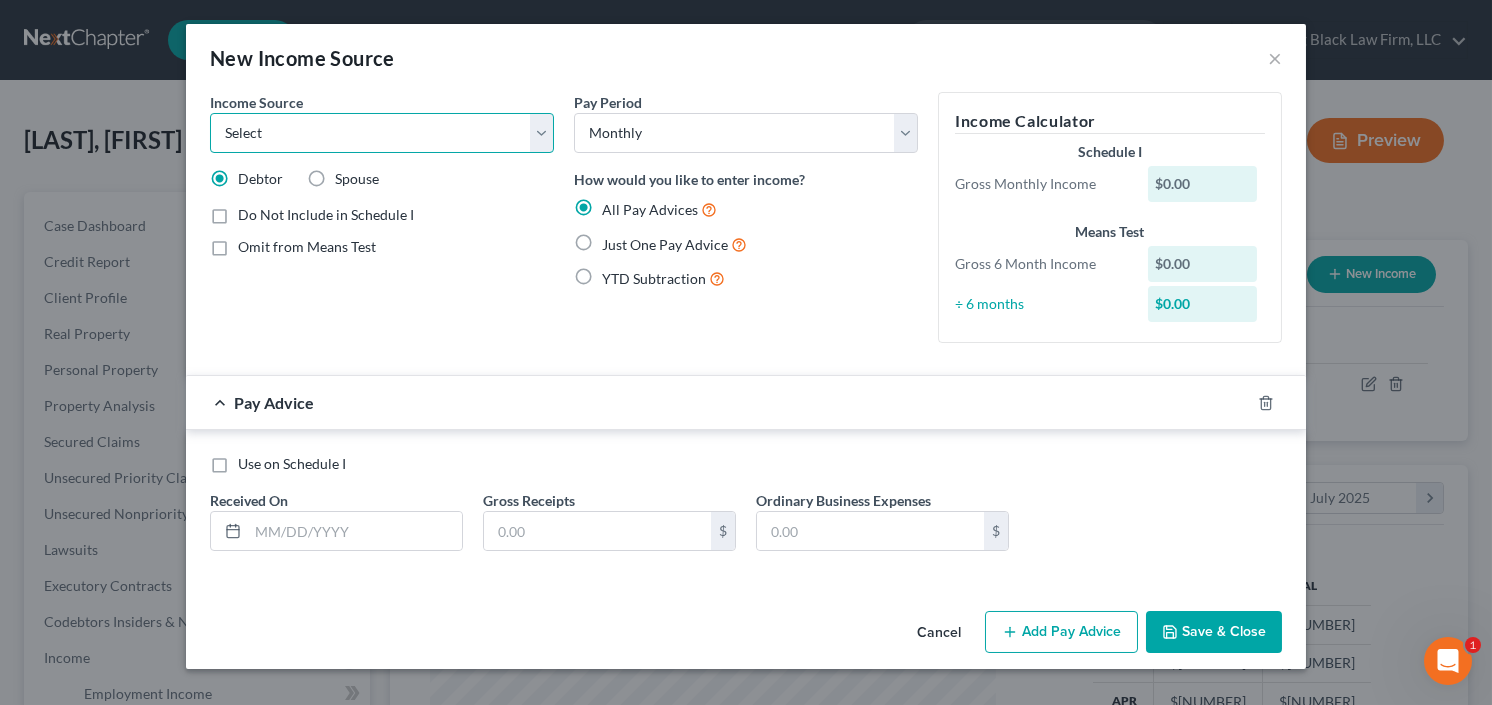 click on "Select Unemployment Disability (from employer) Pension Retirement Social Security / Social Security Disability Other Government Assistance Interests, Dividends or Royalties Child / Family Support Contributions to Household Property / Rental Business, Professional or Farm Alimony / Maintenance Payments Military Disability Benefits Other Monthly Income" at bounding box center [382, 133] 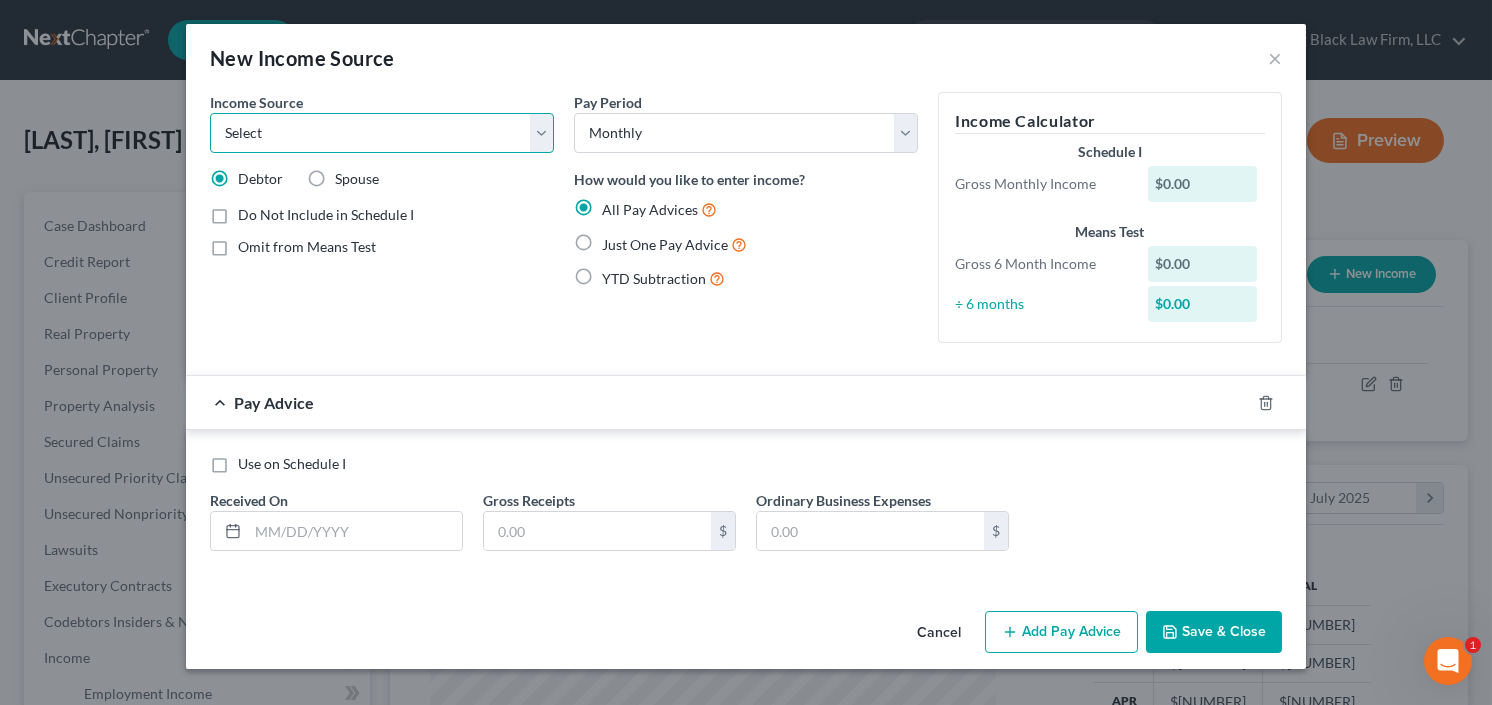 select on "0" 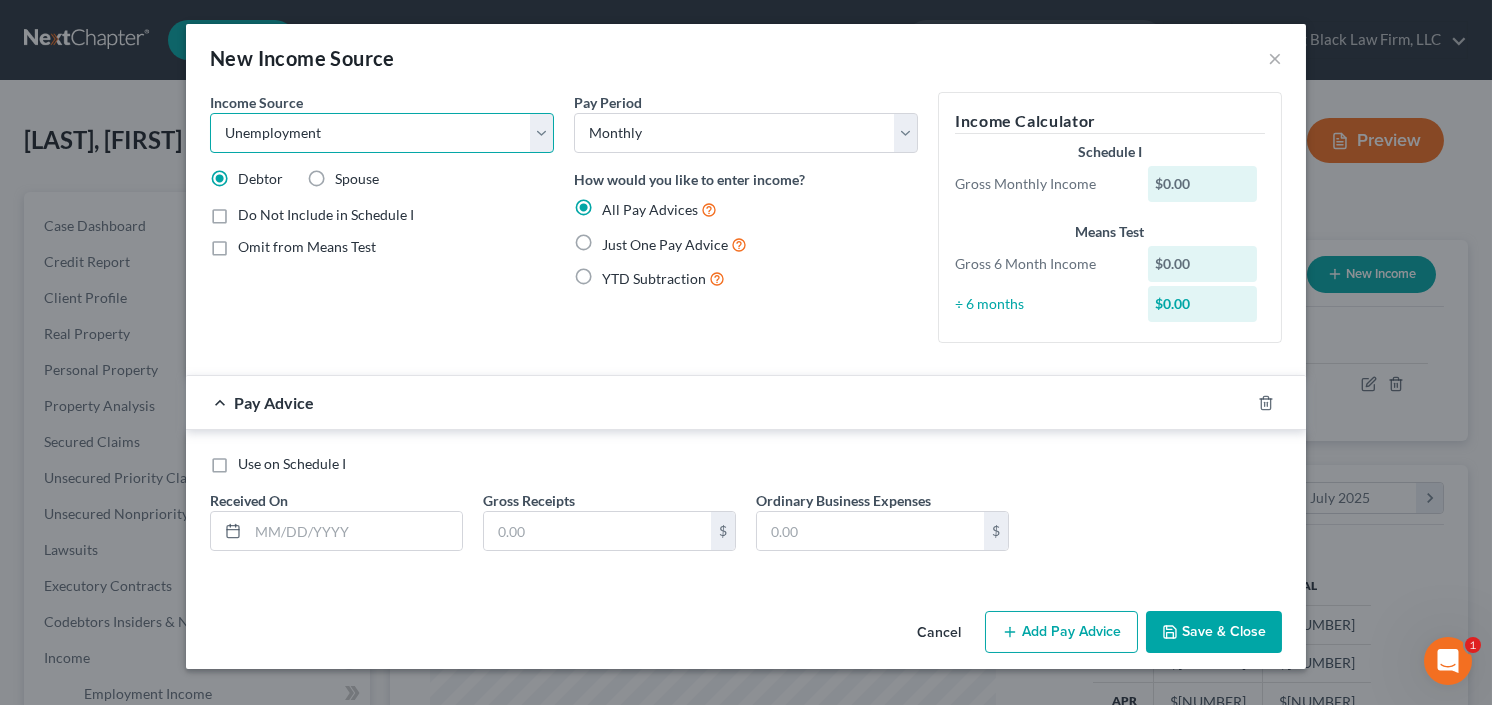 click on "Select Unemployment Disability (from employer) Pension Retirement Social Security / Social Security Disability Other Government Assistance Interests, Dividends or Royalties Child / Family Support Contributions to Household Property / Rental Business, Professional or Farm Alimony / Maintenance Payments Military Disability Benefits Other Monthly Income" at bounding box center [382, 133] 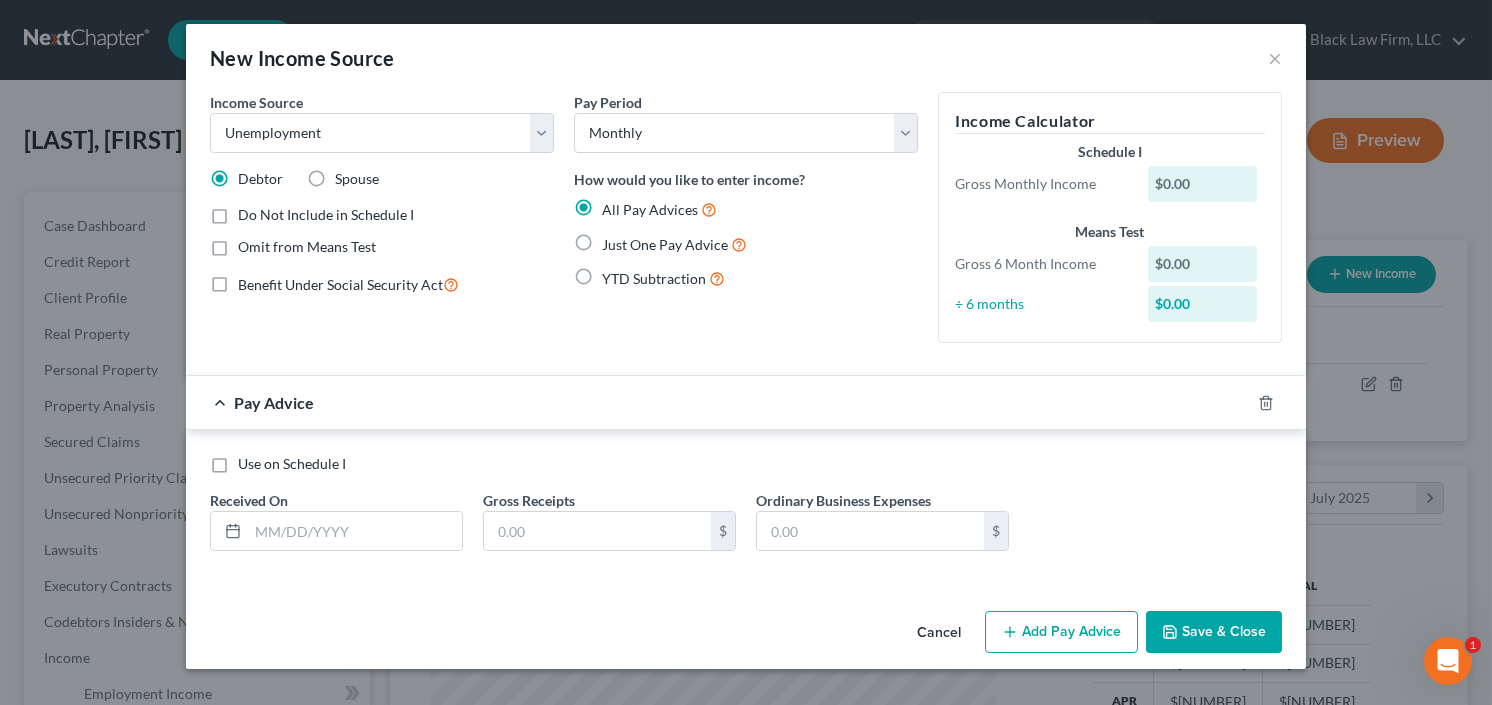 click on "YTD Subtraction" at bounding box center (663, 278) 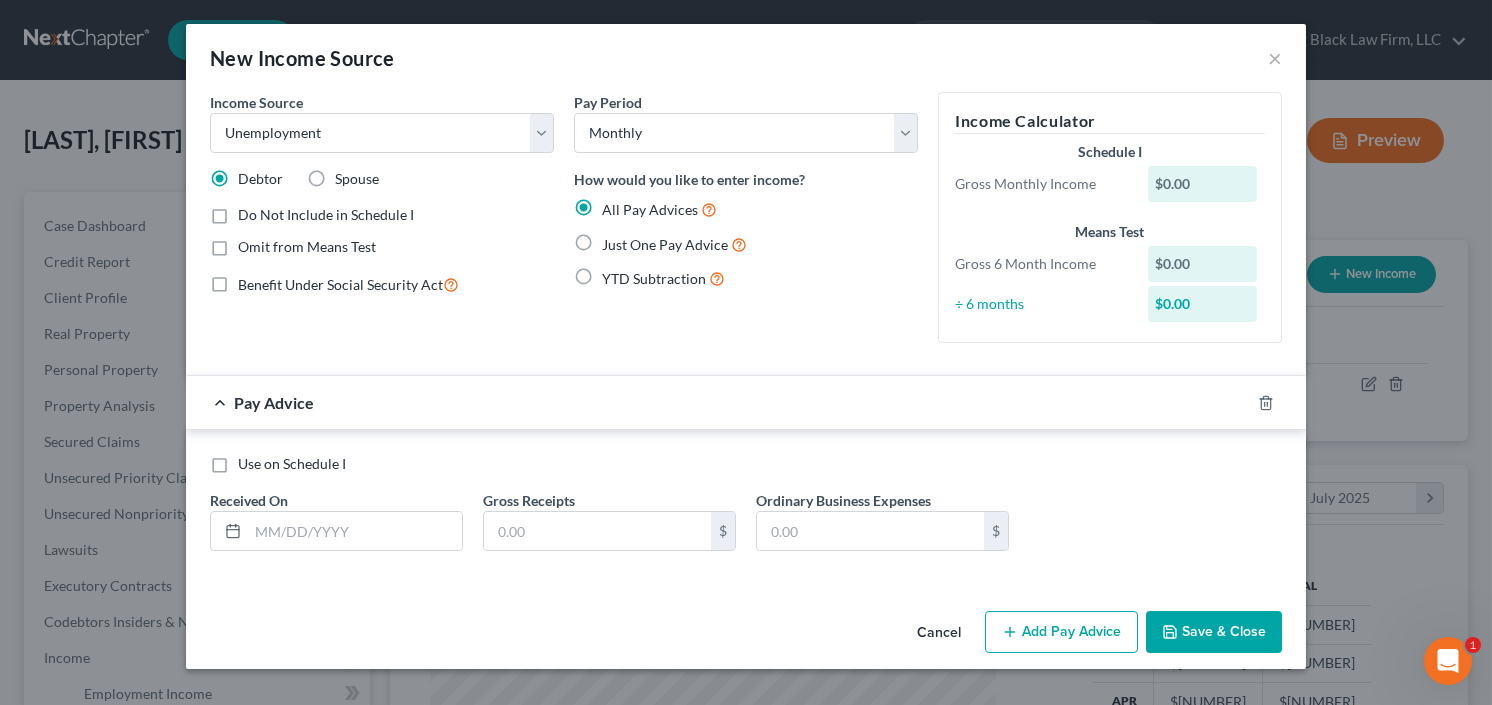 radio on "true" 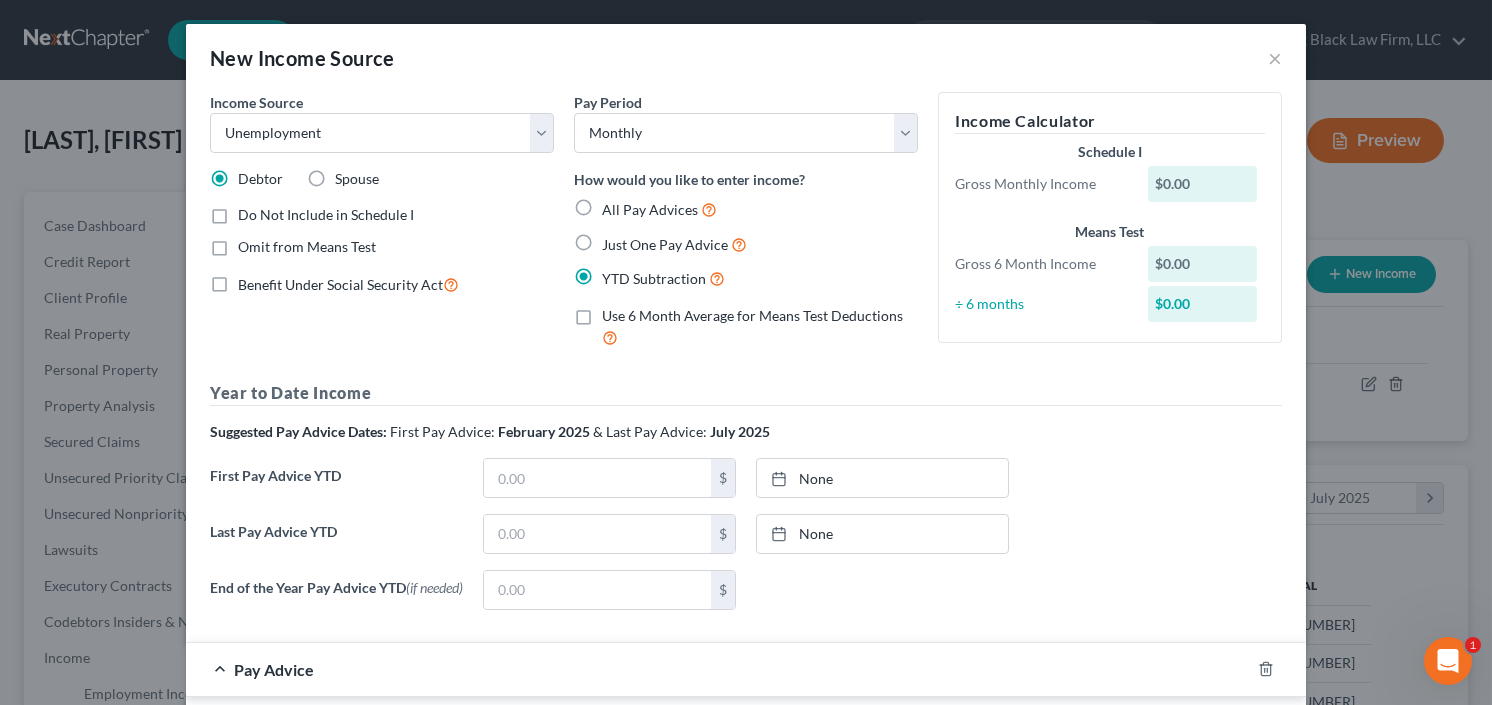 click on "Do Not Include in Schedule I" at bounding box center [326, 215] 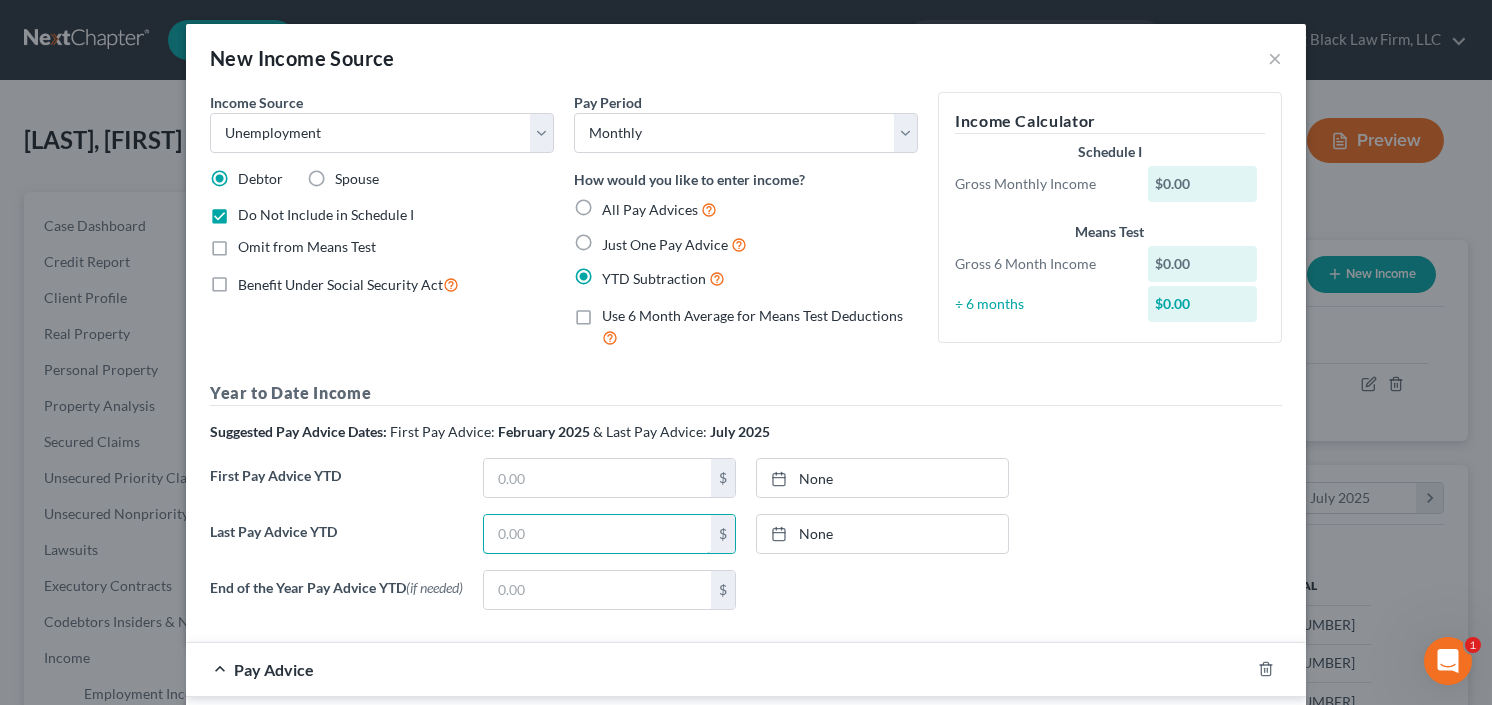 drag, startPoint x: 557, startPoint y: 530, endPoint x: 756, endPoint y: 593, distance: 208.73428 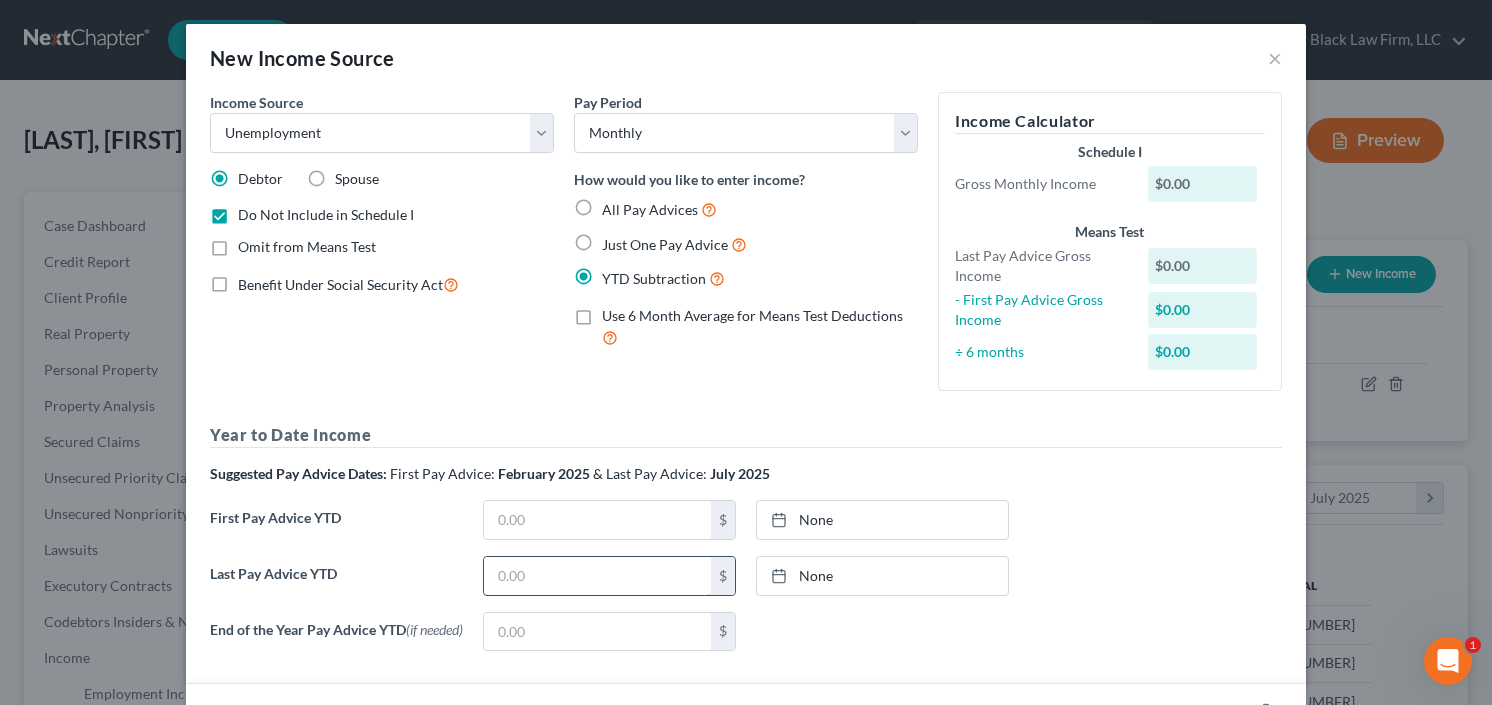 click at bounding box center (597, 576) 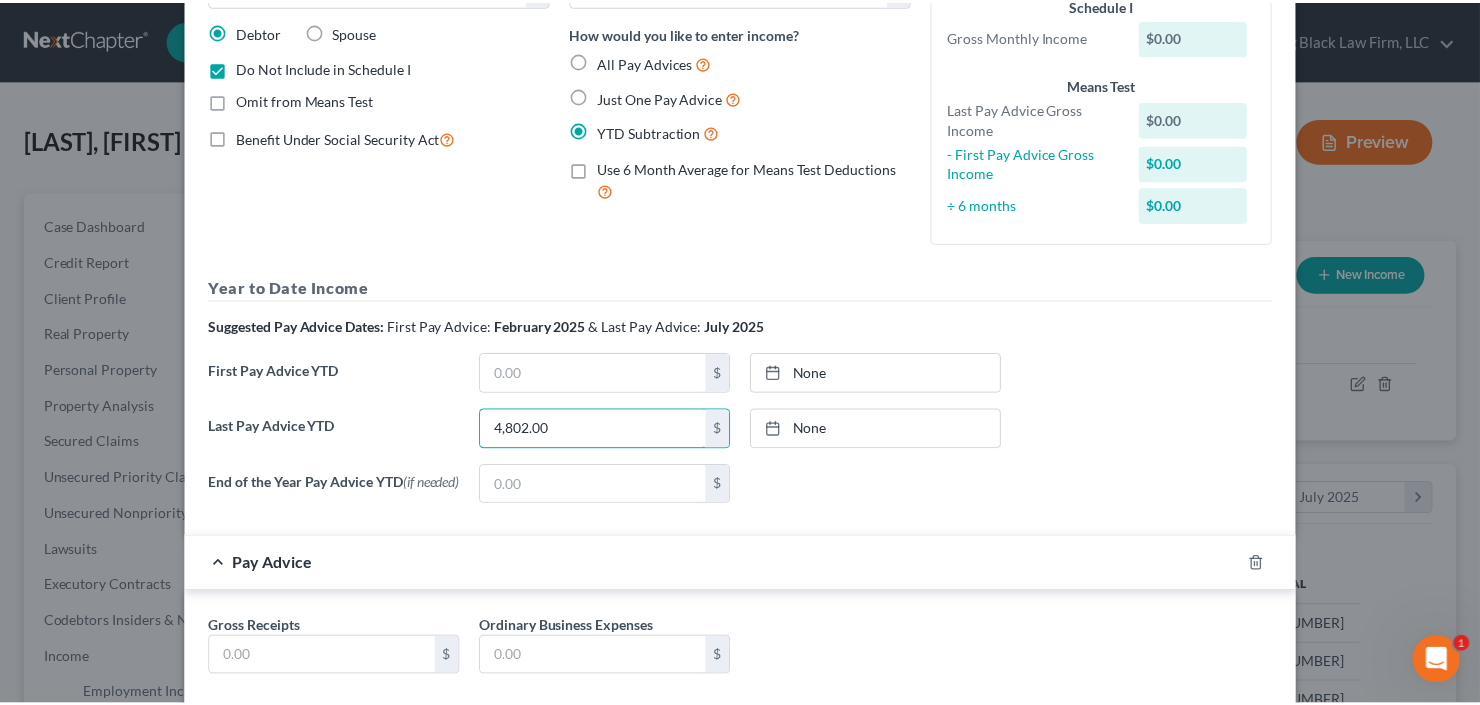 scroll, scrollTop: 240, scrollLeft: 0, axis: vertical 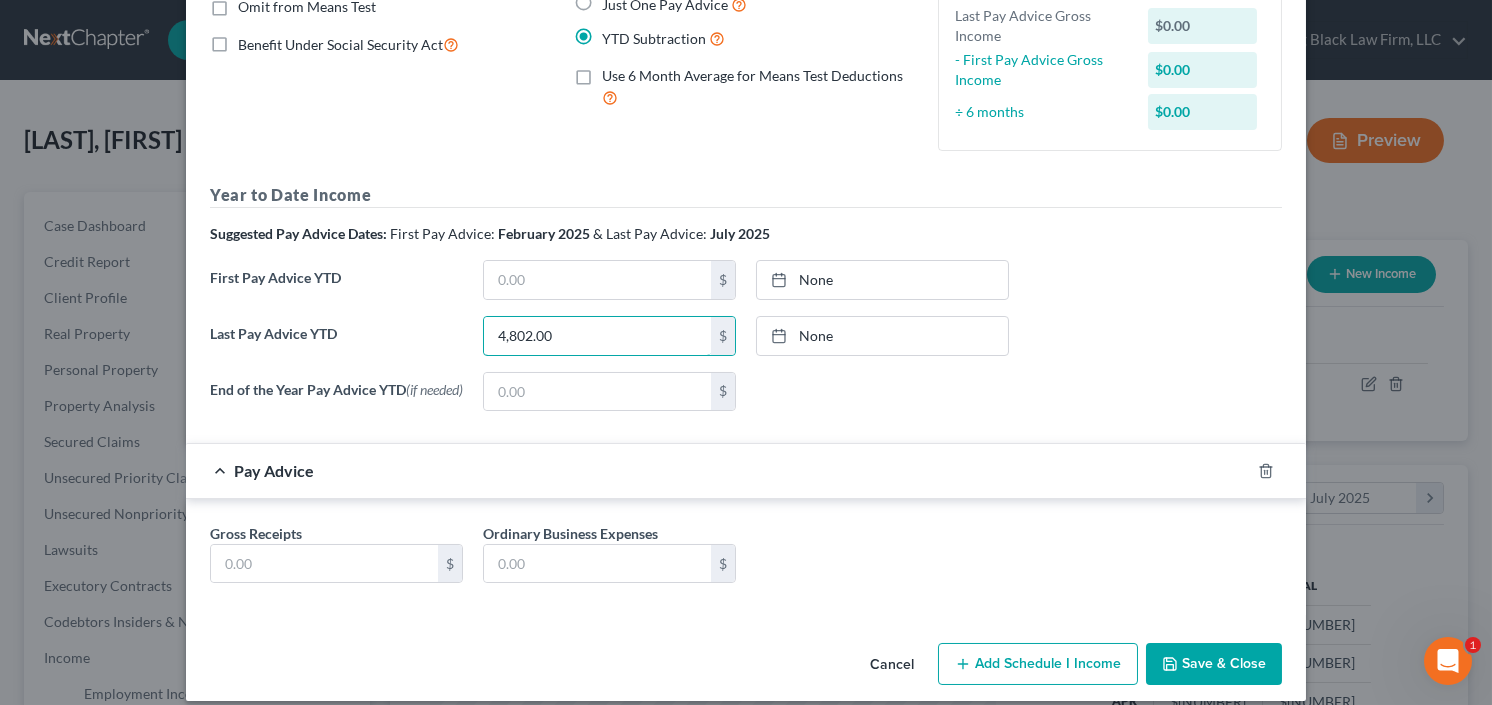 type on "4,802.00" 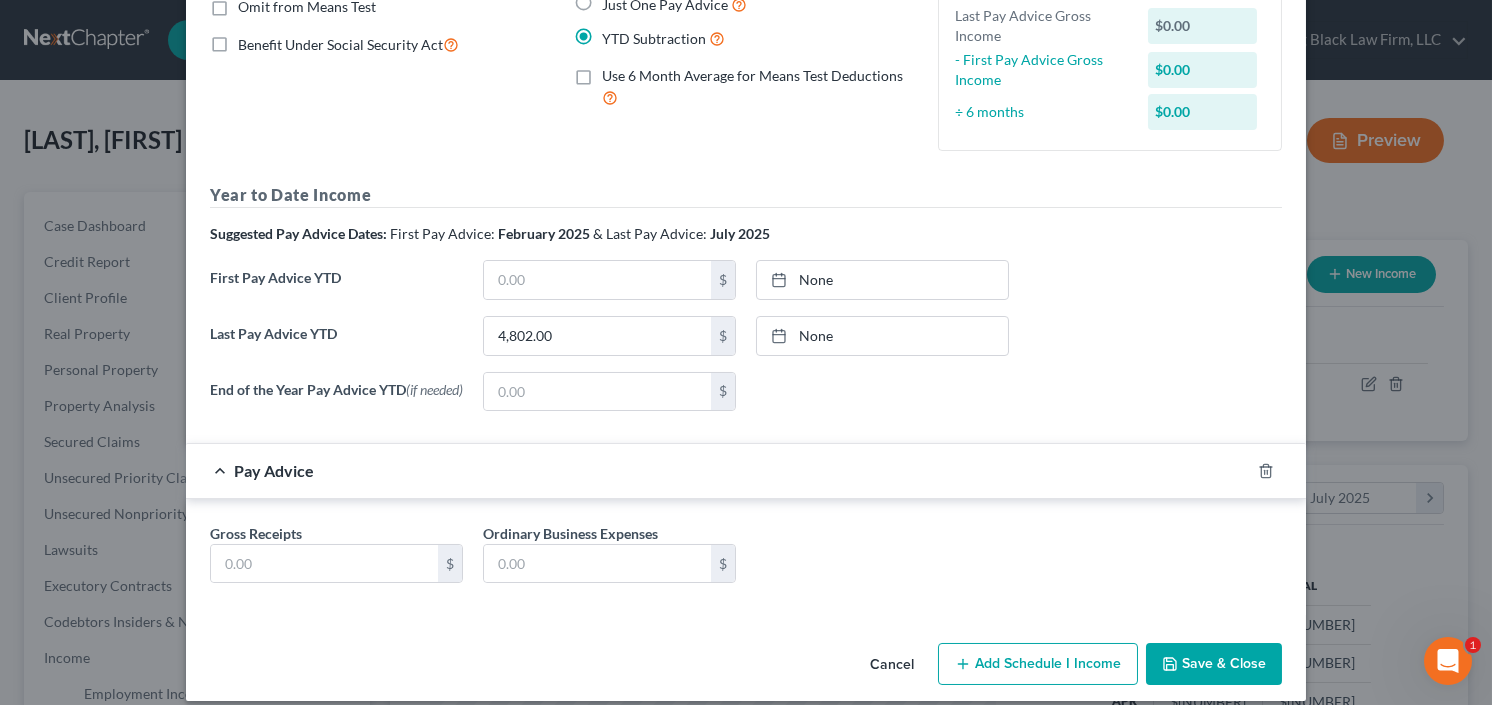 click on "Save & Close" at bounding box center [1214, 664] 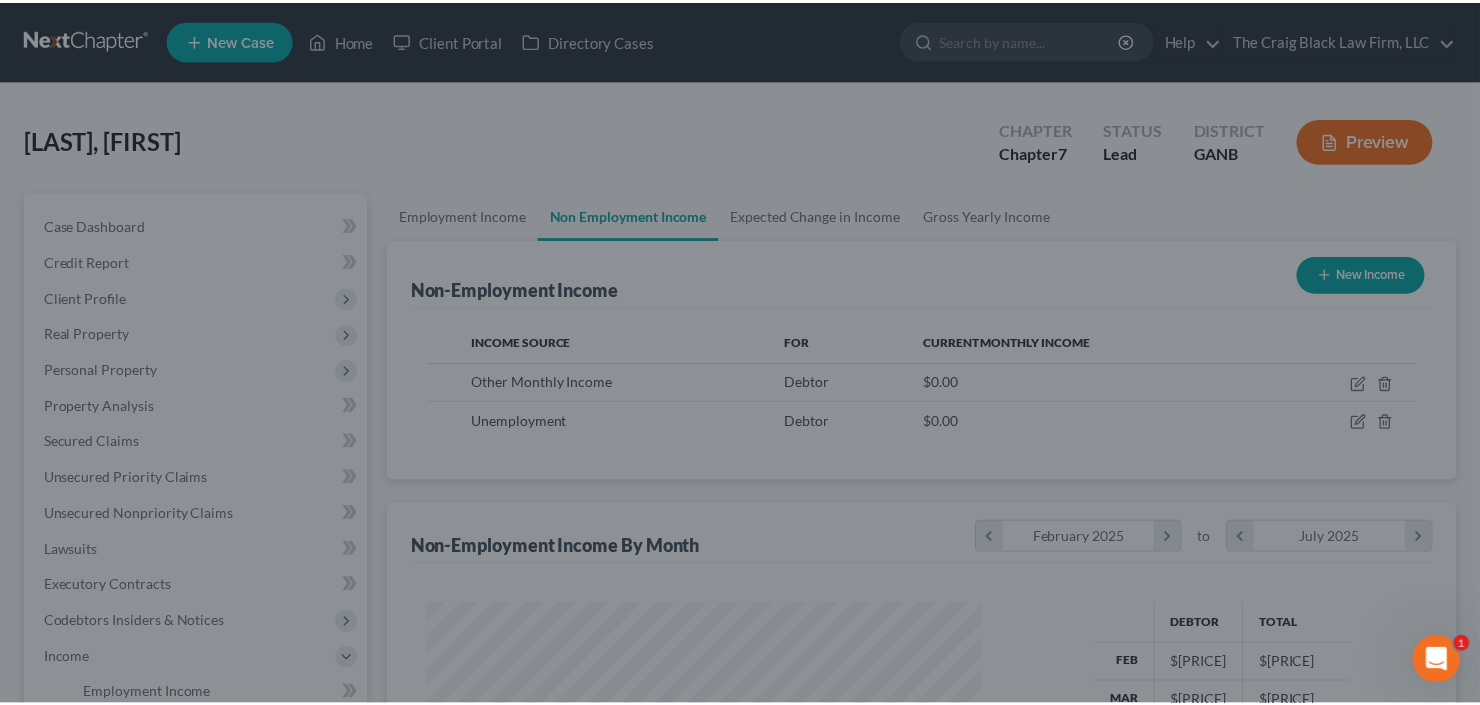 scroll, scrollTop: 357, scrollLeft: 600, axis: both 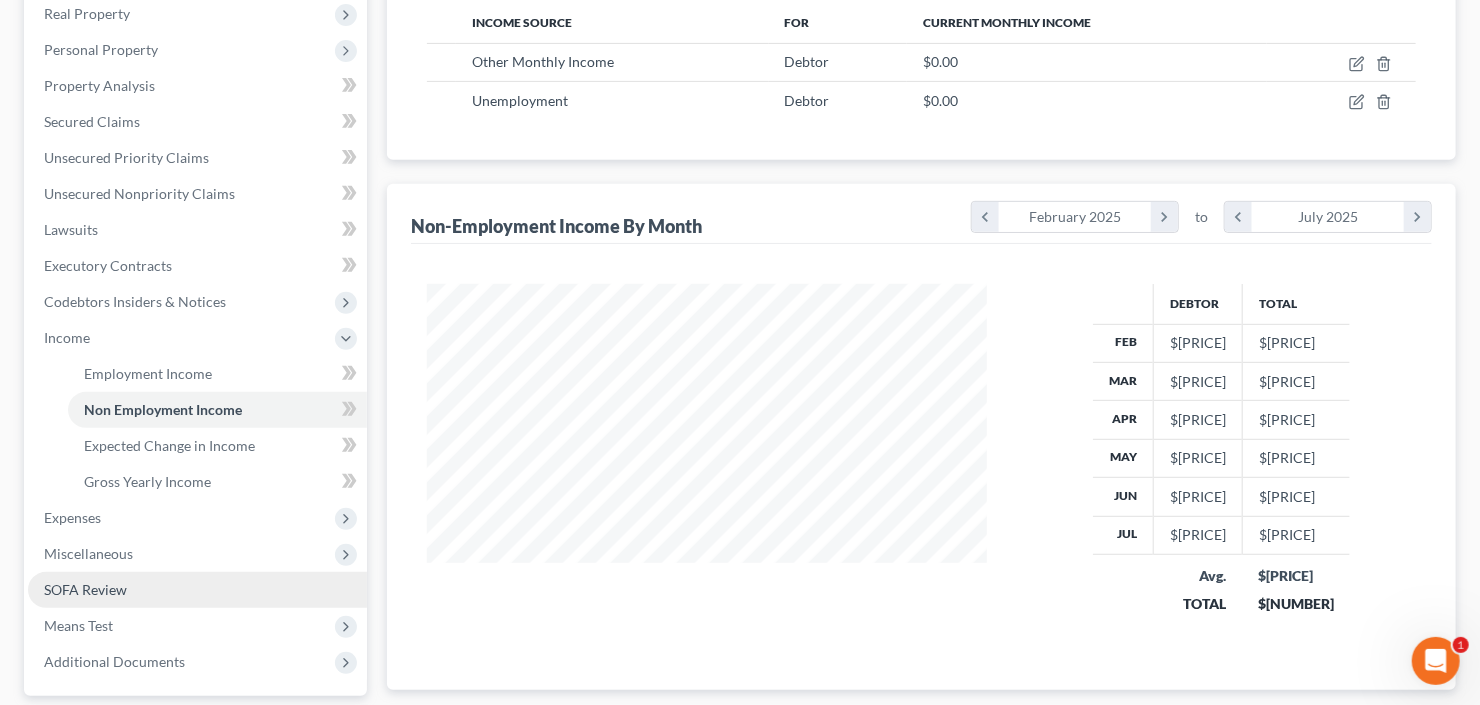 click on "SOFA Review" at bounding box center [197, 590] 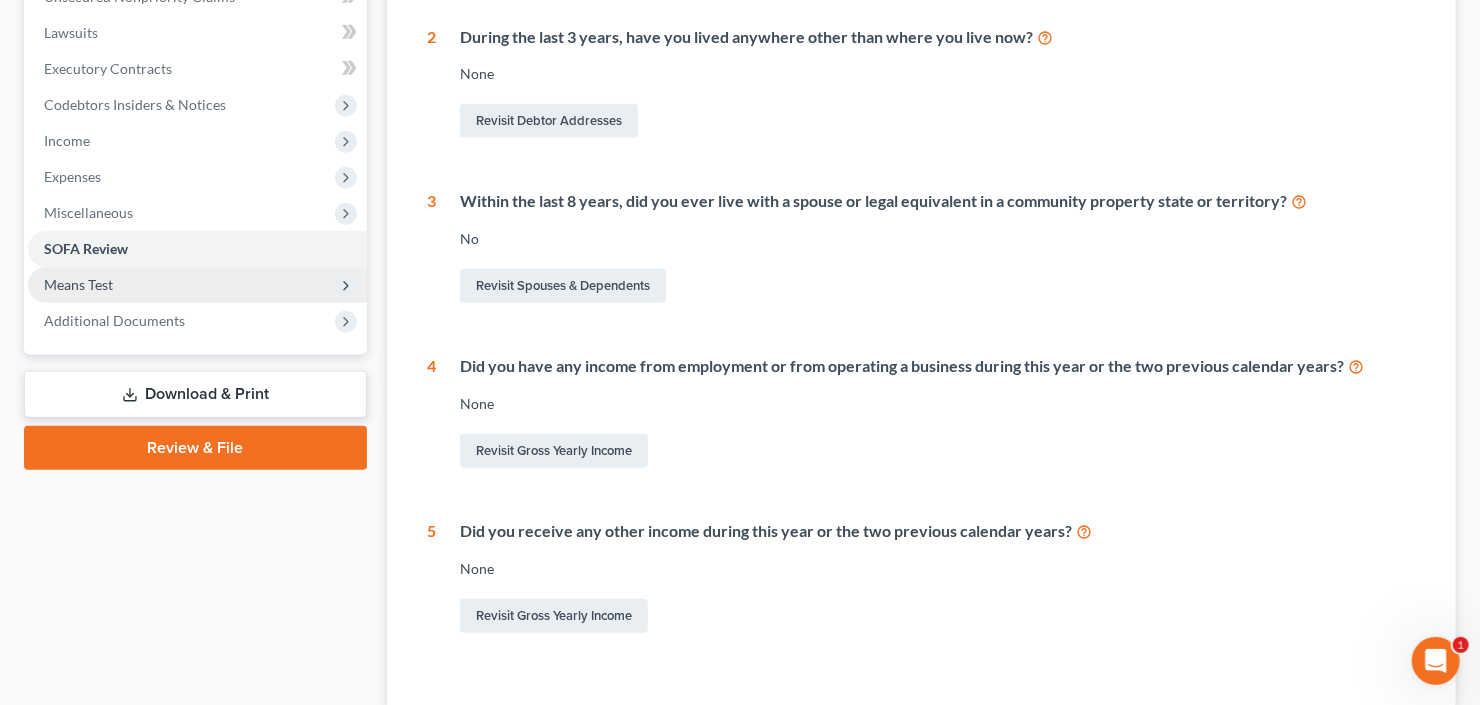 scroll, scrollTop: 400, scrollLeft: 0, axis: vertical 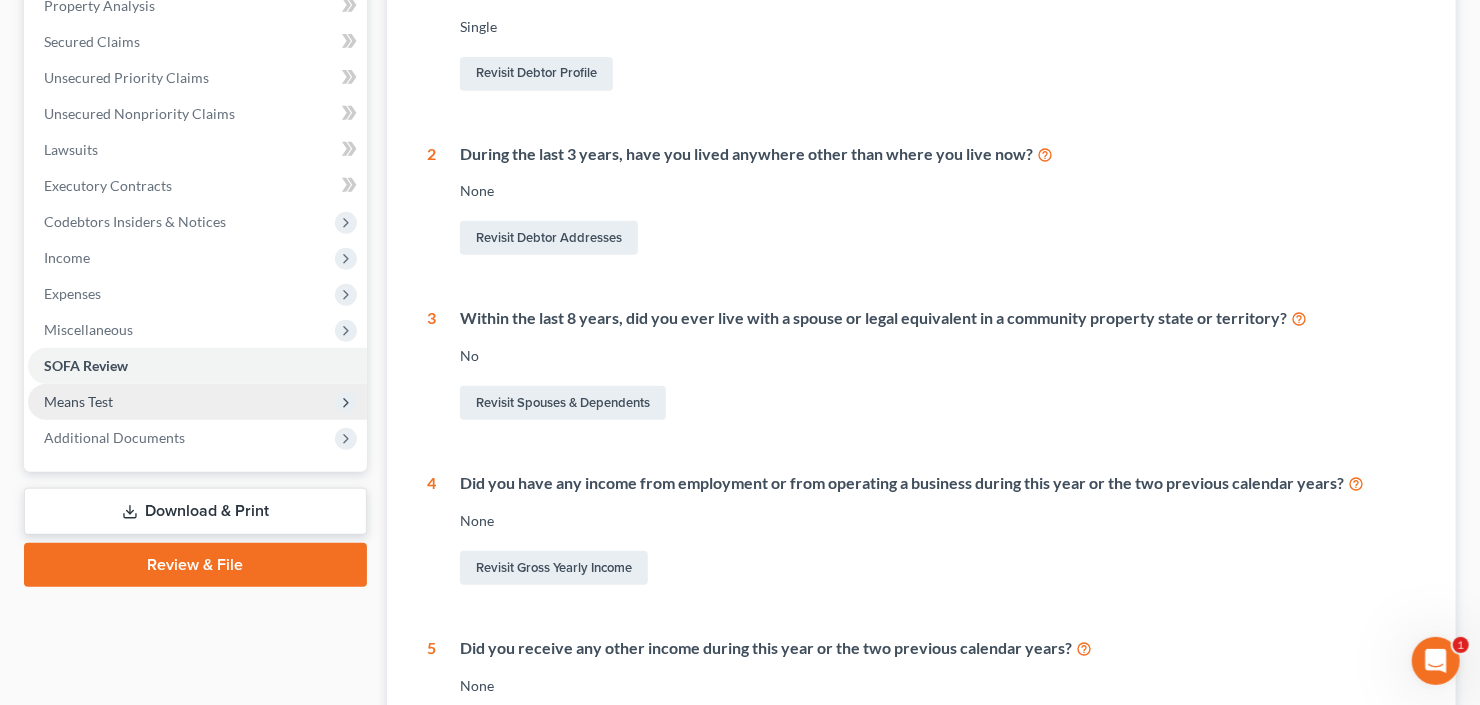click on "Means Test" at bounding box center (197, 402) 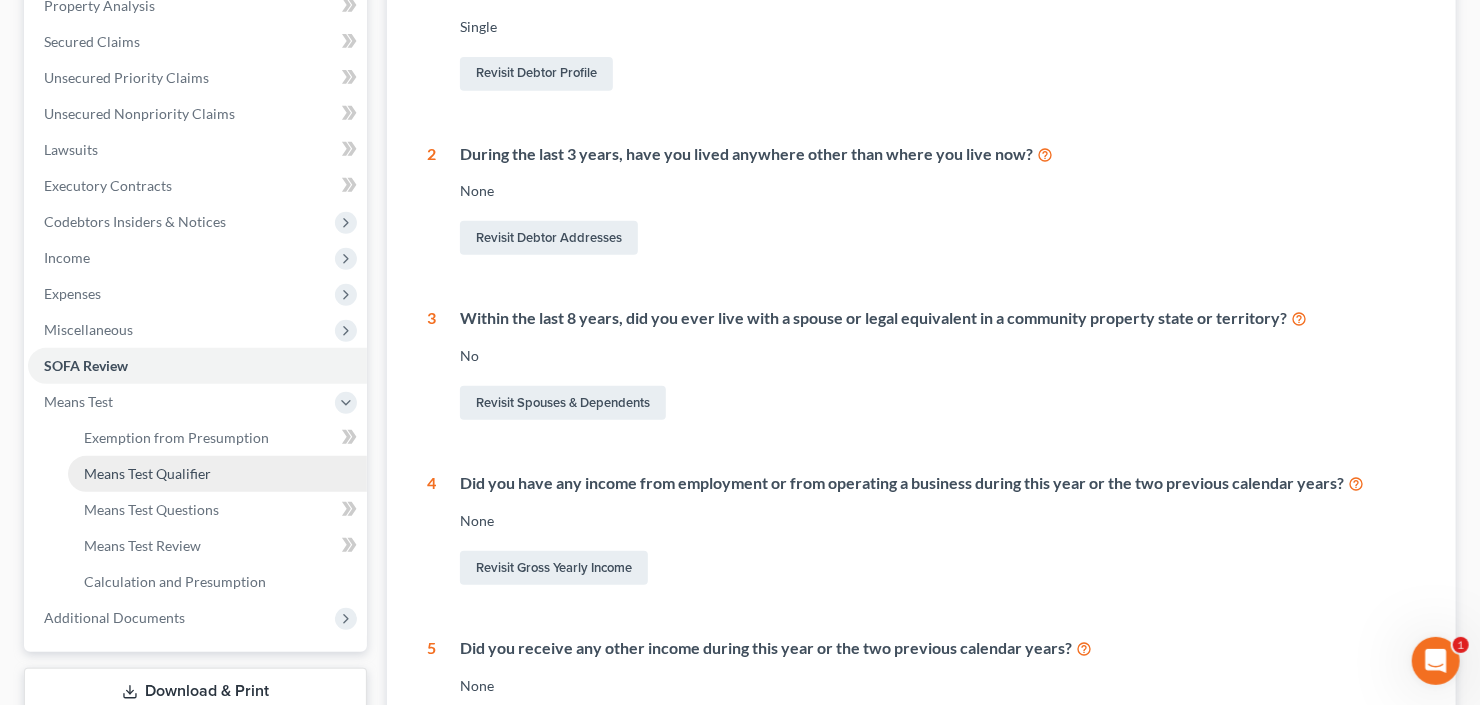 click on "Means Test Qualifier" at bounding box center [147, 473] 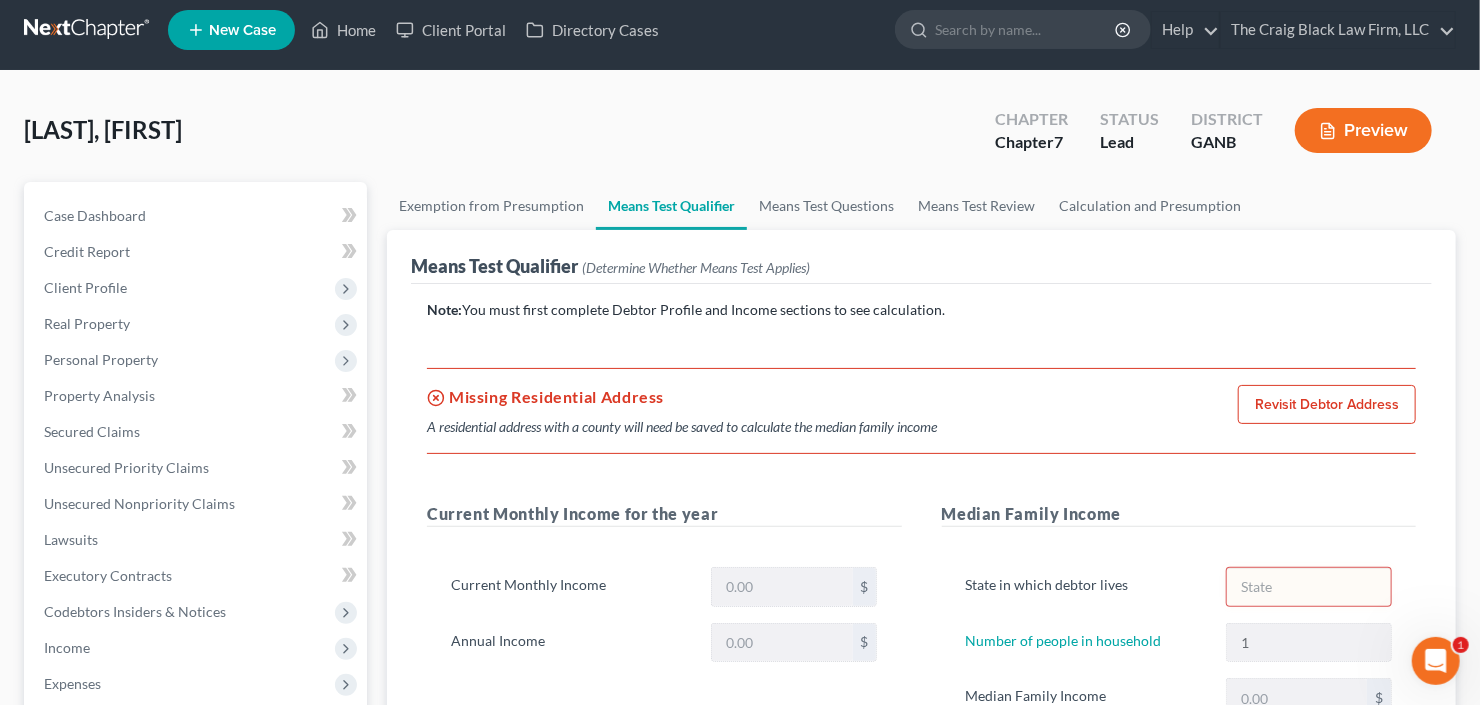 scroll, scrollTop: 0, scrollLeft: 0, axis: both 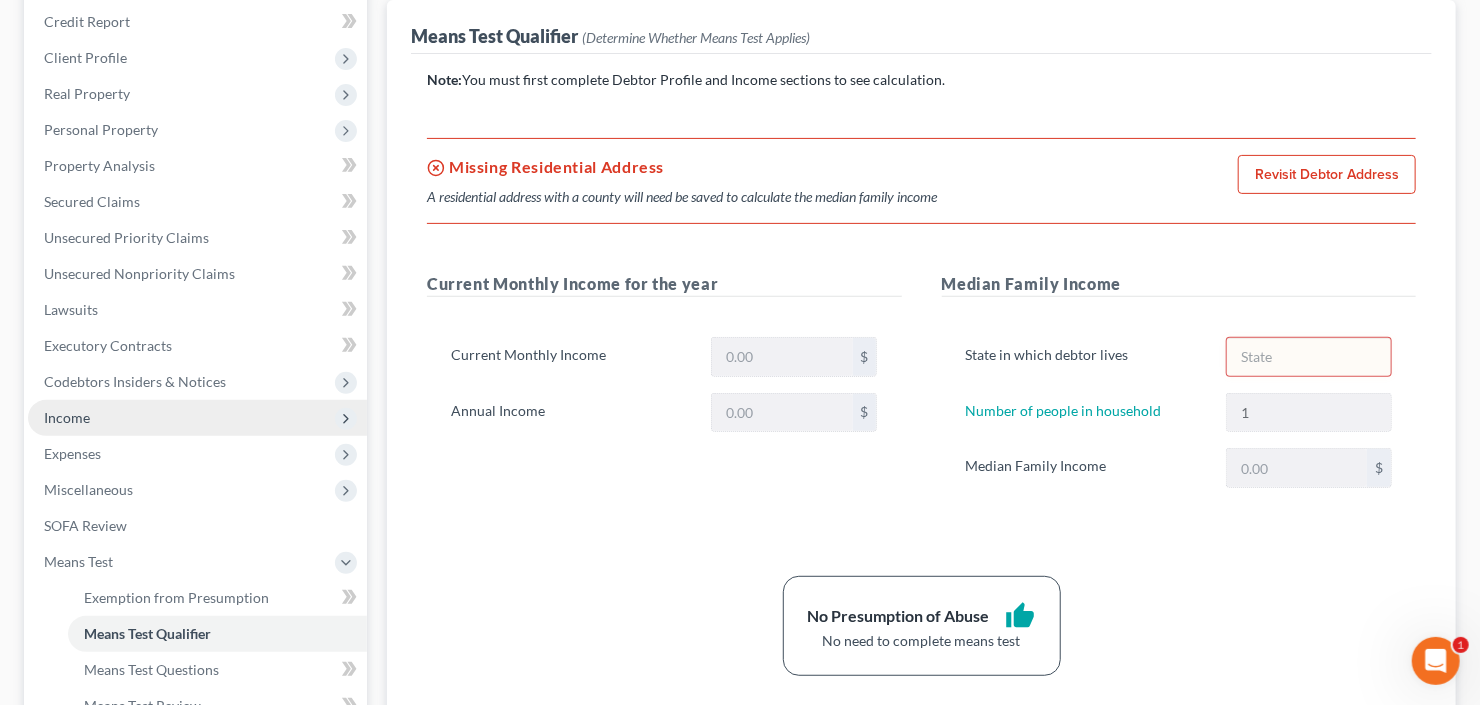 click on "Income" at bounding box center (197, 418) 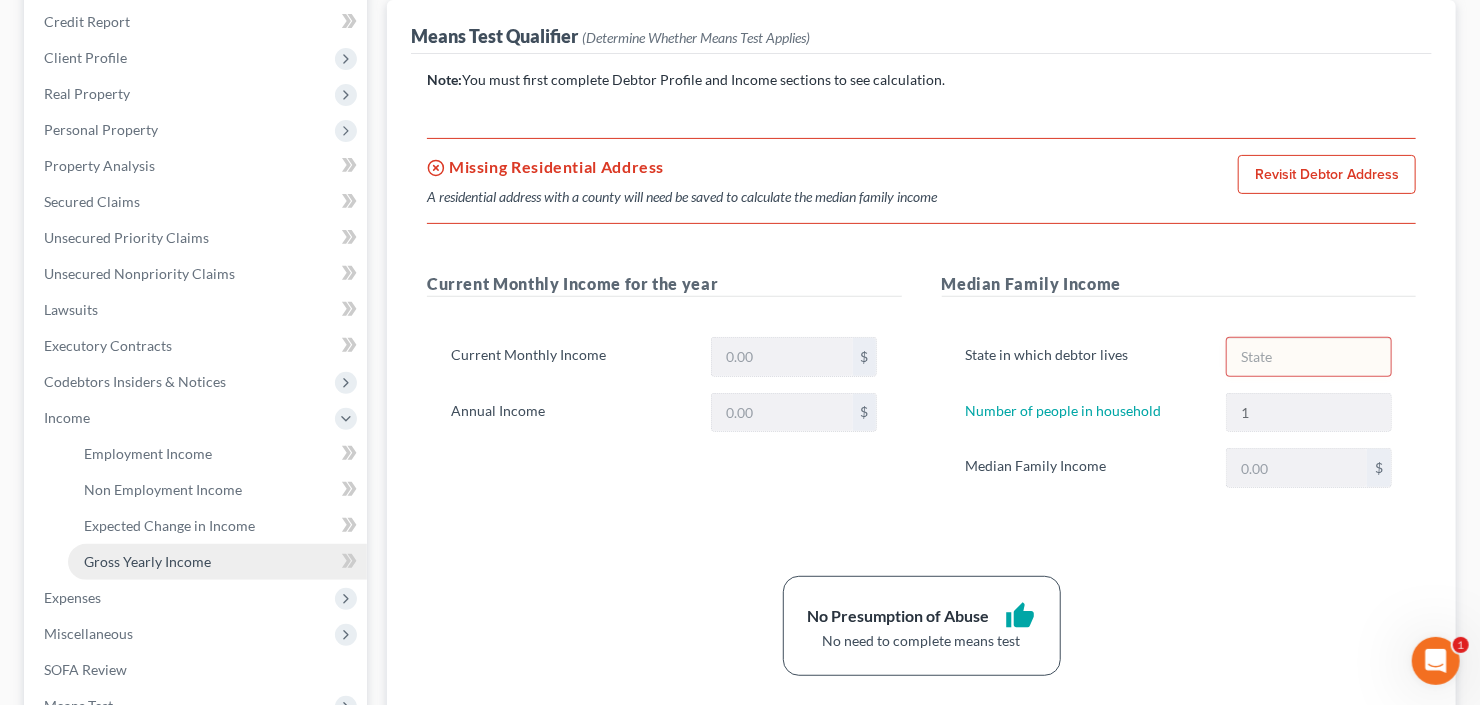 click on "Gross Yearly Income" at bounding box center [147, 561] 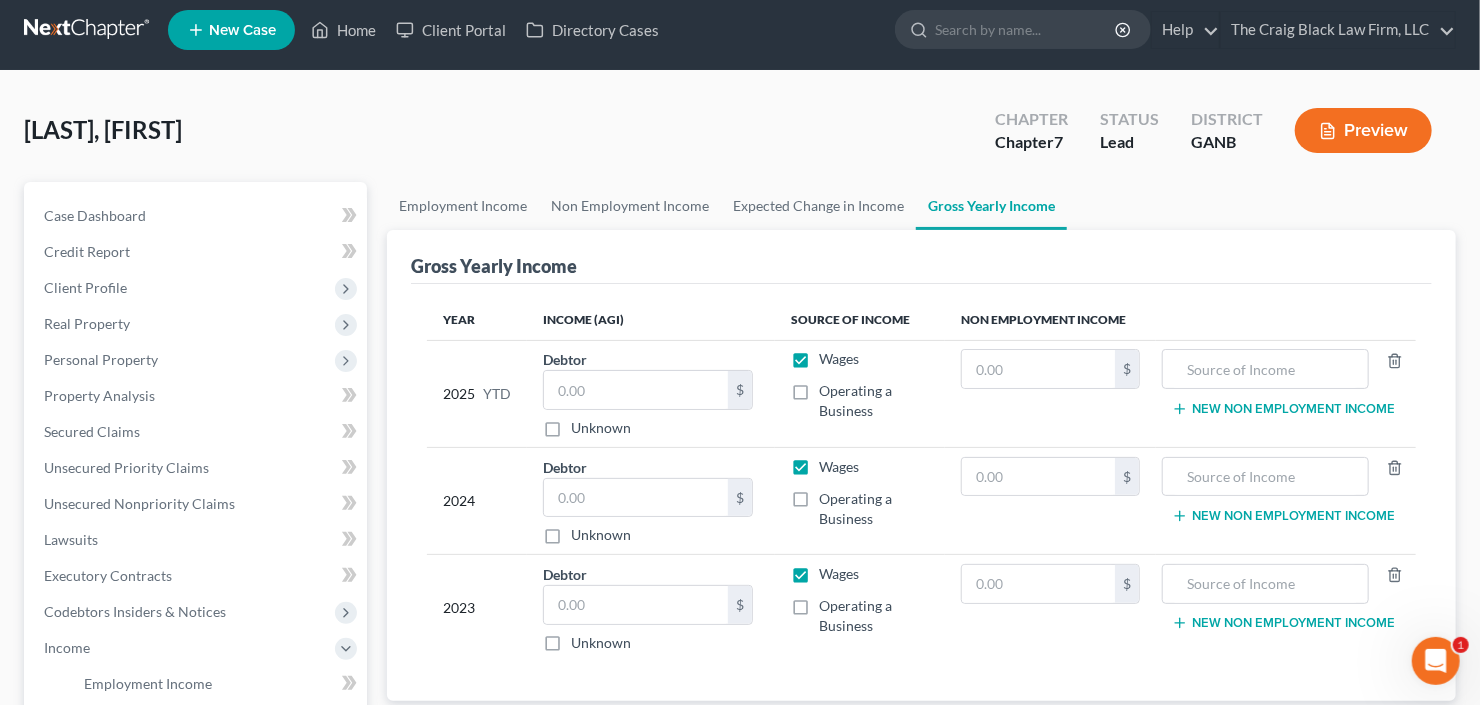 scroll, scrollTop: 0, scrollLeft: 0, axis: both 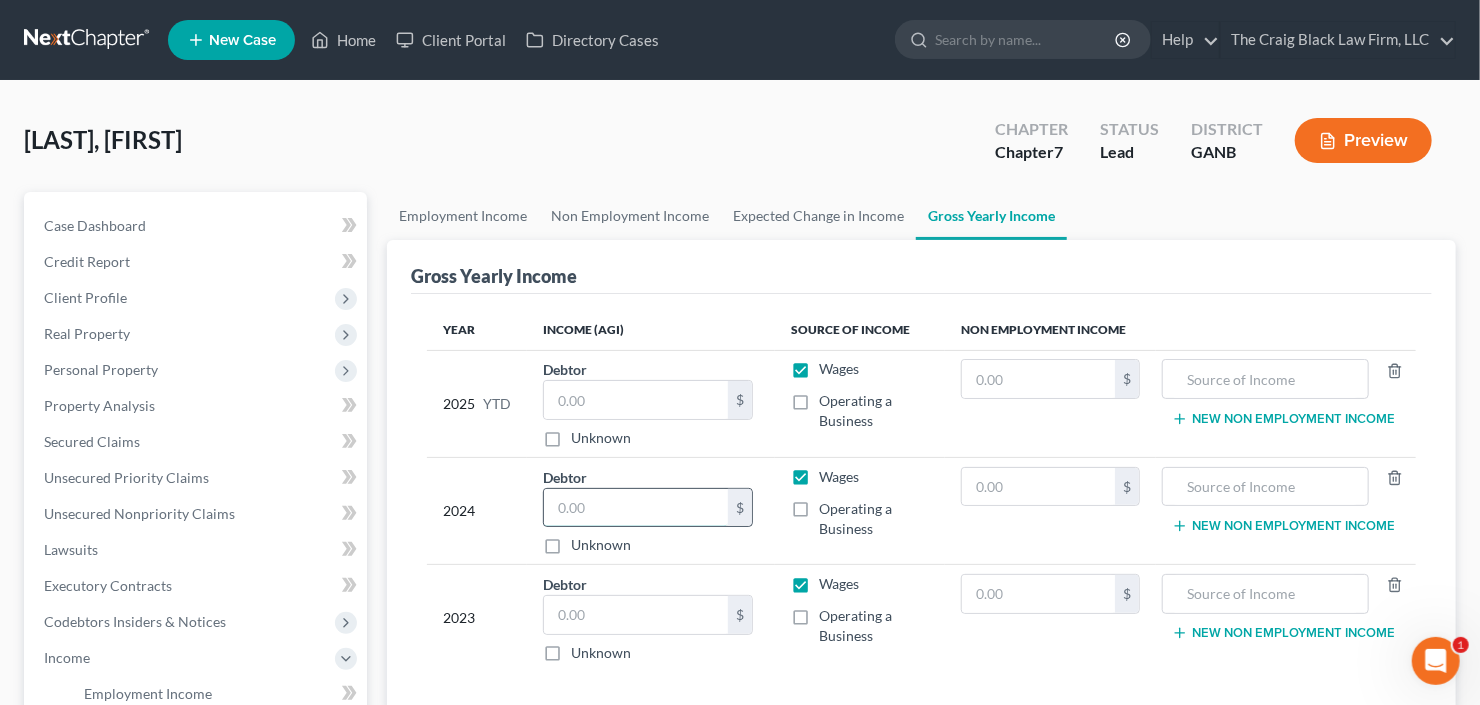 click at bounding box center [636, 508] 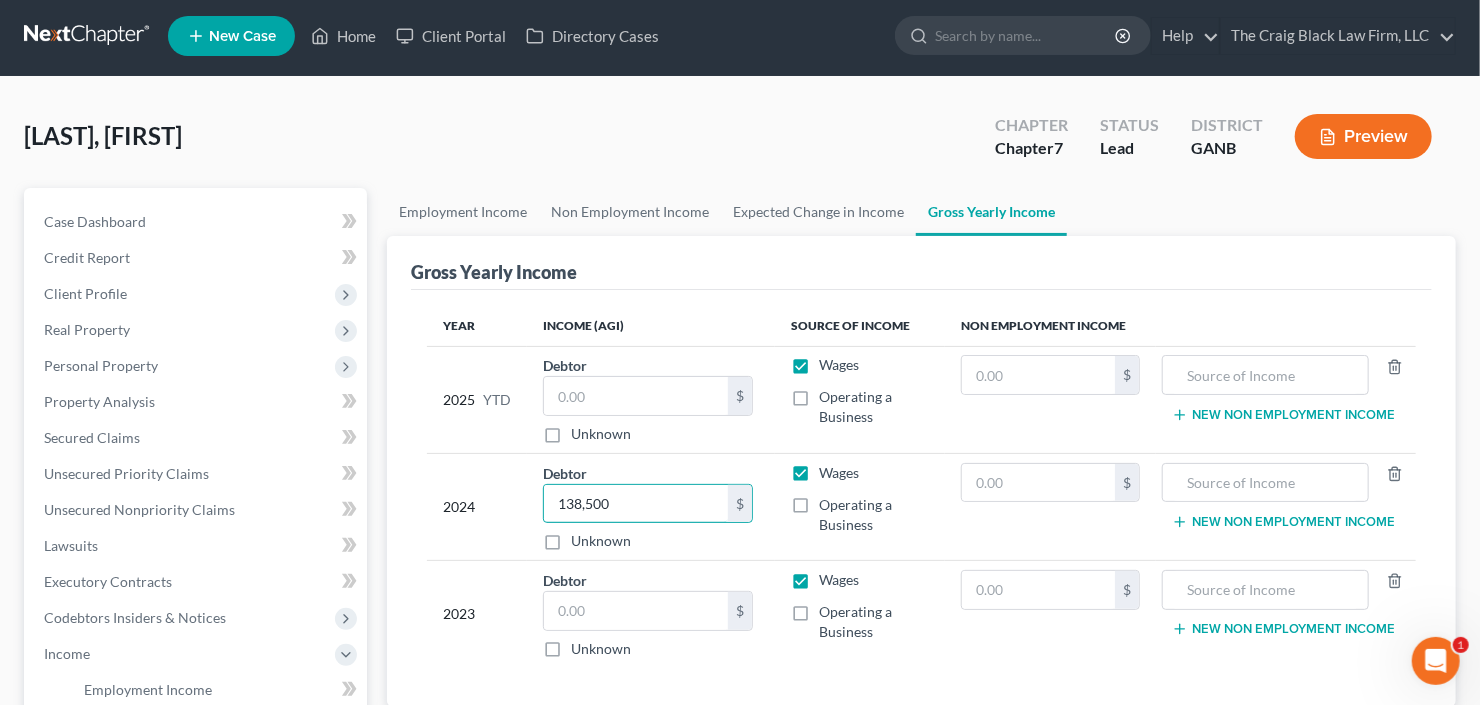 scroll, scrollTop: 80, scrollLeft: 0, axis: vertical 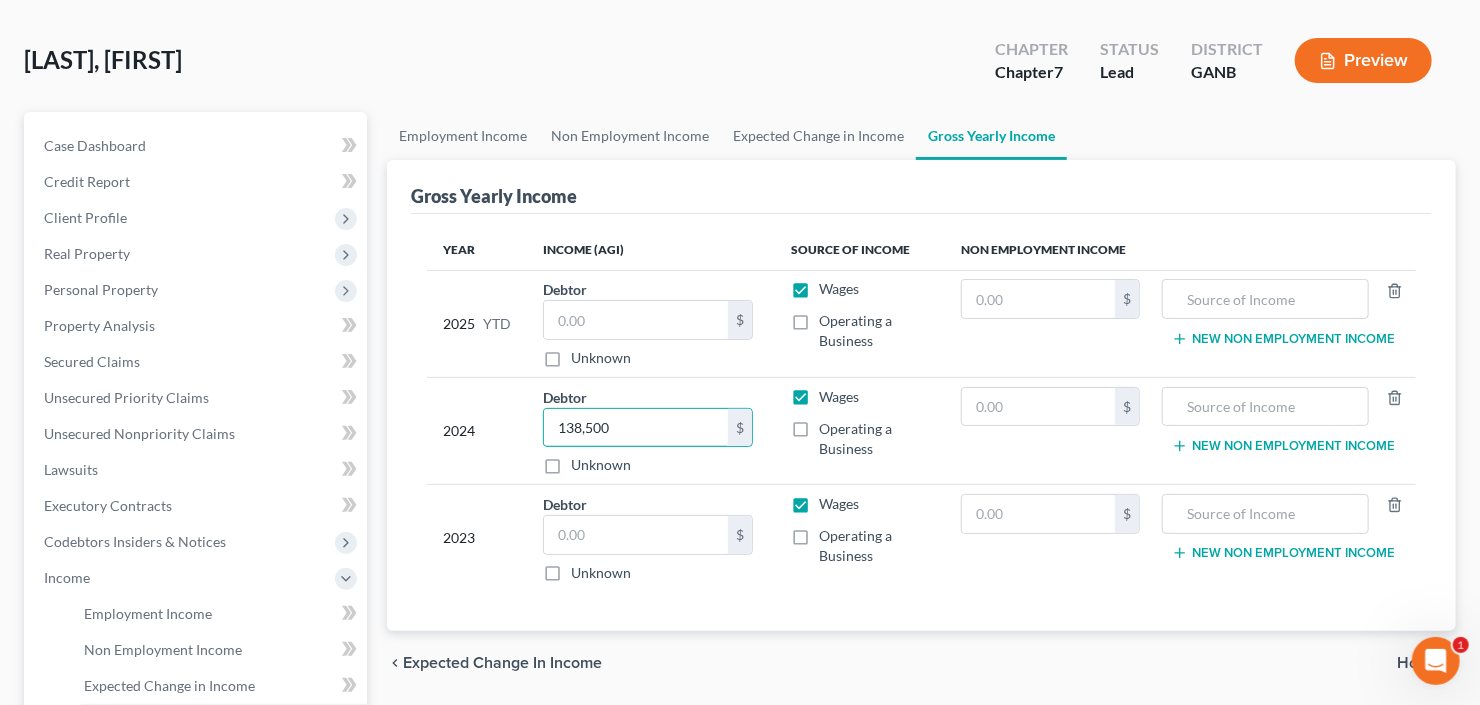 type on "138,500" 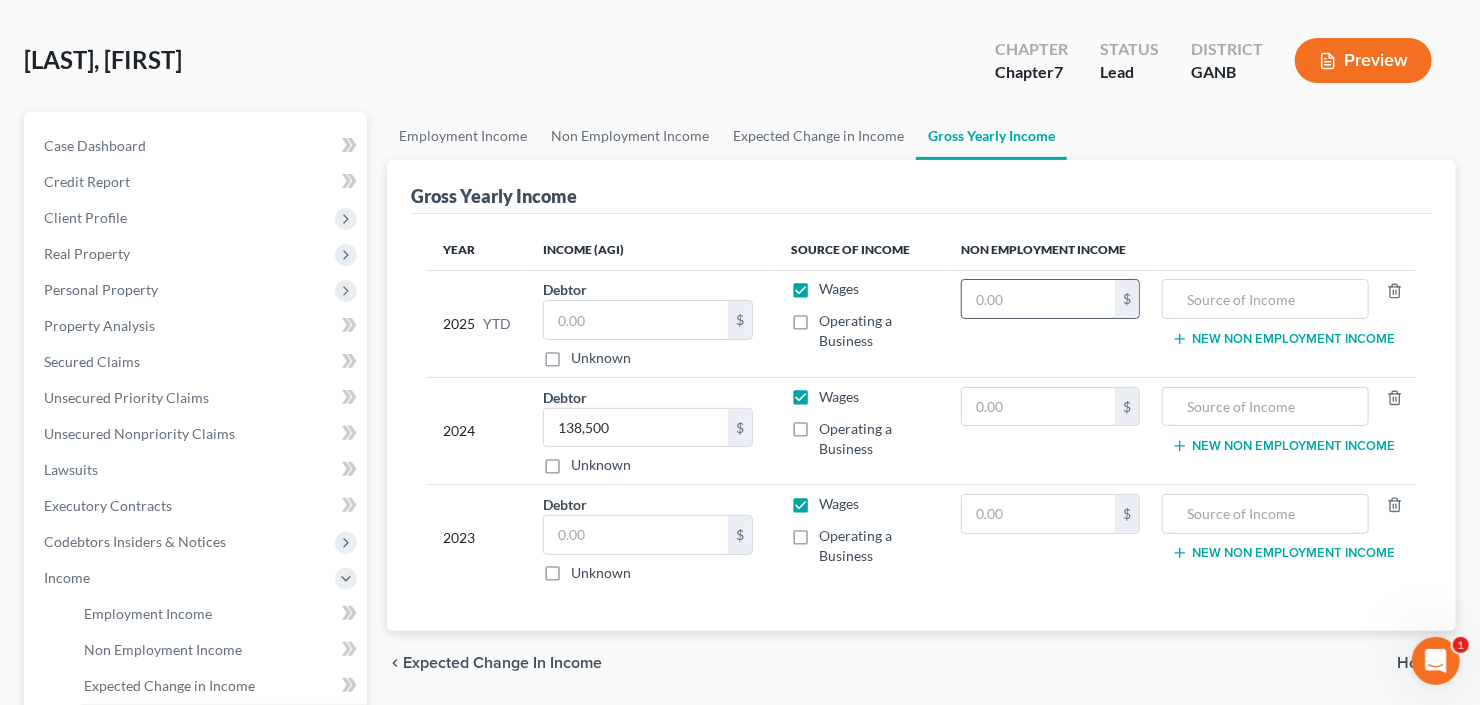 click at bounding box center (1038, 299) 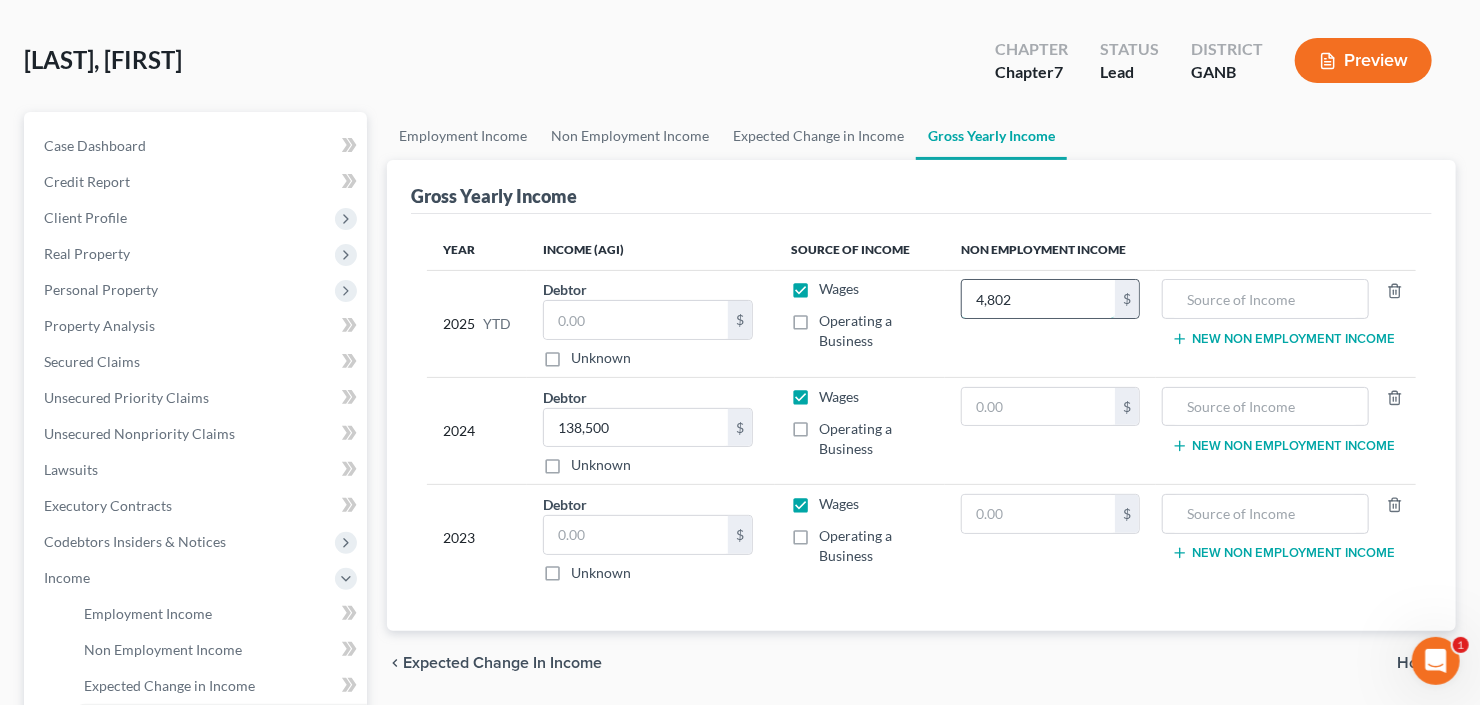 type on "4,802" 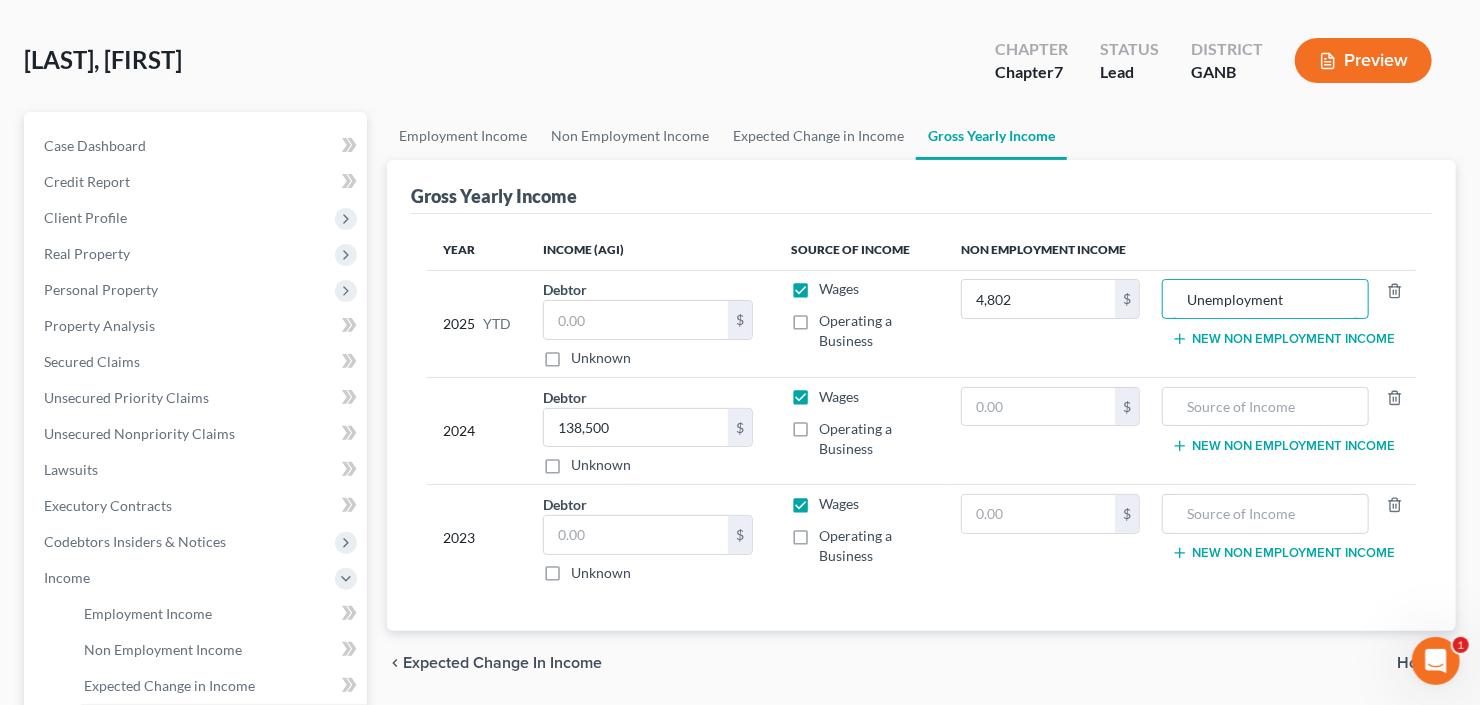 type on "Unemployment" 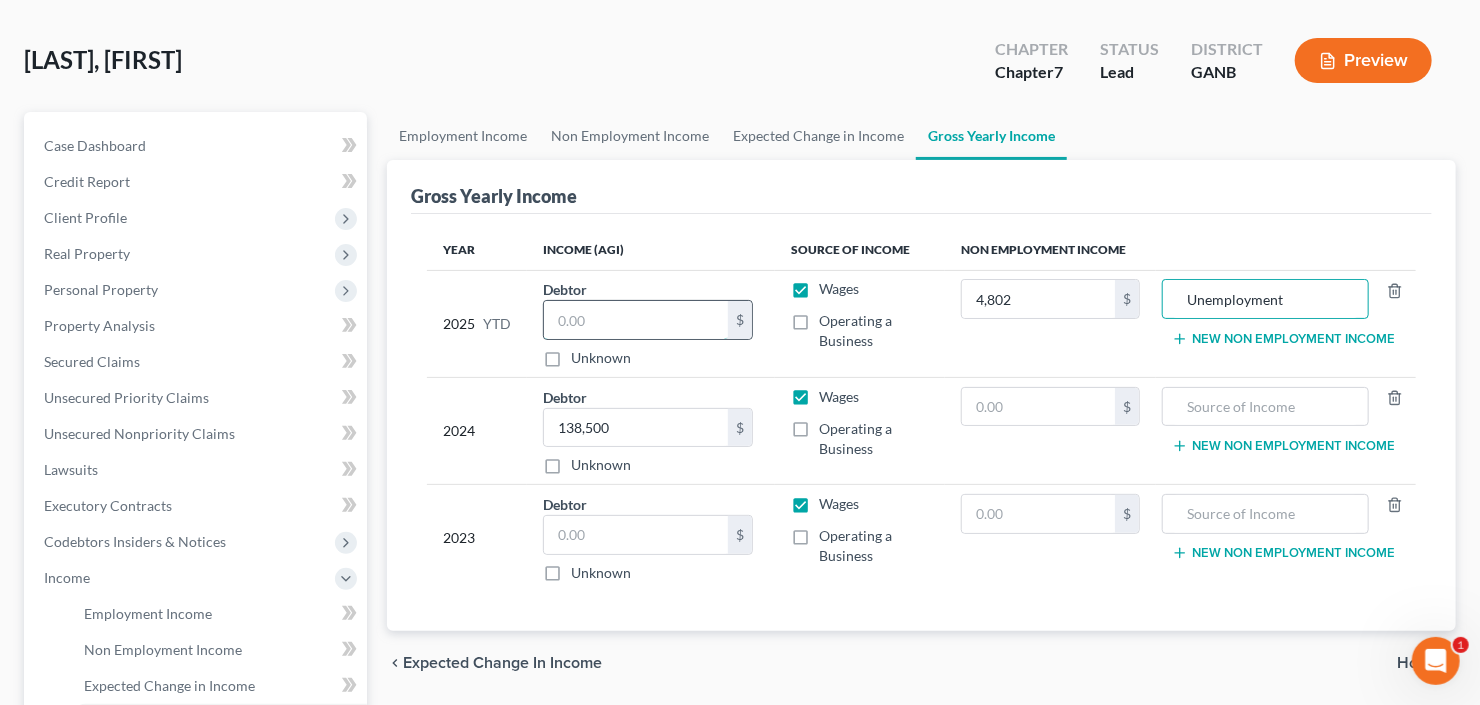 click at bounding box center (636, 320) 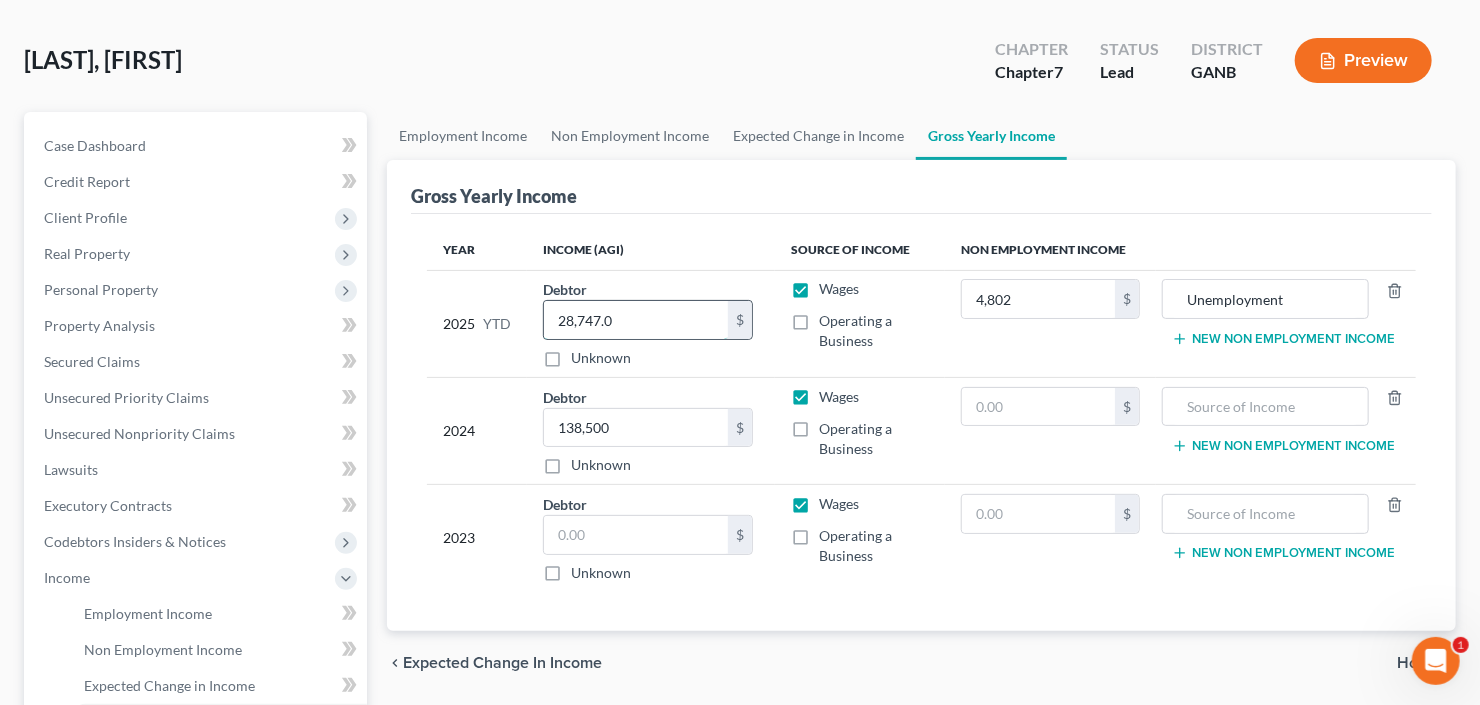 type on "28,747.03" 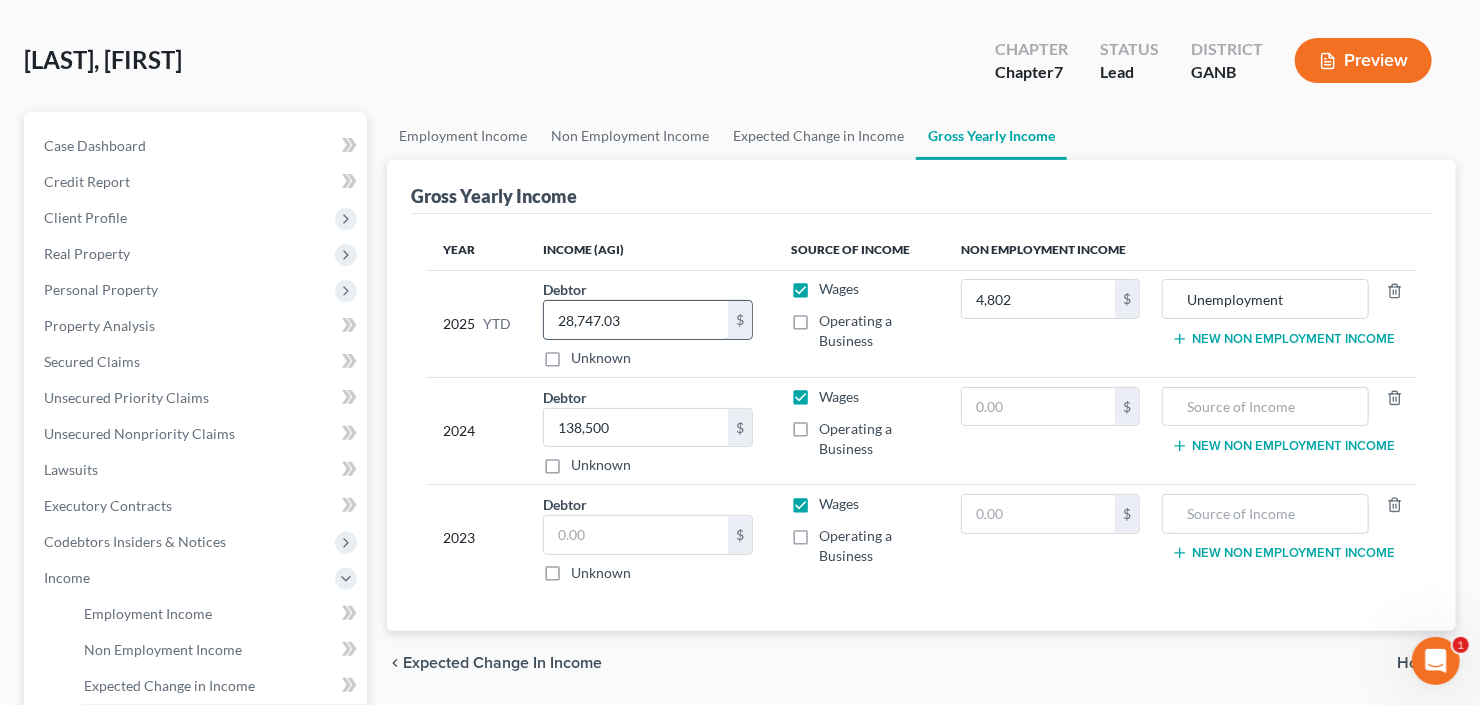 drag, startPoint x: 640, startPoint y: 317, endPoint x: 560, endPoint y: 321, distance: 80.09994 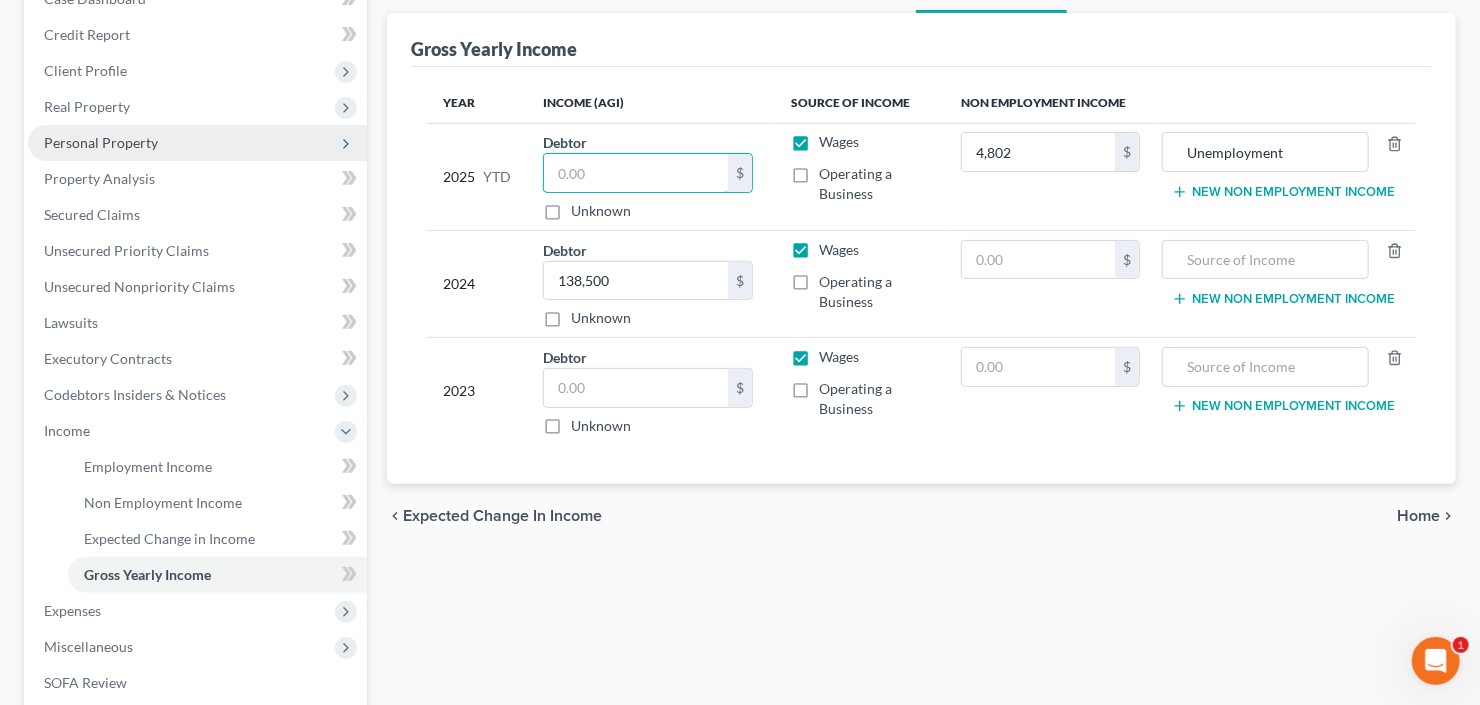 scroll, scrollTop: 320, scrollLeft: 0, axis: vertical 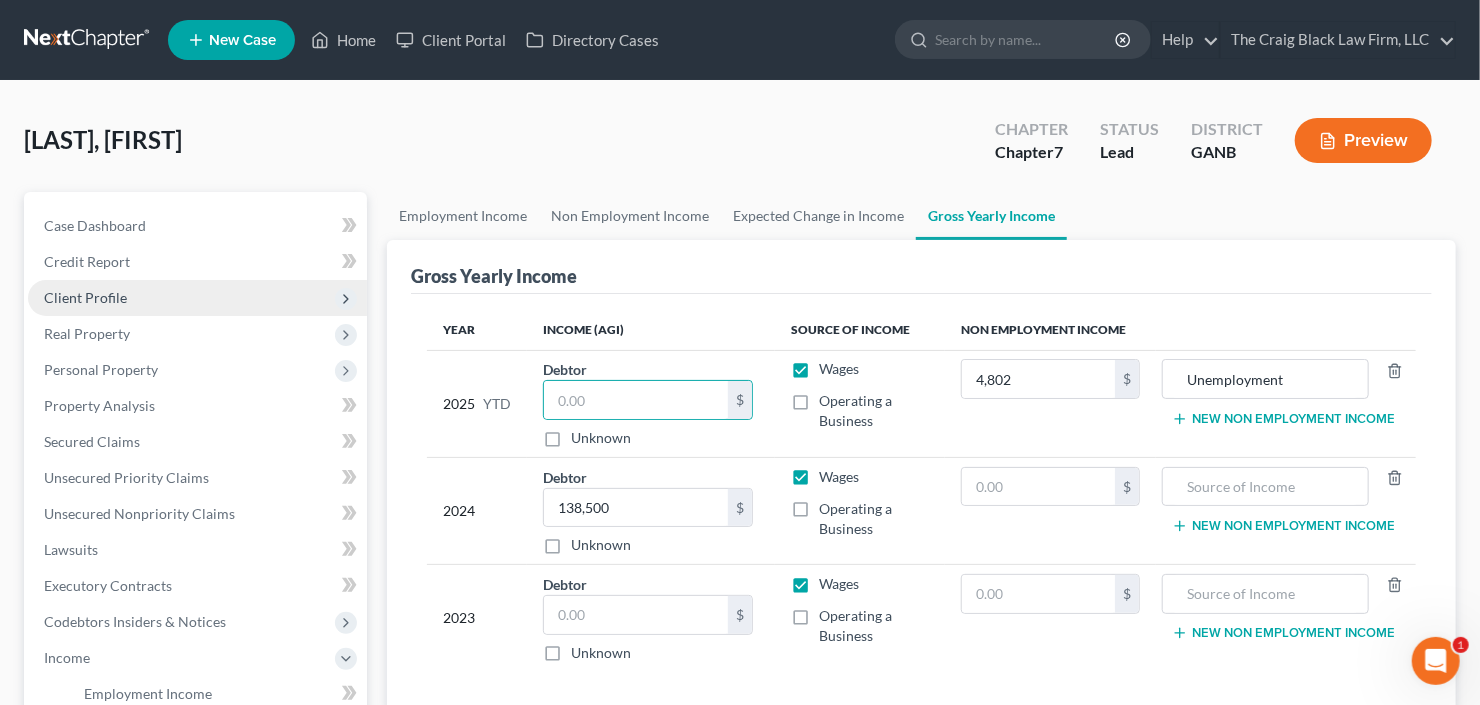 click on "Client Profile" at bounding box center (197, 298) 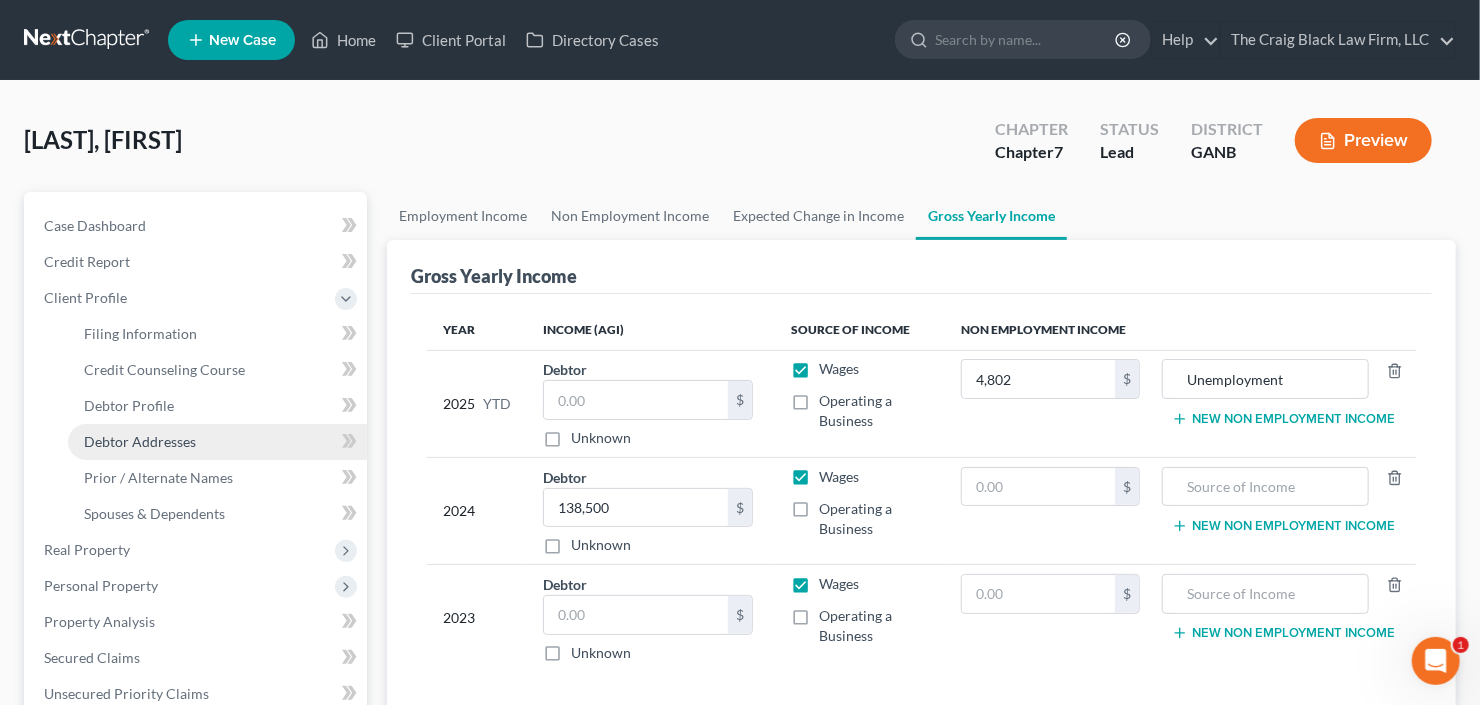 click on "Debtor Addresses" at bounding box center (140, 441) 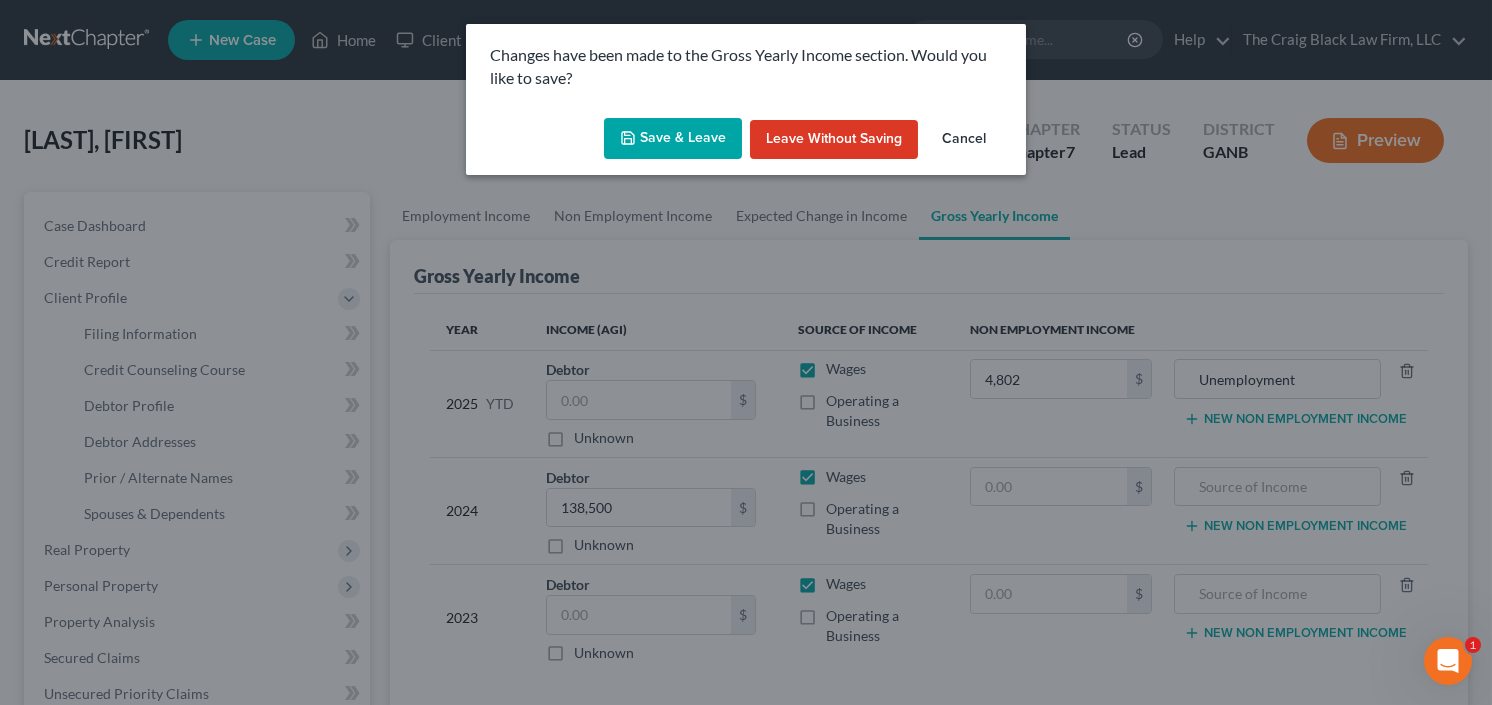 click on "Changes have been made to the Gross Yearly Income section. Would you like to save?" at bounding box center [746, 67] 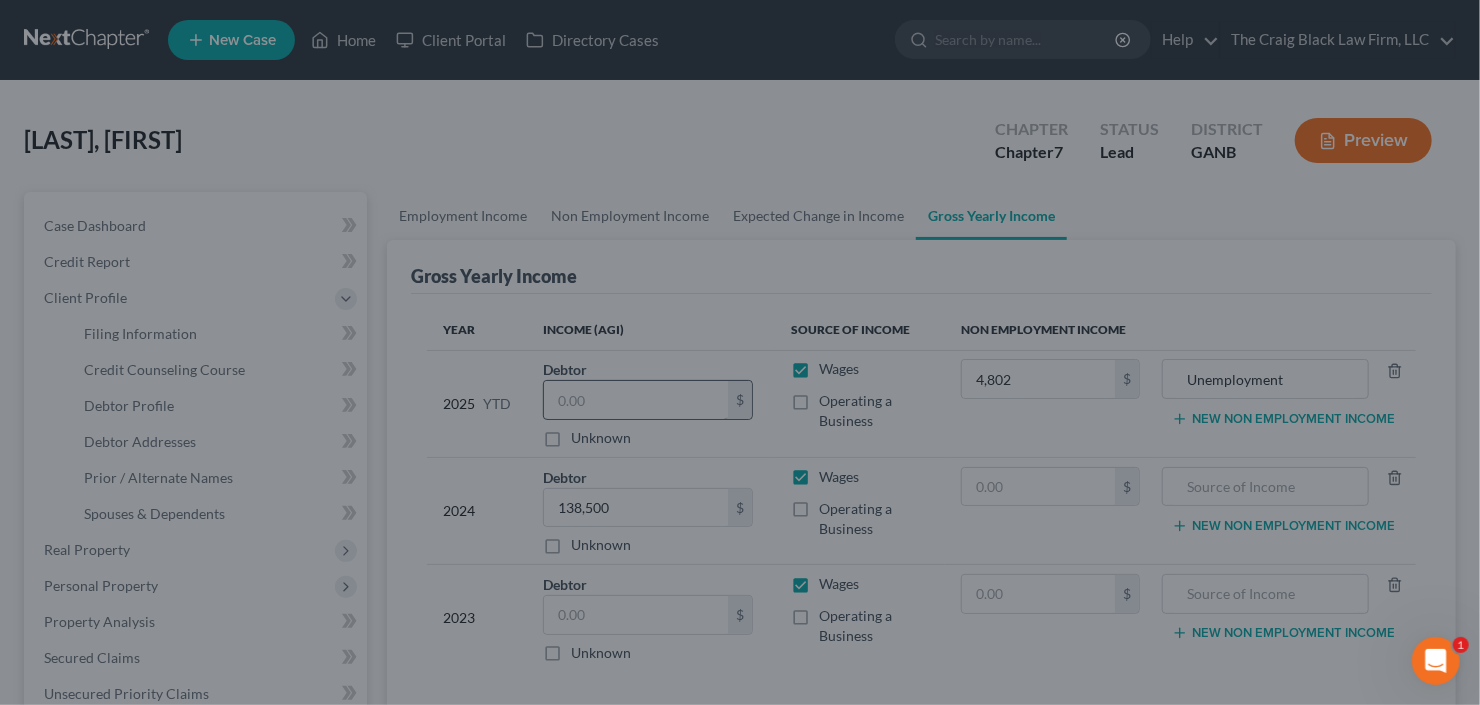 select on "0" 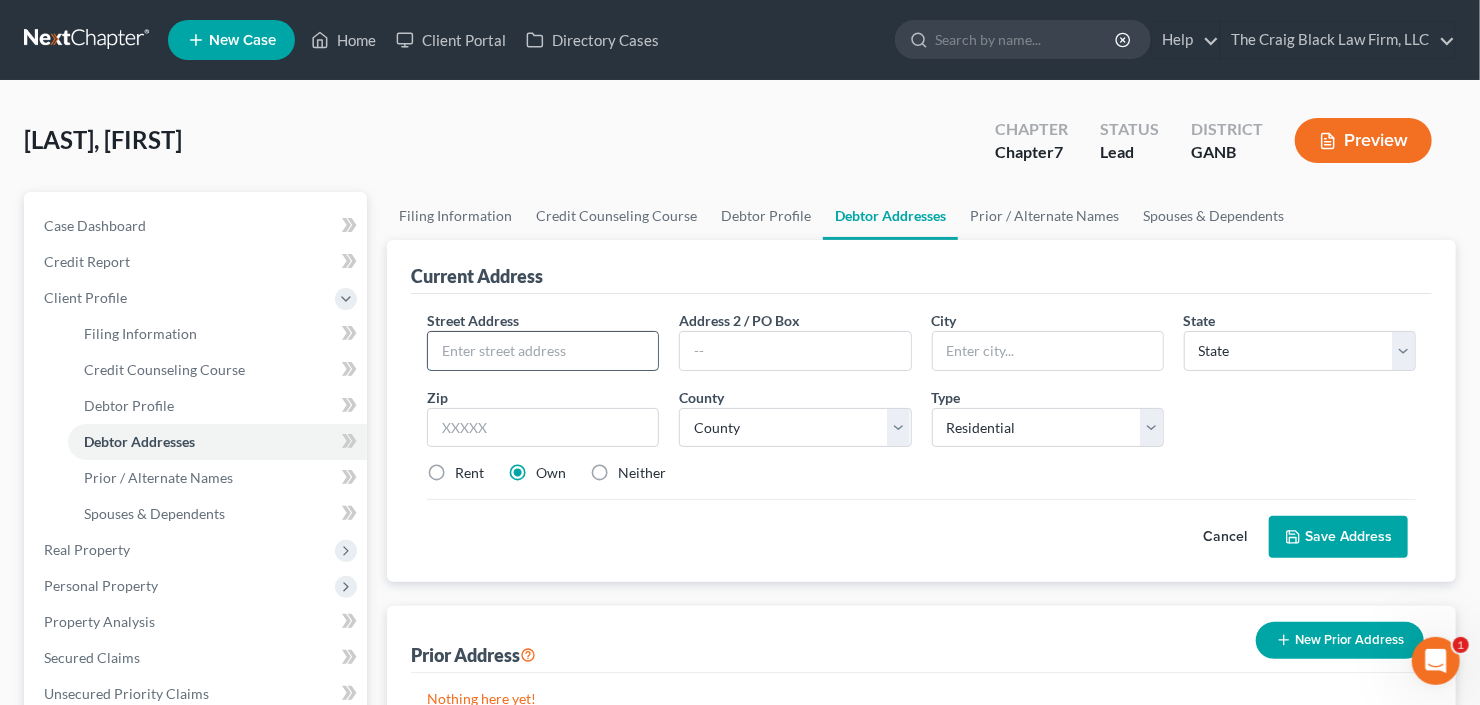 click at bounding box center [543, 351] 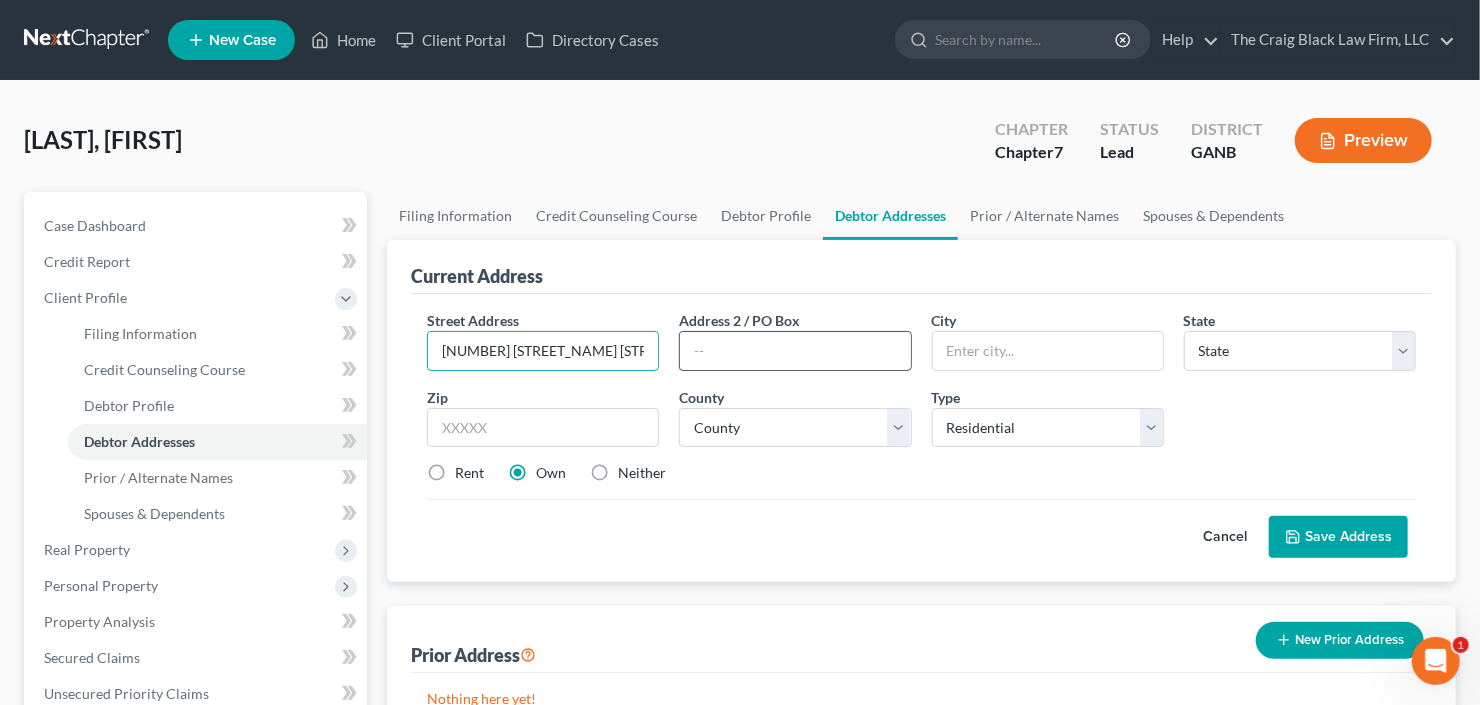 type on "4025 Mcginnis Ferry Rd" 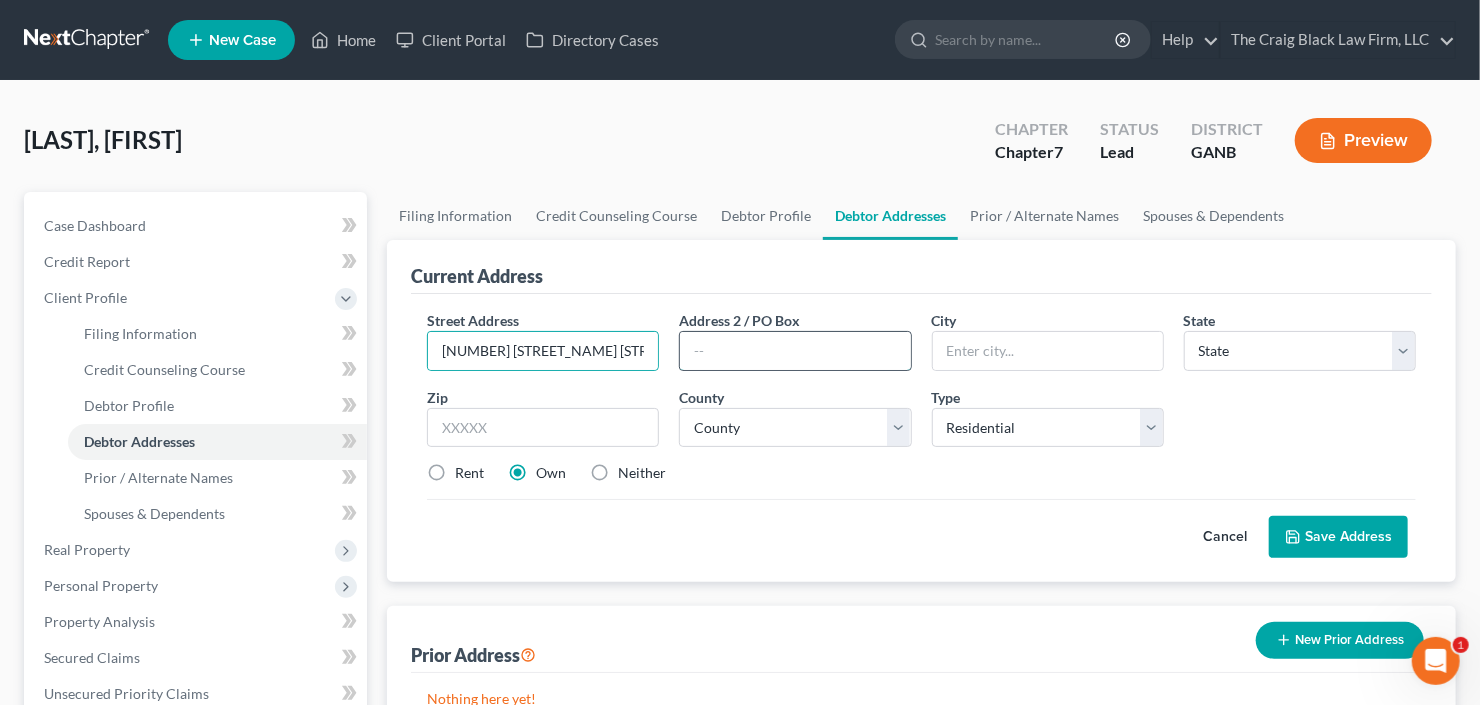 click at bounding box center [795, 351] 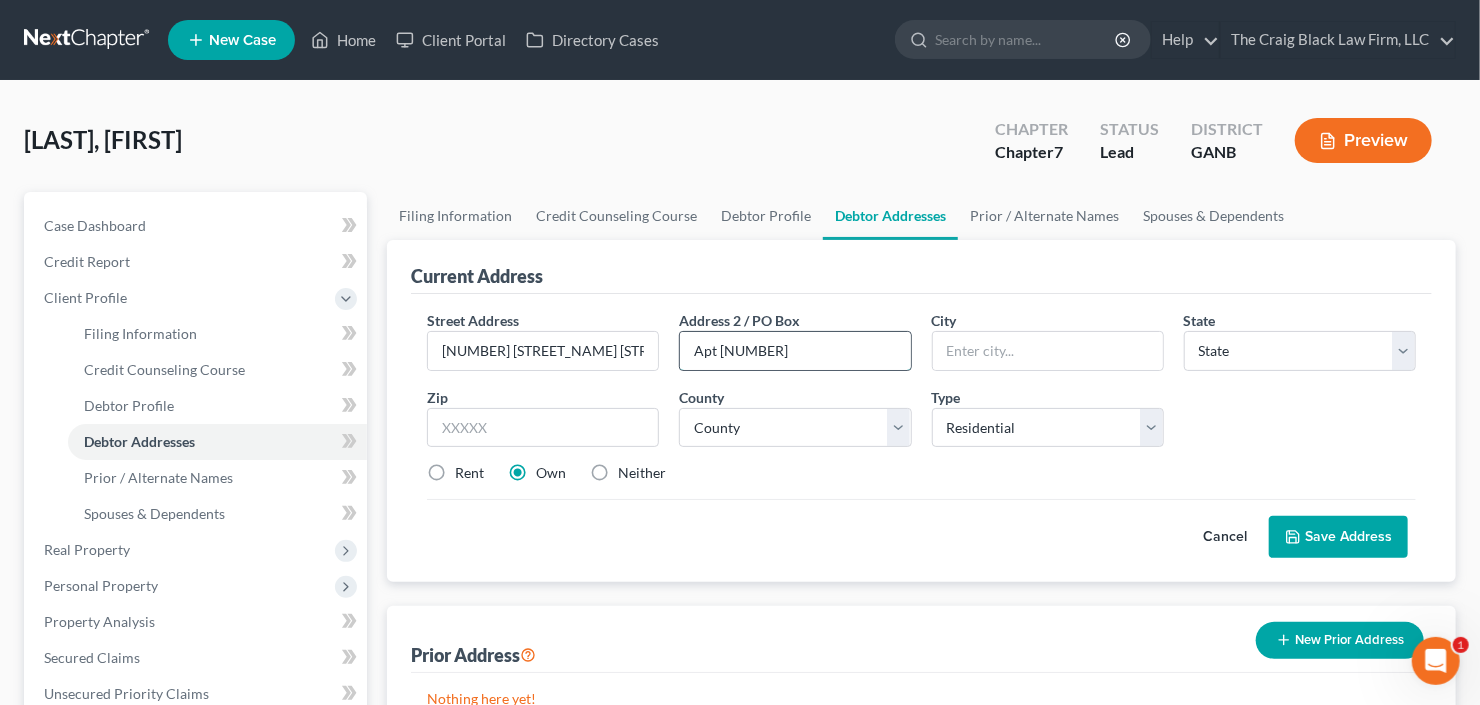 type on "Apt 1609" 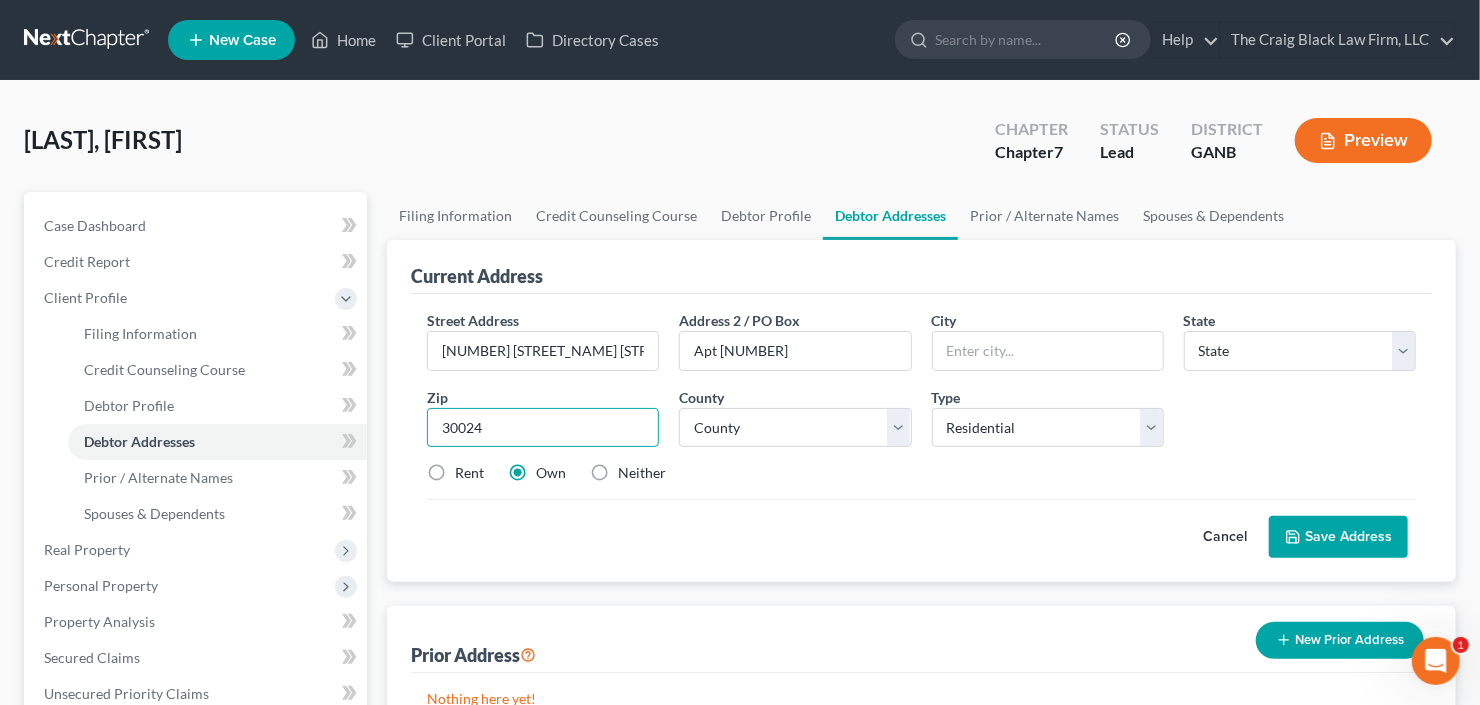 type on "30024" 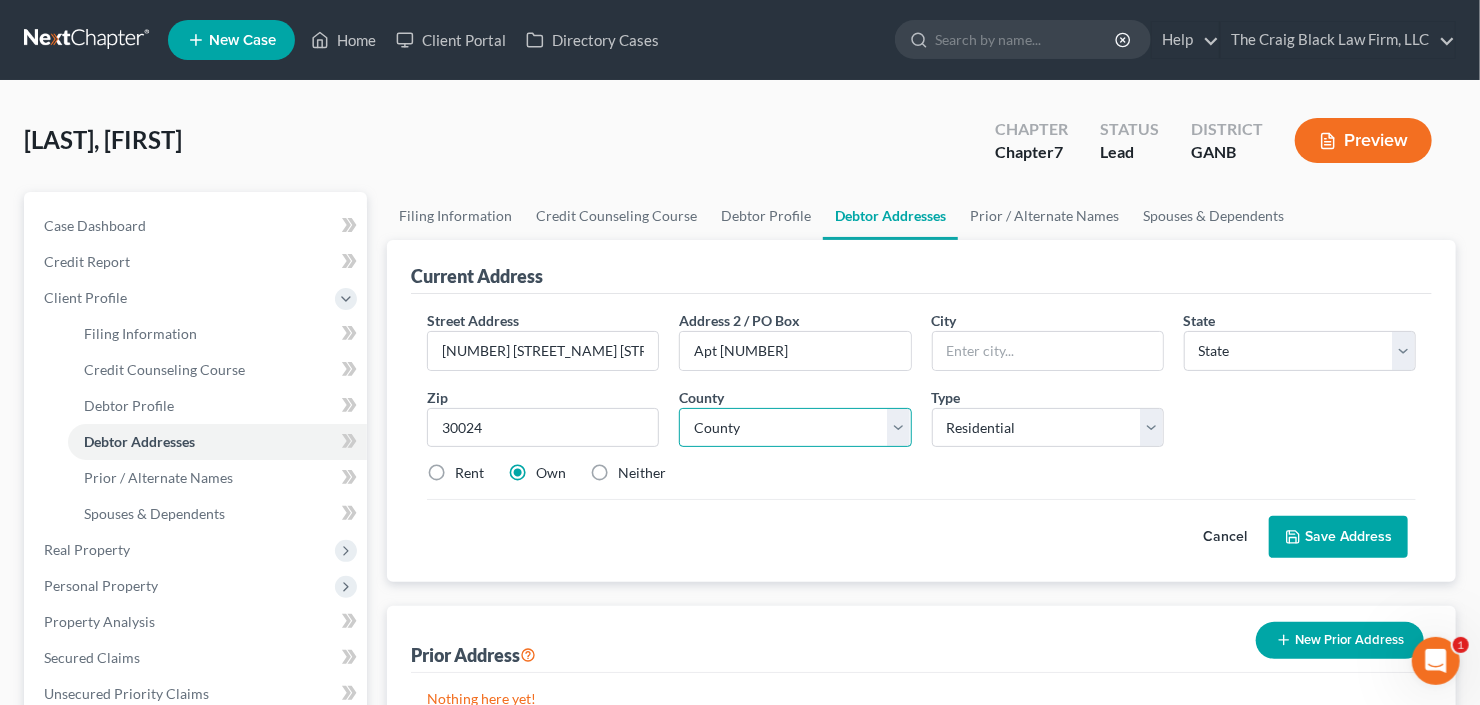 type on "Suwanee" 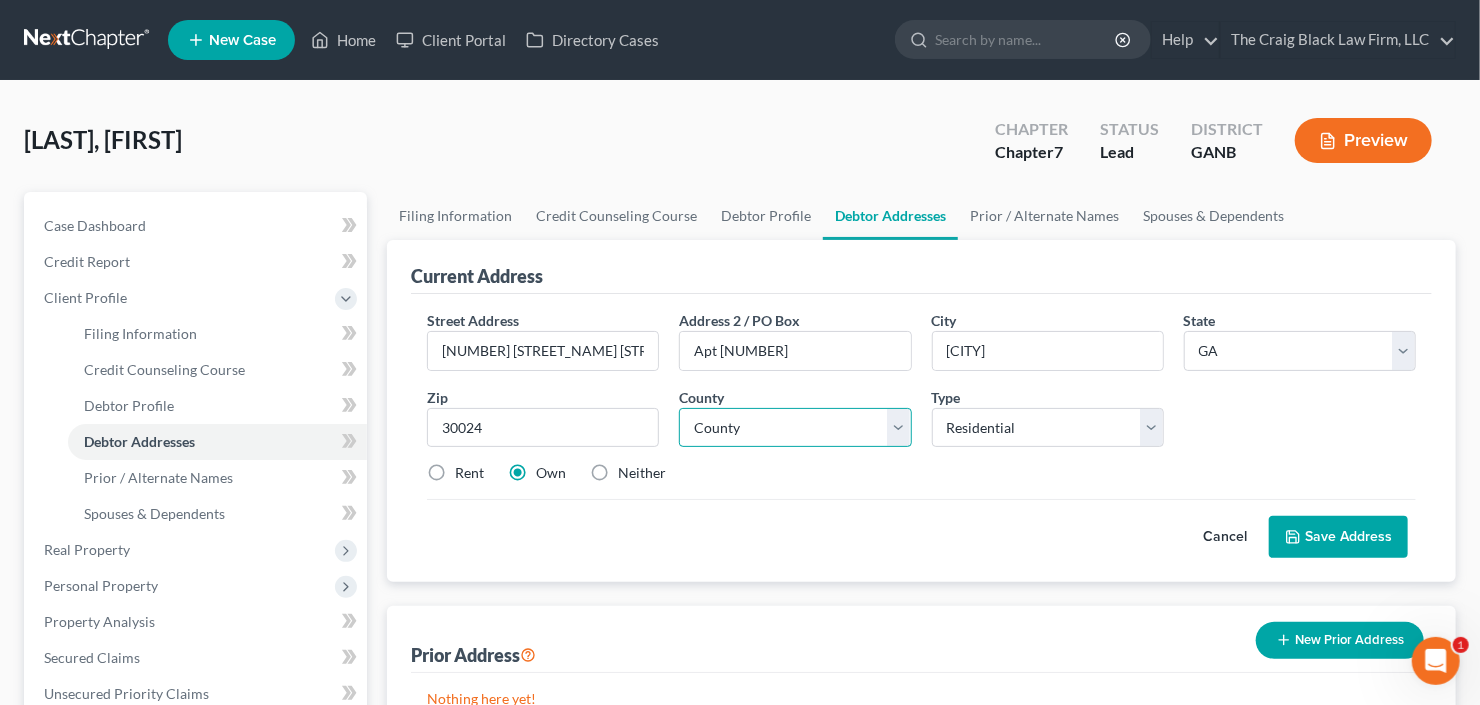 click on "County" at bounding box center (795, 428) 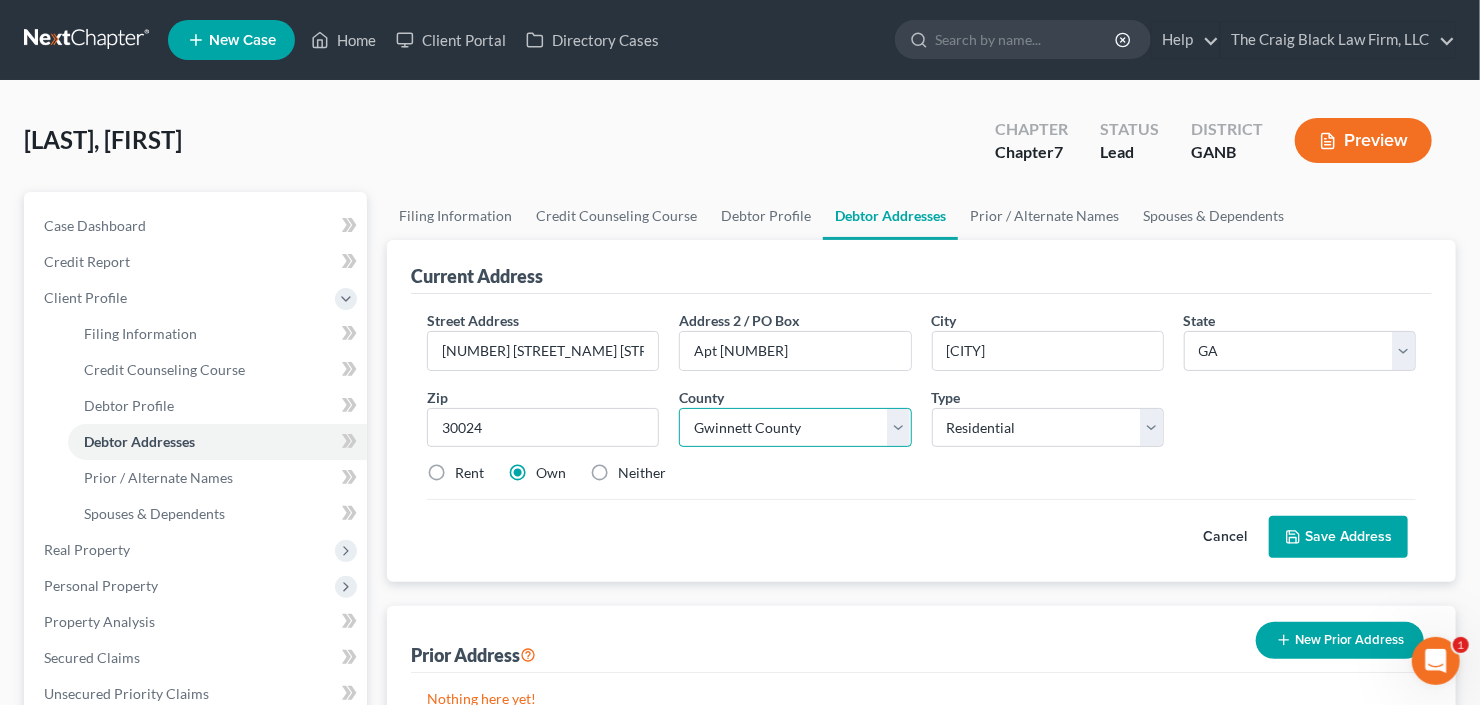 click on "County Appling County Atkinson County Bacon County Baker County Baldwin County Banks County Barrow County Bartow County Ben Hill County Berrien County Bibb County Bleckley County Brantley County Brooks County Bryan County Bulloch County Burke County Butts County Calhoun County Camden County Candler County Carroll County Catoosa County Charlton County Chatham County Chattahoochee County Chattooga County Cherokee County Clarke County Clay County Clayton County Clinch County Cobb County Coffee County Colquitt County Columbia County Cook County Coweta County Crawford County Crisp County Dade County Dawson County DeKalb County Decatur County Dodge County Dooly County Dougherty County Douglas County Early County Echols County Effingham County Elbert County Emanuel County Evans County Fannin County Fayette County Floyd County Forsyth County Franklin County Fulton County Gilmer County Glascock County Glynn County Gordon County Grady County Greene County Gwinnett County Habersham County Hall County Hancock County" at bounding box center [795, 428] 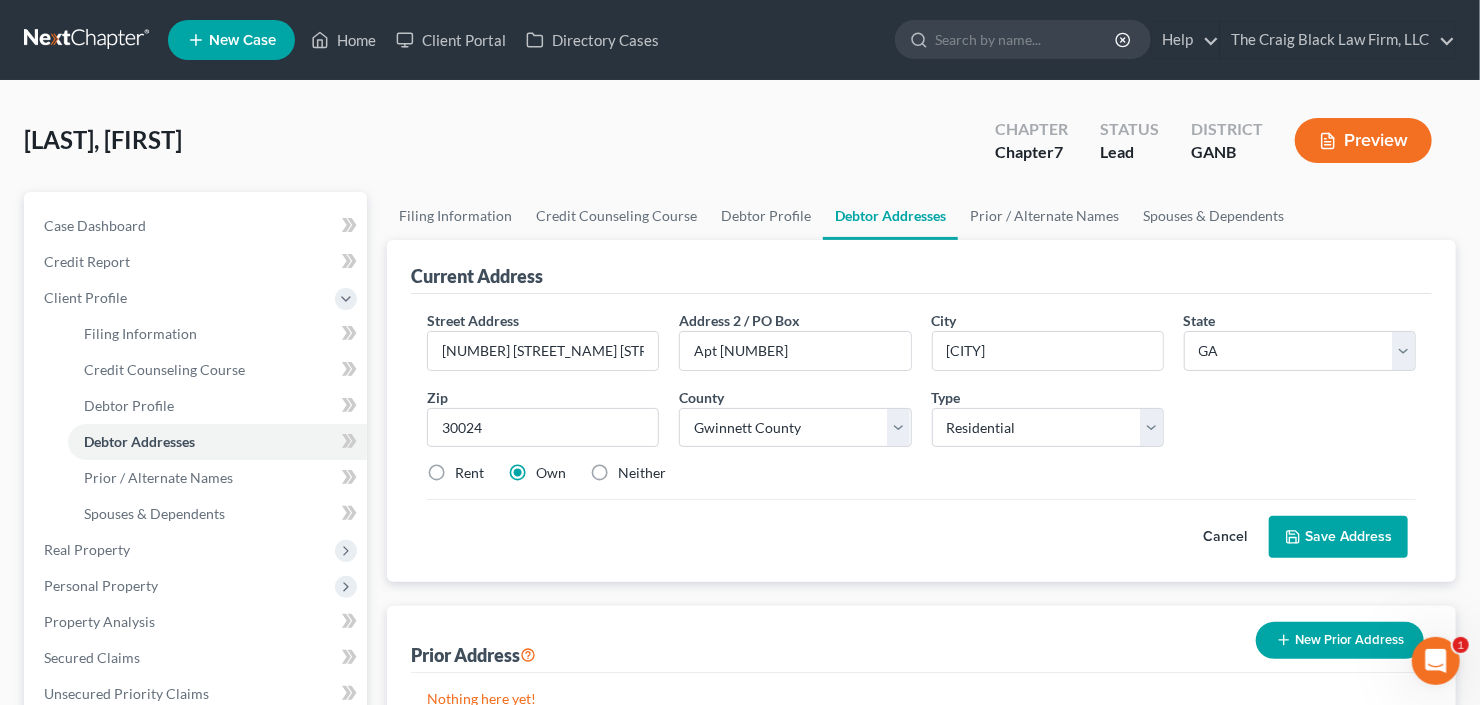 click on "Rent" at bounding box center [469, 473] 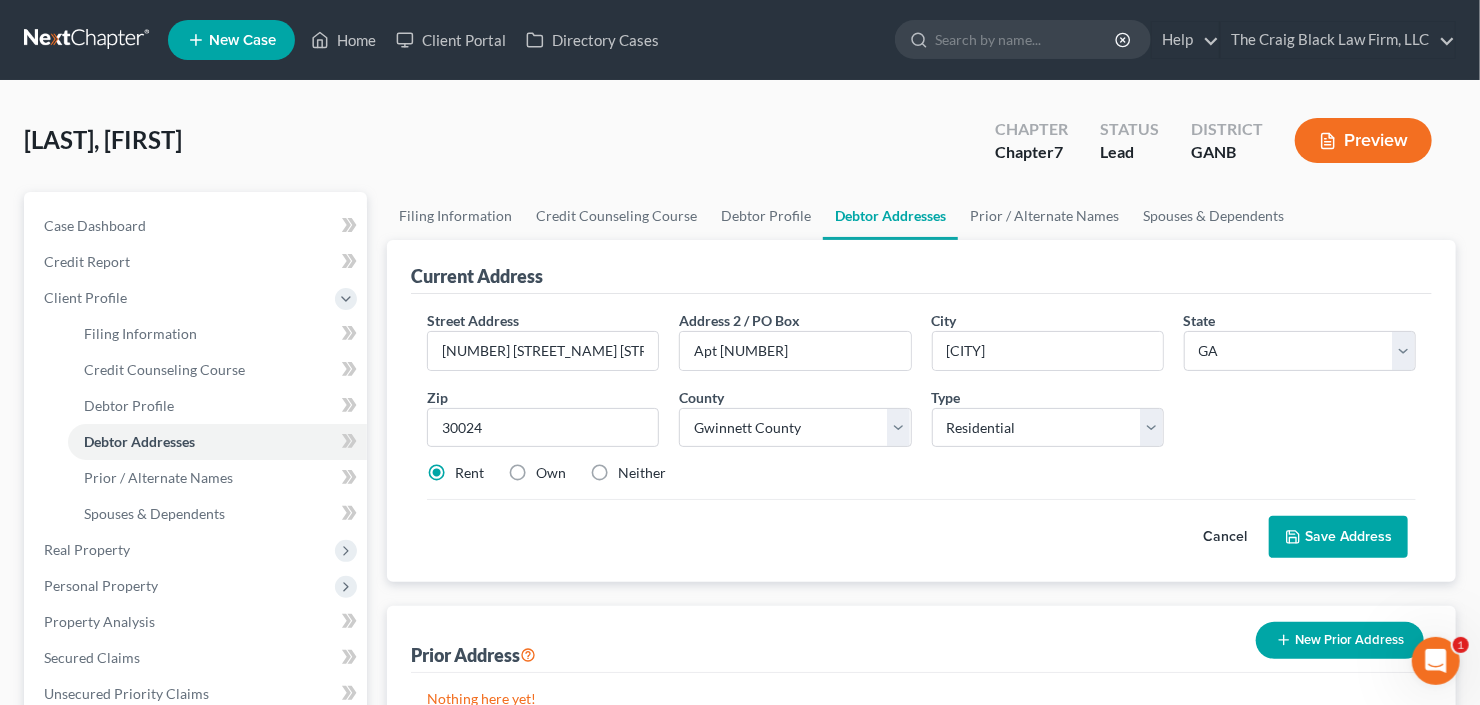 click on "Save Address" at bounding box center [1338, 537] 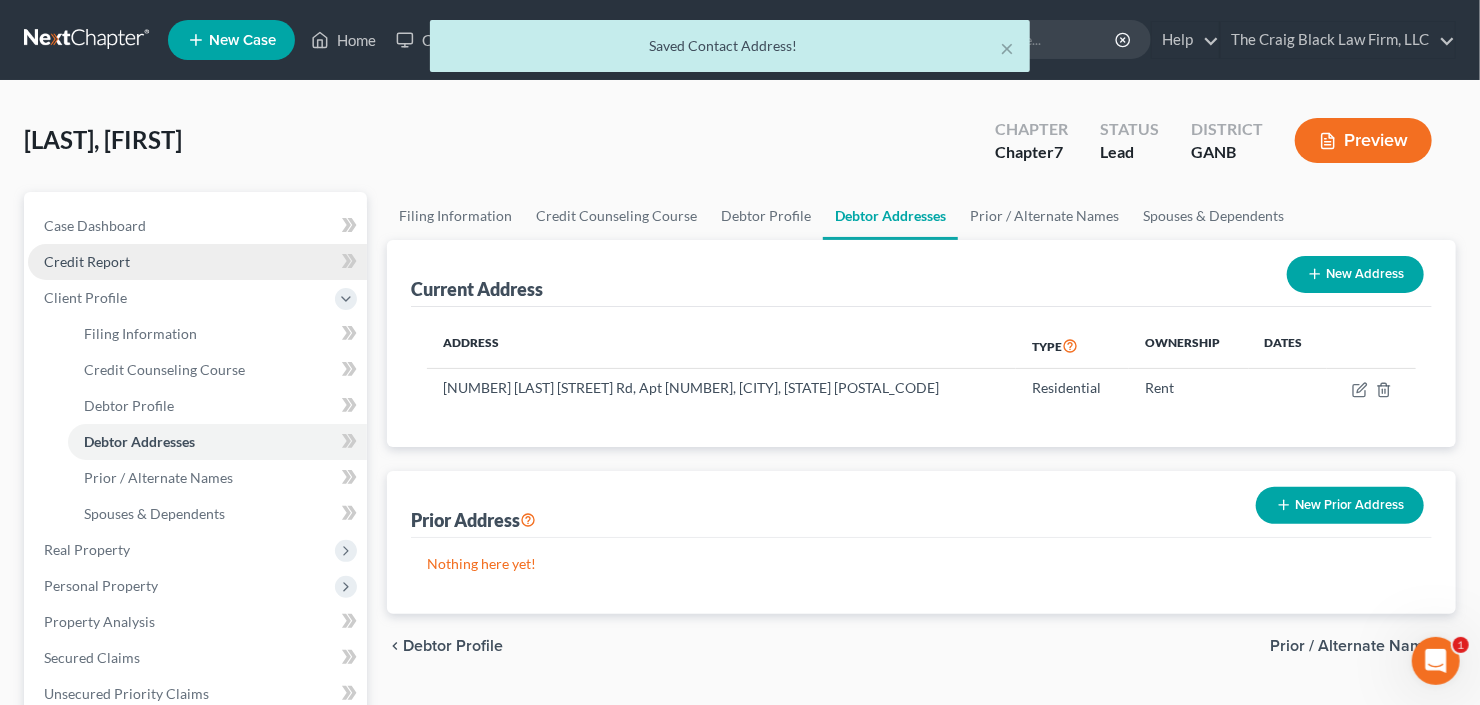 click on "Credit Report" at bounding box center (197, 262) 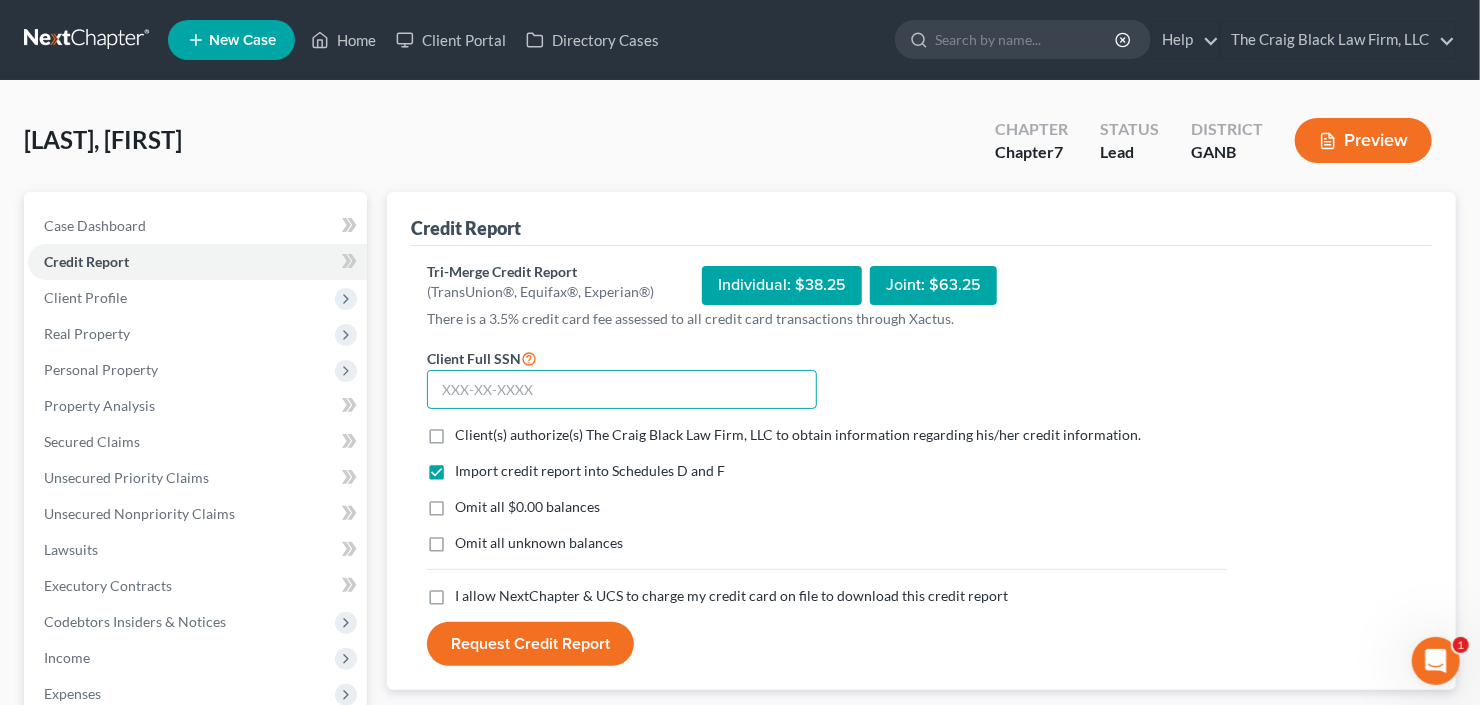 click at bounding box center [622, 390] 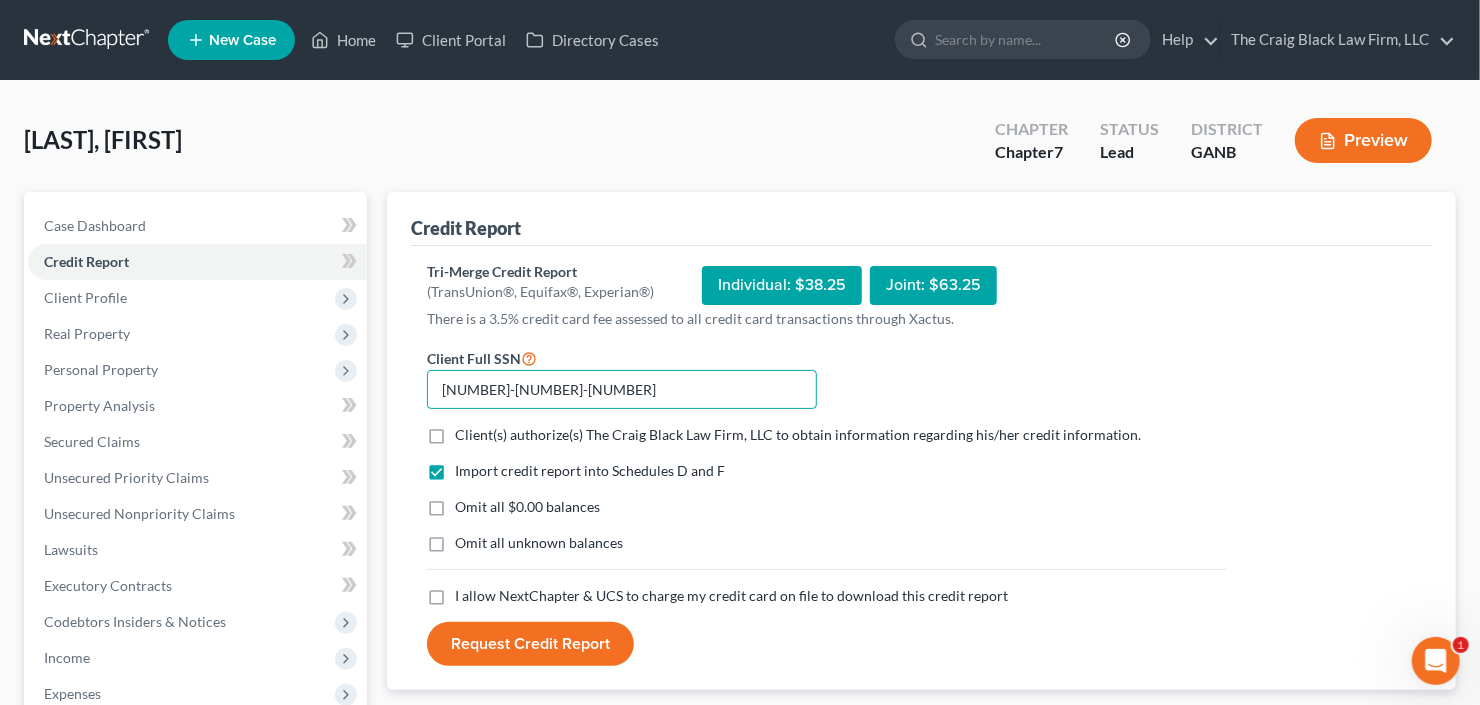 type on "[PHONE]" 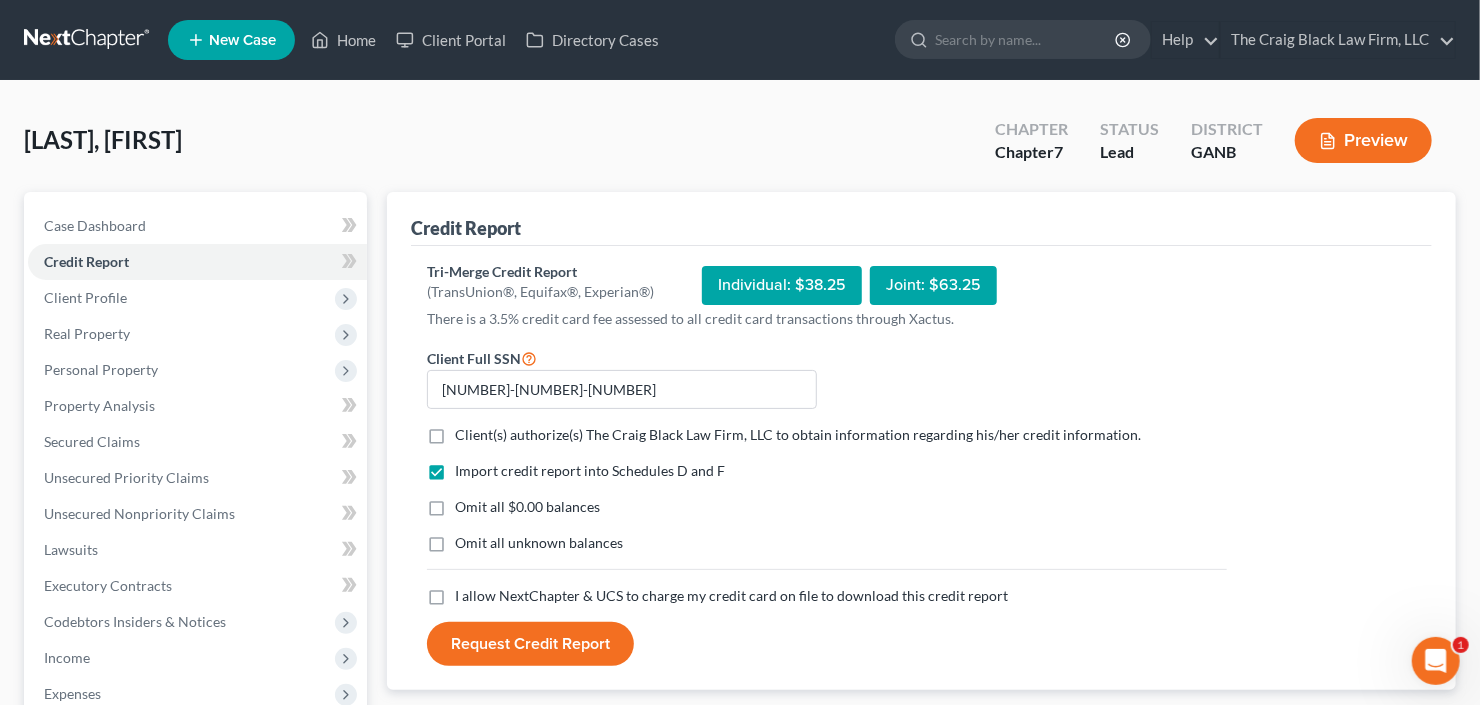 click on "Client(s) authorize(s) The Craig Black Law Firm, LLC to obtain information regarding his/her credit information.
*" at bounding box center (798, 435) 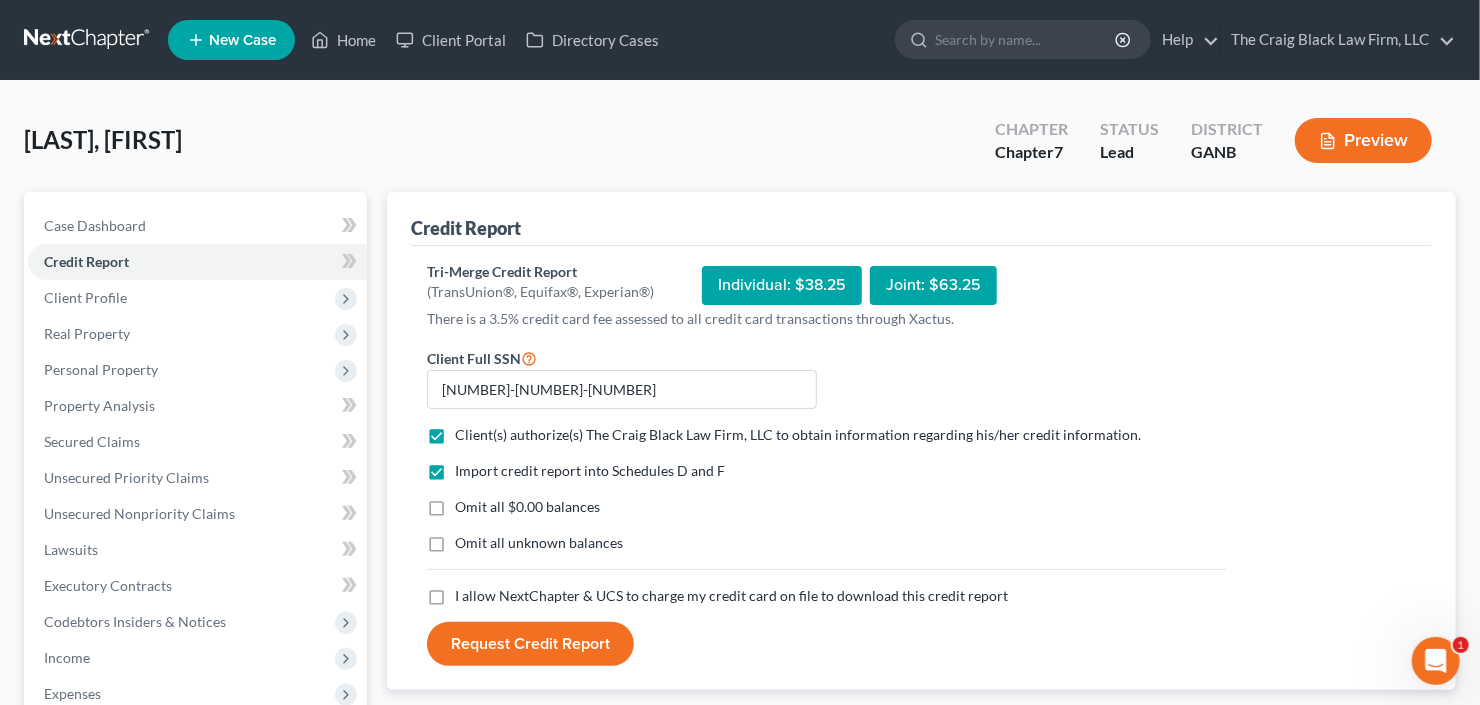 click on "I allow NextChapter & UCS to charge my credit card on file to download this credit report
*" at bounding box center [731, 596] 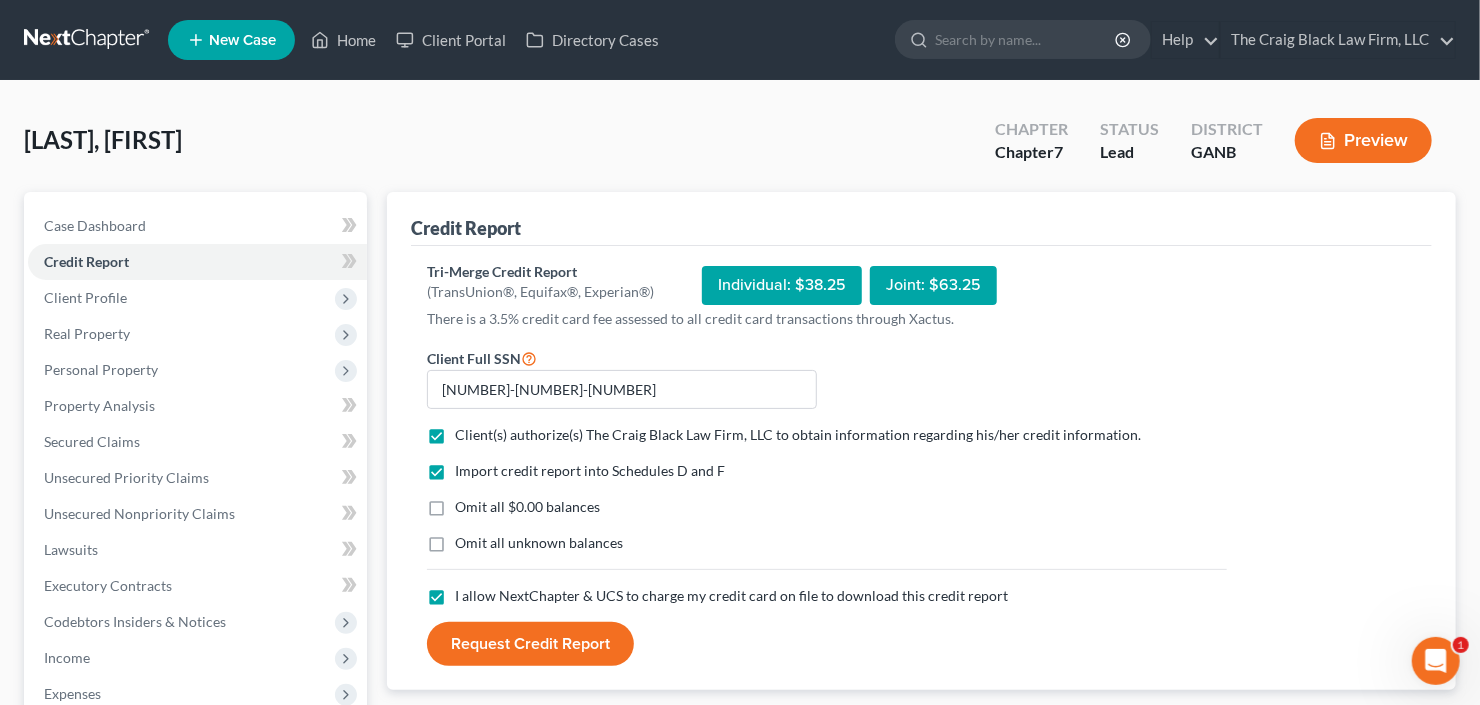 click on "I allow NextChapter & UCS to charge my credit card on file to download this credit report
*" at bounding box center (731, 596) 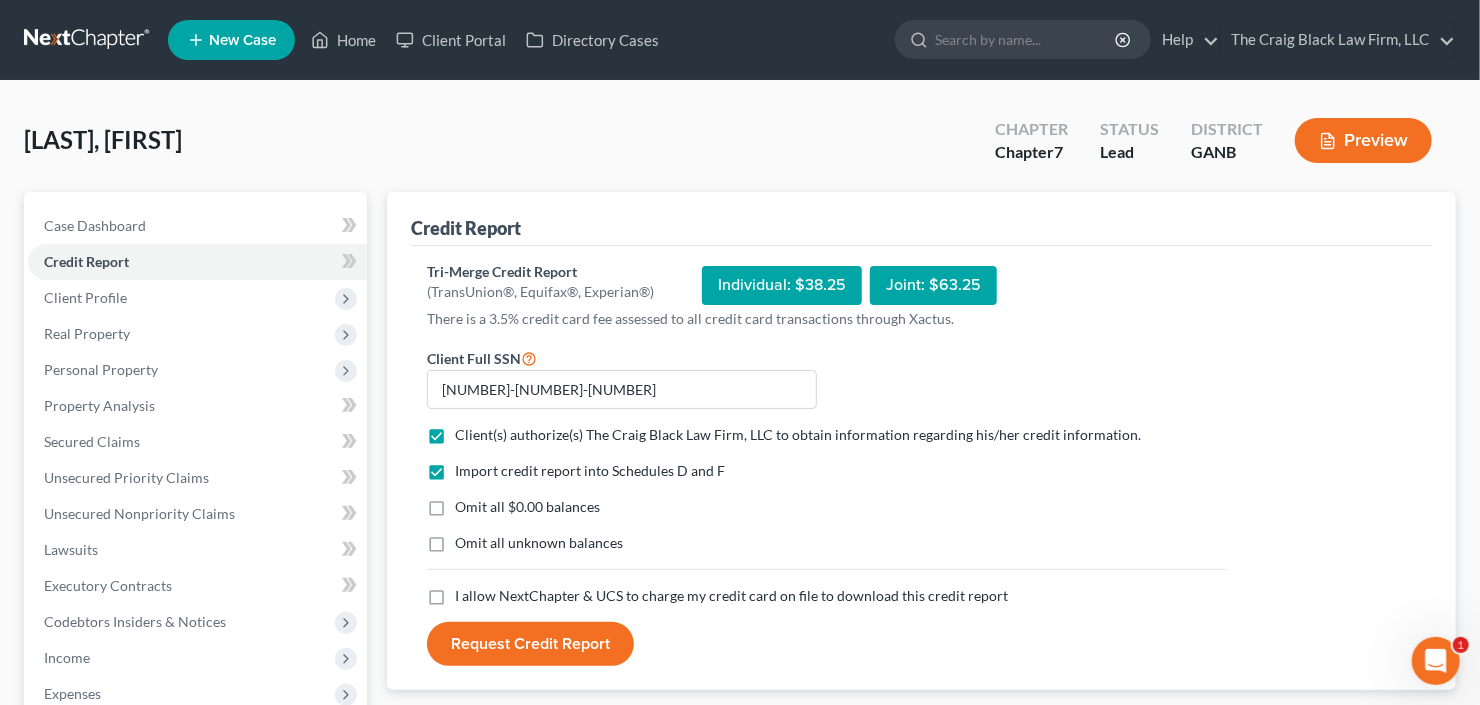 click on "I allow NextChapter & UCS to charge my credit card on file to download this credit report
*" at bounding box center (731, 596) 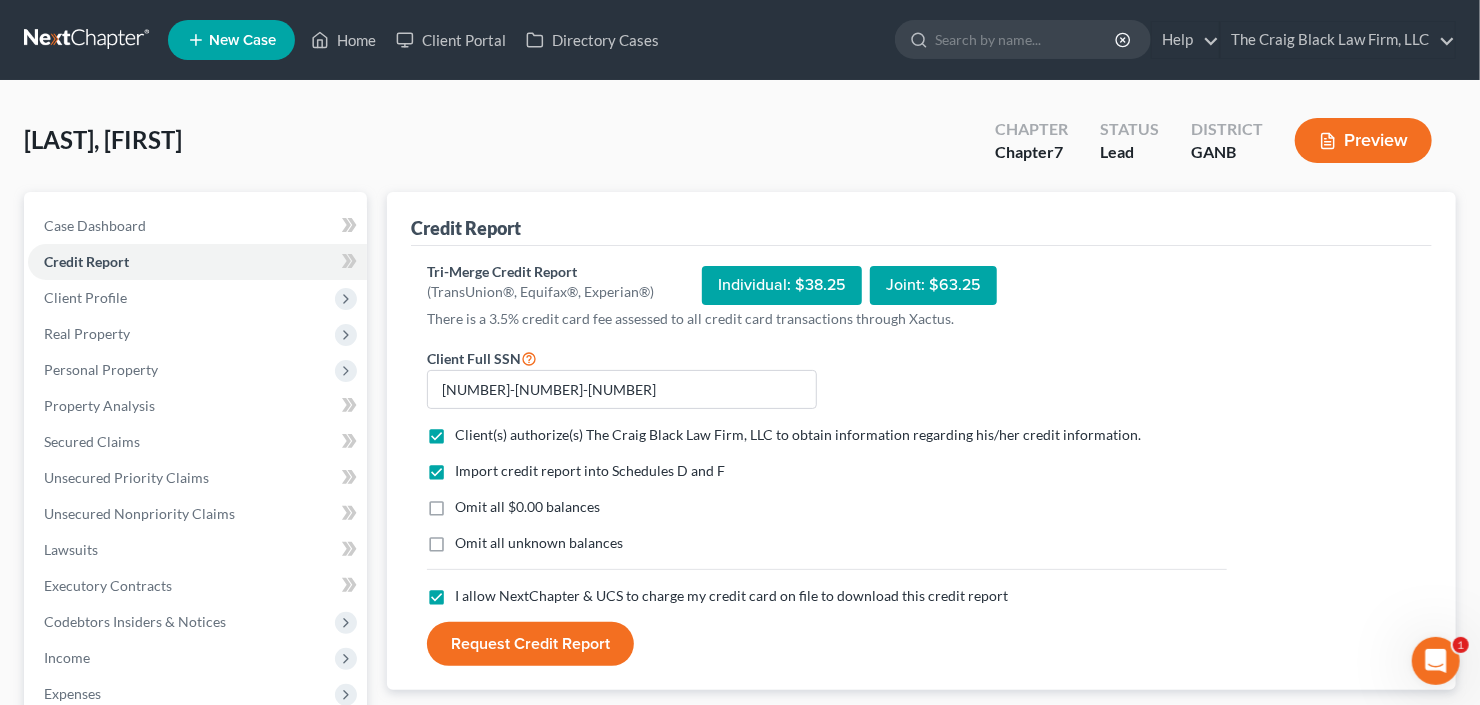 click on "Request Credit Report" at bounding box center [530, 644] 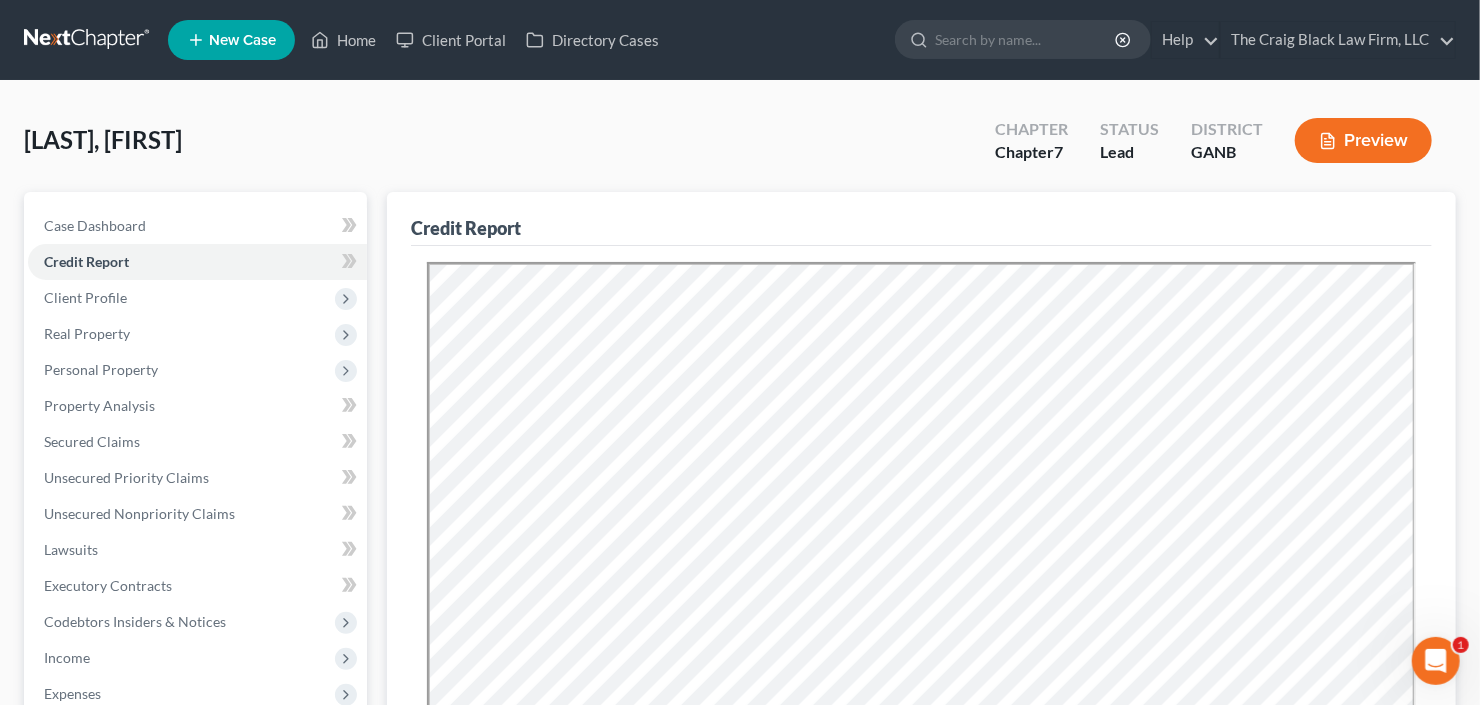 scroll, scrollTop: 0, scrollLeft: 0, axis: both 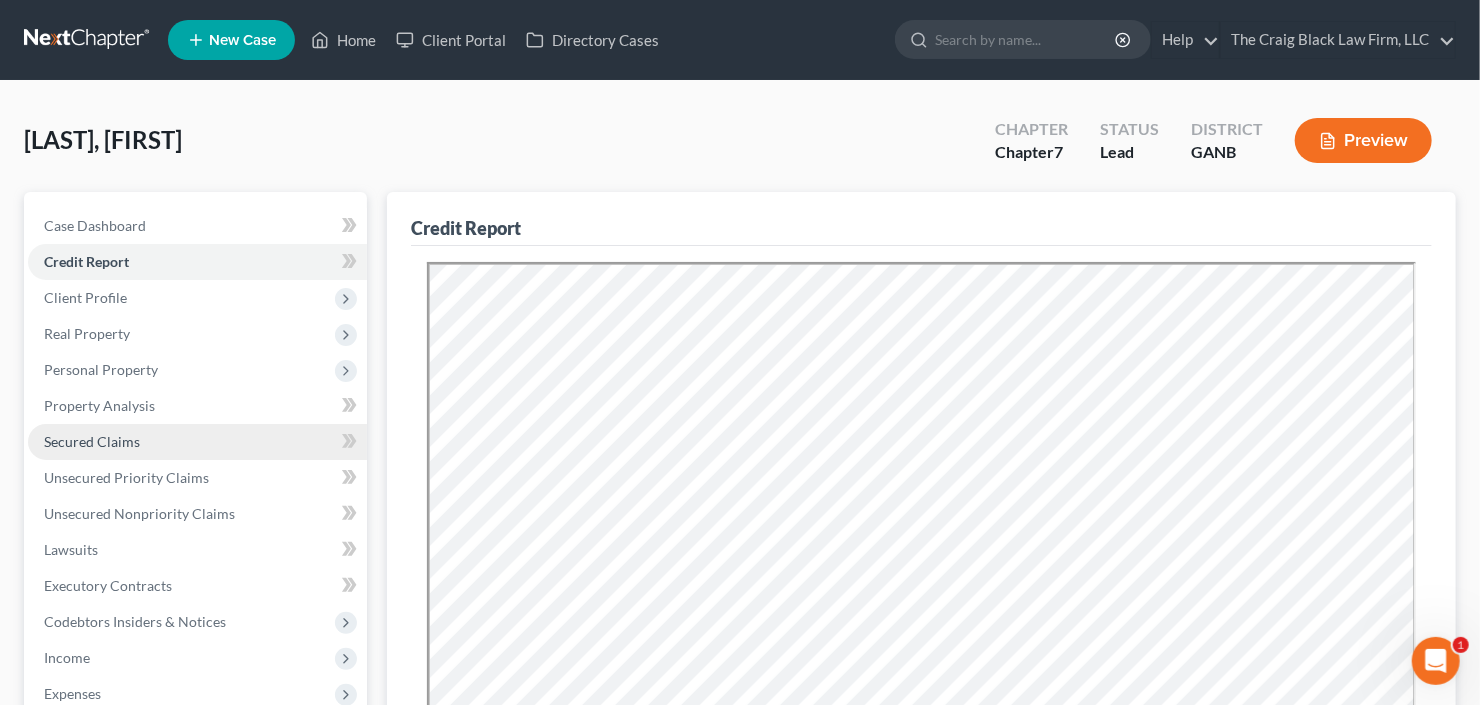 click on "Secured Claims" at bounding box center (92, 441) 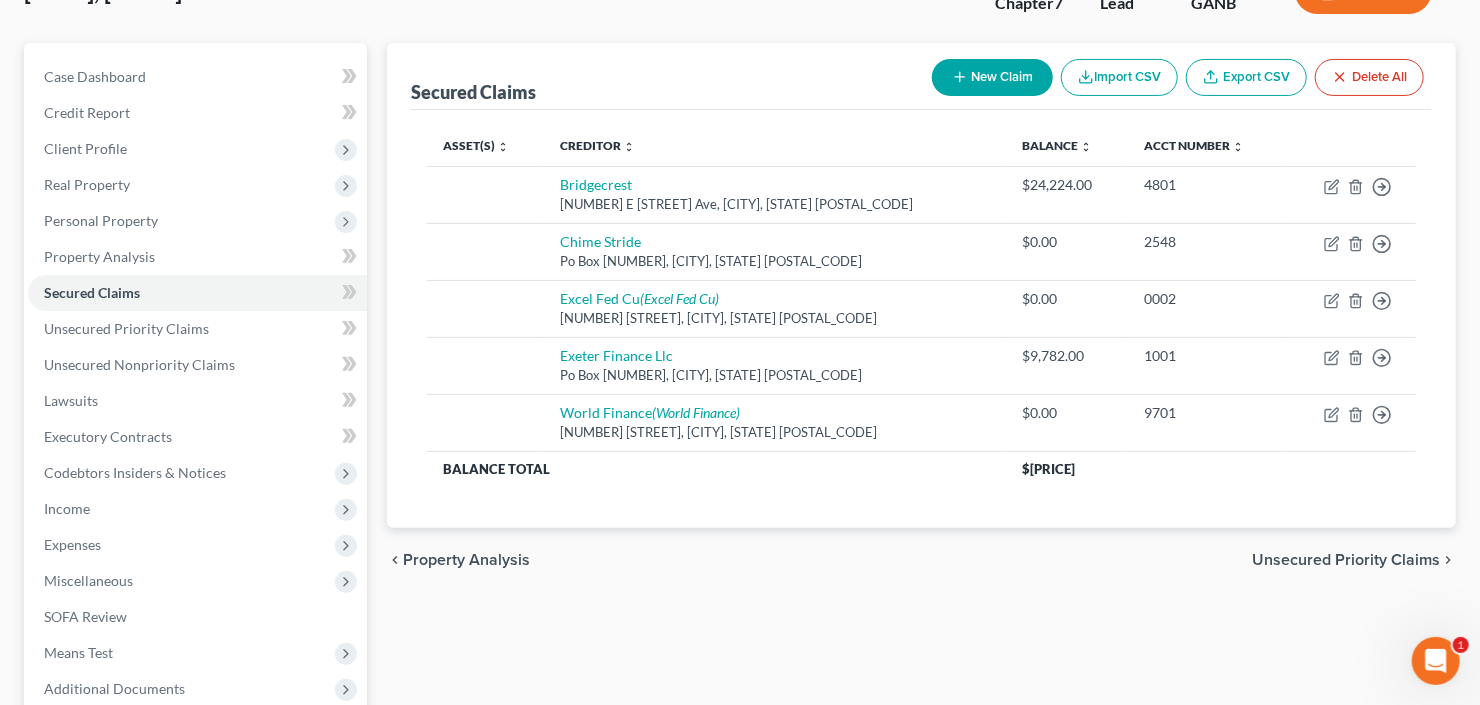 scroll, scrollTop: 160, scrollLeft: 0, axis: vertical 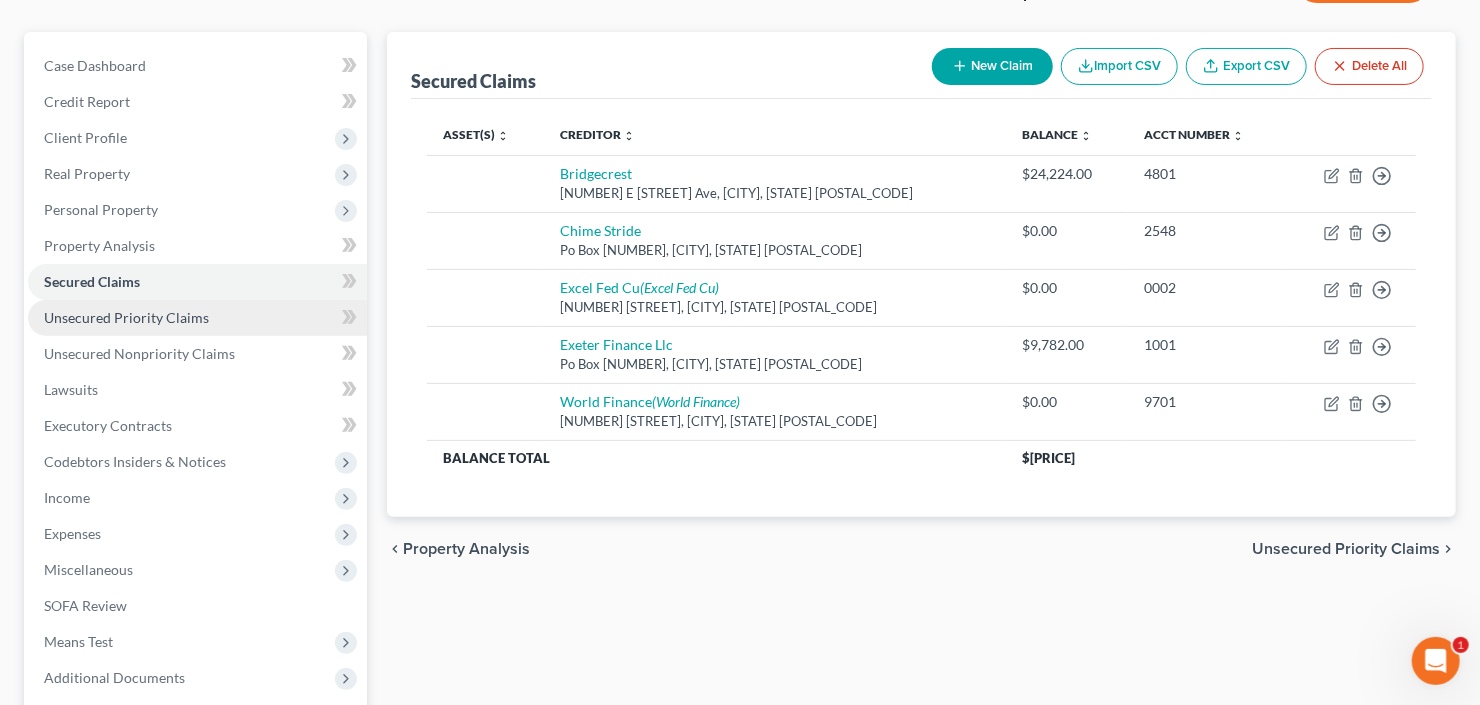 click on "Unsecured Priority Claims" at bounding box center [126, 317] 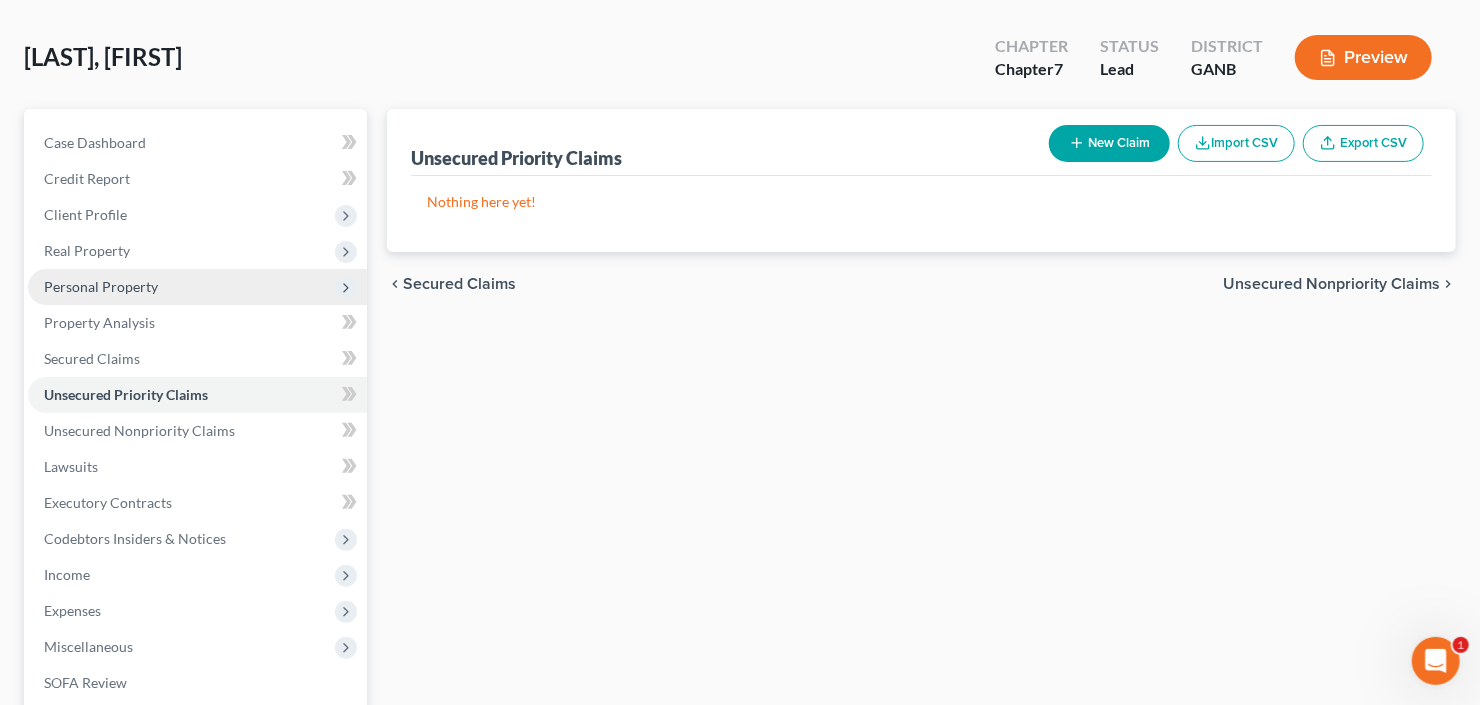 scroll, scrollTop: 0, scrollLeft: 0, axis: both 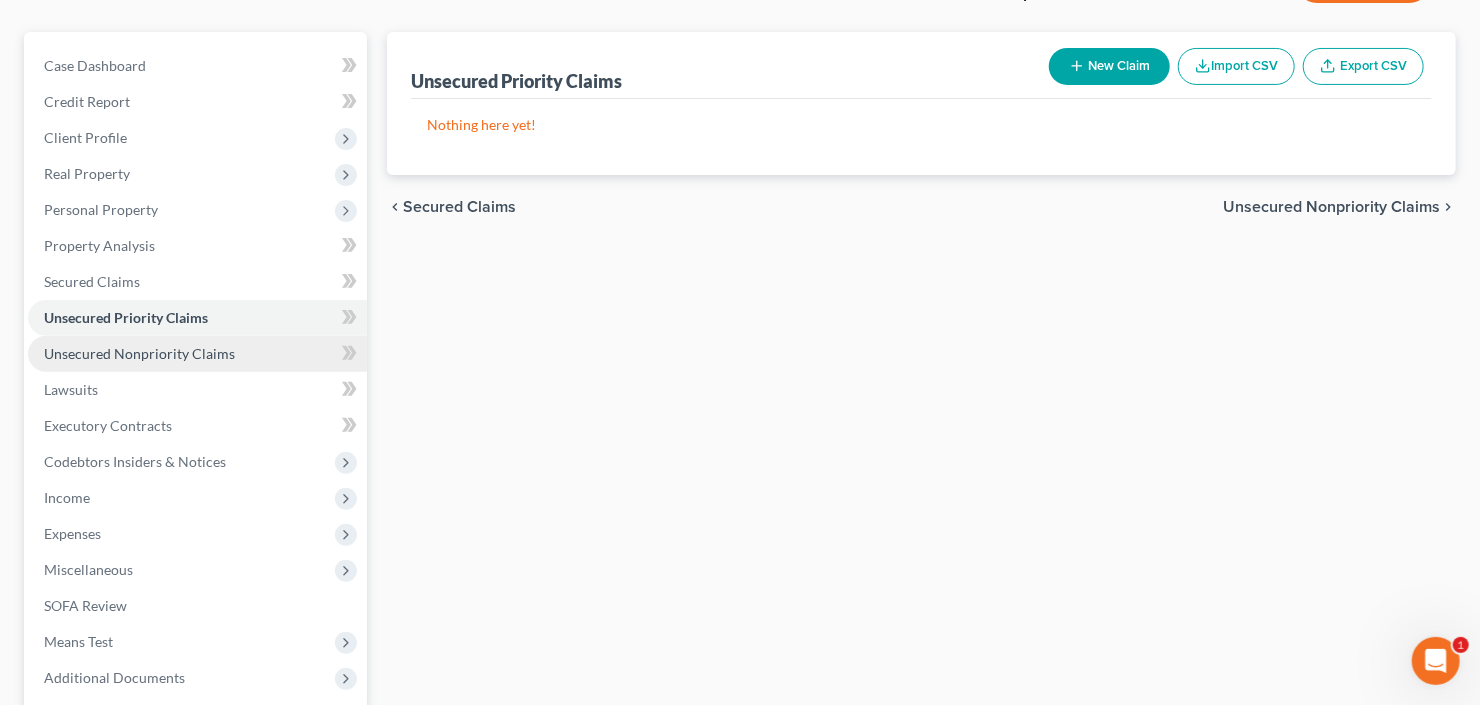 click on "Unsecured Nonpriority Claims" at bounding box center [197, 354] 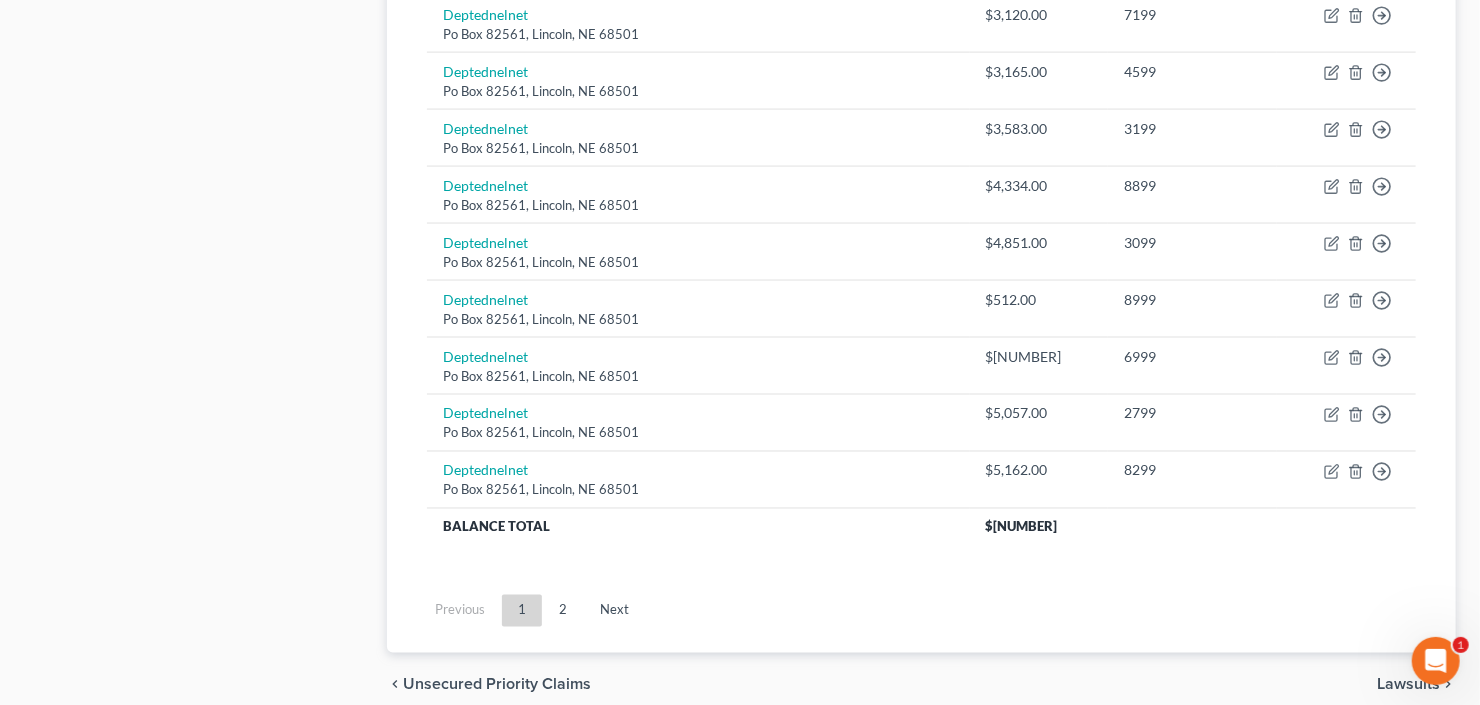 scroll, scrollTop: 1596, scrollLeft: 0, axis: vertical 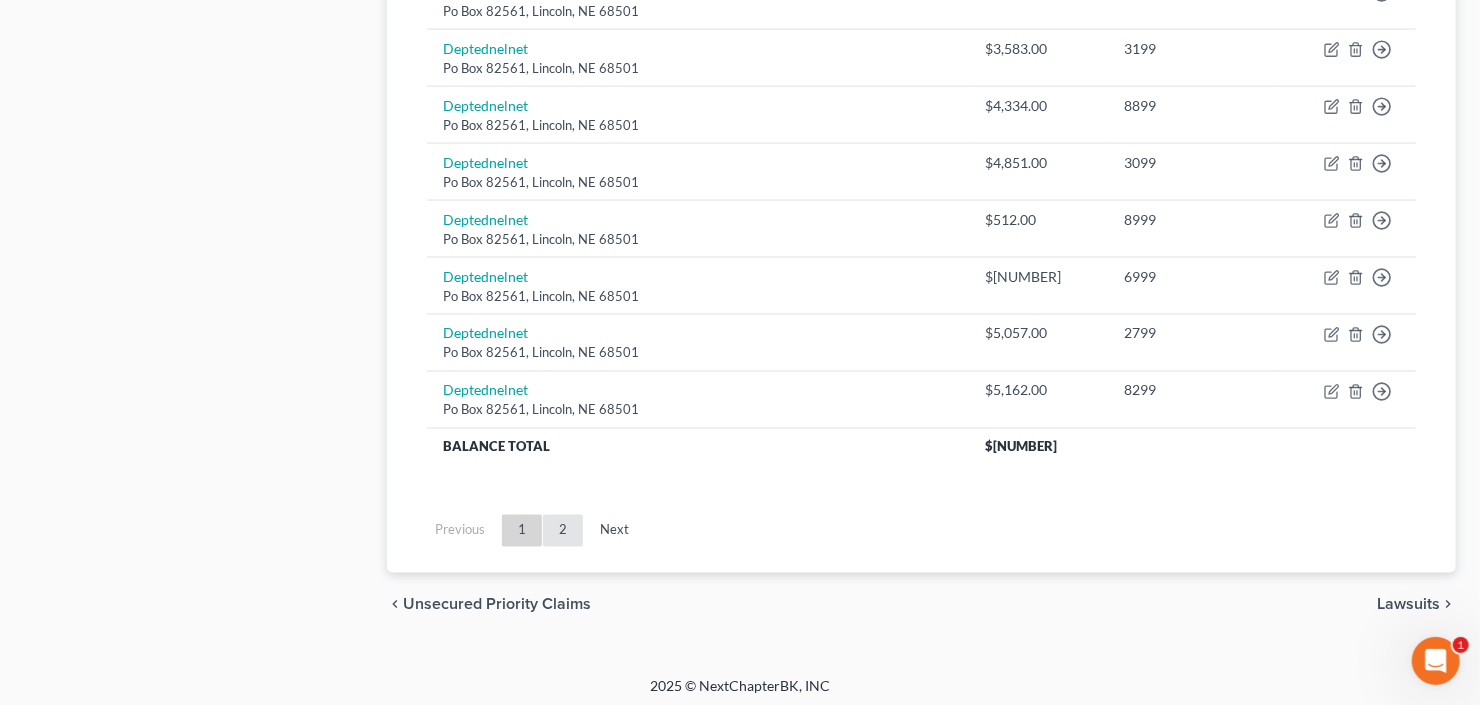 click on "2" at bounding box center (563, 531) 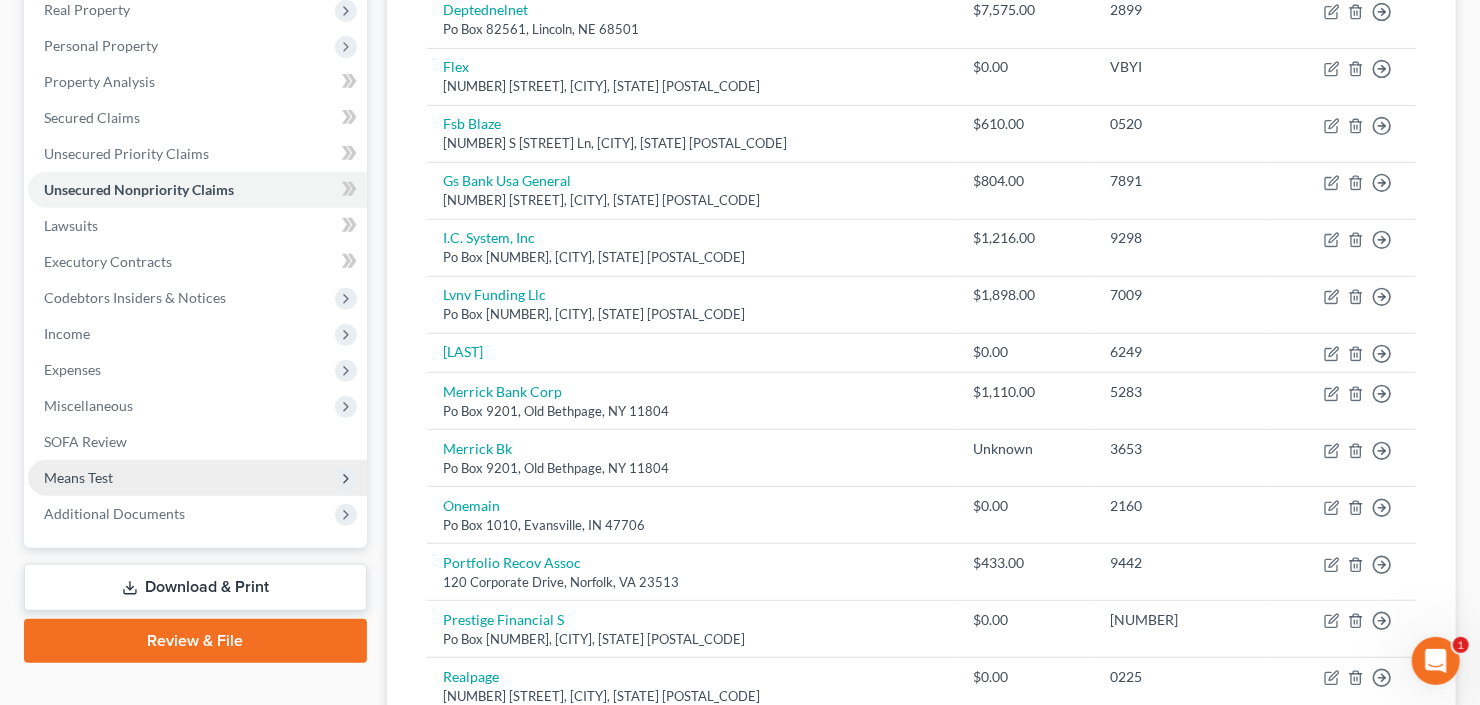scroll, scrollTop: 337, scrollLeft: 0, axis: vertical 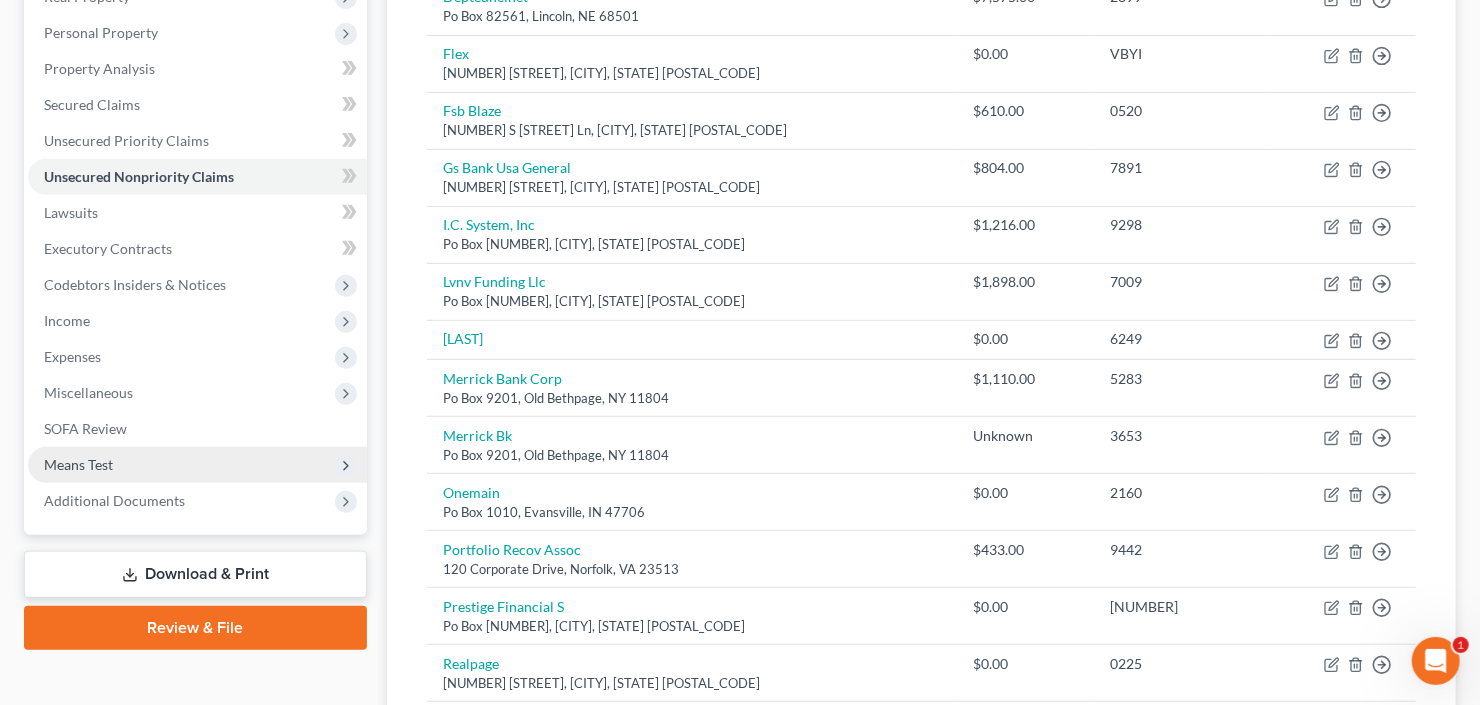 click on "Means Test" at bounding box center (78, 464) 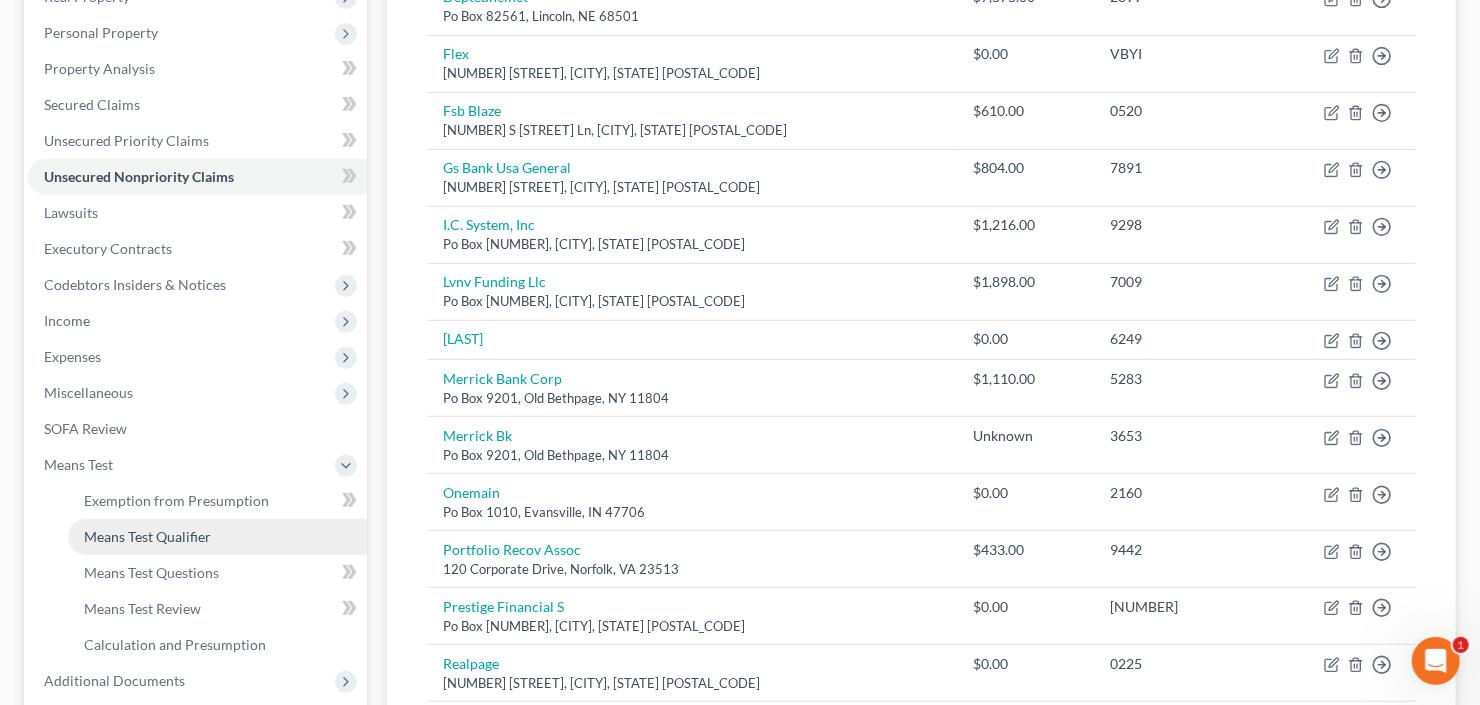 click on "Means Test Qualifier" at bounding box center [147, 536] 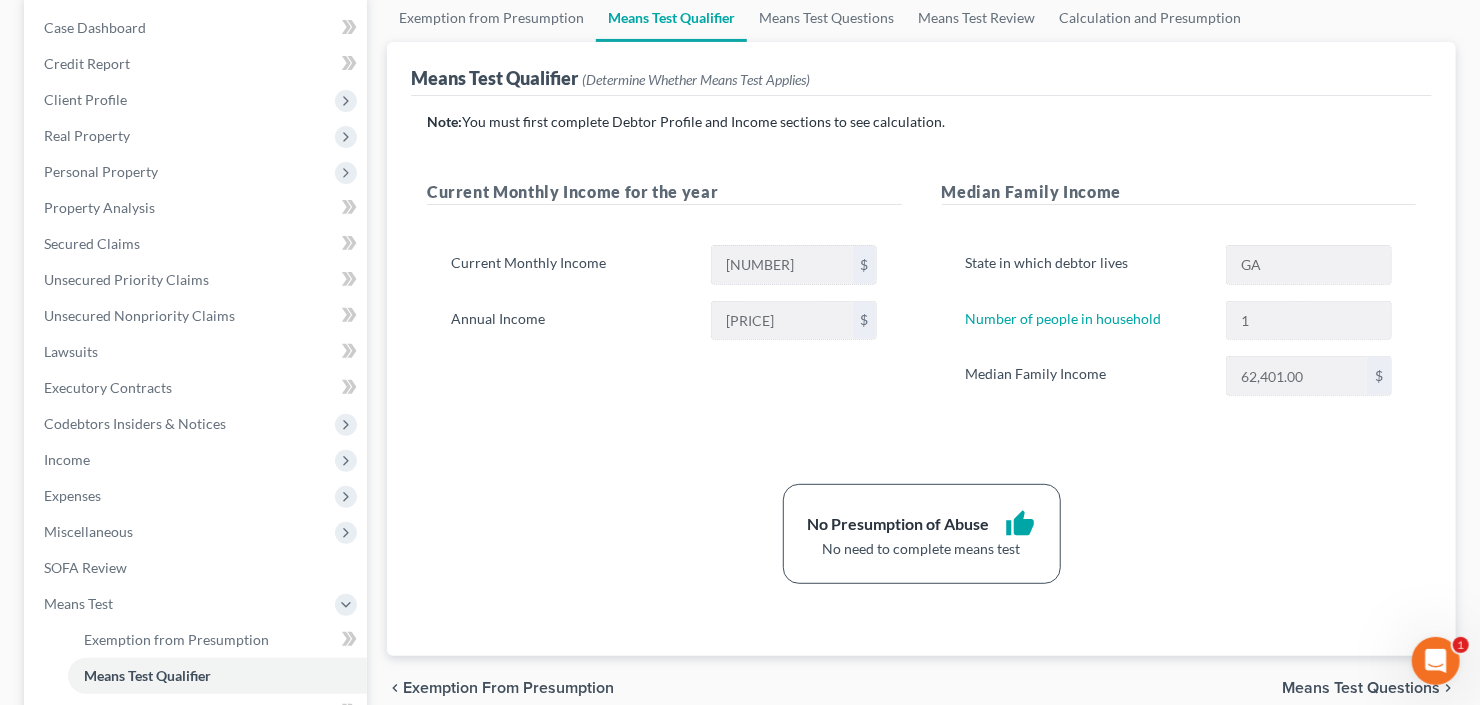 scroll, scrollTop: 320, scrollLeft: 0, axis: vertical 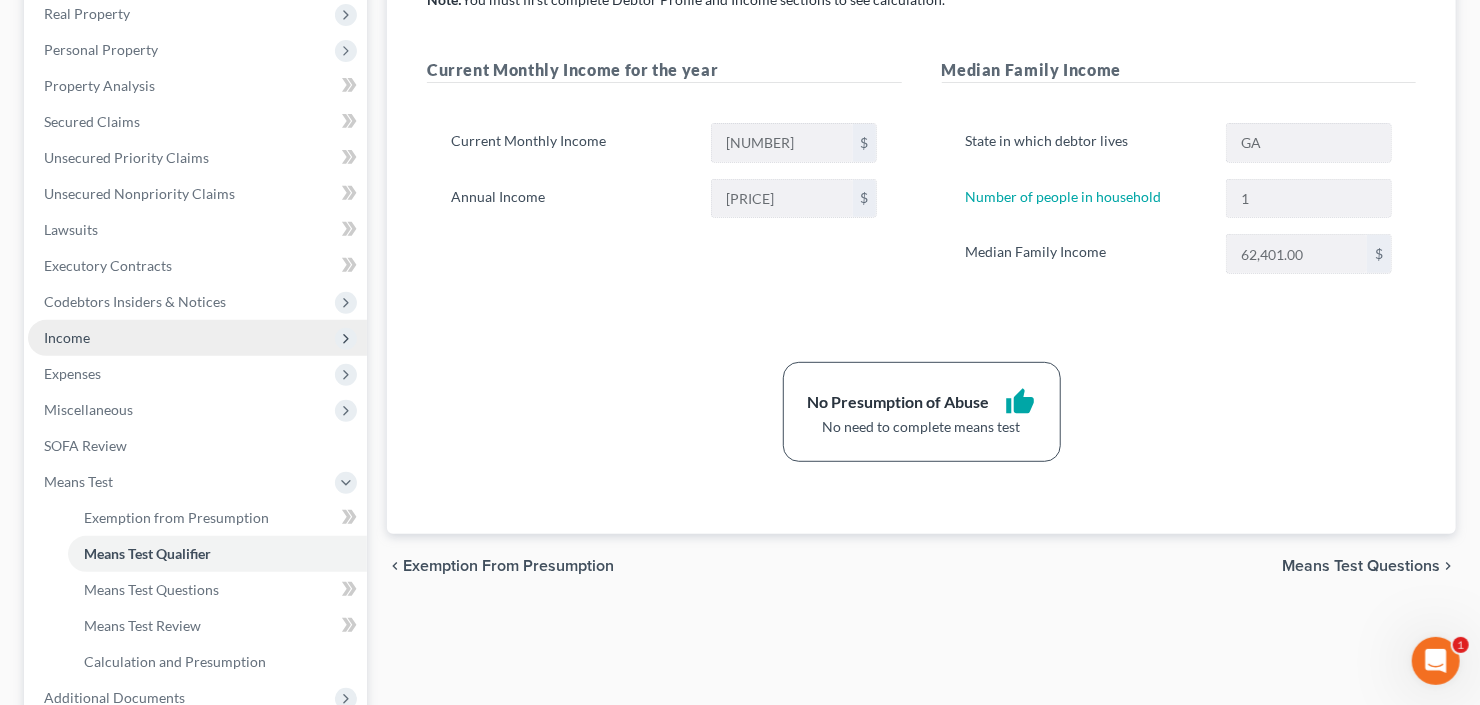 click on "Income" at bounding box center [197, 338] 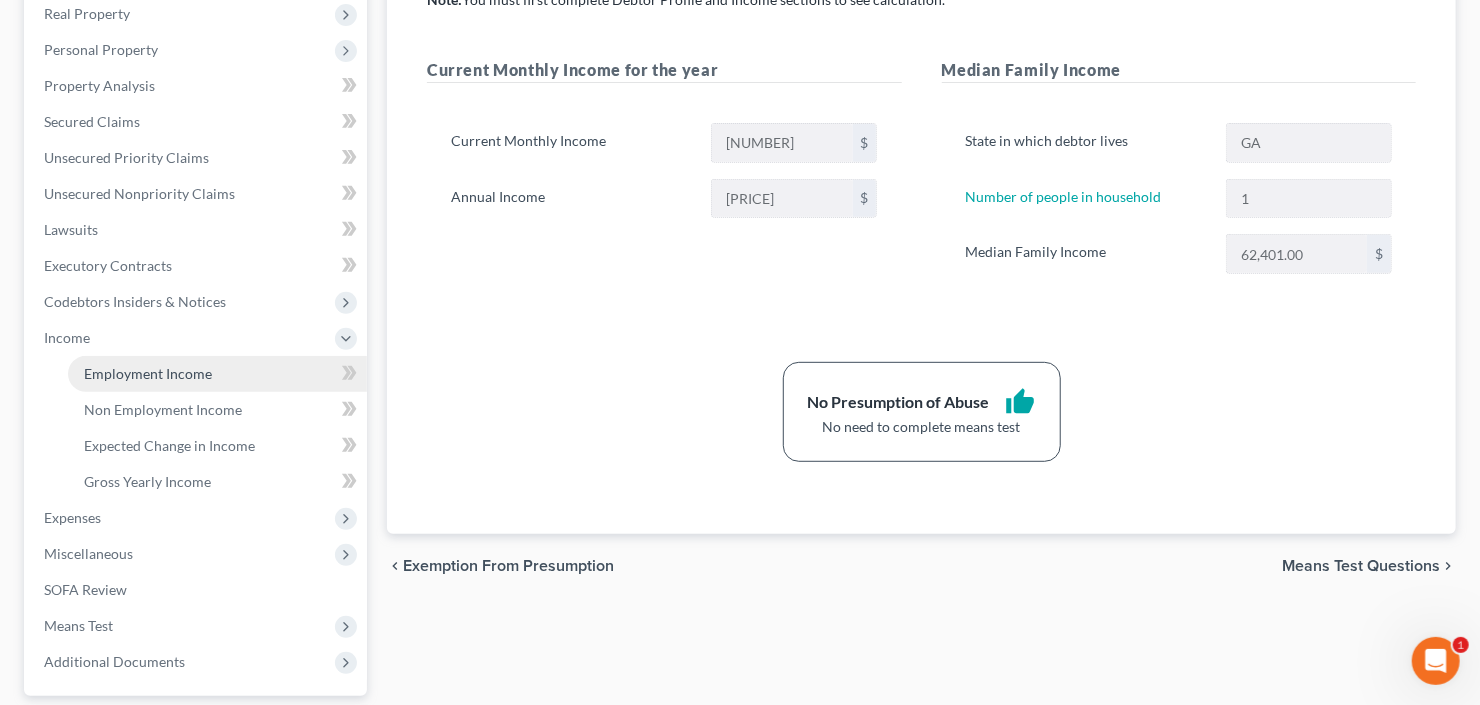 click on "Employment Income" at bounding box center (148, 373) 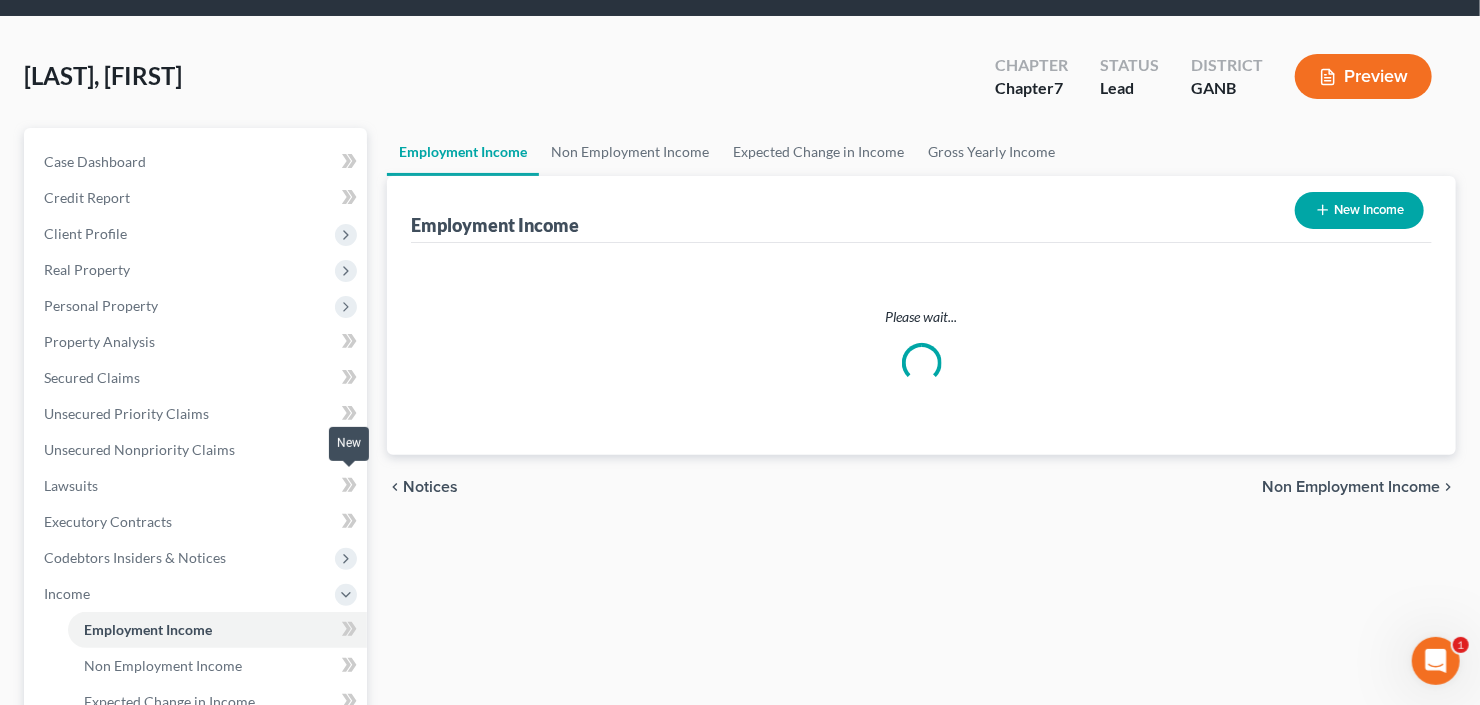 scroll, scrollTop: 0, scrollLeft: 0, axis: both 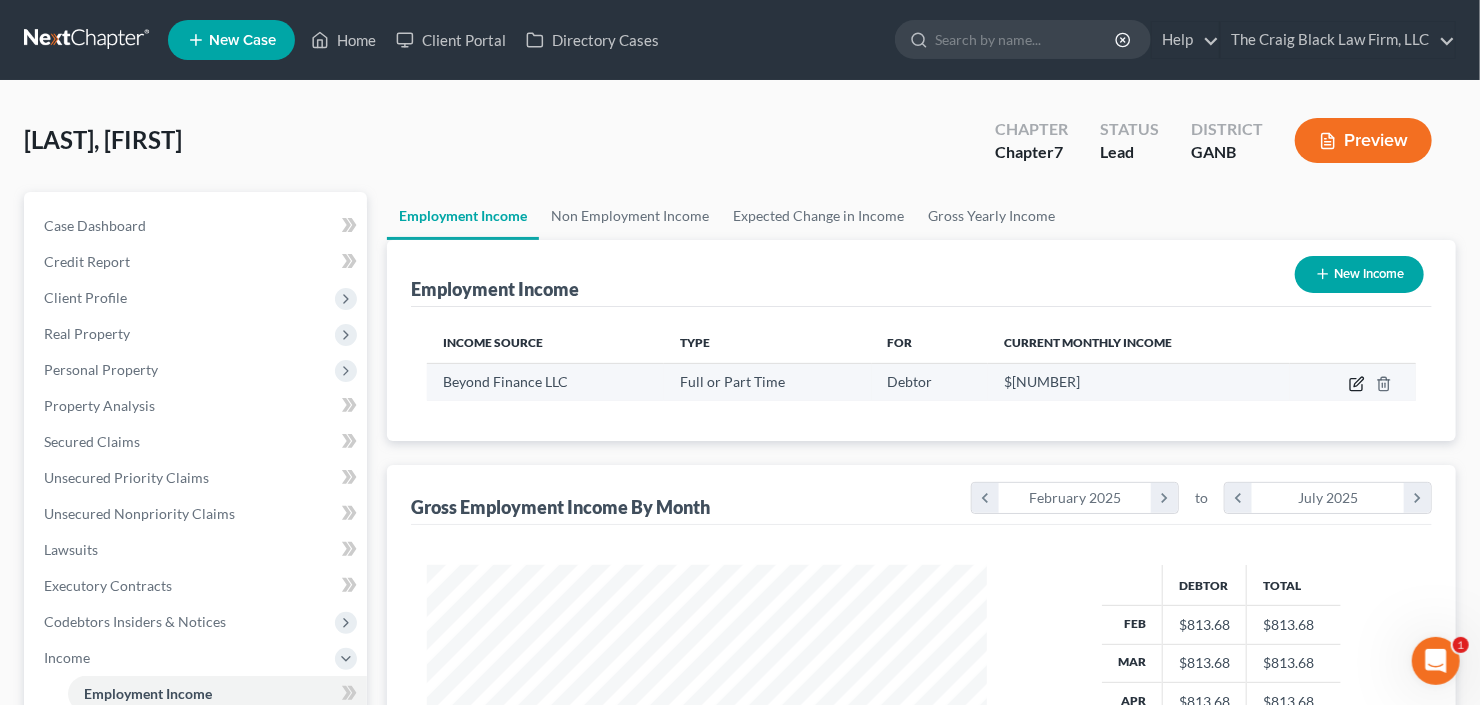 click 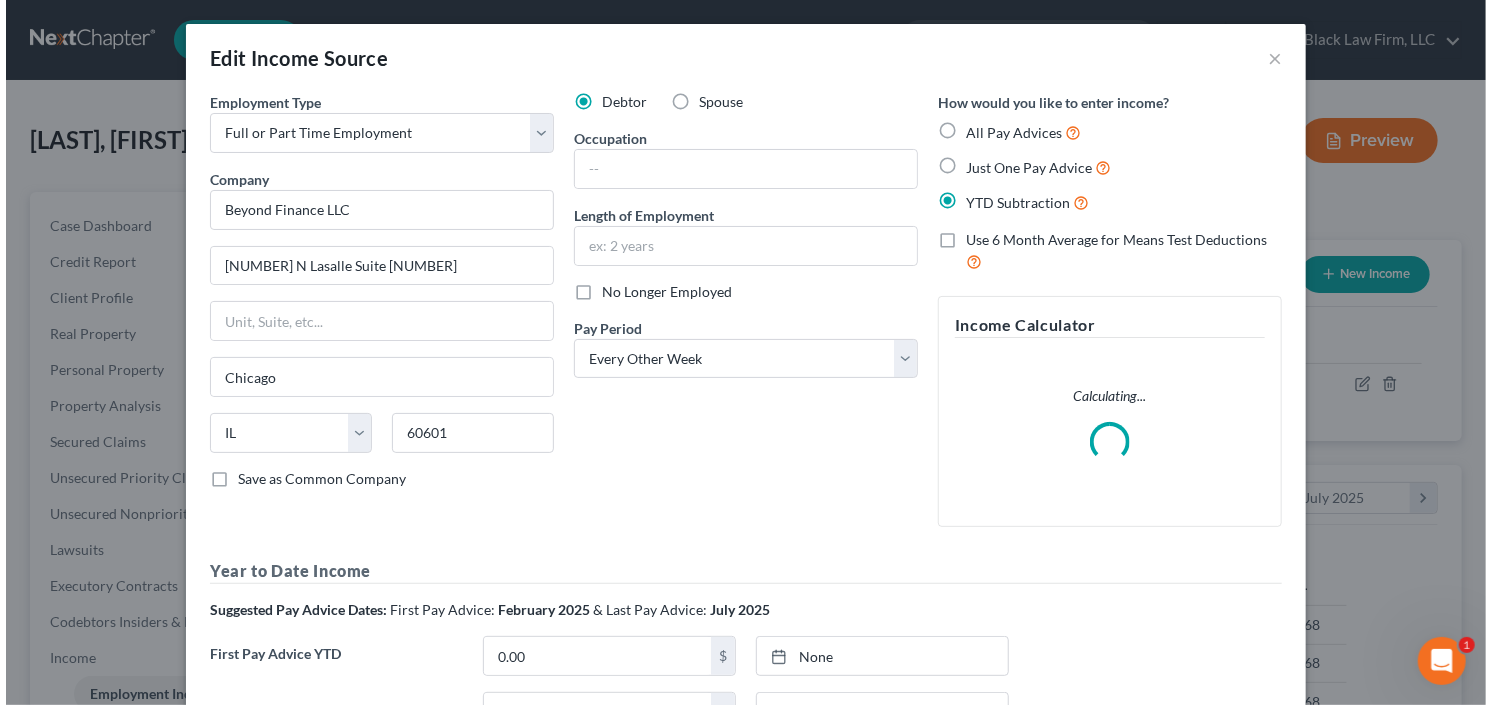 scroll, scrollTop: 999643, scrollLeft: 999394, axis: both 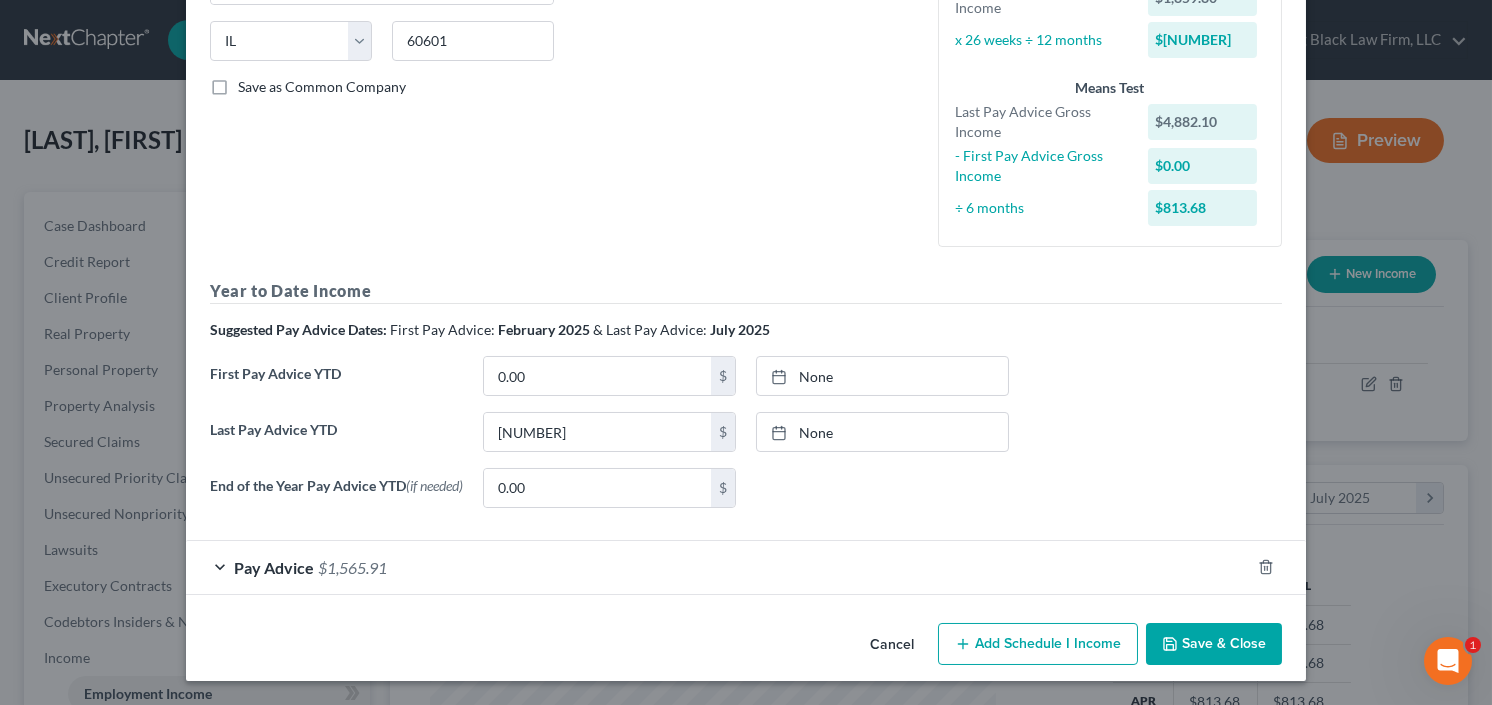 click on "Save & Close" at bounding box center [1214, 644] 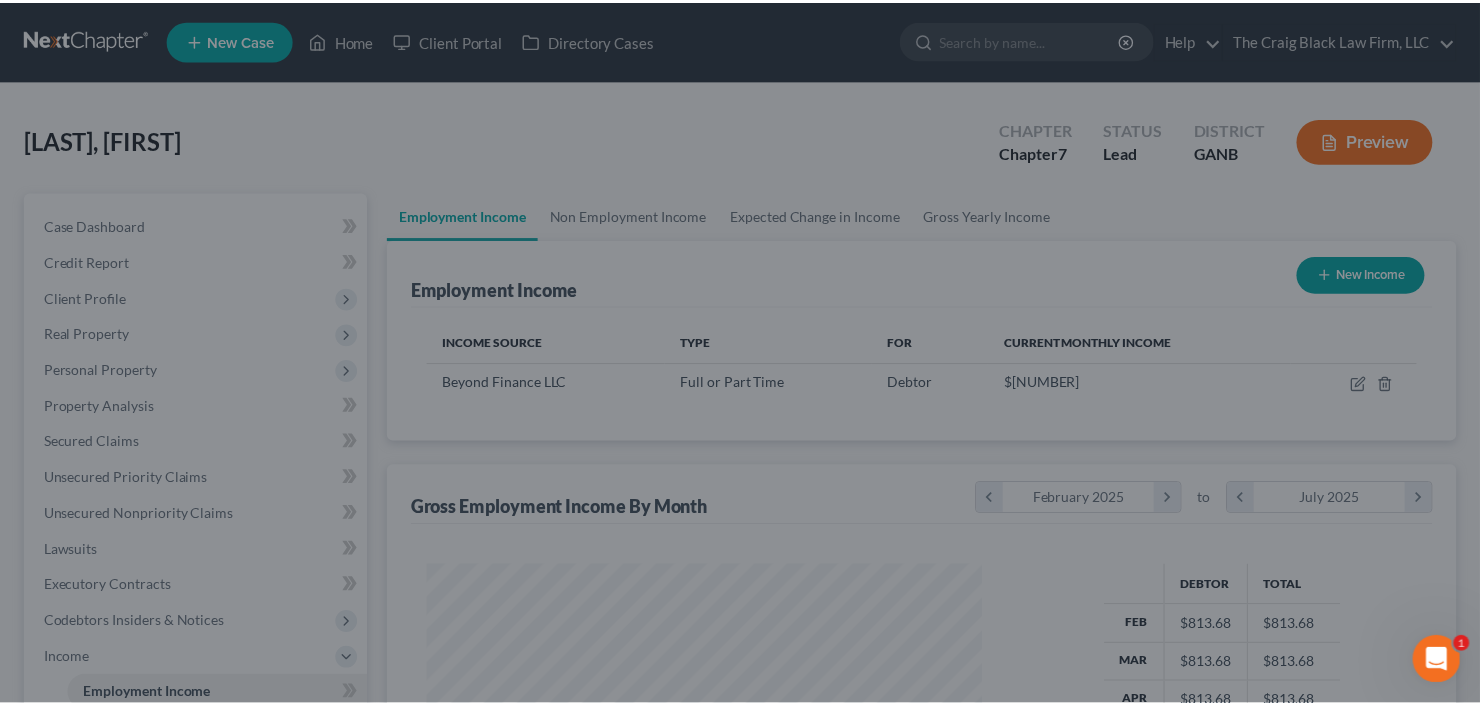 scroll, scrollTop: 357, scrollLeft: 600, axis: both 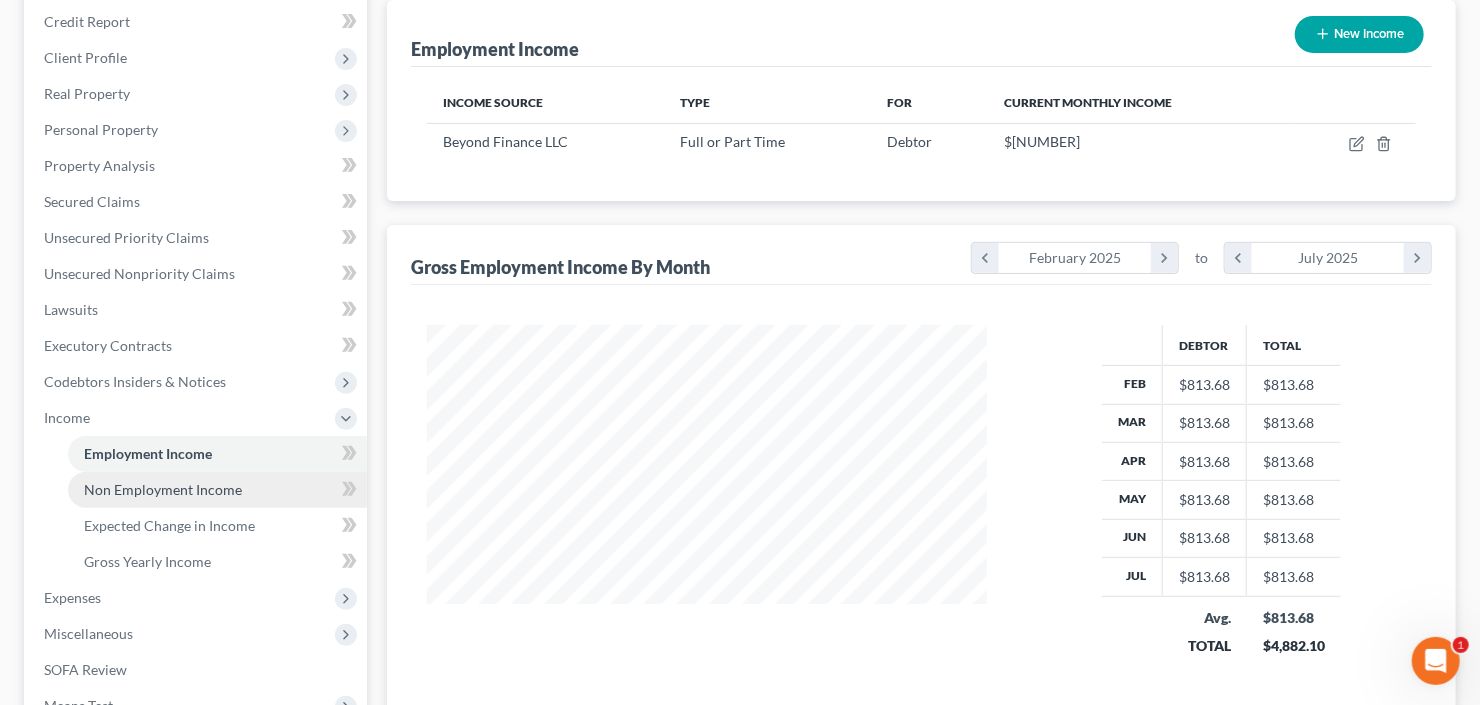 click on "Non Employment Income" at bounding box center [163, 489] 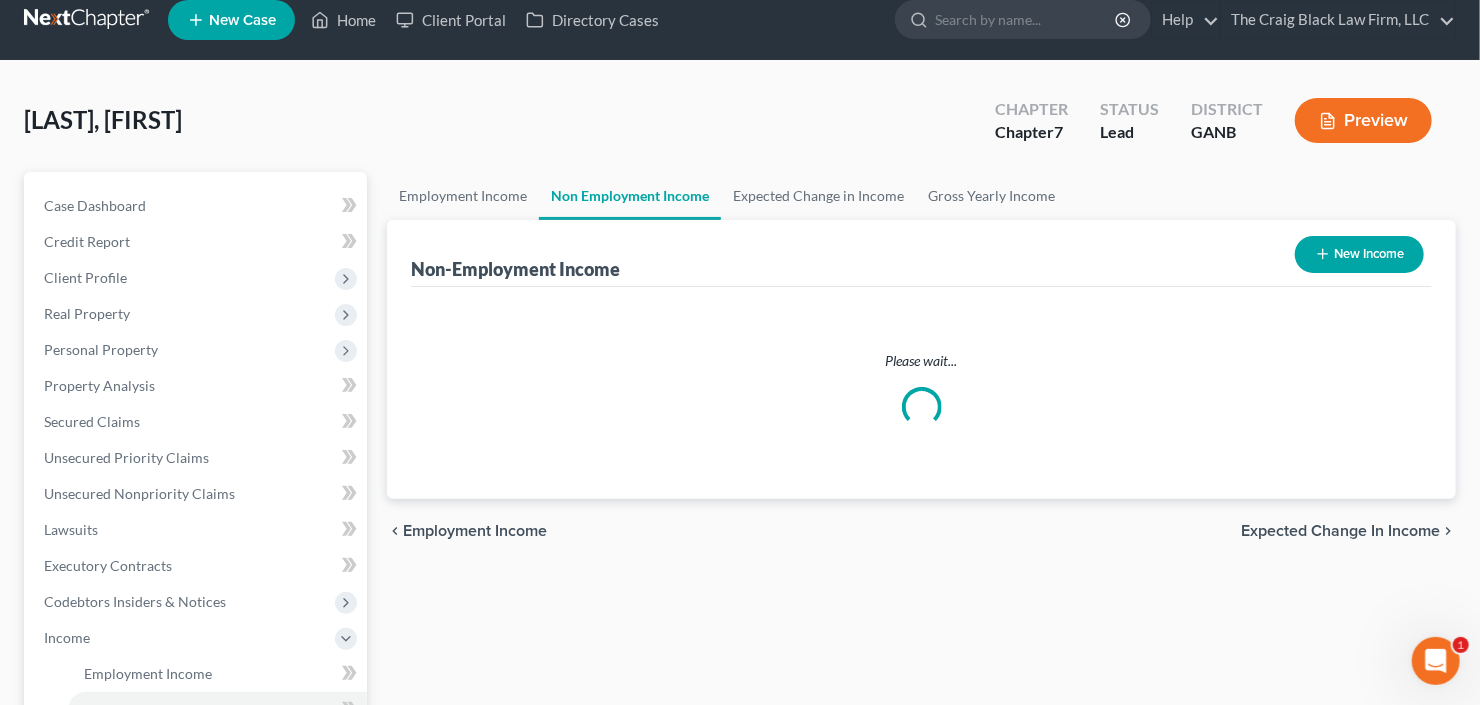 scroll, scrollTop: 0, scrollLeft: 0, axis: both 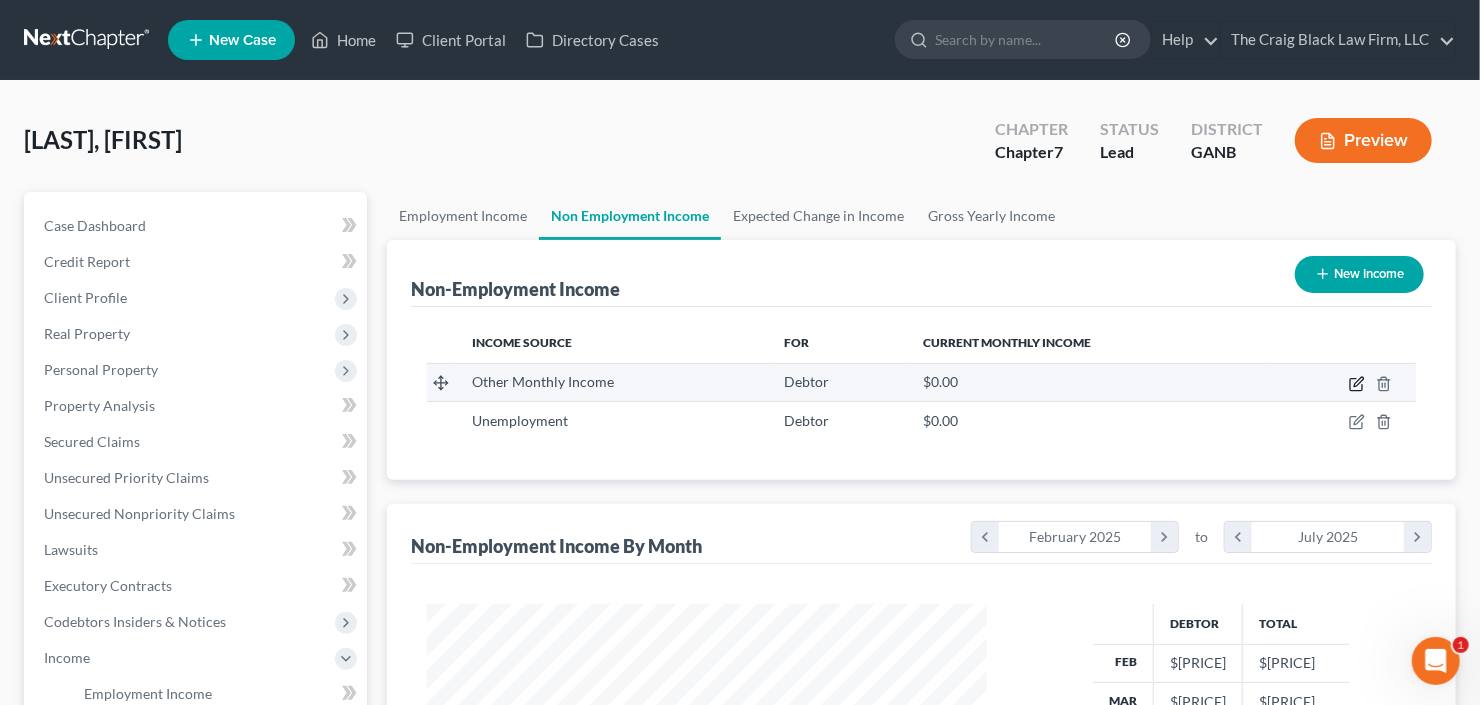 click 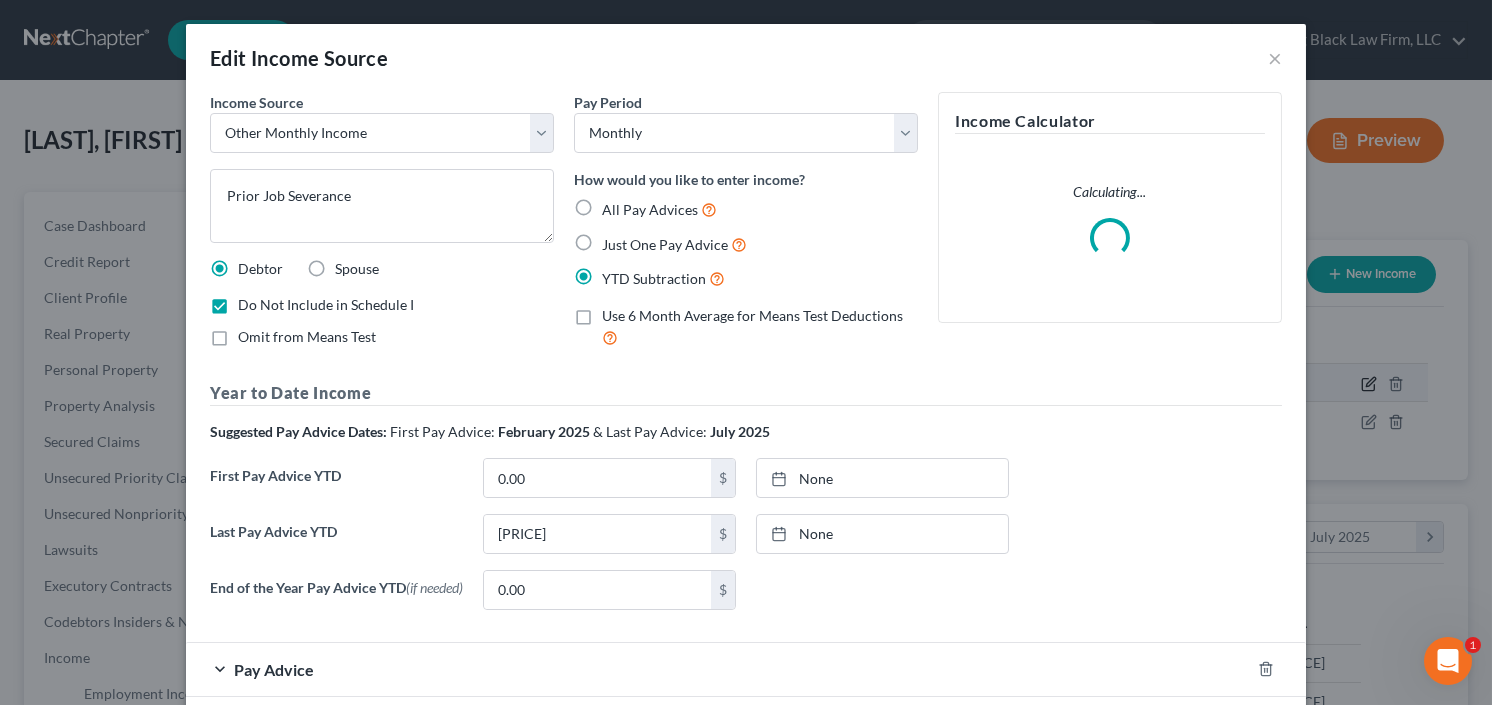 scroll, scrollTop: 999643, scrollLeft: 999394, axis: both 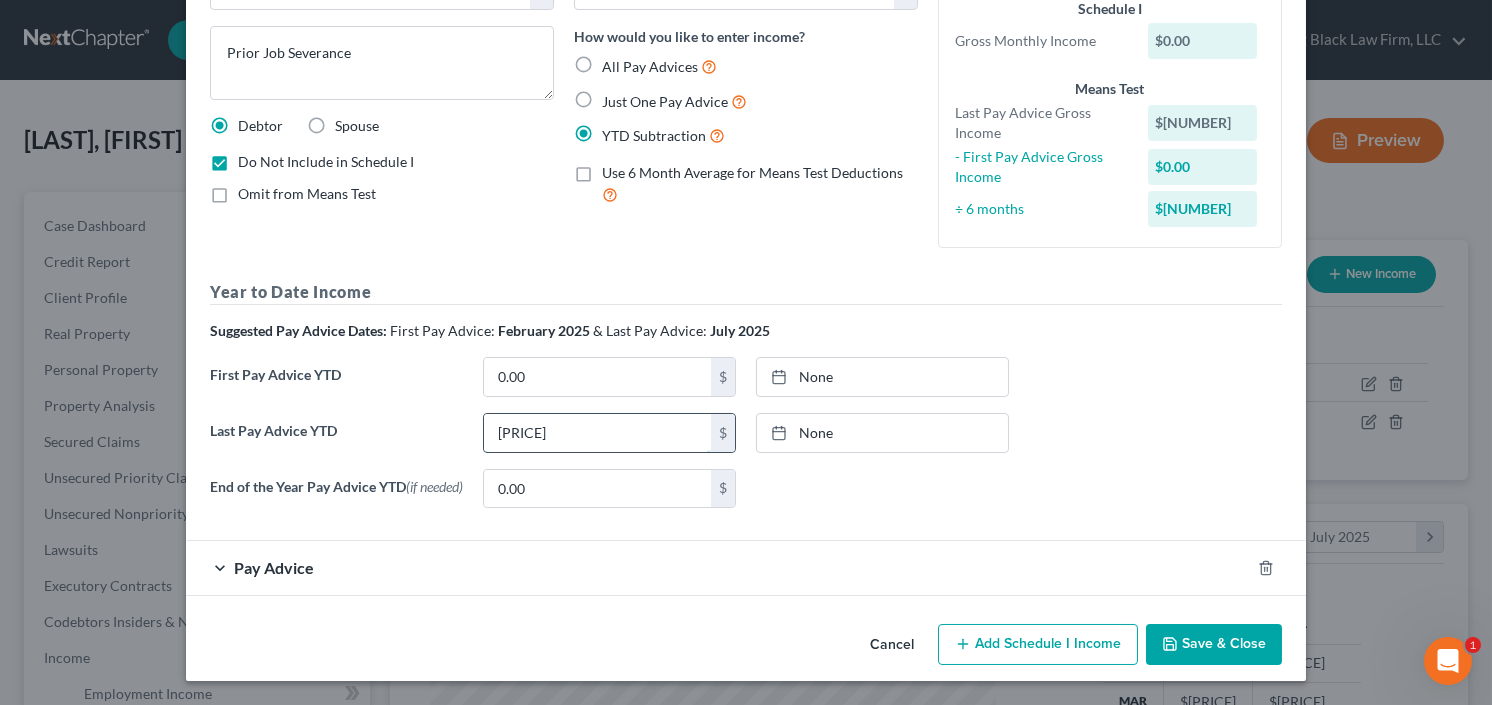 click on "14,265.63" at bounding box center (597, 433) 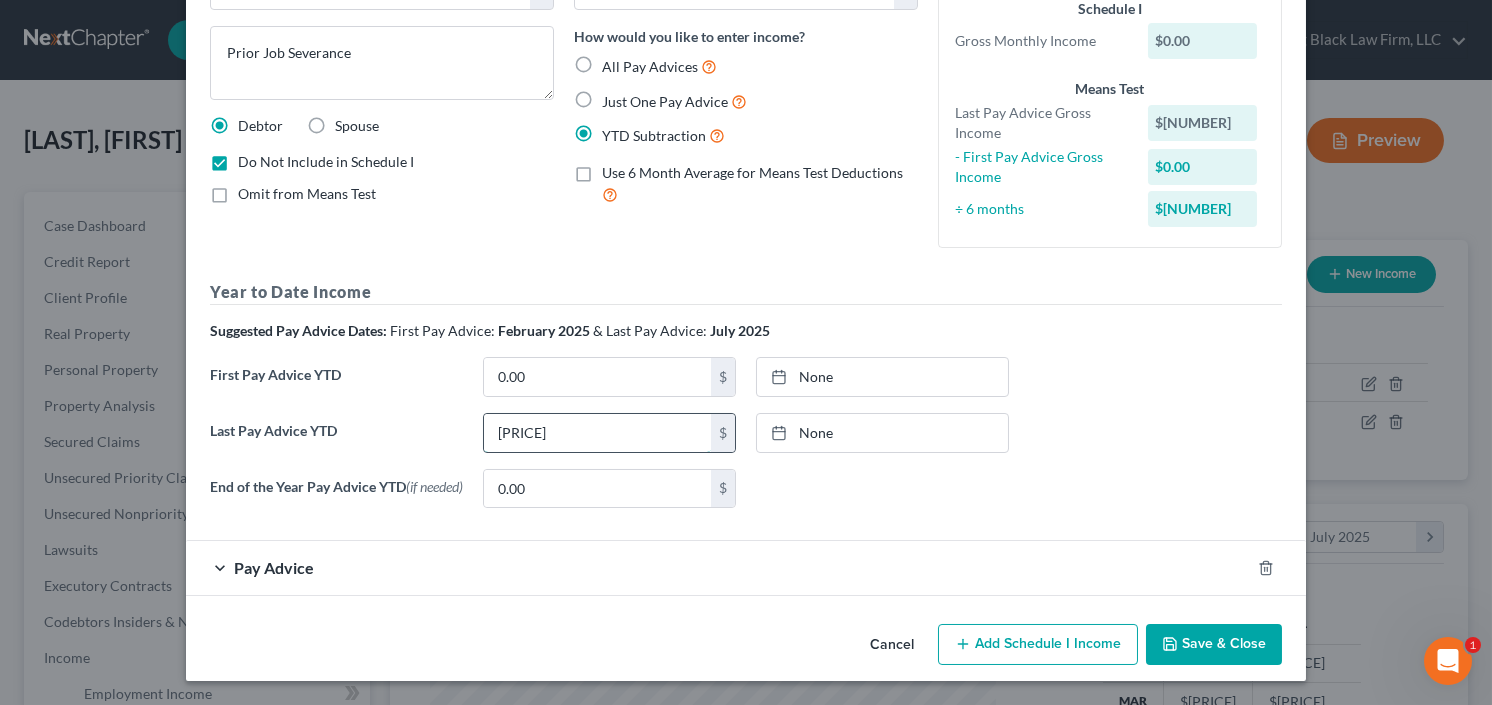 click on "14,265.63" at bounding box center [597, 433] 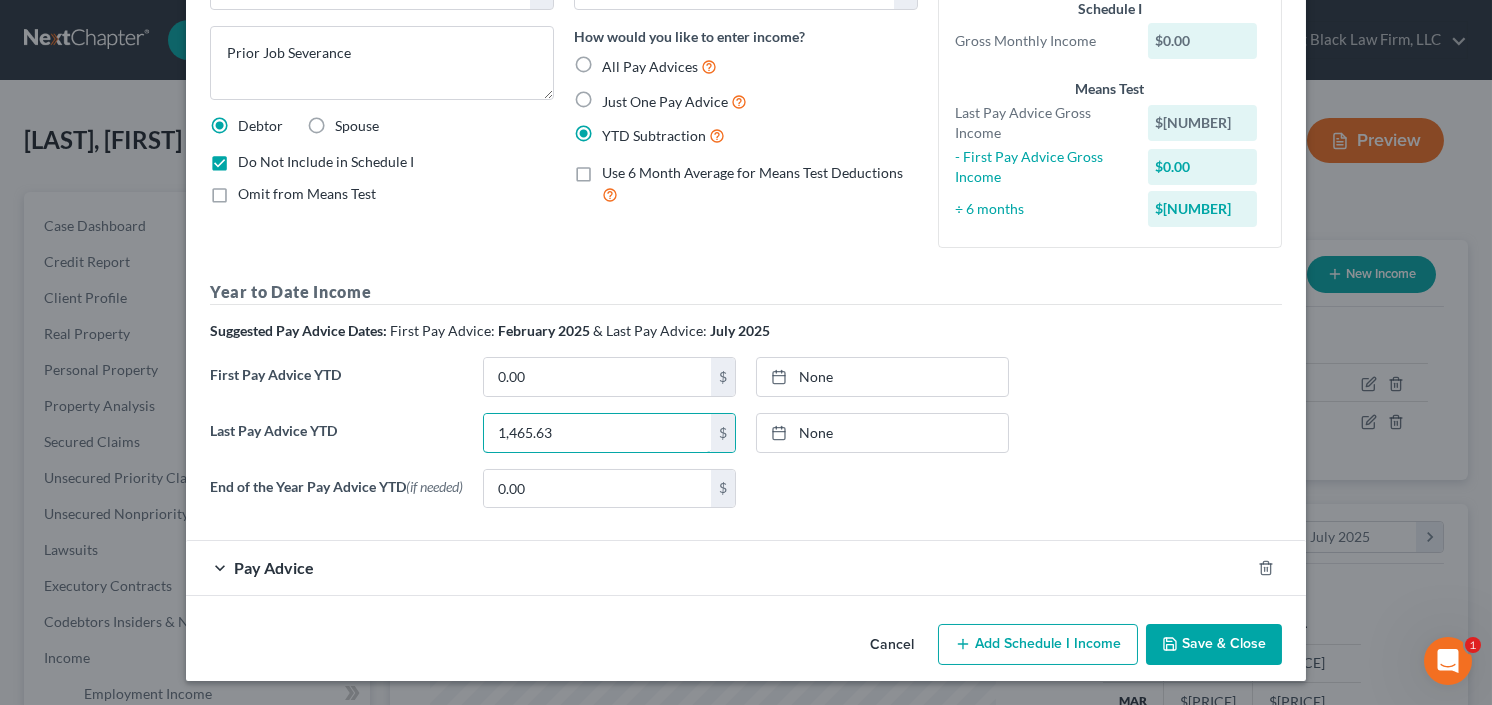 drag, startPoint x: 561, startPoint y: 432, endPoint x: 451, endPoint y: 434, distance: 110.01818 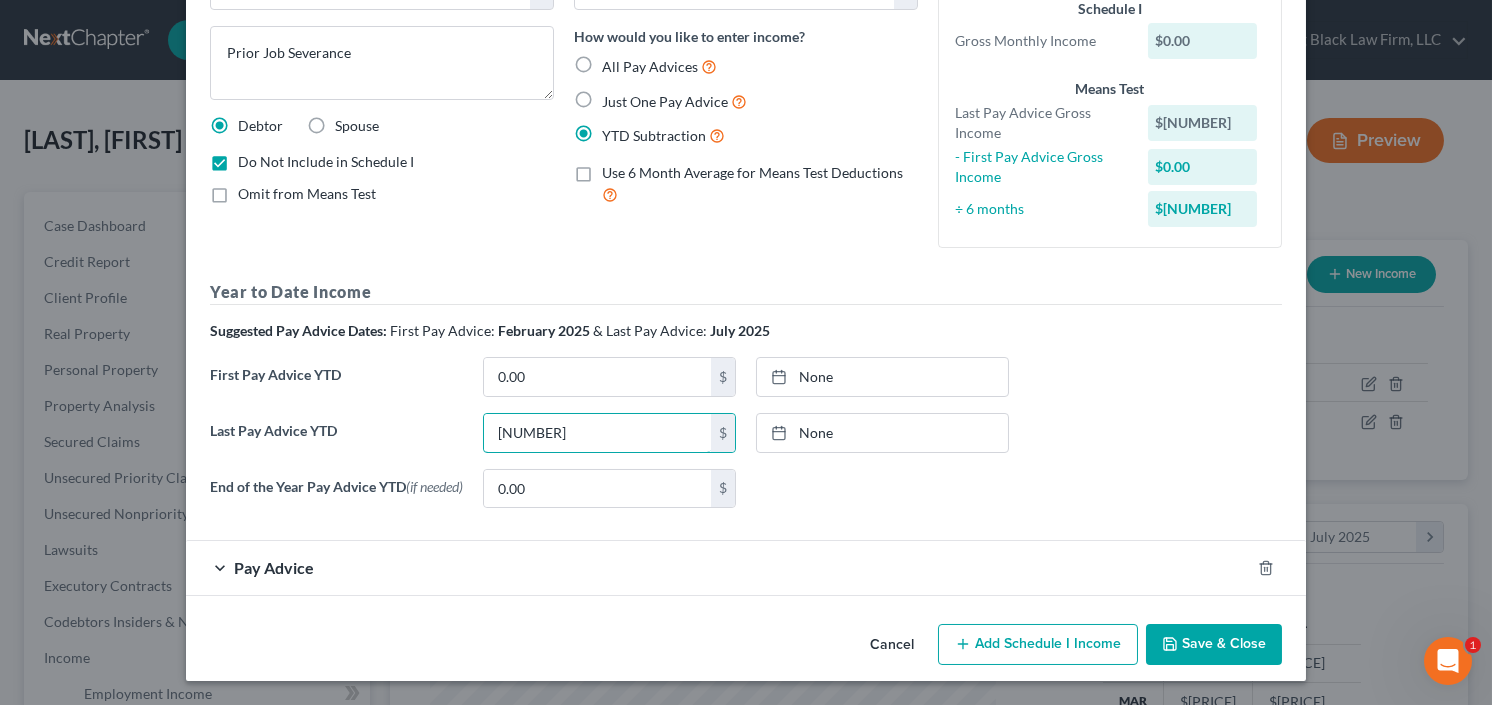 type on "14,365.63" 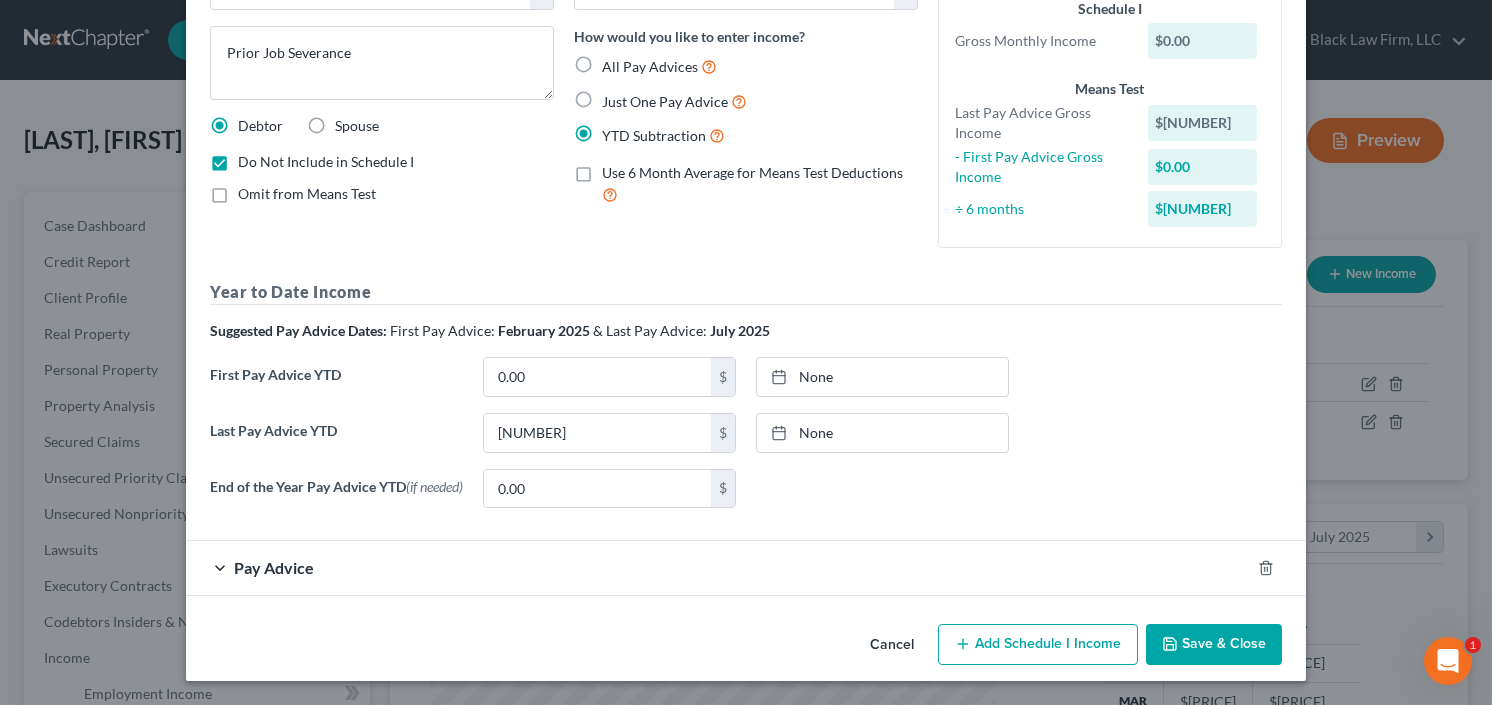 drag, startPoint x: 1192, startPoint y: 638, endPoint x: 1209, endPoint y: 616, distance: 27.802877 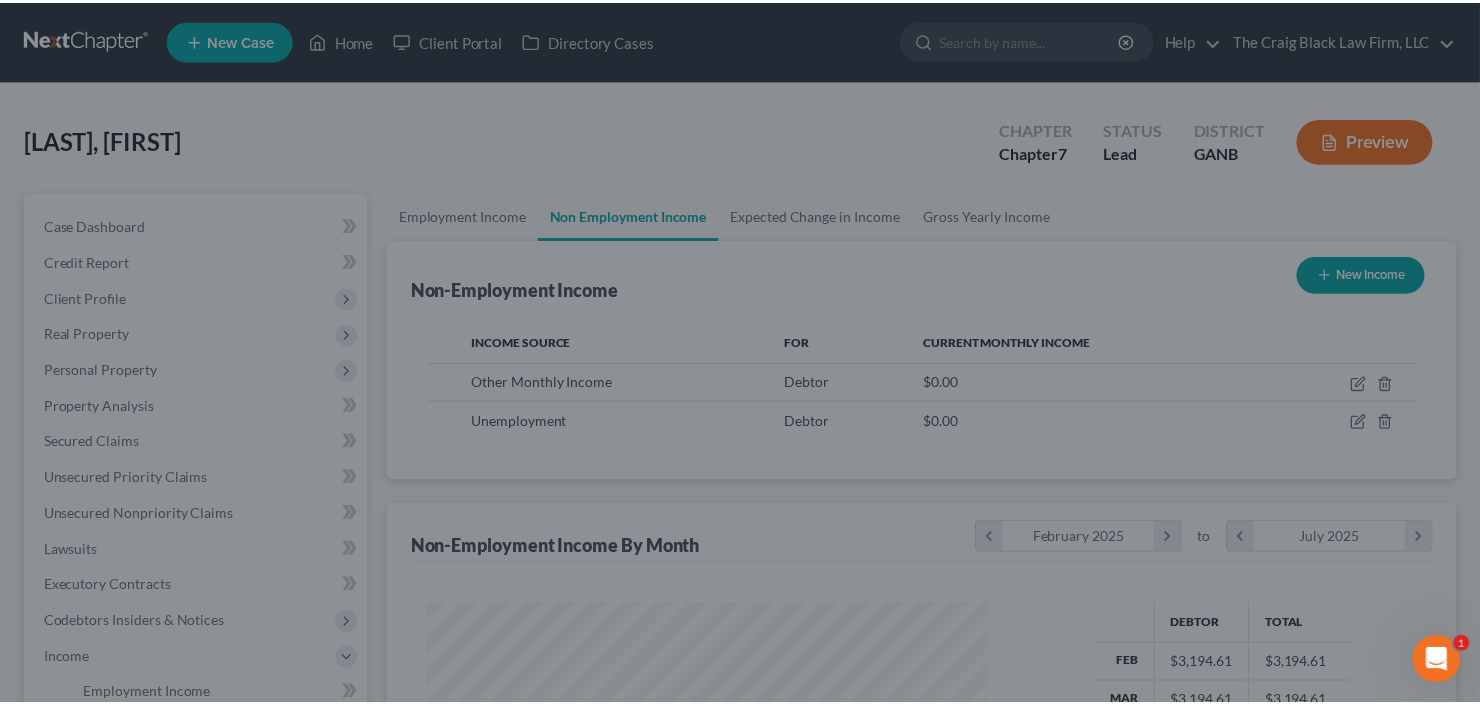 scroll, scrollTop: 357, scrollLeft: 600, axis: both 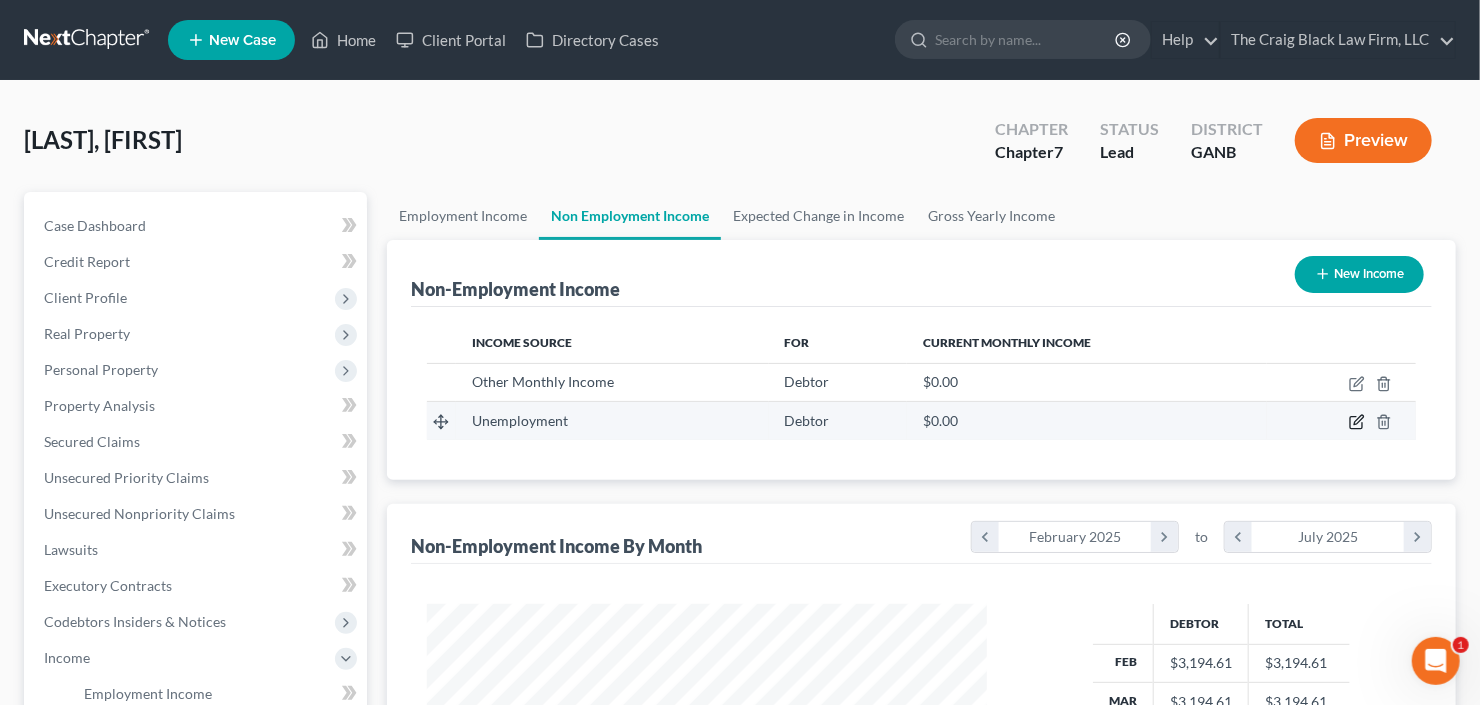 click 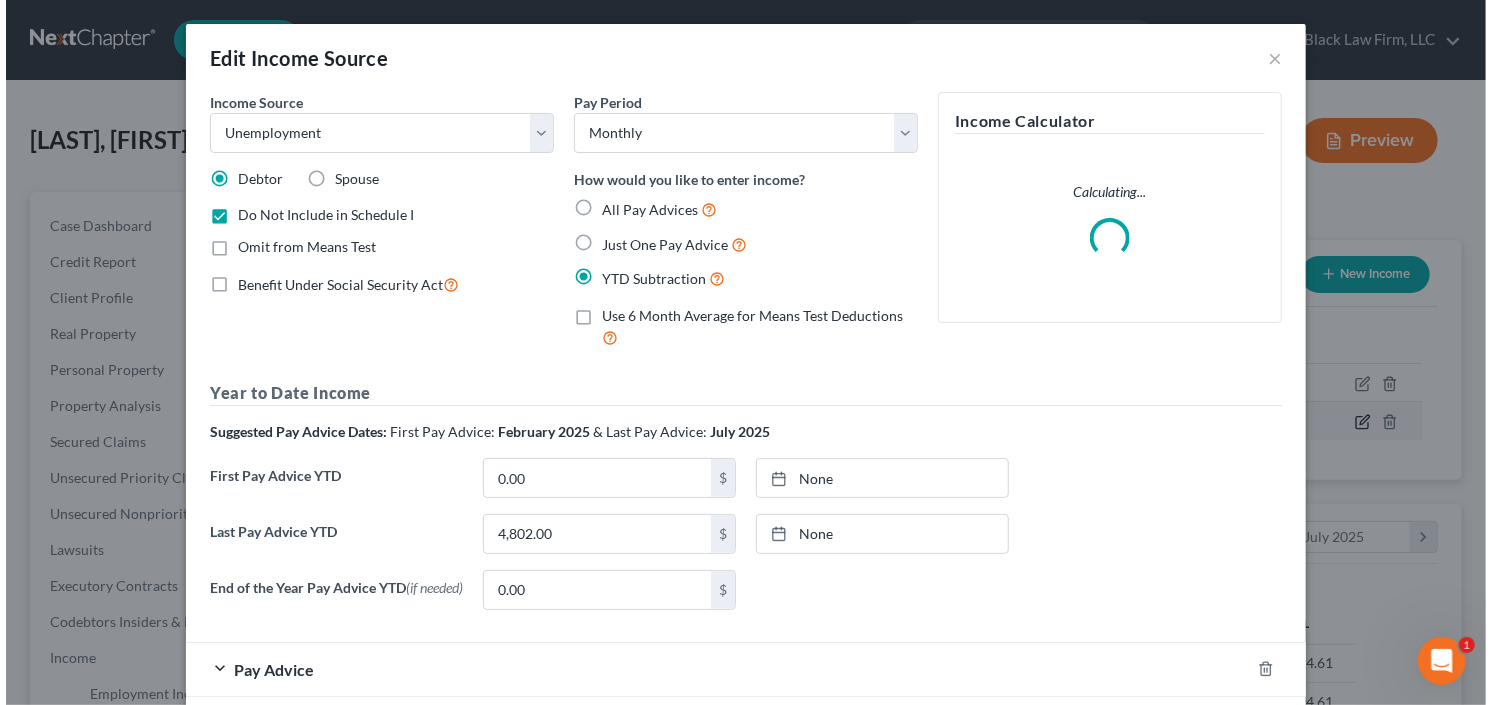 scroll, scrollTop: 999643, scrollLeft: 999394, axis: both 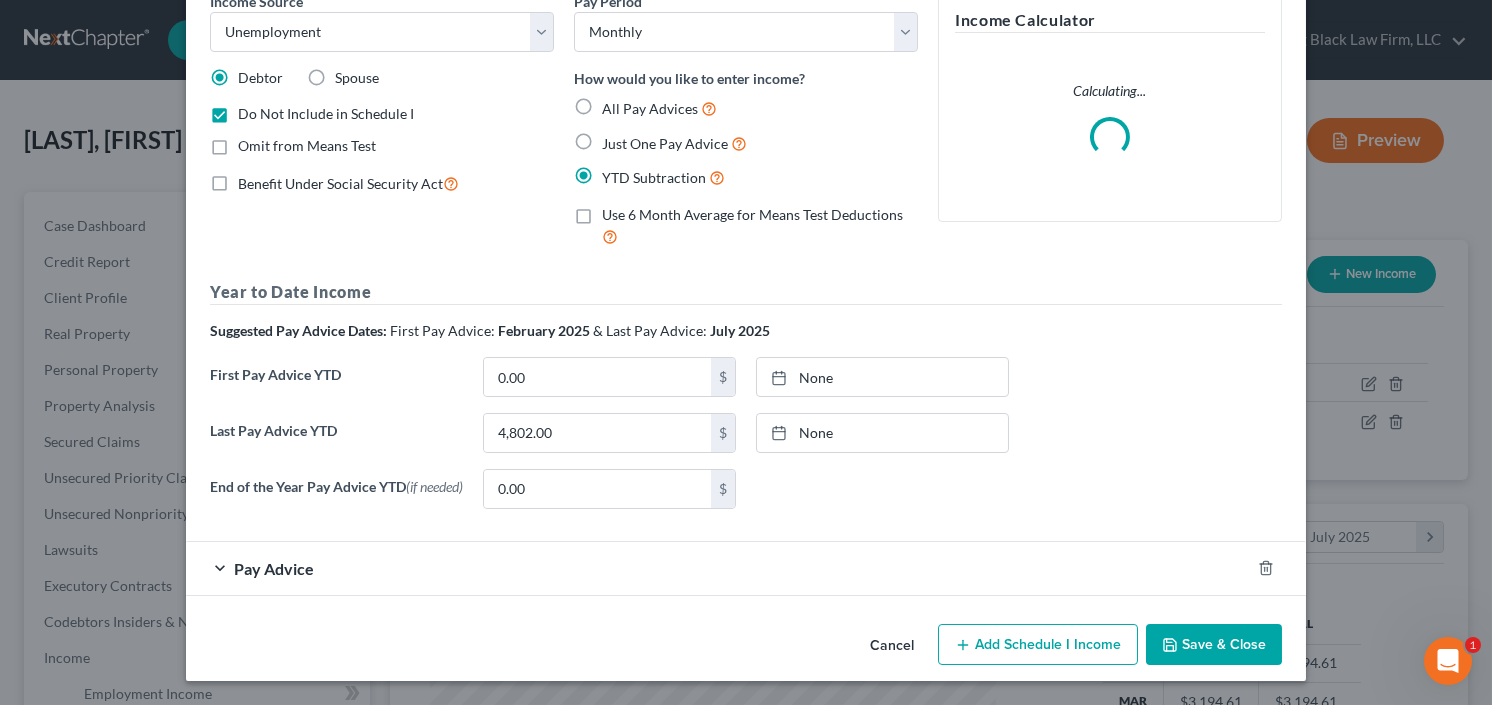 click on "Save & Close" at bounding box center [1214, 645] 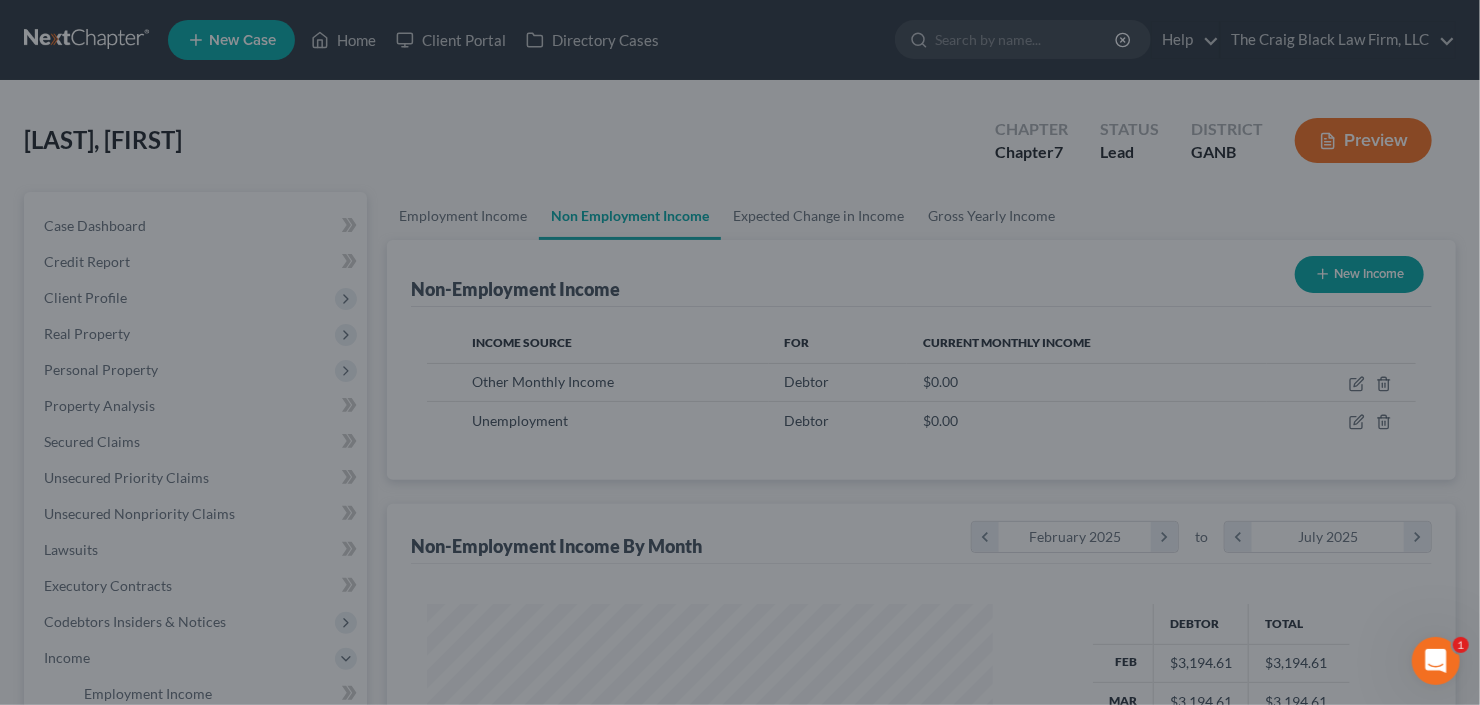 scroll, scrollTop: 357, scrollLeft: 600, axis: both 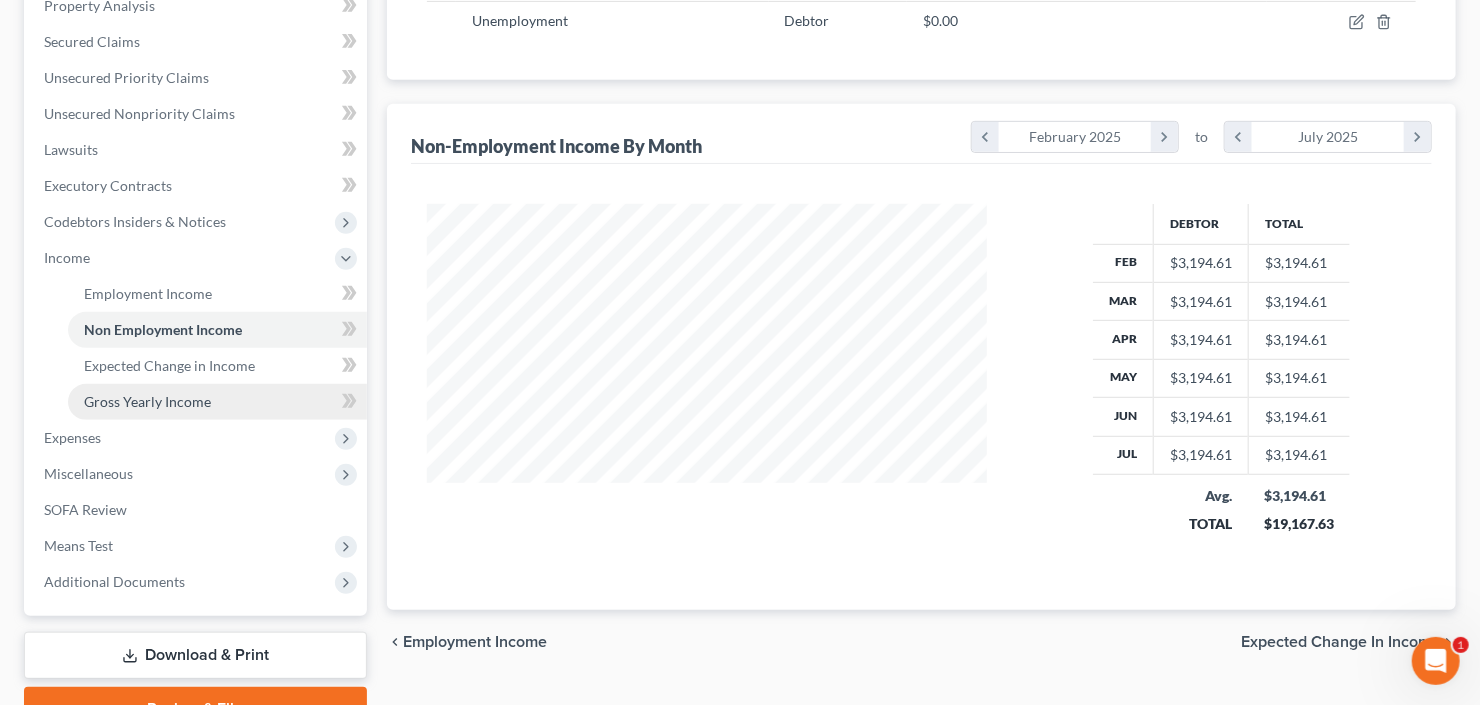 click on "Gross Yearly Income" at bounding box center [217, 402] 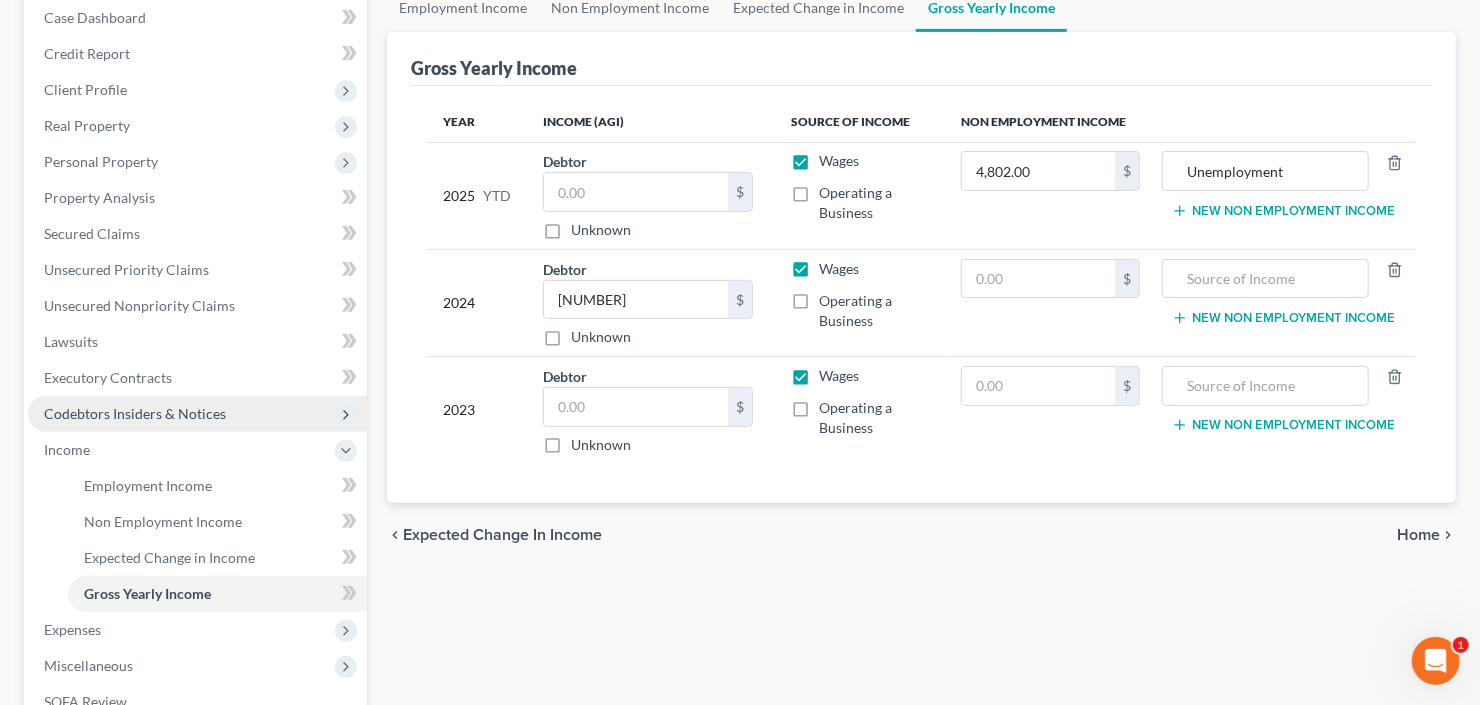 scroll, scrollTop: 320, scrollLeft: 0, axis: vertical 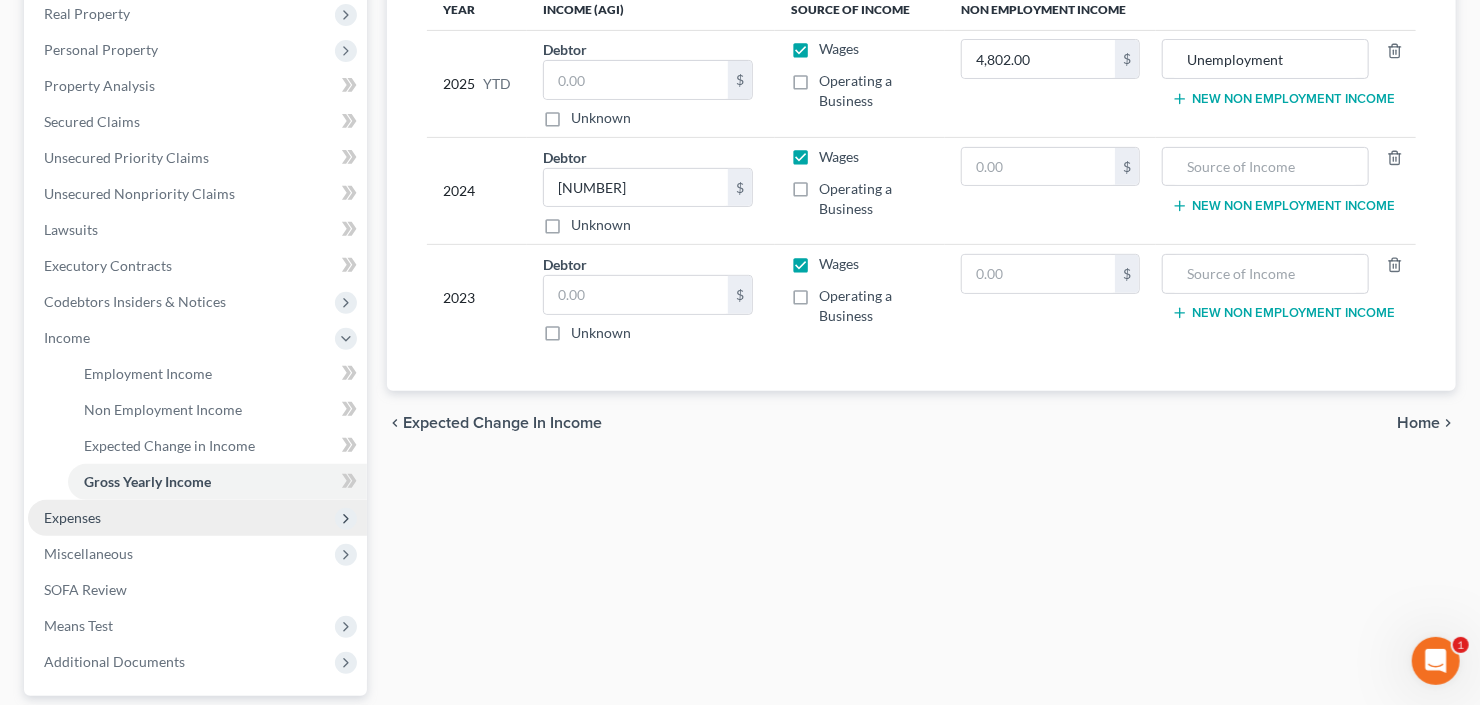 click on "Expenses" at bounding box center [72, 517] 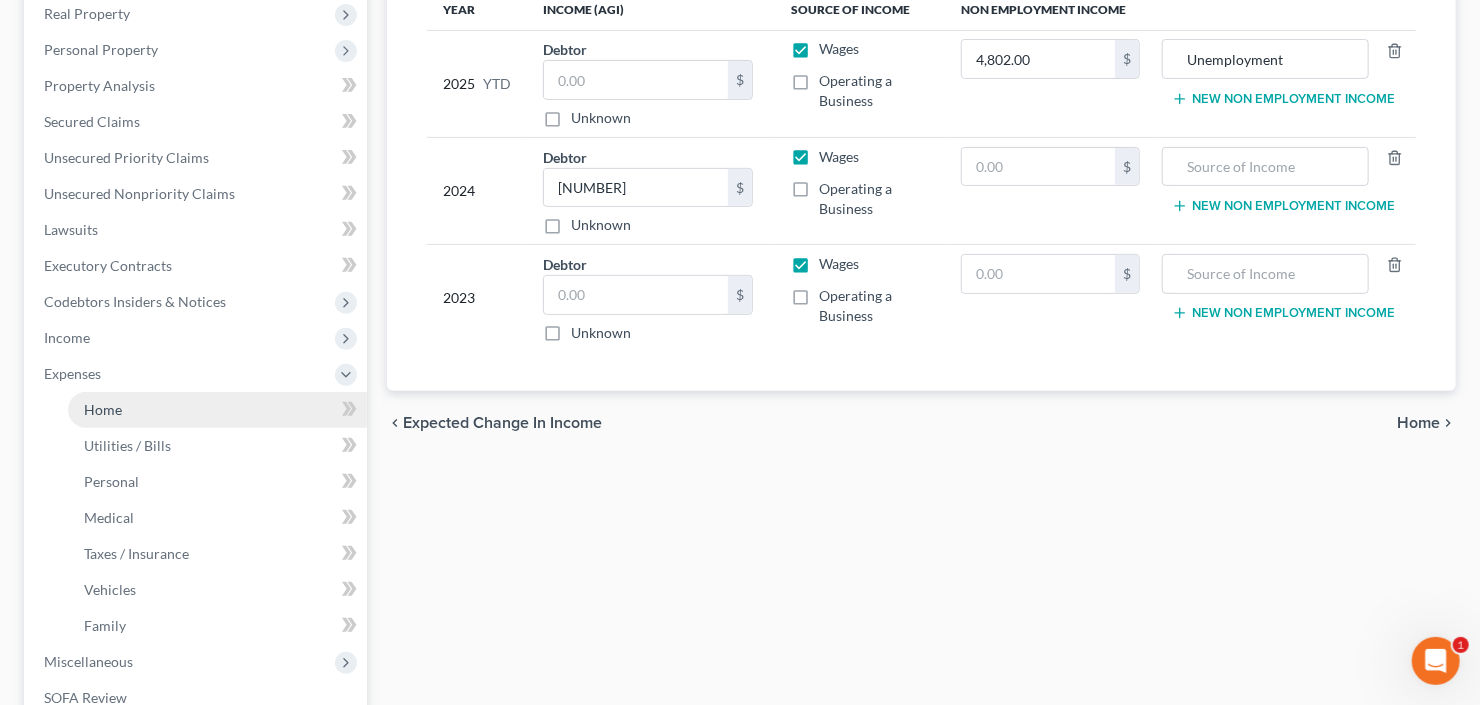 click on "Home" at bounding box center [217, 410] 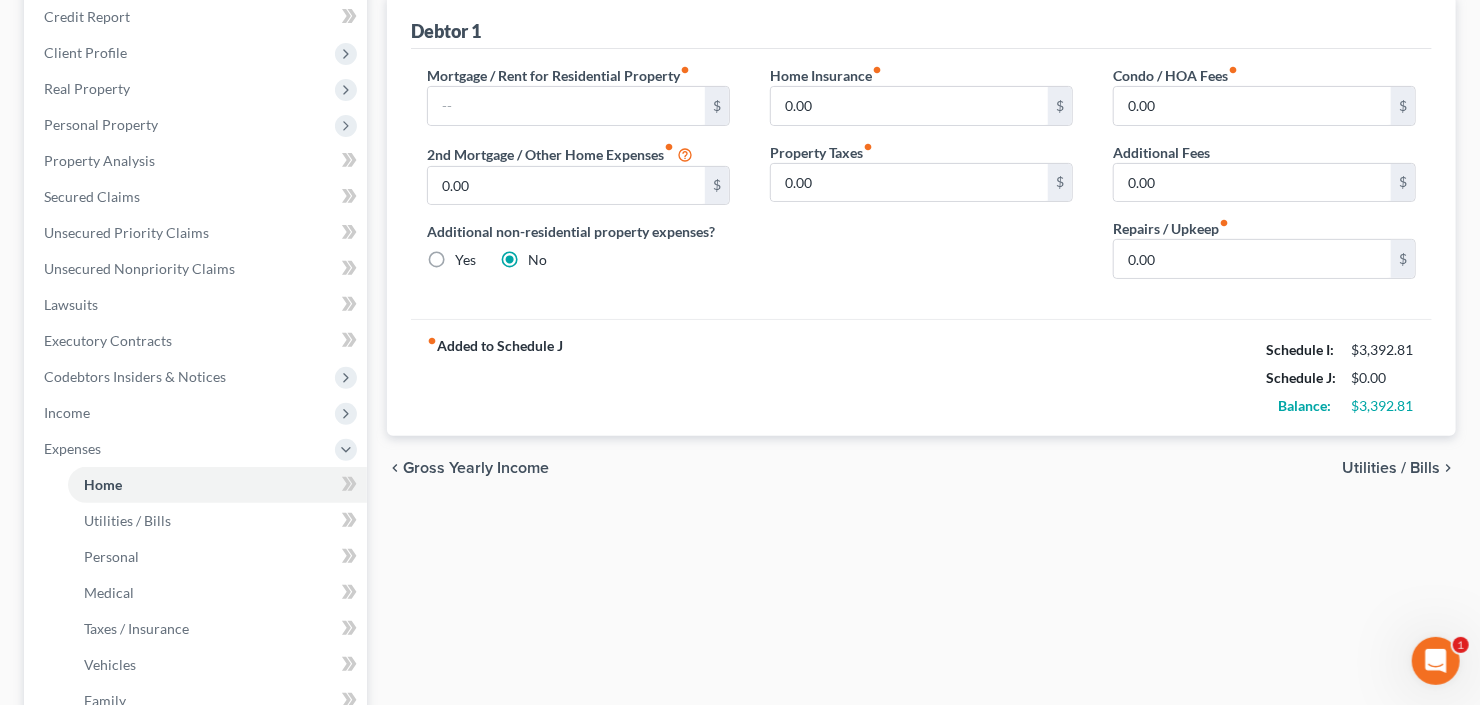 scroll, scrollTop: 207, scrollLeft: 0, axis: vertical 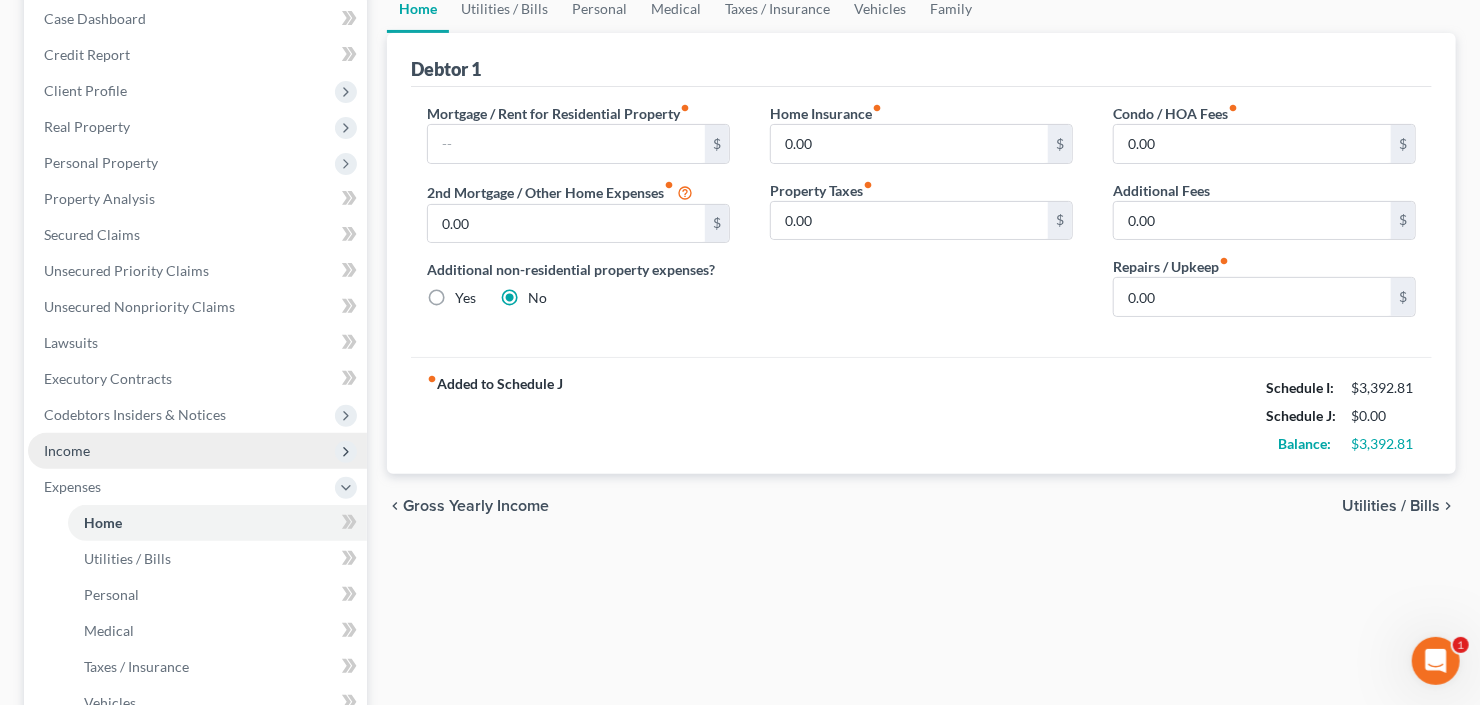 click on "Income" at bounding box center (197, 451) 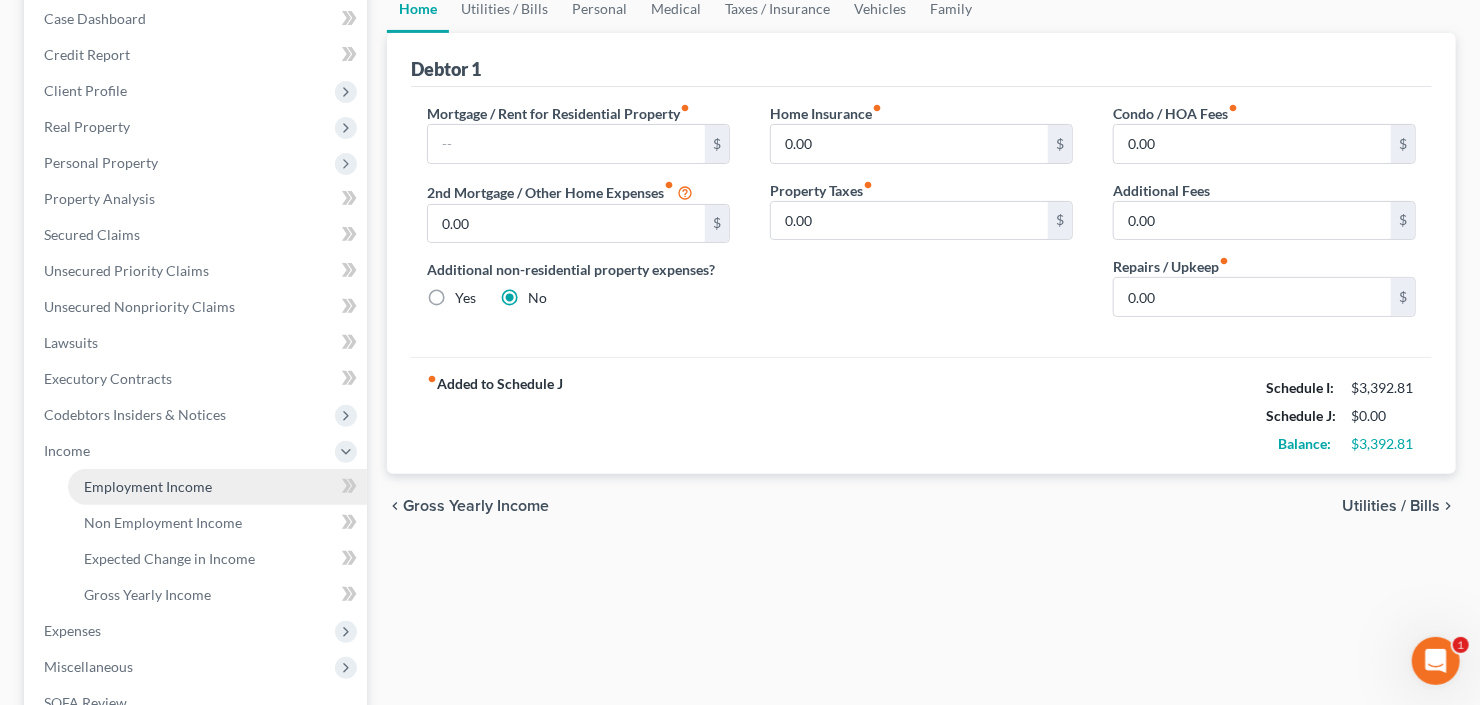 click on "Employment Income" at bounding box center [217, 487] 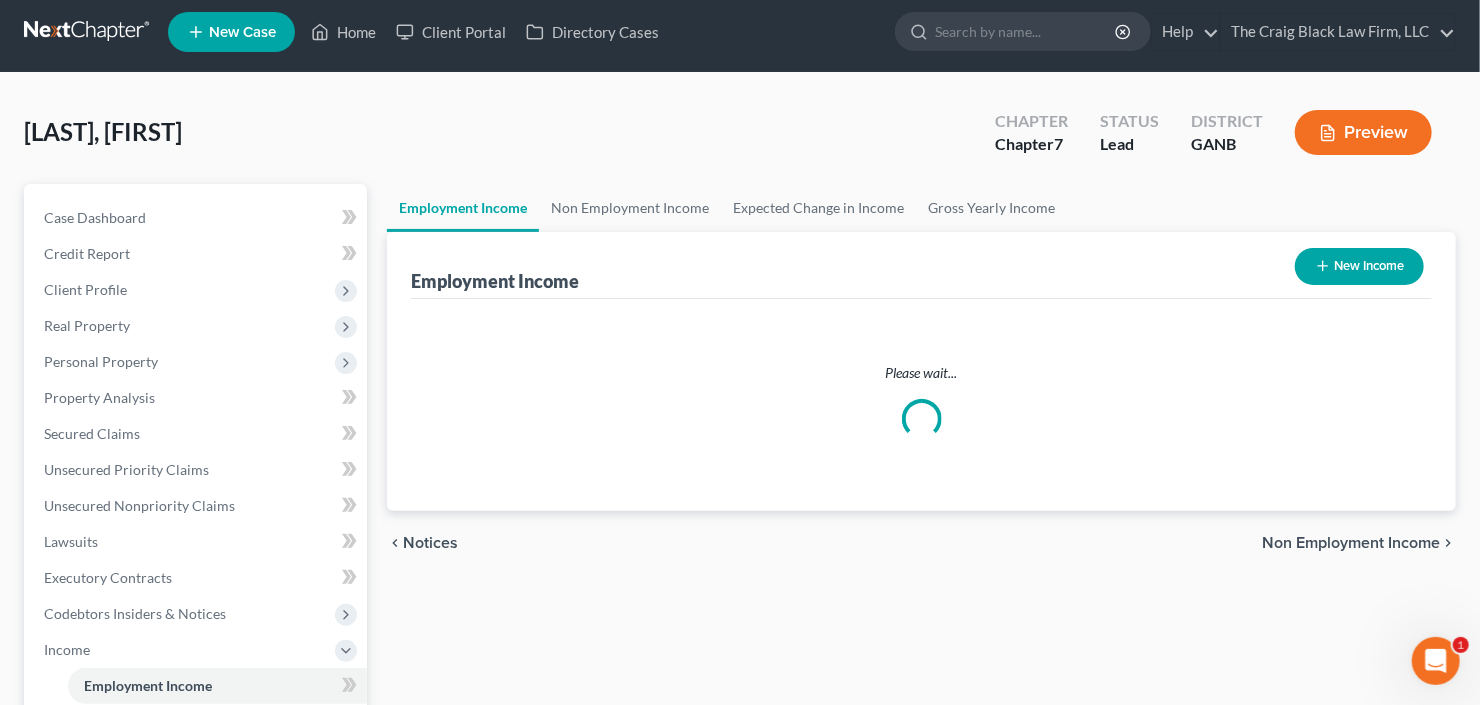 scroll, scrollTop: 0, scrollLeft: 0, axis: both 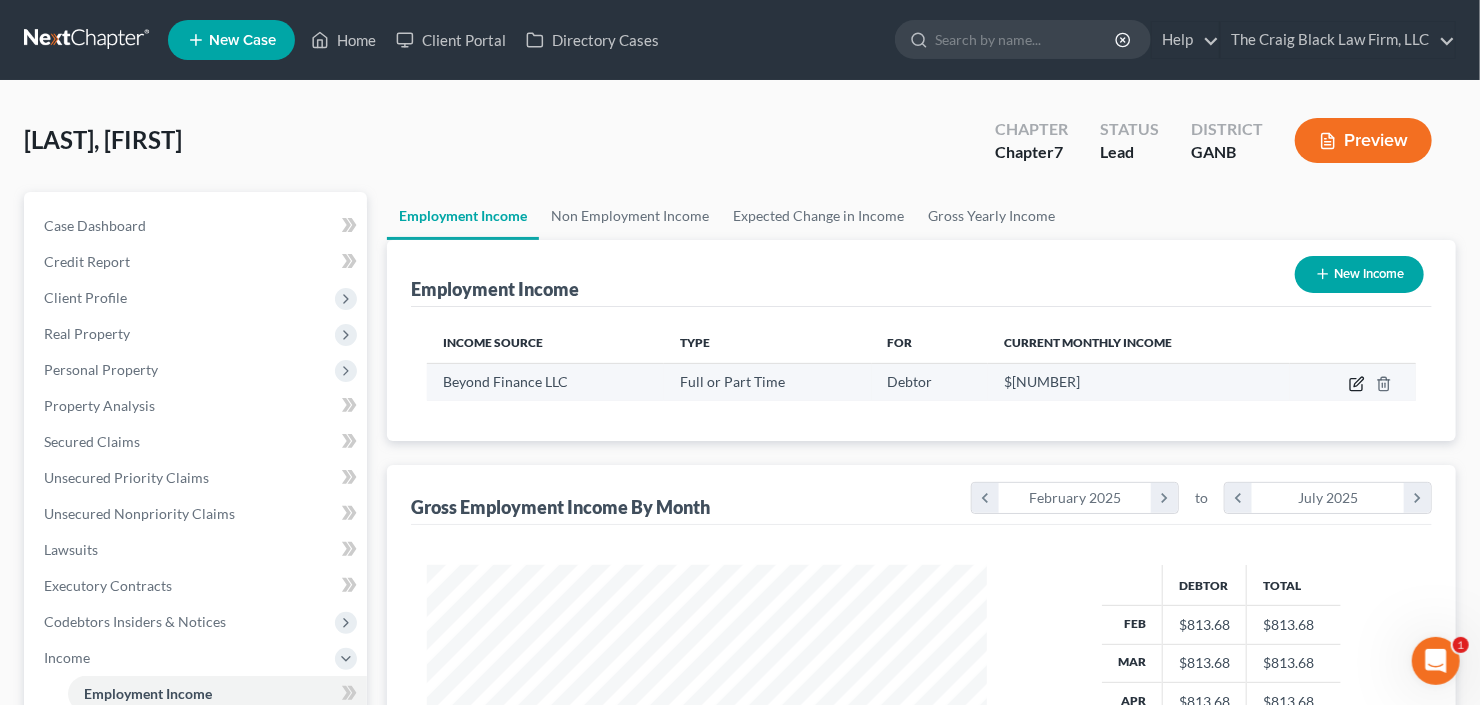 click 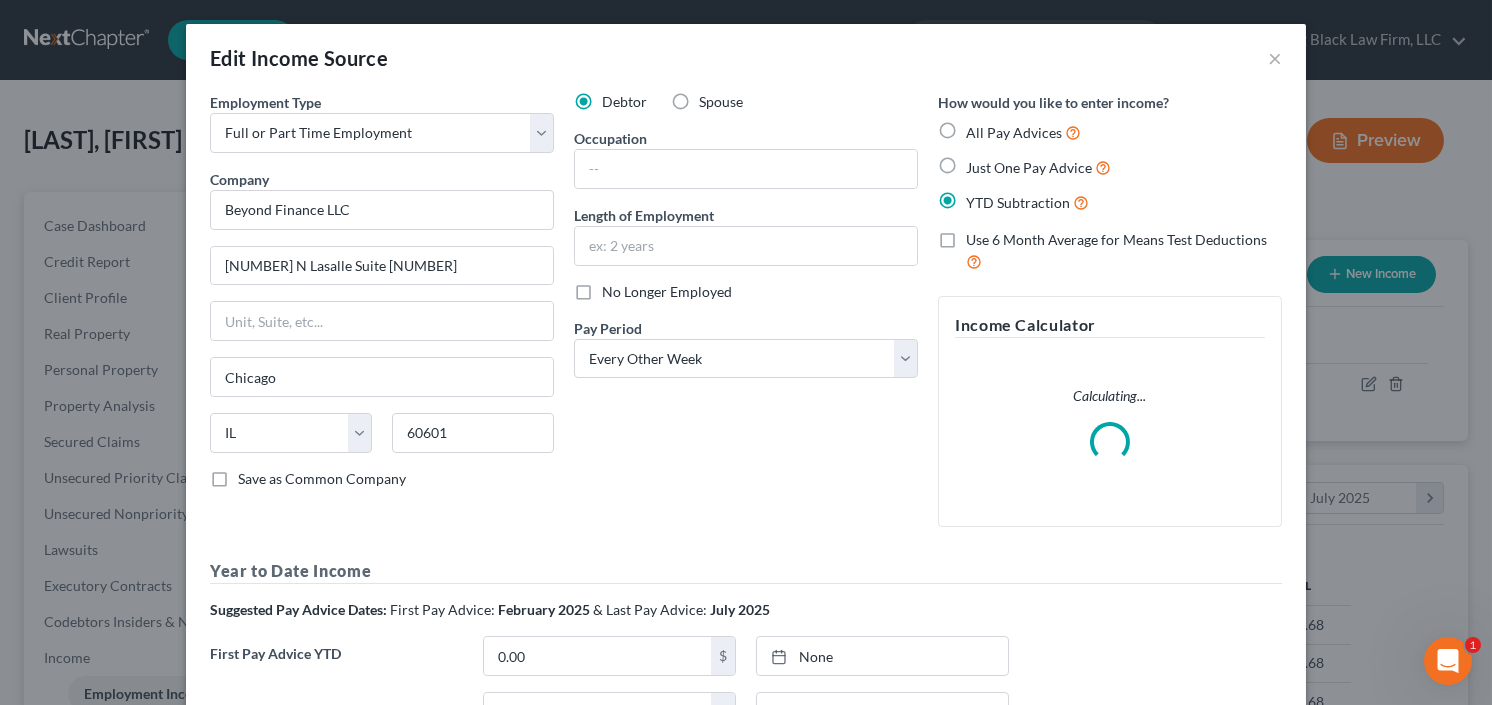 scroll, scrollTop: 999643, scrollLeft: 999394, axis: both 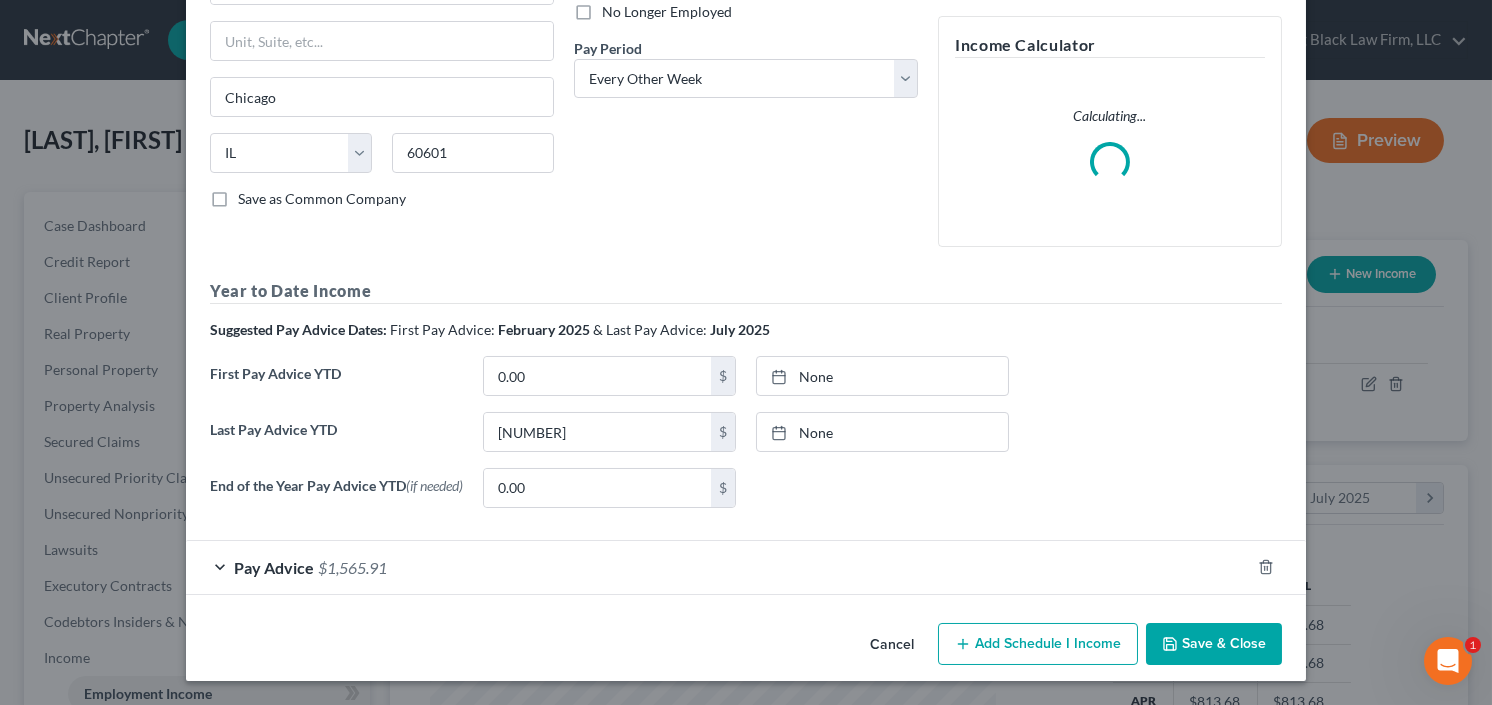 click on "Save & Close" at bounding box center (1214, 644) 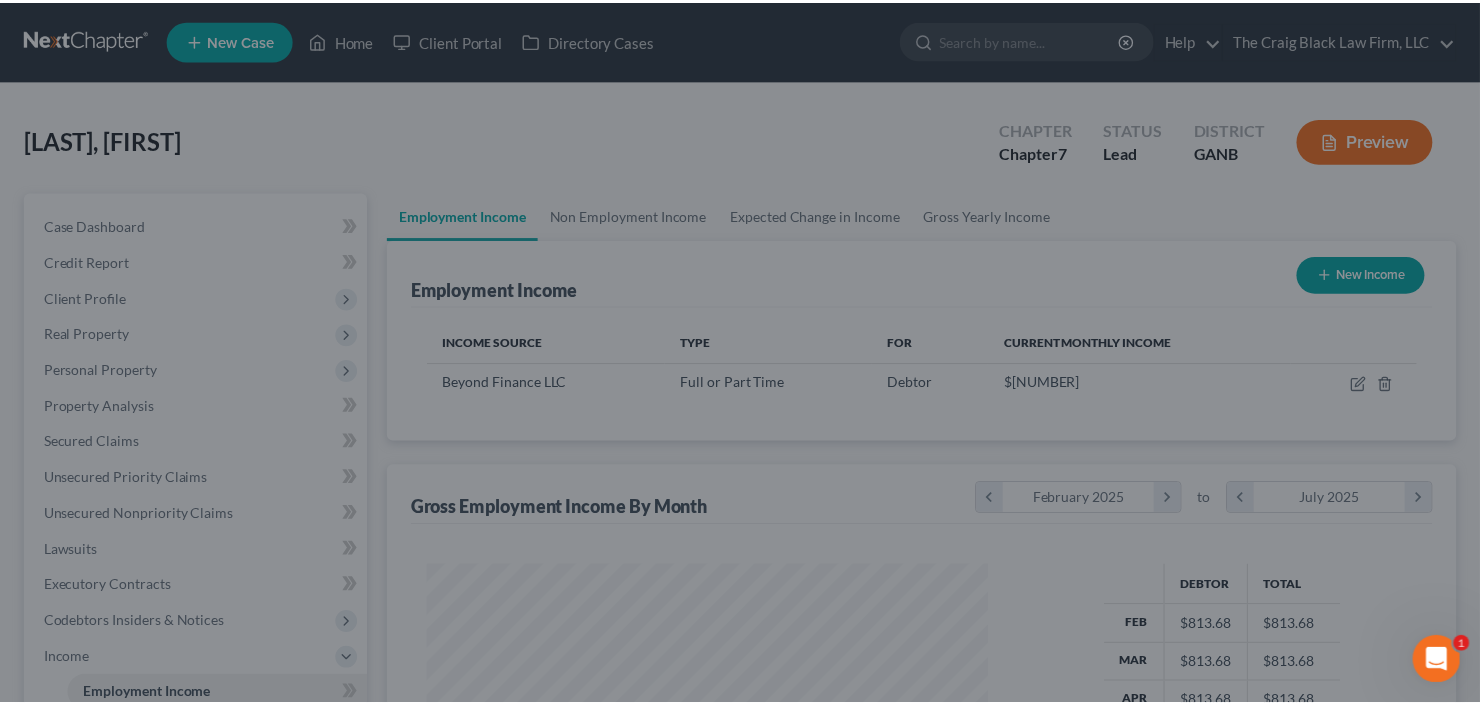 scroll, scrollTop: 357, scrollLeft: 600, axis: both 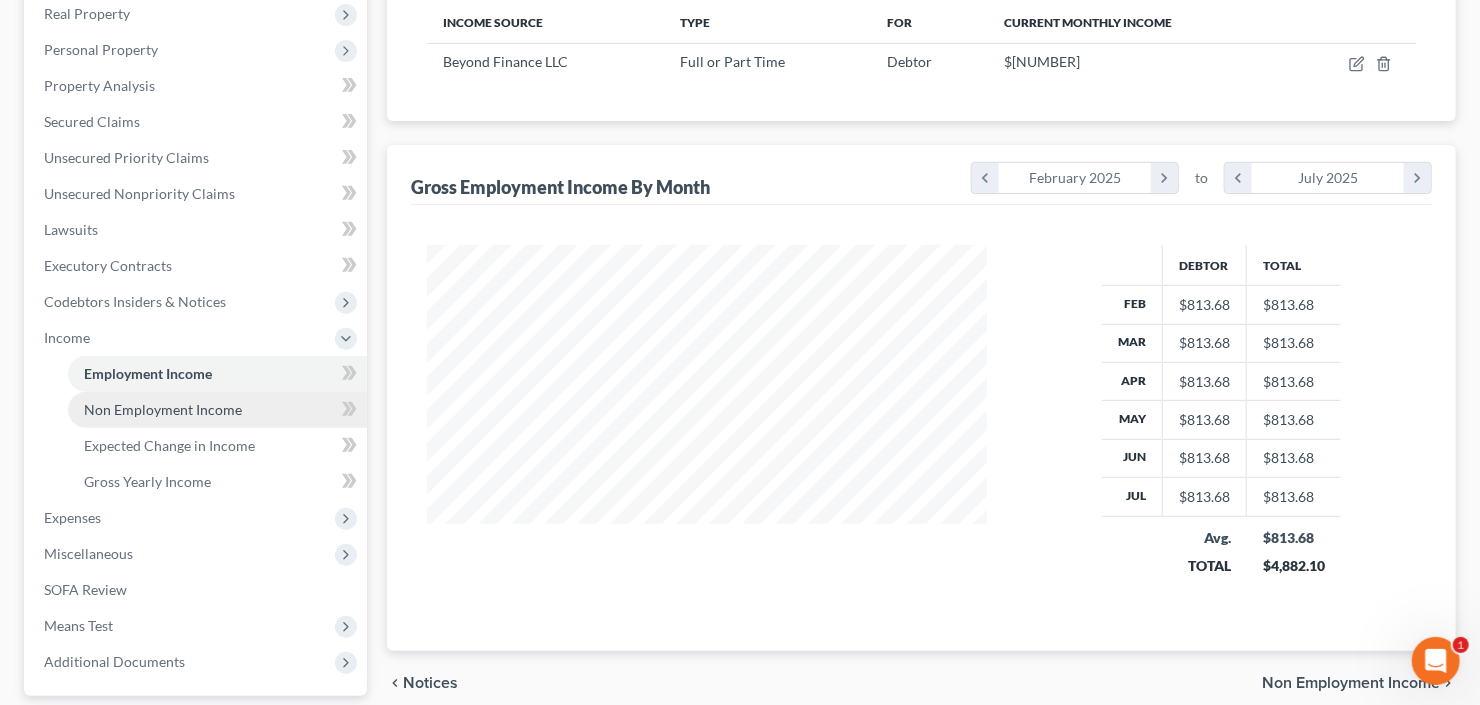 click on "Non Employment Income" at bounding box center (163, 409) 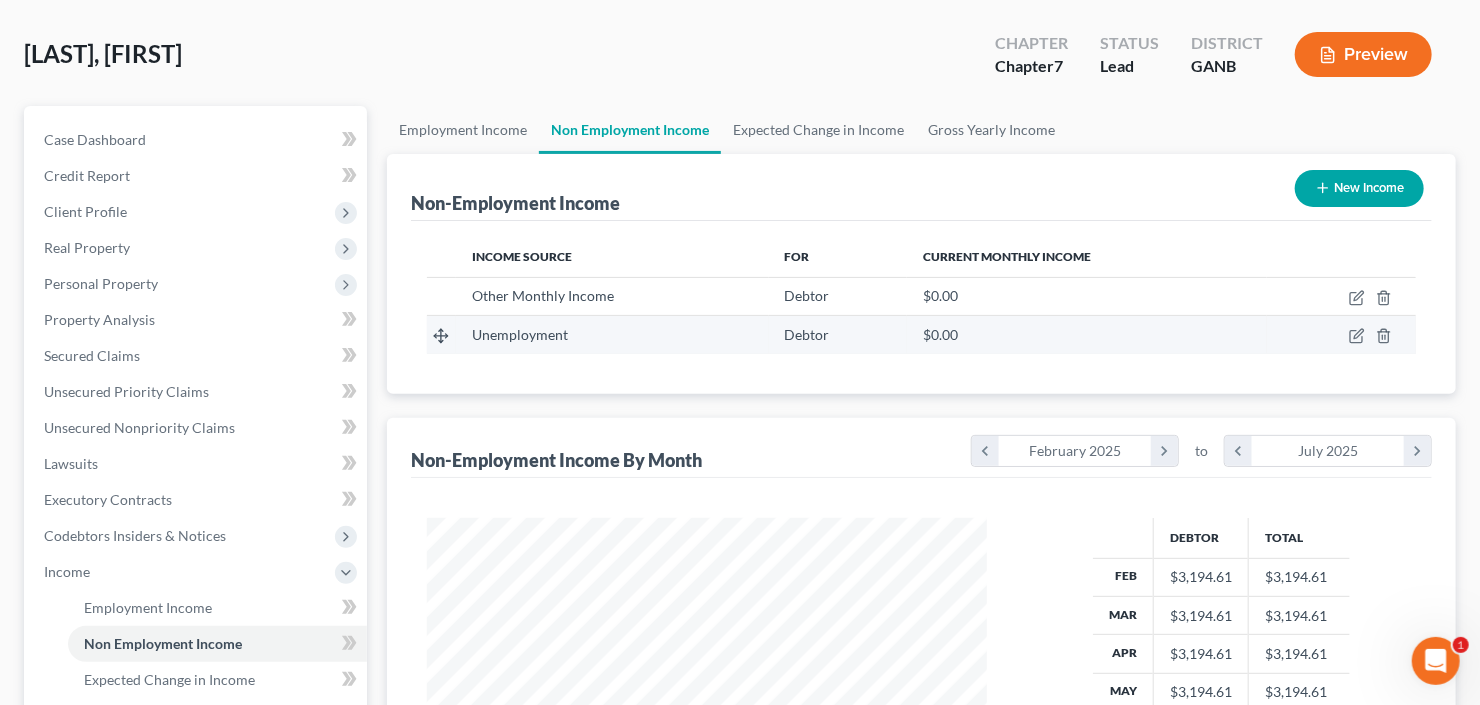 scroll, scrollTop: 0, scrollLeft: 0, axis: both 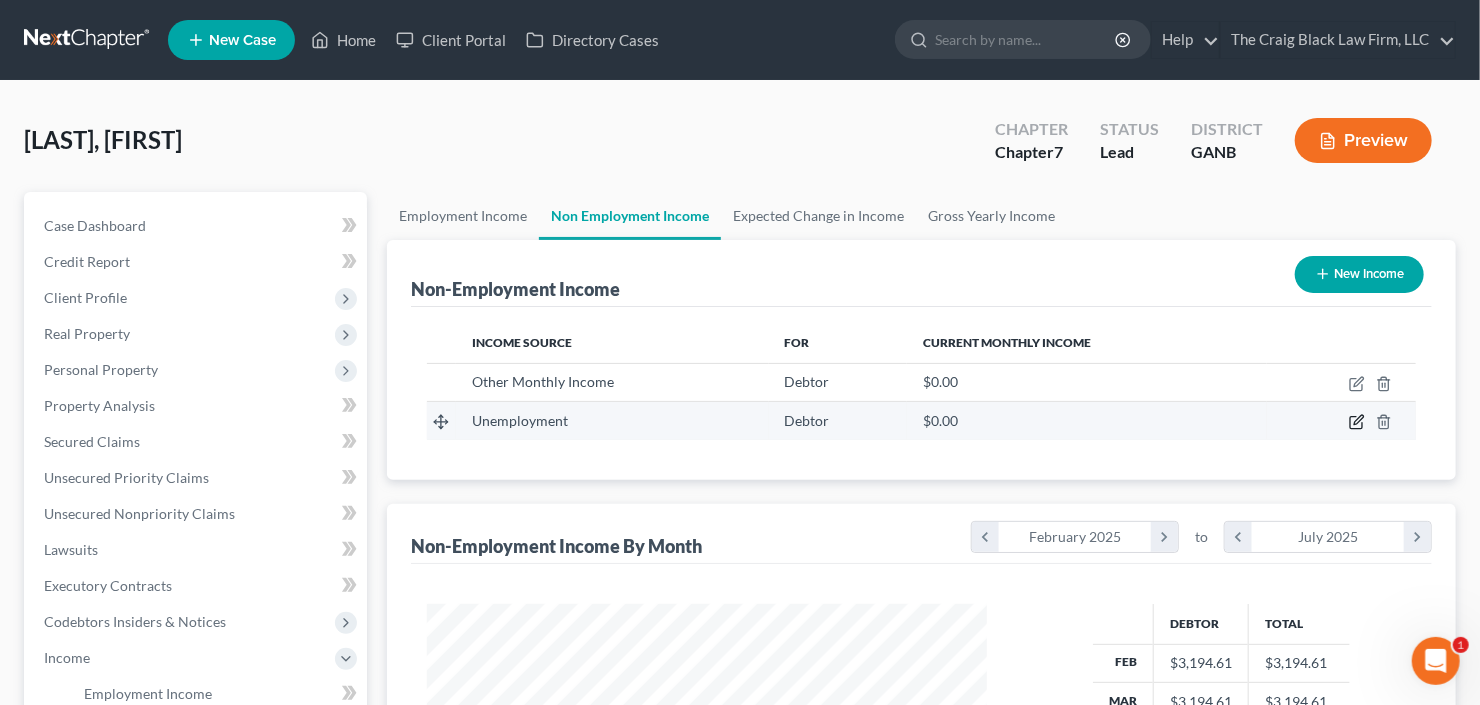 click 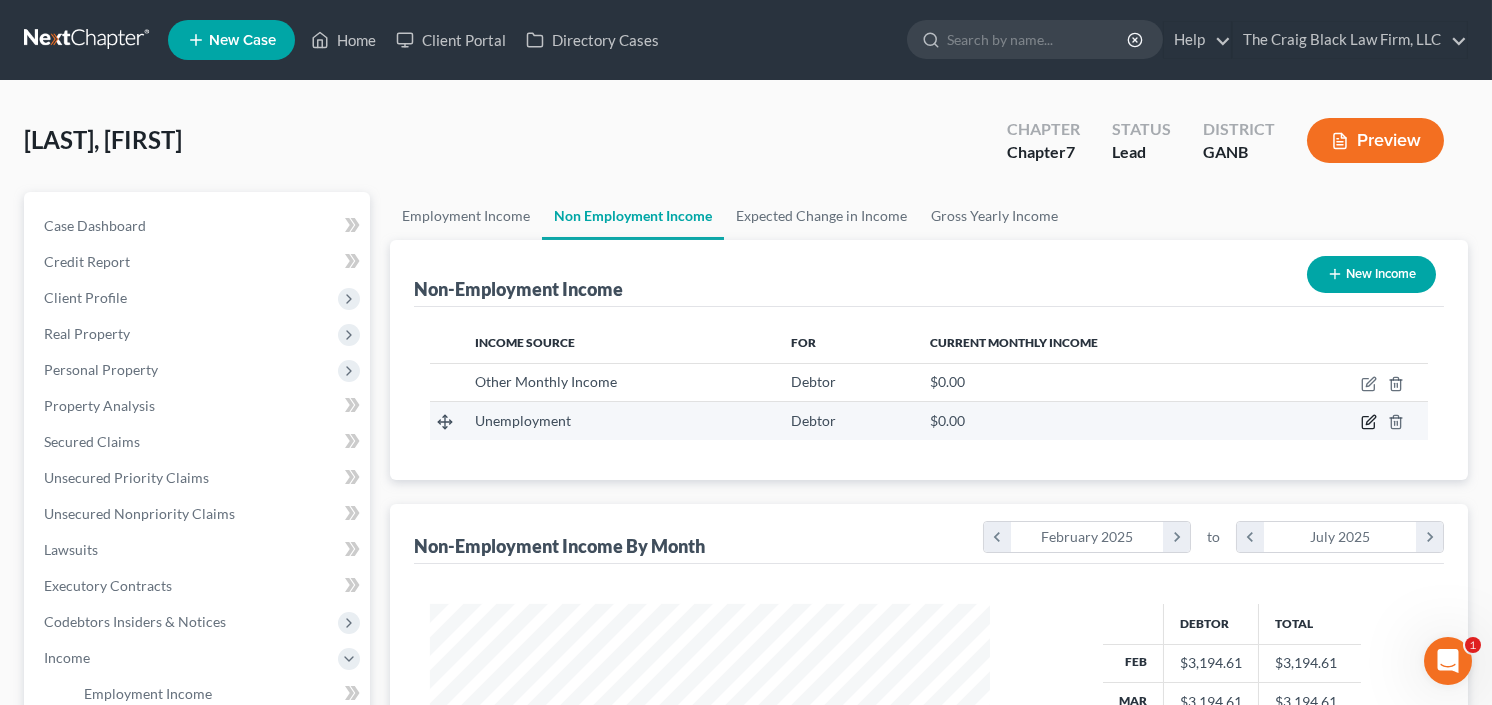 scroll, scrollTop: 999643, scrollLeft: 999394, axis: both 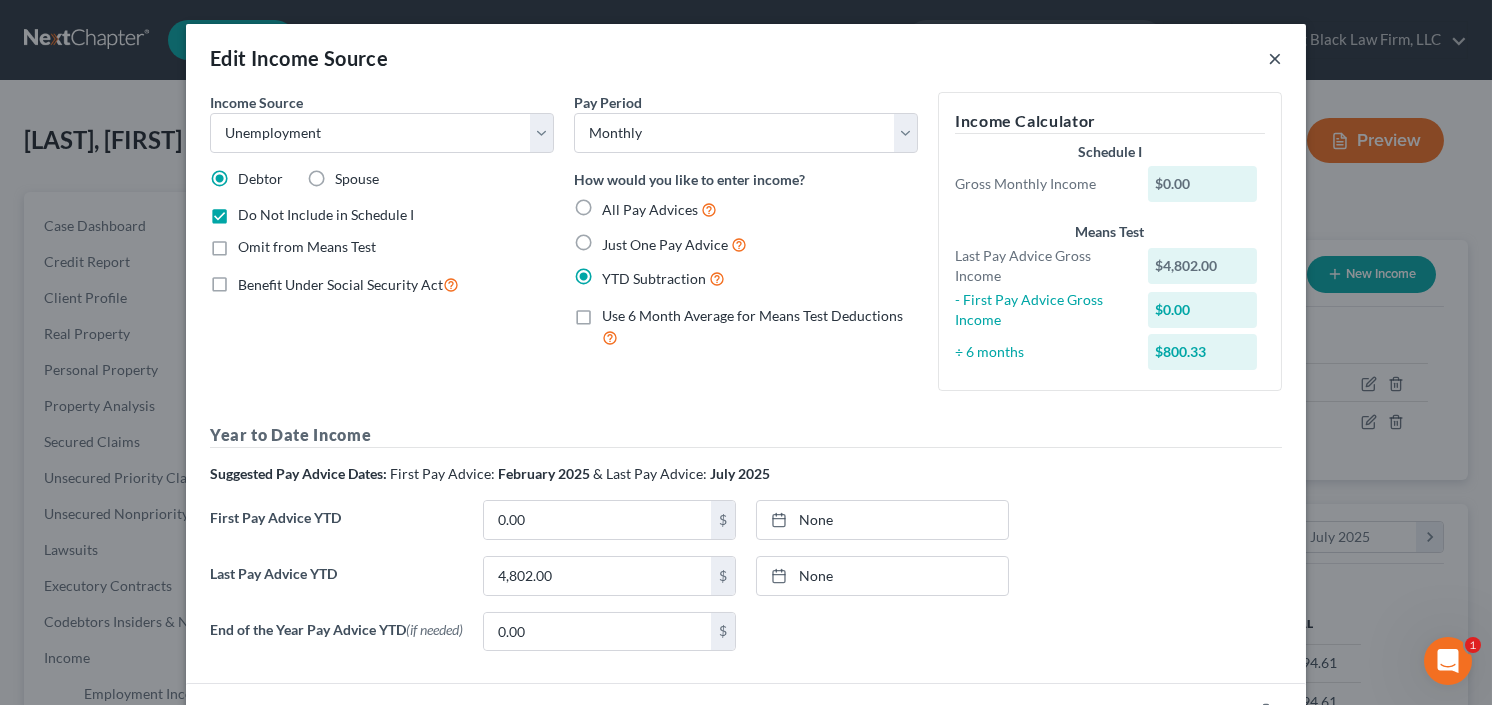 click on "×" at bounding box center [1275, 58] 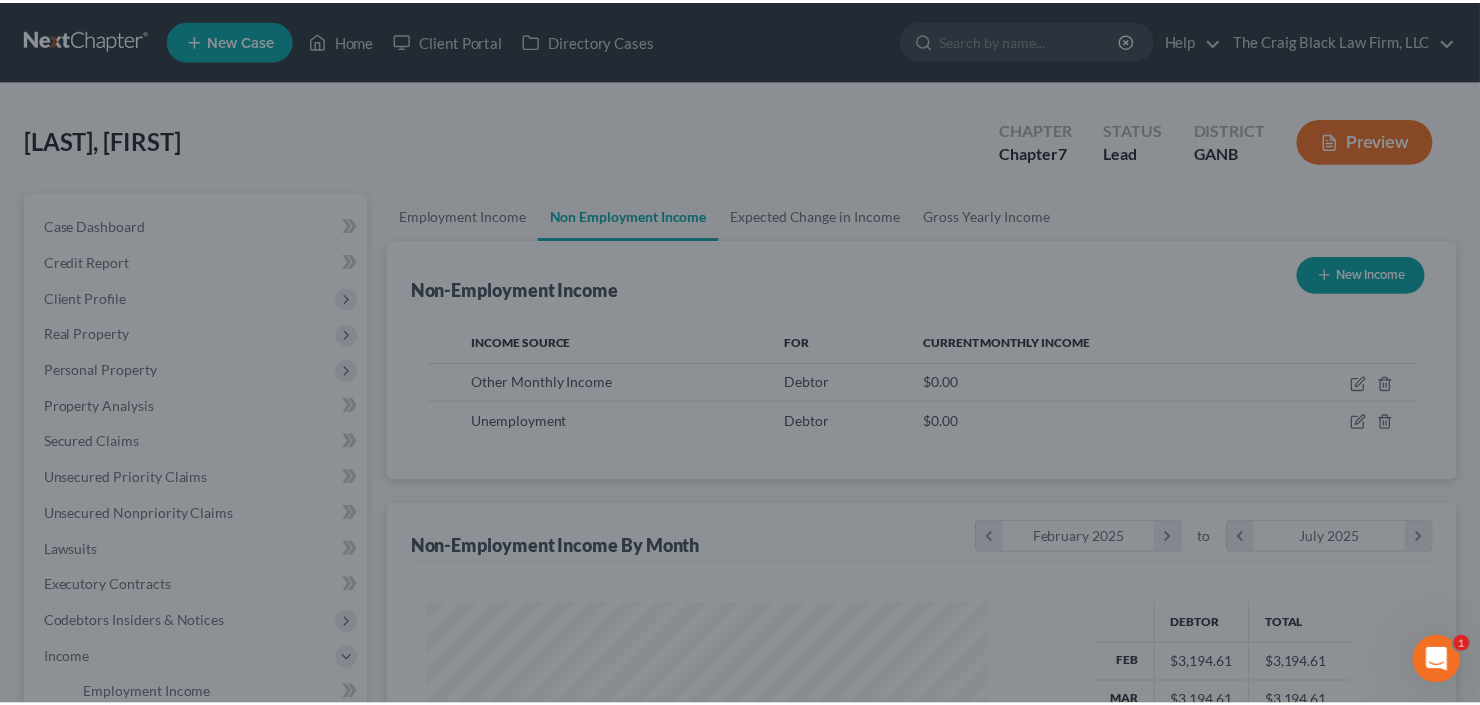 scroll, scrollTop: 357, scrollLeft: 600, axis: both 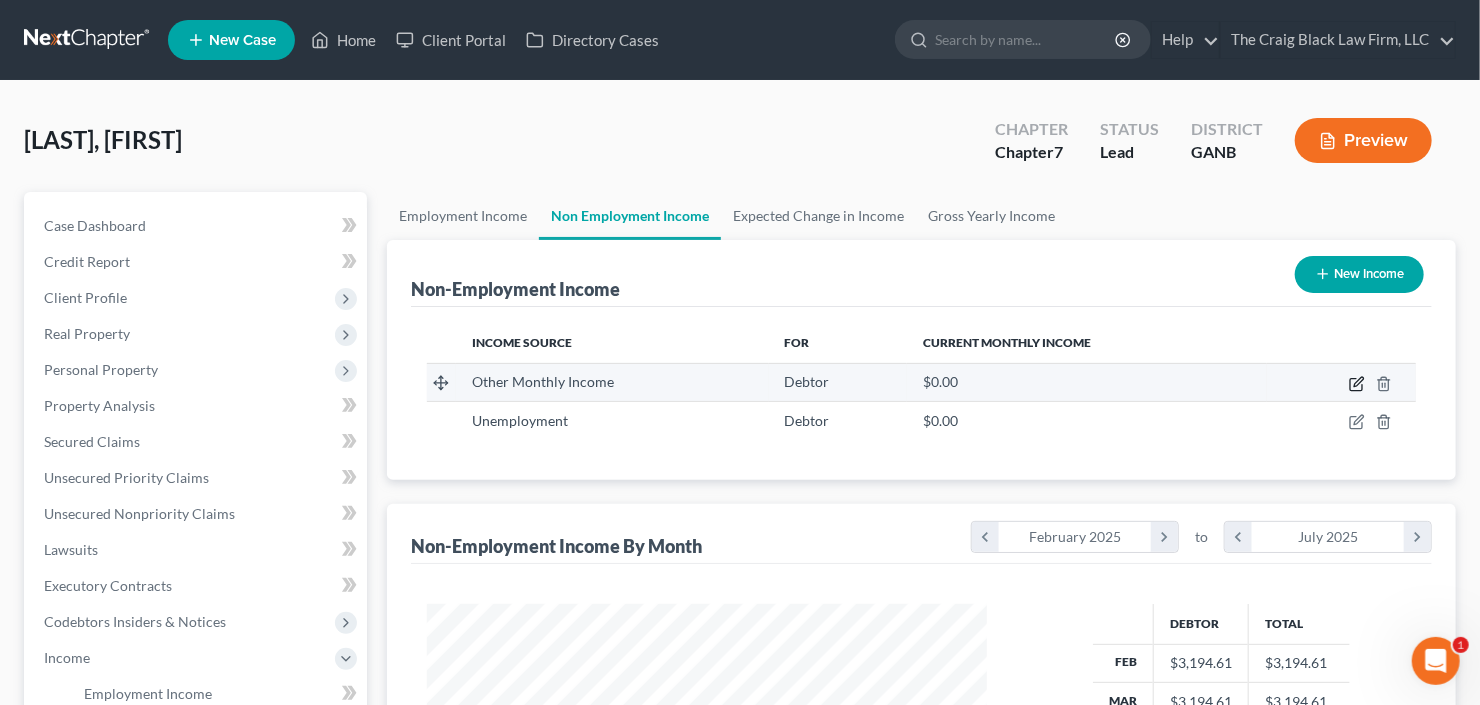 click 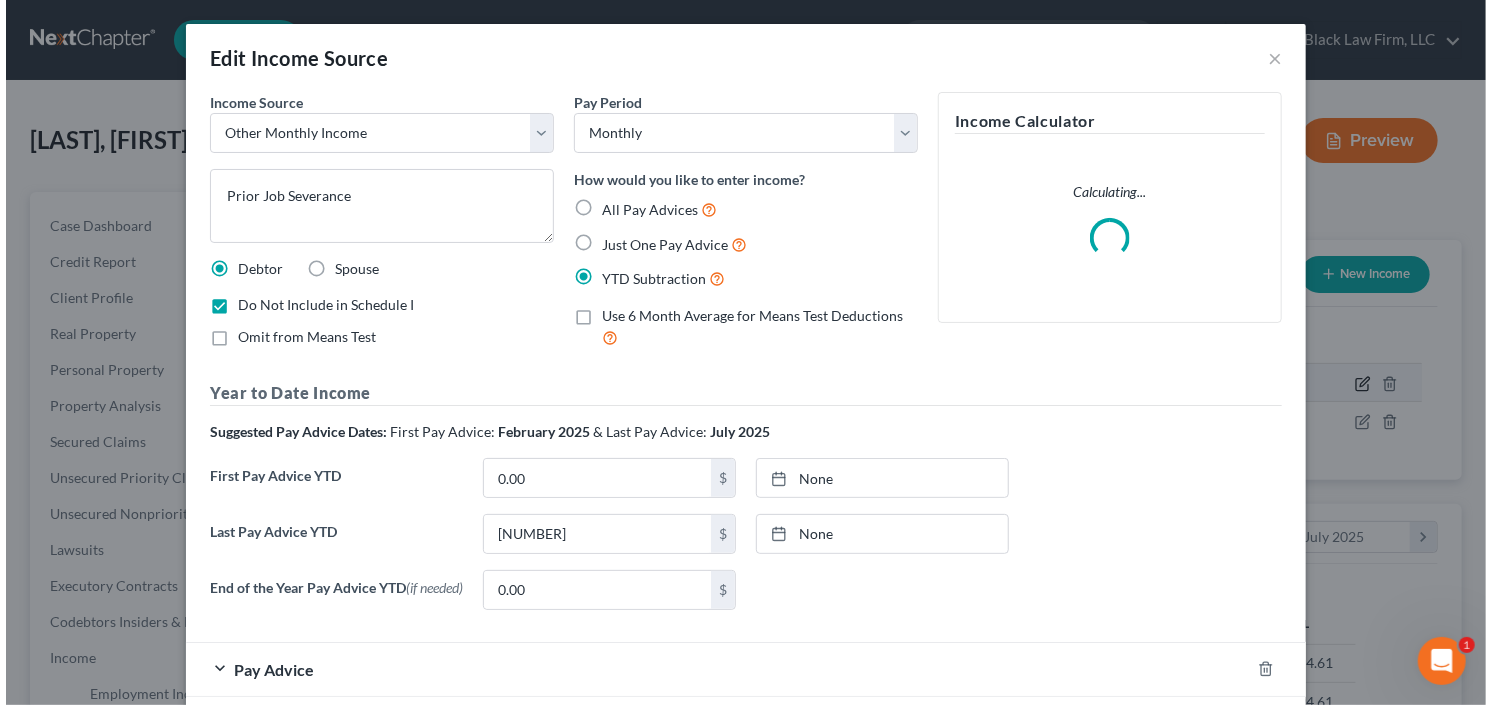 scroll, scrollTop: 999643, scrollLeft: 999394, axis: both 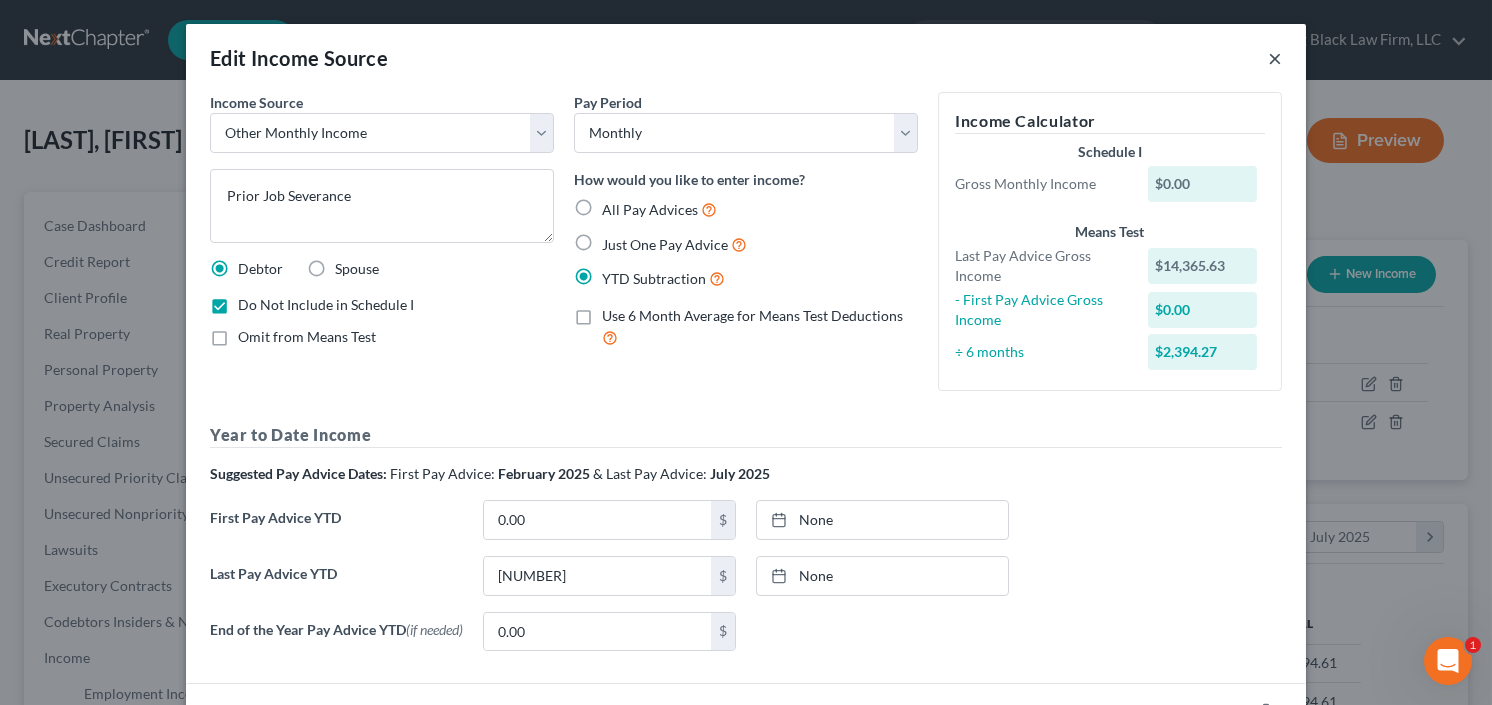 click on "×" at bounding box center [1275, 58] 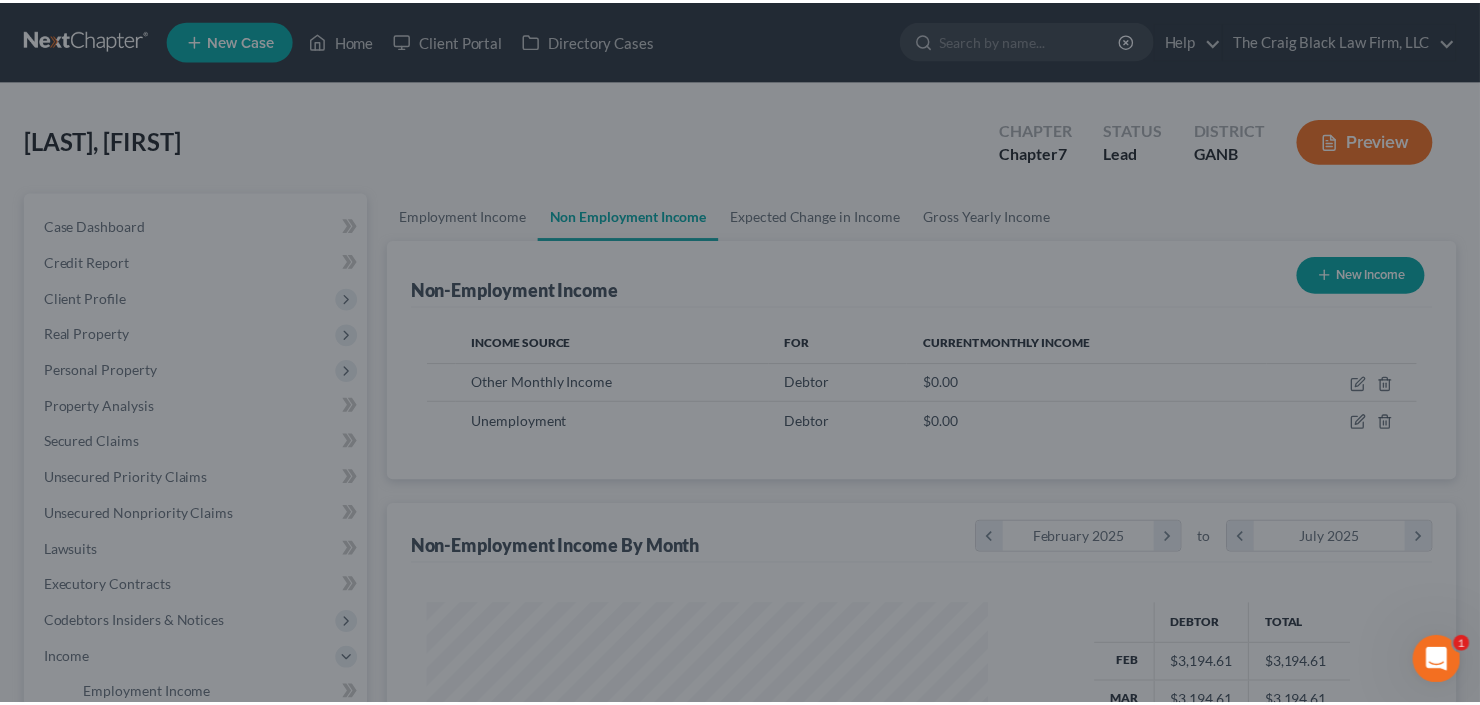 scroll, scrollTop: 357, scrollLeft: 600, axis: both 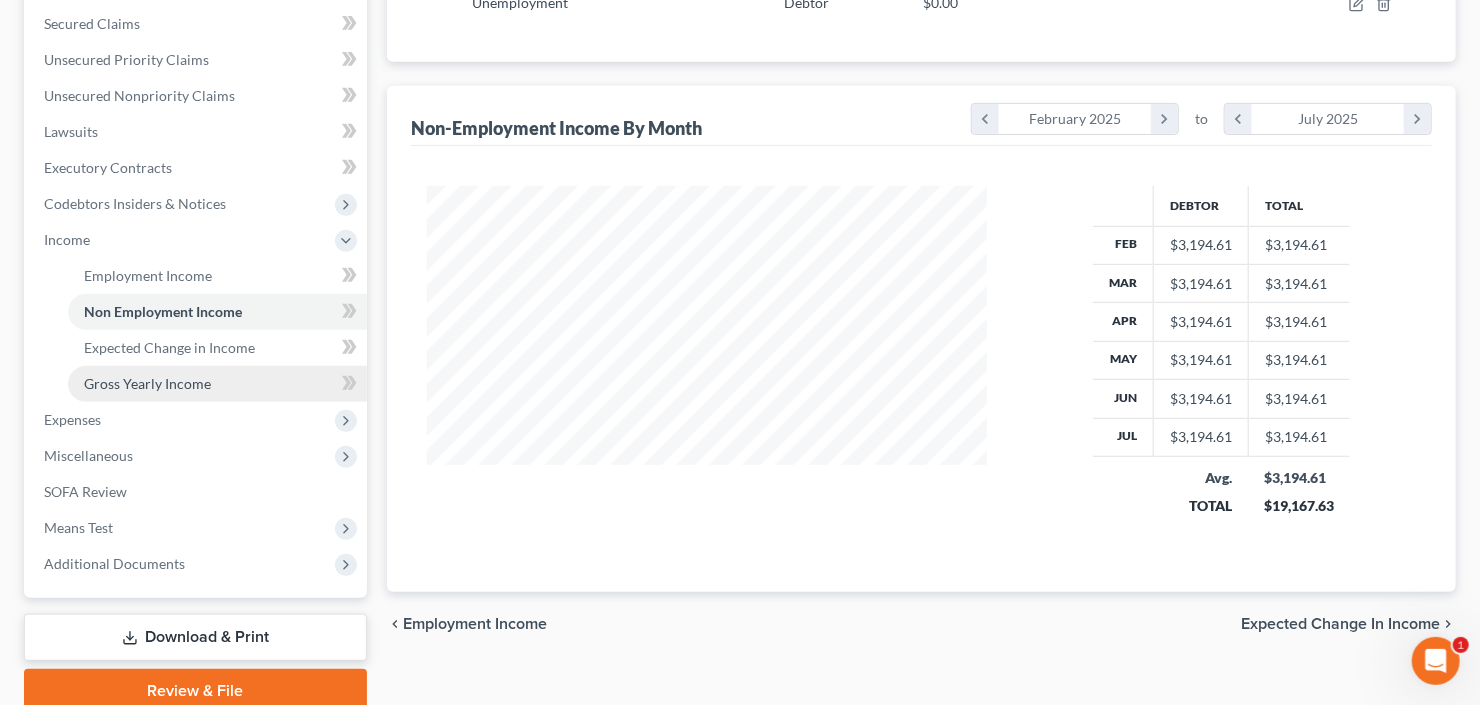 click on "Gross Yearly Income" at bounding box center (147, 383) 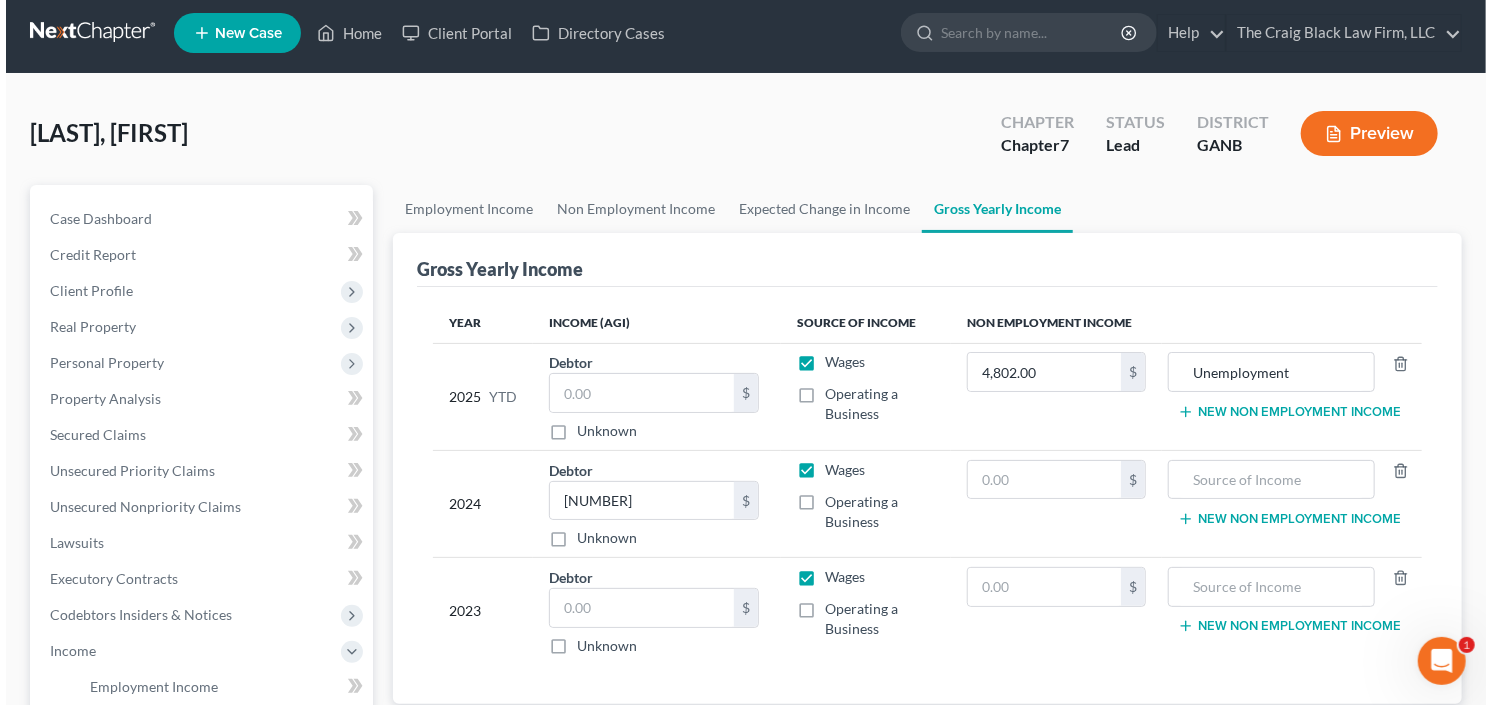 scroll, scrollTop: 0, scrollLeft: 0, axis: both 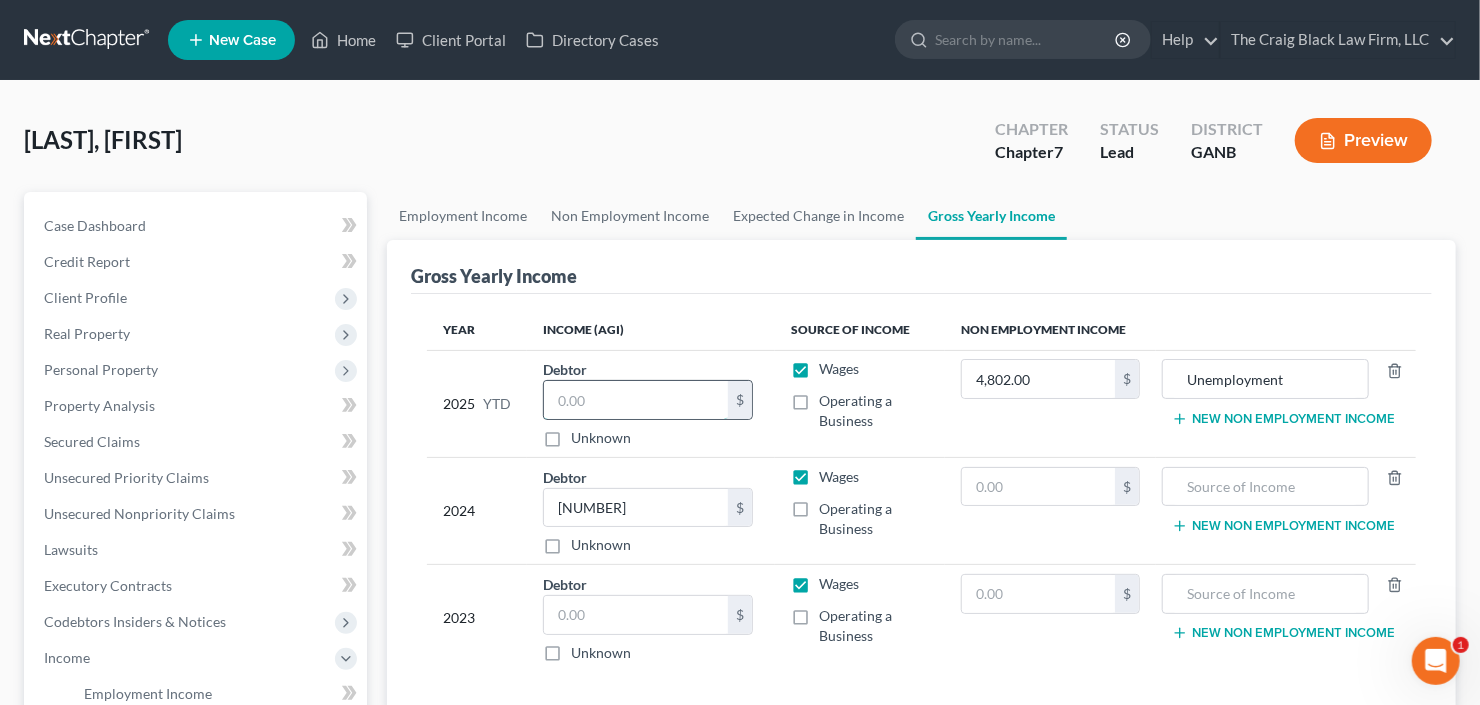 click at bounding box center [636, 400] 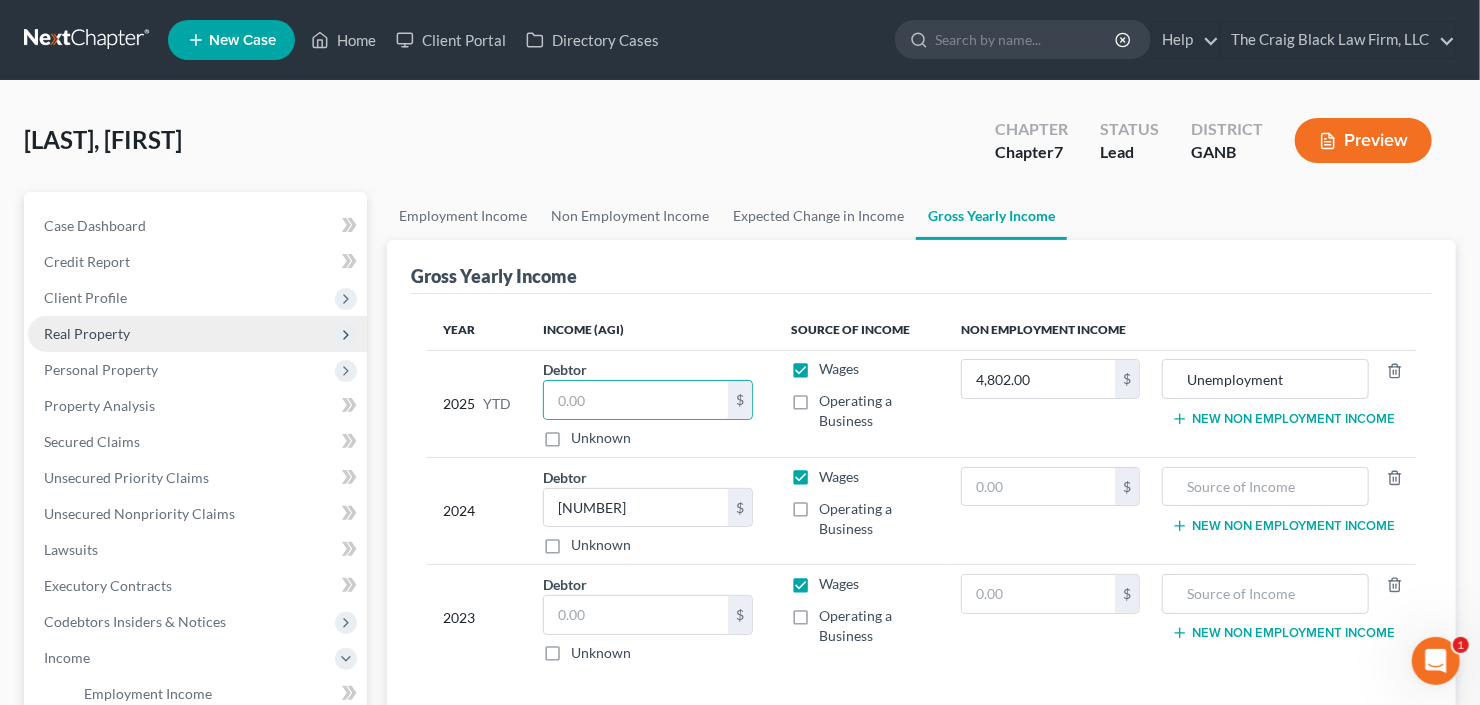 click on "Real Property" at bounding box center (197, 334) 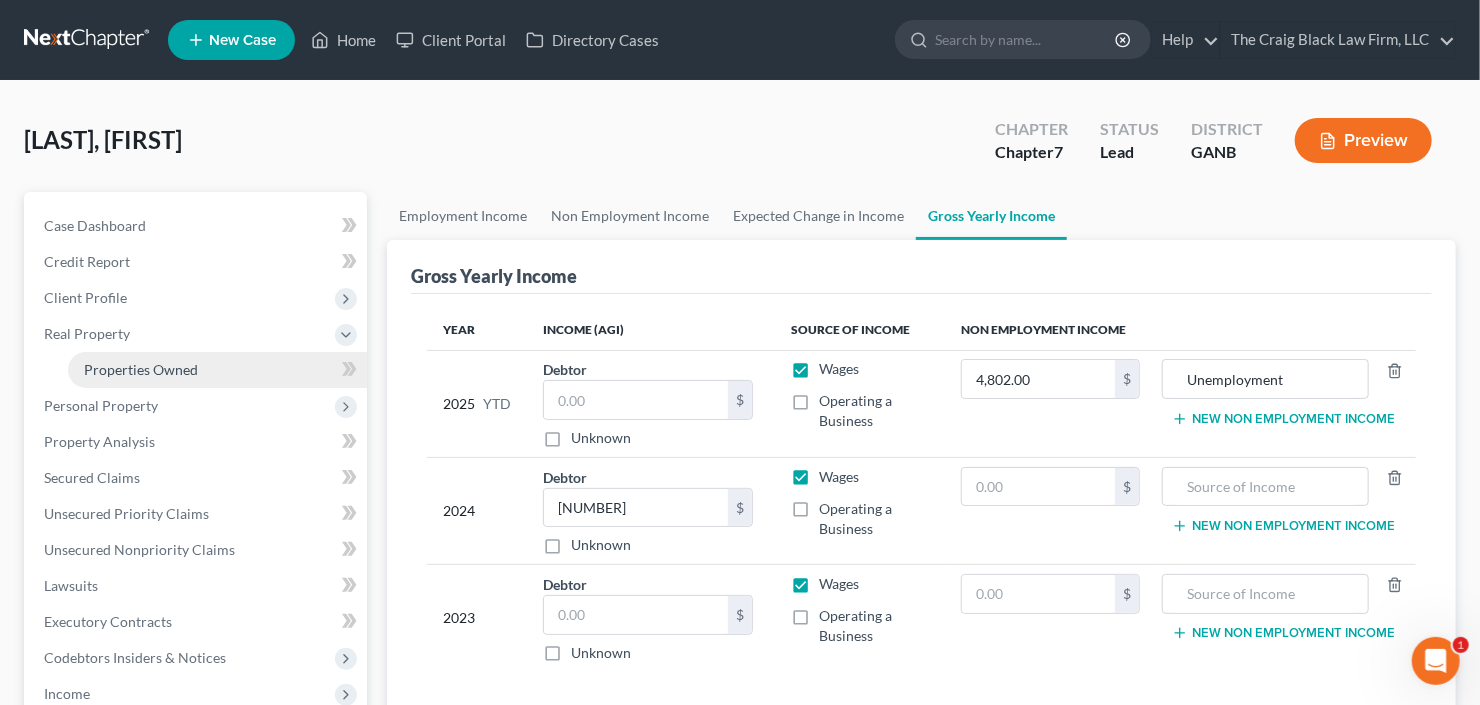 click on "Properties Owned" at bounding box center (141, 369) 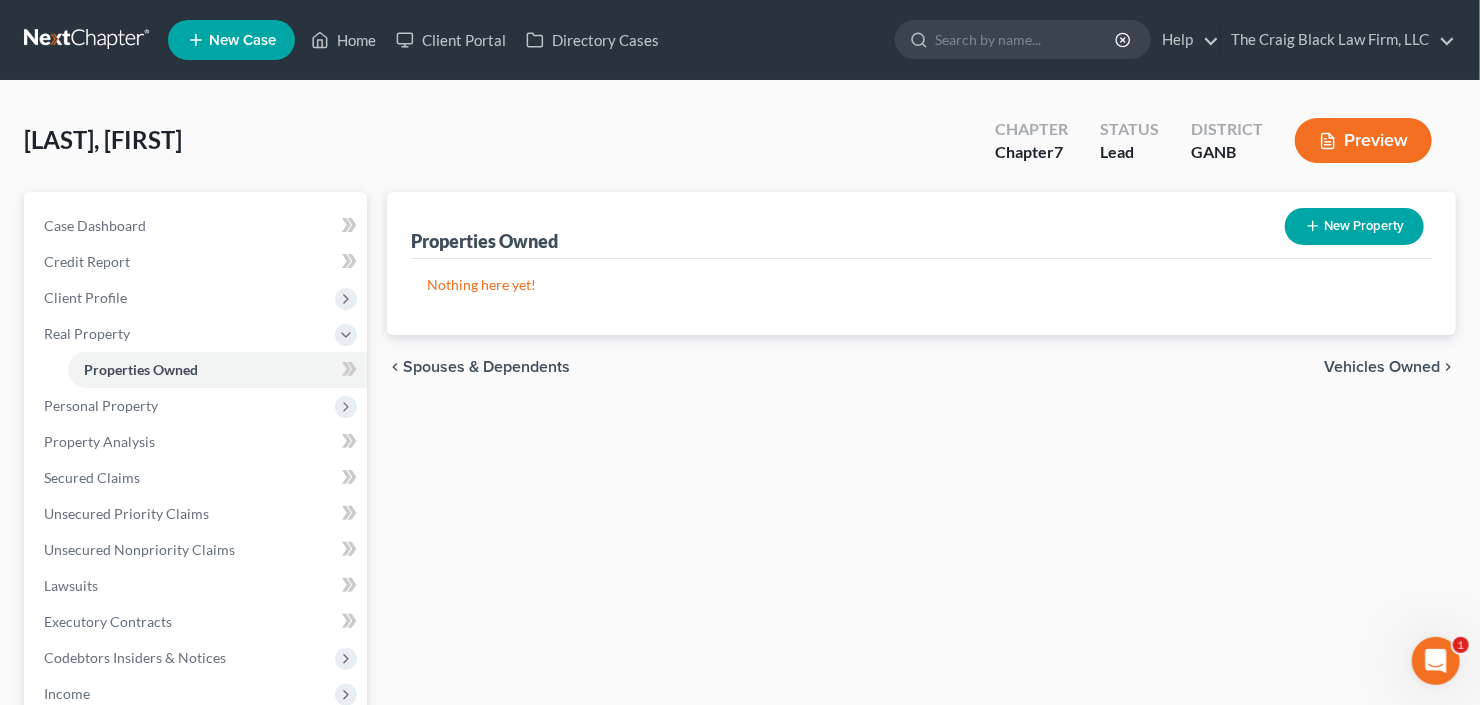 click on "New Property" at bounding box center (1354, 226) 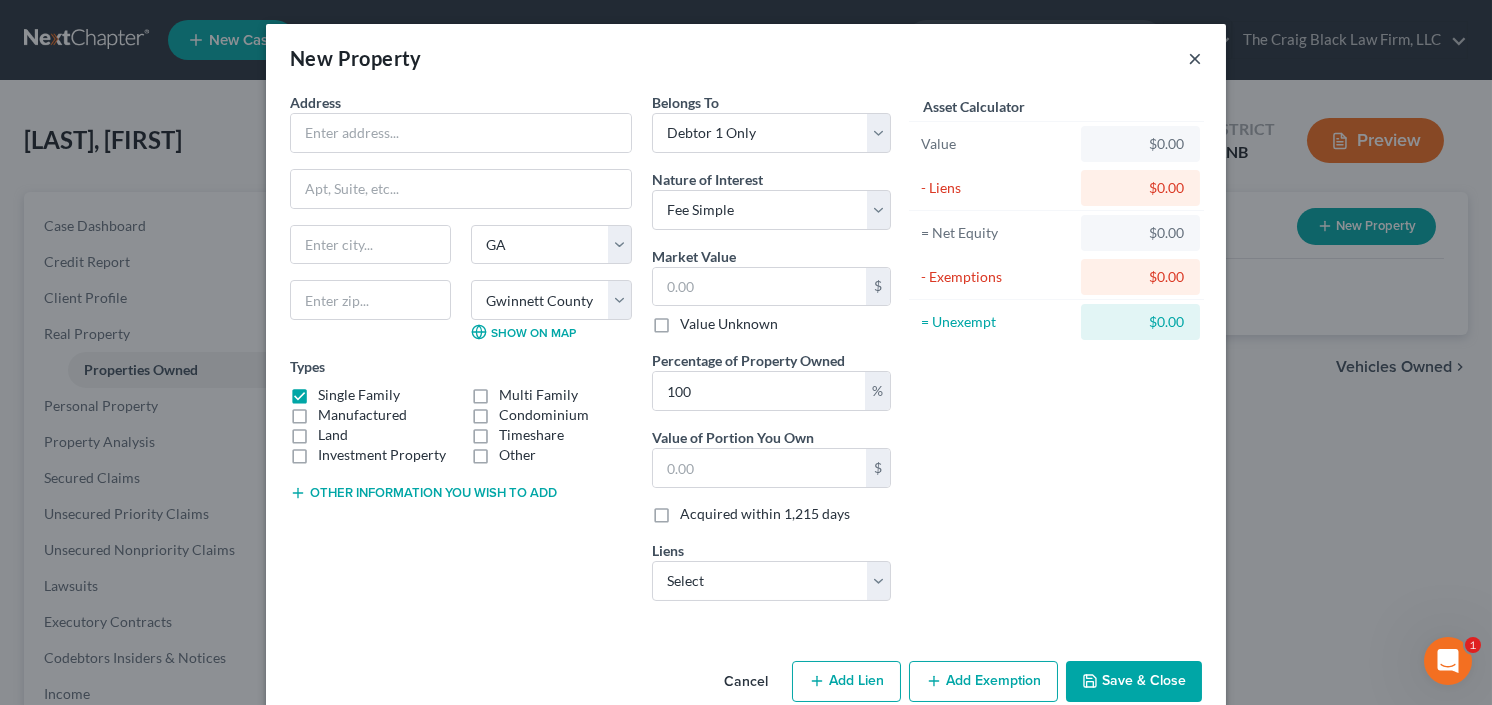 click on "×" at bounding box center (1195, 58) 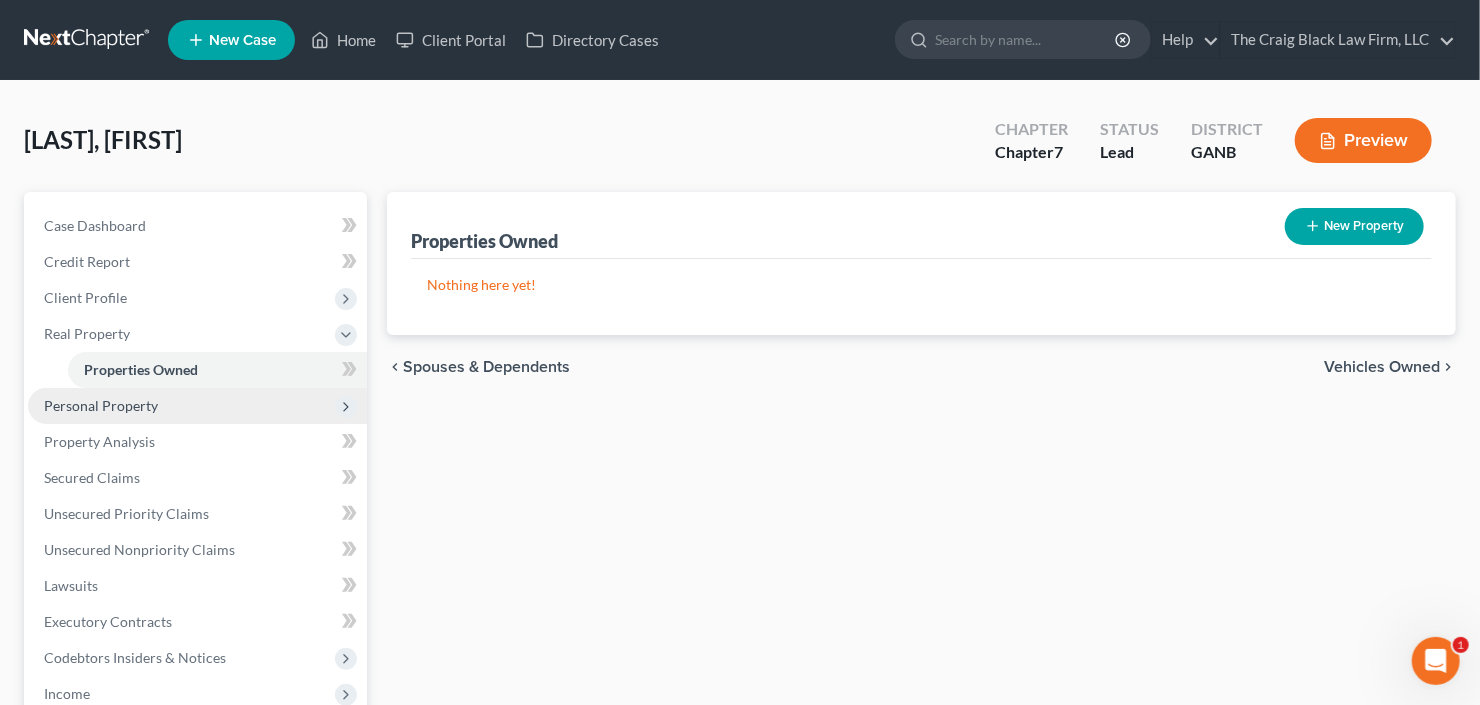 click on "Personal Property" at bounding box center [101, 405] 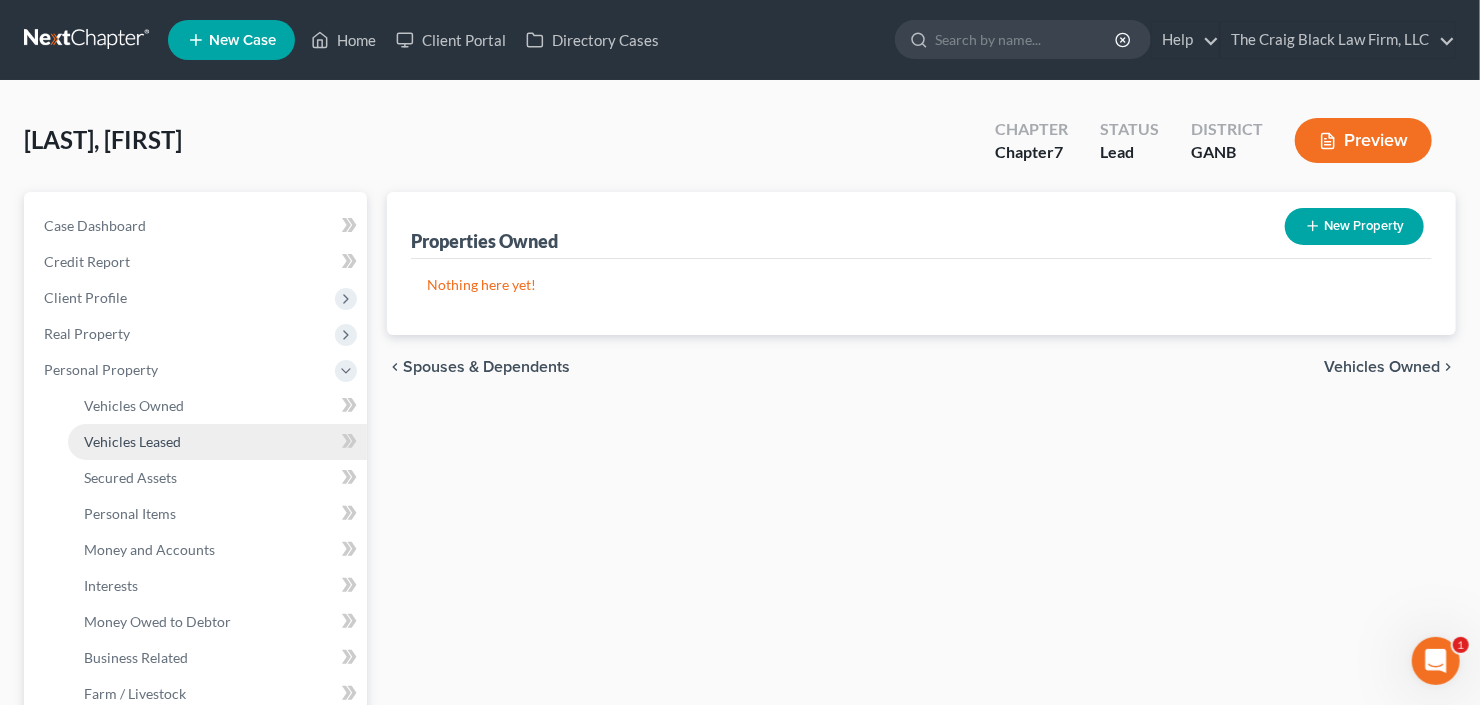 click on "Vehicles Leased" at bounding box center (132, 441) 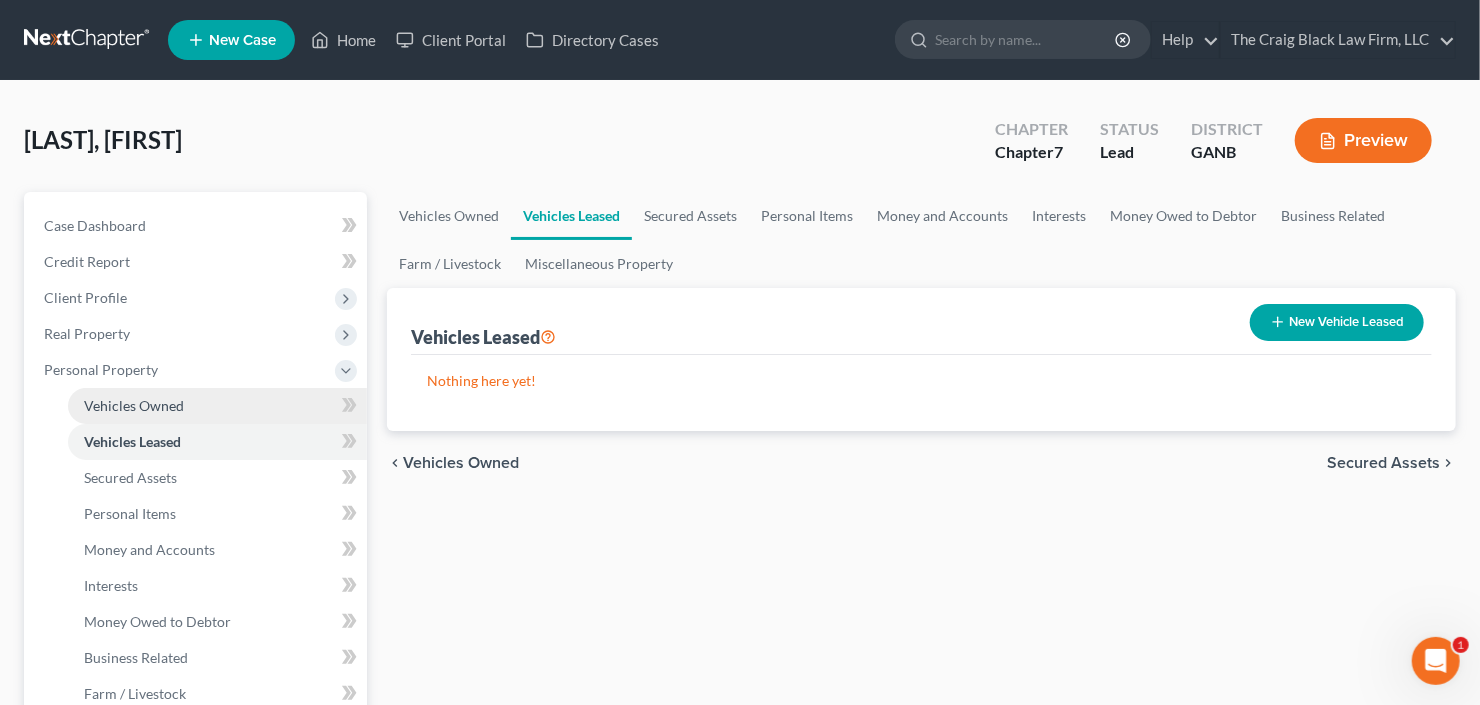click on "Vehicles Owned" at bounding box center [134, 405] 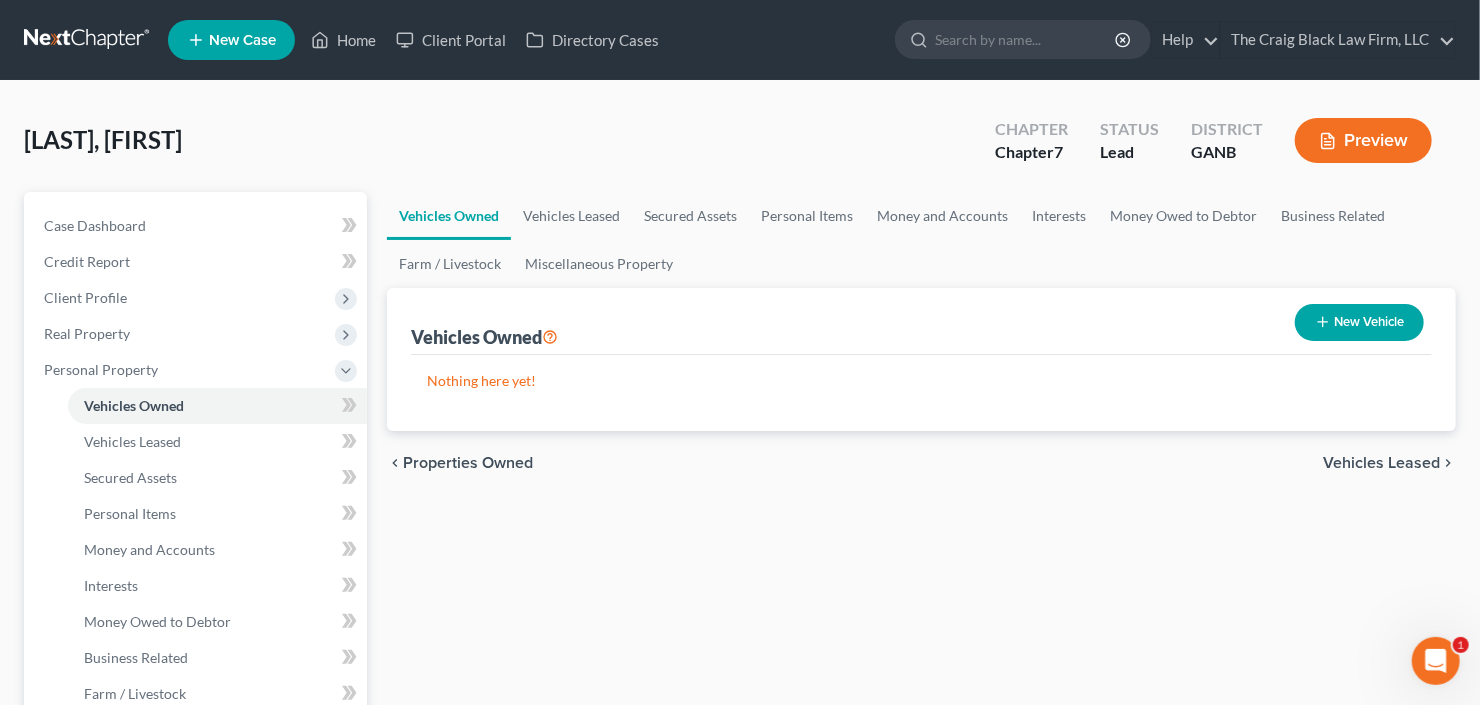 click on "New Vehicle" at bounding box center (1359, 322) 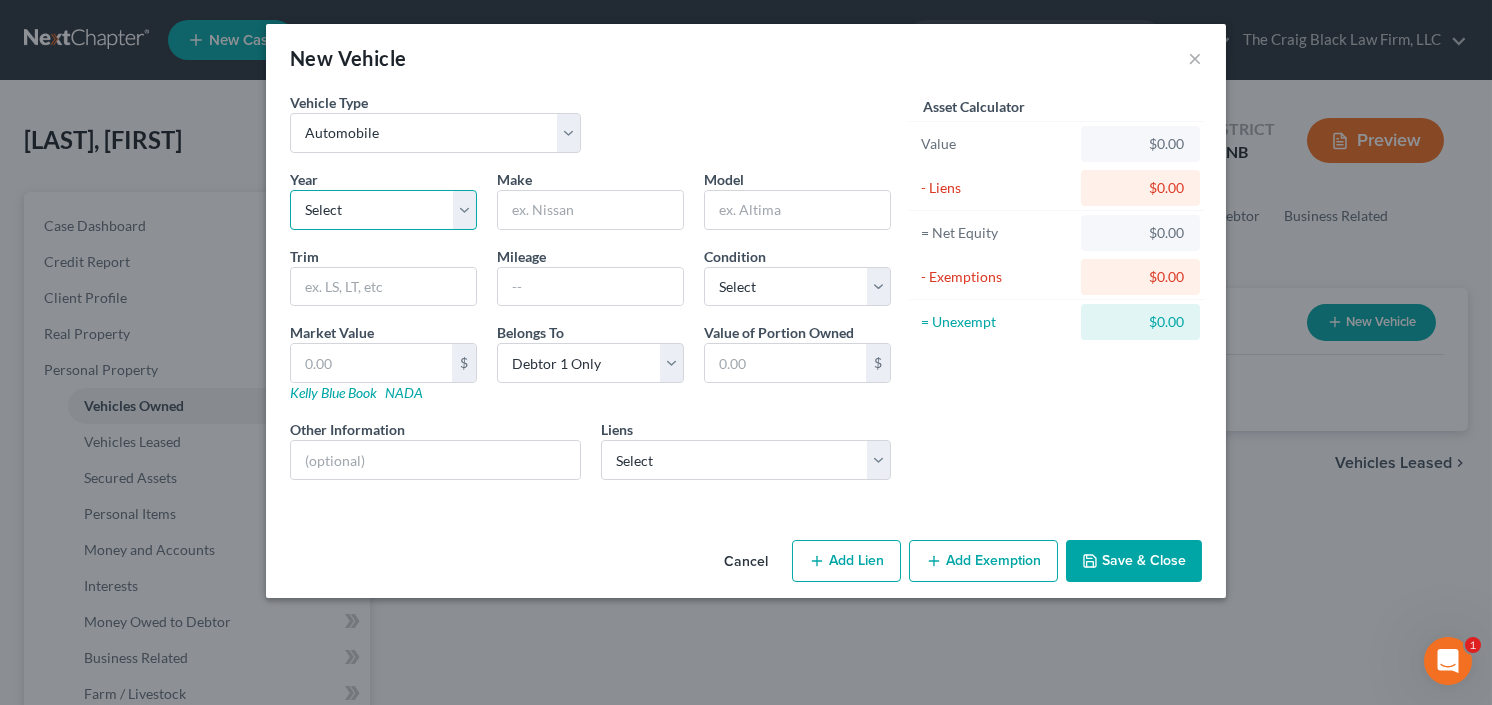 click on "Select 2026 2025 2024 2023 2022 2021 2020 2019 2018 2017 2016 2015 2014 2013 2012 2011 2010 2009 2008 2007 2006 2005 2004 2003 2002 2001 2000 1999 1998 1997 1996 1995 1994 1993 1992 1991 1990 1989 1988 1987 1986 1985 1984 1983 1982 1981 1980 1979 1978 1977 1976 1975 1974 1973 1972 1971 1970 1969 1968 1967 1966 1965 1964 1963 1962 1961 1960 1959 1958 1957 1956 1955 1954 1953 1952 1951 1950 1949 1948 1947 1946 1945 1944 1943 1942 1941 1940 1939 1938 1937 1936 1935 1934 1933 1932 1931 1930 1929 1928 1927 1926 1925 1924 1923 1922 1921 1920 1919 1918 1917 1916 1915 1914 1913 1912 1911 1910 1909 1908 1907 1906 1905 1904 1903 1902 1901" at bounding box center [383, 210] 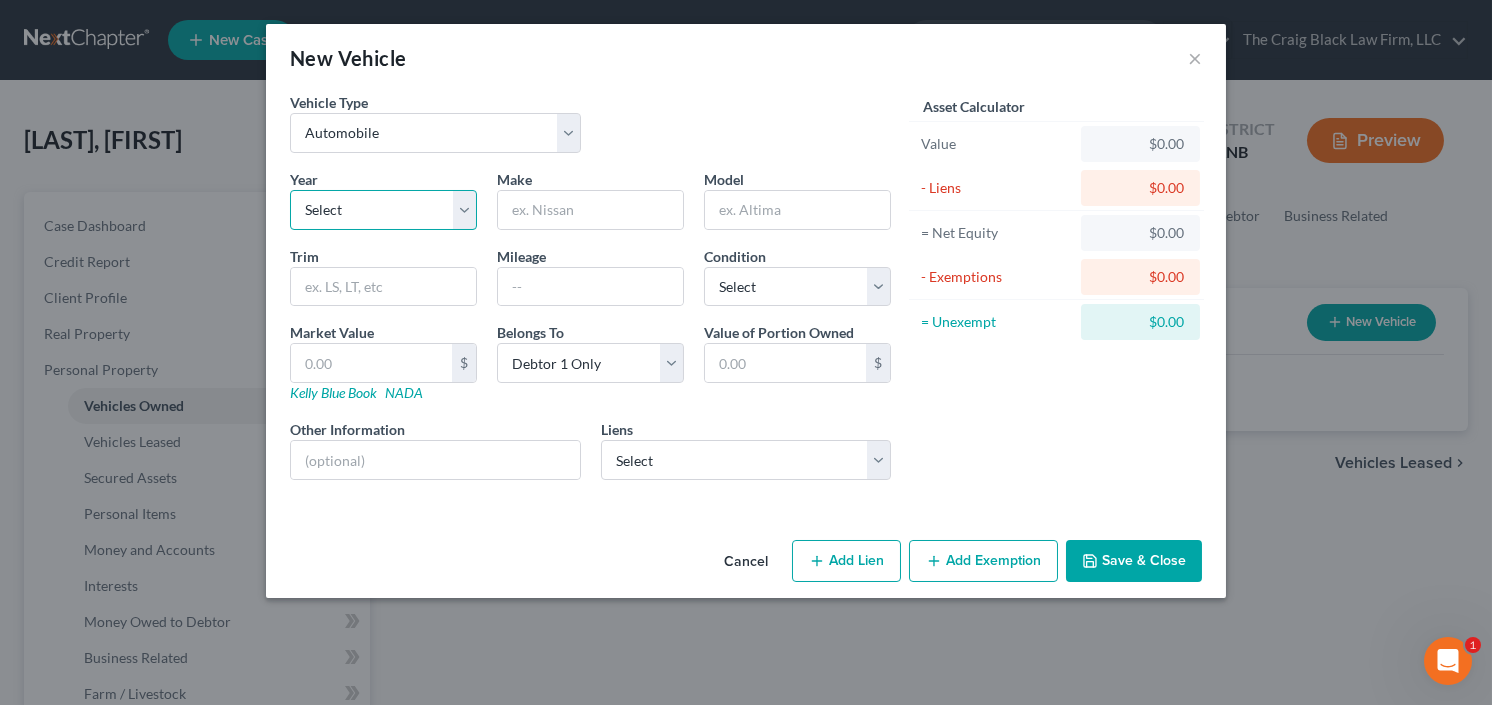 select on "7" 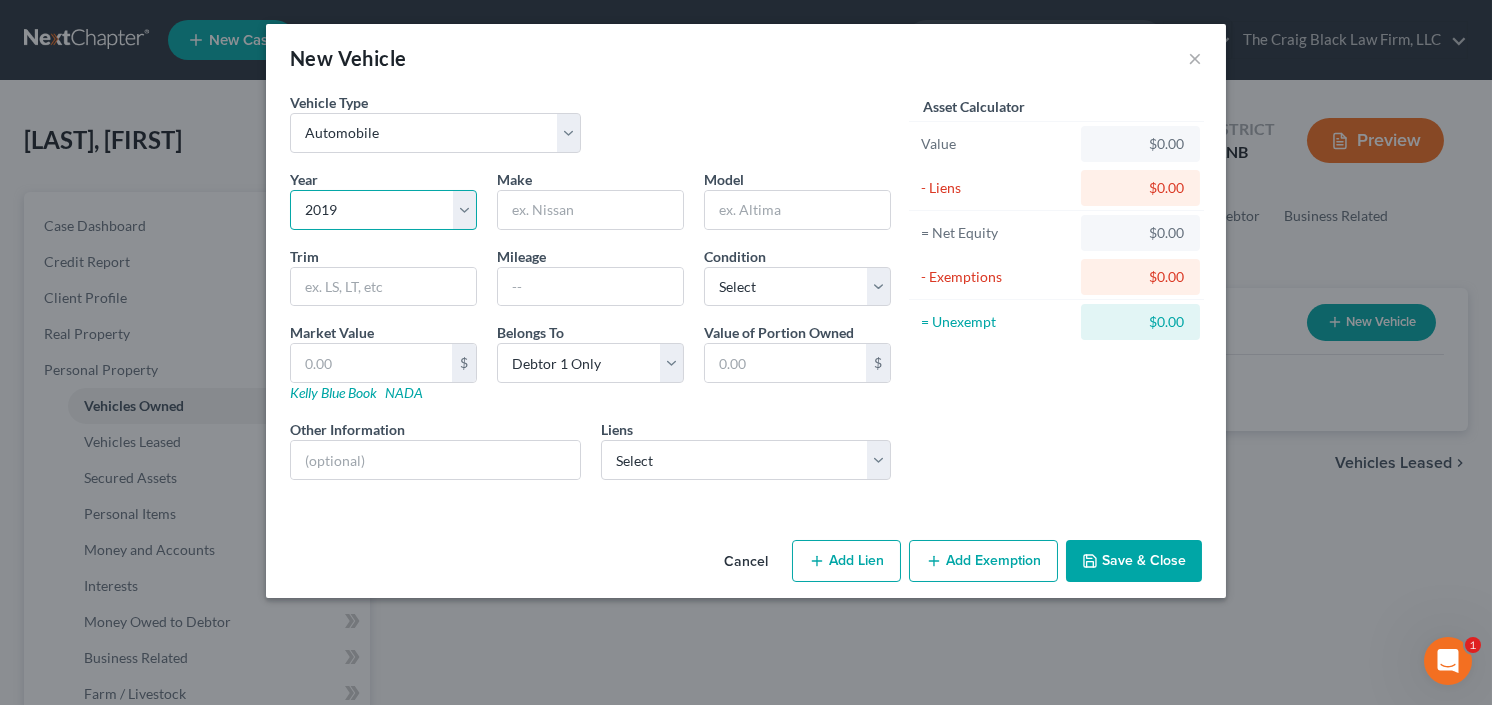 click on "Select 2026 2025 2024 2023 2022 2021 2020 2019 2018 2017 2016 2015 2014 2013 2012 2011 2010 2009 2008 2007 2006 2005 2004 2003 2002 2001 2000 1999 1998 1997 1996 1995 1994 1993 1992 1991 1990 1989 1988 1987 1986 1985 1984 1983 1982 1981 1980 1979 1978 1977 1976 1975 1974 1973 1972 1971 1970 1969 1968 1967 1966 1965 1964 1963 1962 1961 1960 1959 1958 1957 1956 1955 1954 1953 1952 1951 1950 1949 1948 1947 1946 1945 1944 1943 1942 1941 1940 1939 1938 1937 1936 1935 1934 1933 1932 1931 1930 1929 1928 1927 1926 1925 1924 1923 1922 1921 1920 1919 1918 1917 1916 1915 1914 1913 1912 1911 1910 1909 1908 1907 1906 1905 1904 1903 1902 1901" at bounding box center (383, 210) 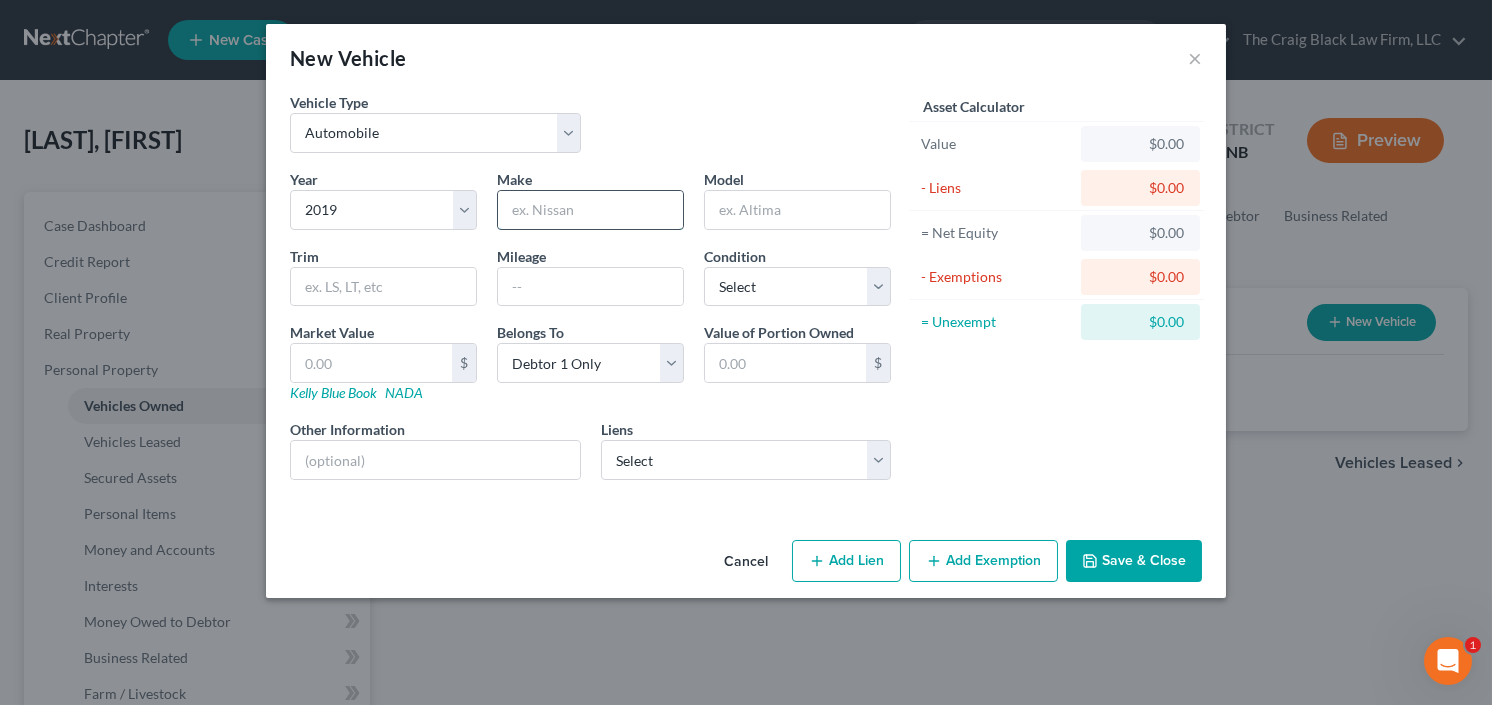 click at bounding box center [590, 210] 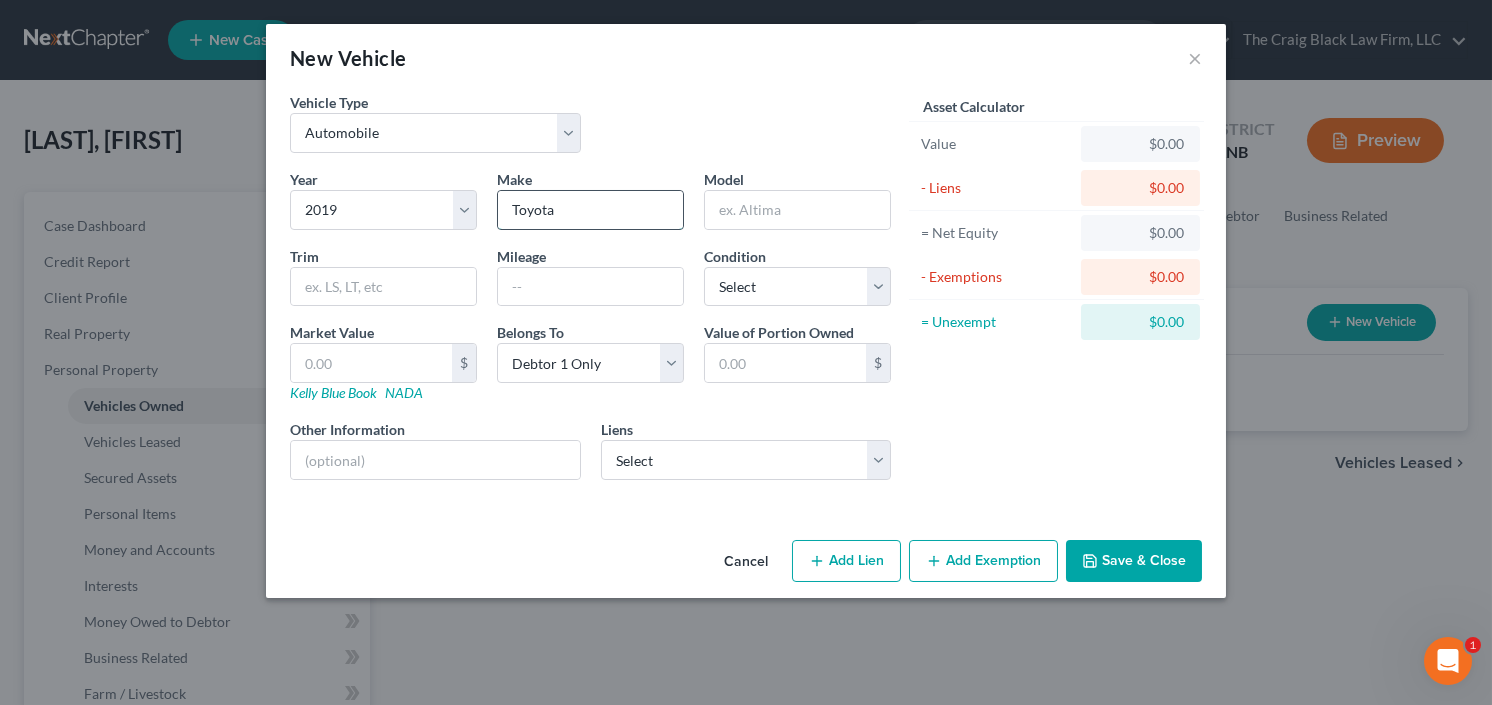 type on "Toyota" 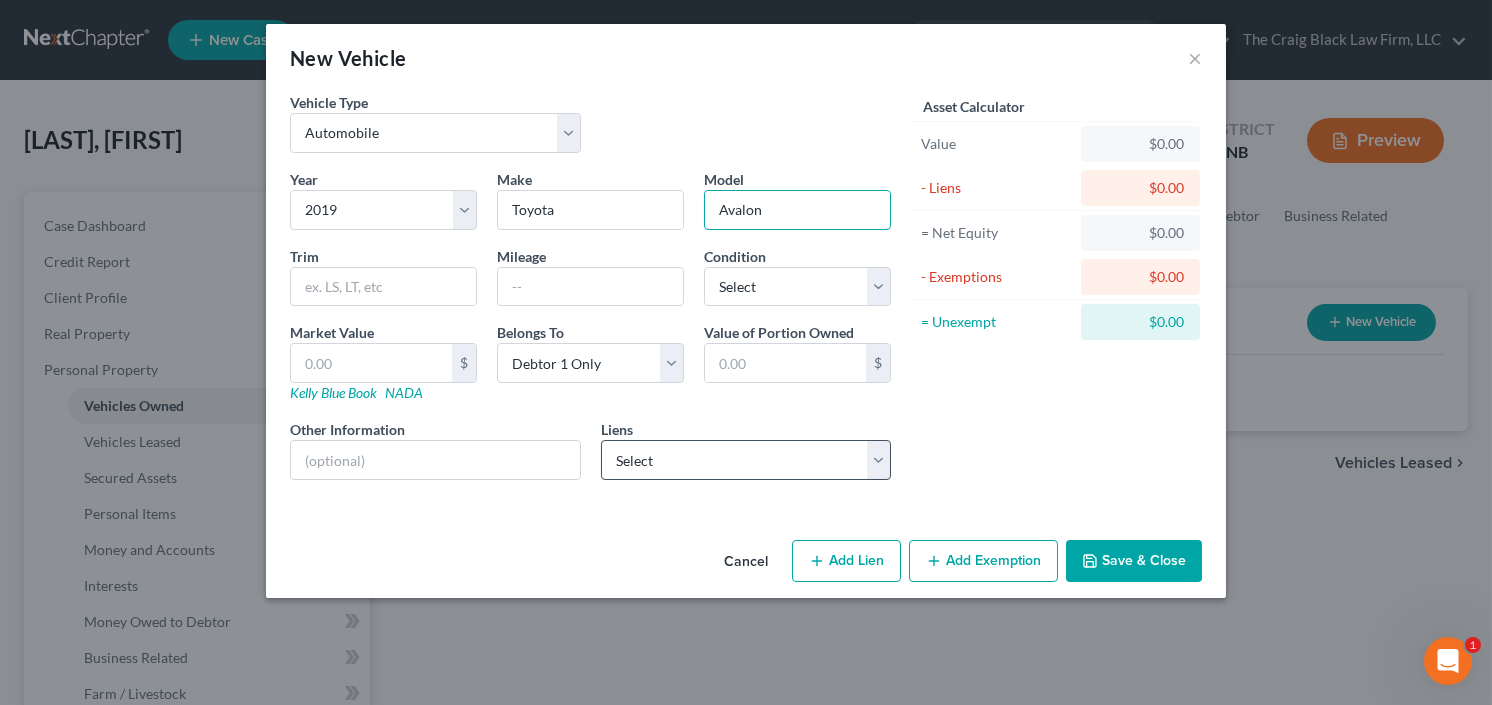 type on "Avalon" 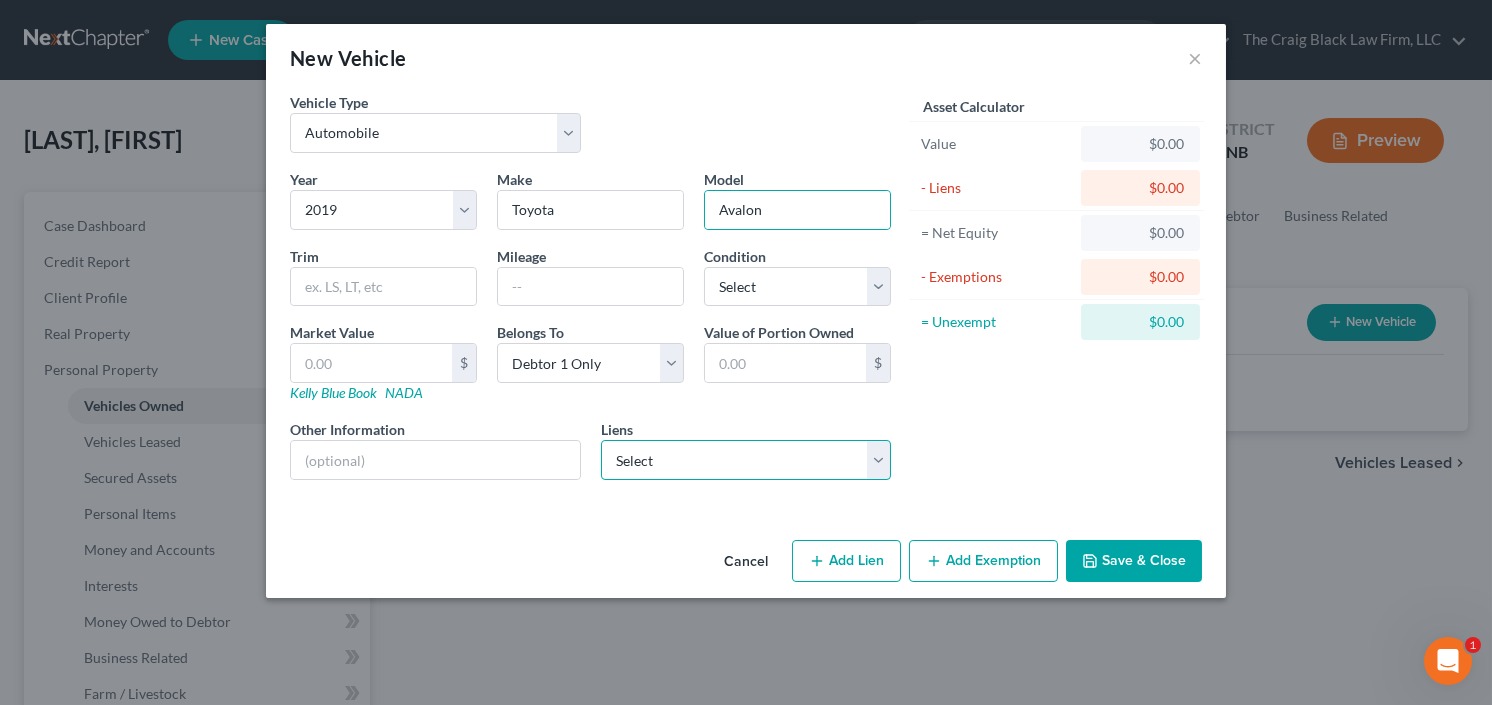 click on "Select Bridgecrest - $24,224.00 Exeter Finance Llc - $9,782.00 Chime Stride - $0.00 Excel Fed Cu - $0.00 World Finance - $0.00" at bounding box center (746, 460) 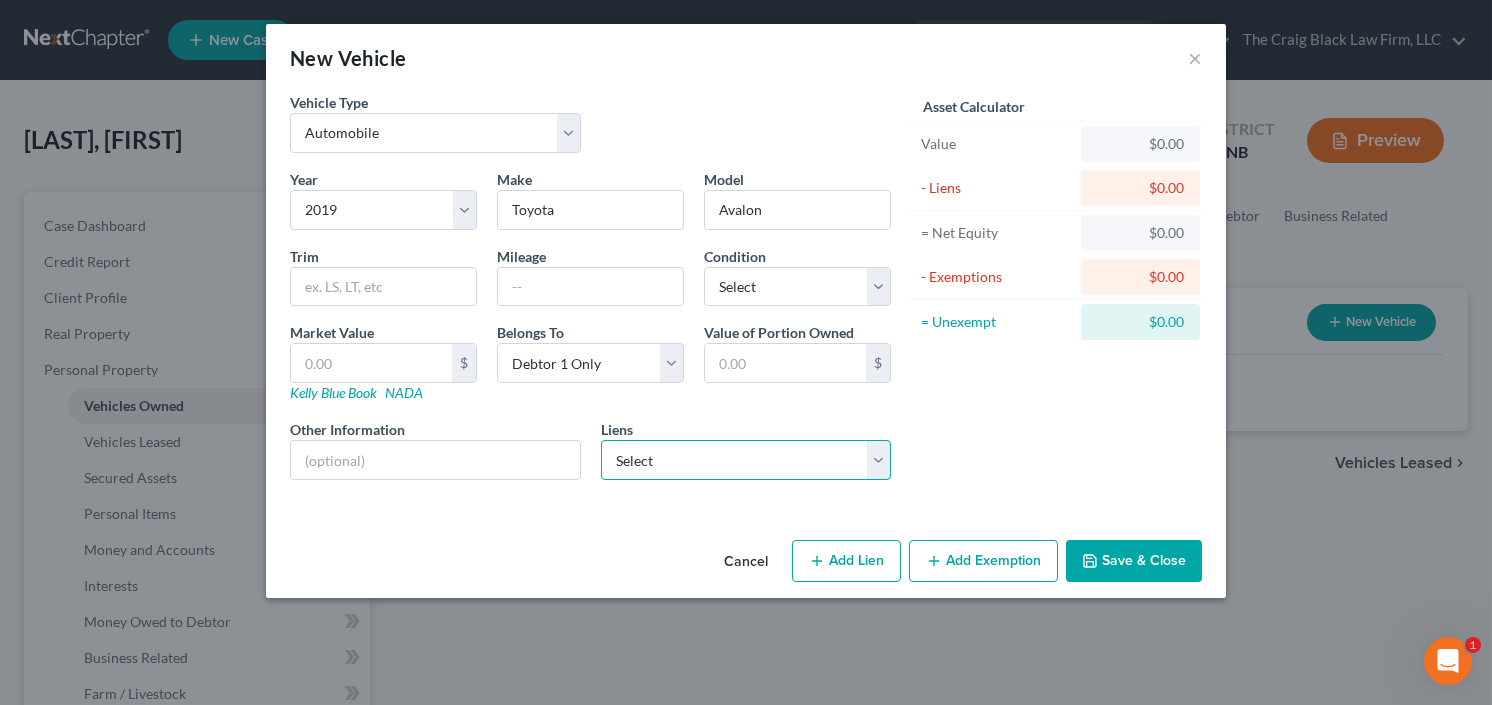 select on "0" 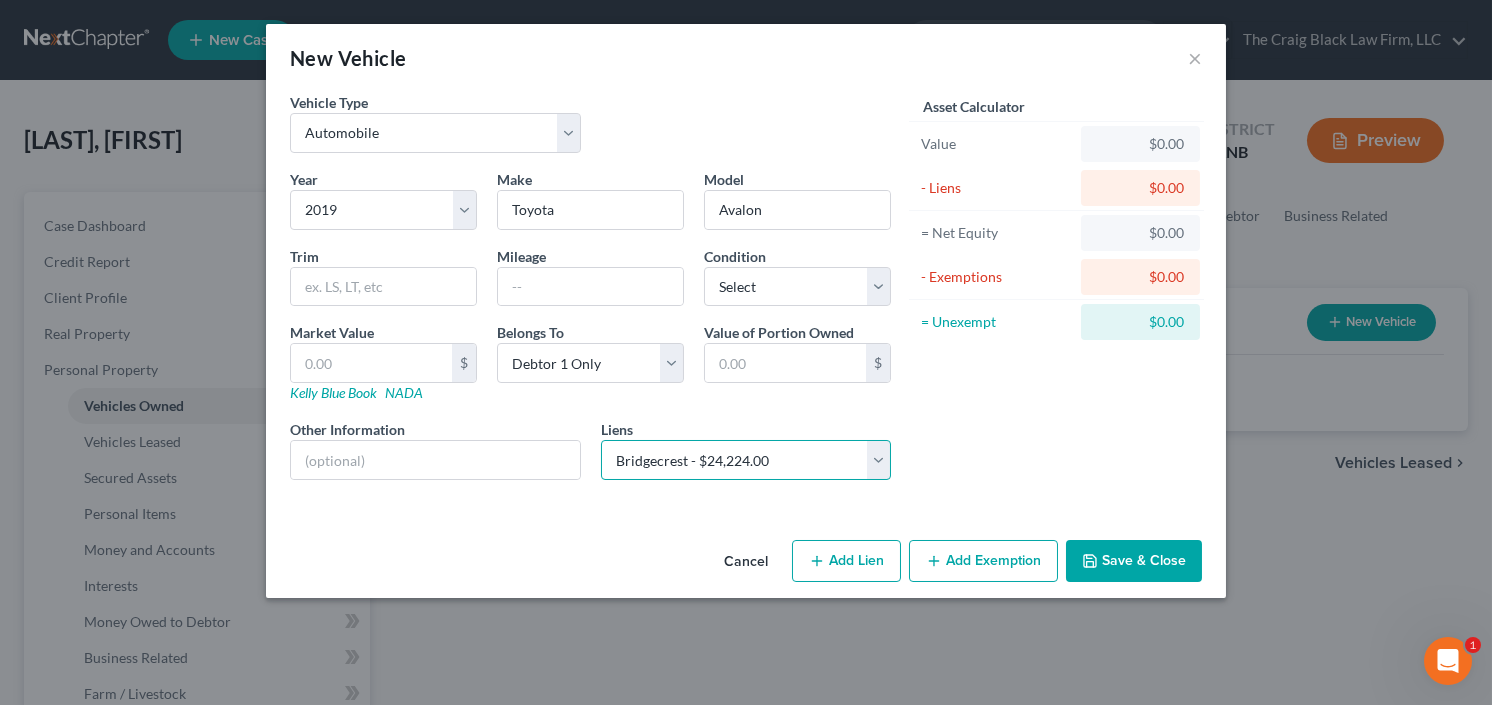click on "Select Bridgecrest - $24,224.00 Exeter Finance Llc - $9,782.00 Chime Stride - $0.00 Excel Fed Cu - $0.00 World Finance - $0.00" at bounding box center (746, 460) 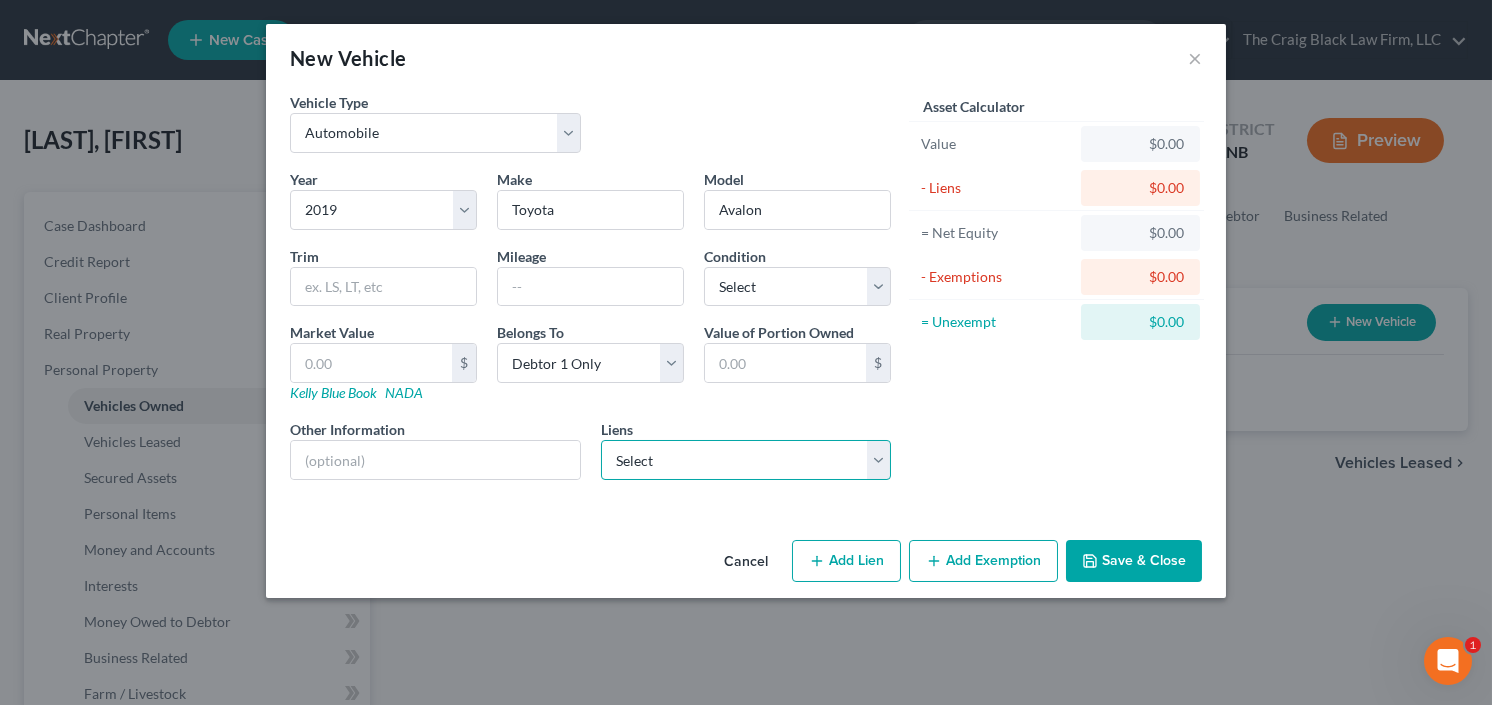 select on "3" 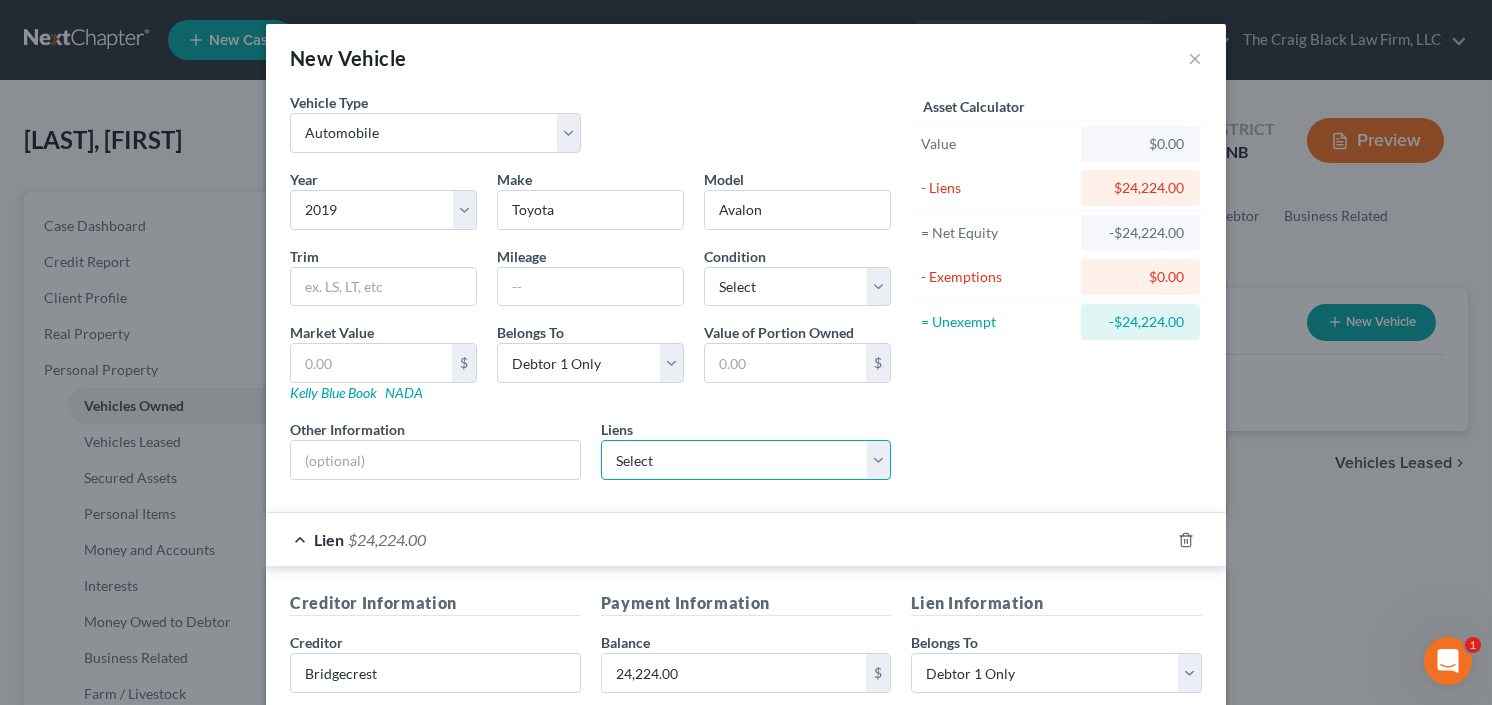 click on "Select Exeter Finance Llc - $9,782.00 Chime Stride - $0.00 Excel Fed Cu - $0.00 World Finance - $0.00" at bounding box center [746, 460] 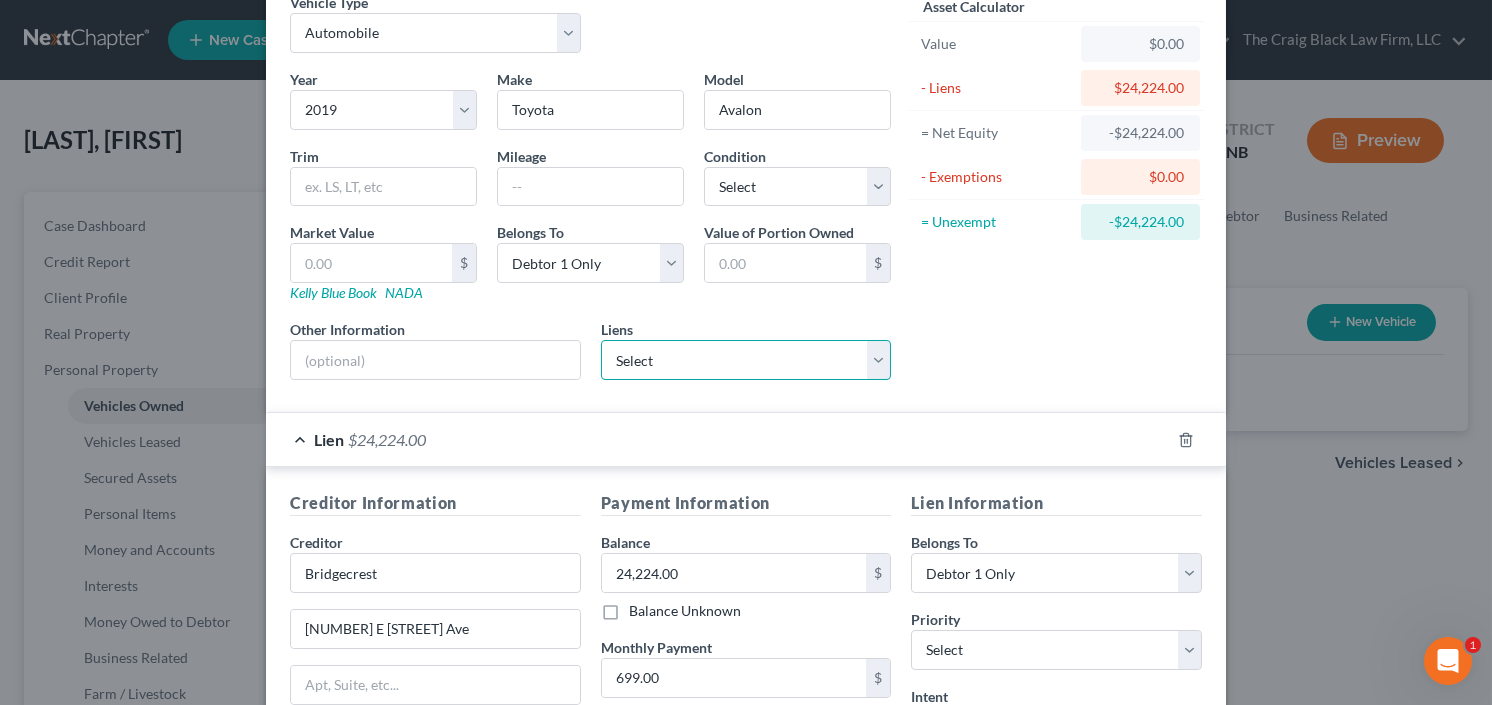 scroll, scrollTop: 240, scrollLeft: 0, axis: vertical 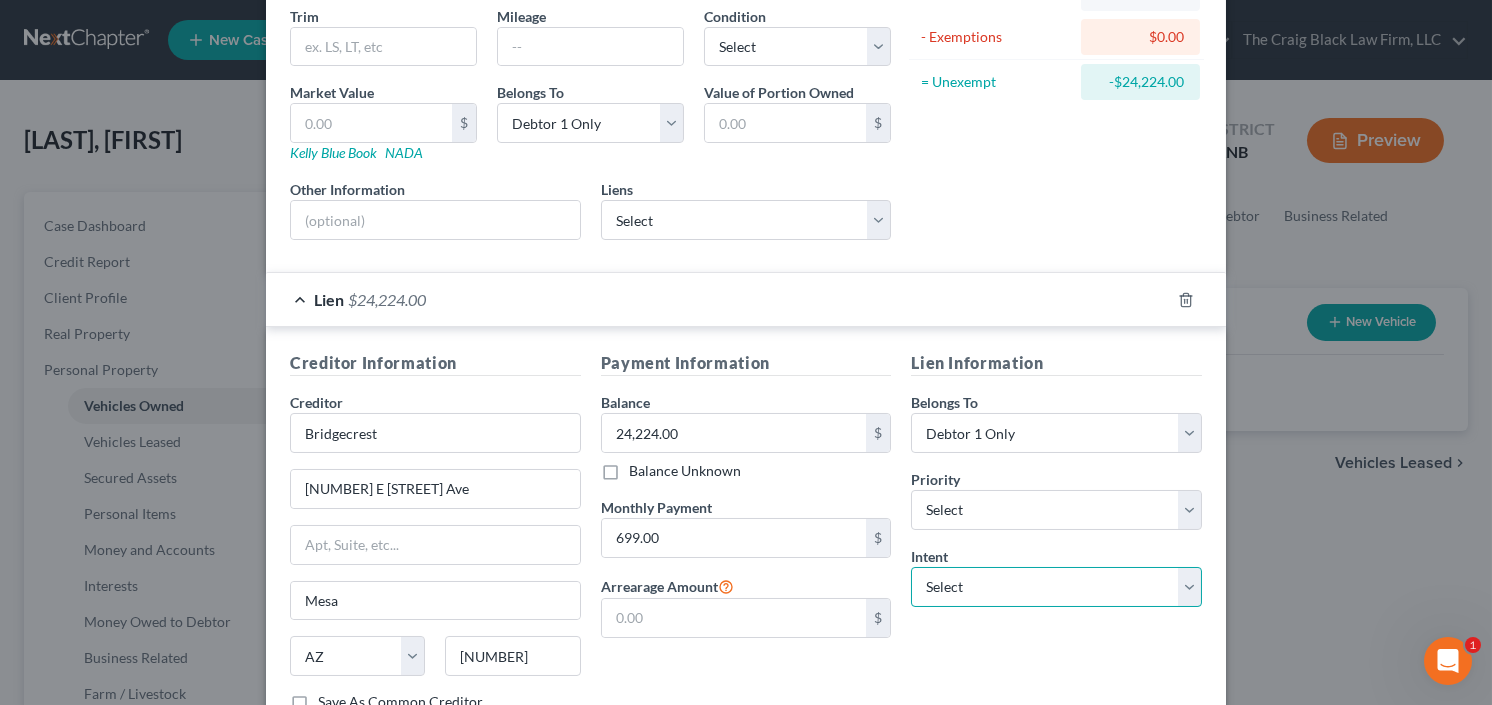 click on "Select Surrender Redeem Reaffirm Avoid Other" at bounding box center [1056, 587] 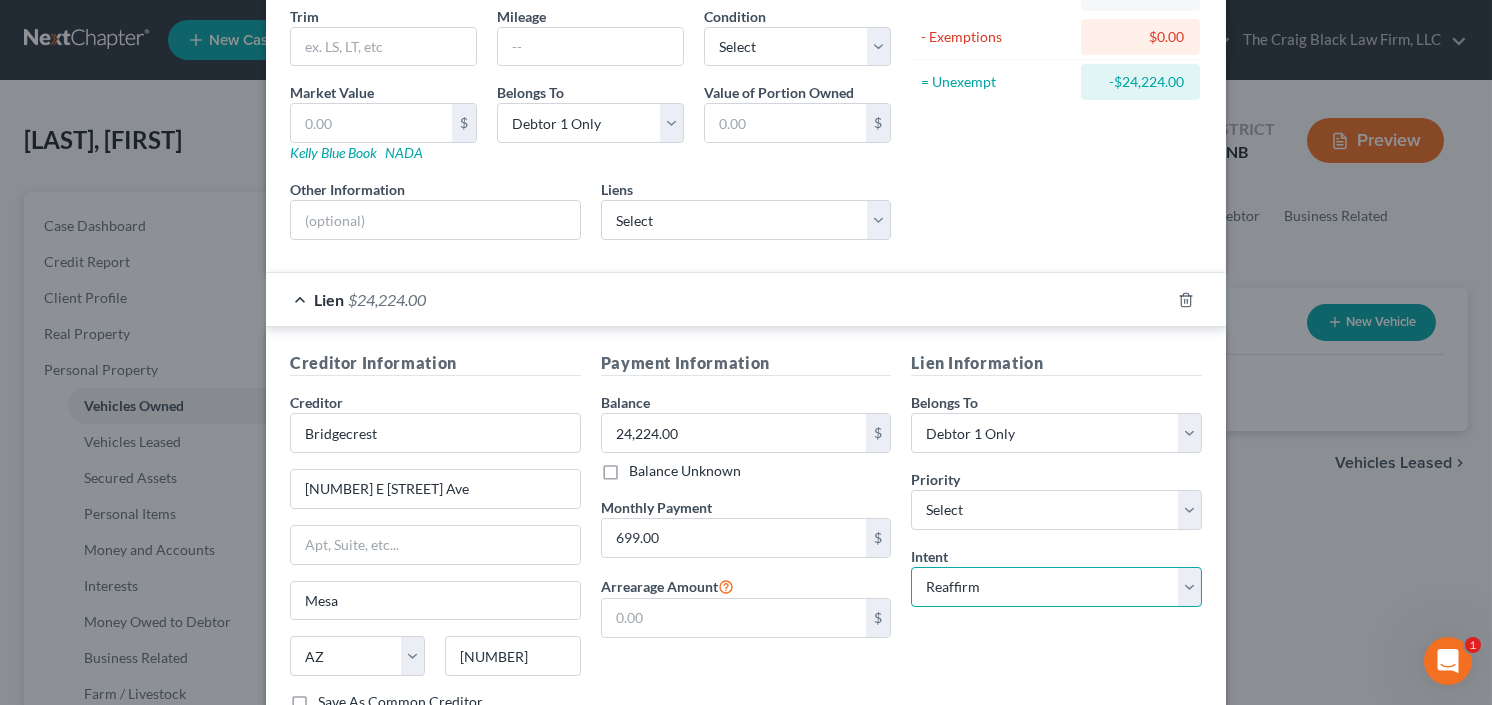 click on "Select Surrender Redeem Reaffirm Avoid Other" at bounding box center [1056, 587] 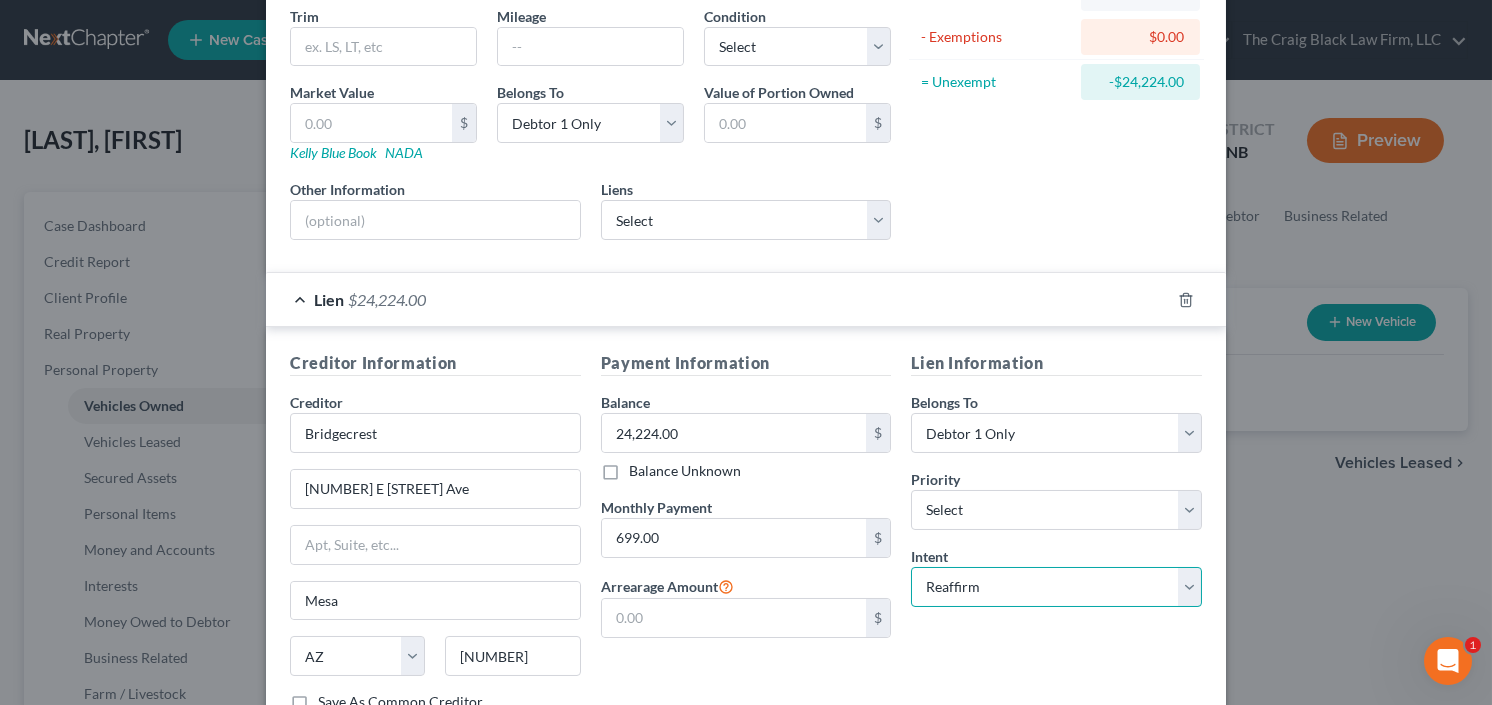 scroll, scrollTop: 80, scrollLeft: 0, axis: vertical 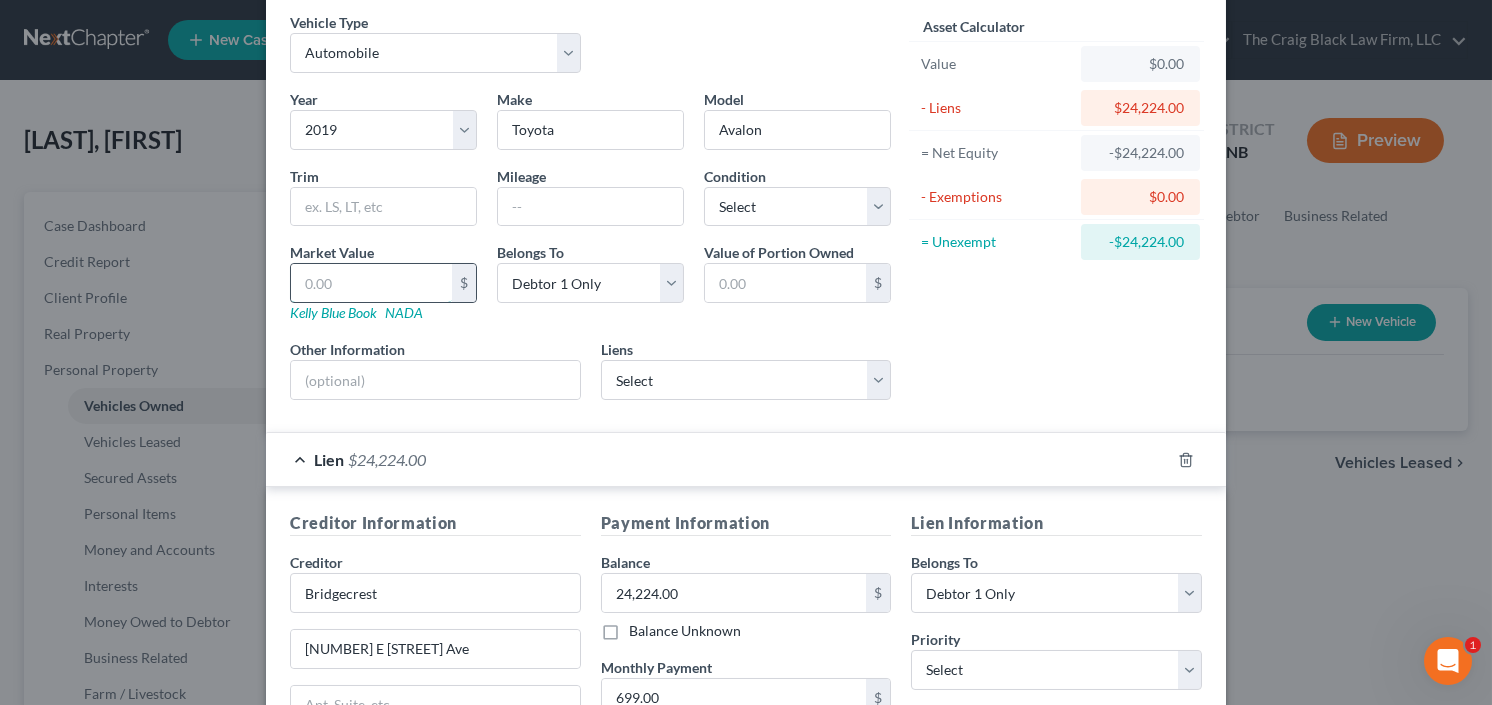 click at bounding box center (371, 283) 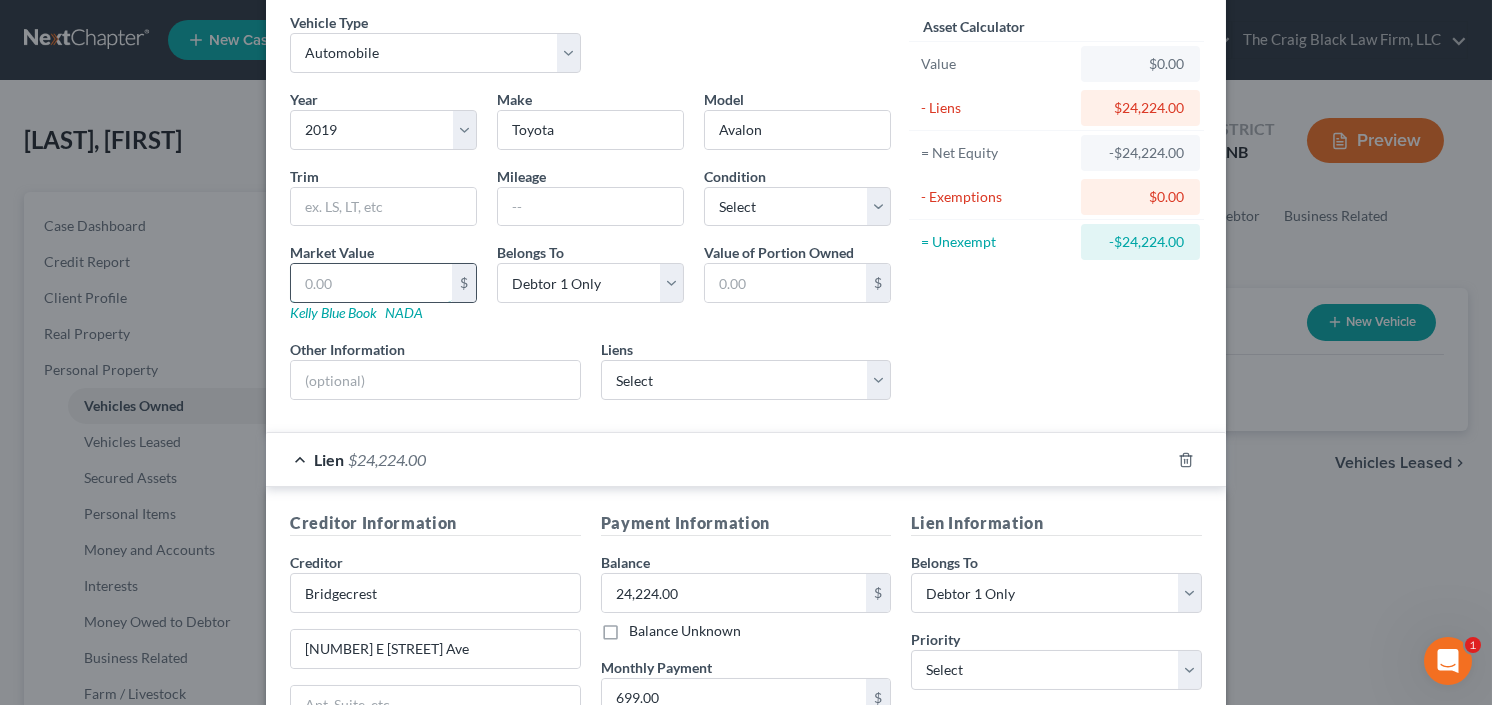 type on "1" 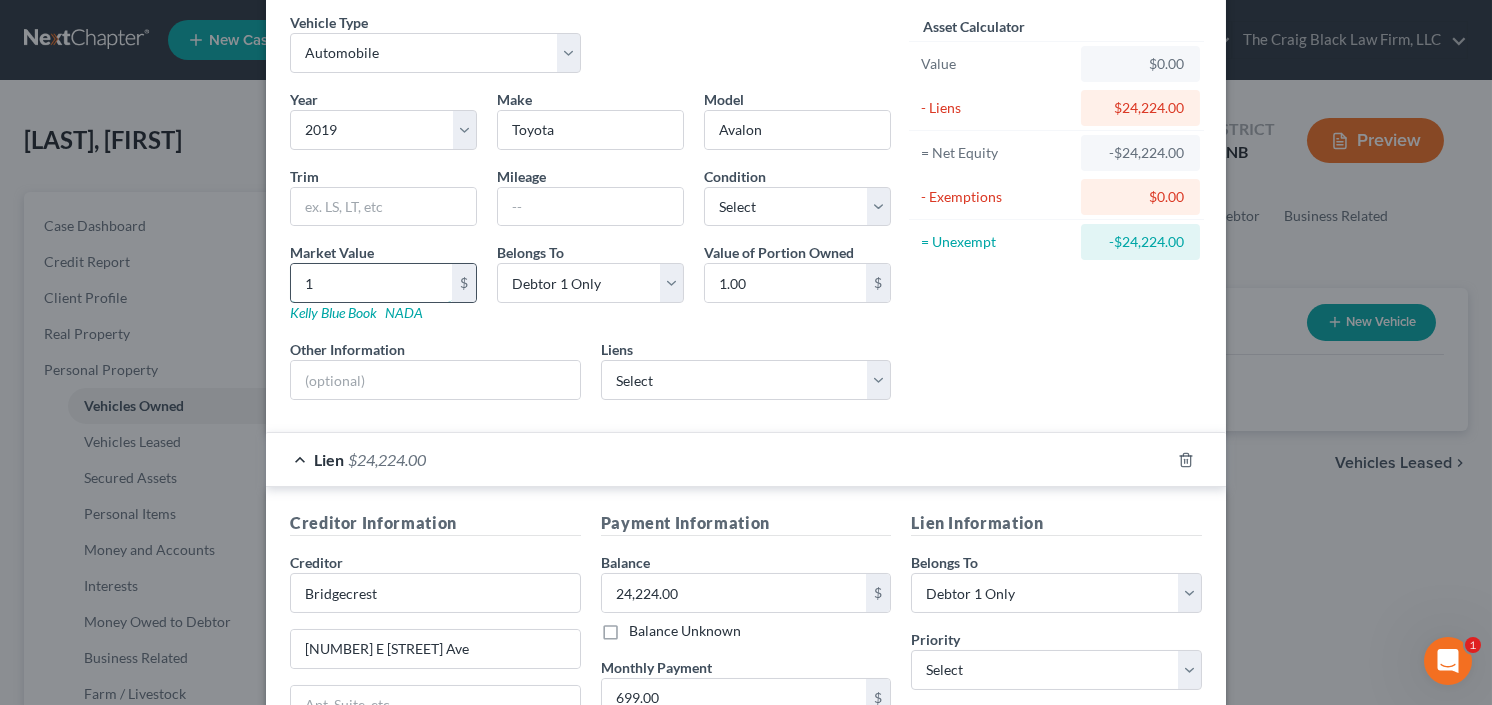 type on "19" 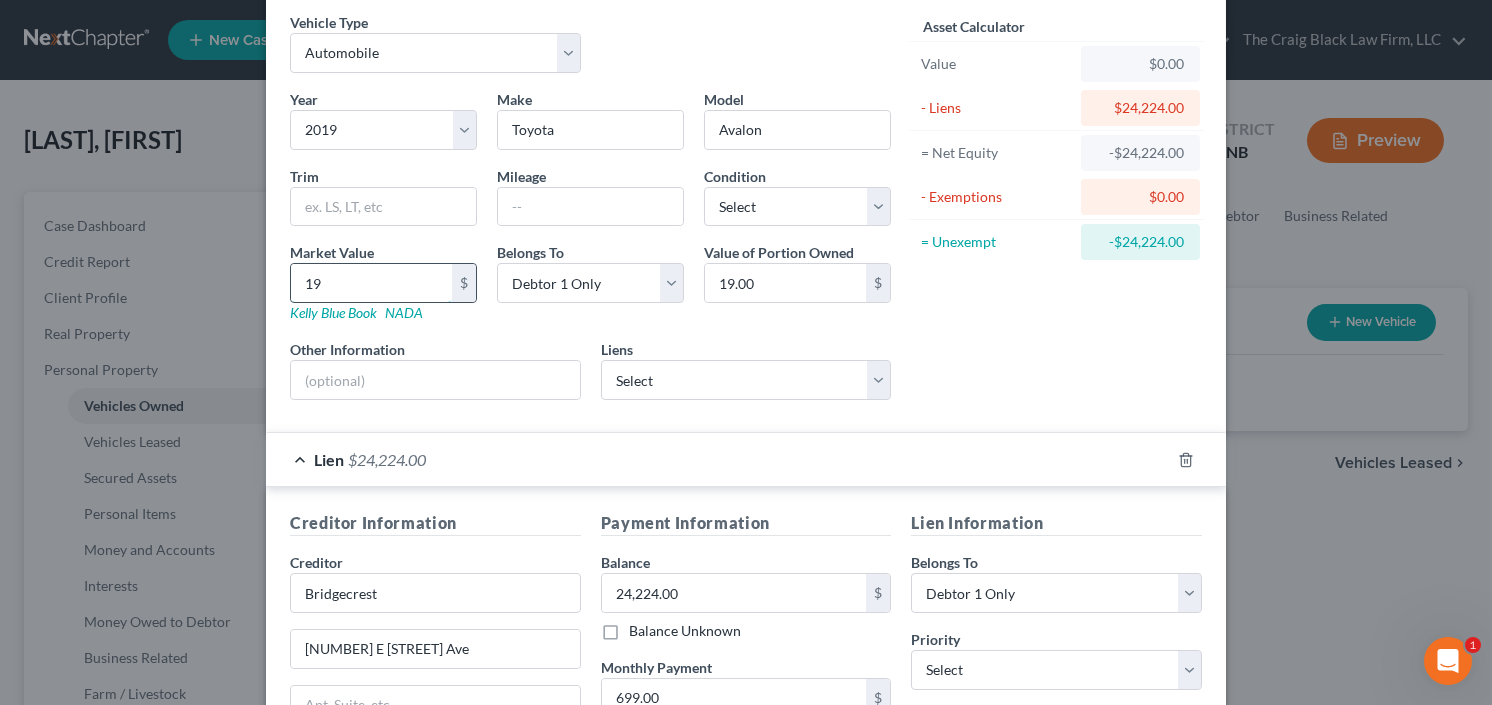 type on "195" 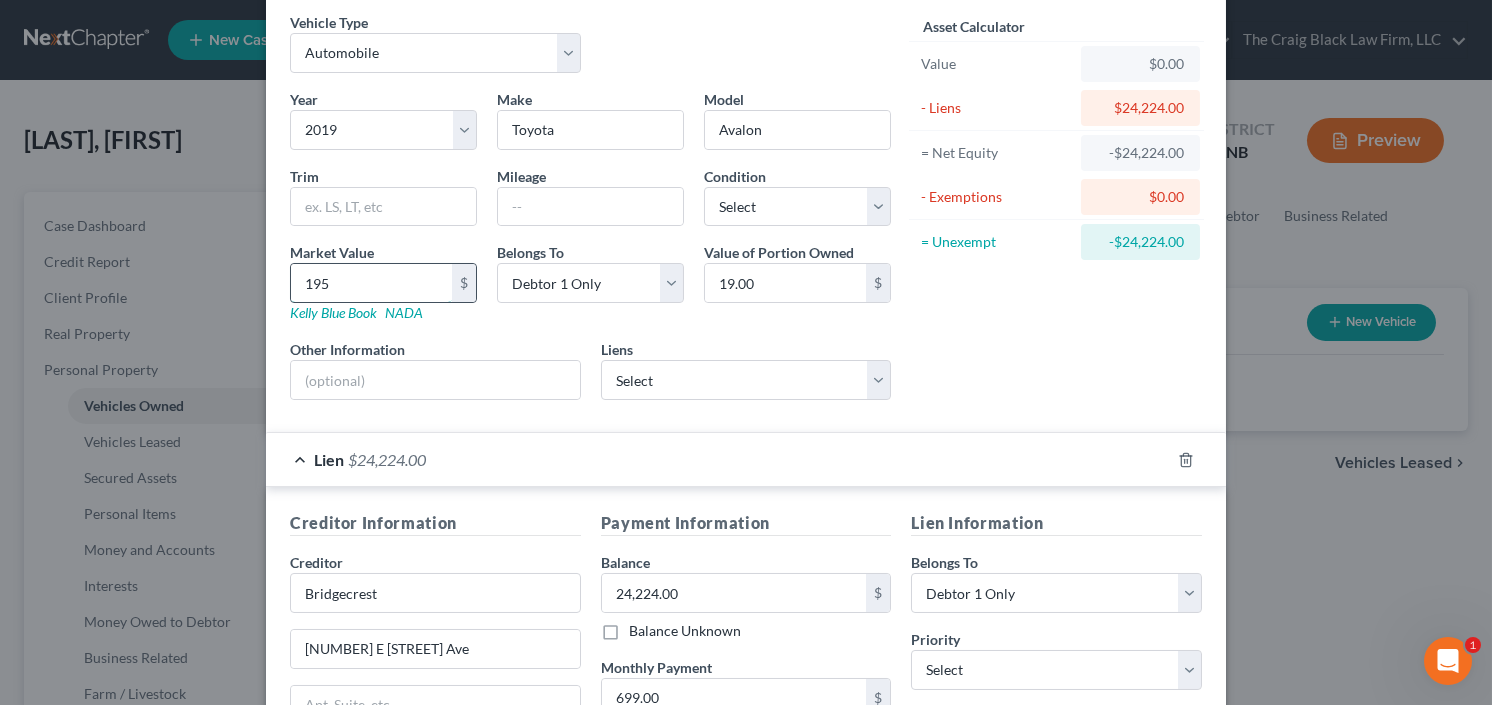 type on "195.00" 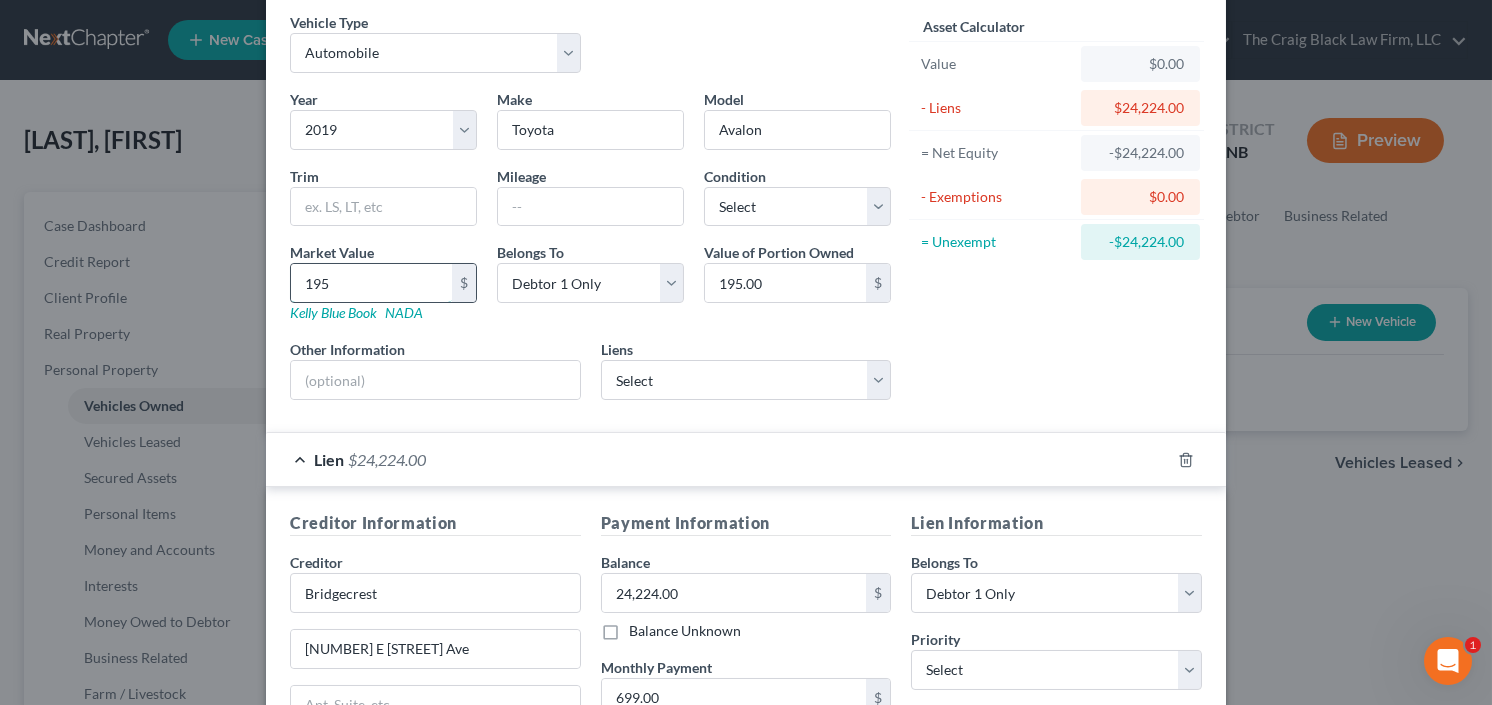 type on "1950" 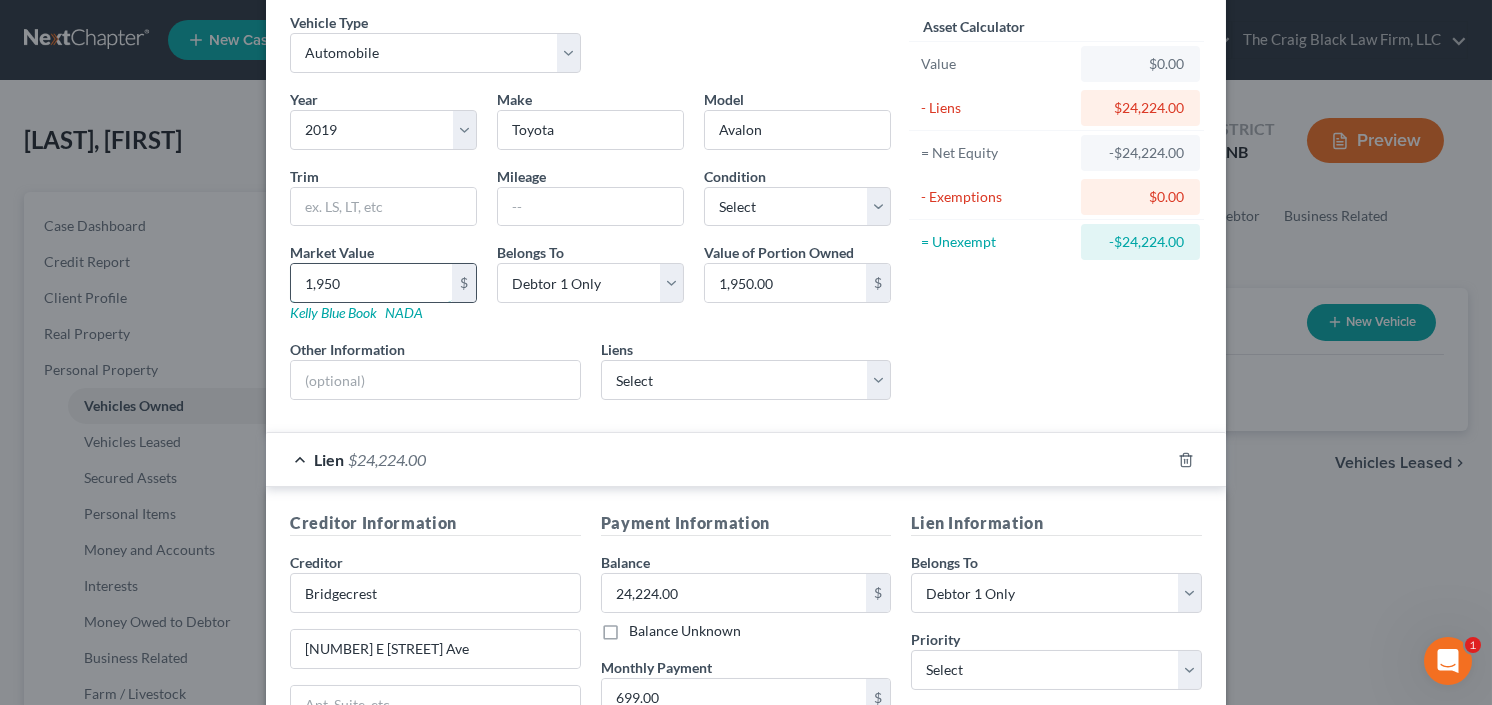 type on "1,9500" 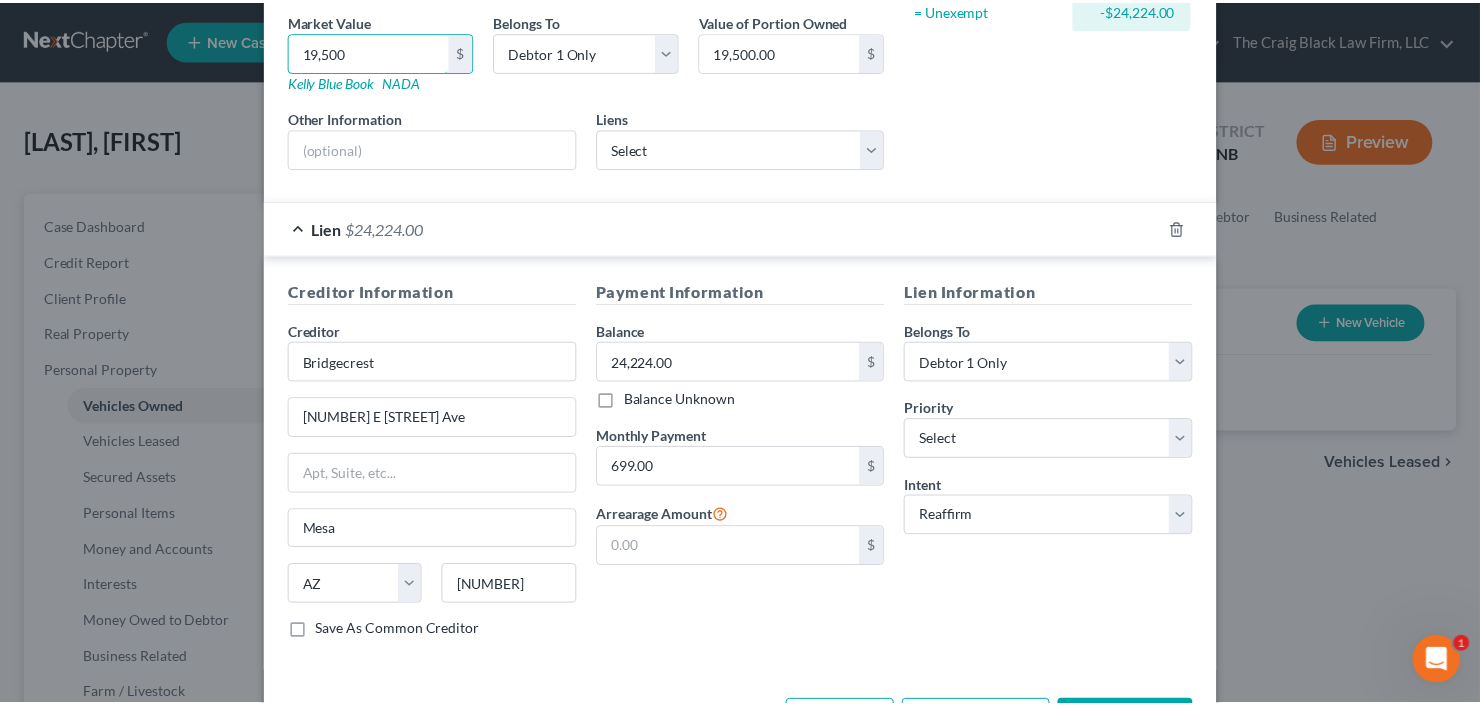scroll, scrollTop: 383, scrollLeft: 0, axis: vertical 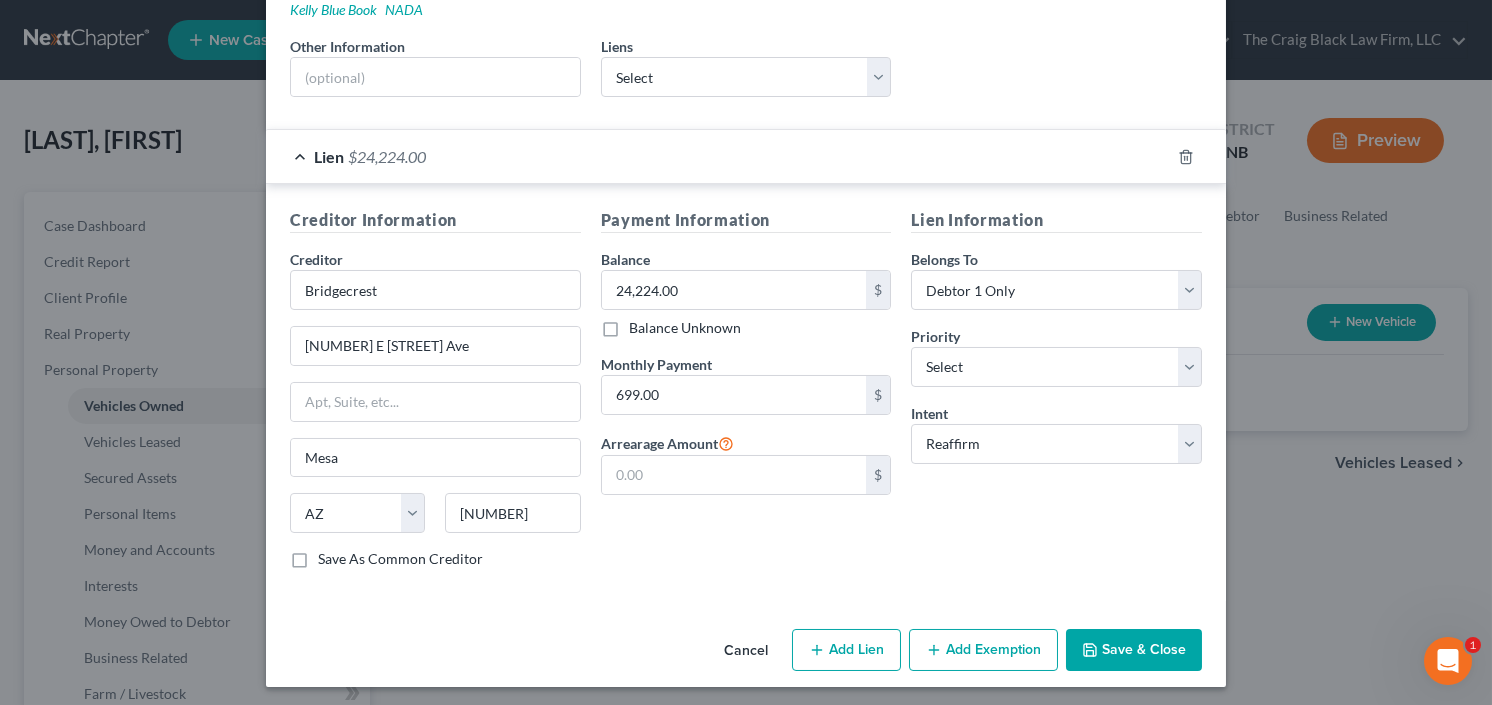 type on "19,500" 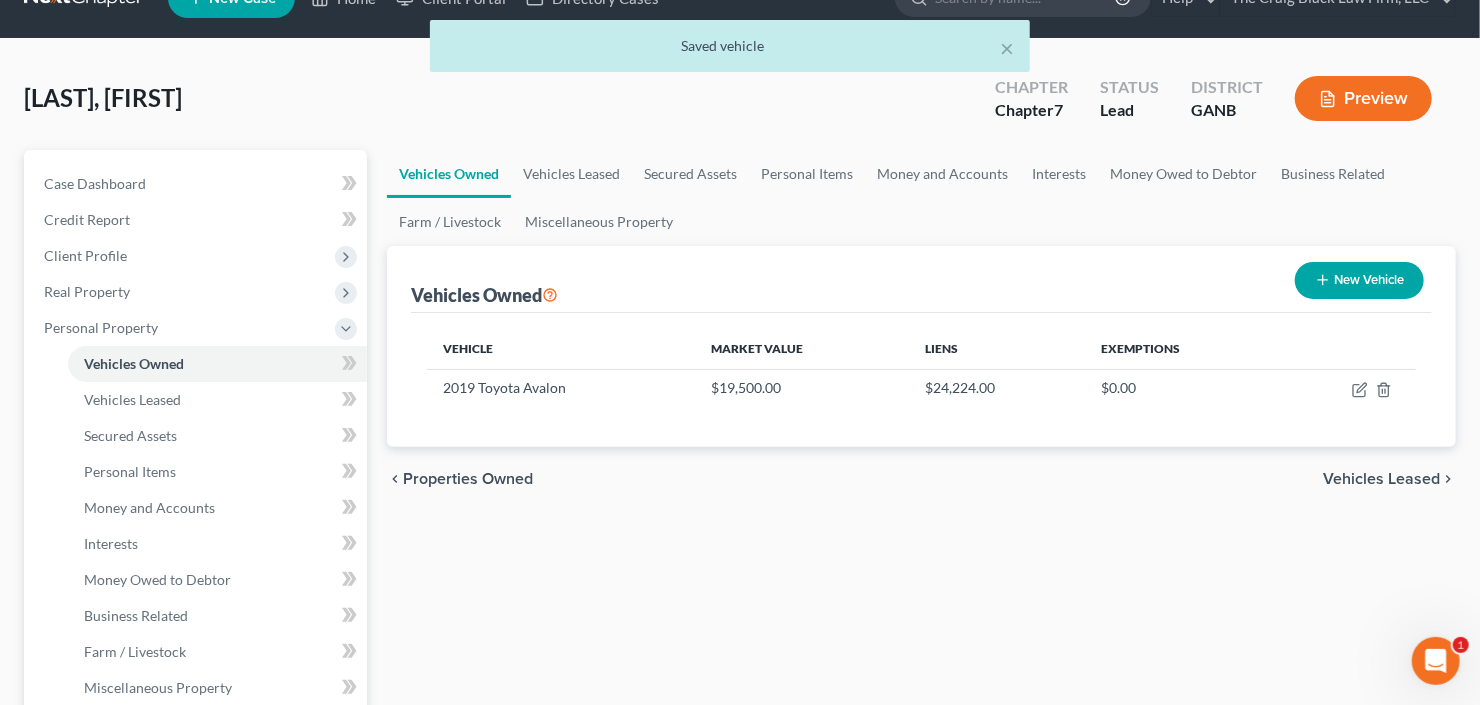 scroll, scrollTop: 80, scrollLeft: 0, axis: vertical 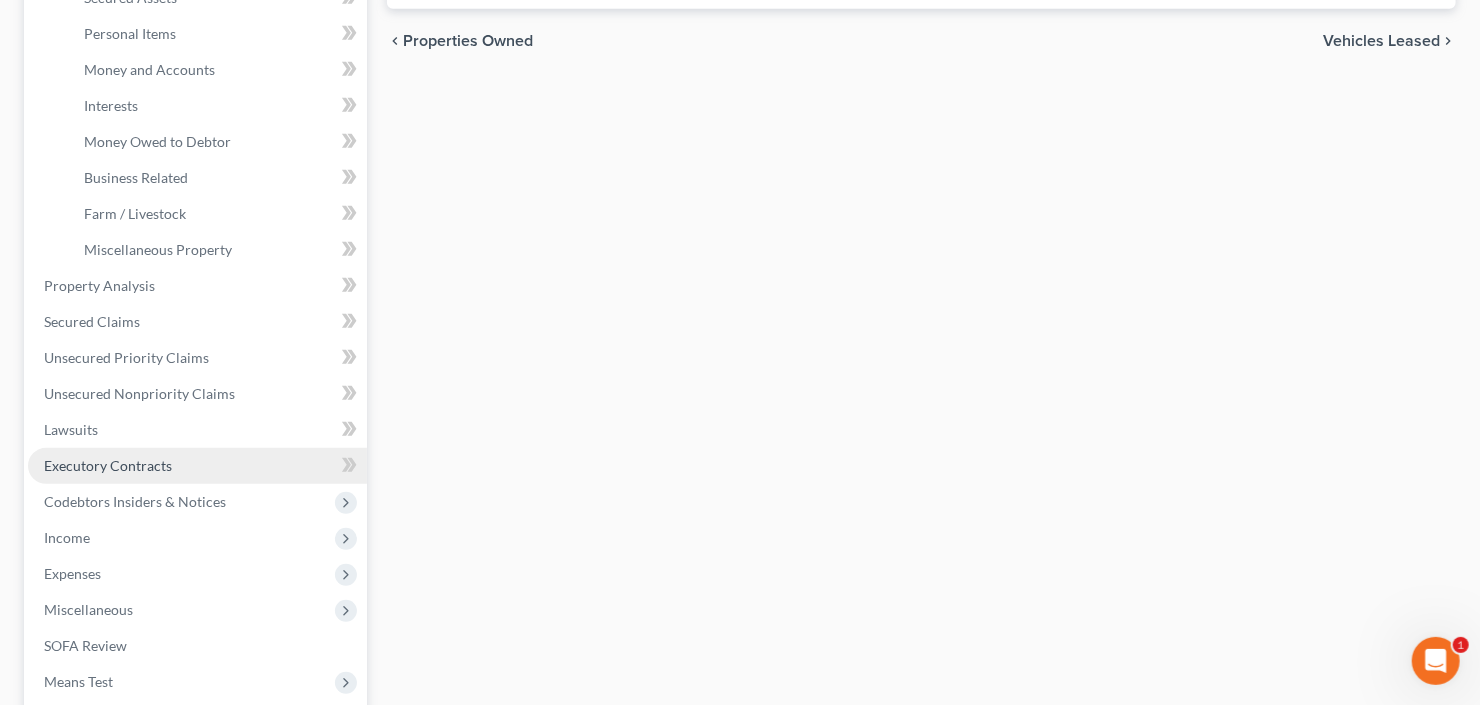 click on "Executory Contracts" at bounding box center (108, 465) 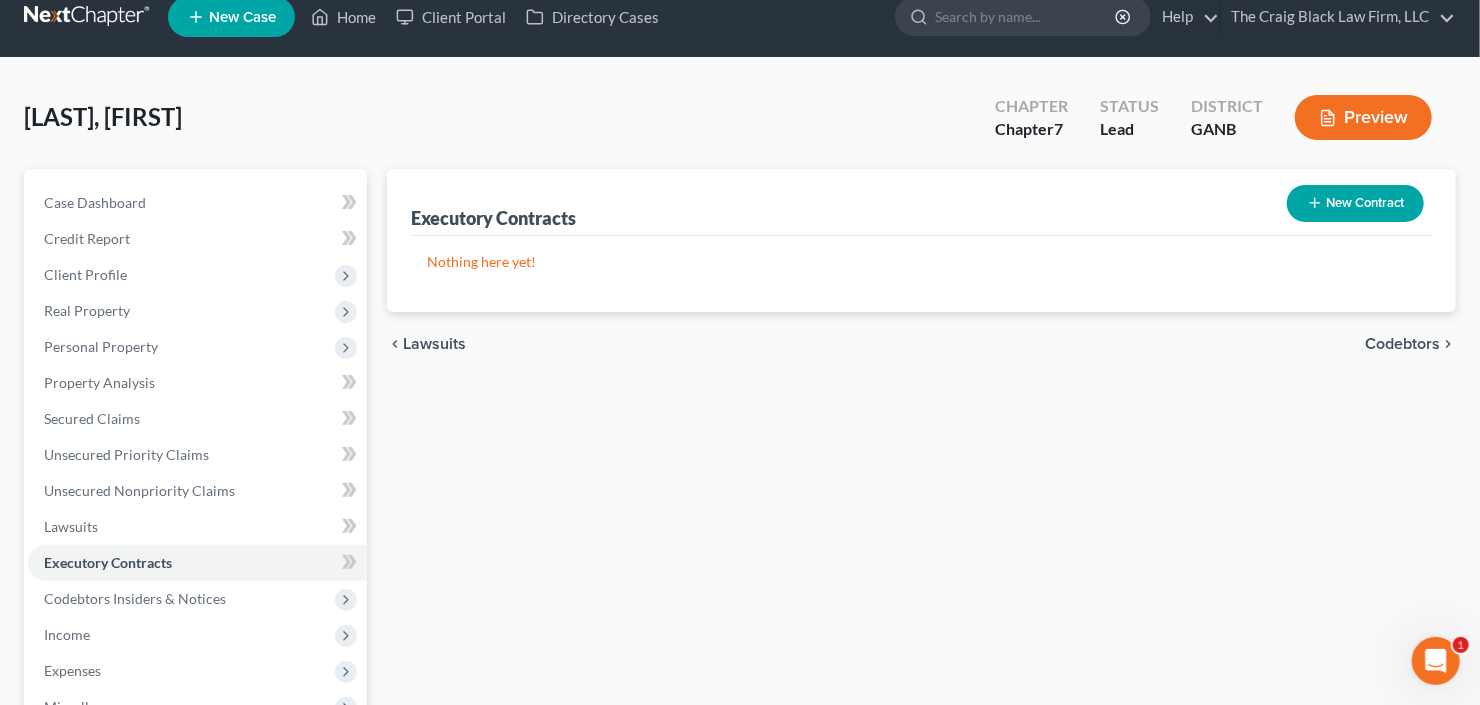 scroll, scrollTop: 0, scrollLeft: 0, axis: both 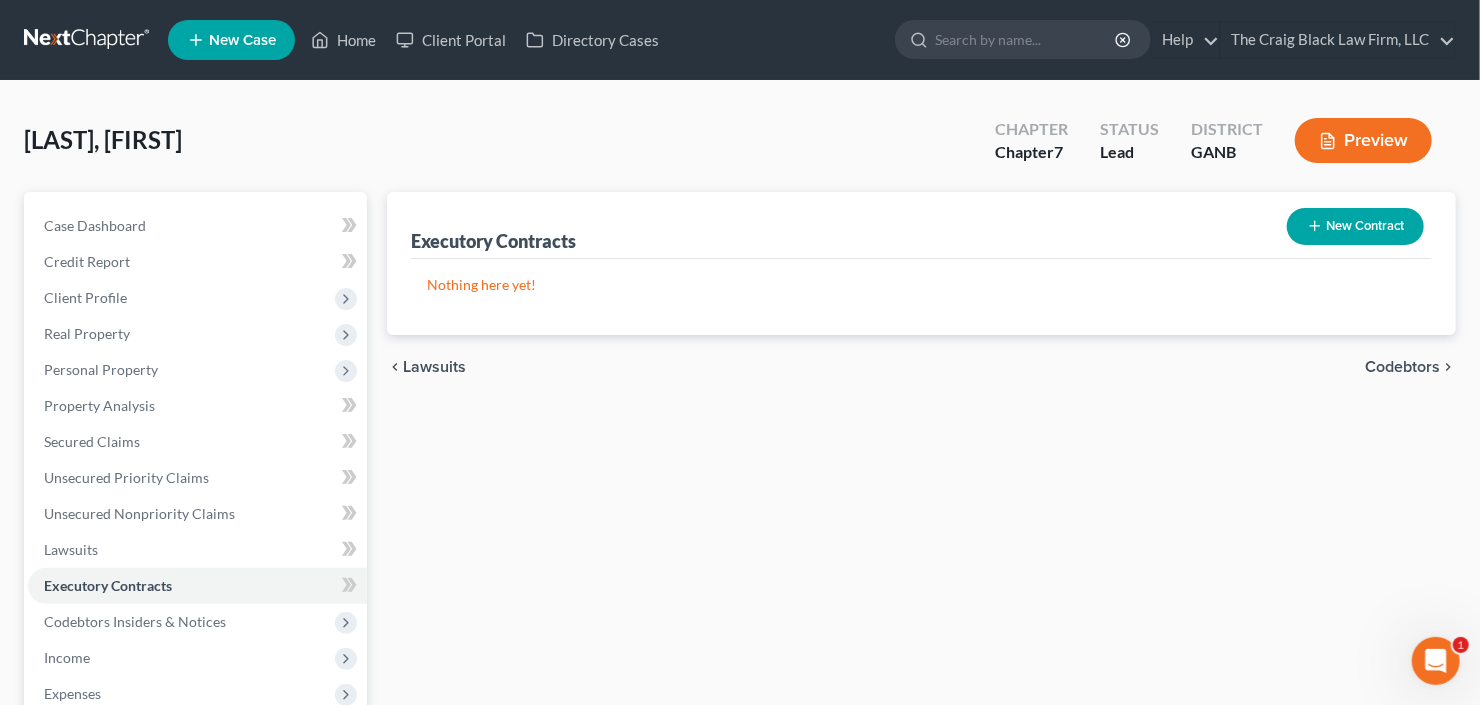 click on "New Contract" at bounding box center [1355, 226] 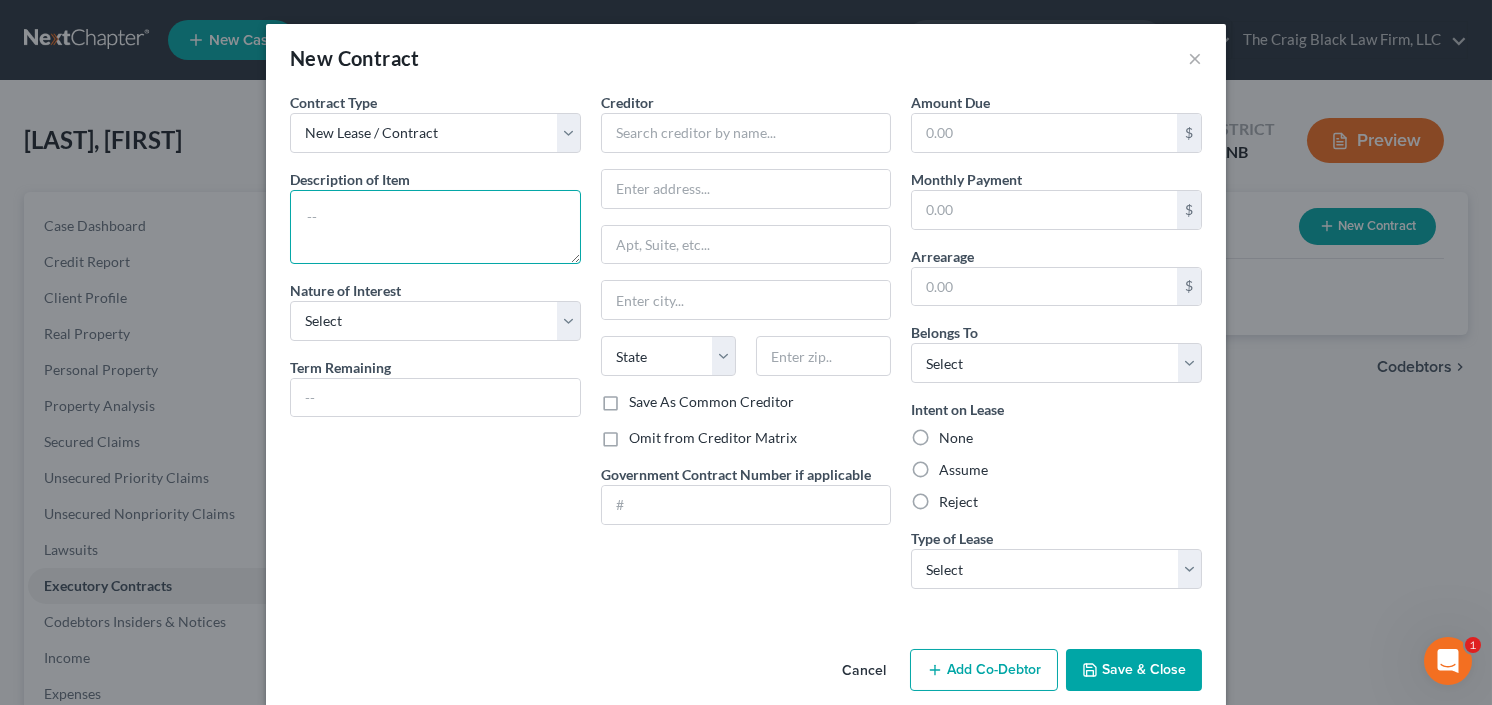 click at bounding box center (435, 227) 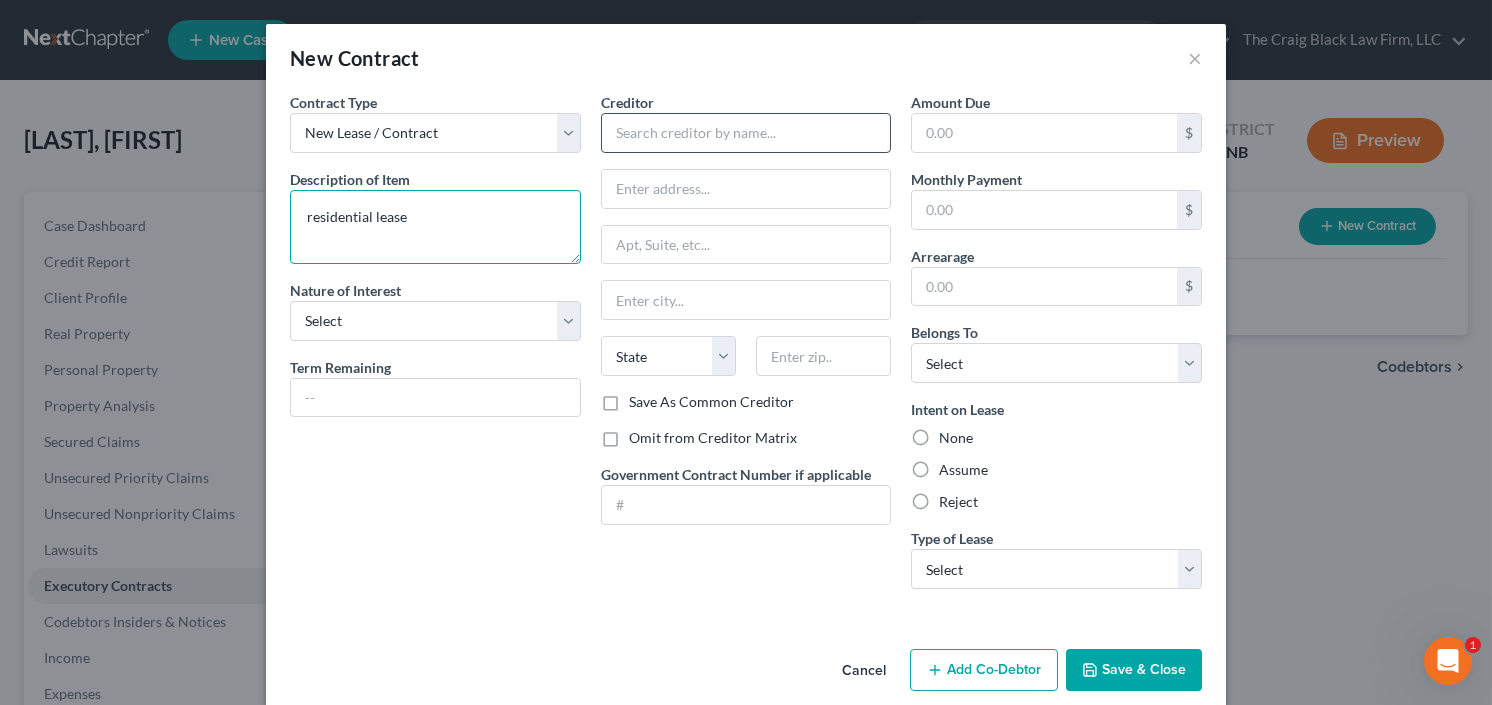 type on "residential lease" 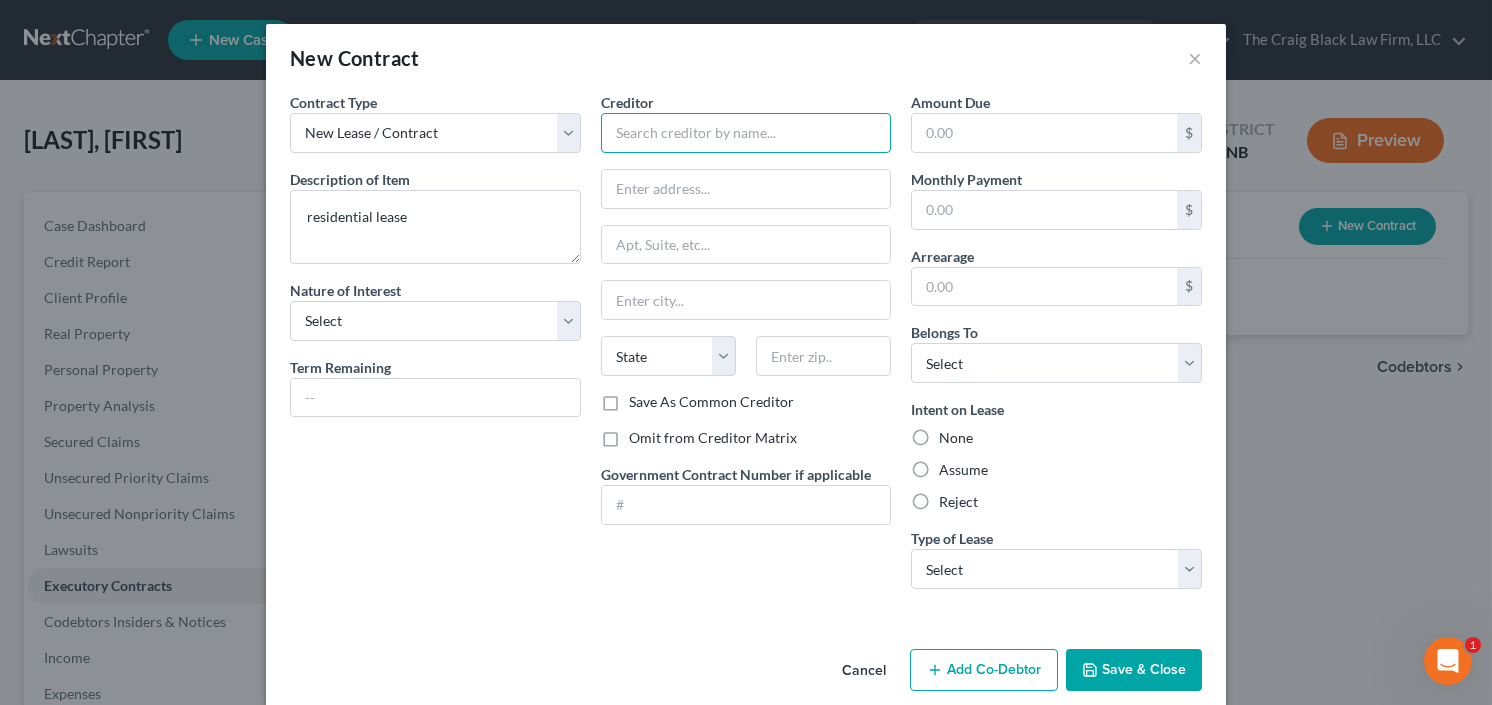 click at bounding box center (746, 133) 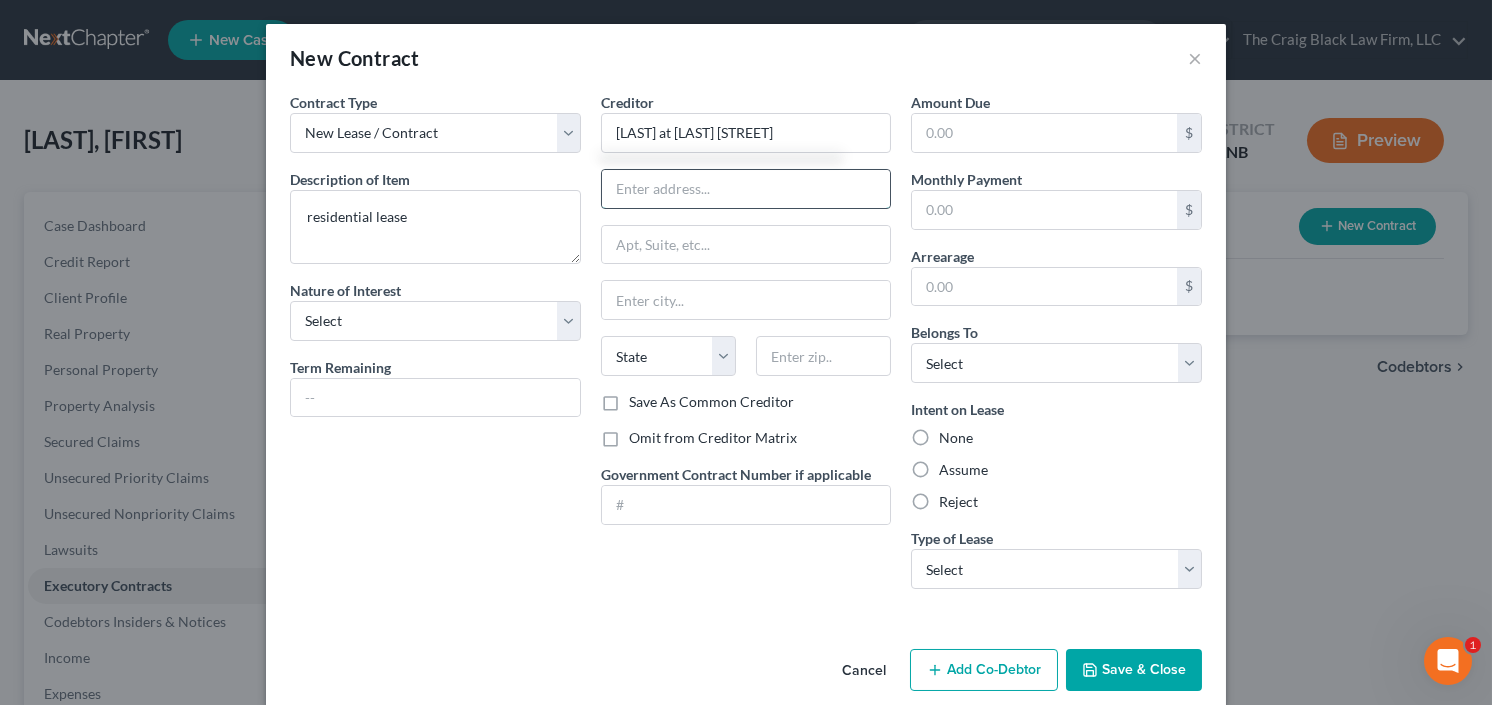click at bounding box center [746, 189] 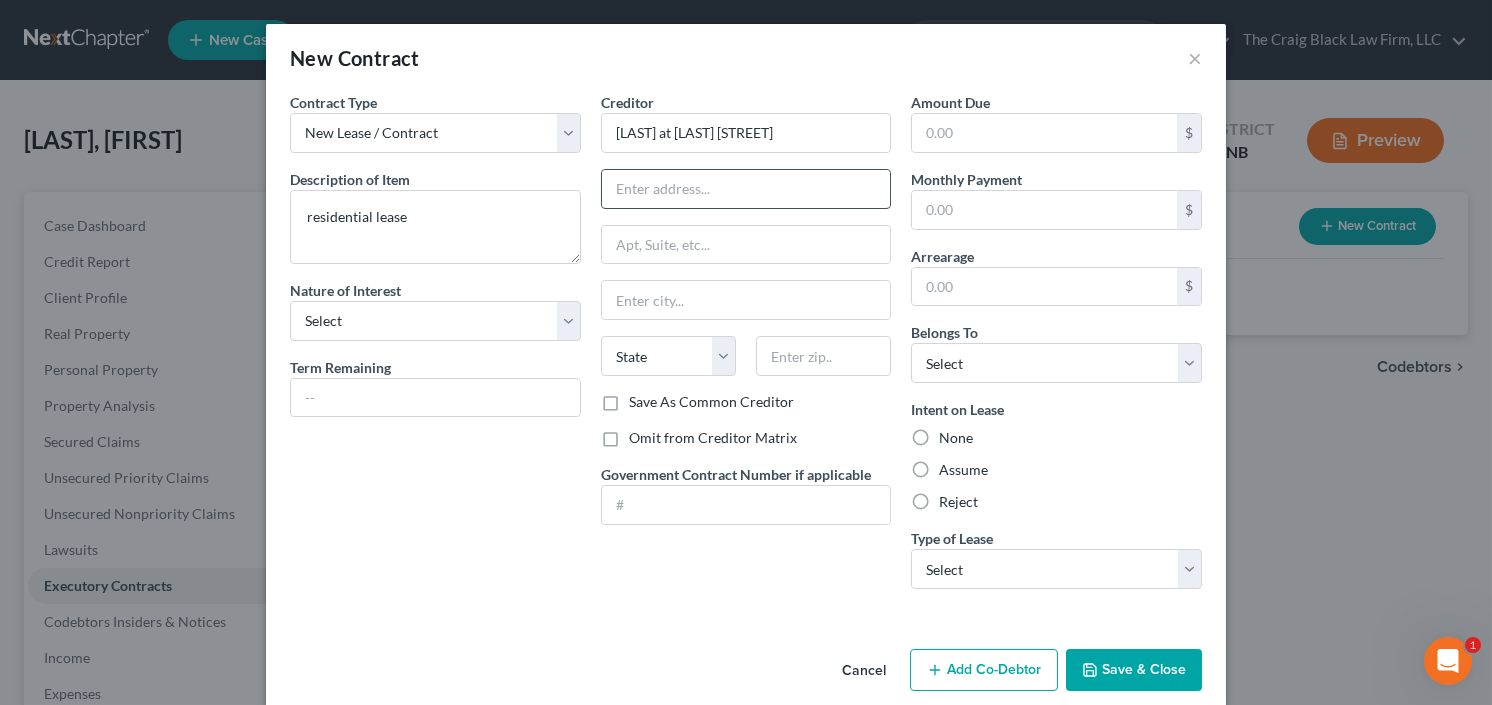 type on "Residences at McGinnis Ferry" 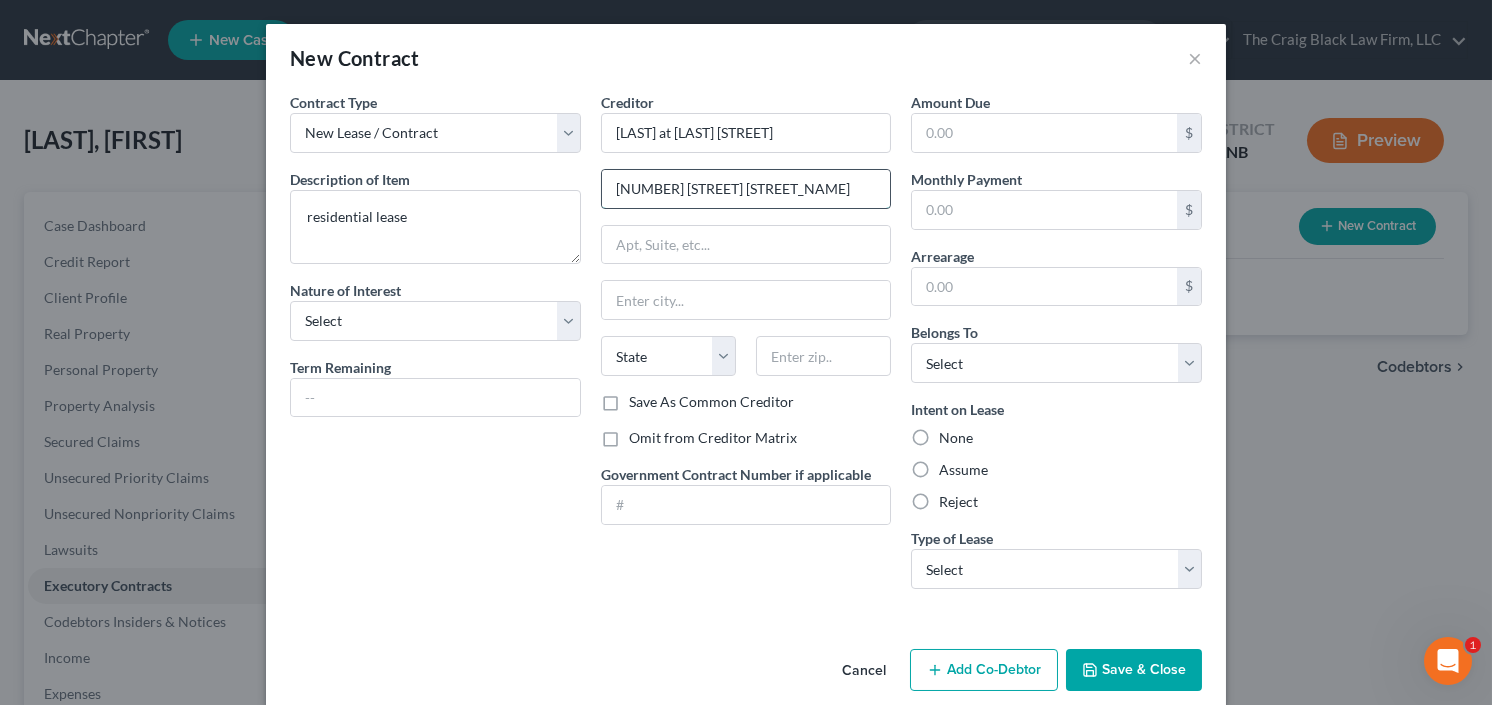 type on "4021 Mcginnis Ferry Rd" 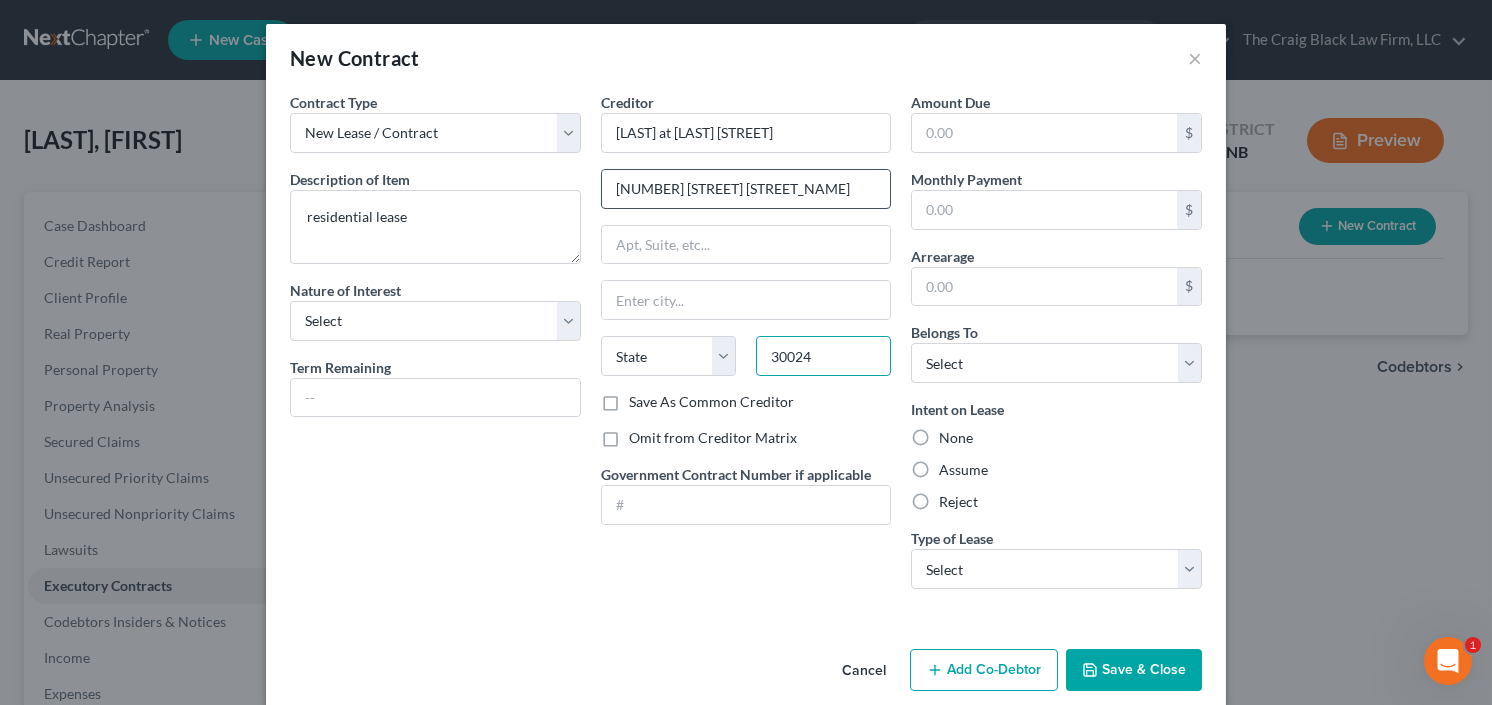type on "30024" 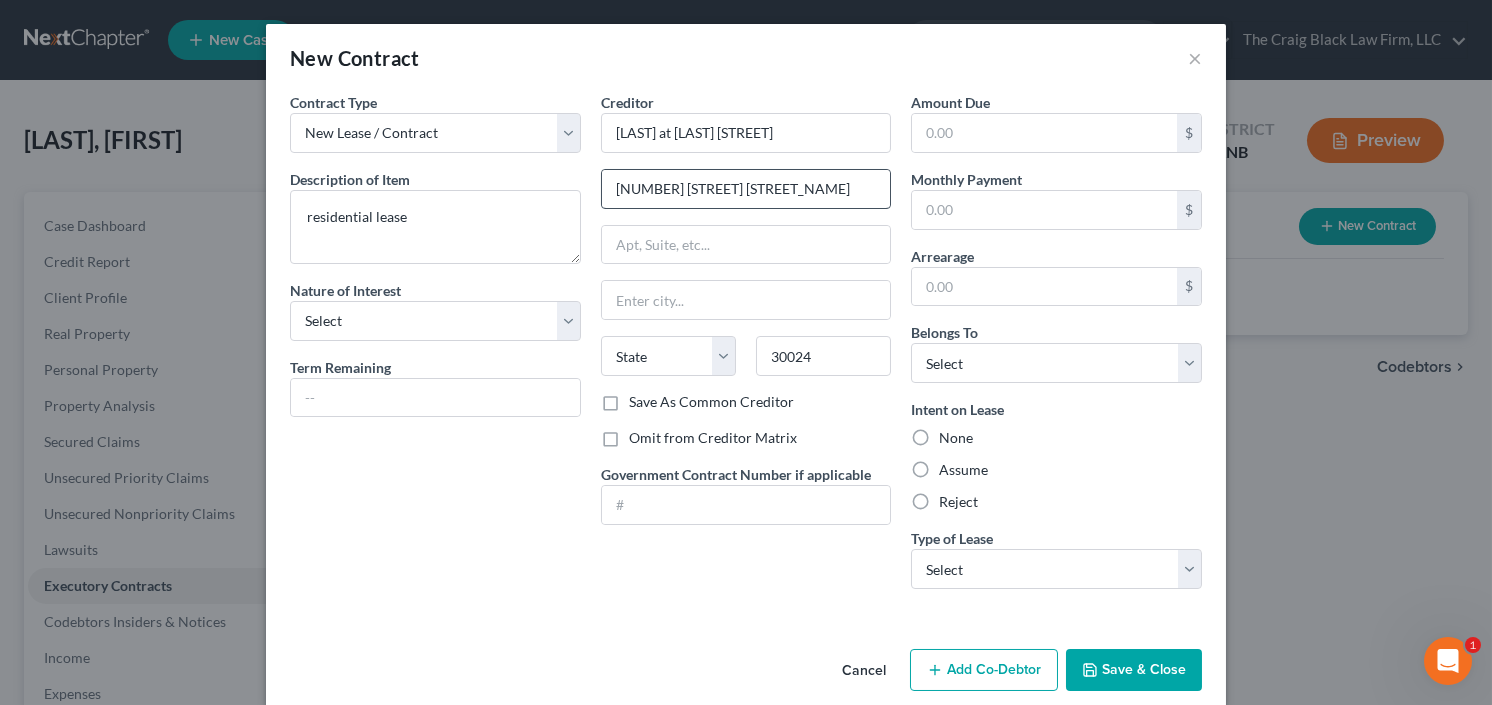 type on "Suwanee" 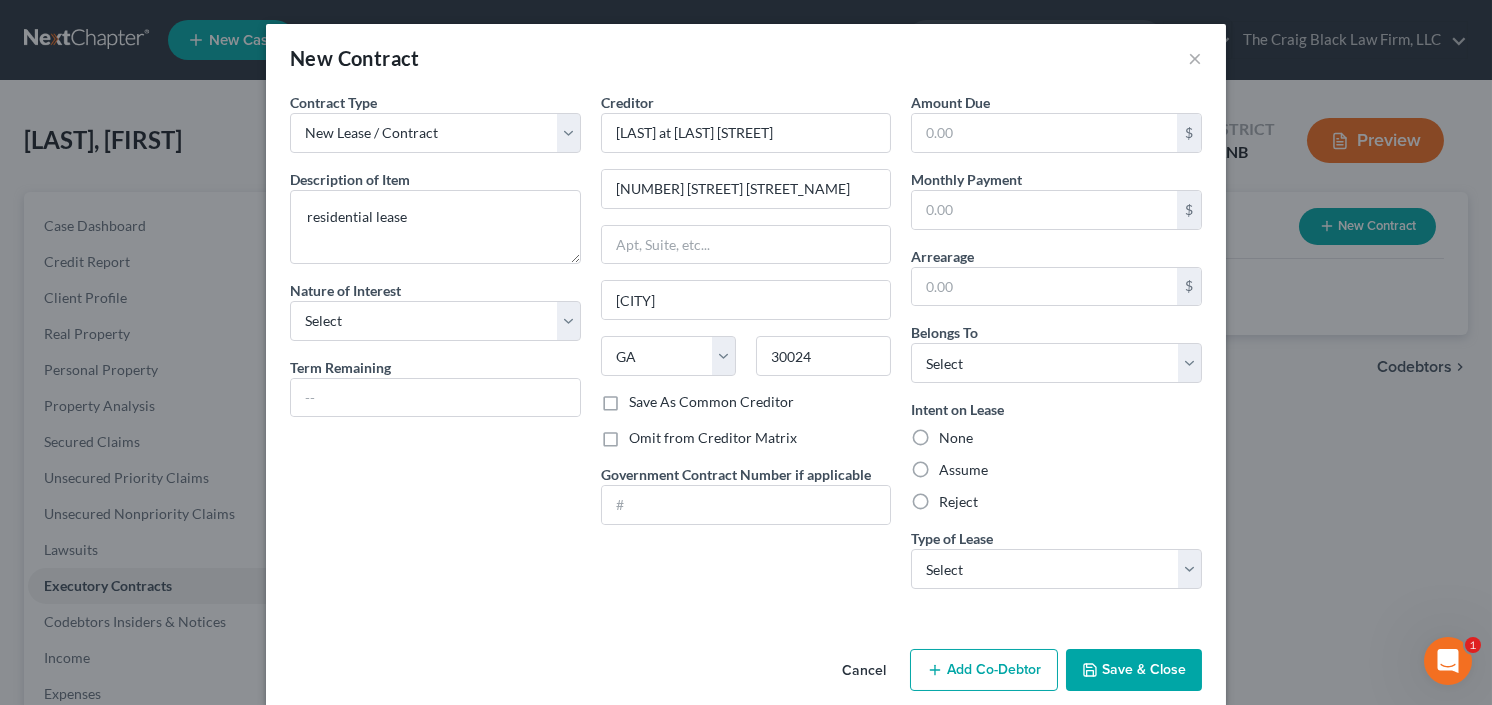 click on "Assume" at bounding box center (963, 470) 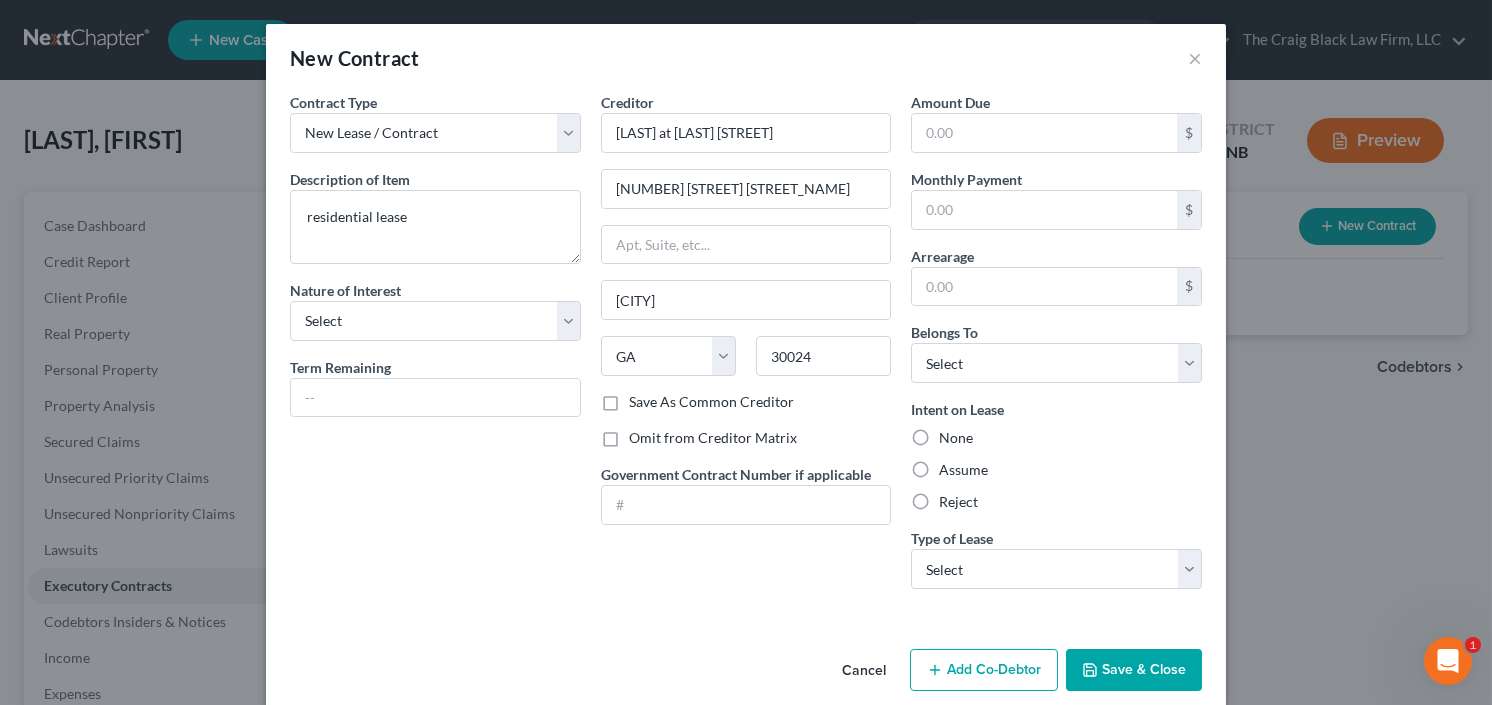 click on "Assume" at bounding box center [953, 466] 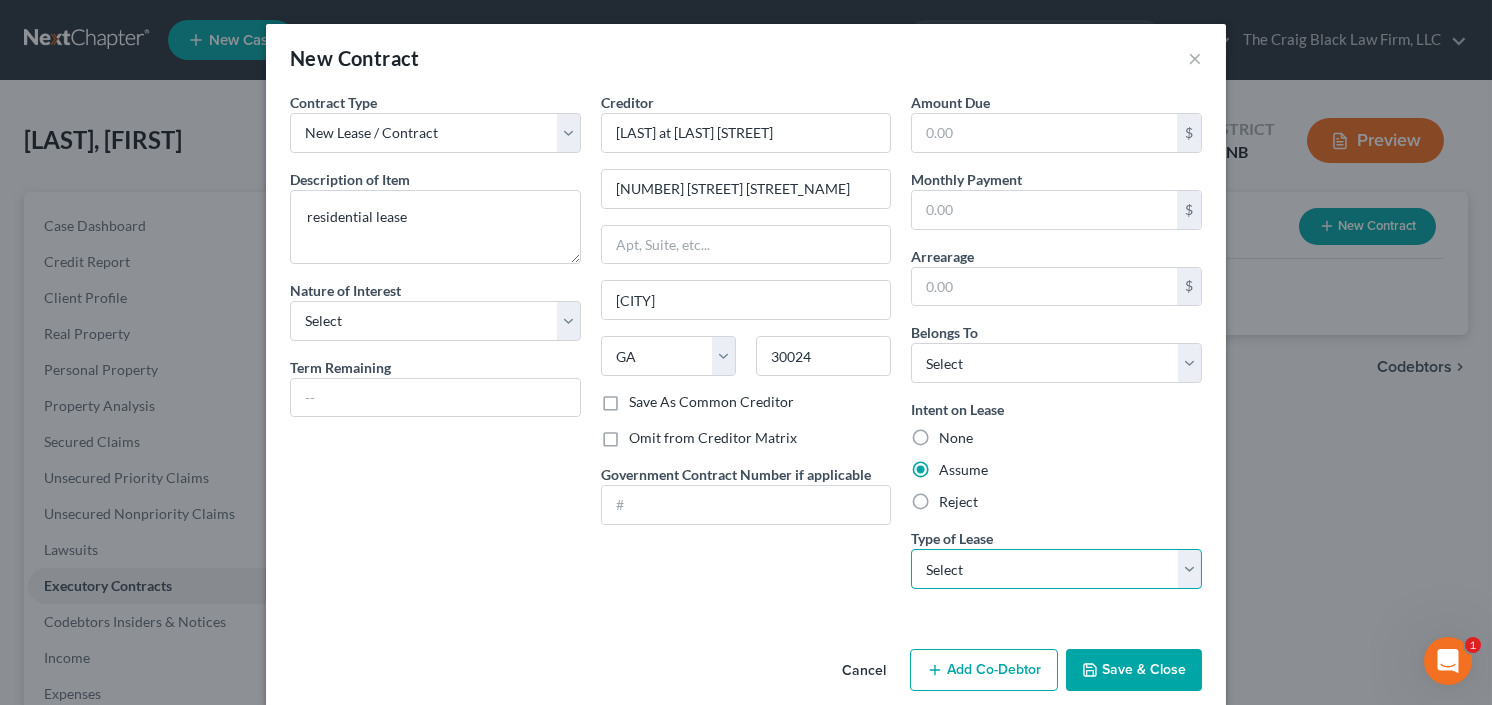click on "Select Real Estate Car Other" at bounding box center [1056, 569] 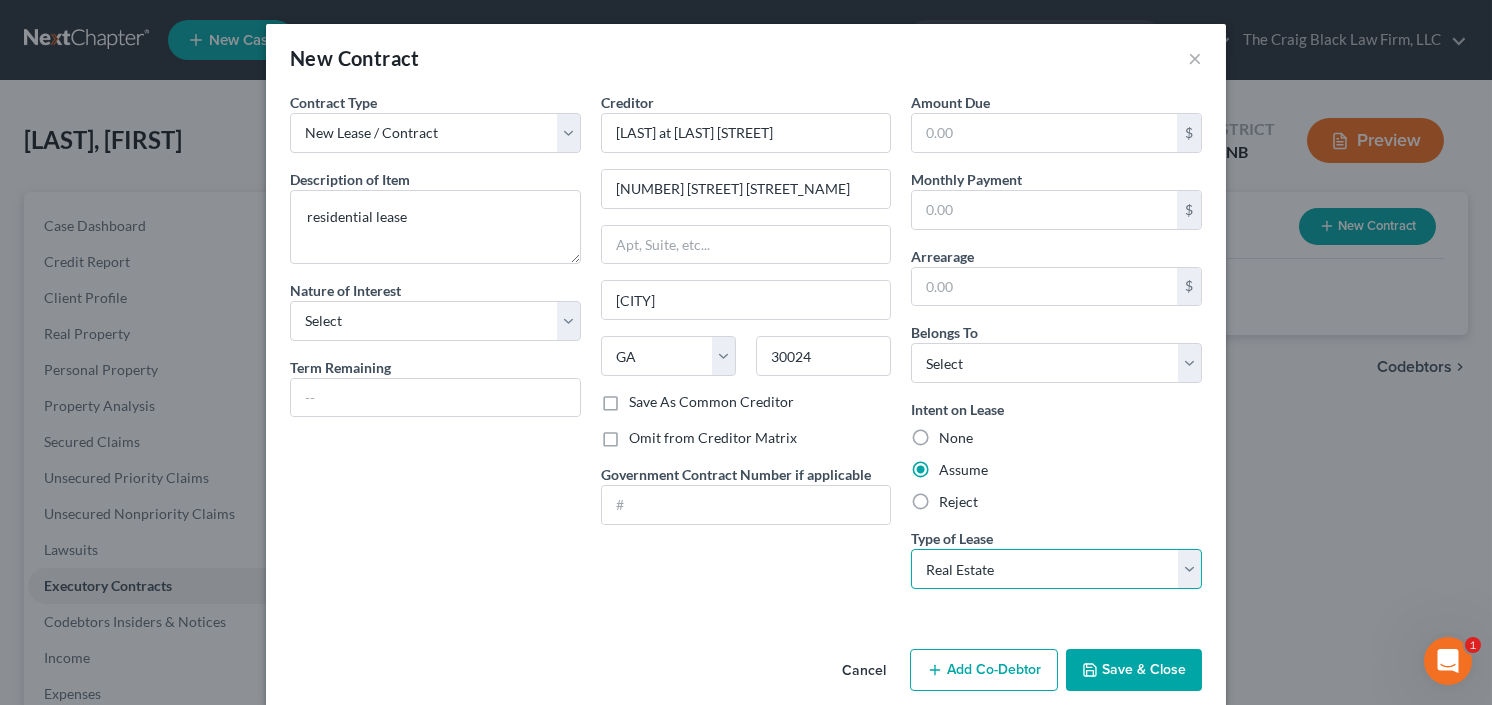 click on "Select Real Estate Car Other" at bounding box center (1056, 569) 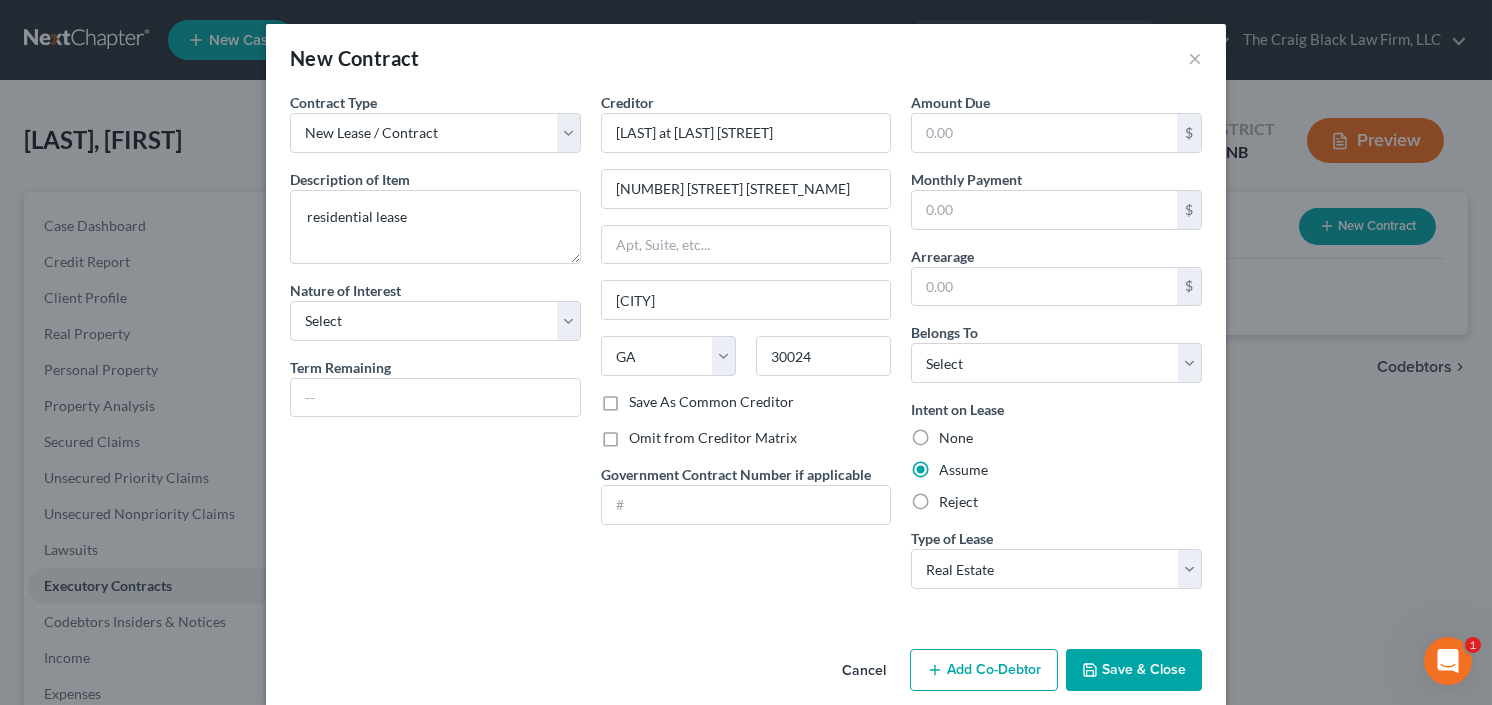 click on "Save & Close" at bounding box center [1134, 670] 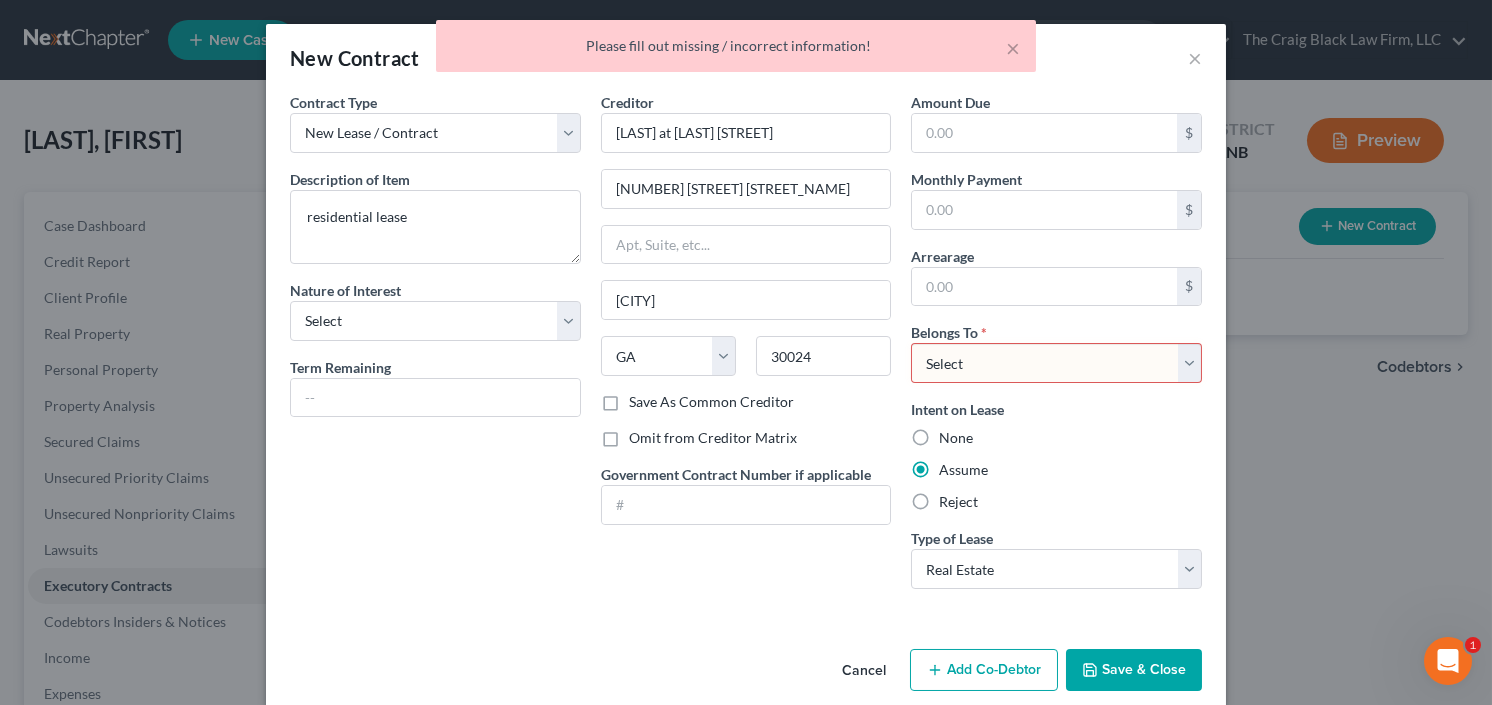 click on "Select Debtor 1 Only Debtor 2 Only Debtor 1 And Debtor 2 Only At Least One Of The Debtors And Another Community Property" at bounding box center [1056, 363] 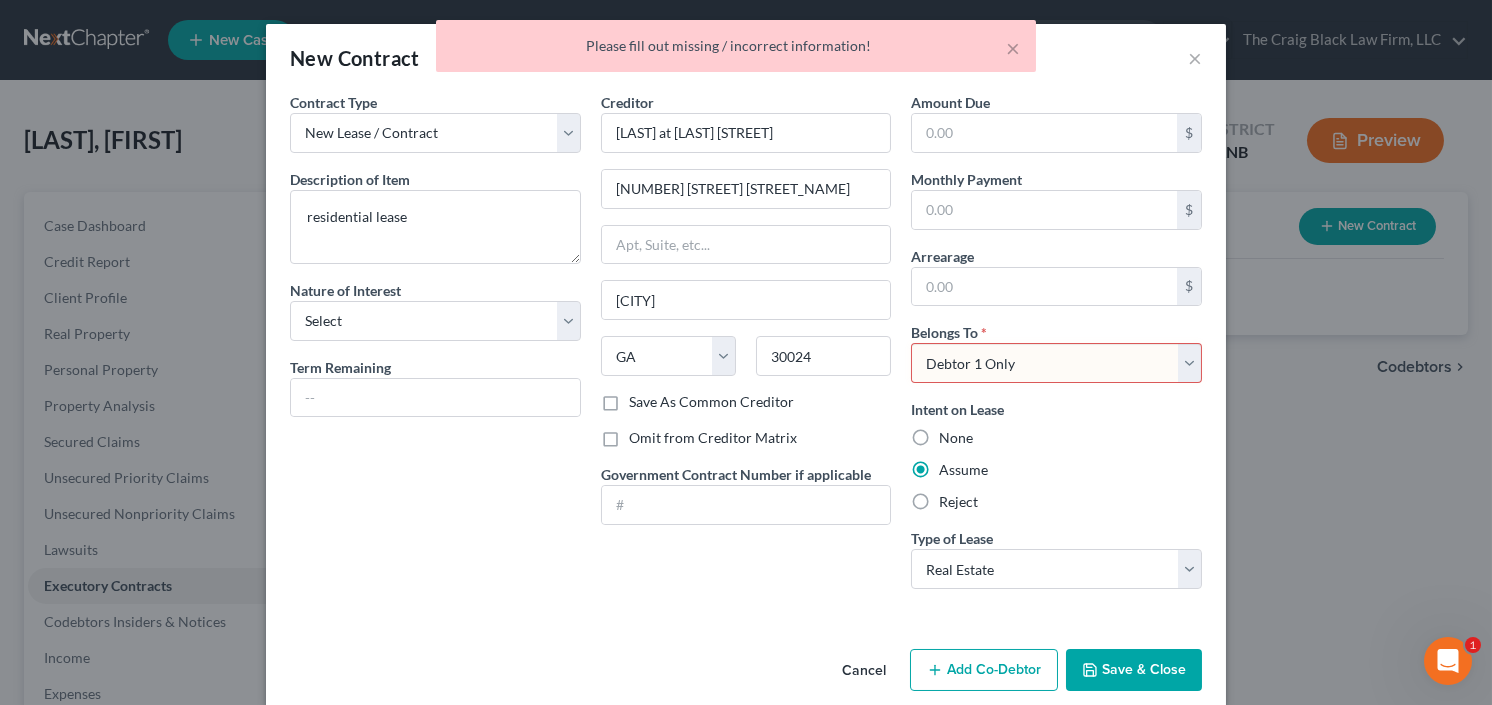 click on "Select Debtor 1 Only Debtor 2 Only Debtor 1 And Debtor 2 Only At Least One Of The Debtors And Another Community Property" at bounding box center (1056, 363) 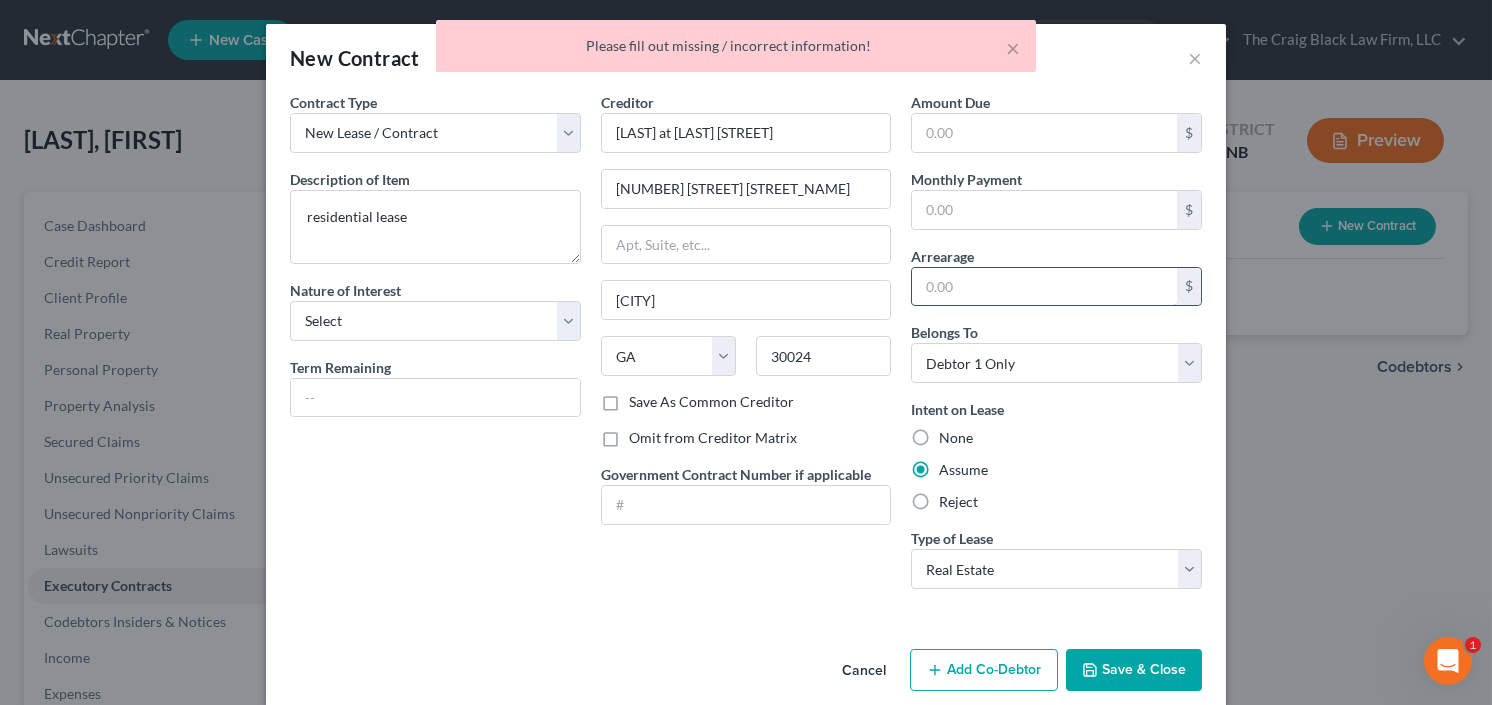 click at bounding box center (1044, 287) 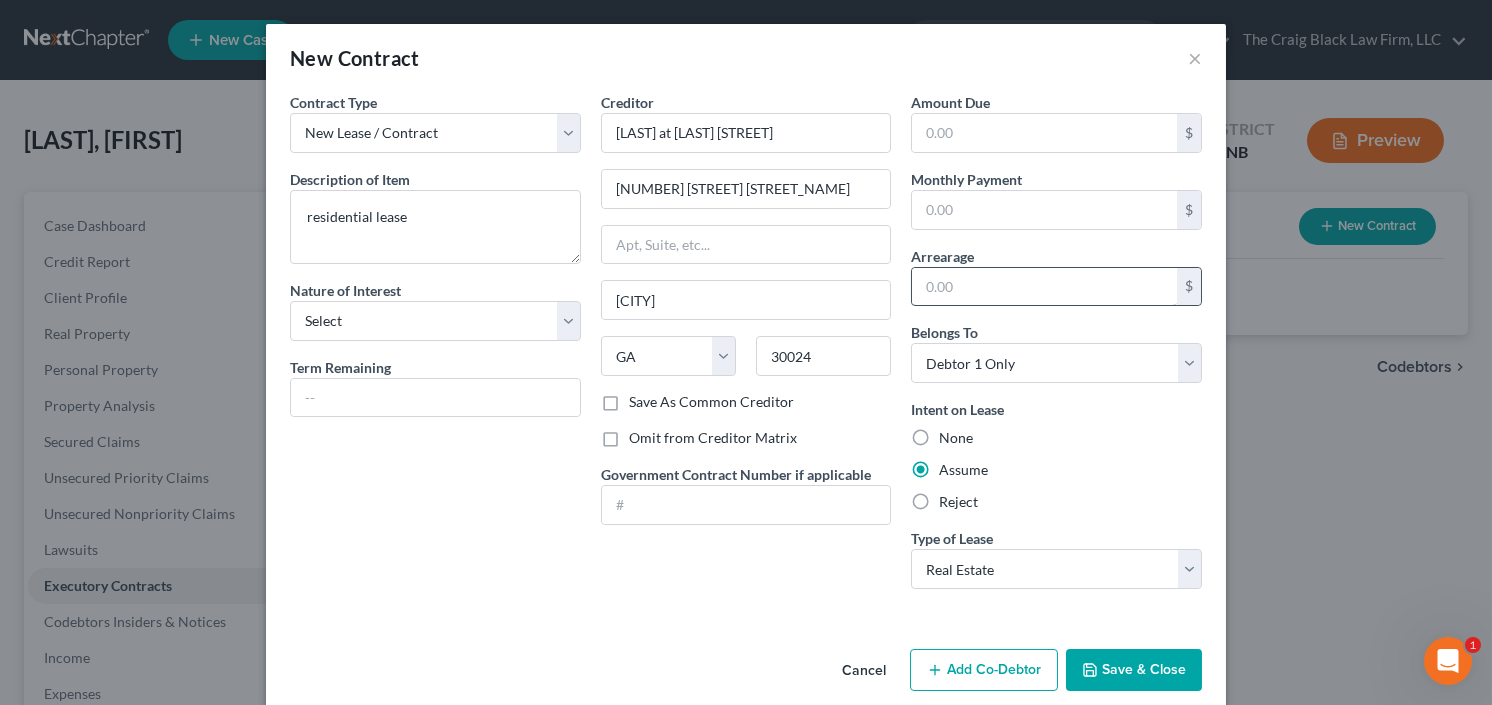 click at bounding box center (1044, 287) 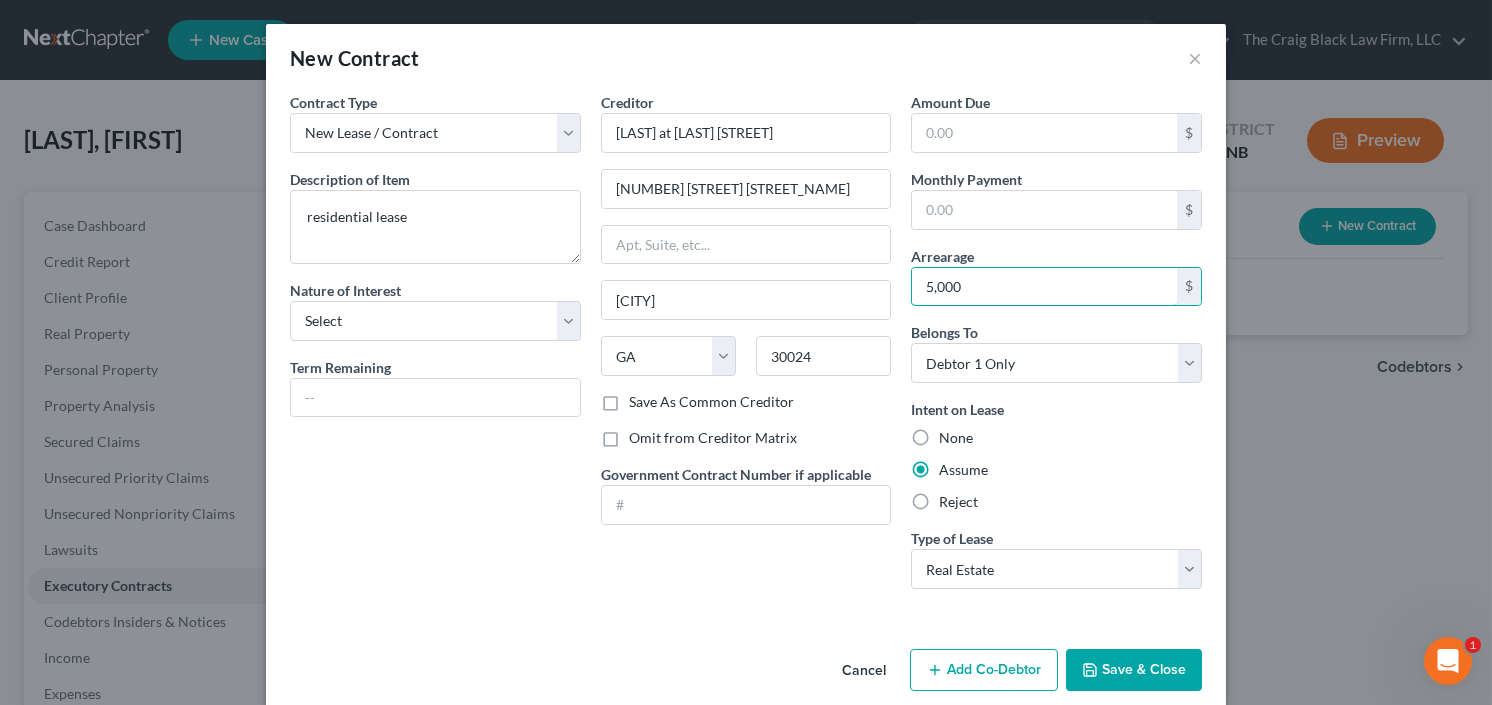 type on "5,000" 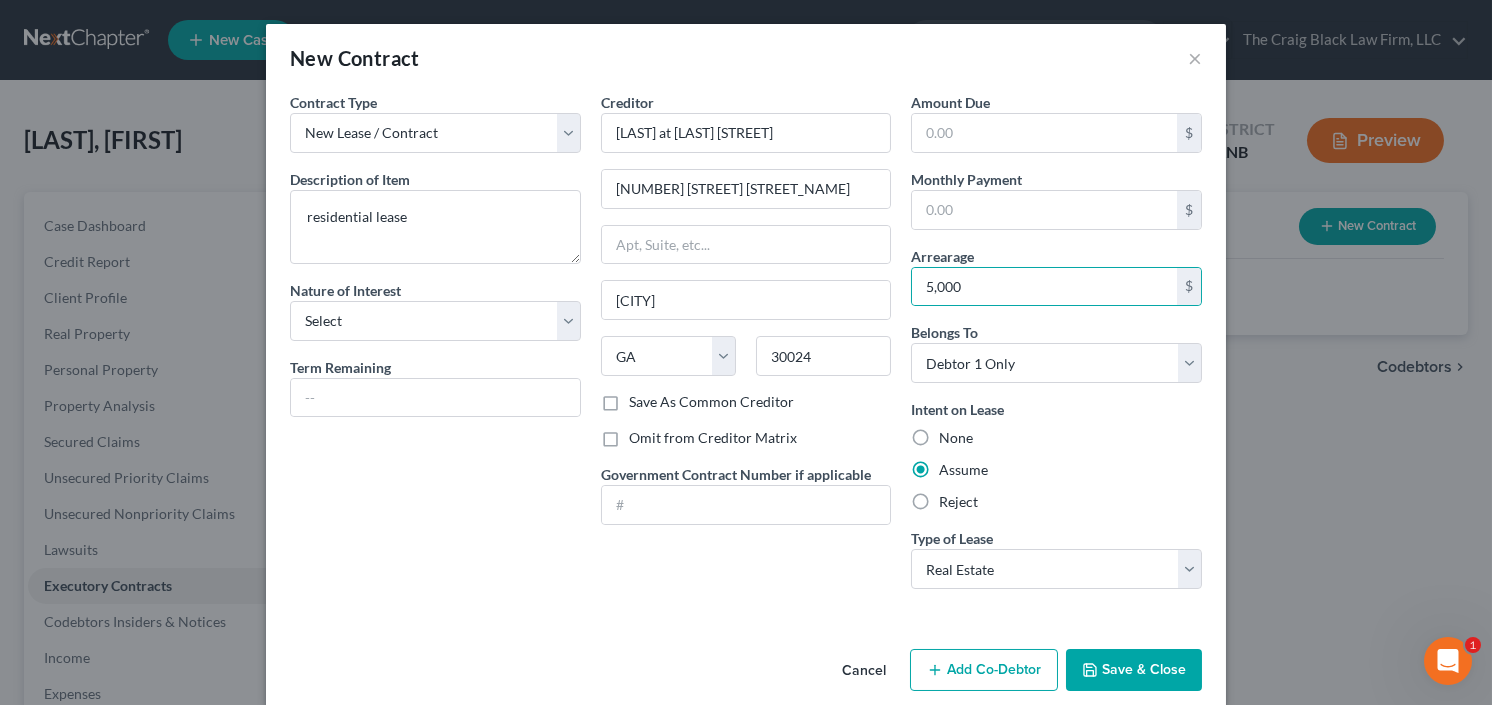 click on "Save & Close" at bounding box center (1134, 670) 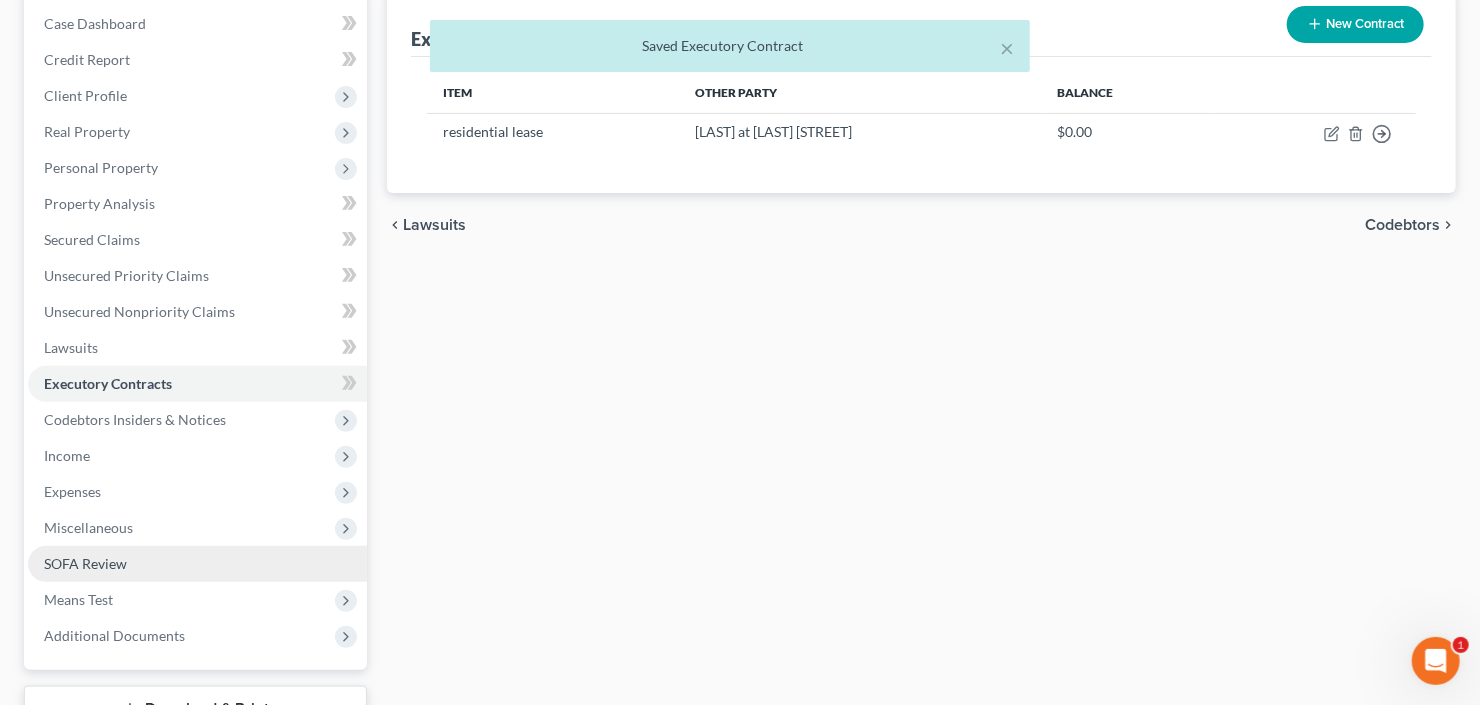 scroll, scrollTop: 320, scrollLeft: 0, axis: vertical 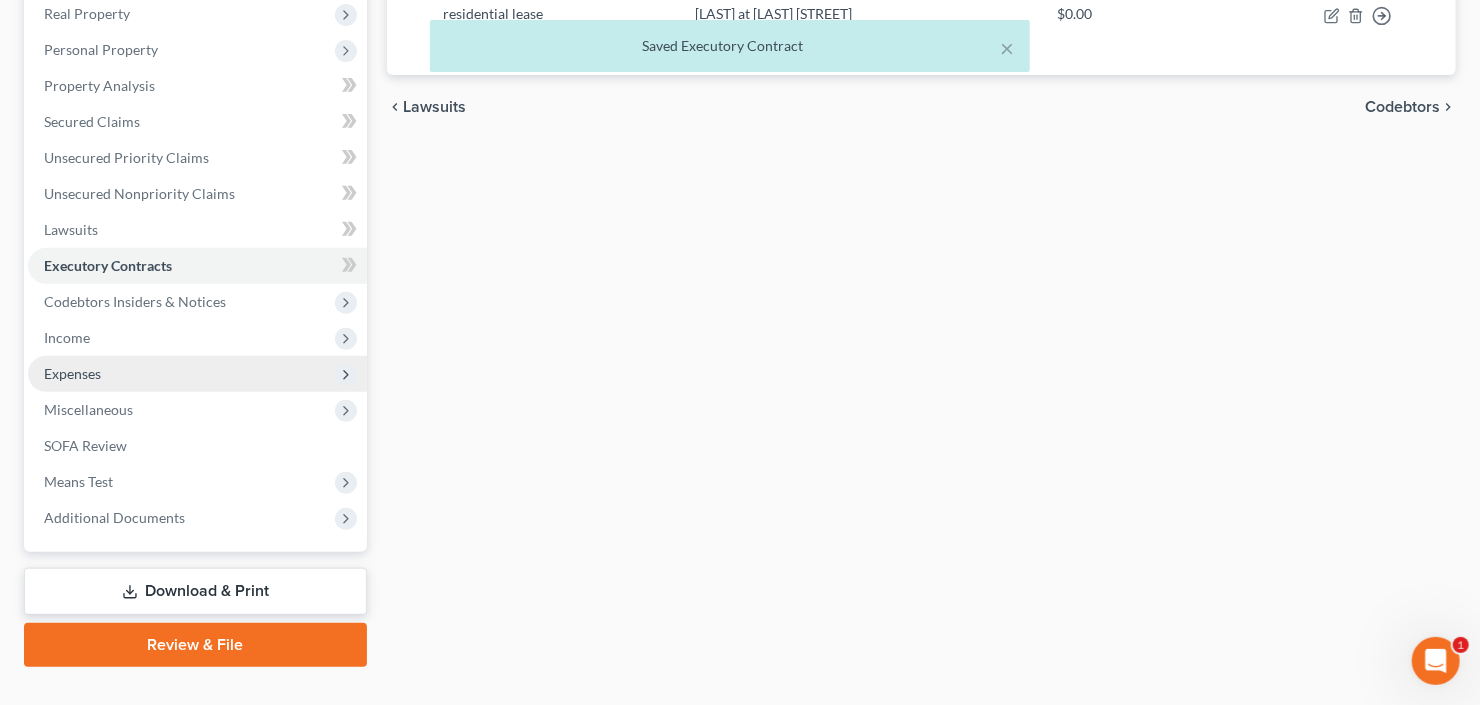 click on "Expenses" at bounding box center (72, 373) 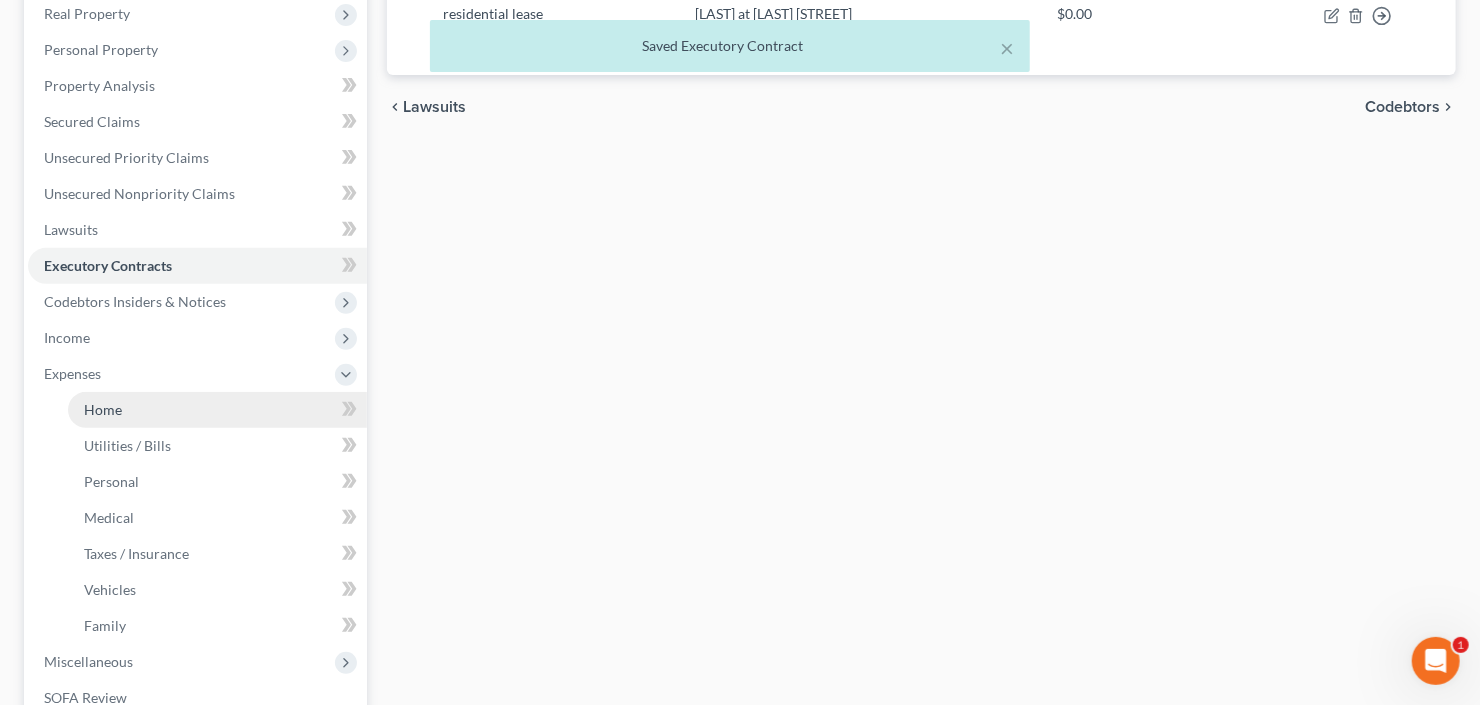 click on "Home" at bounding box center [217, 410] 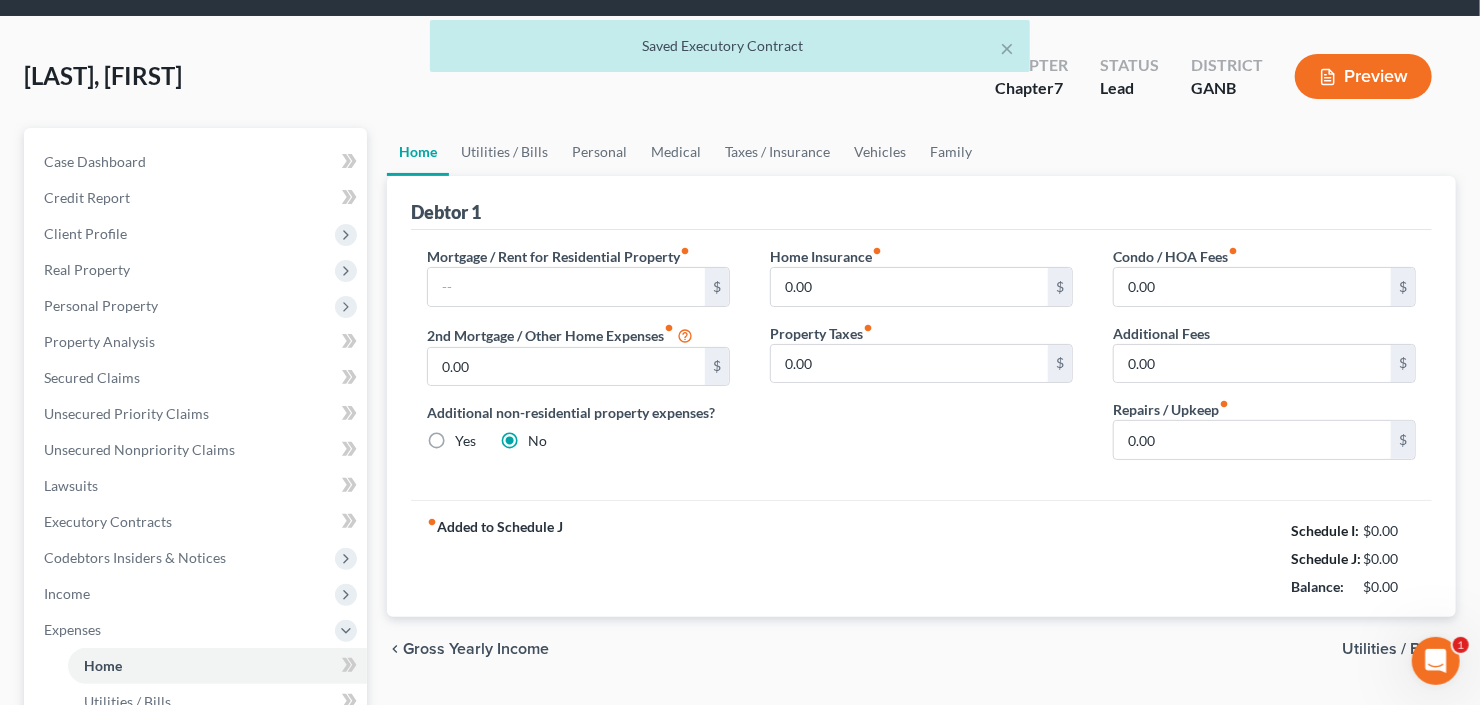 scroll, scrollTop: 0, scrollLeft: 0, axis: both 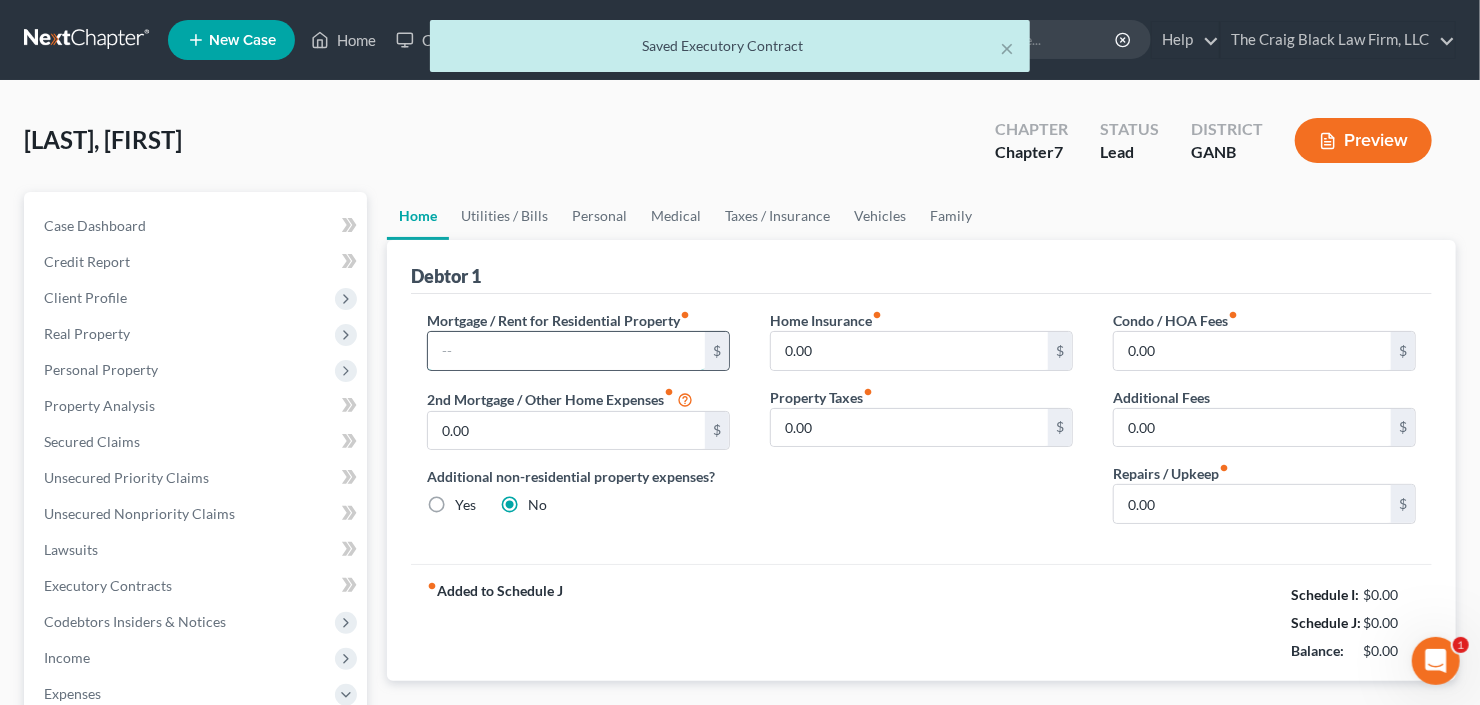 click at bounding box center [566, 351] 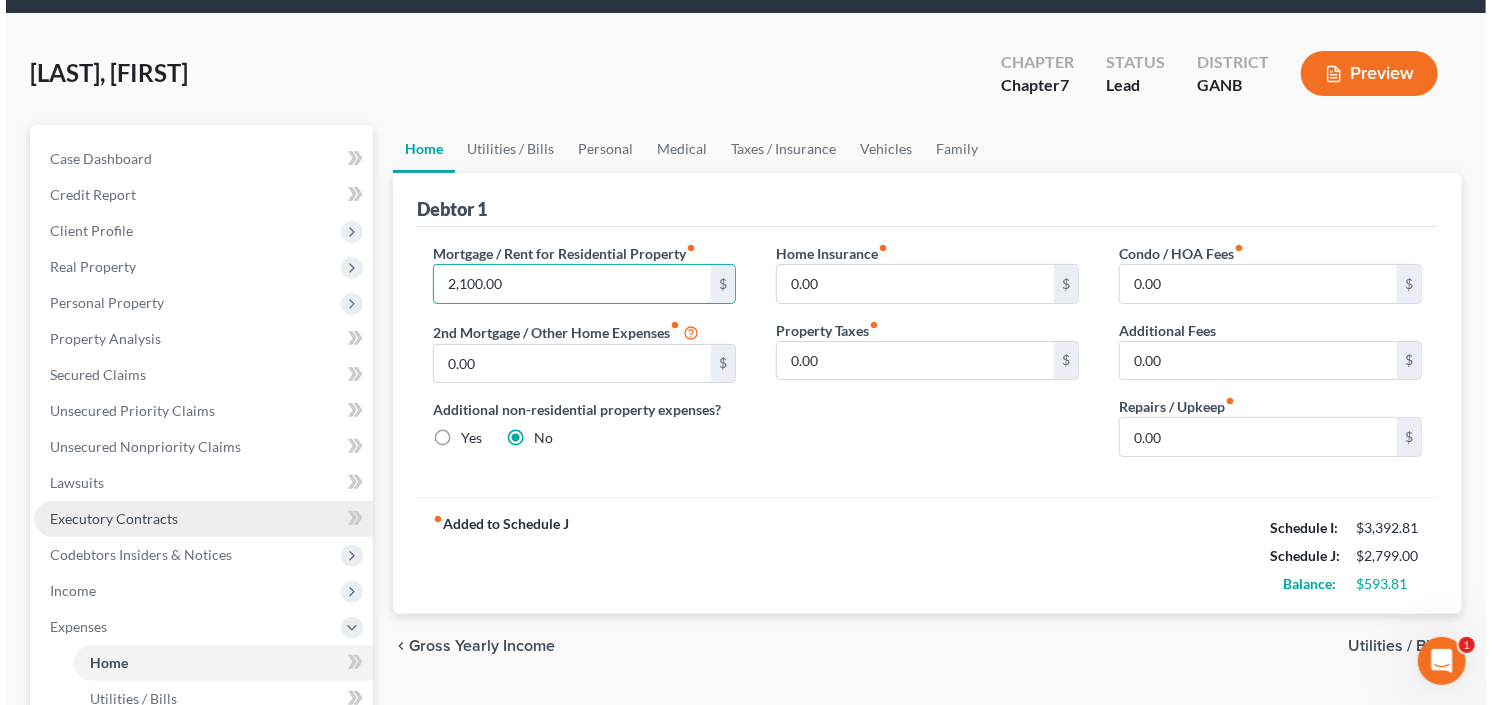 scroll, scrollTop: 160, scrollLeft: 0, axis: vertical 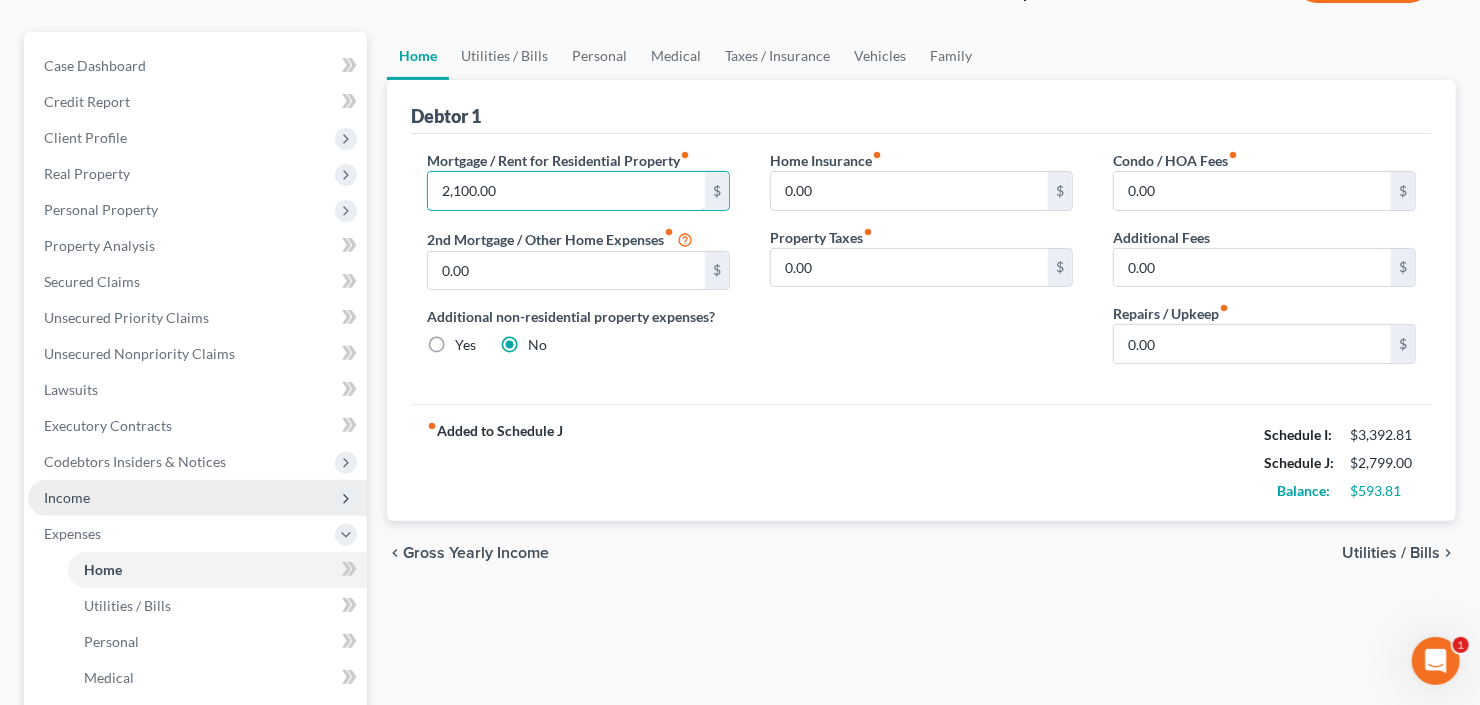 type on "2,100.00" 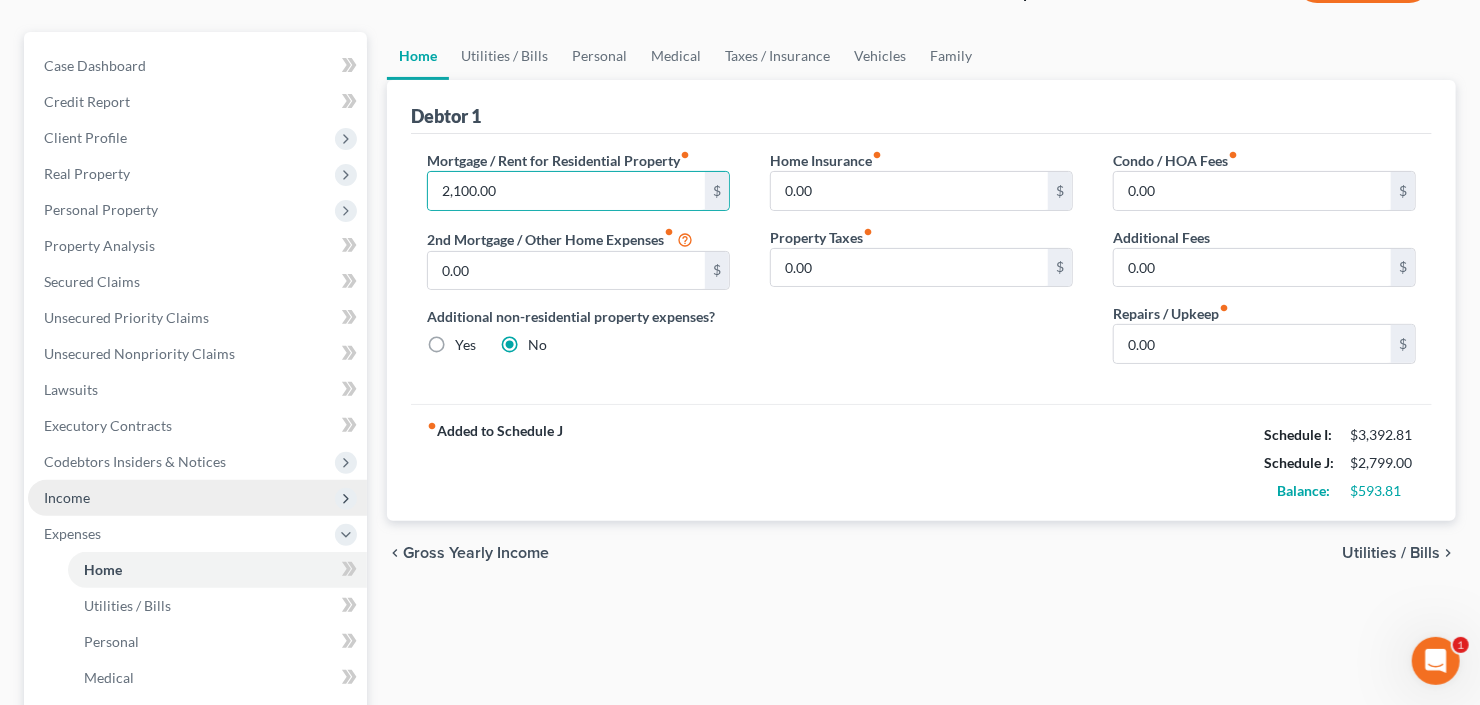 click on "Income" at bounding box center (197, 498) 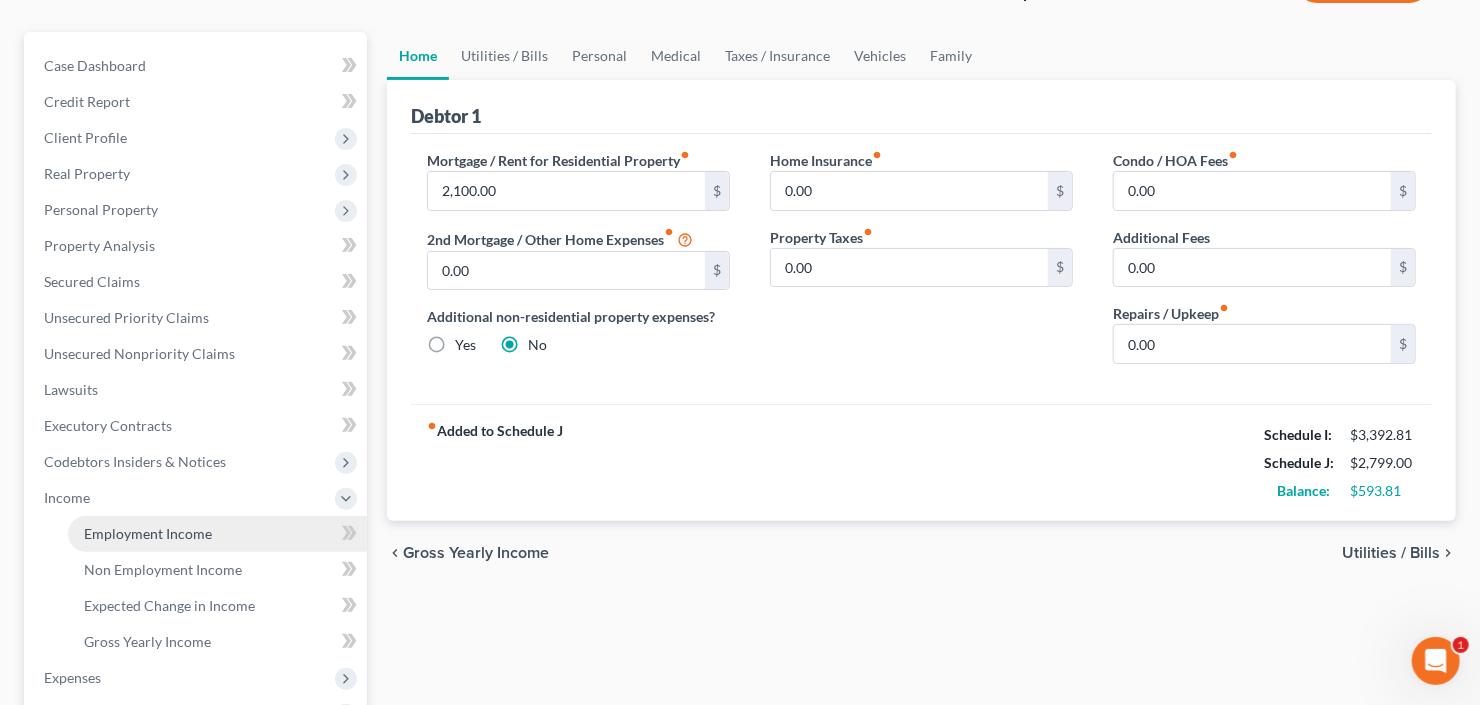 click on "Employment Income" at bounding box center [148, 533] 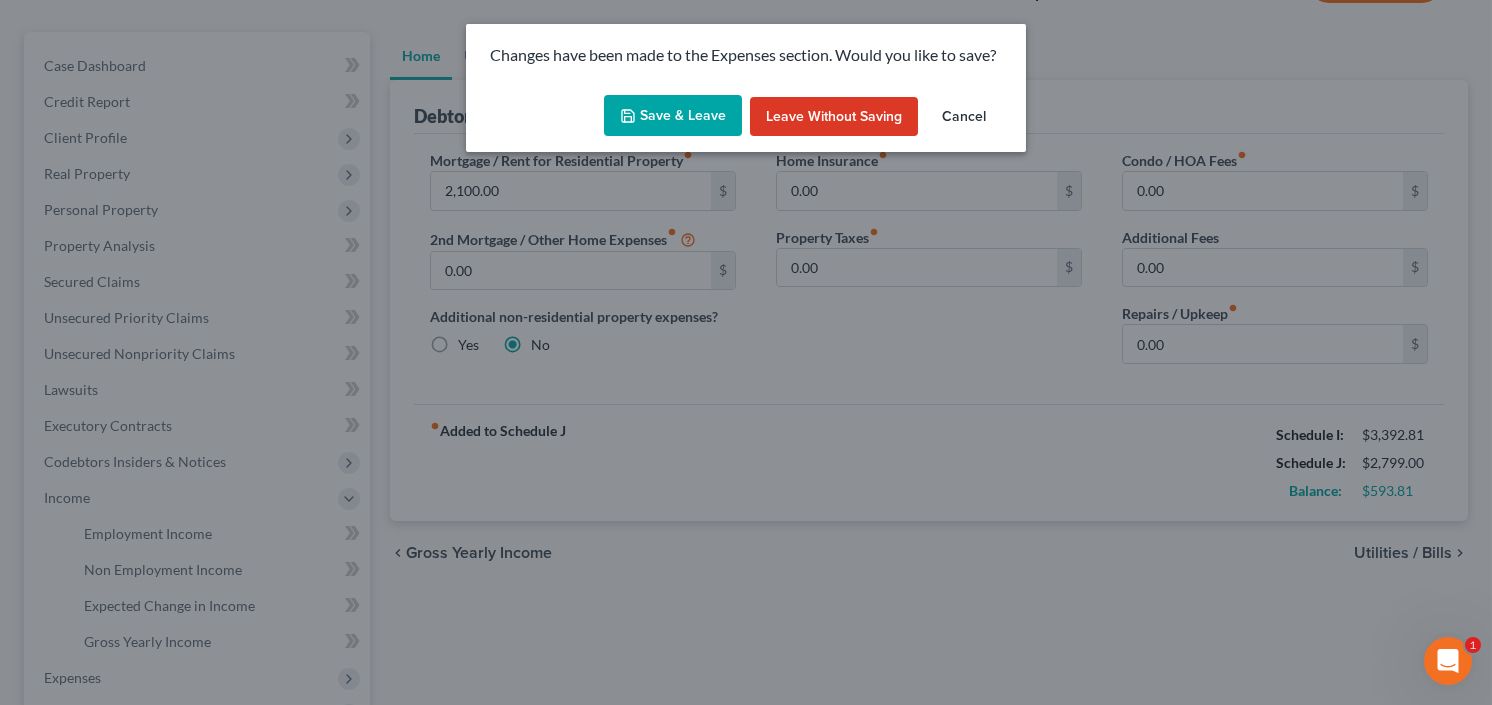 click on "Save & Leave" at bounding box center [673, 116] 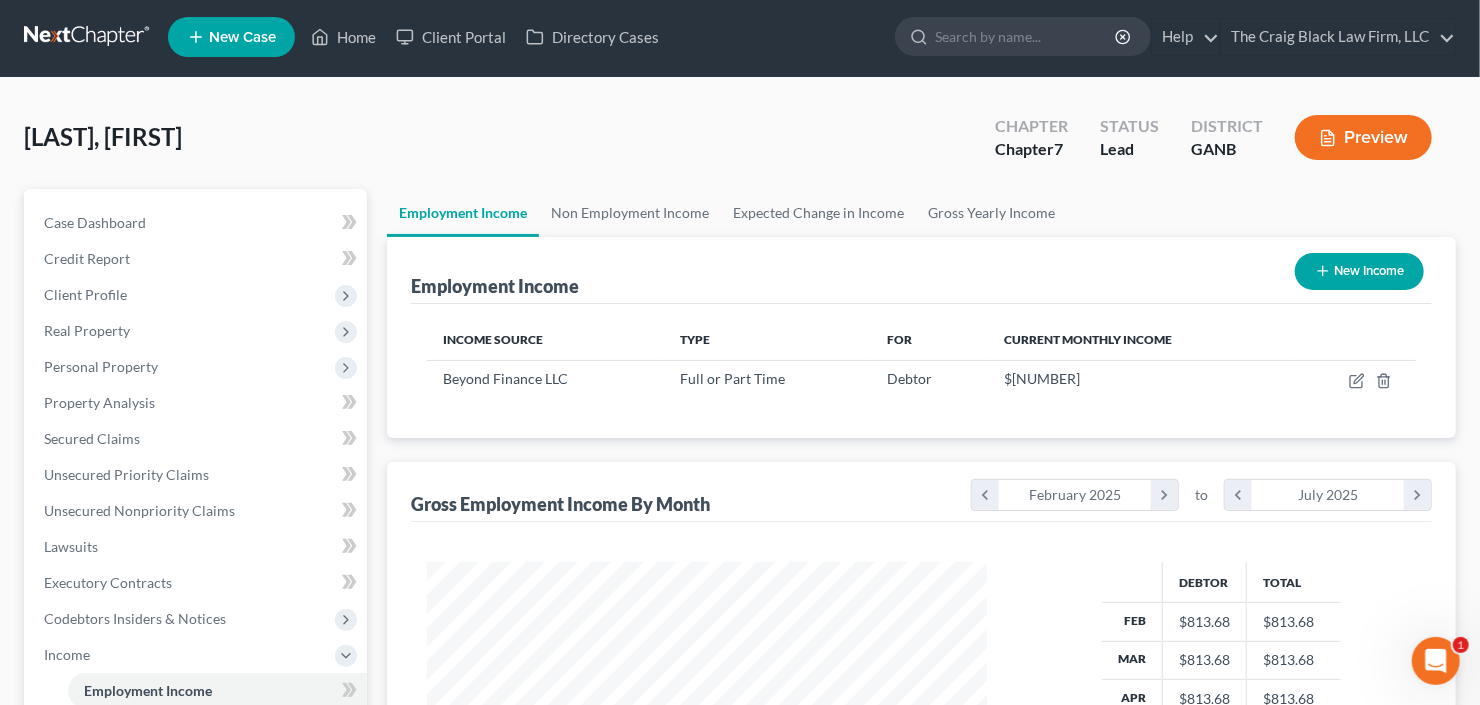 scroll, scrollTop: 0, scrollLeft: 0, axis: both 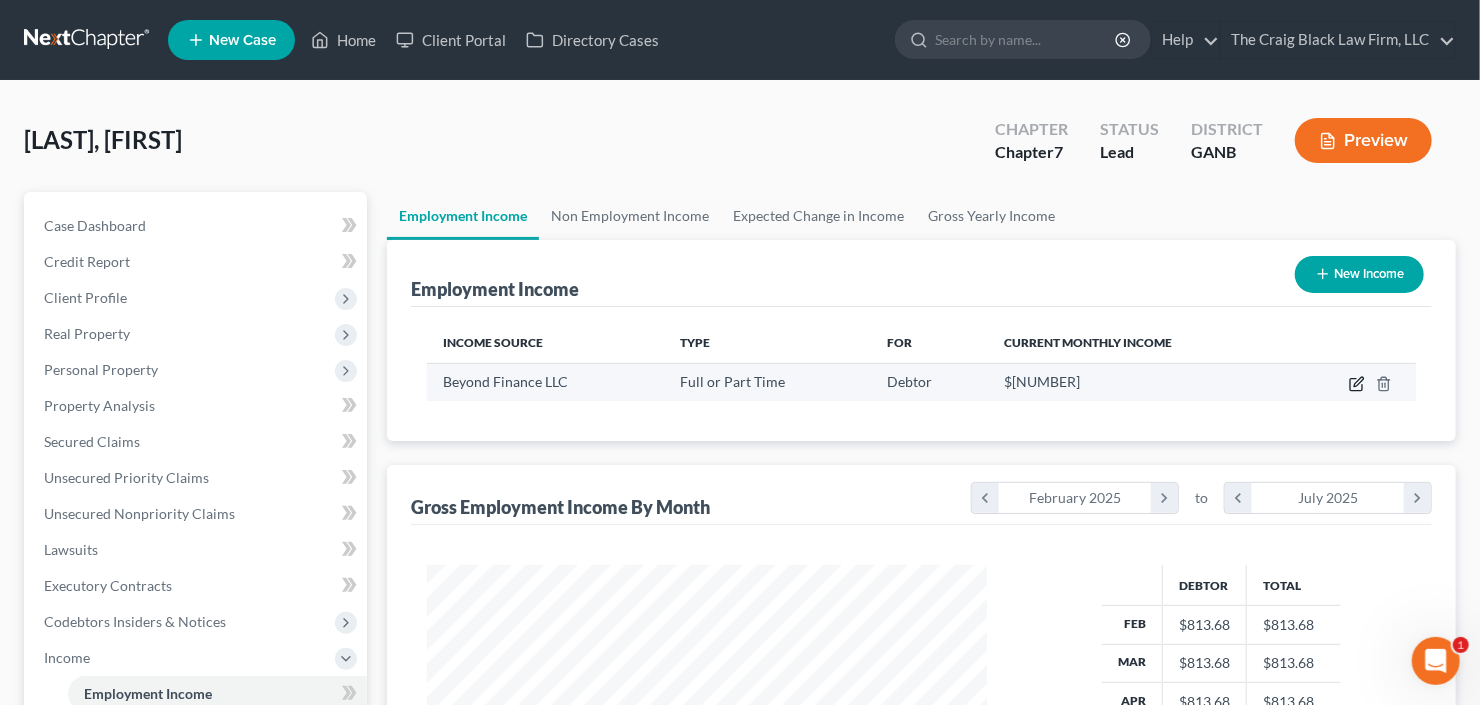 click 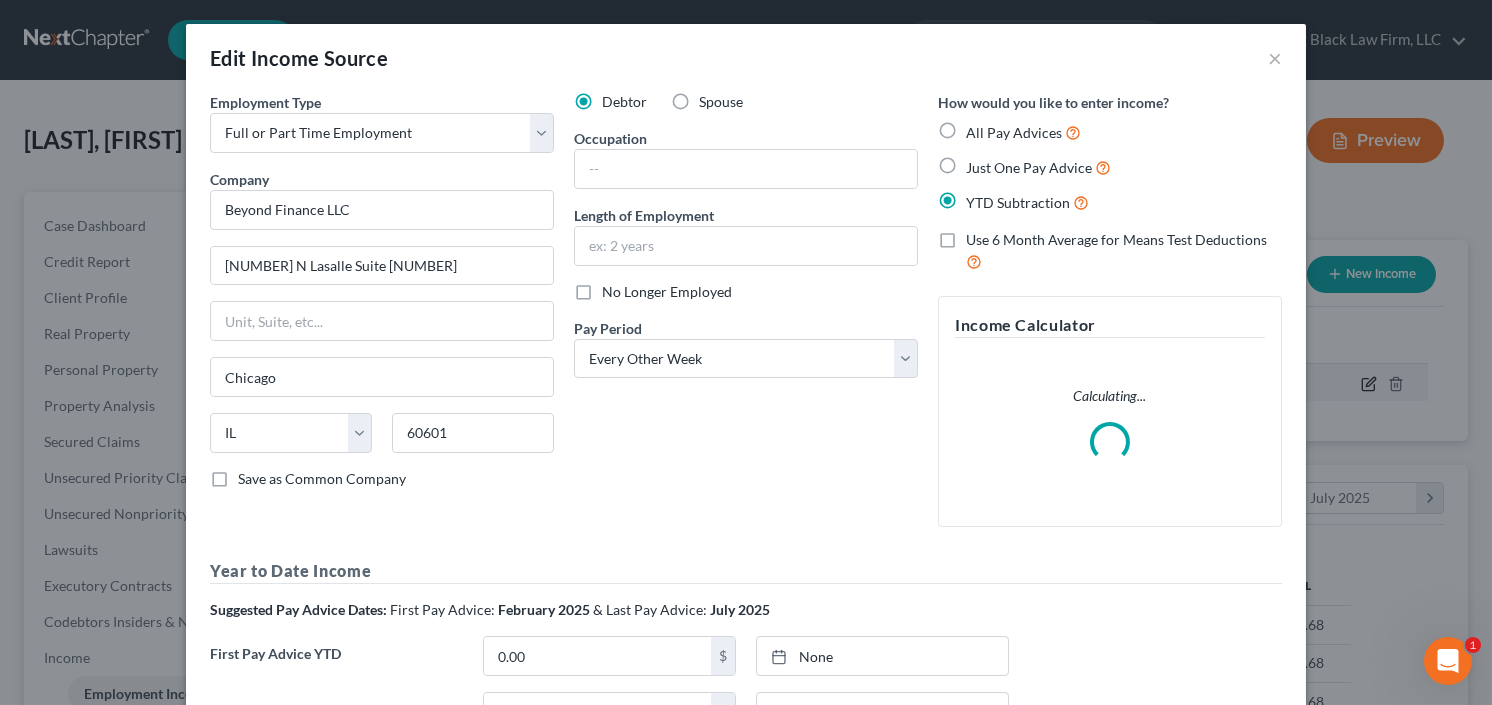 scroll, scrollTop: 999643, scrollLeft: 999394, axis: both 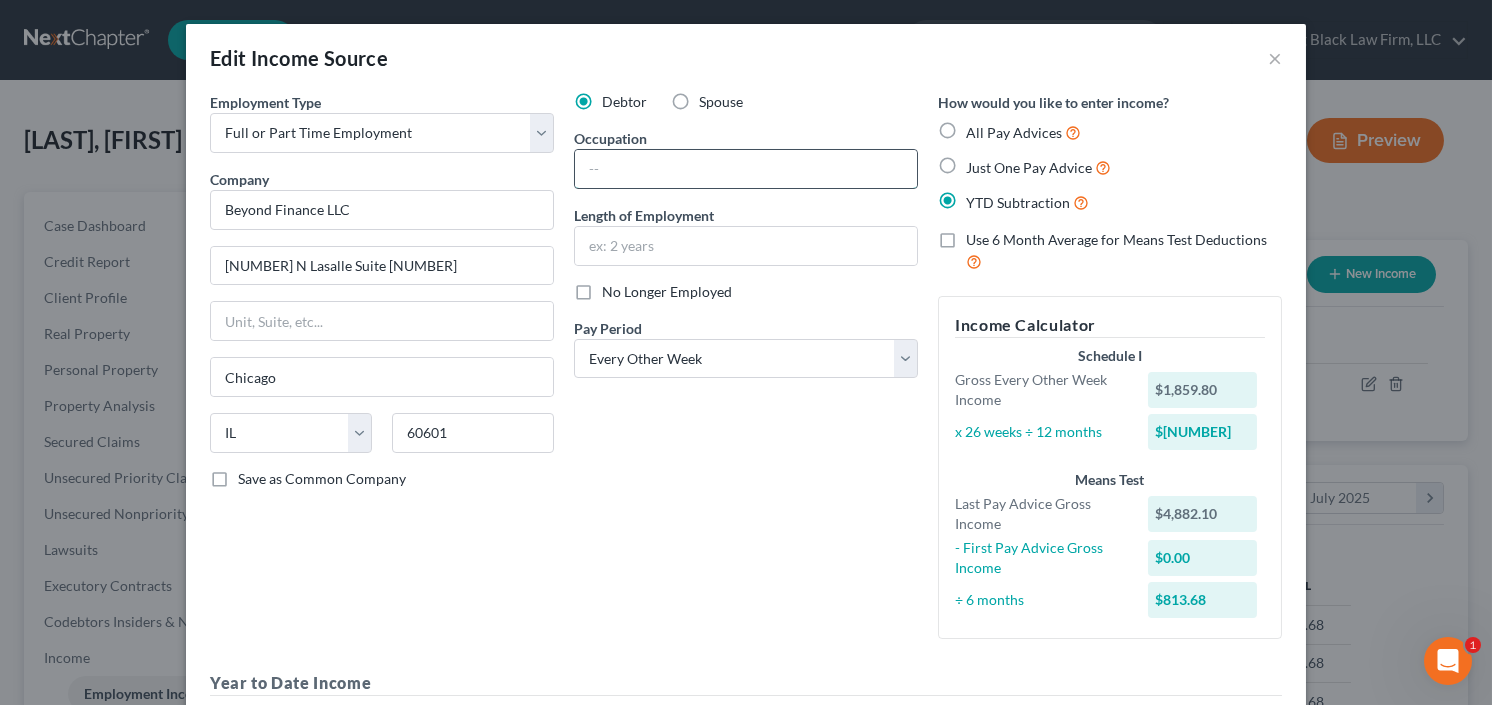 click at bounding box center [746, 169] 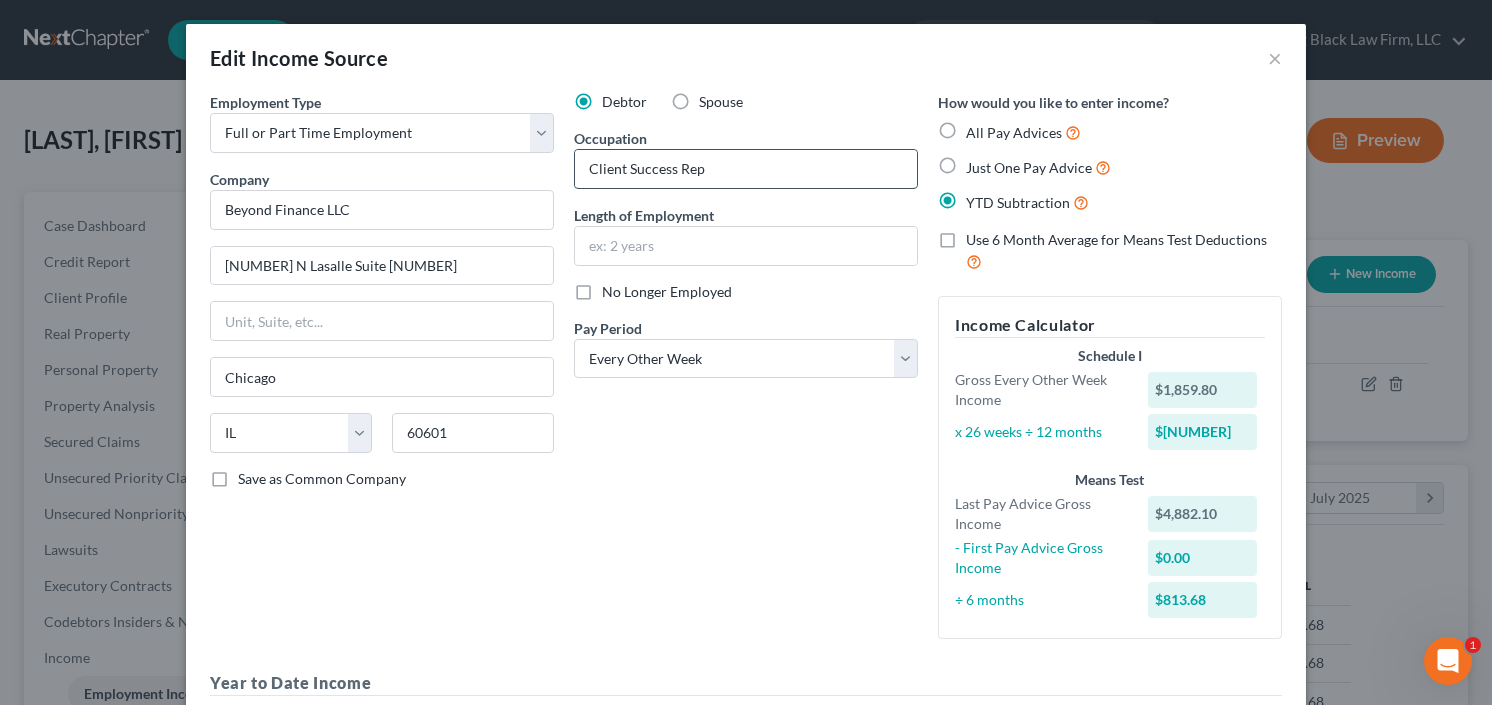 type on "Client Success Rep" 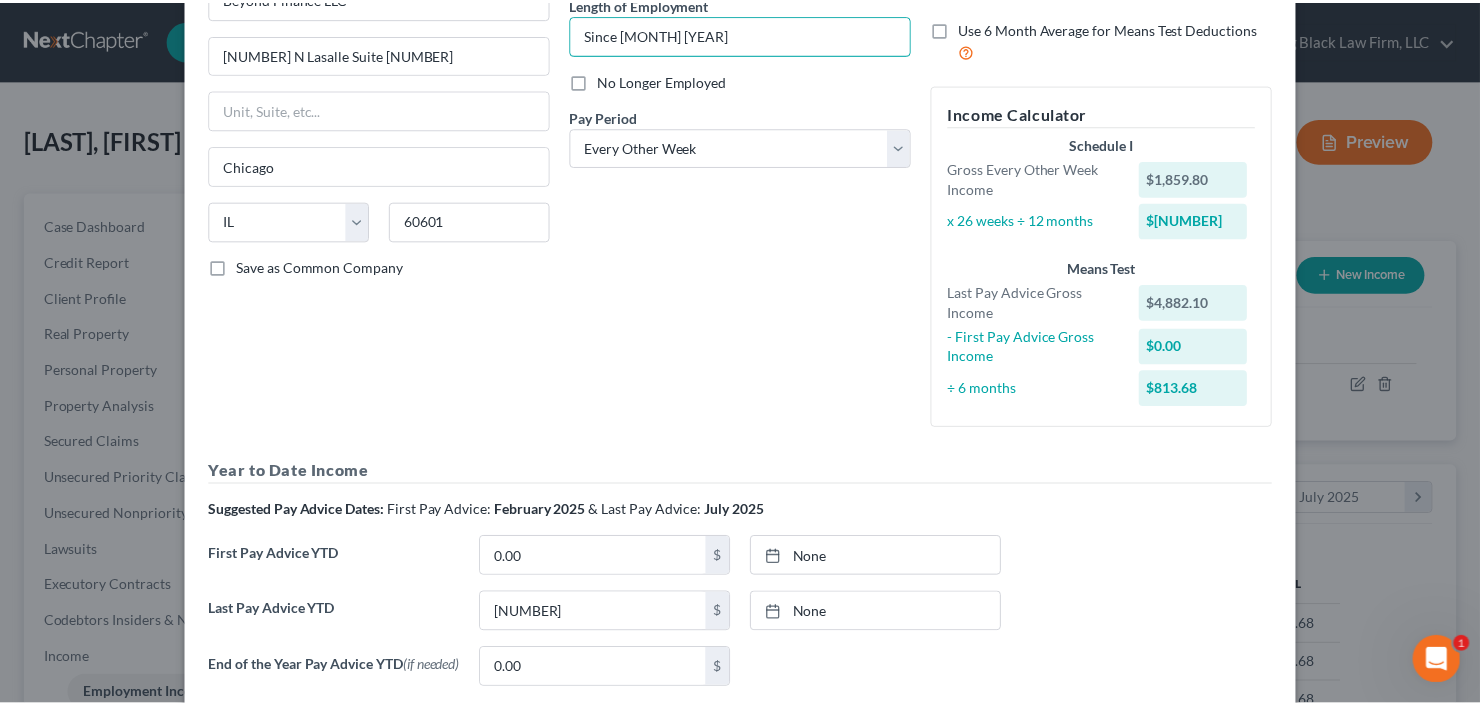 scroll, scrollTop: 393, scrollLeft: 0, axis: vertical 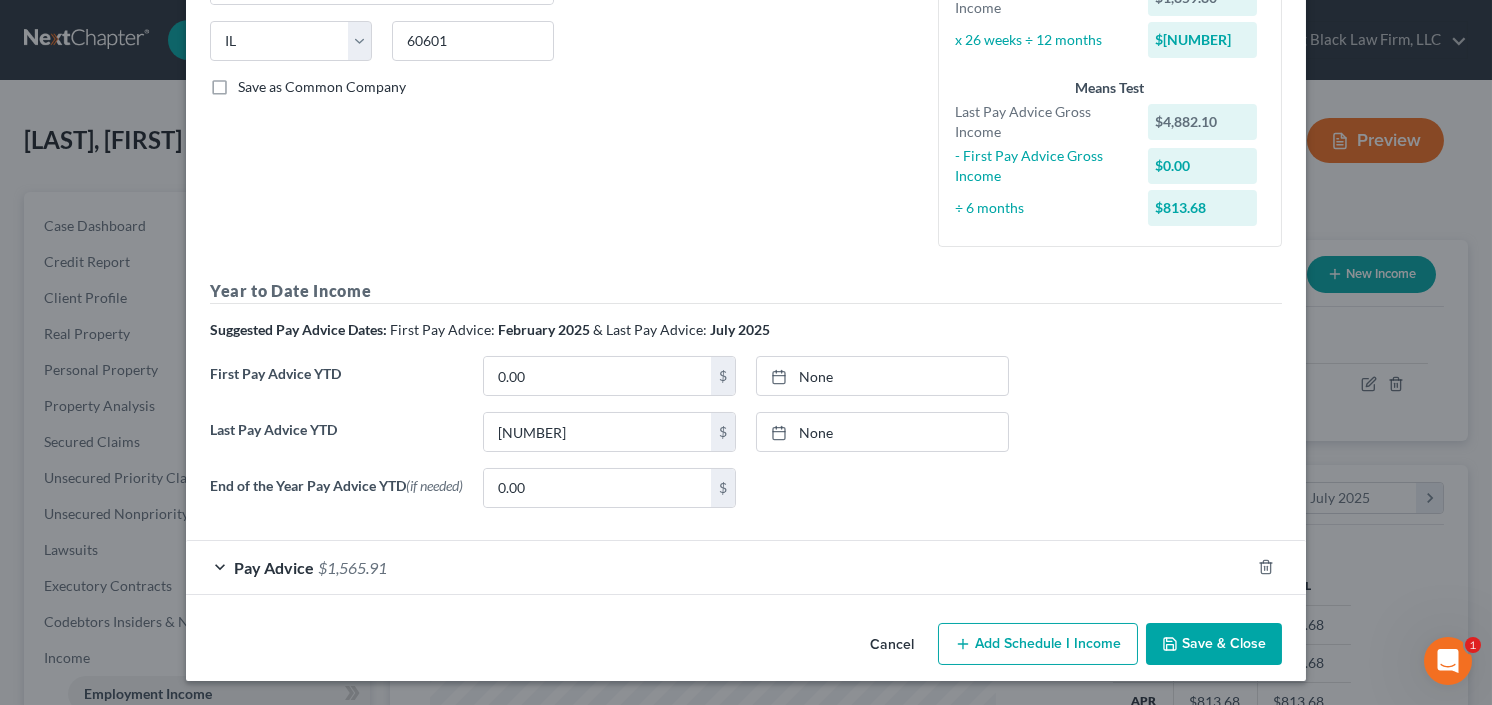 type on "Since June 2025" 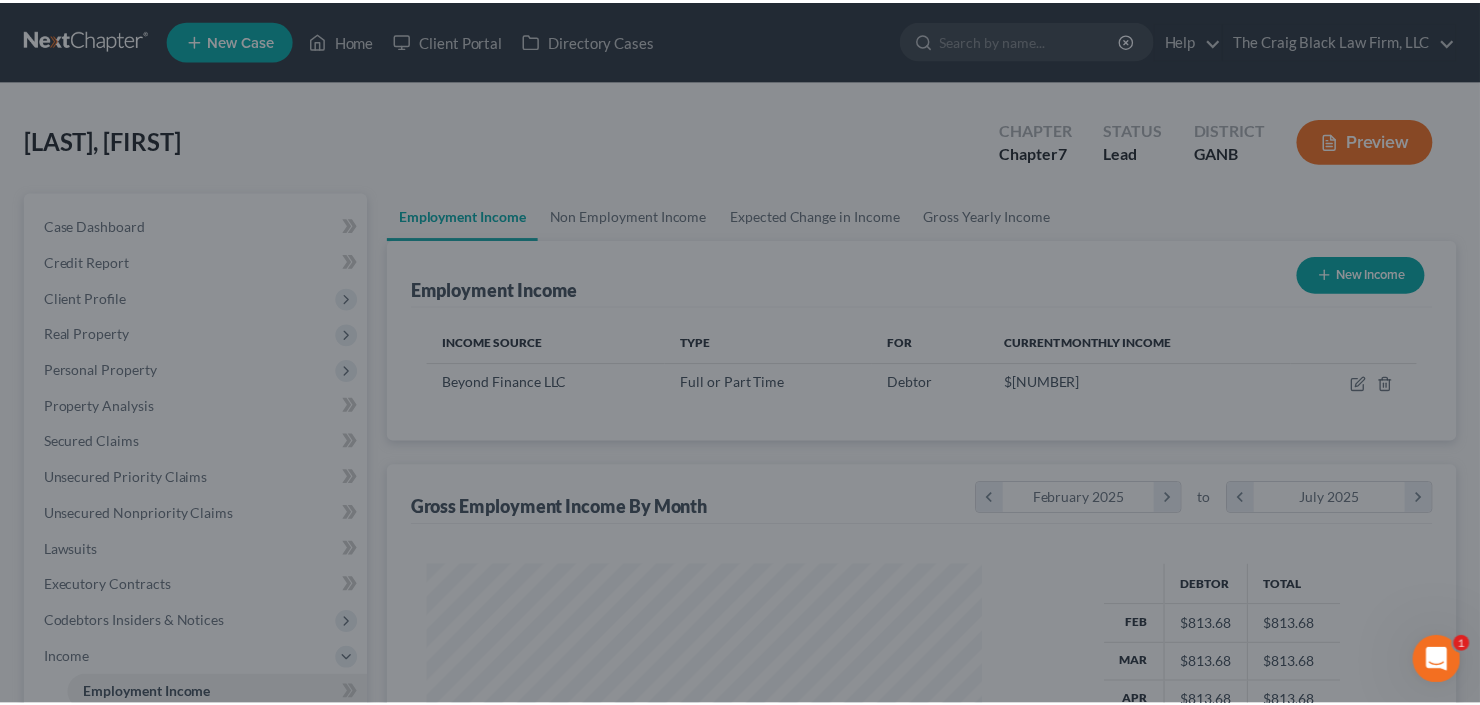 scroll, scrollTop: 357, scrollLeft: 600, axis: both 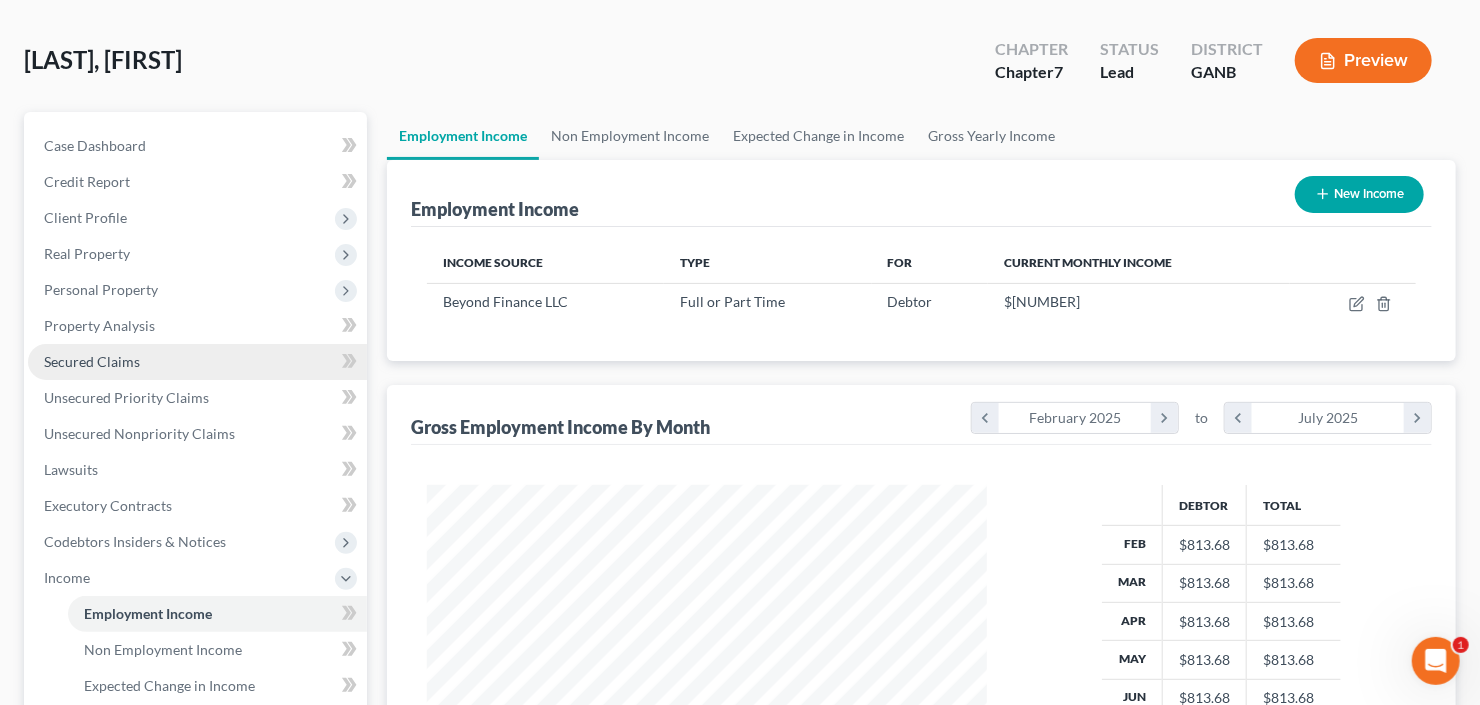 drag, startPoint x: 107, startPoint y: 366, endPoint x: 121, endPoint y: 366, distance: 14 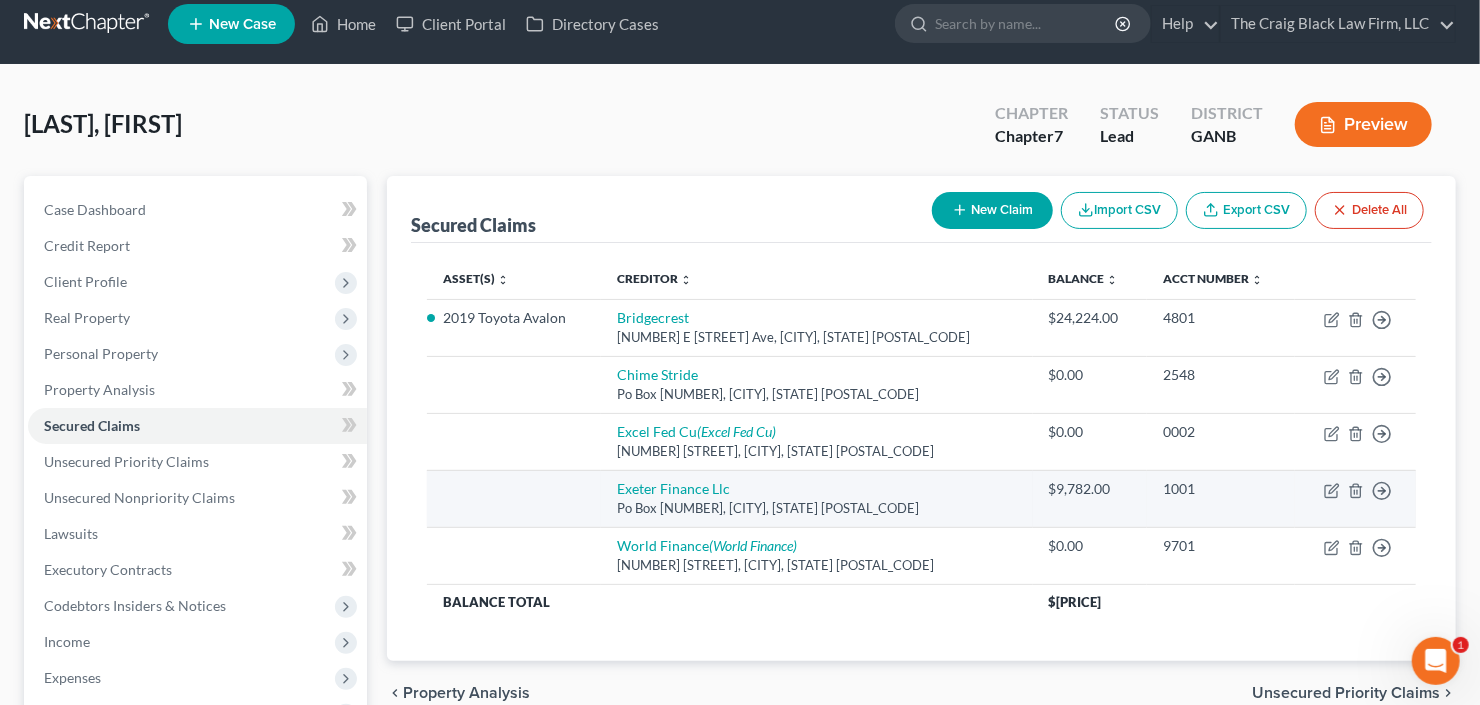 scroll, scrollTop: 0, scrollLeft: 0, axis: both 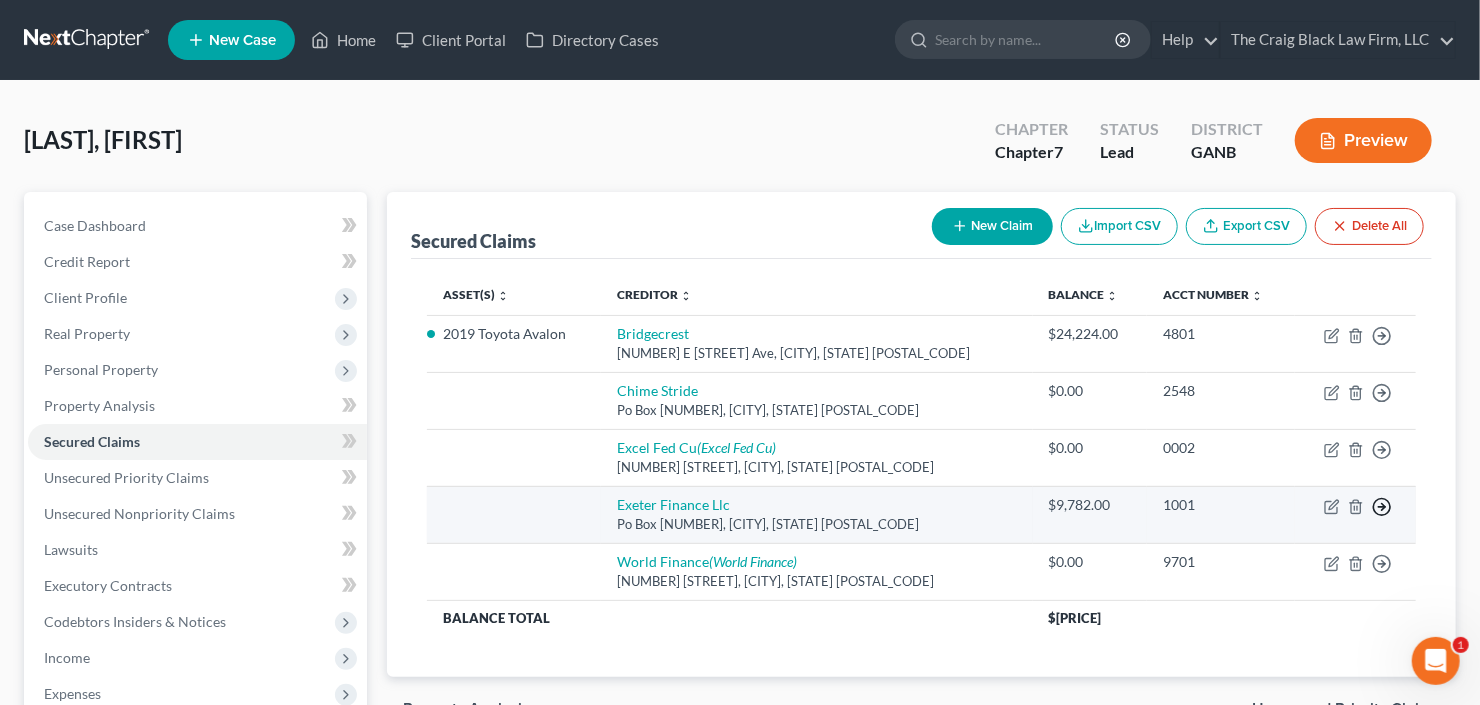 click 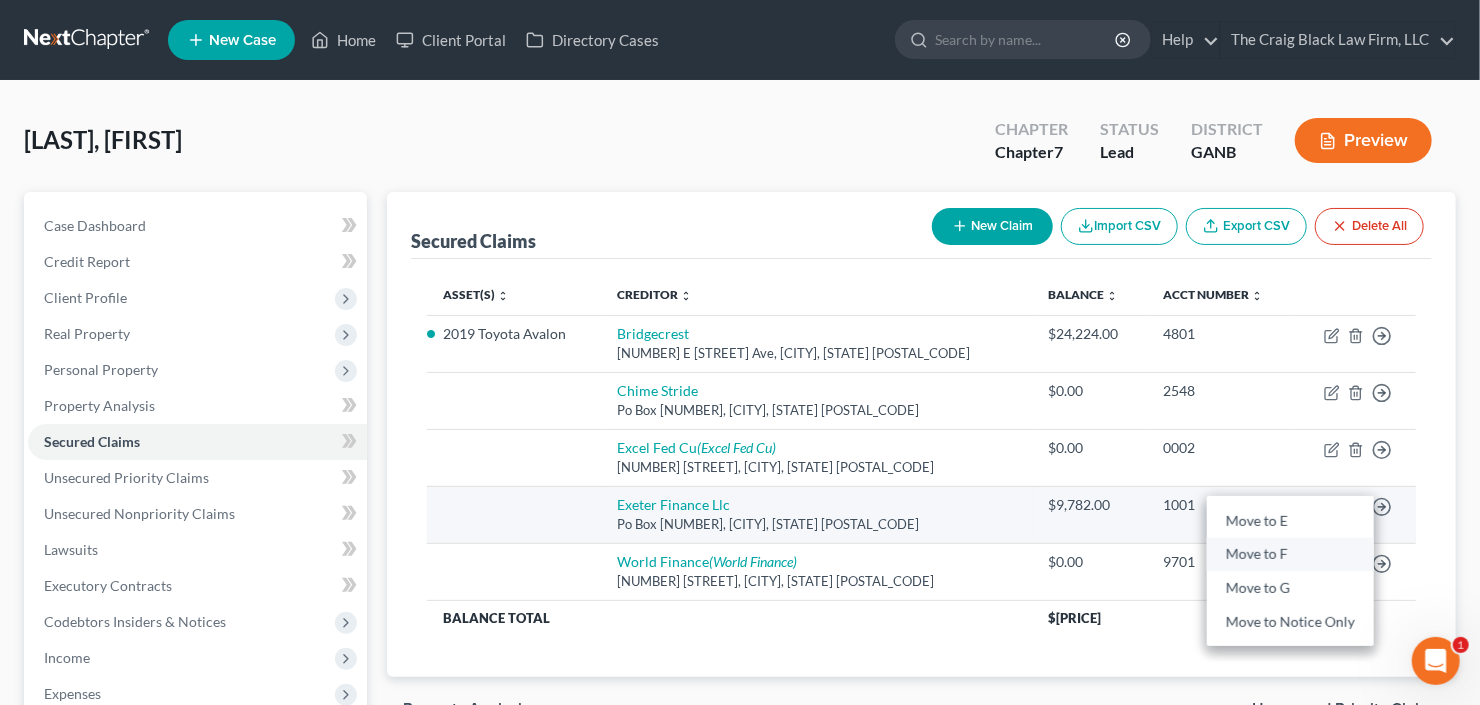click on "Move to F" at bounding box center (1290, 555) 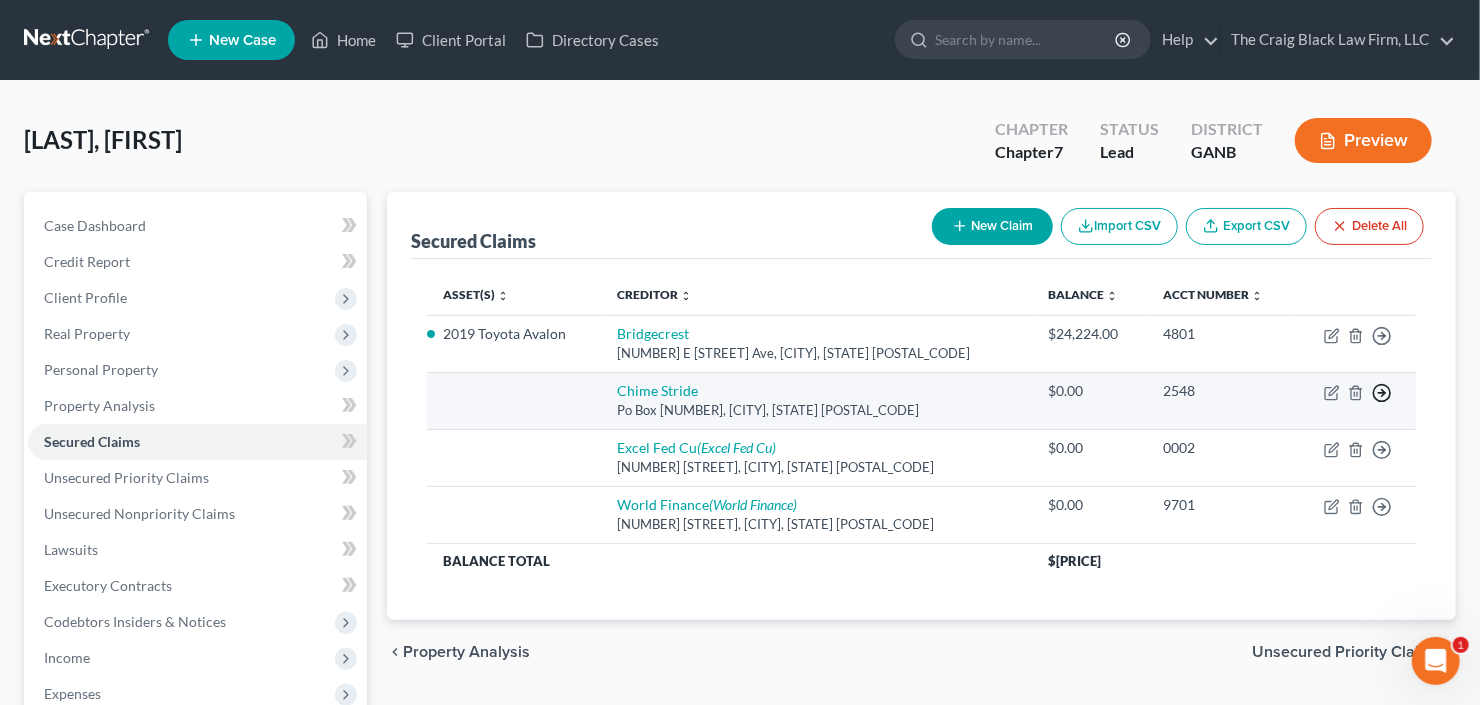 click 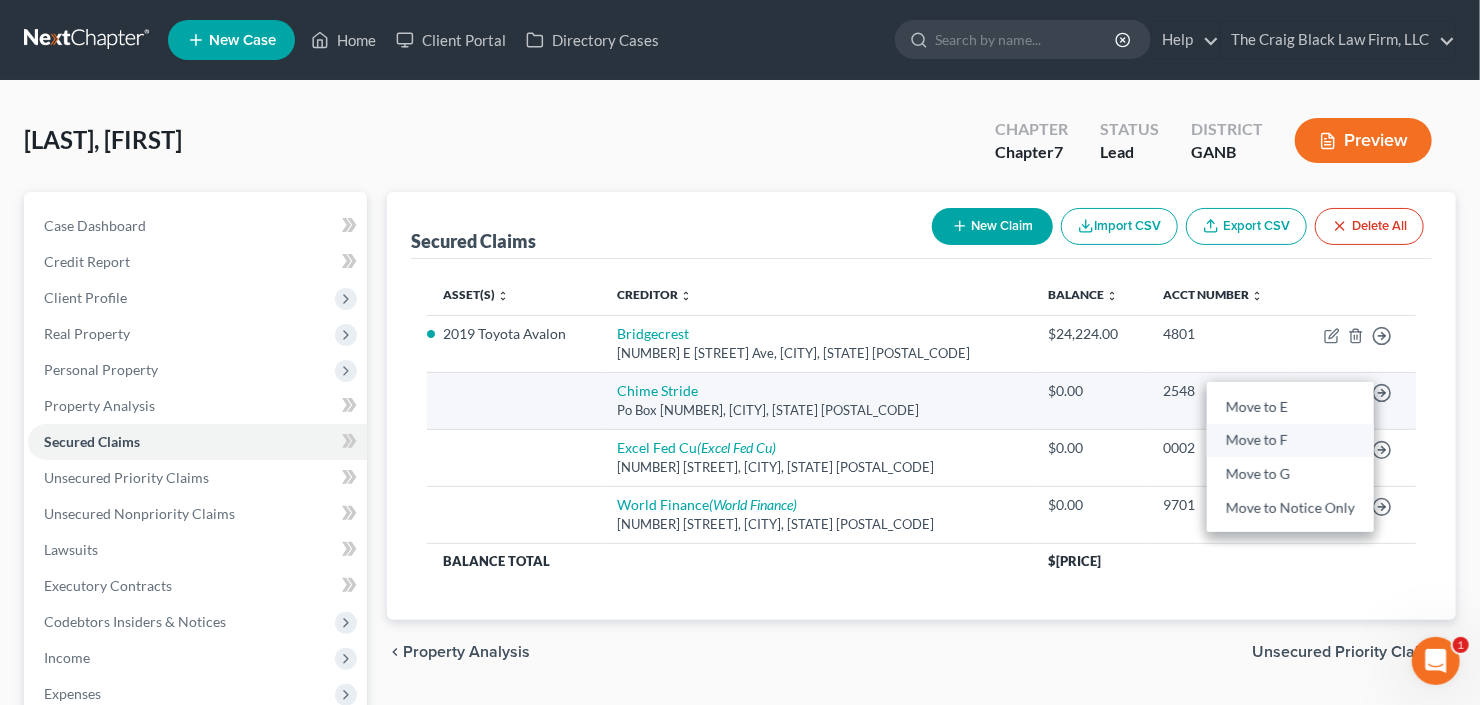 click on "Move to F" at bounding box center (1290, 441) 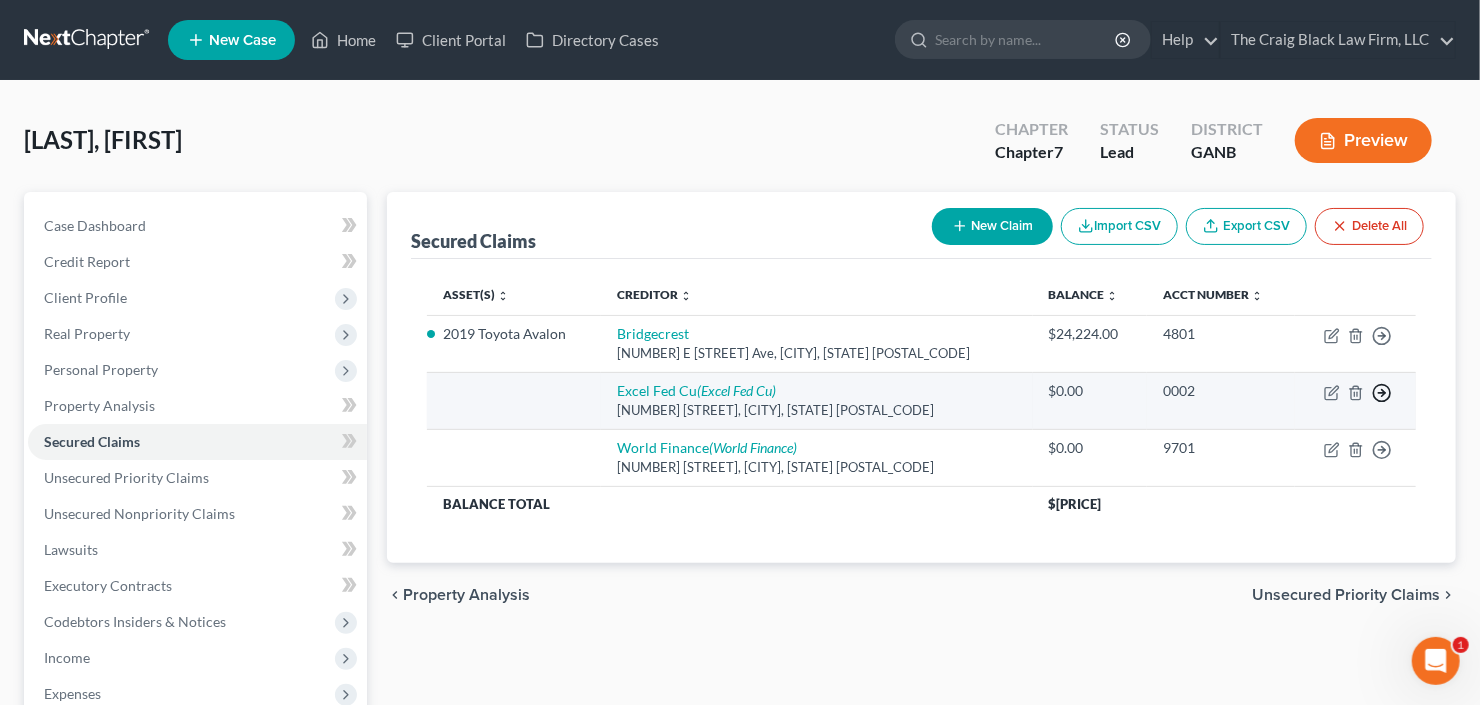 click 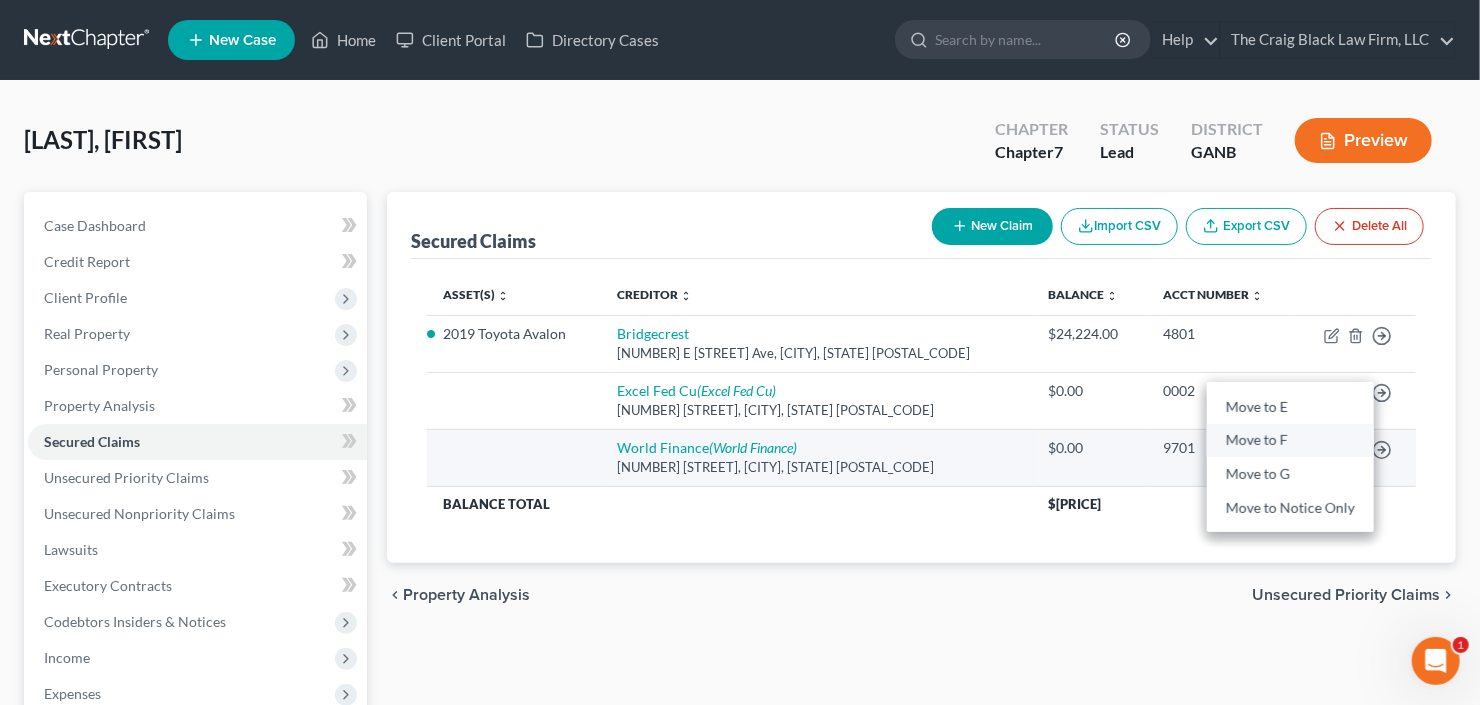 click on "Move to F" at bounding box center (1290, 441) 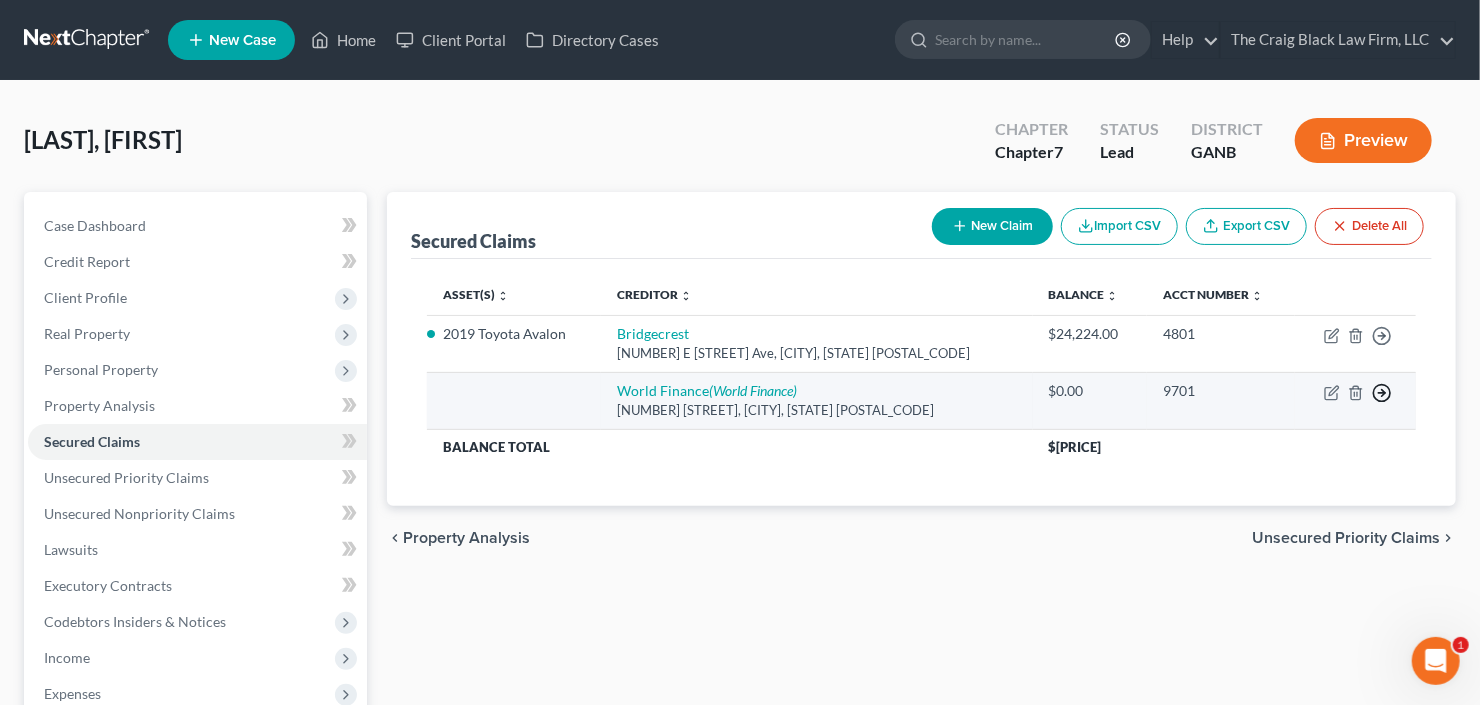 click 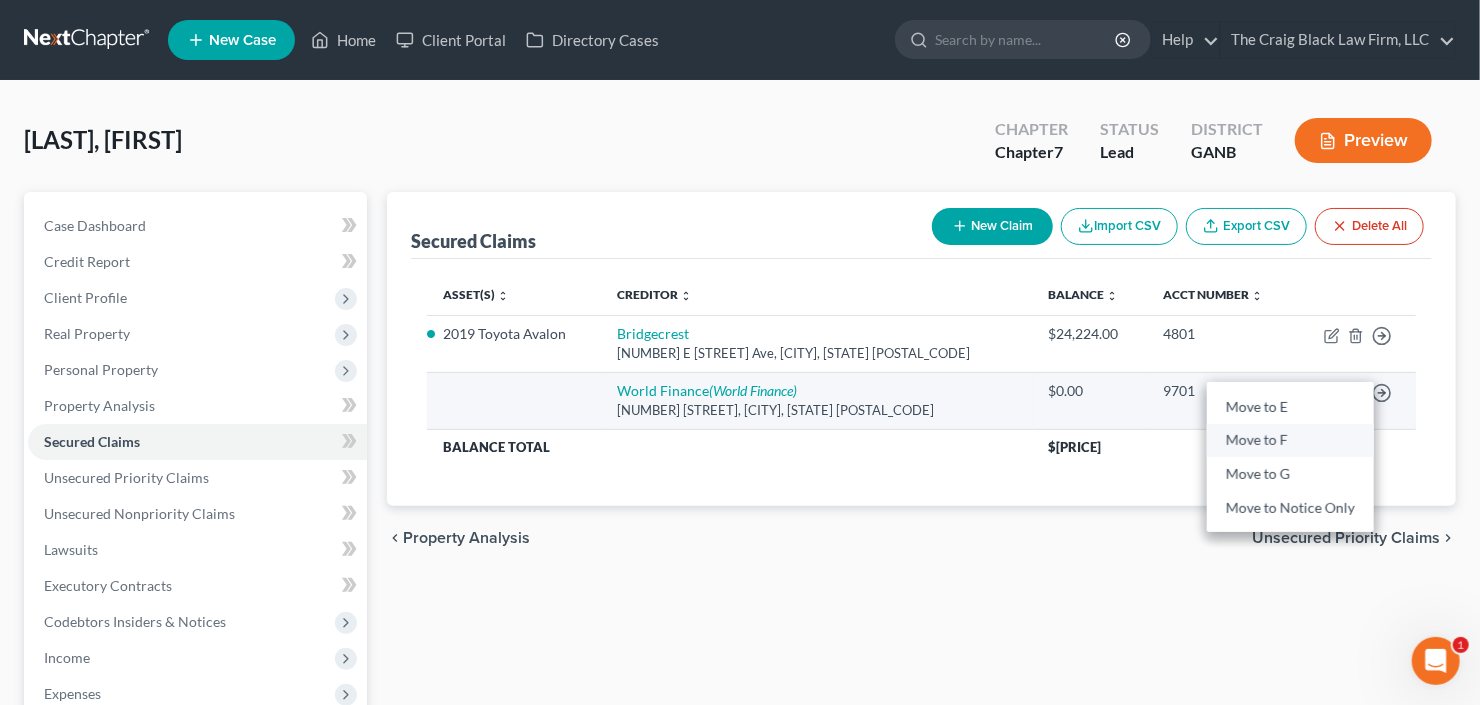 click on "Move to F" at bounding box center (1290, 441) 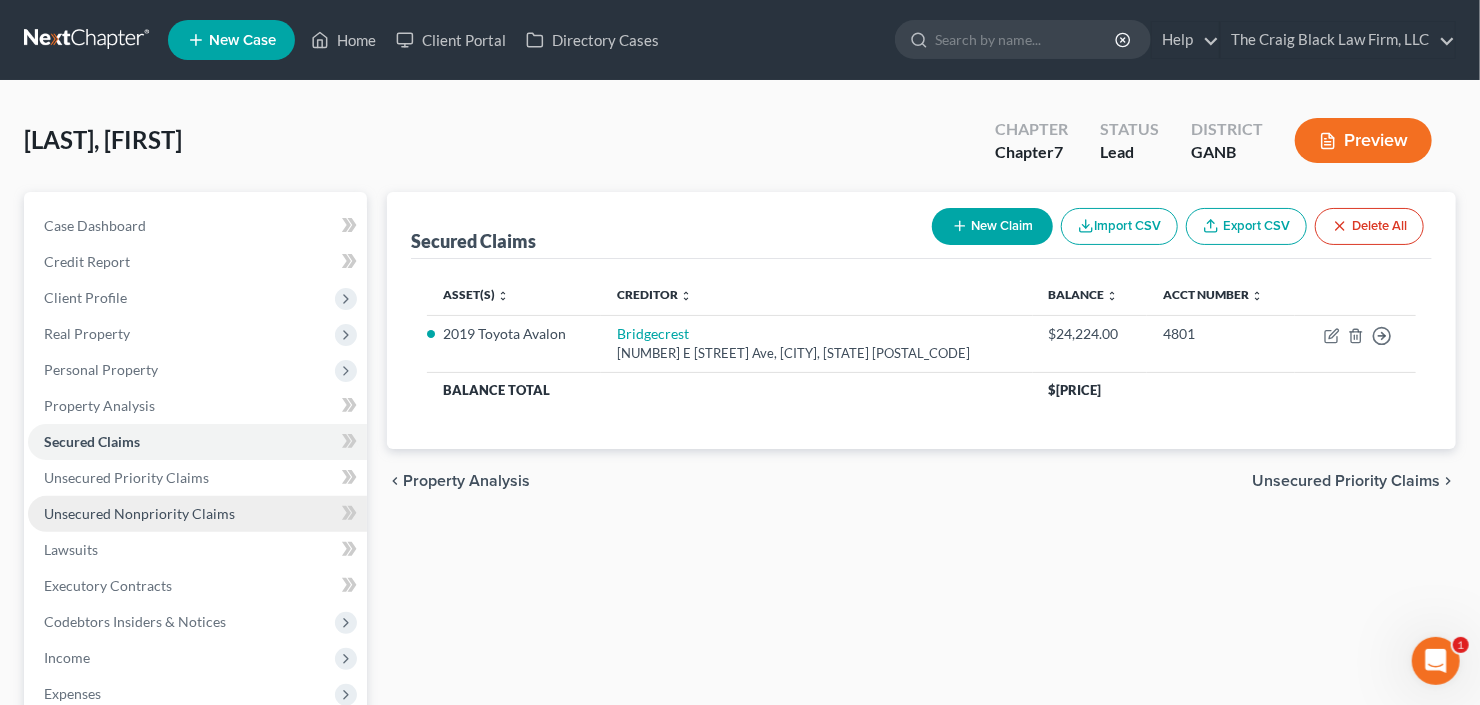 click on "Unsecured Nonpriority Claims" at bounding box center (139, 513) 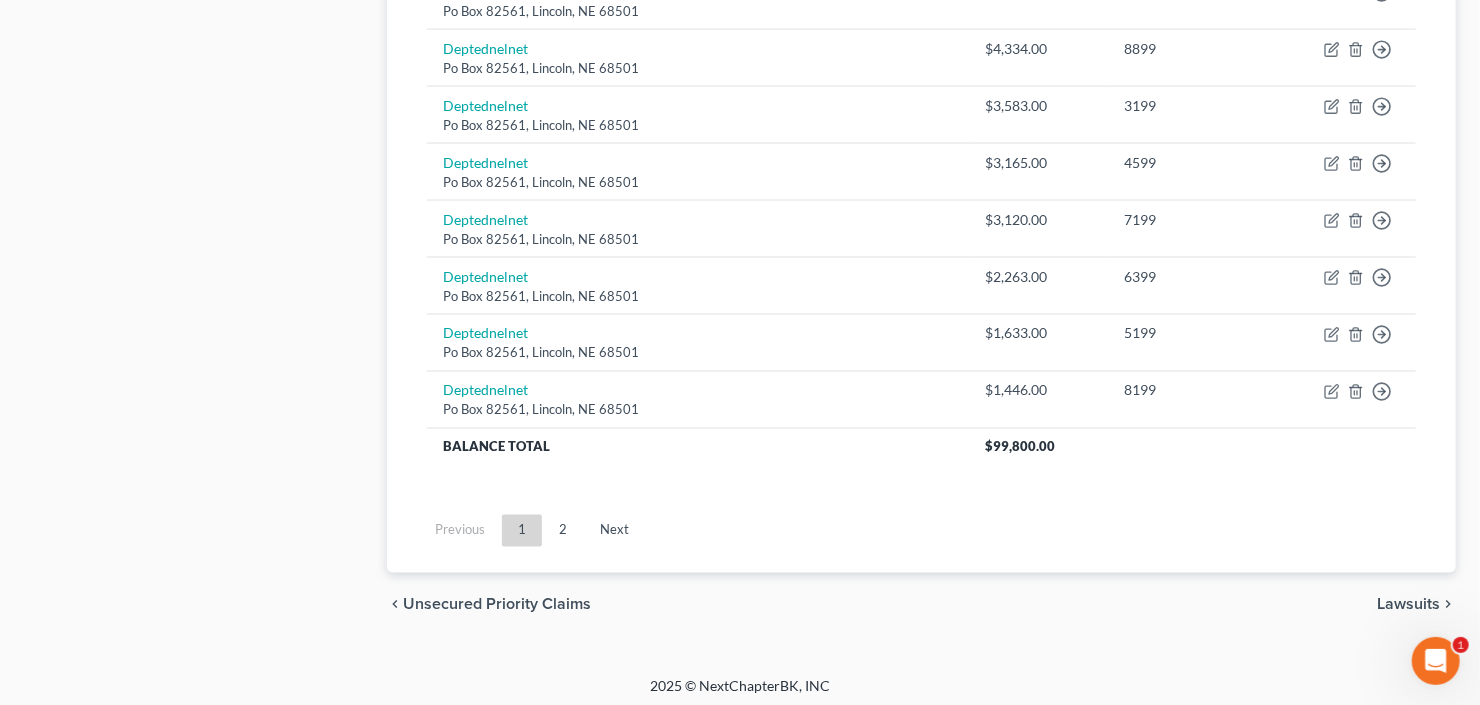 click on "2" at bounding box center [563, 531] 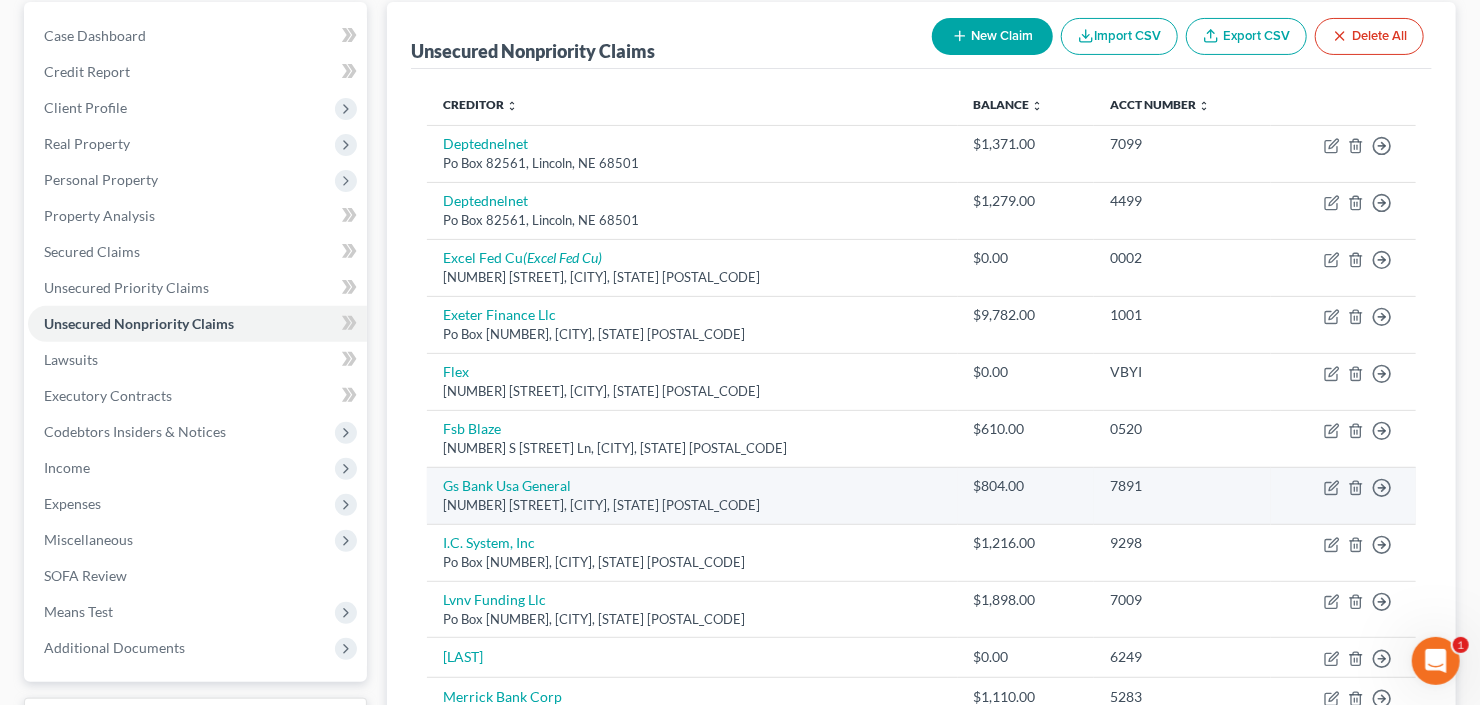scroll, scrollTop: 83, scrollLeft: 0, axis: vertical 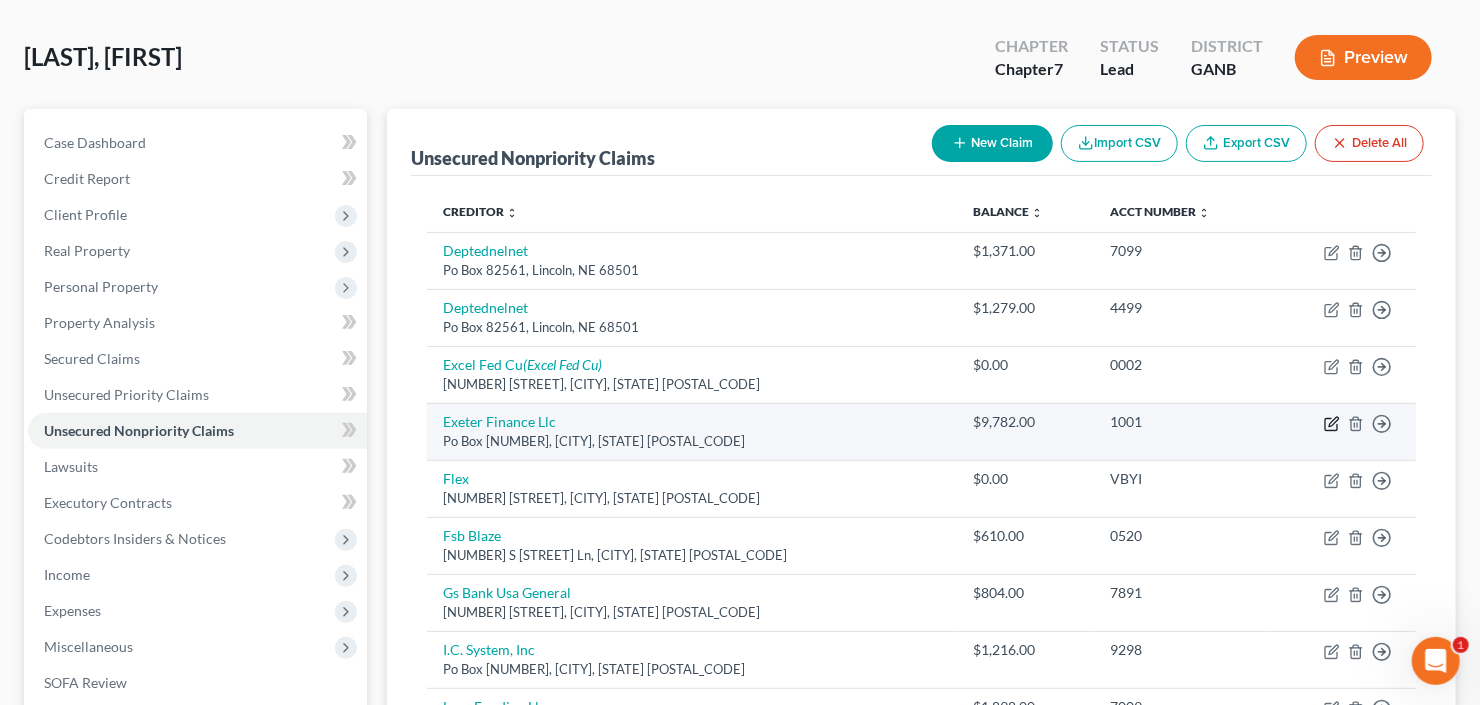 click 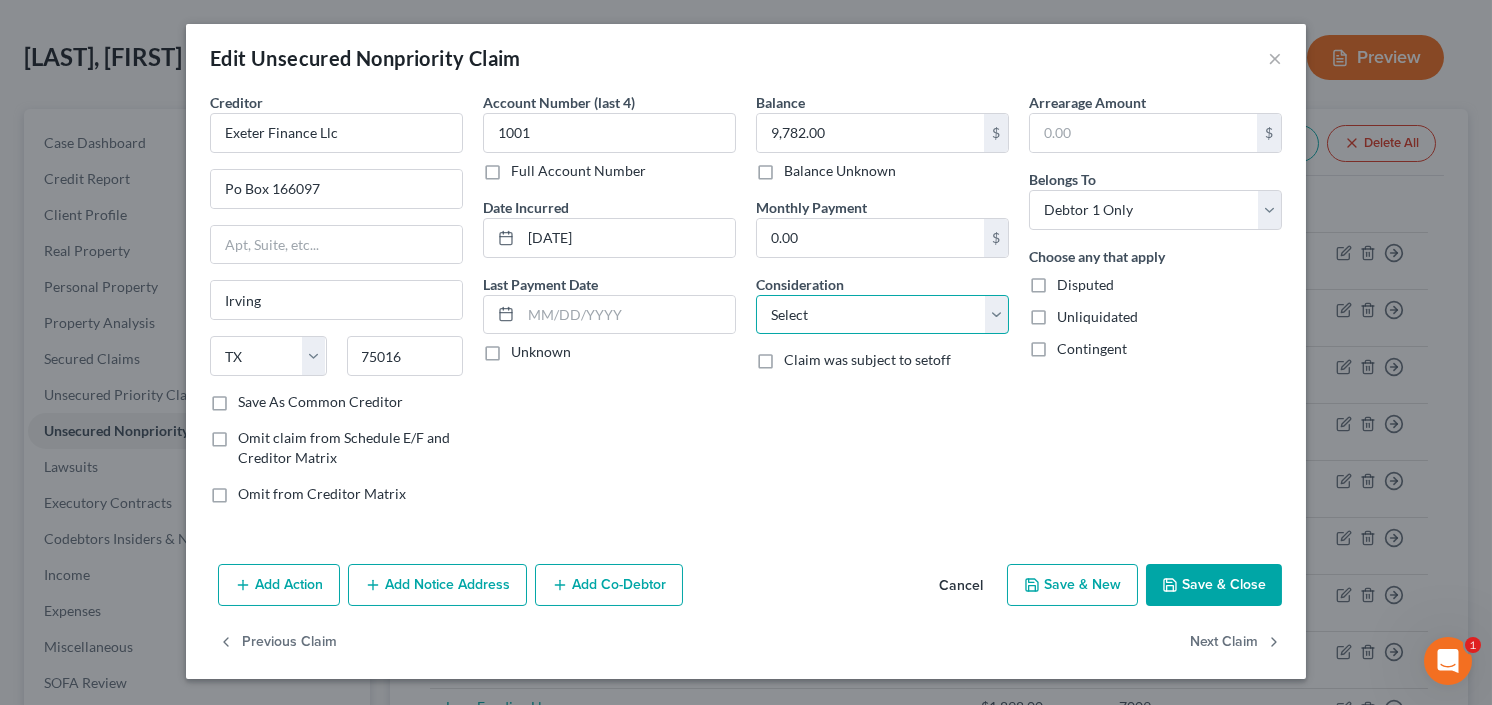 click on "Select Cable / Satellite Services Collection Agency Credit Card Debt Debt Counseling / Attorneys Deficiency Balance Domestic Support Obligations Home / Car Repairs Income Taxes Judgment Liens Medical Services Monies Loaned / Advanced Mortgage Obligation From Divorce Or Separation Obligation To Pensions Other Overdrawn Bank Account Promised To Help Pay Creditors Student Loans Suppliers And Vendors Telephone / Internet Services Utility Services" at bounding box center [882, 315] 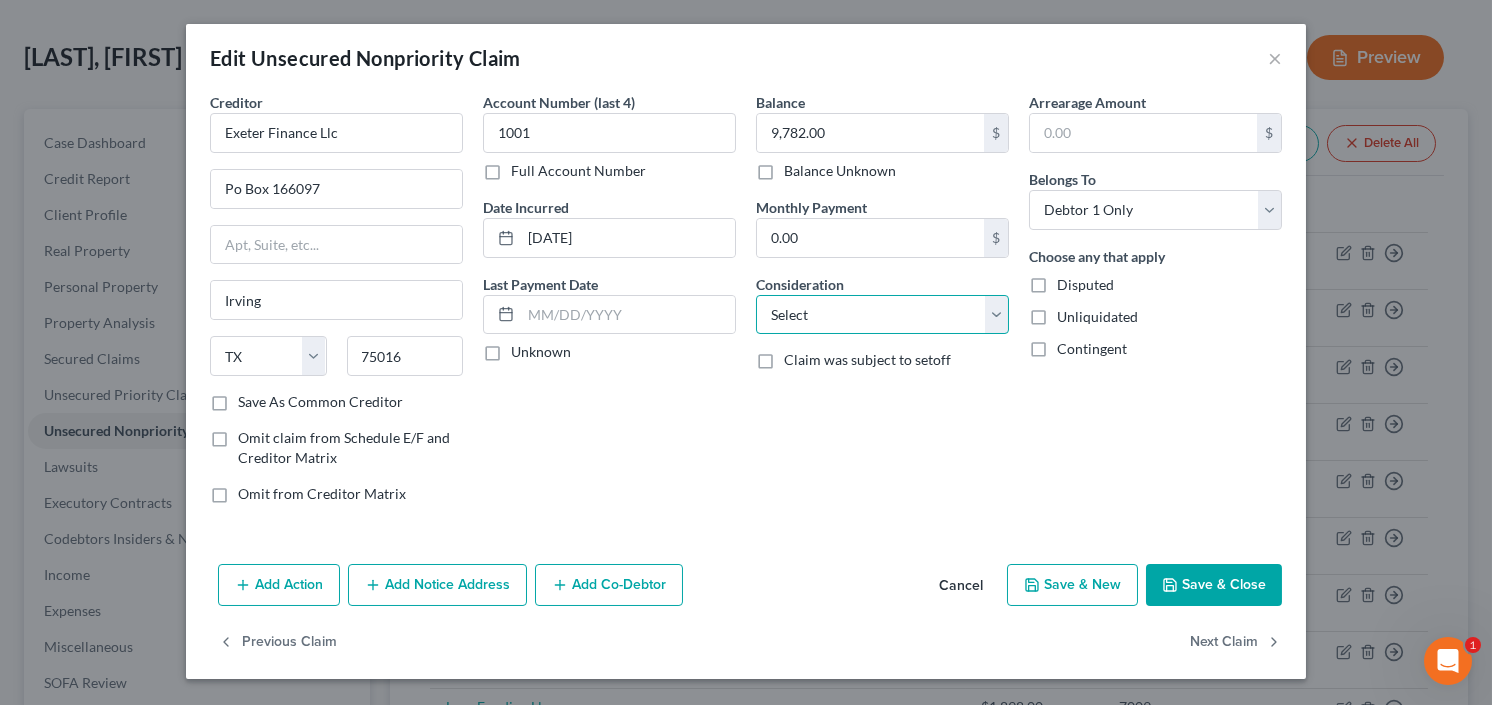 select on "4" 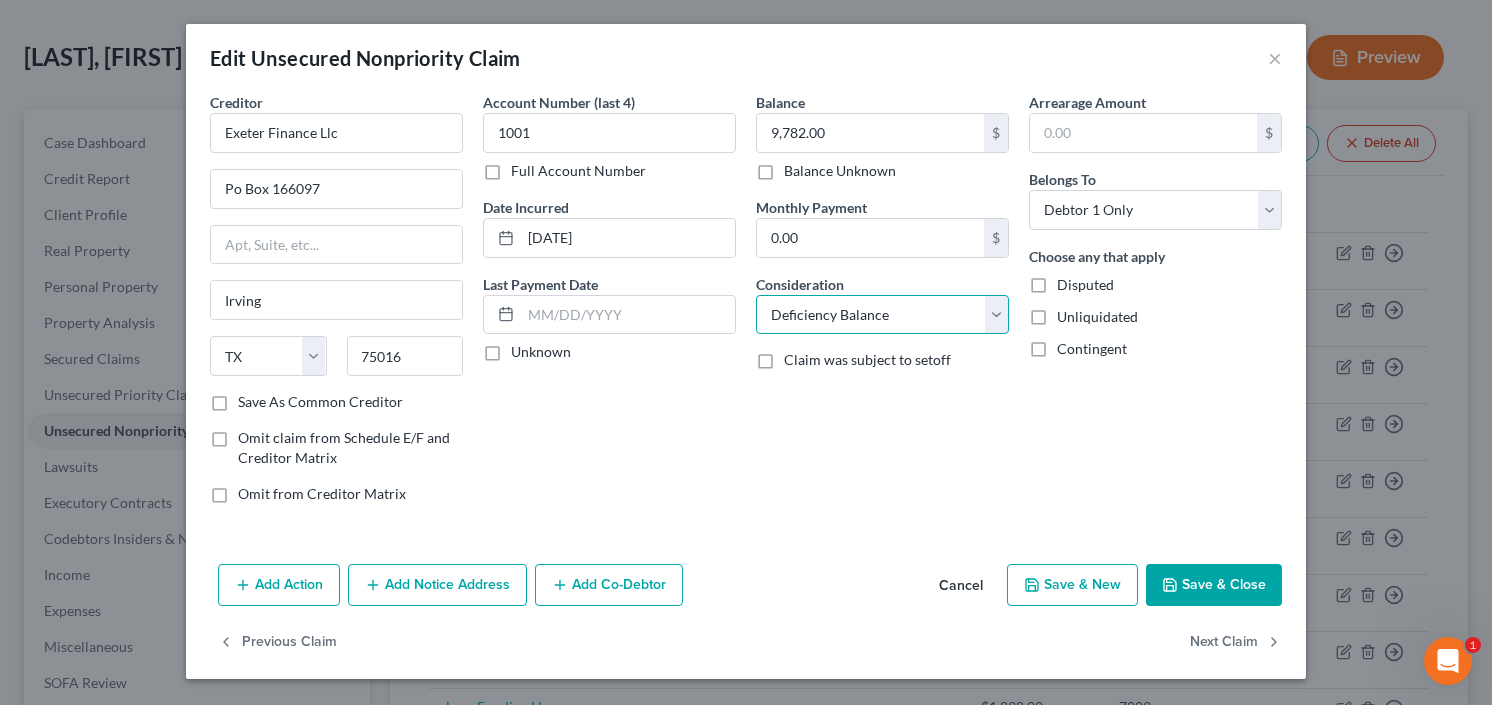 click on "Select Cable / Satellite Services Collection Agency Credit Card Debt Debt Counseling / Attorneys Deficiency Balance Domestic Support Obligations Home / Car Repairs Income Taxes Judgment Liens Medical Services Monies Loaned / Advanced Mortgage Obligation From Divorce Or Separation Obligation To Pensions Other Overdrawn Bank Account Promised To Help Pay Creditors Student Loans Suppliers And Vendors Telephone / Internet Services Utility Services" at bounding box center [882, 315] 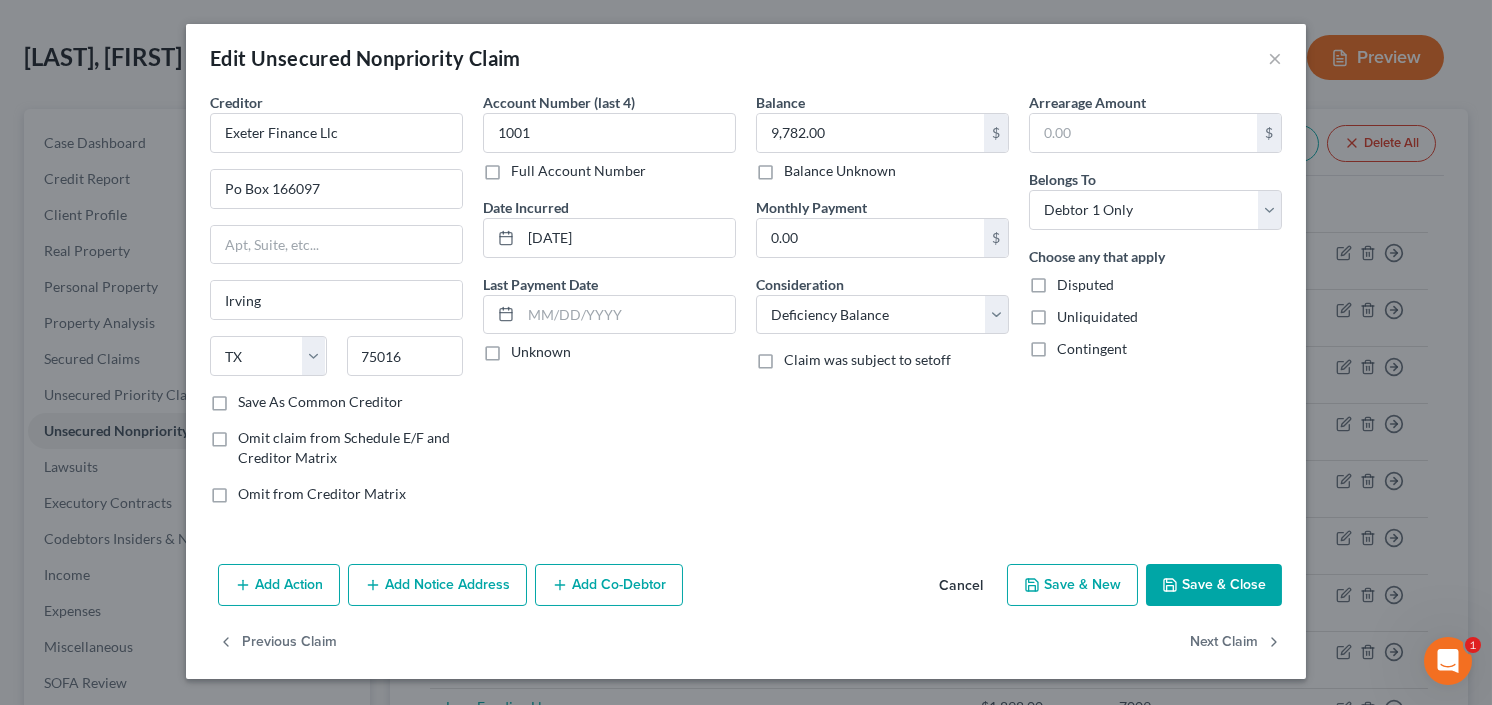 click on "Save & Close" at bounding box center (1214, 585) 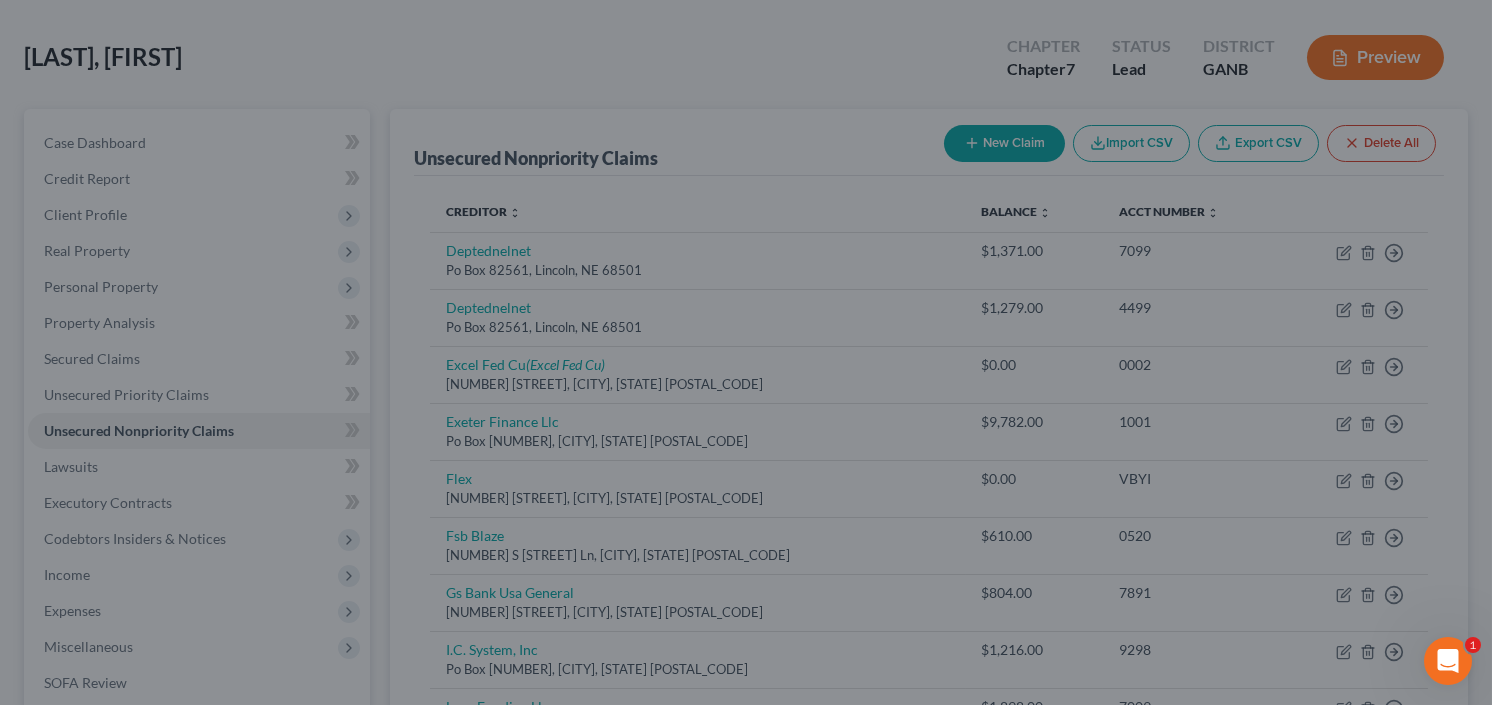 type on "0" 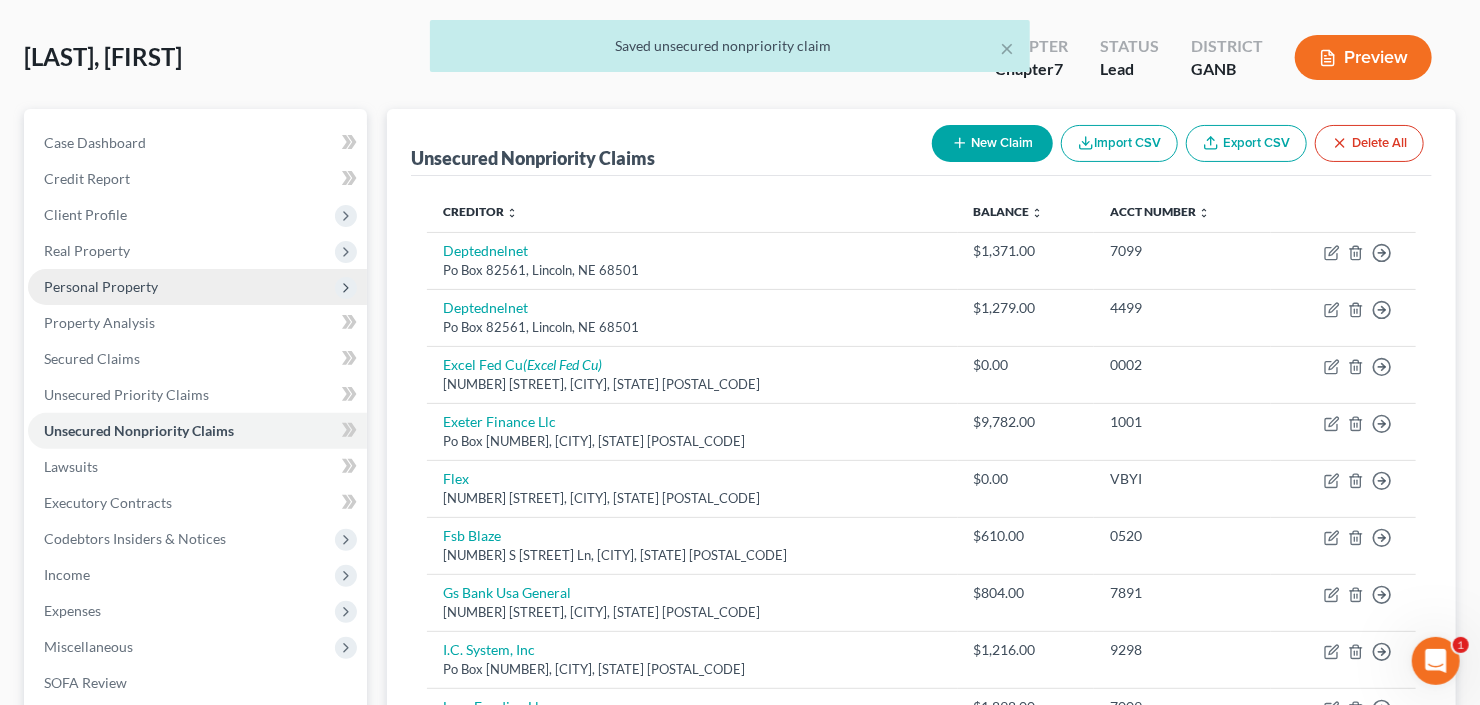 click on "Personal Property" at bounding box center (197, 287) 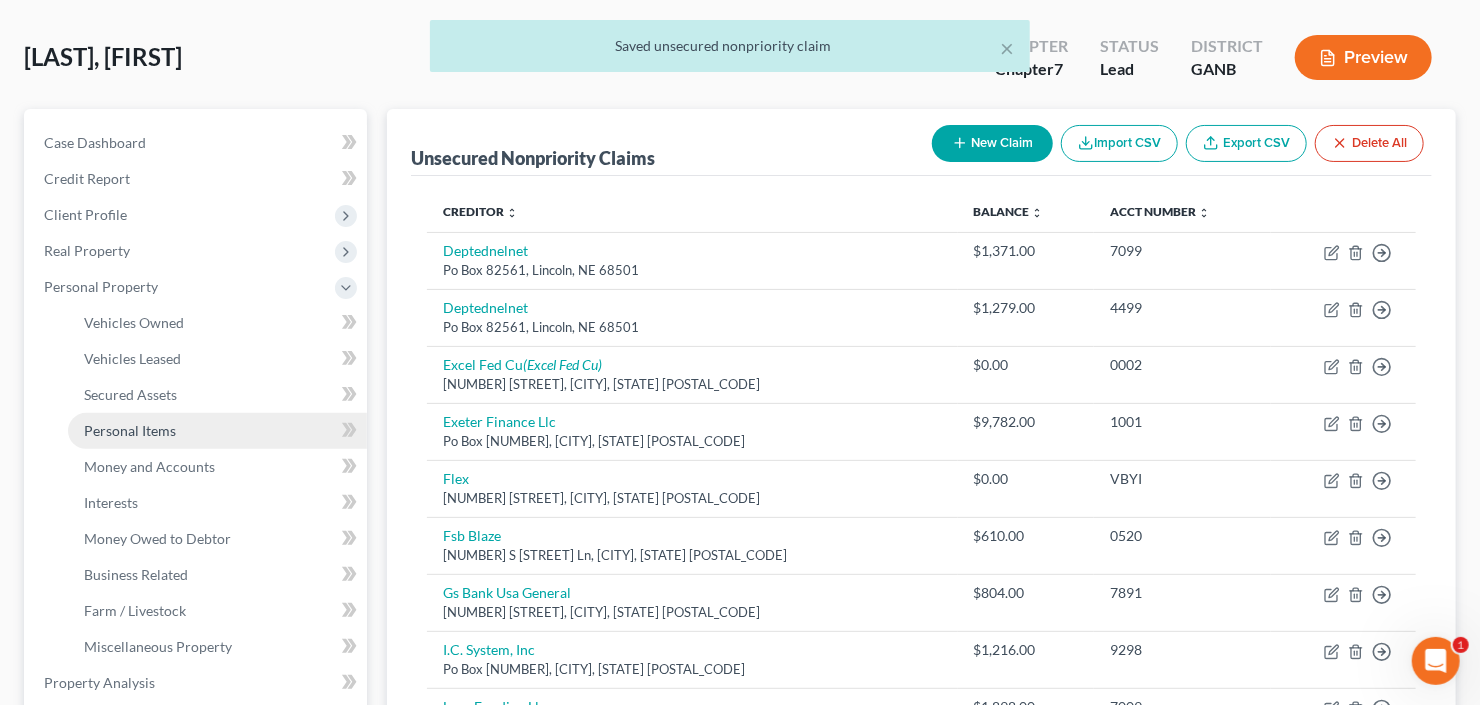 click on "Personal Items" at bounding box center [217, 431] 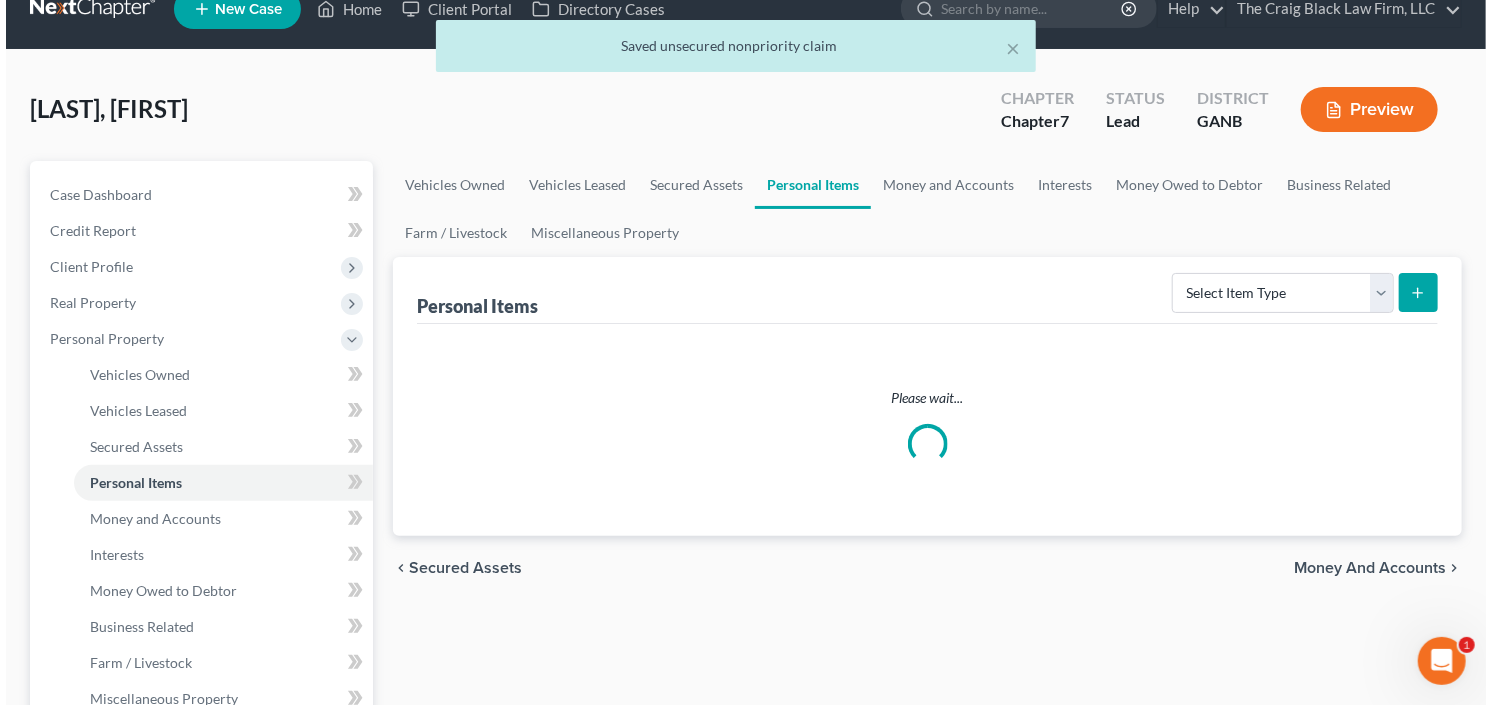 scroll, scrollTop: 0, scrollLeft: 0, axis: both 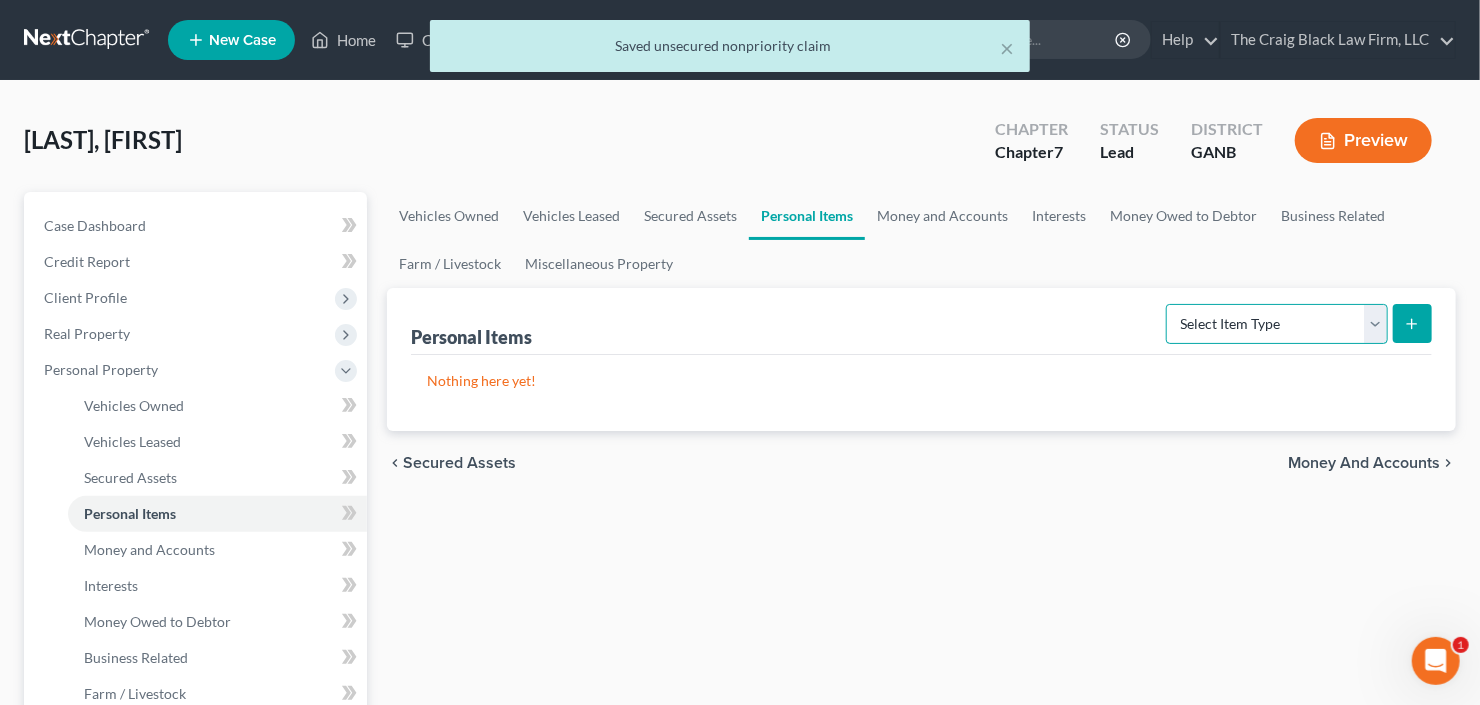 click on "Select Item Type Clothing Collectibles Of Value Electronics Firearms Household Goods Jewelry Other Pet(s) Sports & Hobby Equipment" at bounding box center [1277, 324] 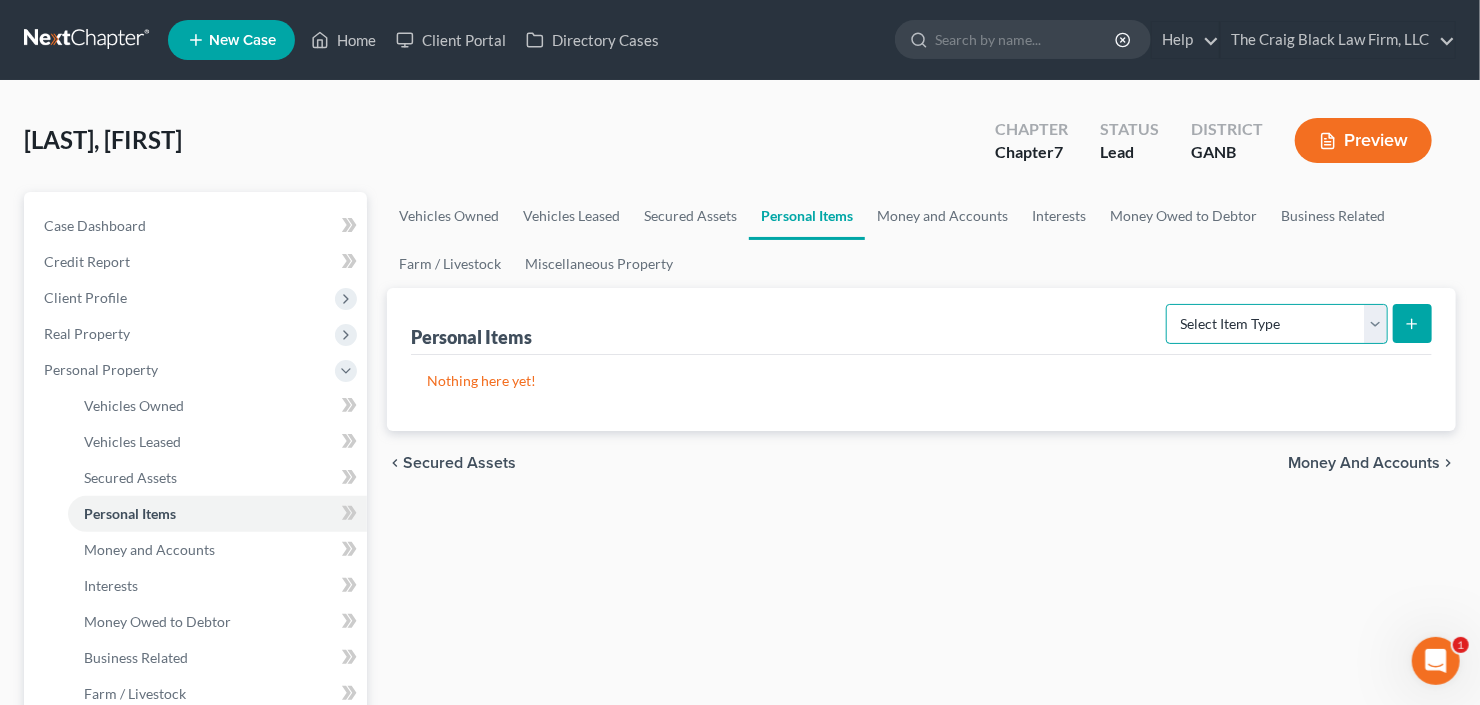 select on "electronics" 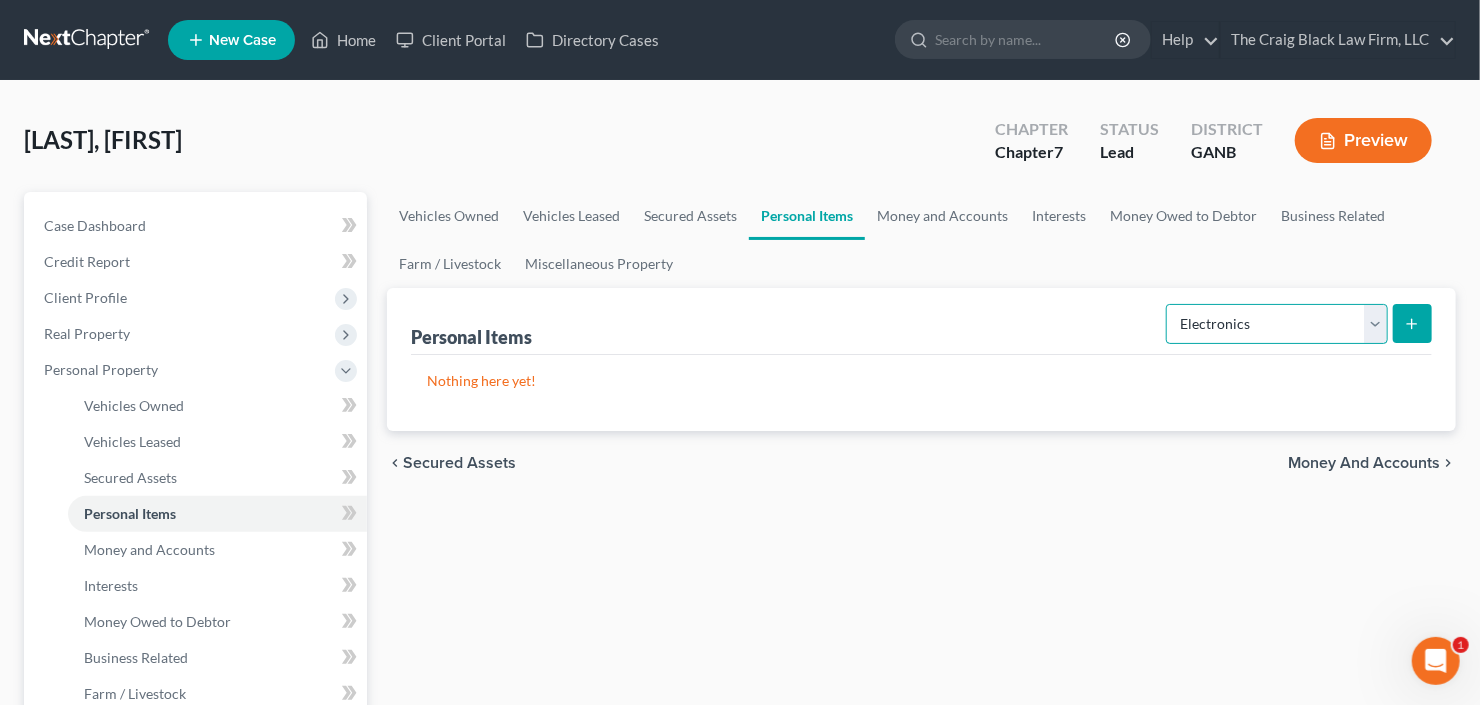 click on "Select Item Type Clothing Collectibles Of Value Electronics Firearms Household Goods Jewelry Other Pet(s) Sports & Hobby Equipment" at bounding box center (1277, 324) 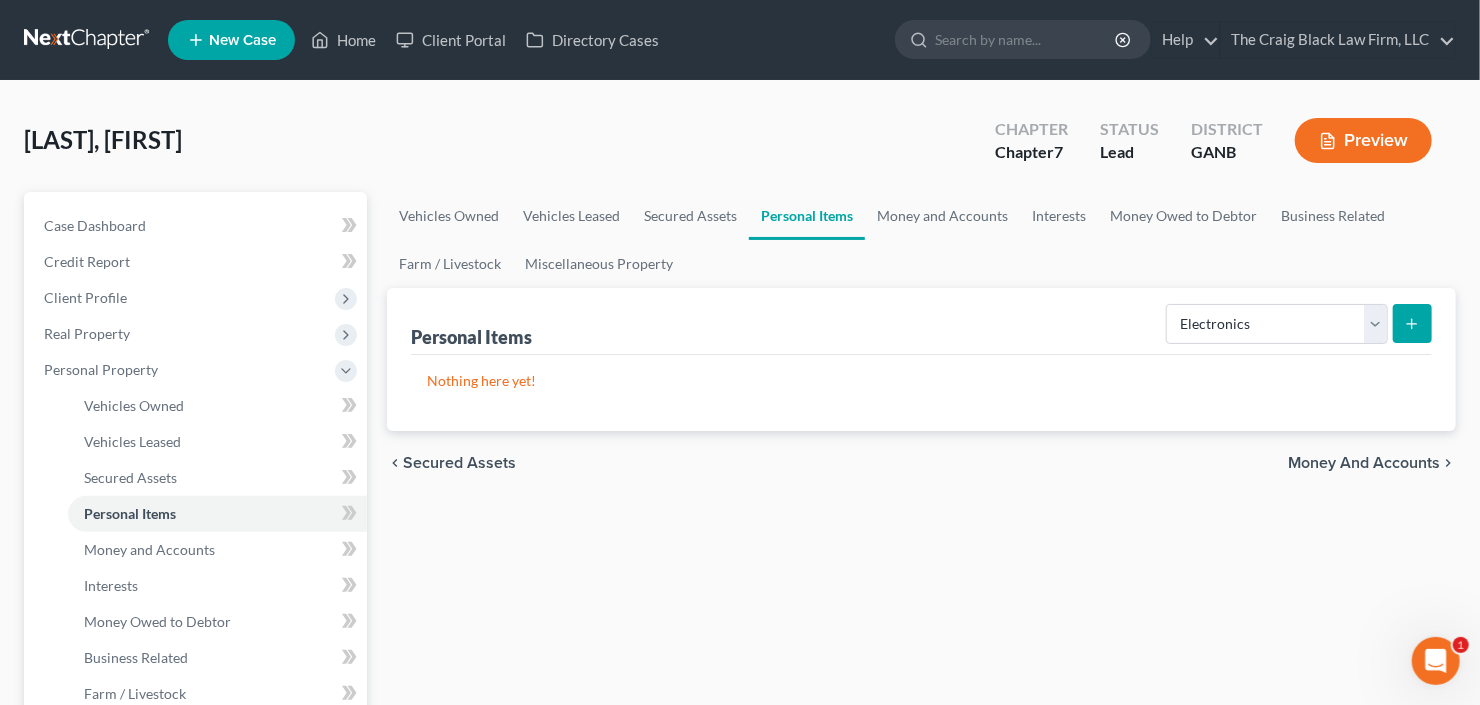click at bounding box center (1412, 323) 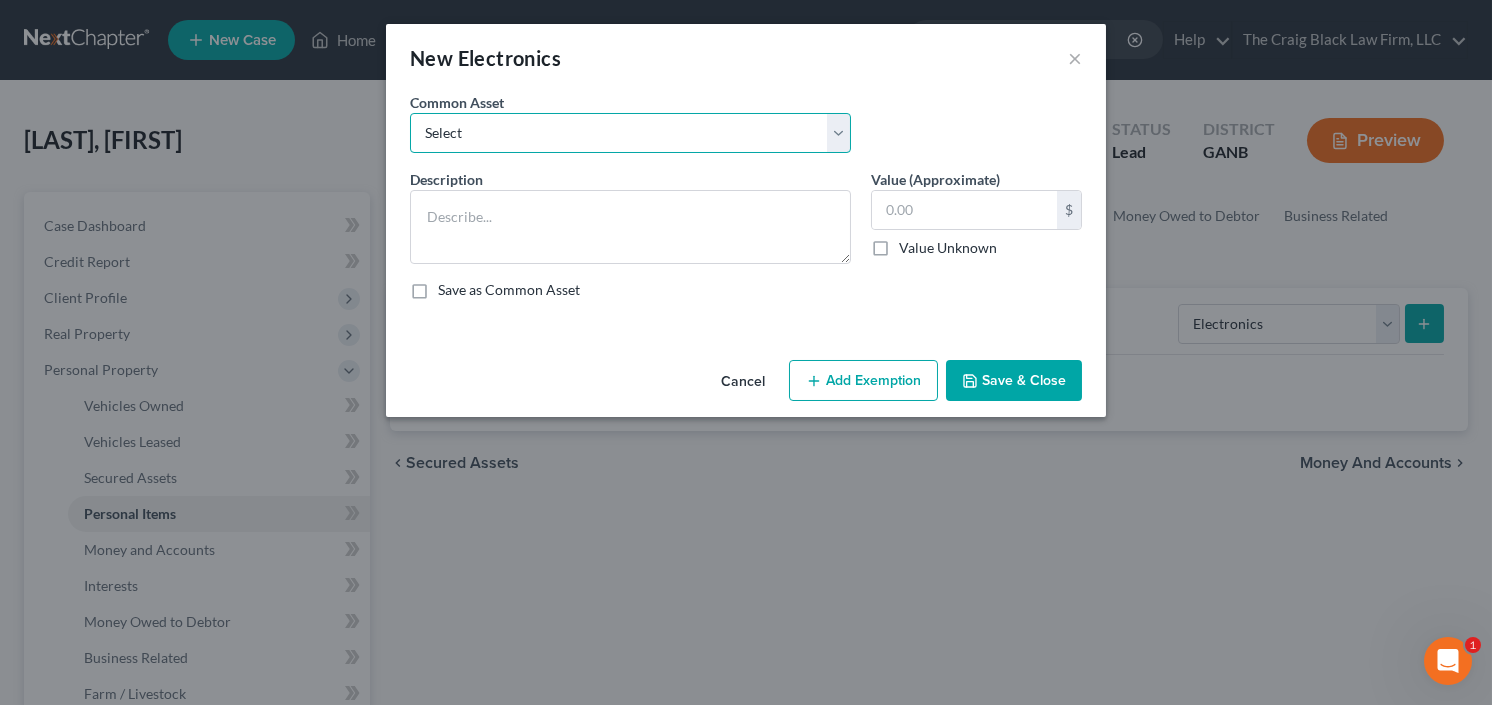 click on "Select All Electronics" at bounding box center [630, 133] 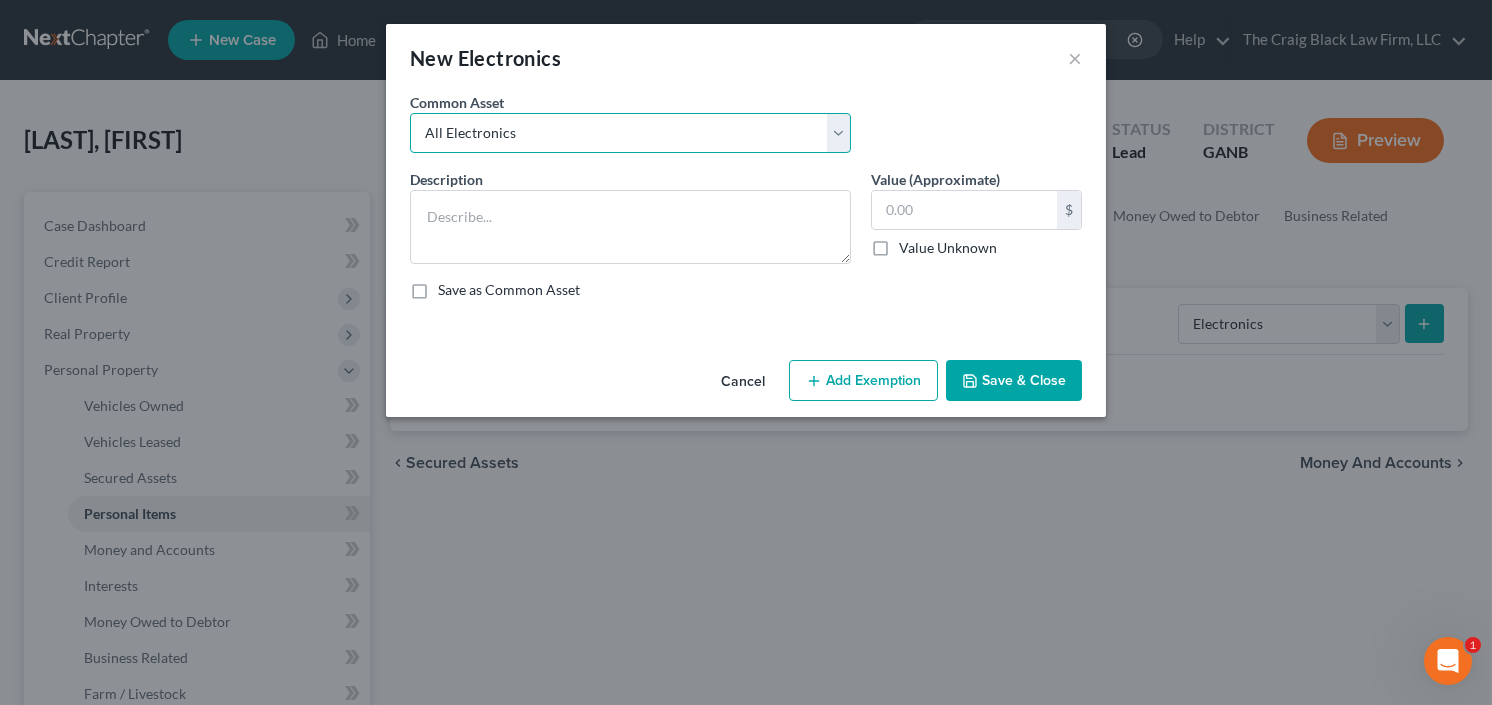 click on "Select All Electronics" at bounding box center [630, 133] 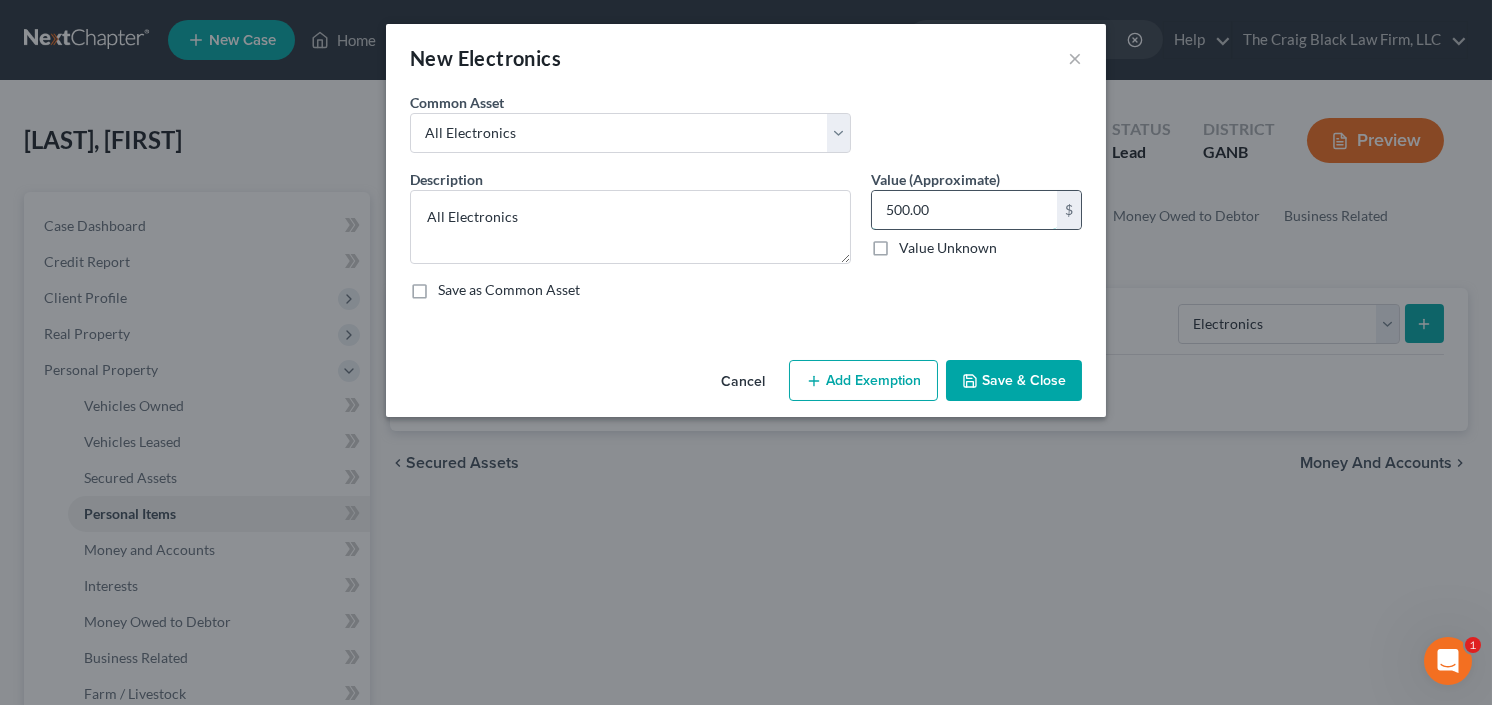 click on "500.00" at bounding box center (964, 210) 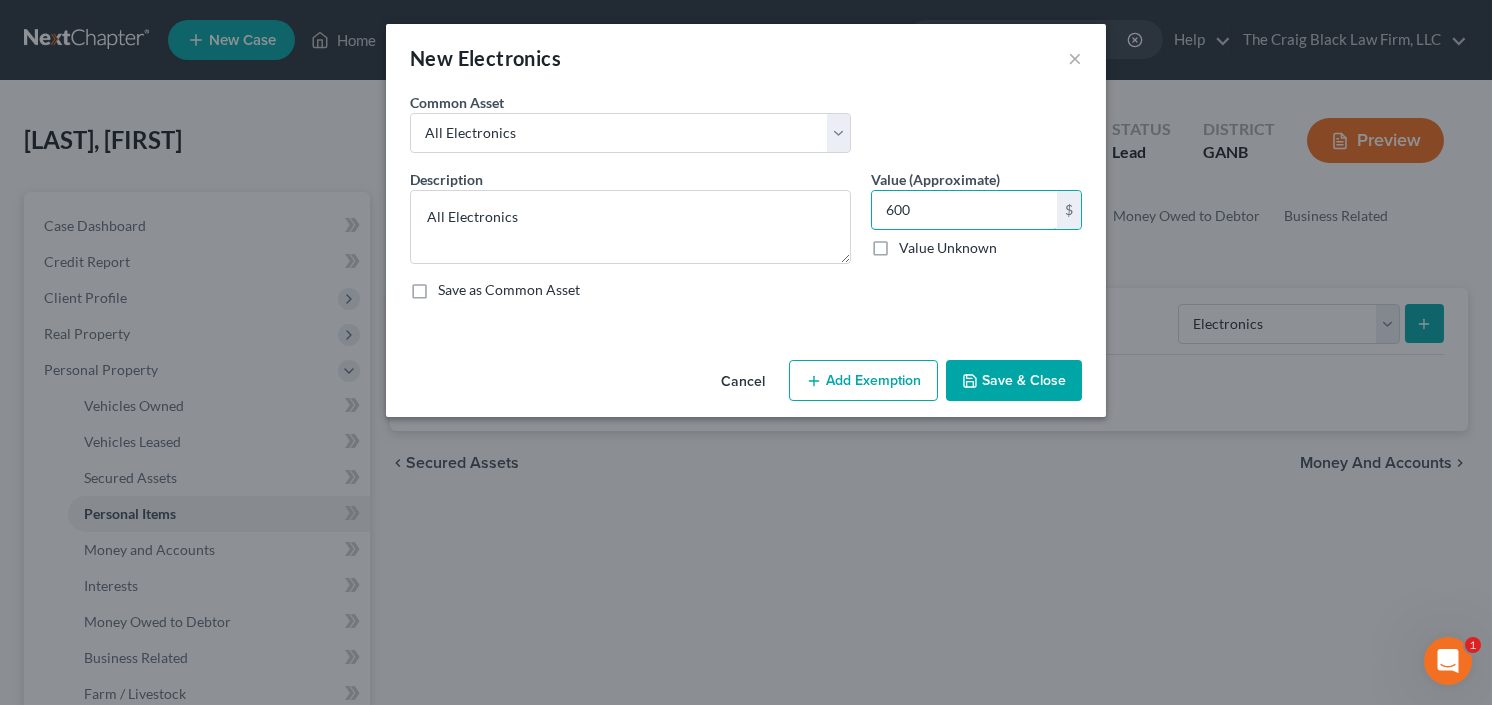type on "600" 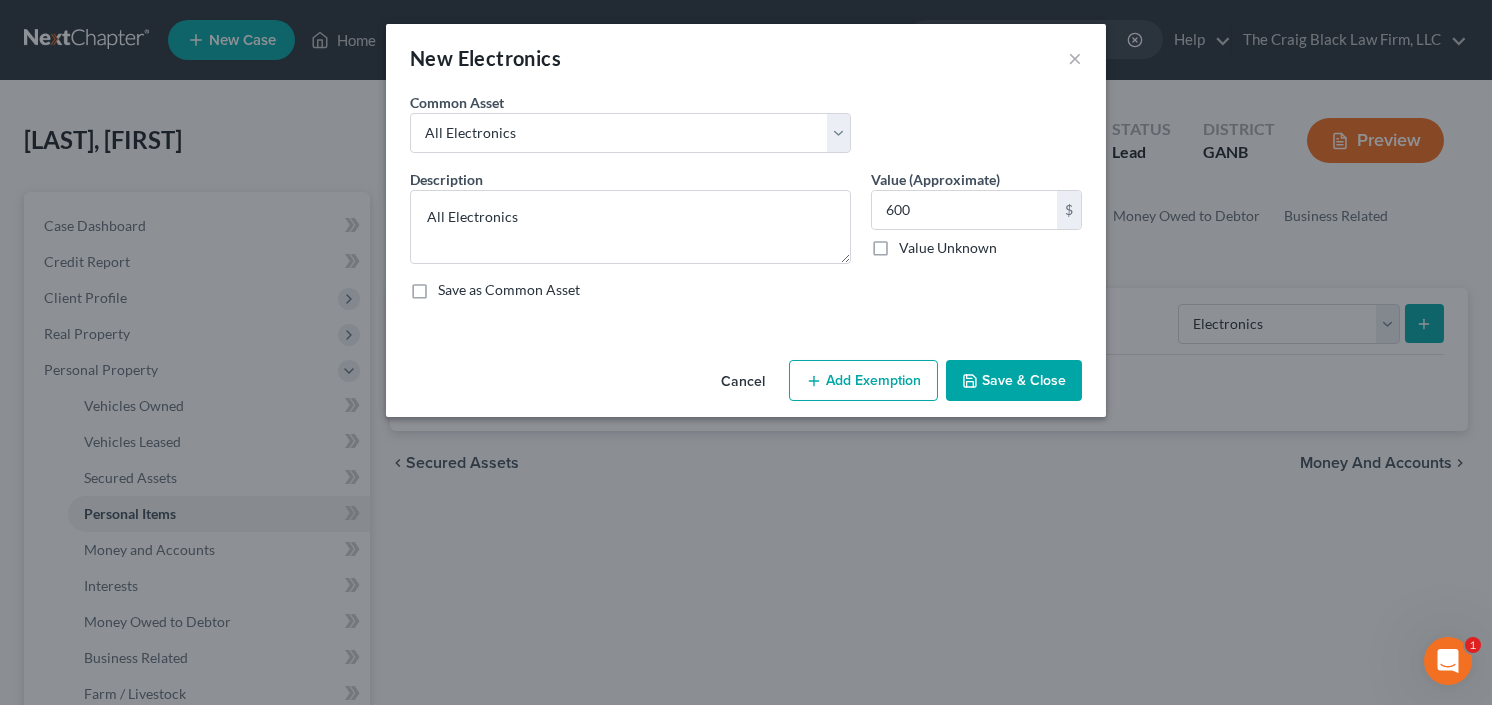click on "Add Exemption" at bounding box center (863, 381) 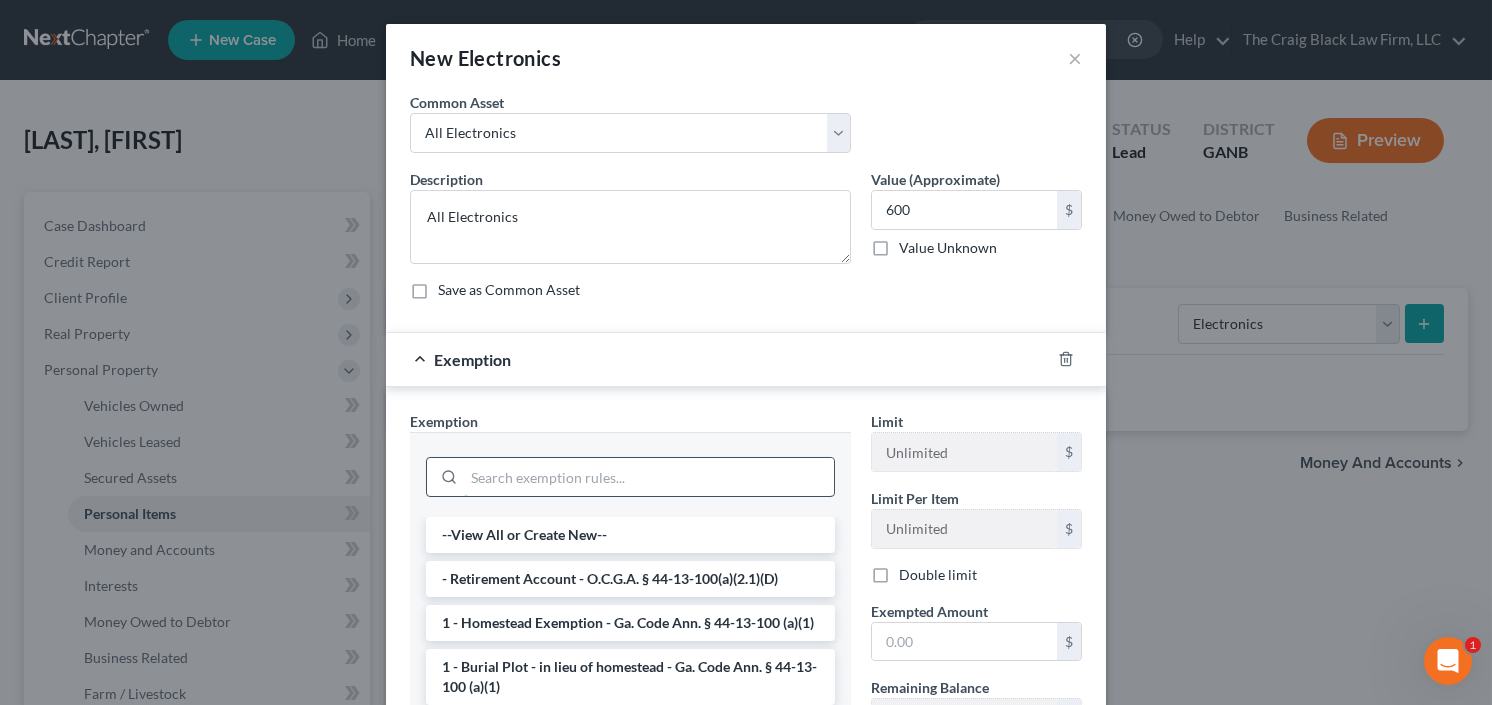 click at bounding box center [649, 477] 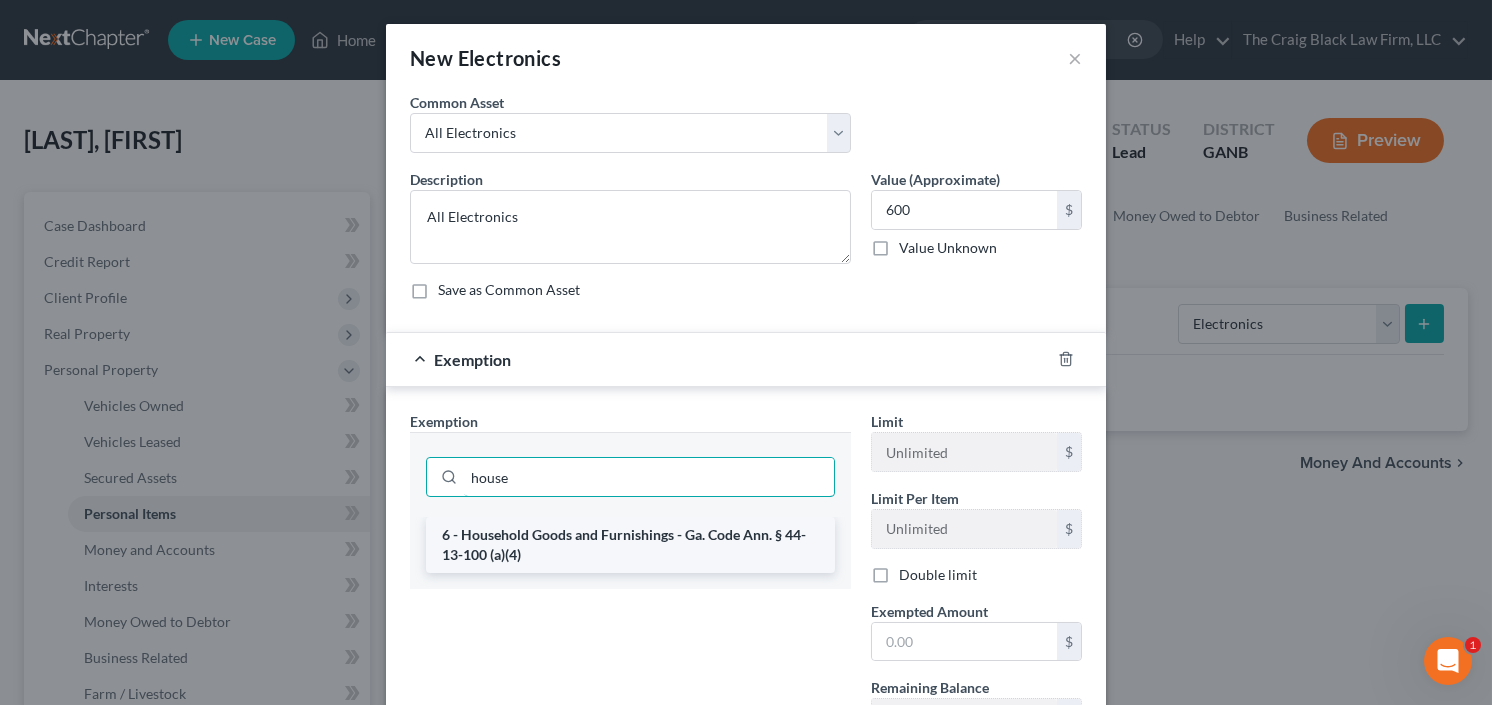 type on "house" 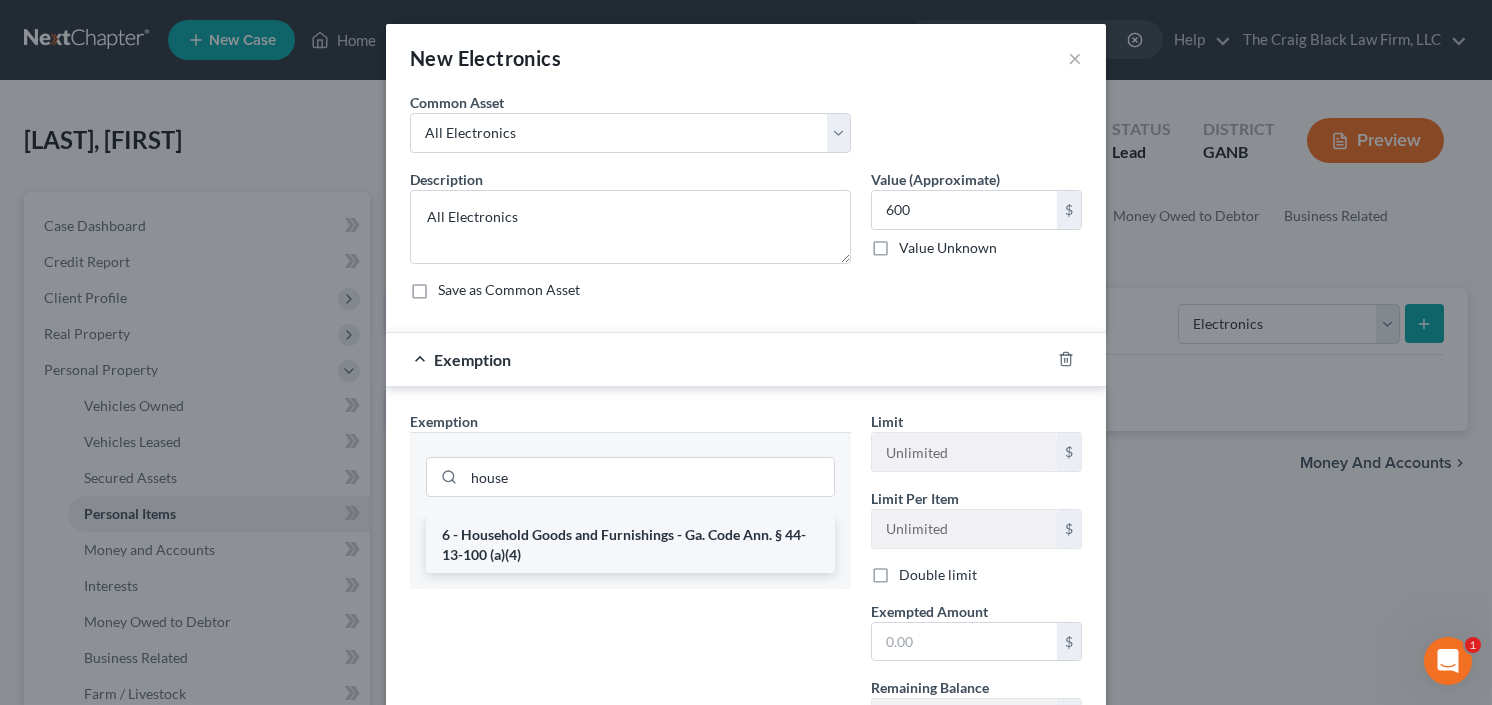 click on "6 - Household Goods and Furnishings - Ga. Code Ann. § 44-13-100 (a)(4)" at bounding box center (630, 545) 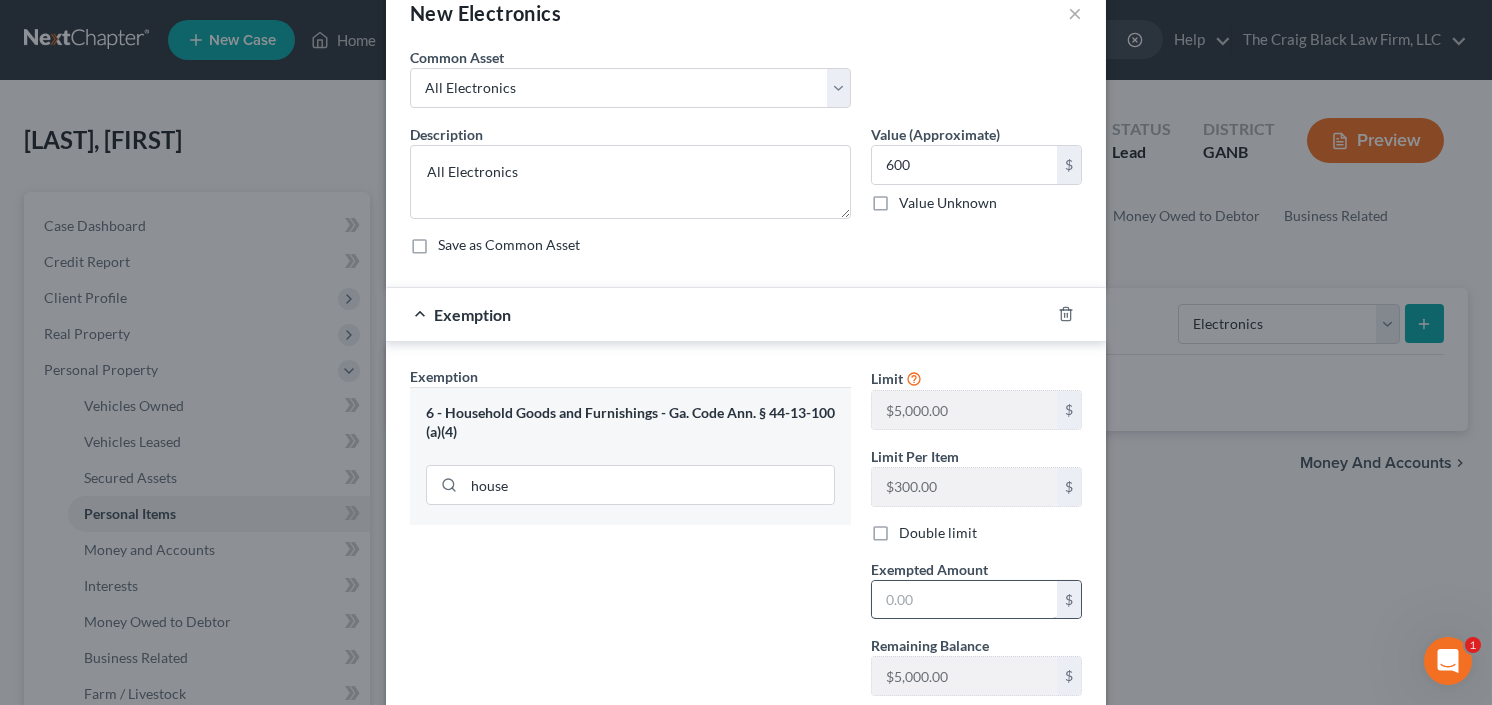 scroll, scrollTop: 80, scrollLeft: 0, axis: vertical 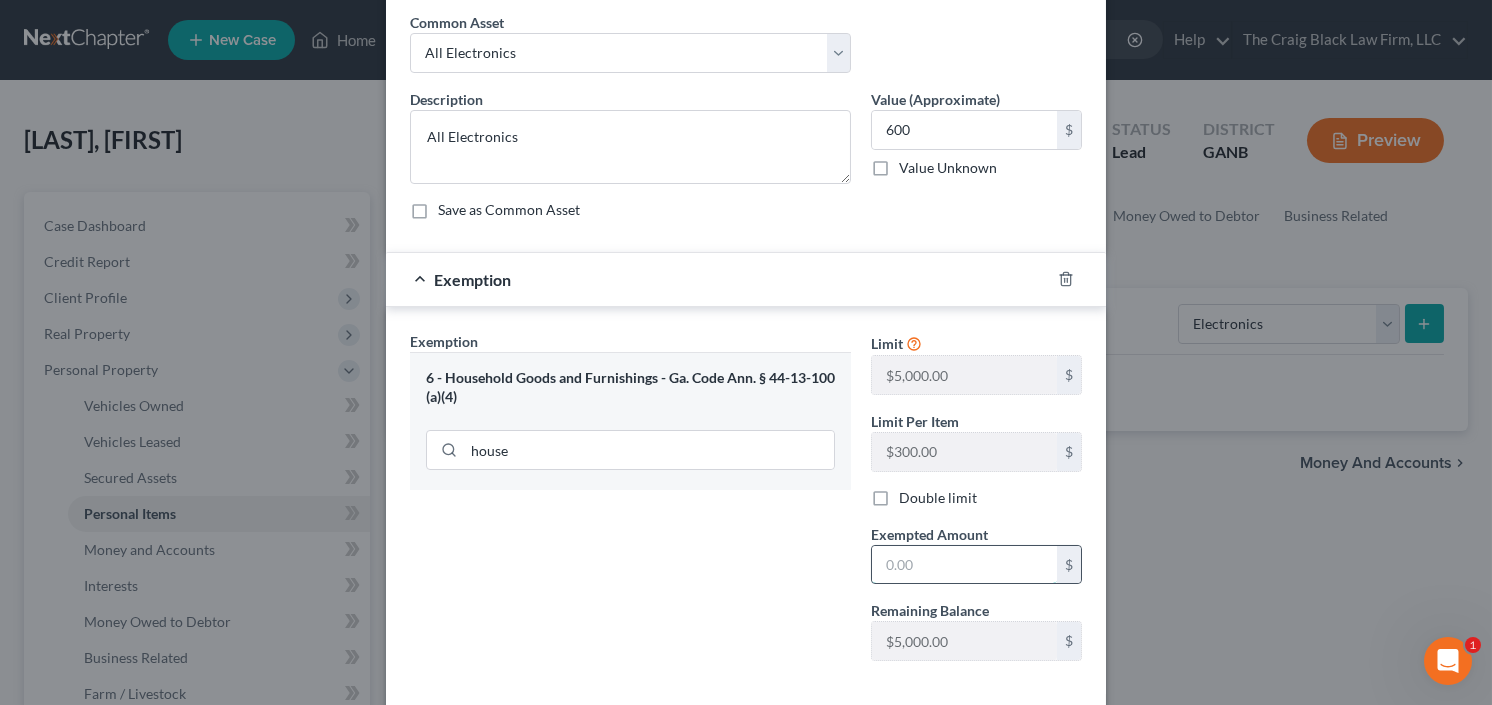 click at bounding box center [964, 565] 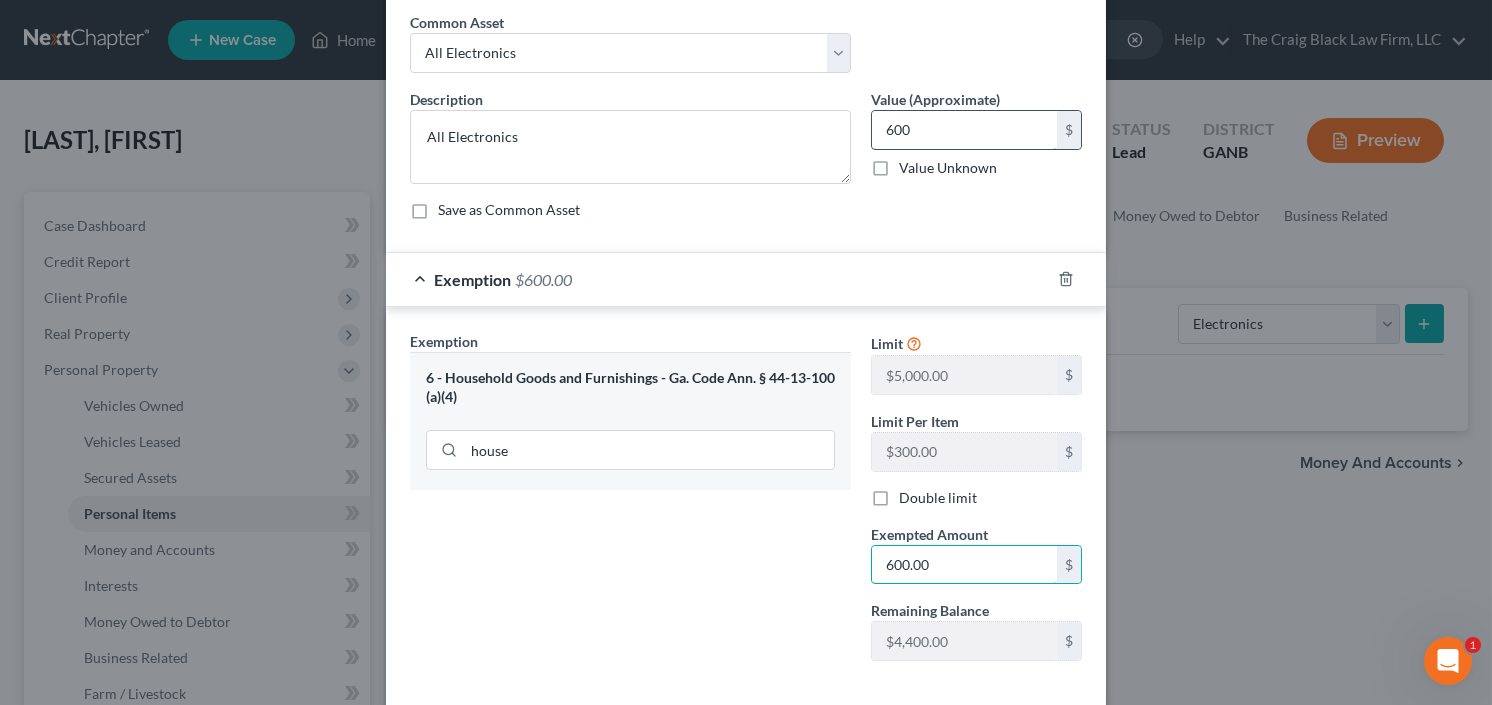 type on "600.00" 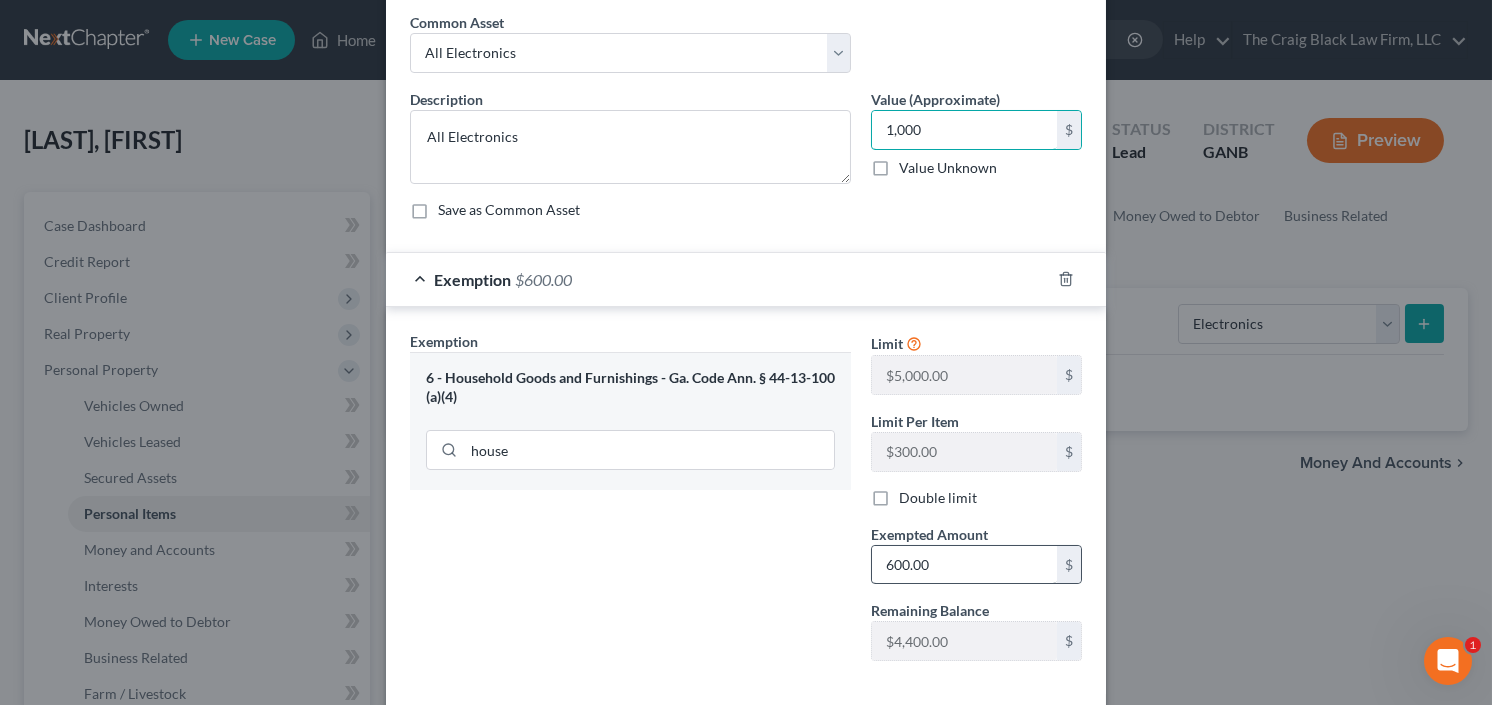 type on "1,000" 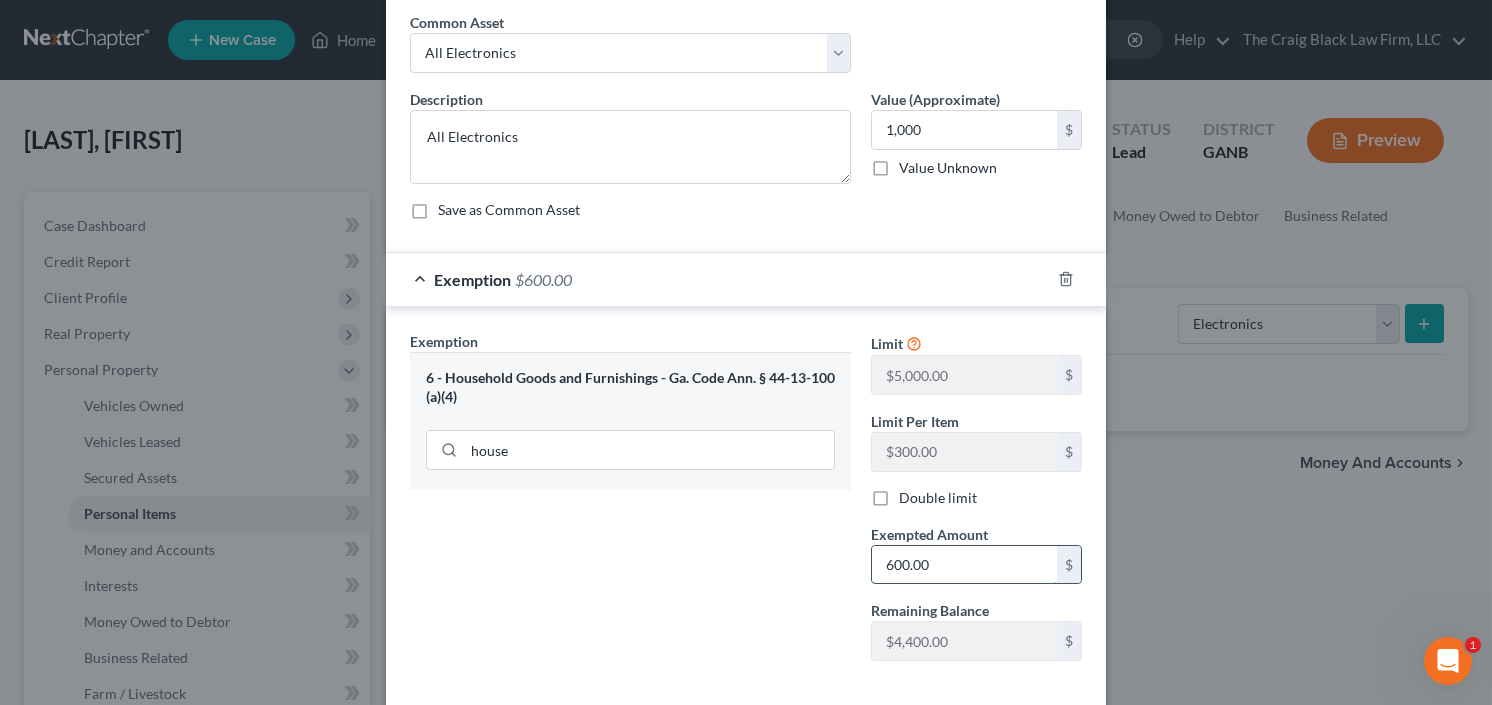 click on "600.00" at bounding box center (964, 565) 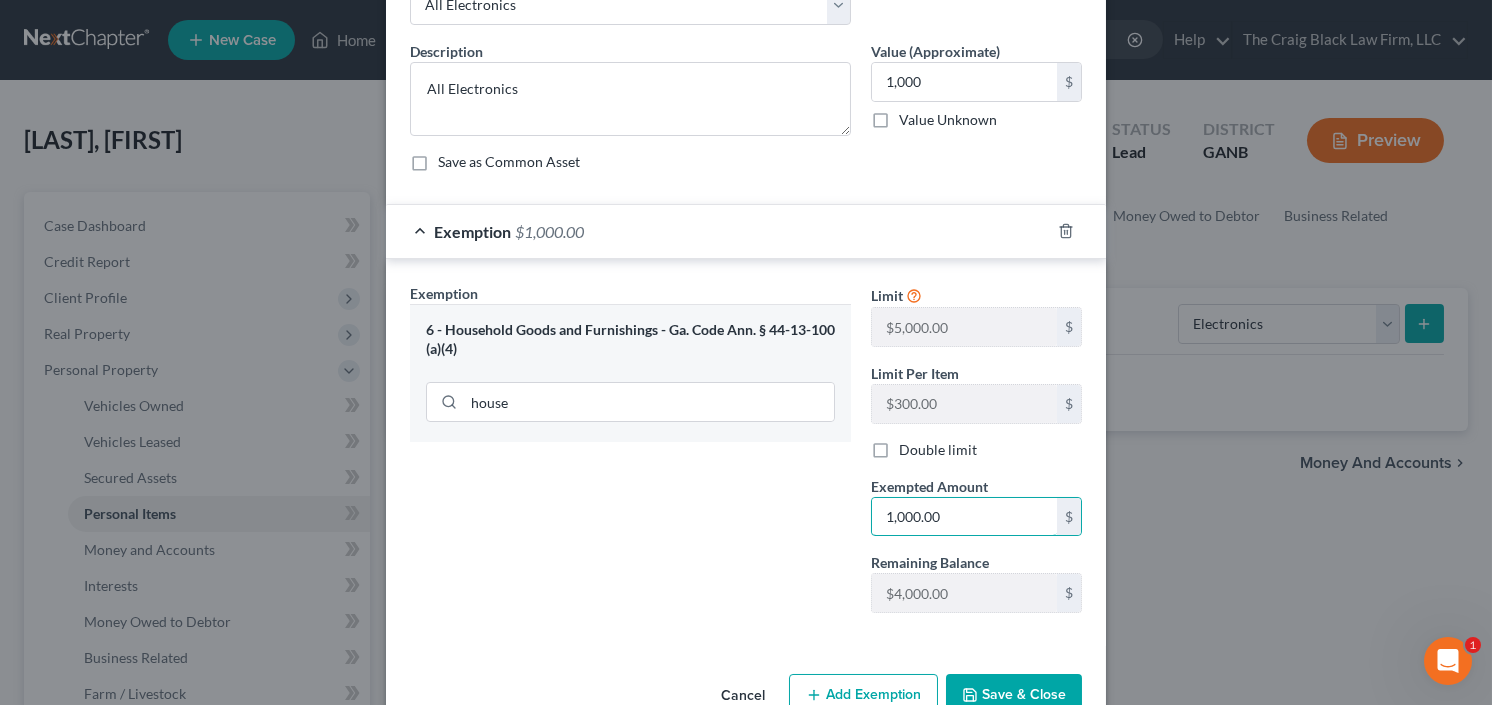 scroll, scrollTop: 175, scrollLeft: 0, axis: vertical 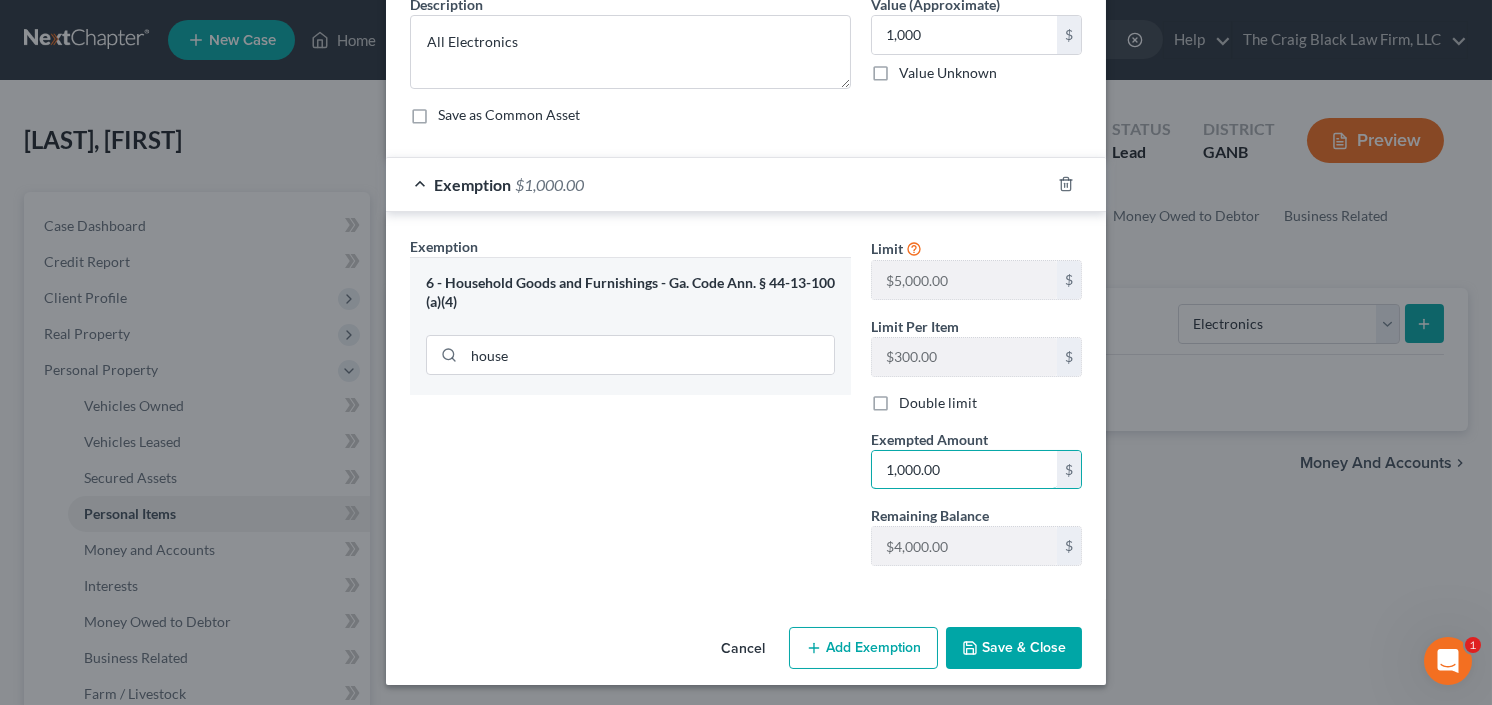 type on "1,000.00" 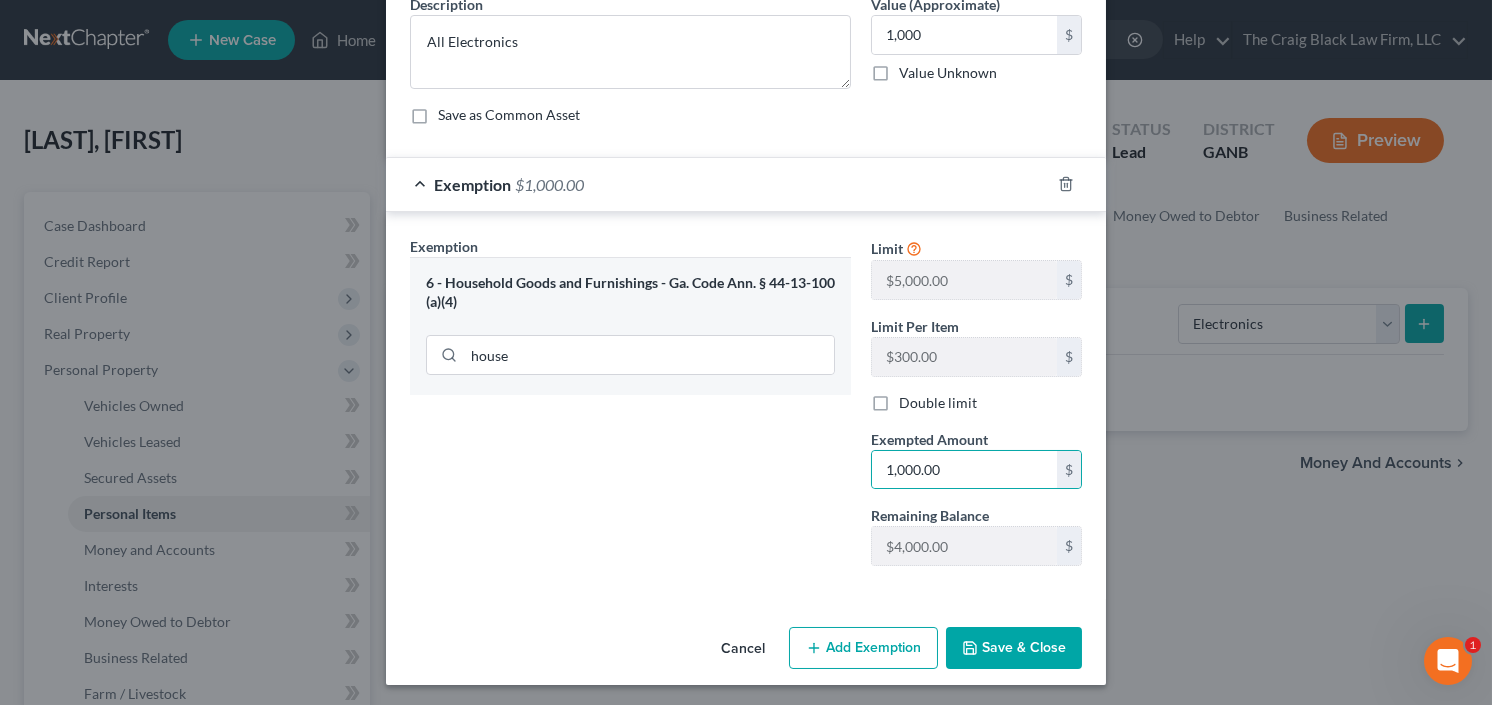 click on "Save & Close" at bounding box center [1014, 648] 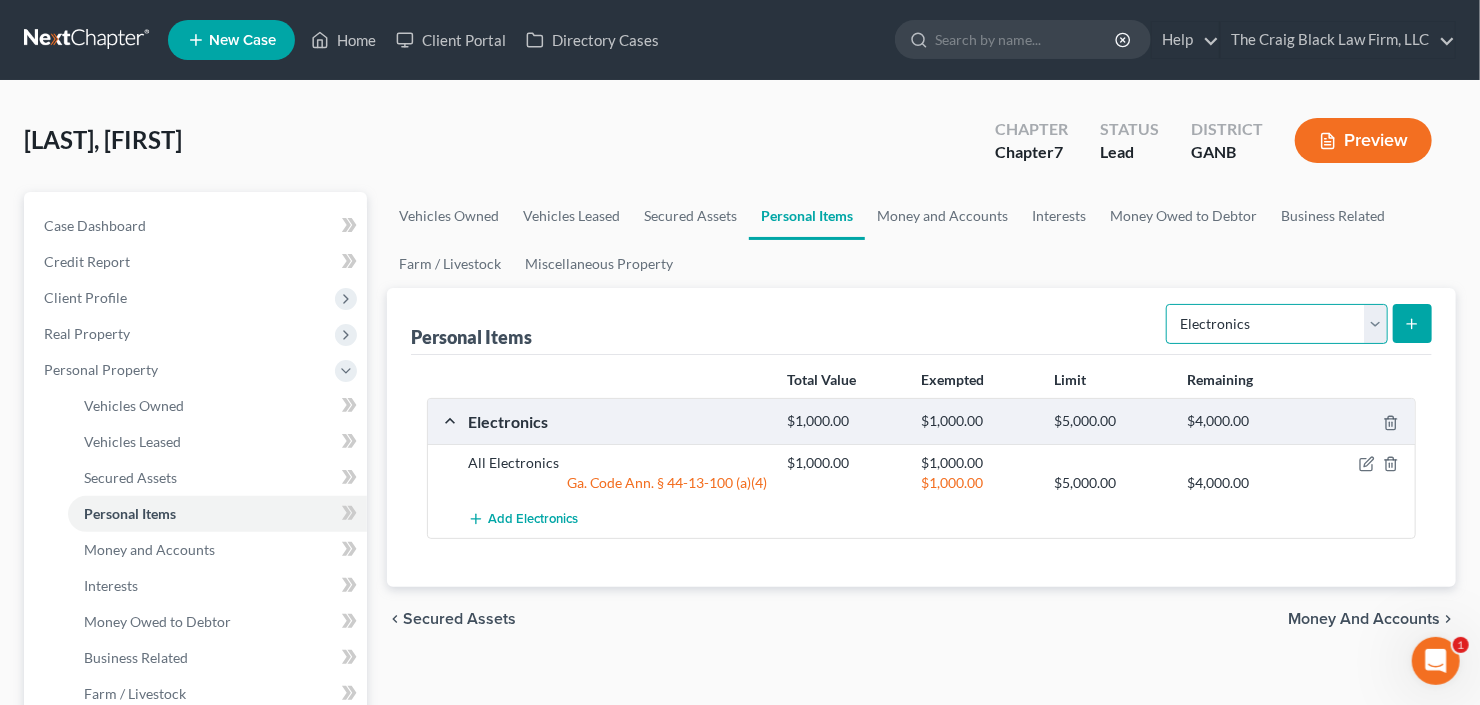 click on "Select Item Type Clothing Collectibles Of Value Electronics Firearms Household Goods Jewelry Other Pet(s) Sports & Hobby Equipment" at bounding box center [1277, 324] 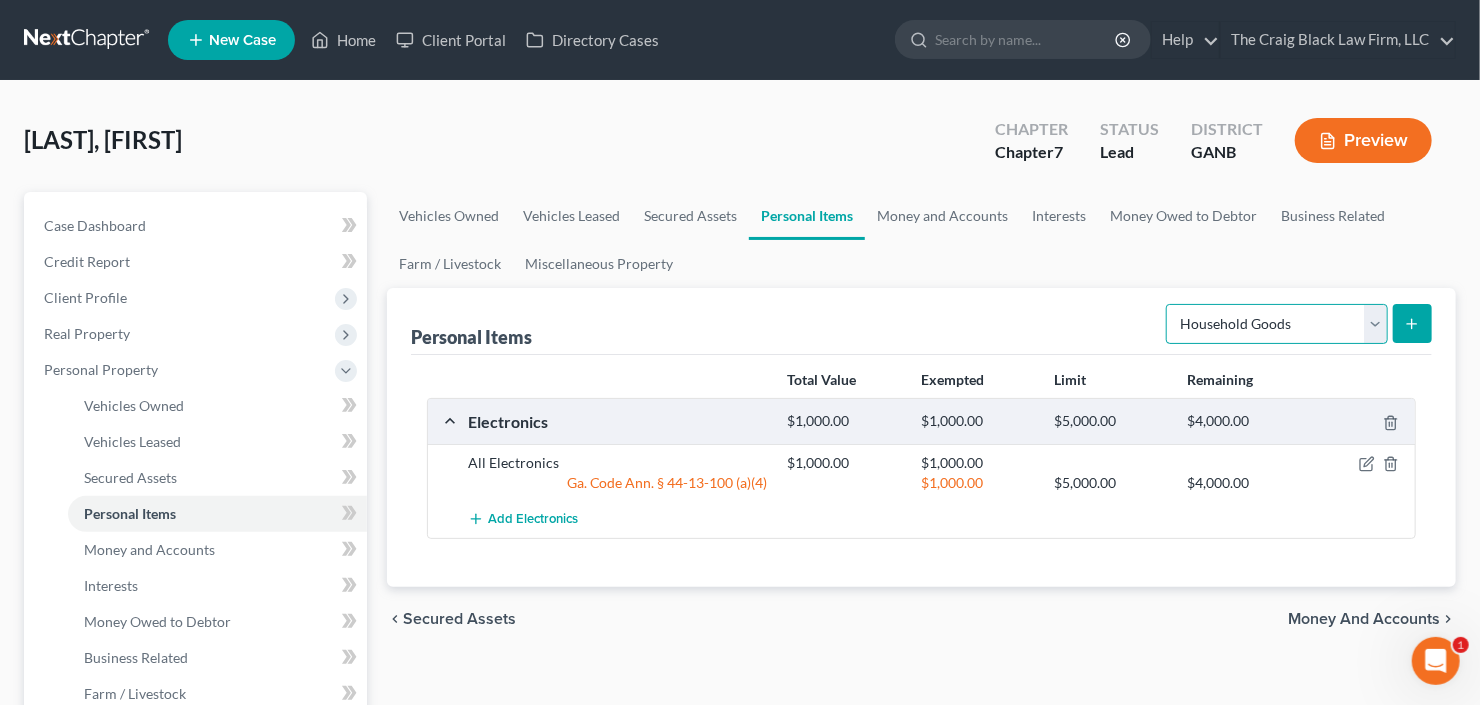 click on "Select Item Type Clothing Collectibles Of Value Electronics Firearms Household Goods Jewelry Other Pet(s) Sports & Hobby Equipment" at bounding box center [1277, 324] 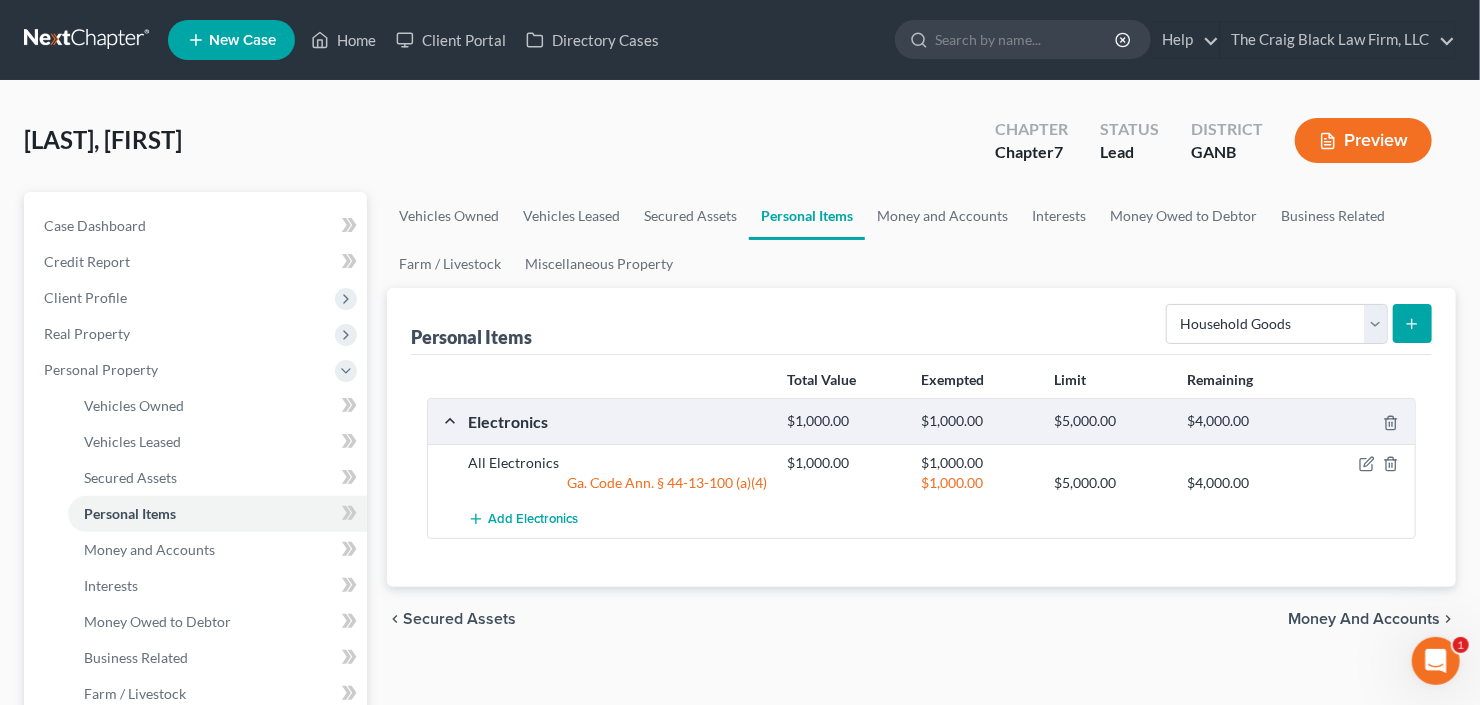 click 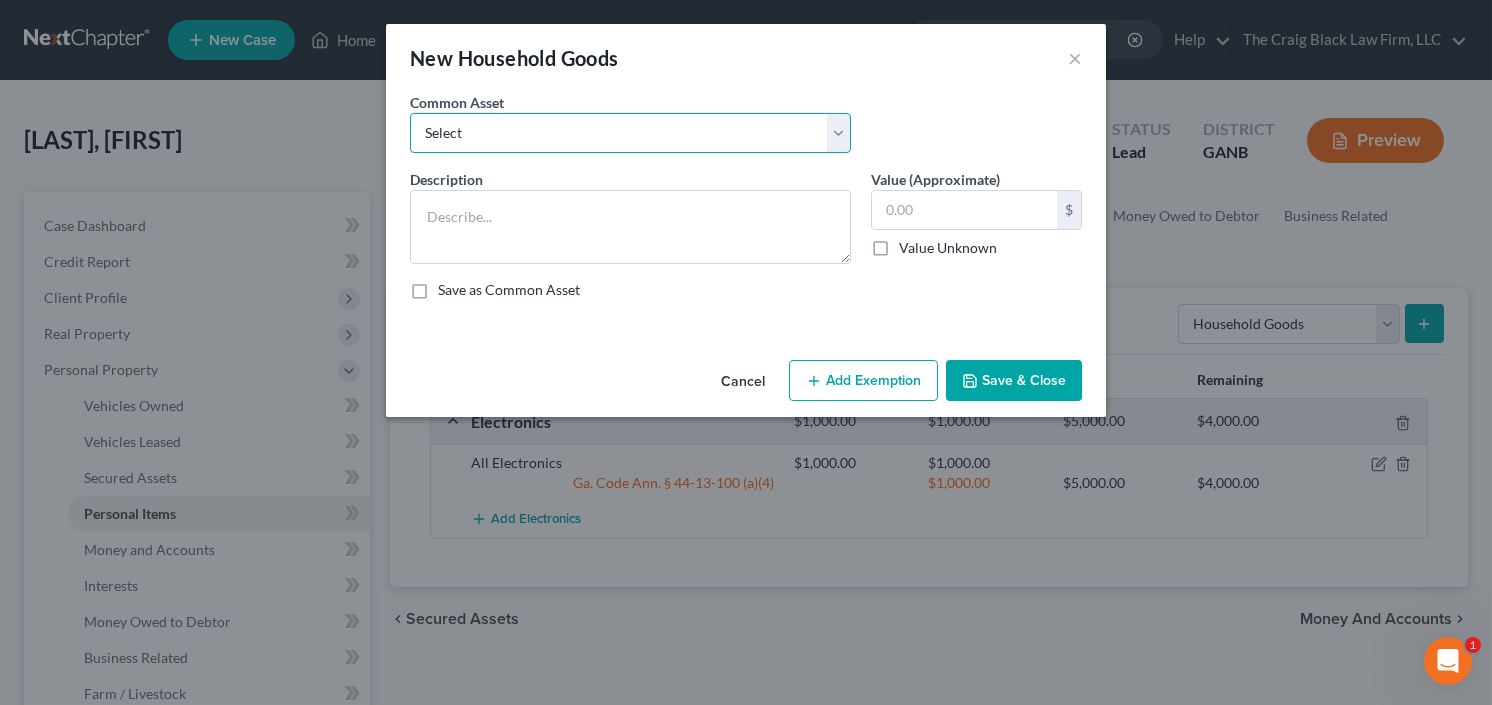 click on "Select All household goods and furniture All household goods and furniture All household goods and furniture All household goods and furniture All household goods and furniture and electronics" at bounding box center [630, 133] 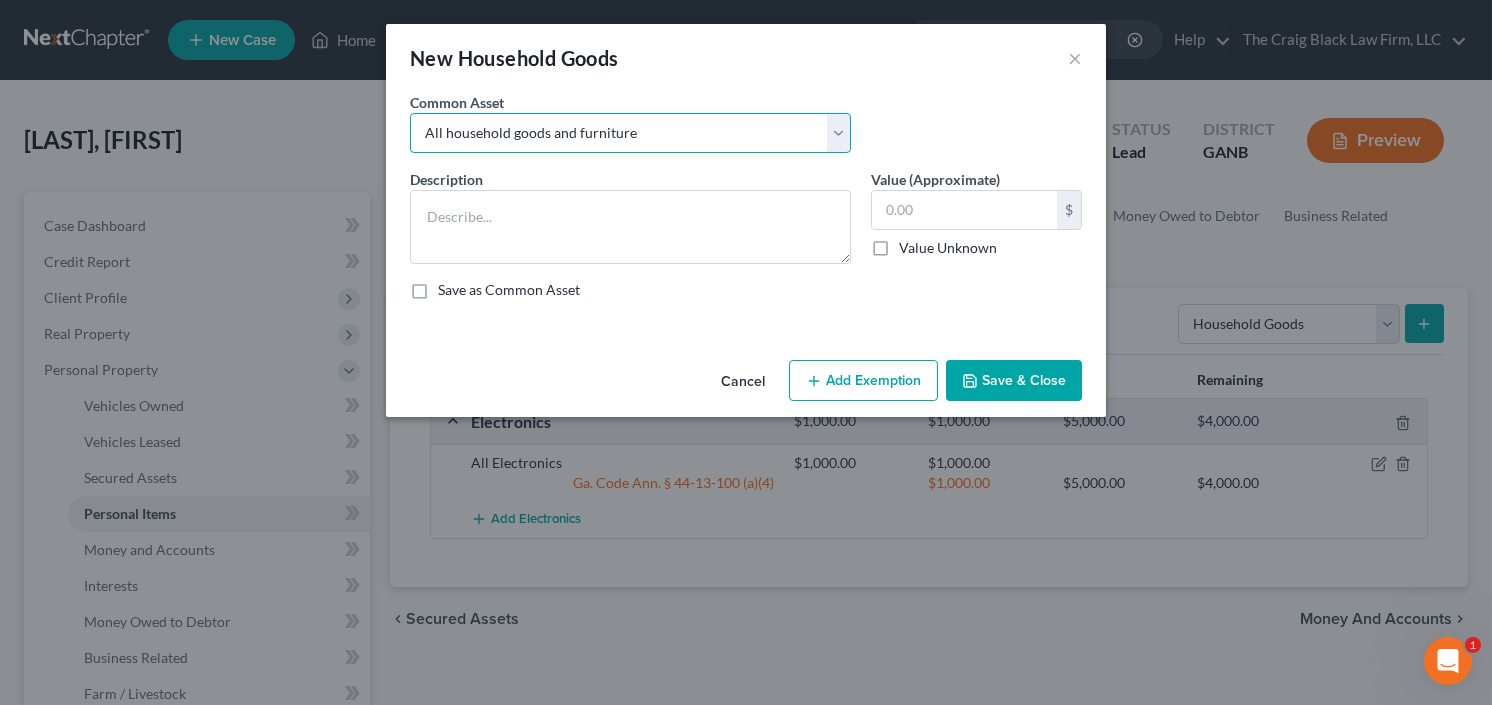 click on "Select All household goods and furniture All household goods and furniture All household goods and furniture All household goods and furniture All household goods and furniture and electronics" at bounding box center (630, 133) 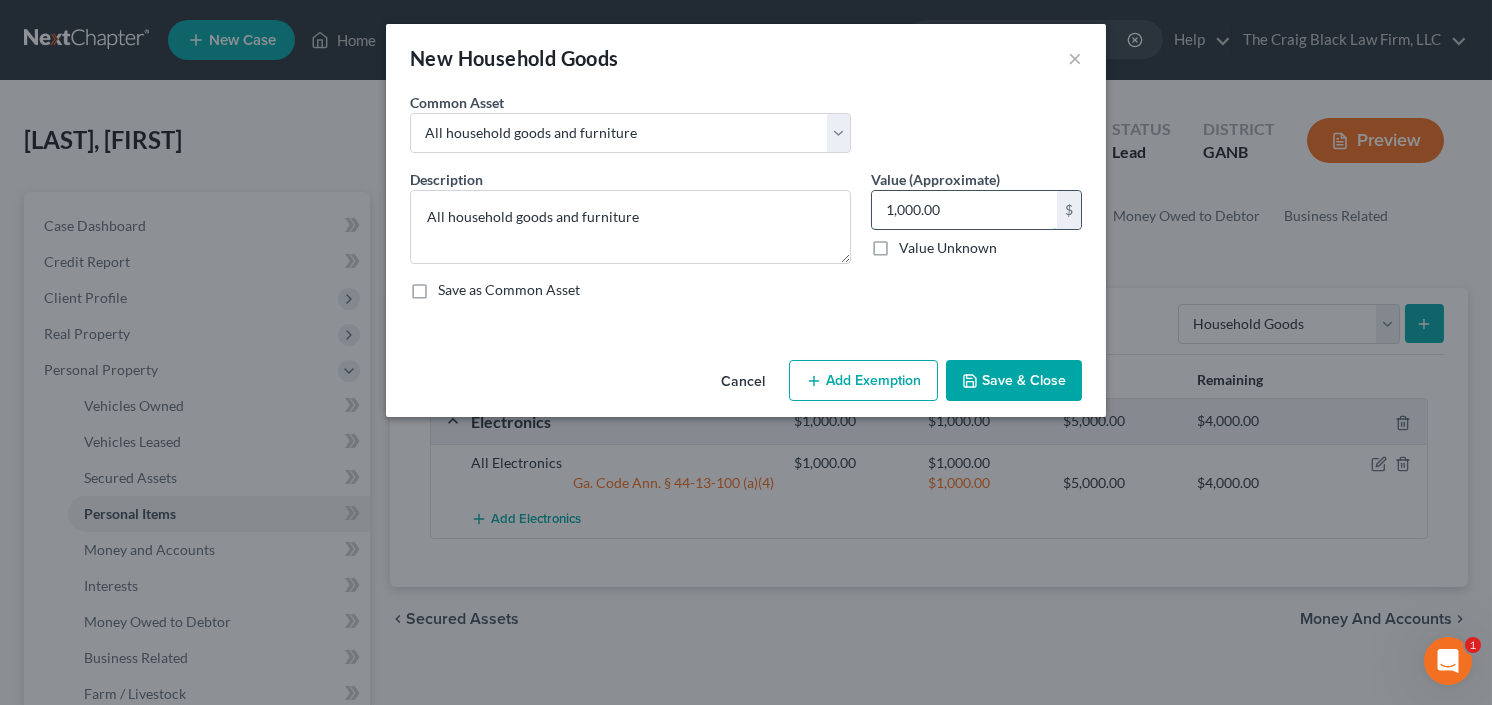 click on "1,000.00" at bounding box center (964, 210) 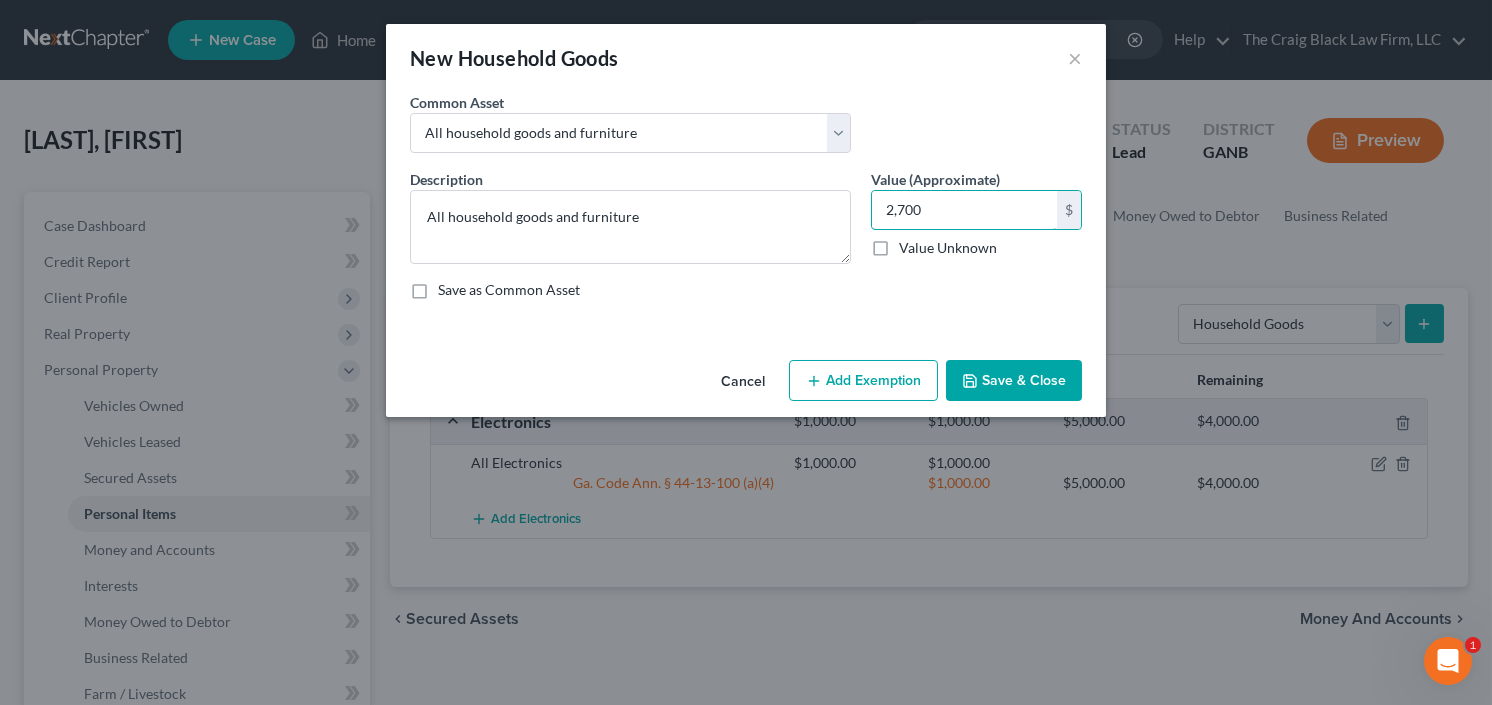 type on "2,700" 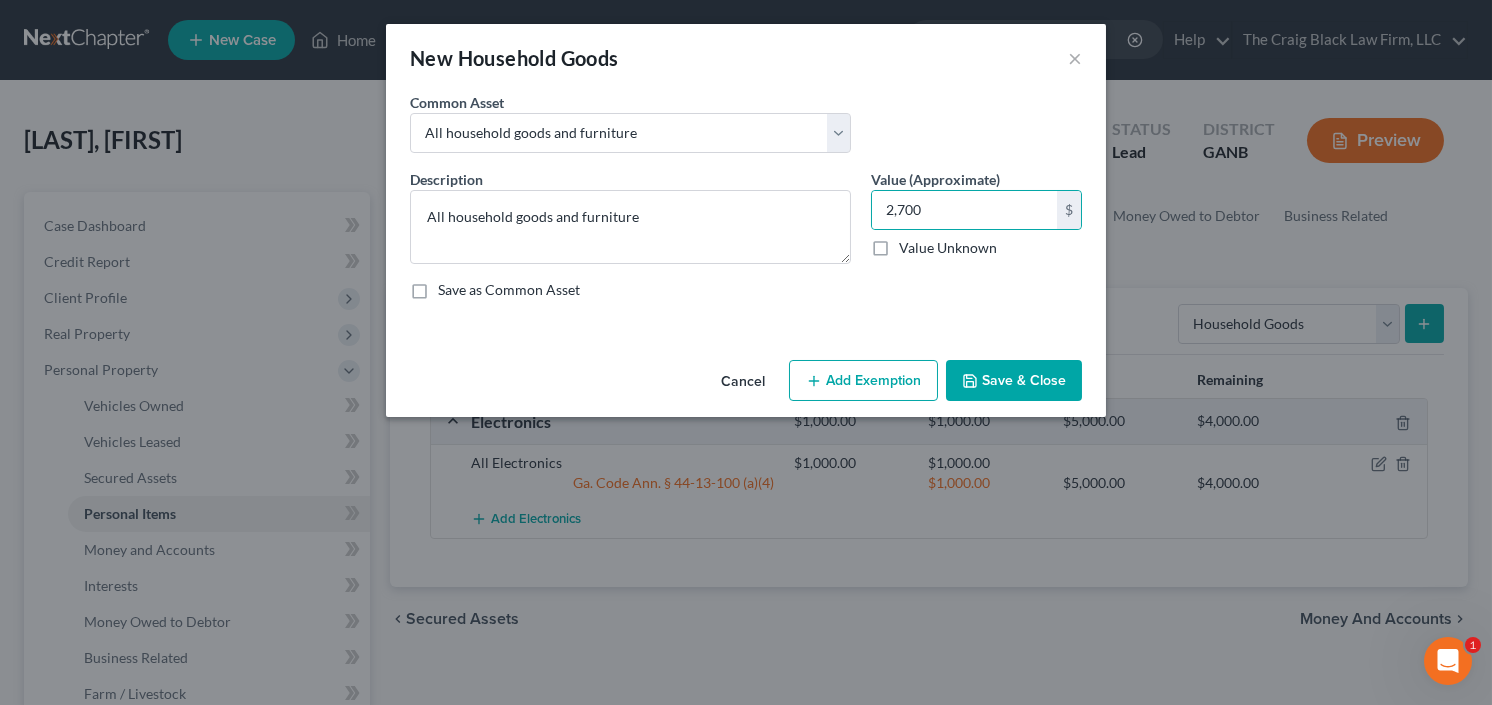 click on "Add Exemption" at bounding box center (863, 381) 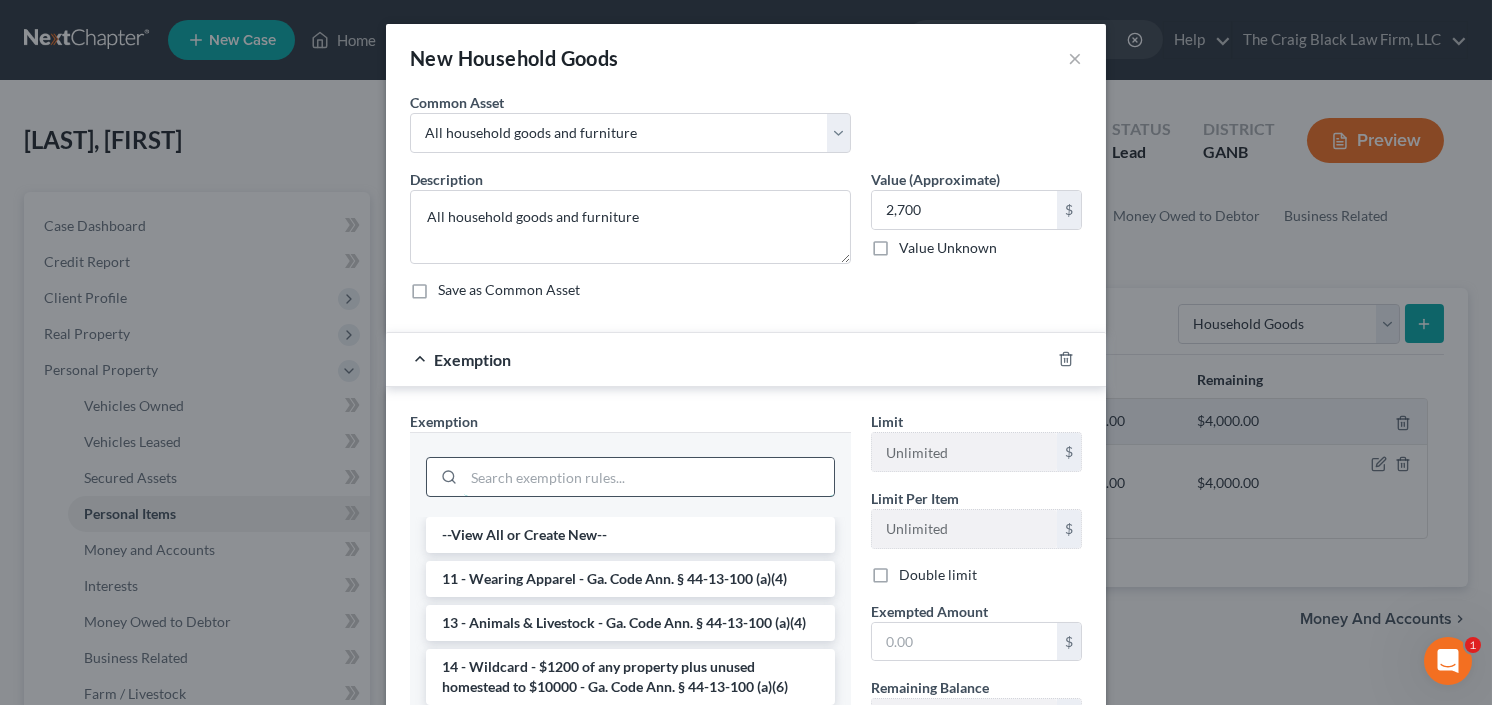 click at bounding box center (649, 477) 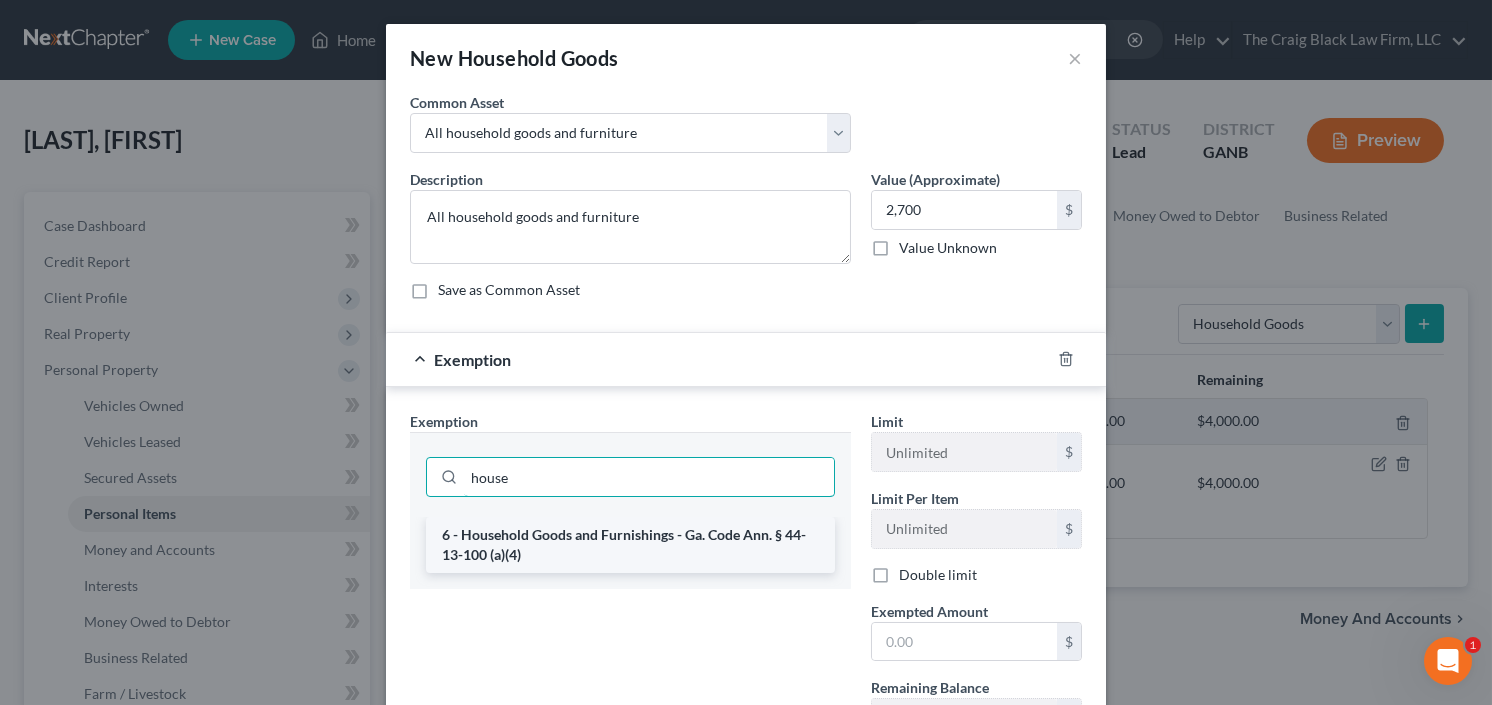 type on "house" 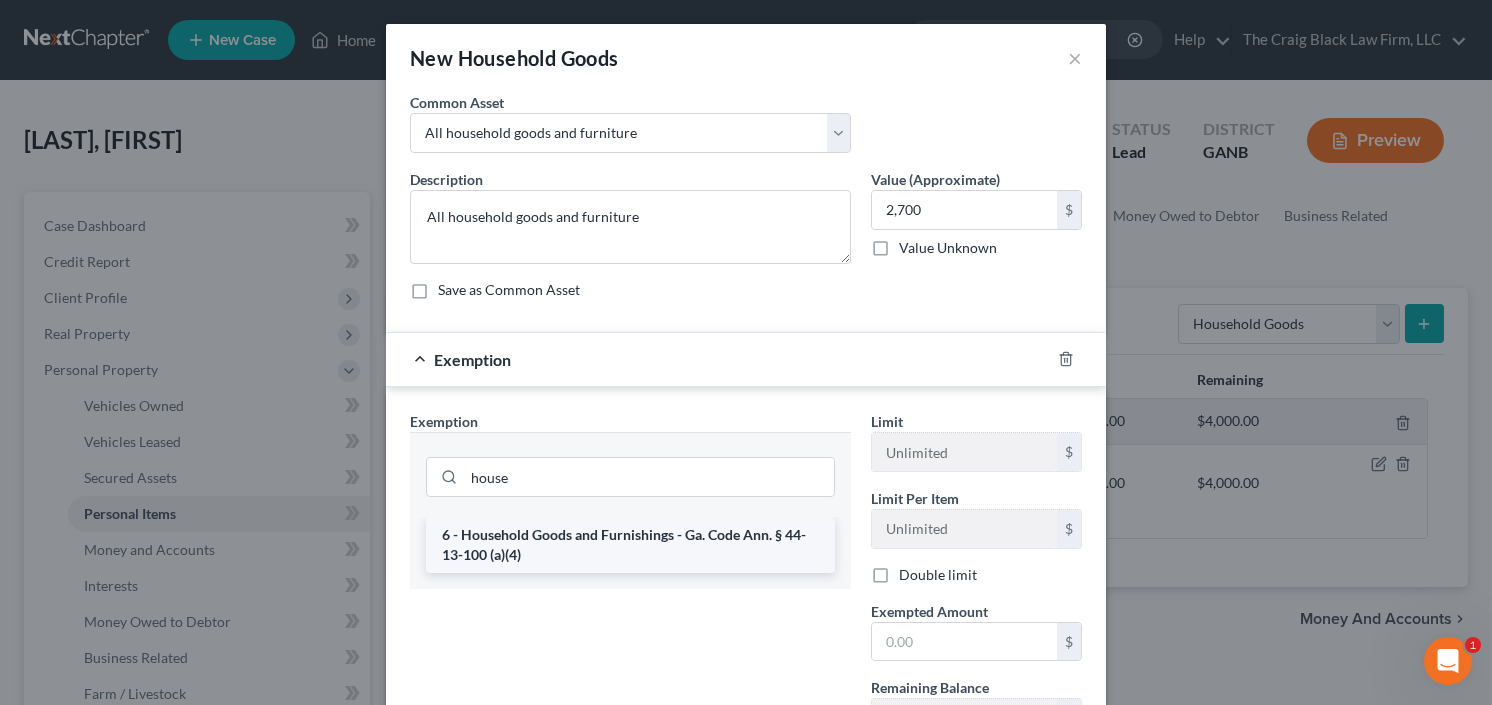 click on "6 - Household Goods and Furnishings - Ga. Code Ann. § 44-13-100 (a)(4)" at bounding box center (630, 545) 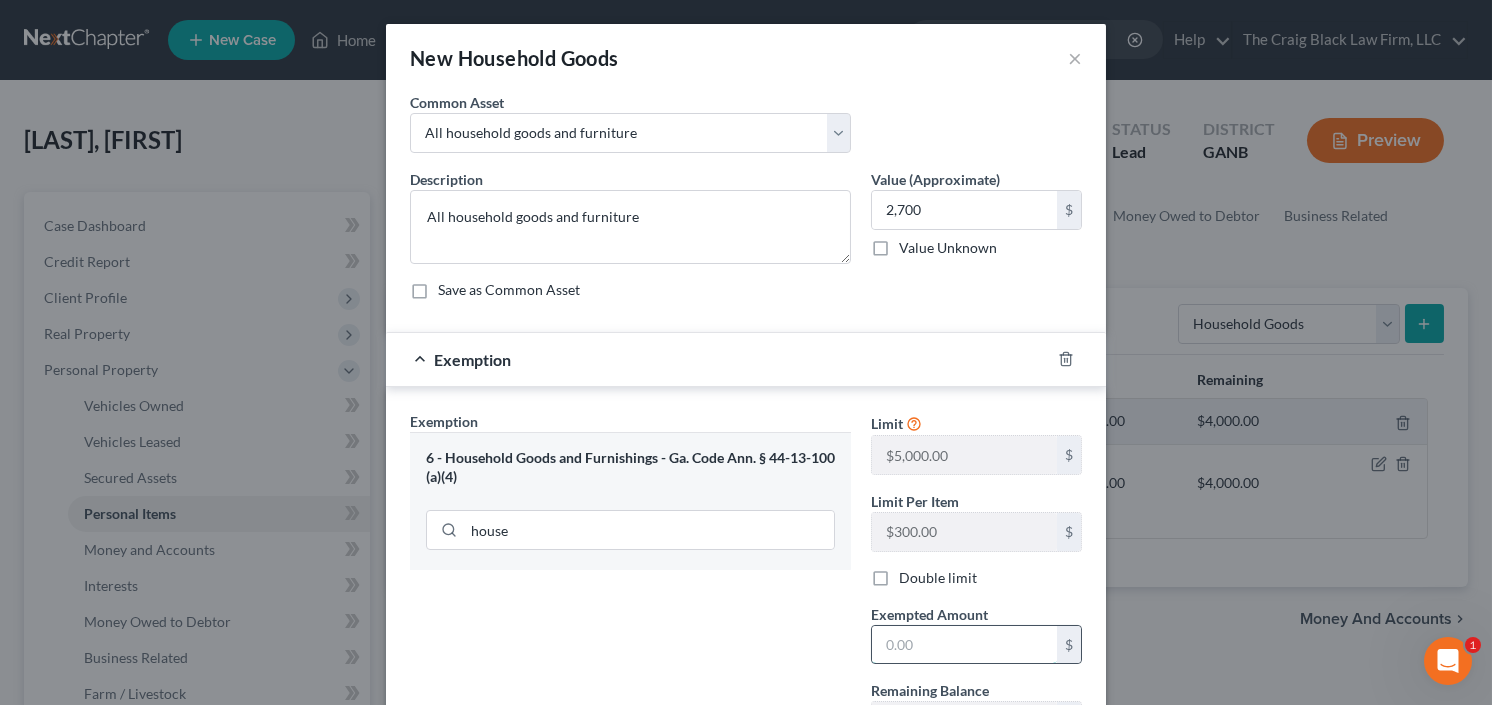 click at bounding box center [964, 645] 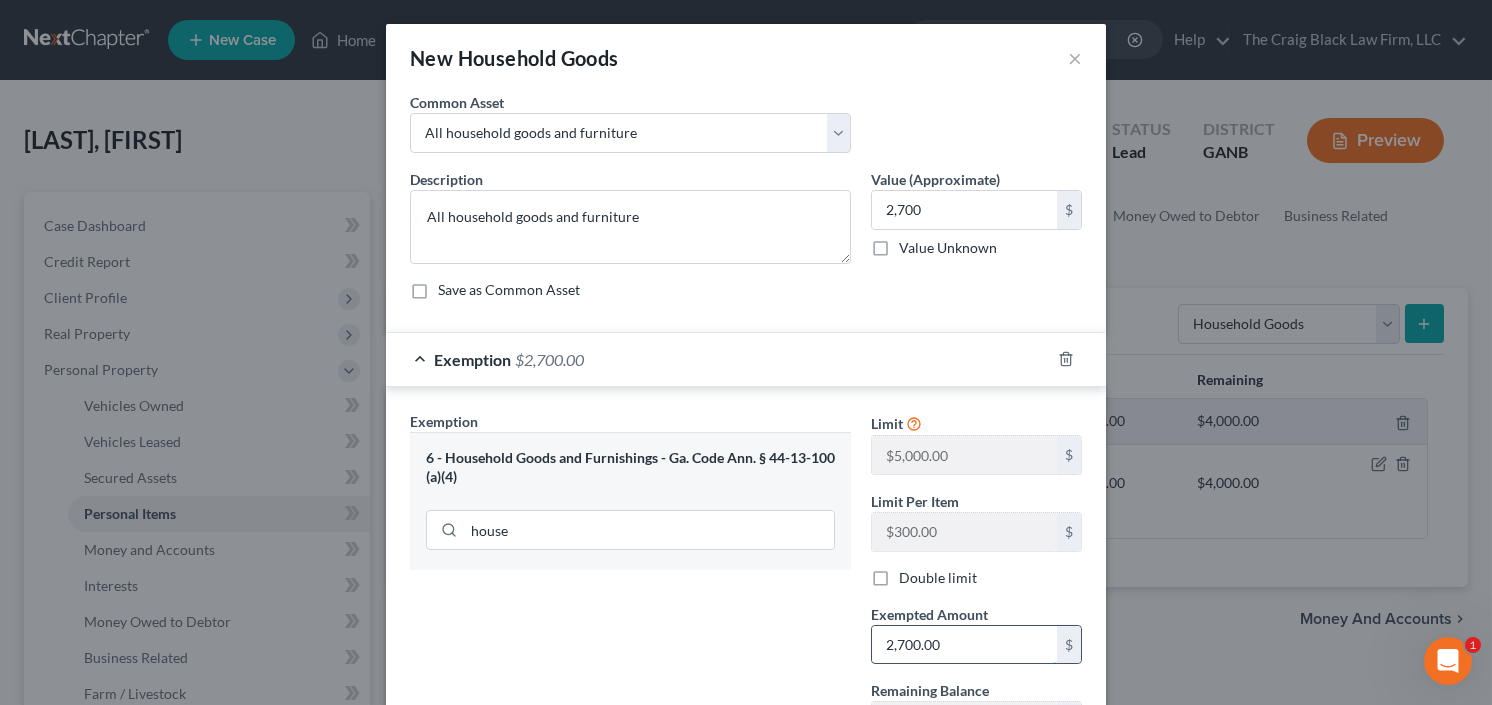 scroll, scrollTop: 175, scrollLeft: 0, axis: vertical 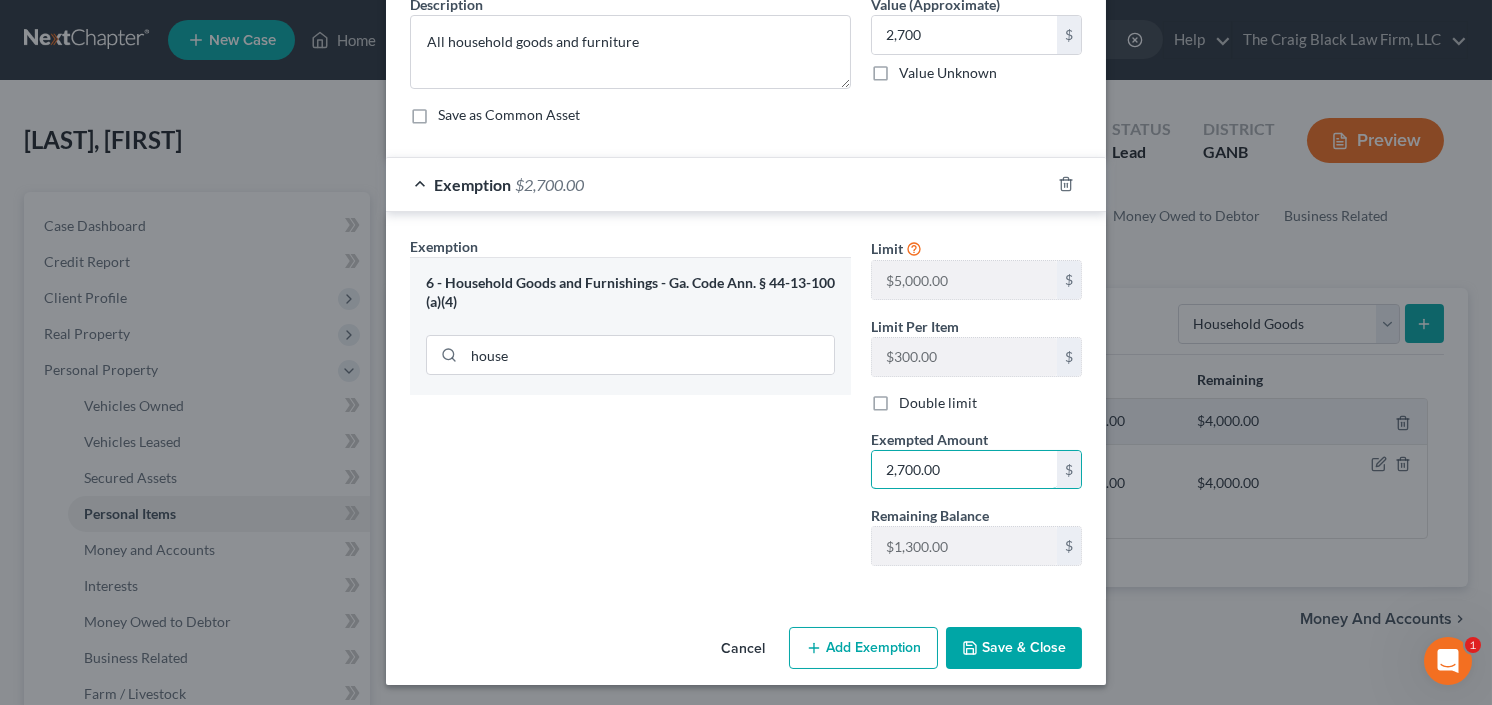type on "2,700.00" 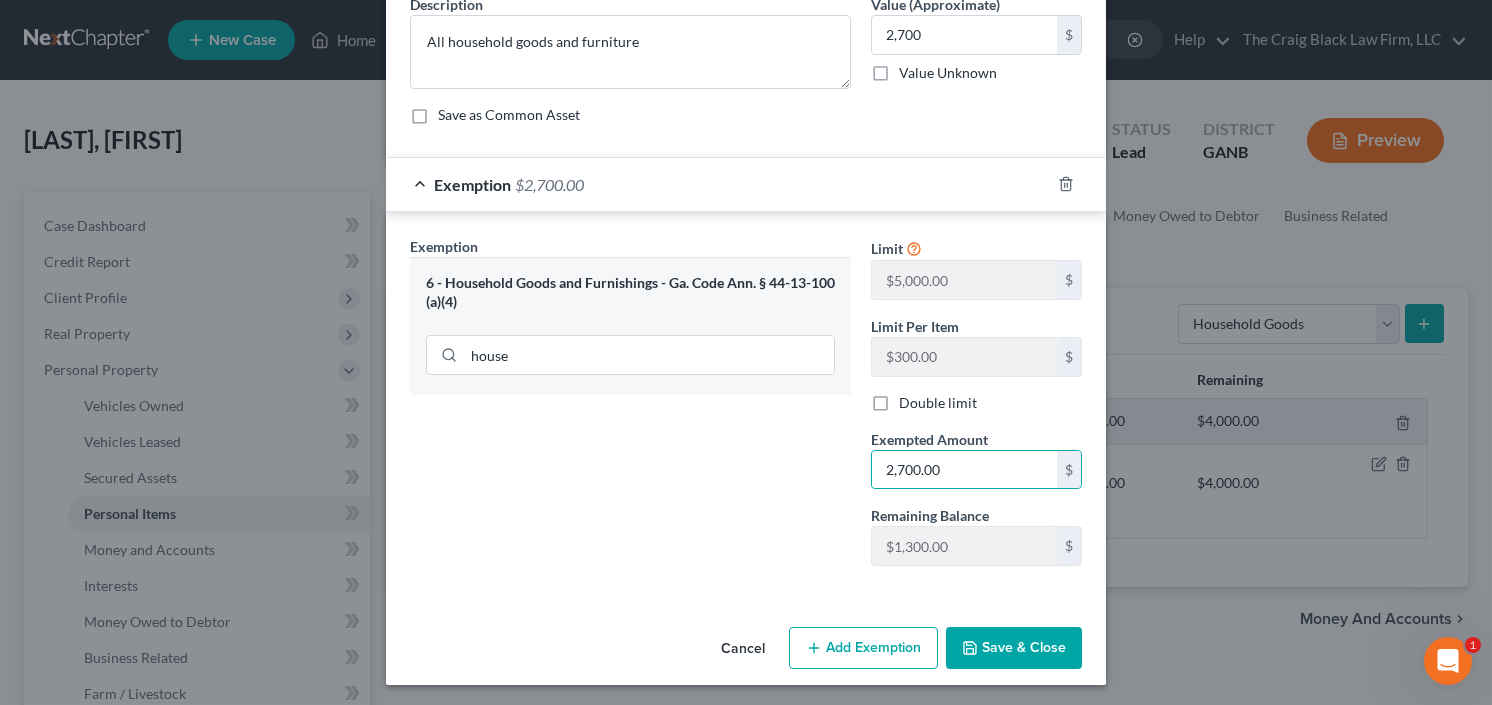 click on "Save & Close" at bounding box center (1014, 648) 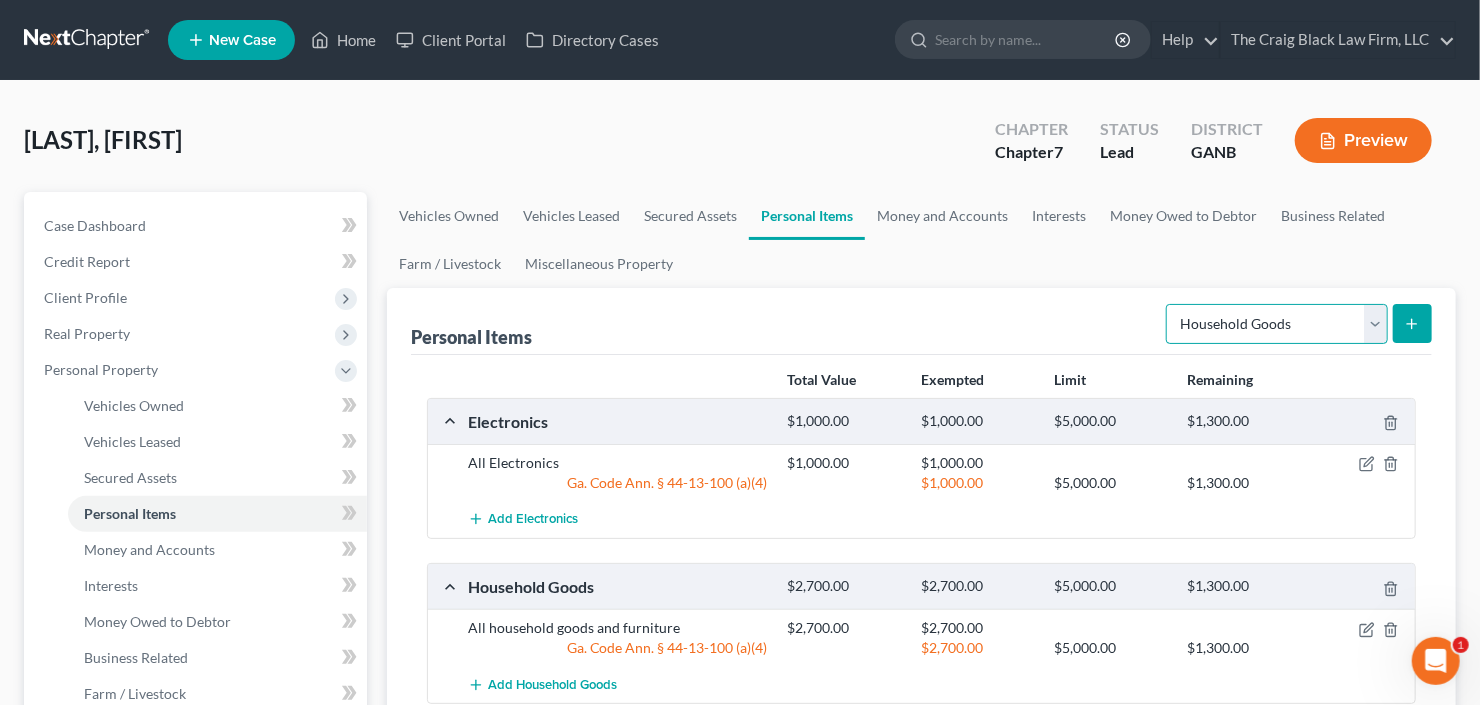 click on "Select Item Type Clothing Collectibles Of Value Electronics Firearms Household Goods Jewelry Other Pet(s) Sports & Hobby Equipment" at bounding box center [1277, 324] 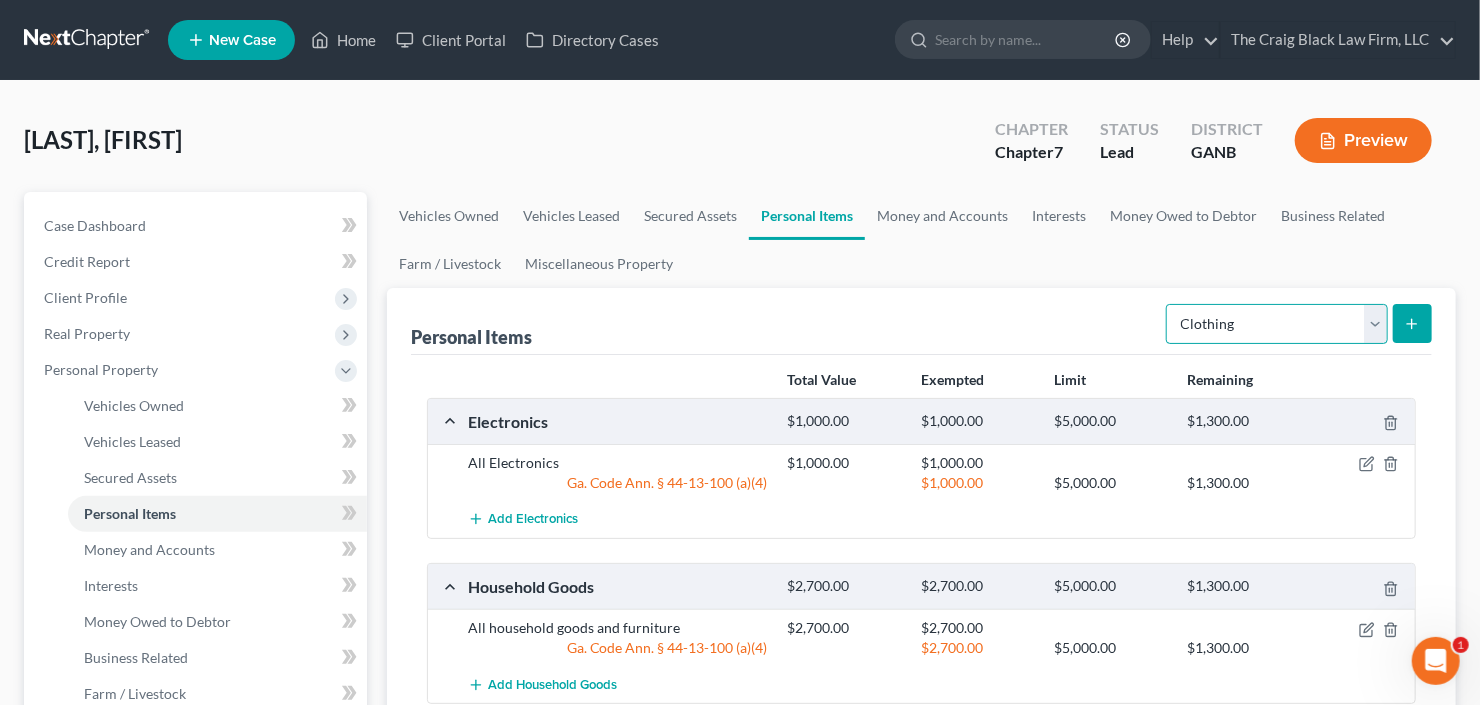 click on "Select Item Type Clothing Collectibles Of Value Electronics Firearms Household Goods Jewelry Other Pet(s) Sports & Hobby Equipment" at bounding box center [1277, 324] 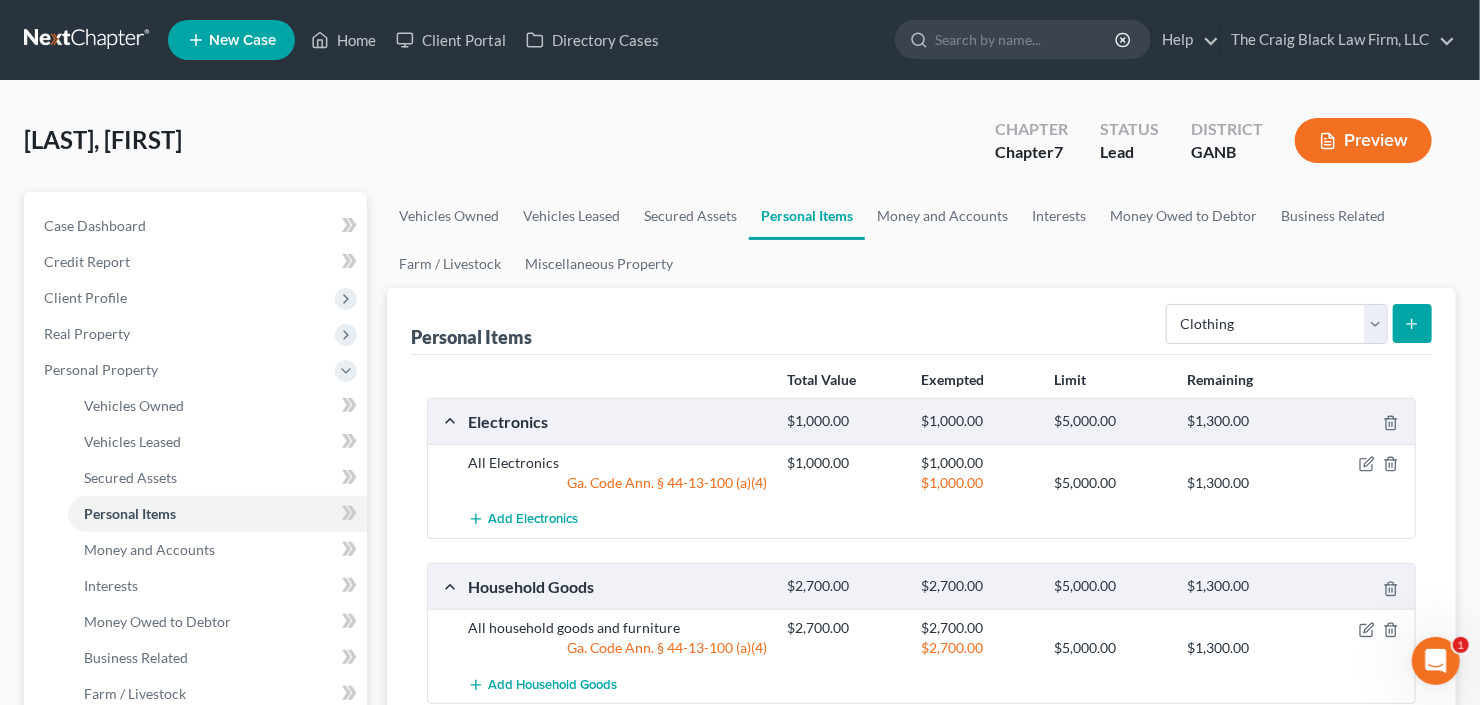 click 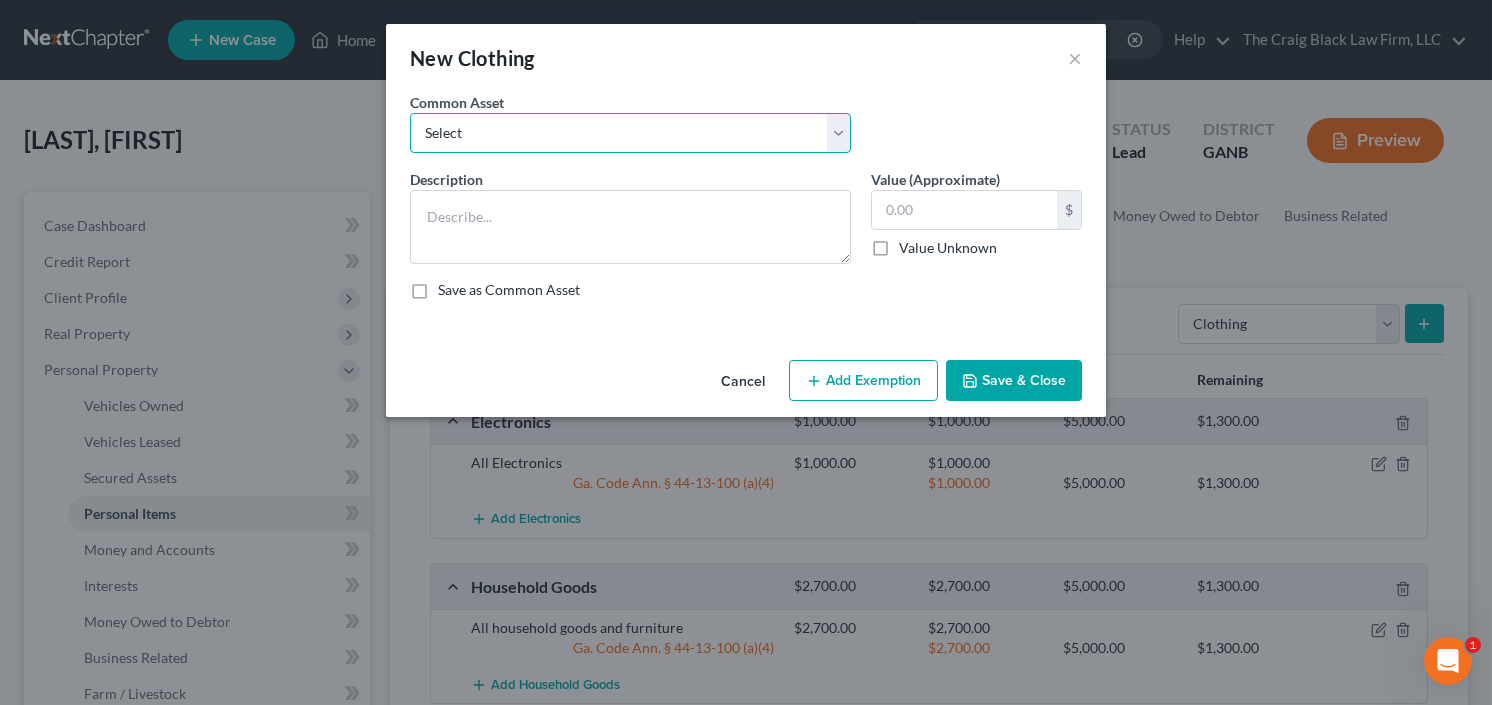 click on "Select All clothing and shoes All clothing and shoes All clothing and shoes" at bounding box center (630, 133) 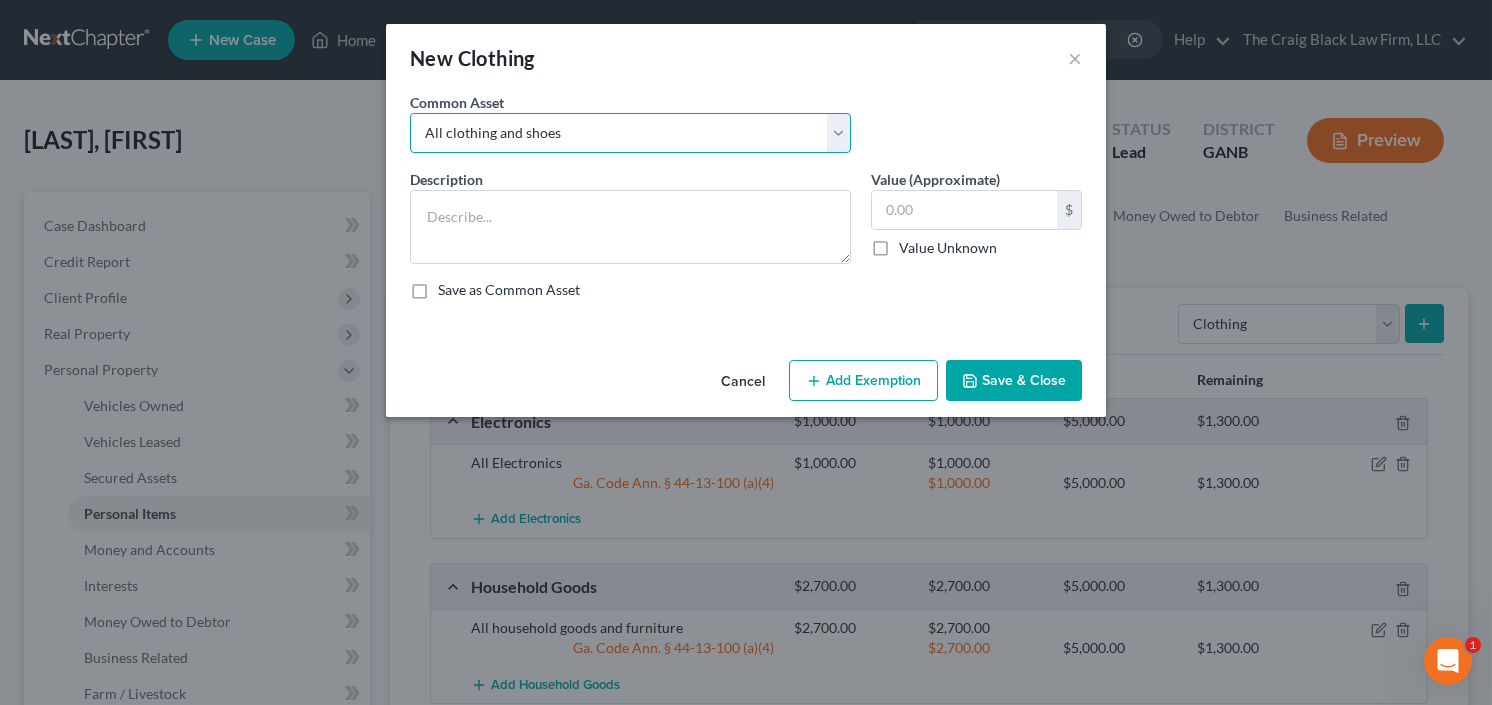 click on "Select All clothing and shoes All clothing and shoes All clothing and shoes" at bounding box center (630, 133) 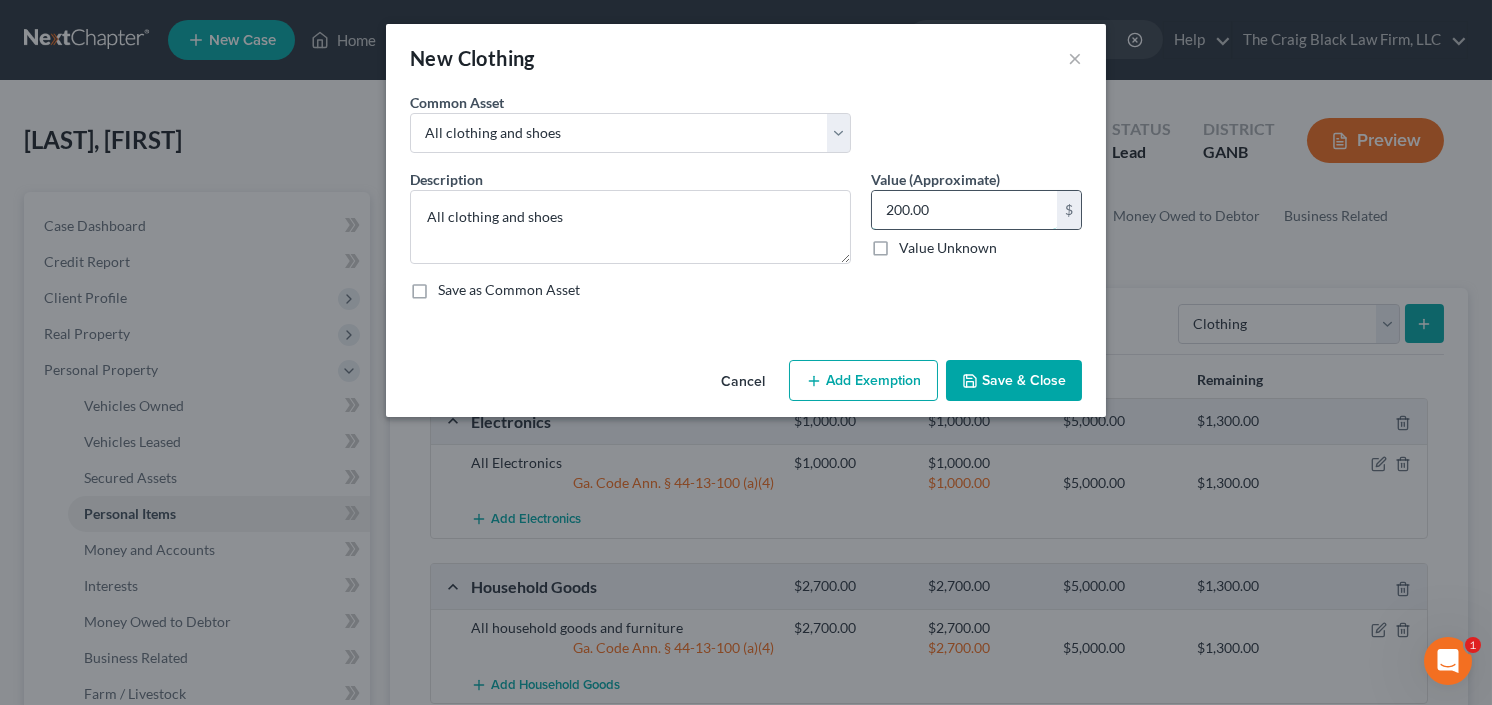 click on "200.00" at bounding box center (964, 210) 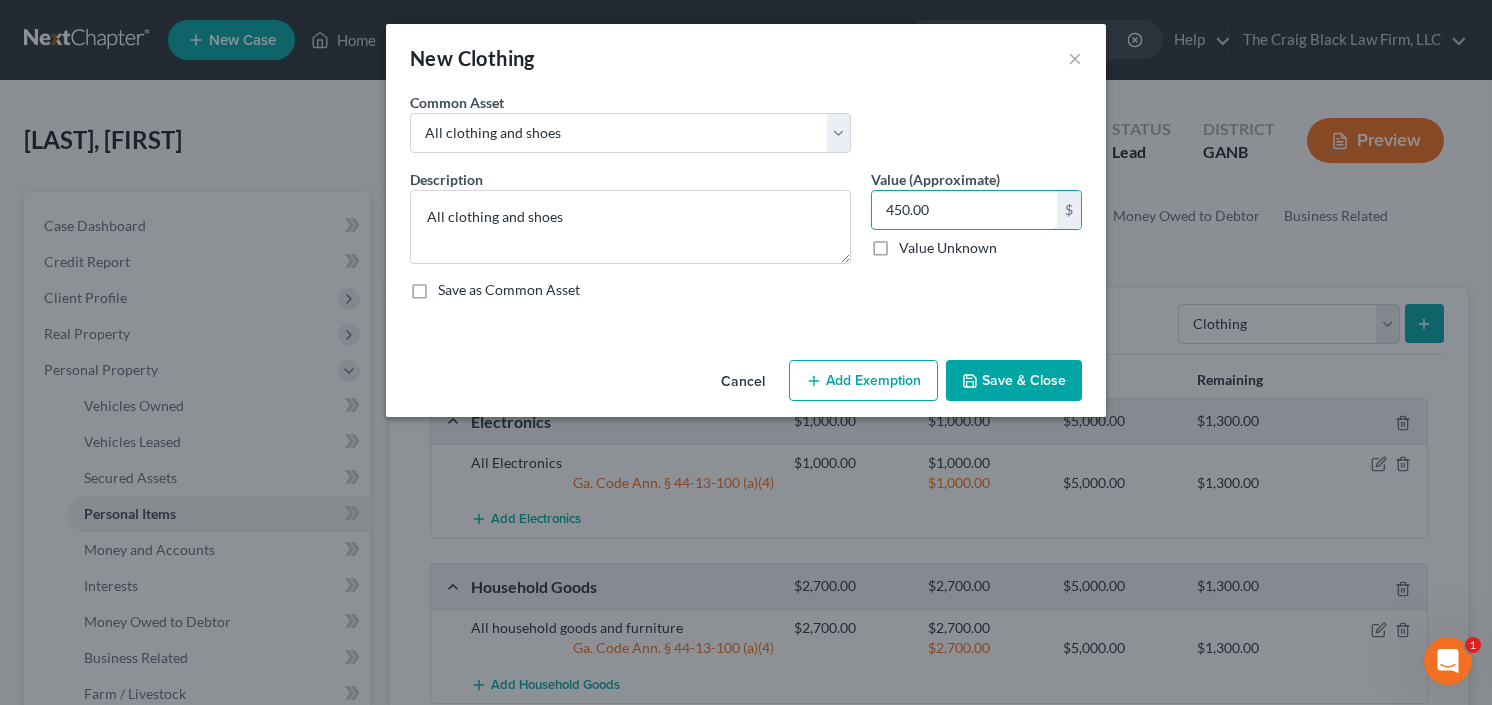 type on "450.00" 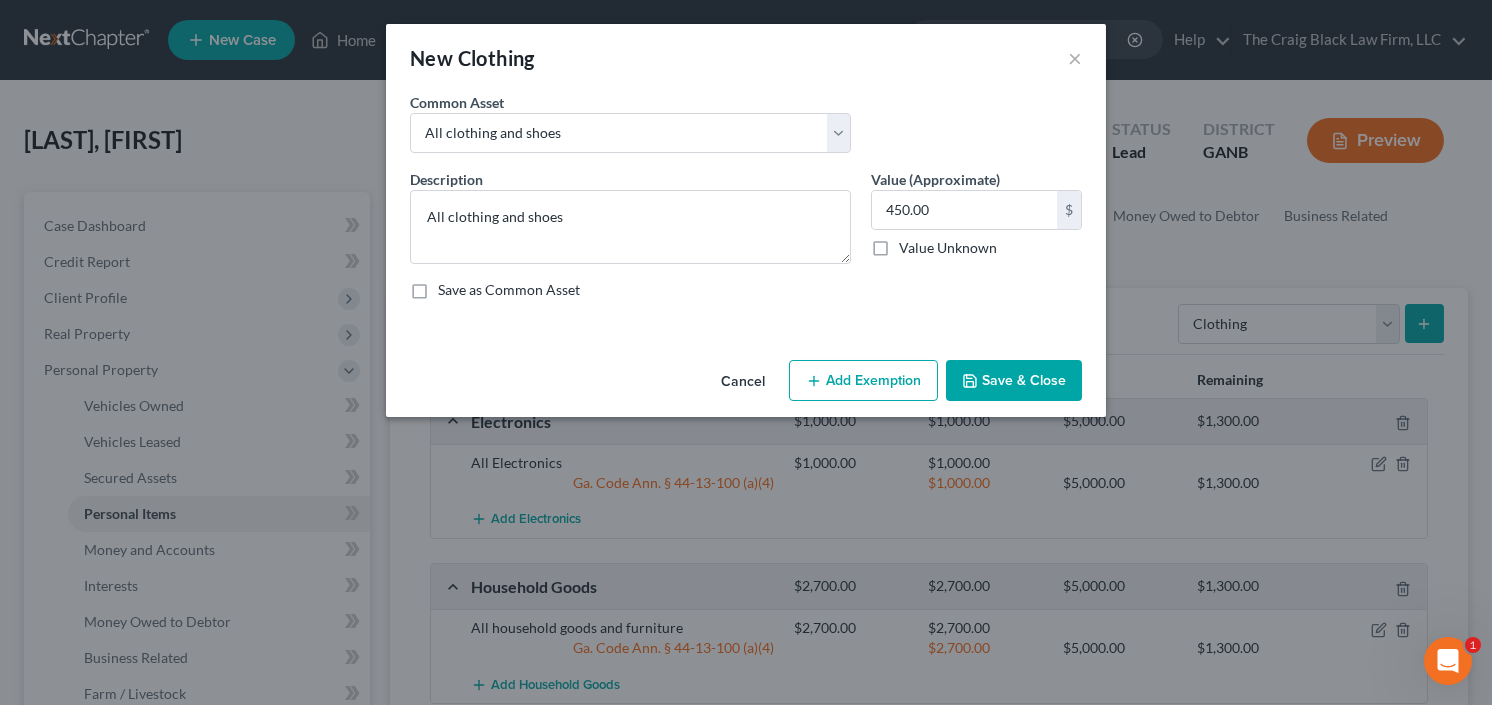 click on "Add Exemption" at bounding box center [863, 381] 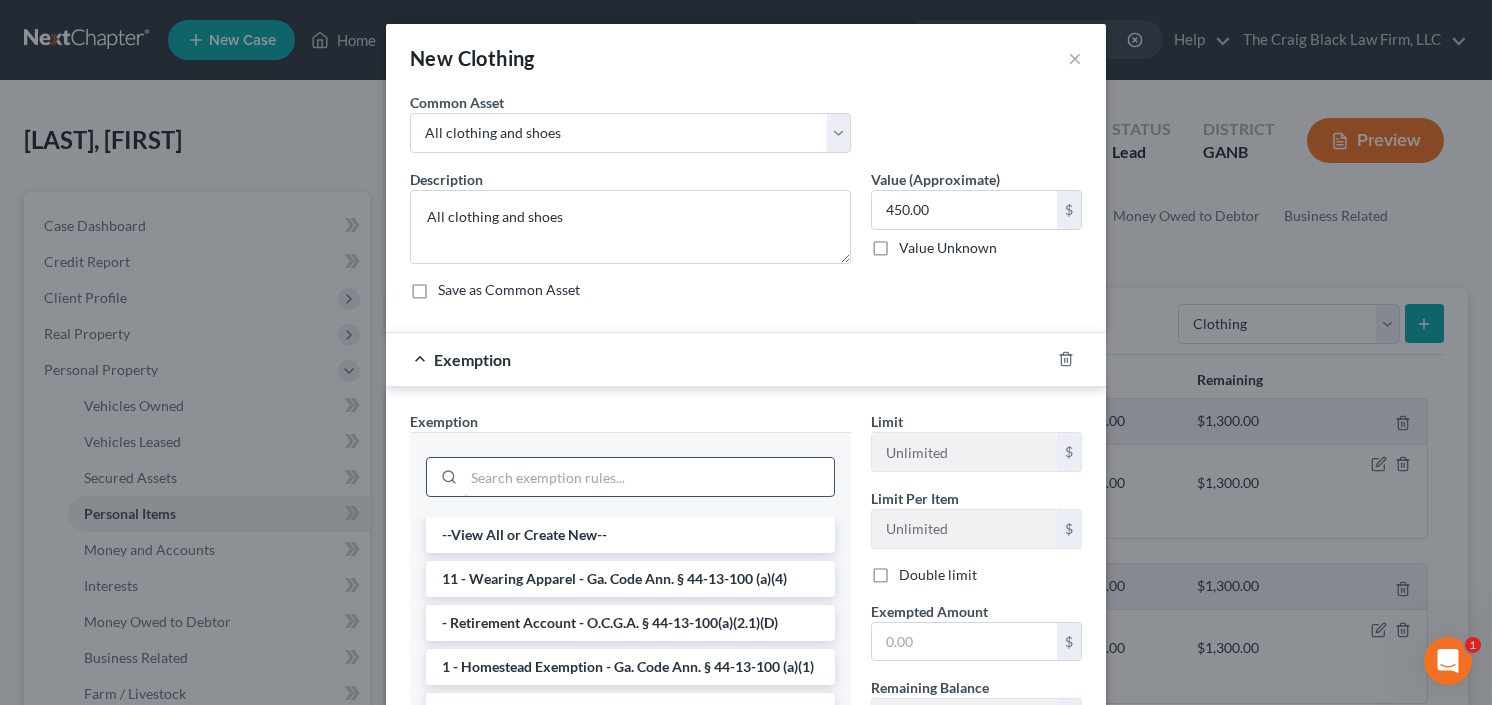 click at bounding box center (649, 477) 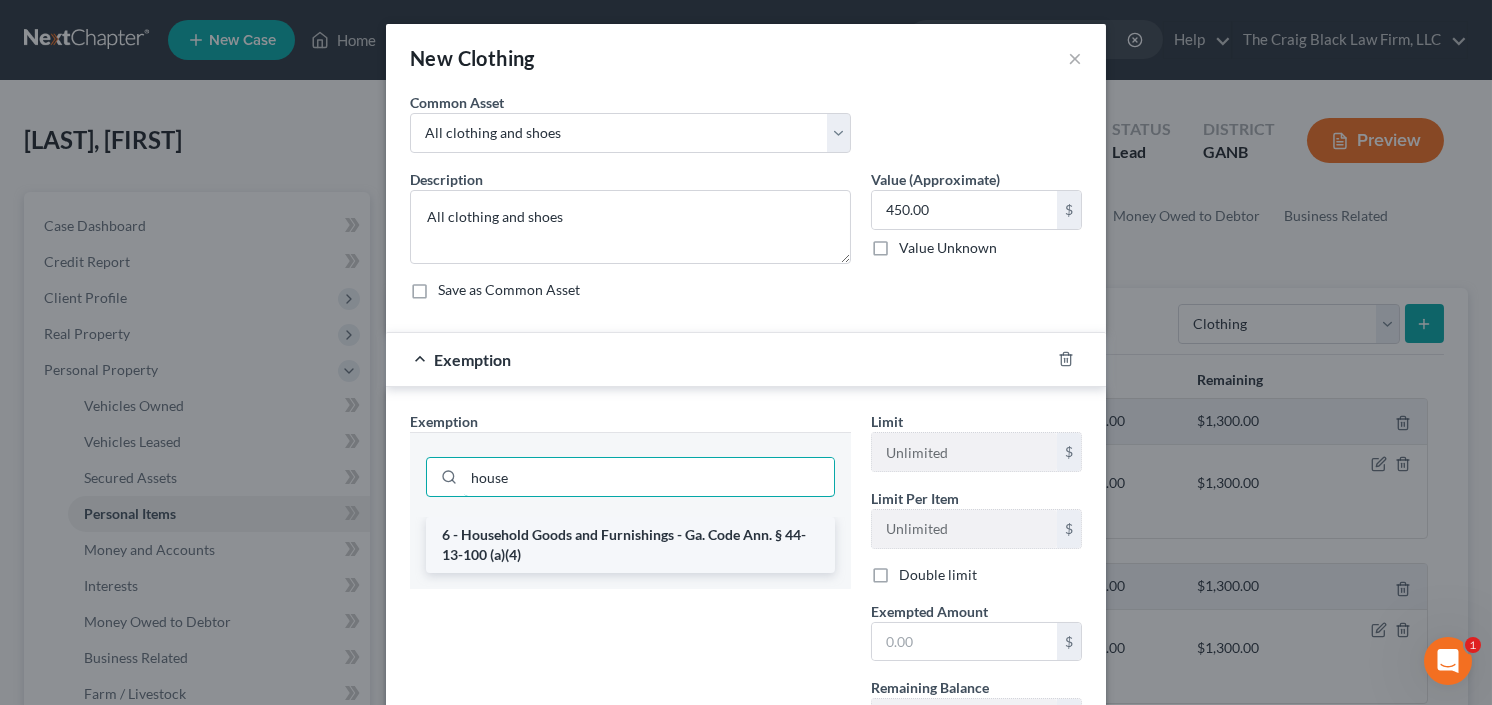 type on "house" 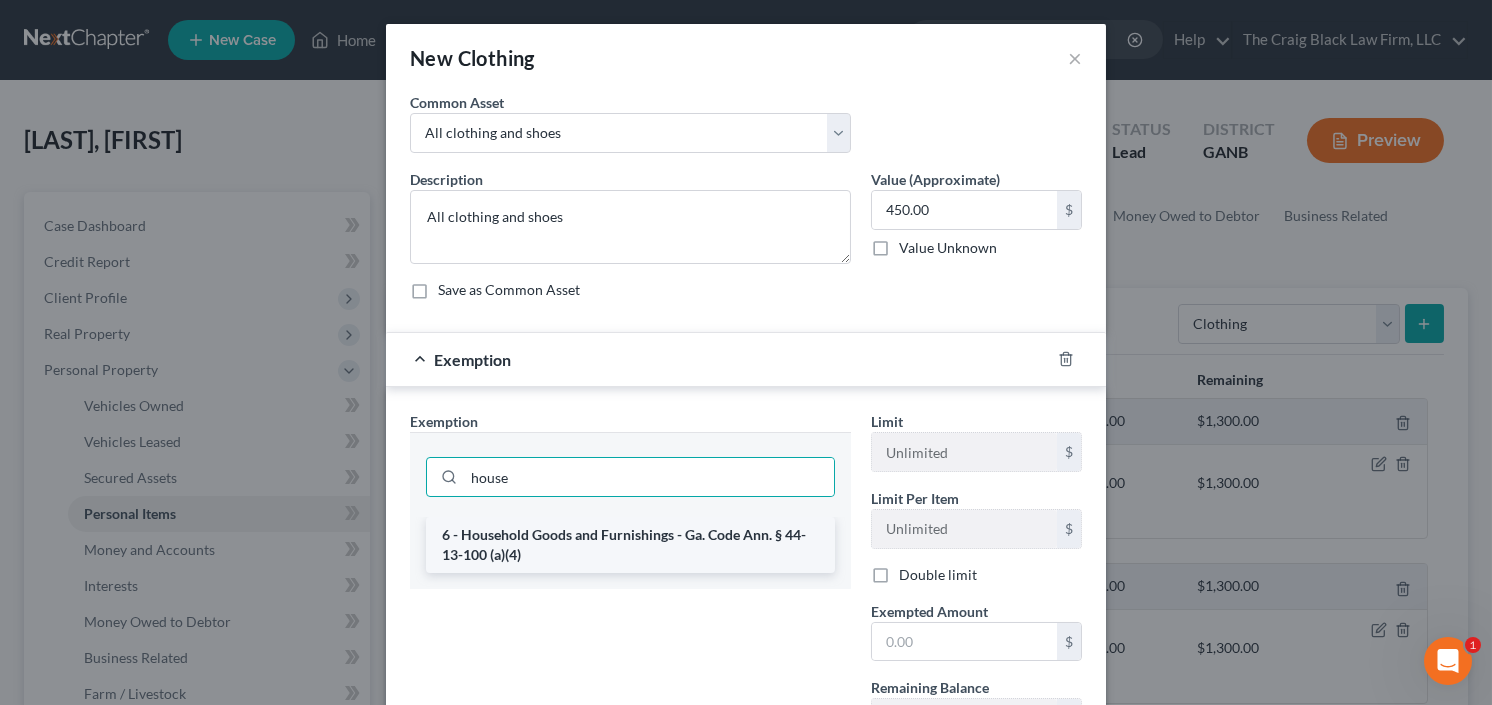 click on "6 - Household Goods and Furnishings - Ga. Code Ann. § 44-13-100 (a)(4)" at bounding box center (630, 545) 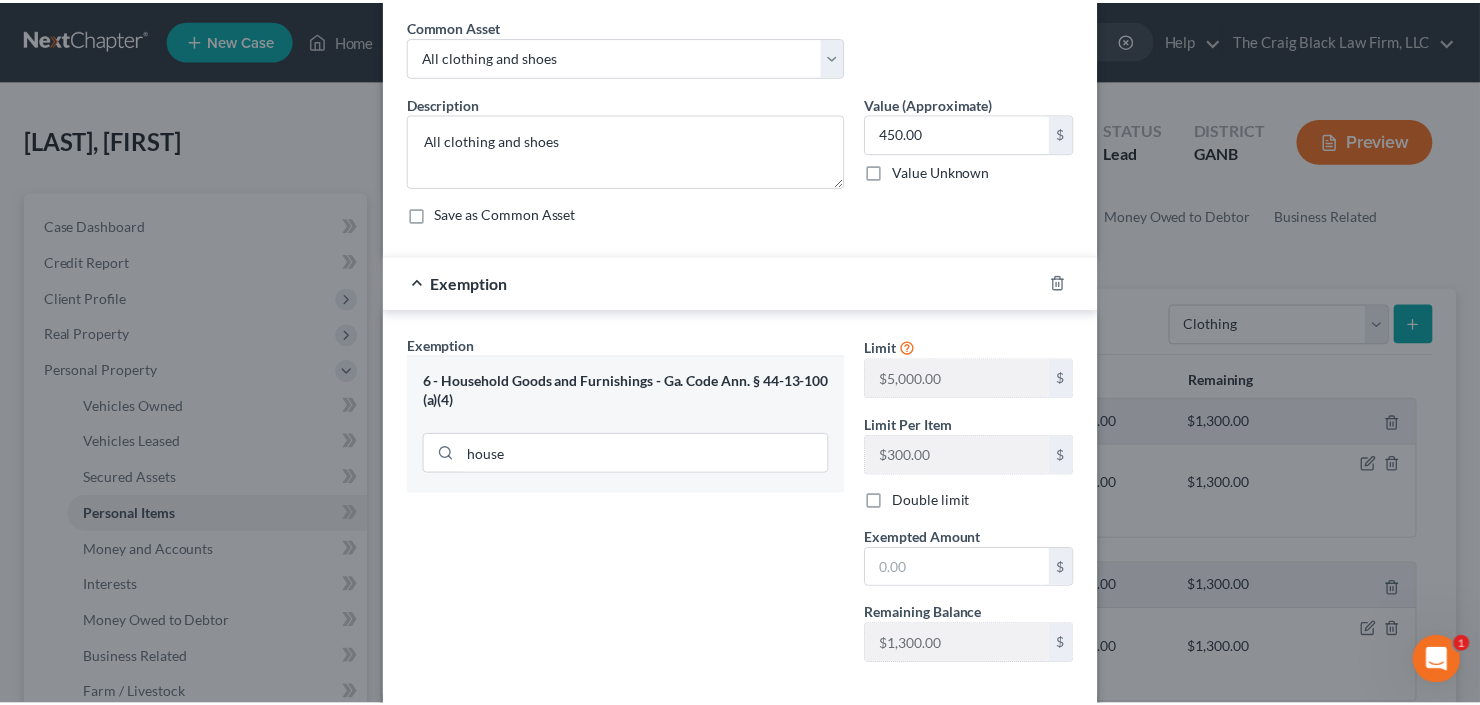 scroll, scrollTop: 160, scrollLeft: 0, axis: vertical 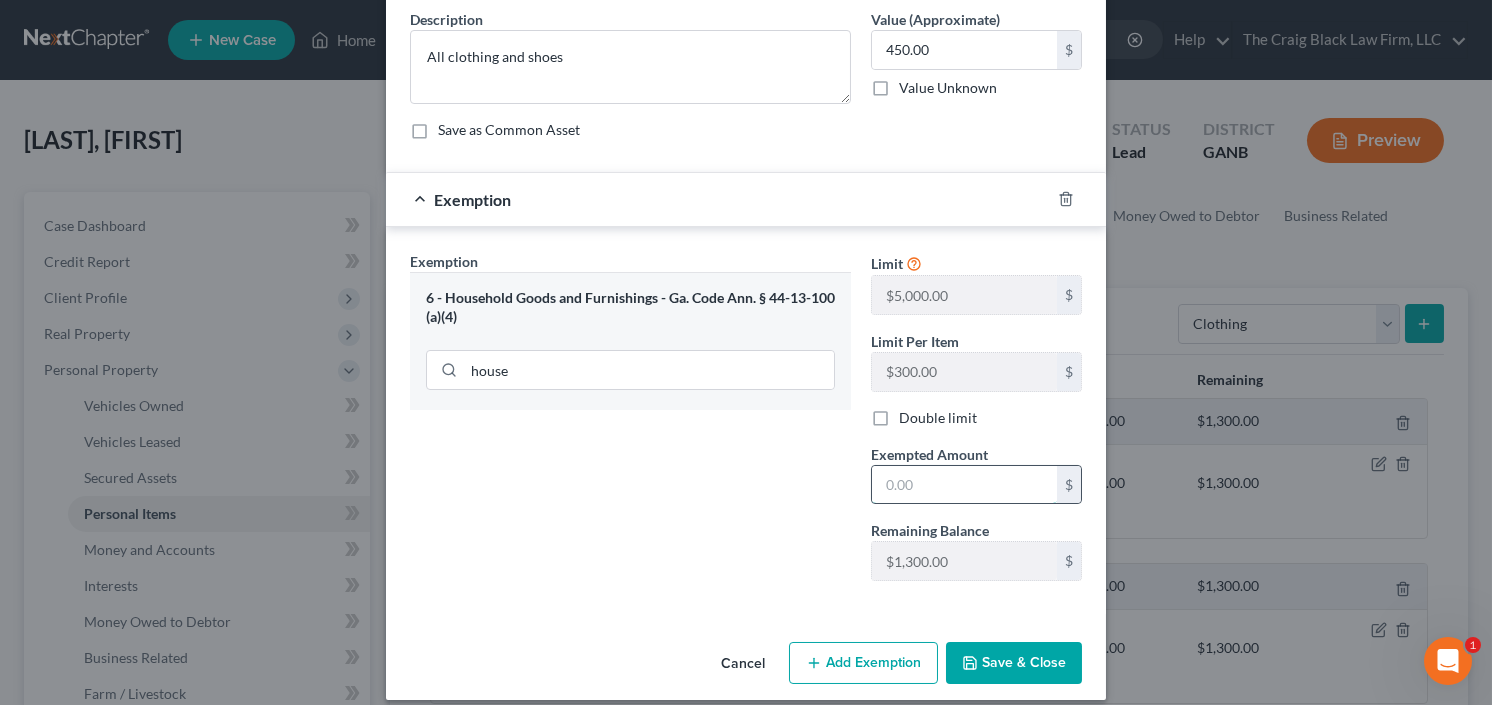 click at bounding box center [964, 485] 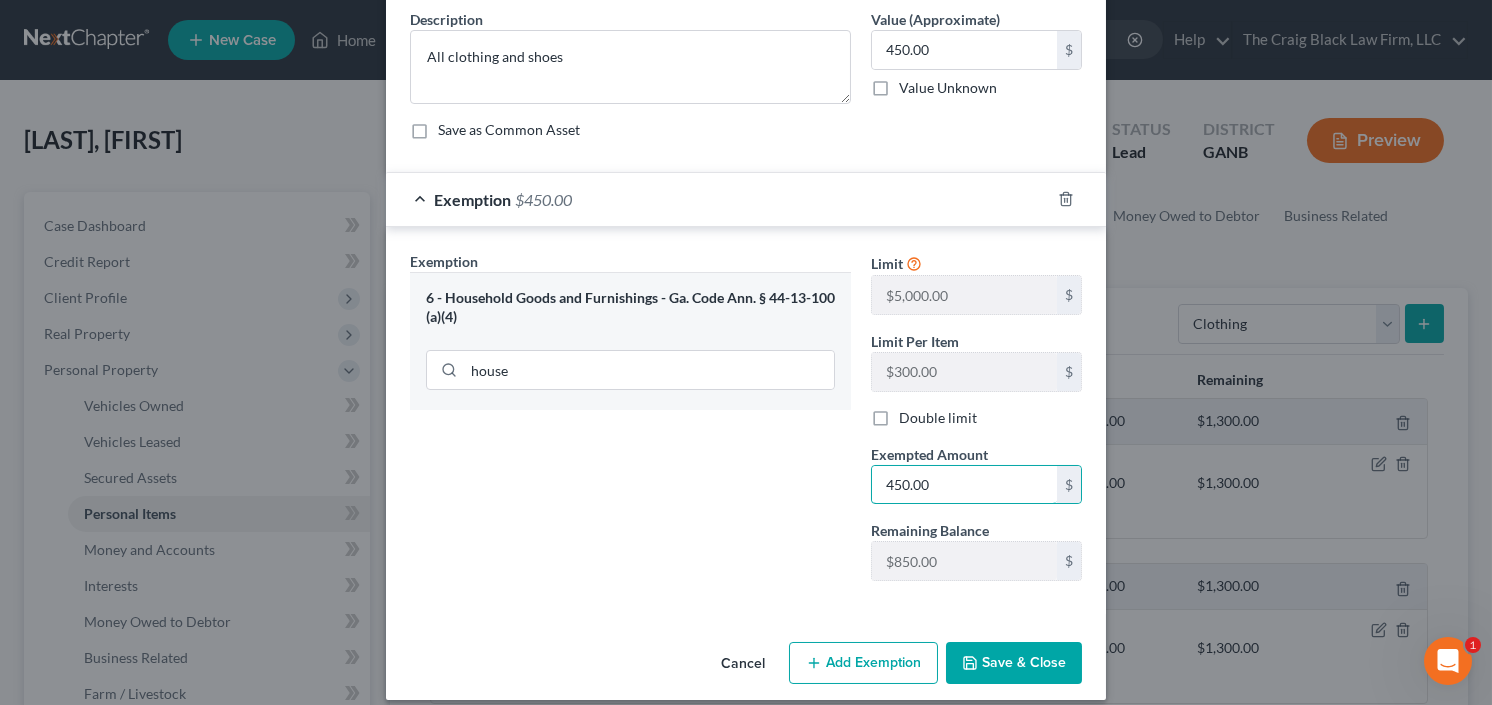 type on "450.00" 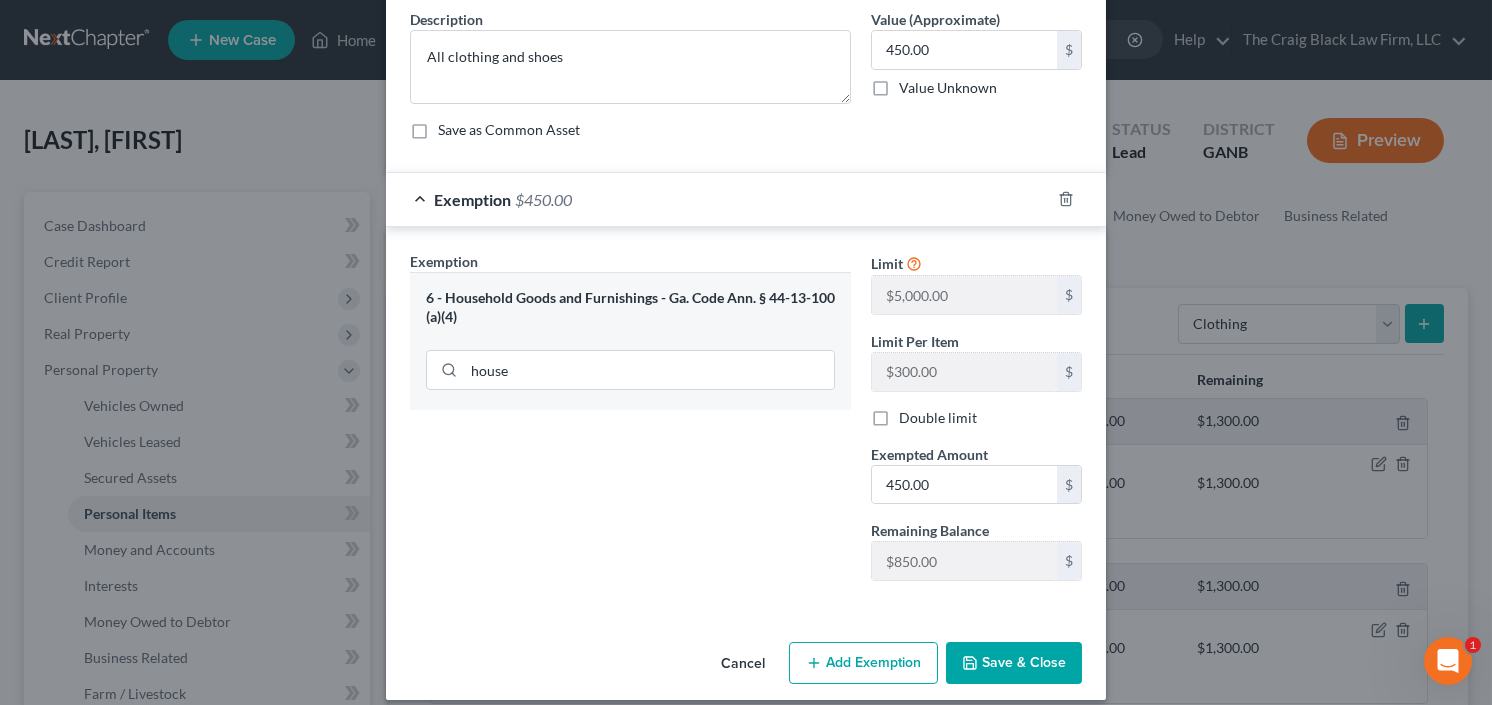 click on "Save & Close" at bounding box center [1014, 663] 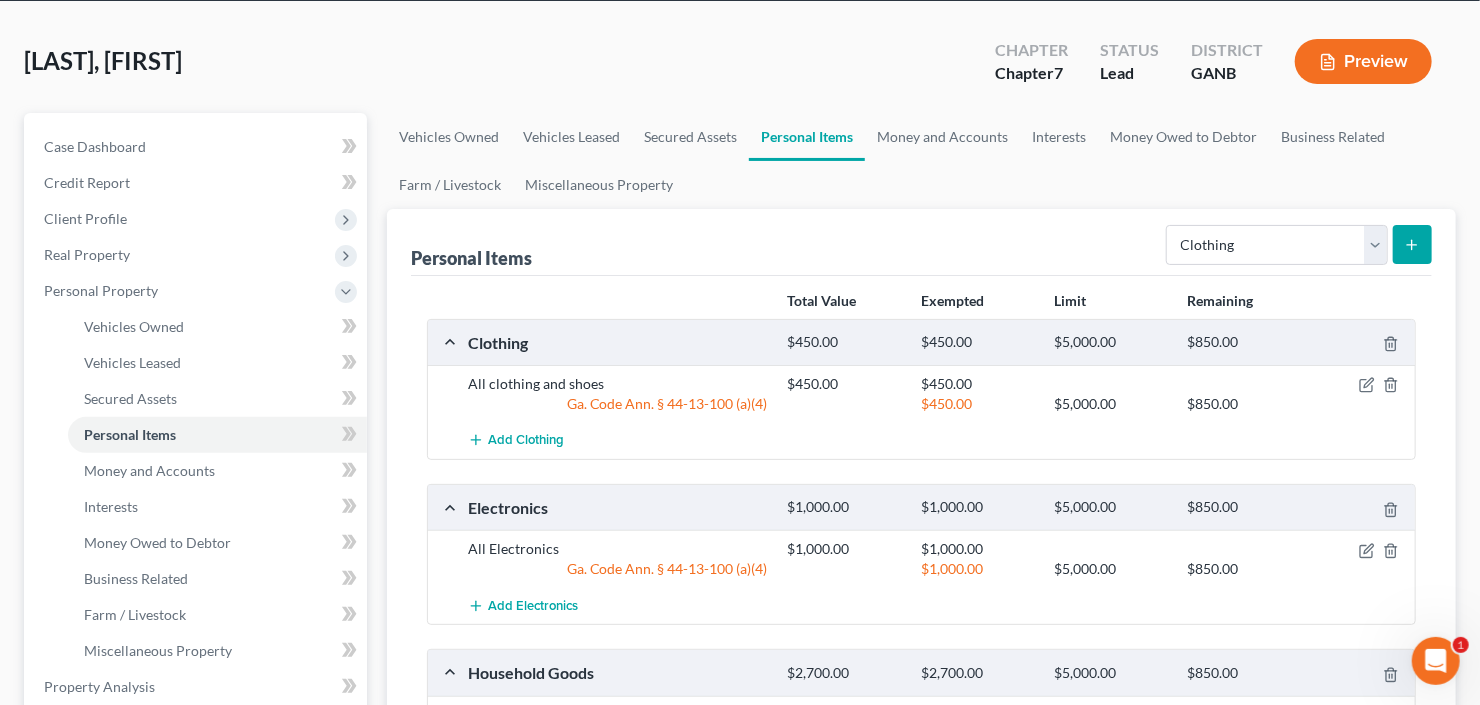 scroll, scrollTop: 80, scrollLeft: 0, axis: vertical 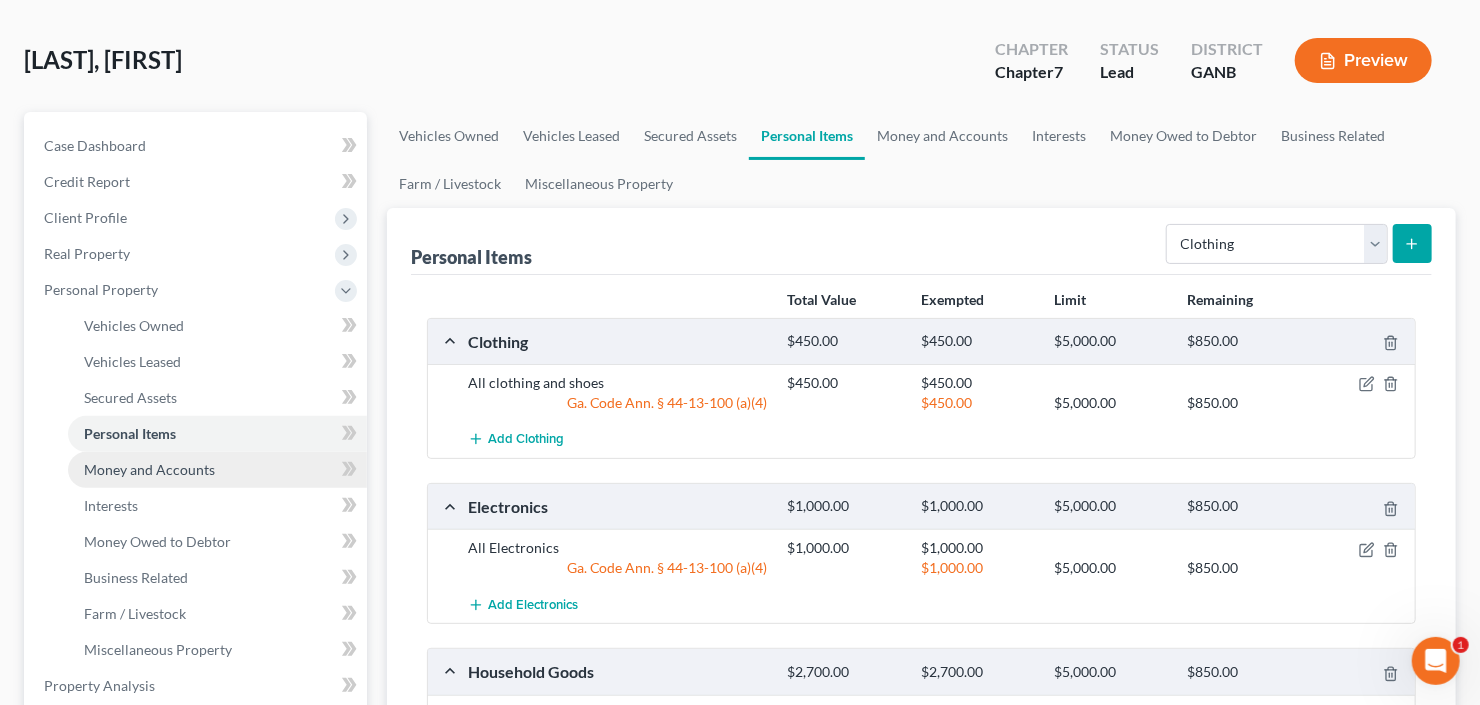 click on "Money and Accounts" at bounding box center (149, 469) 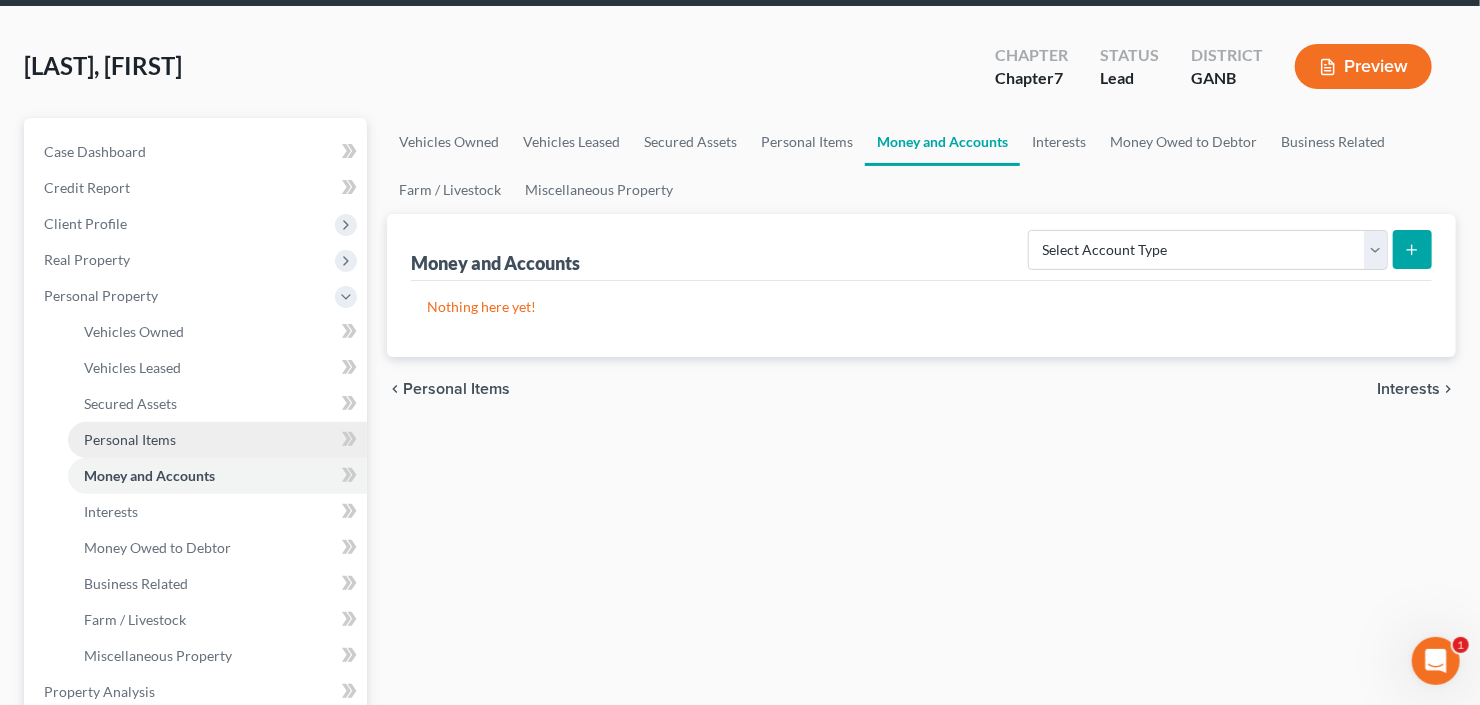 scroll, scrollTop: 160, scrollLeft: 0, axis: vertical 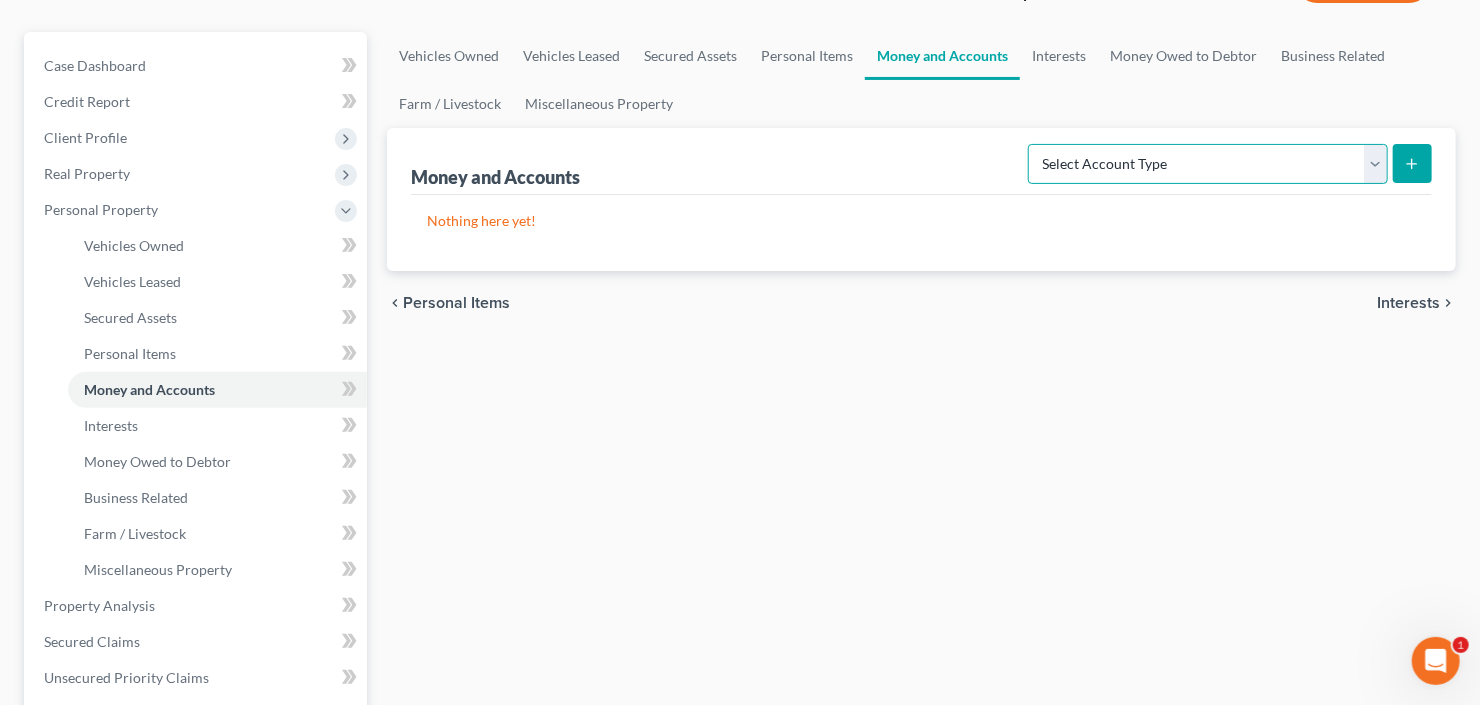 click on "Select Account Type Brokerage Cash on Hand Certificates of Deposit Checking Account Money Market Other (Credit Union, Health Savings Account, etc) Safe Deposit Box Savings Account Security Deposits or Prepayments" at bounding box center [1208, 164] 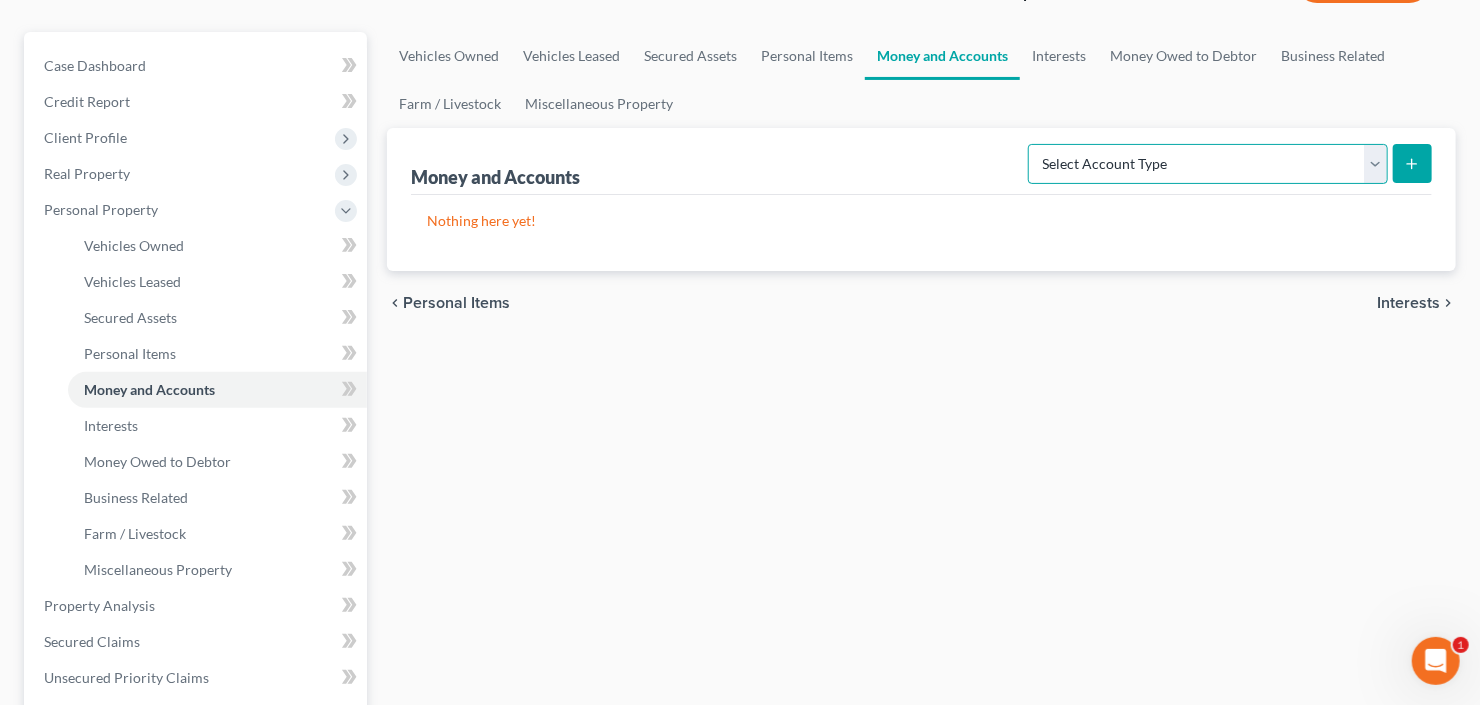select on "checking" 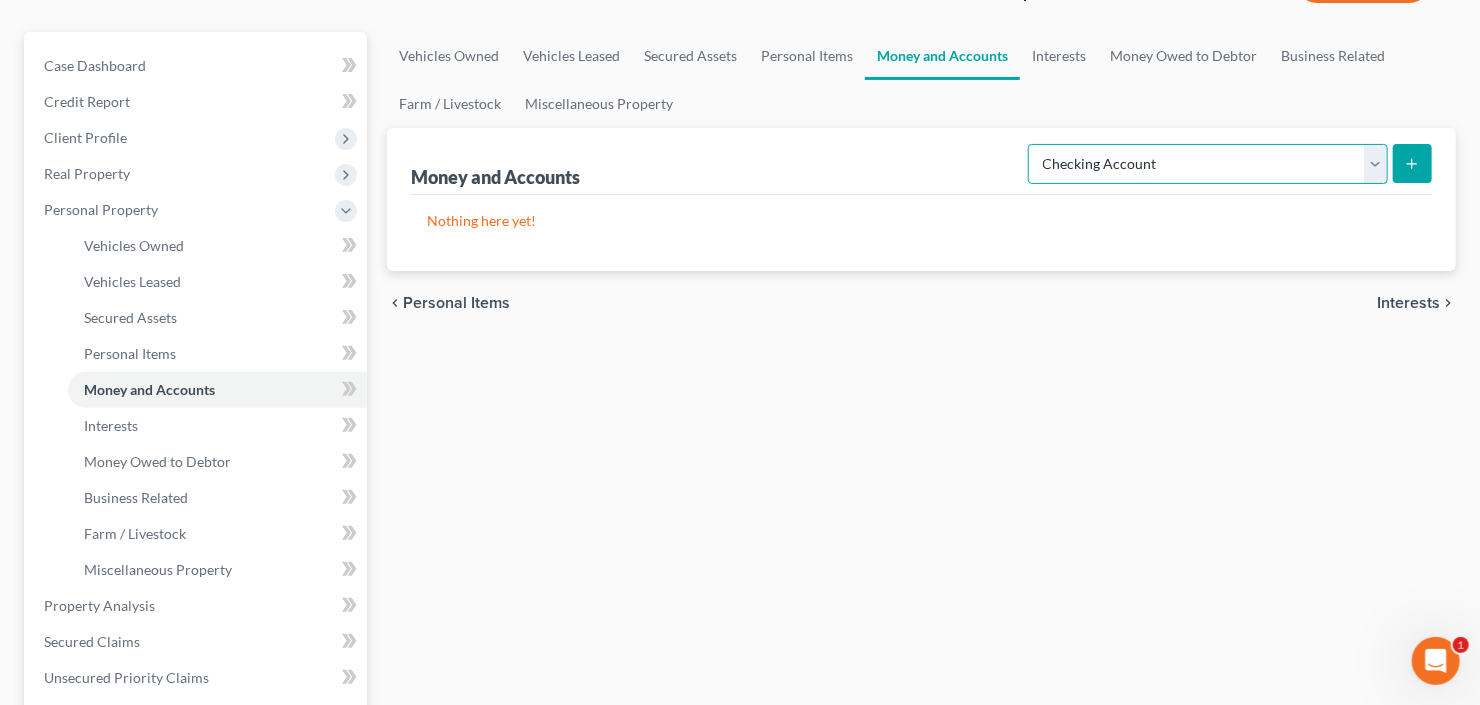 click on "Select Account Type Brokerage Cash on Hand Certificates of Deposit Checking Account Money Market Other (Credit Union, Health Savings Account, etc) Safe Deposit Box Savings Account Security Deposits or Prepayments" at bounding box center [1208, 164] 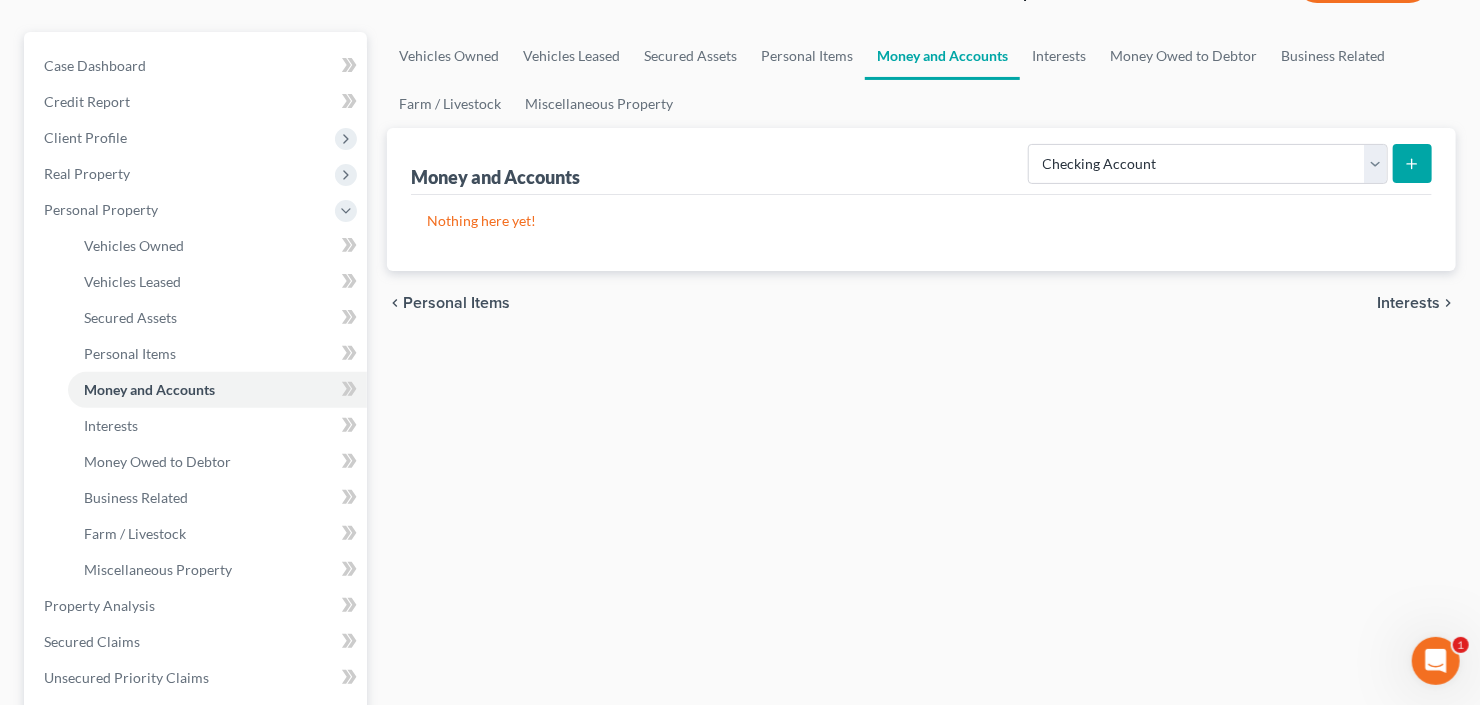click 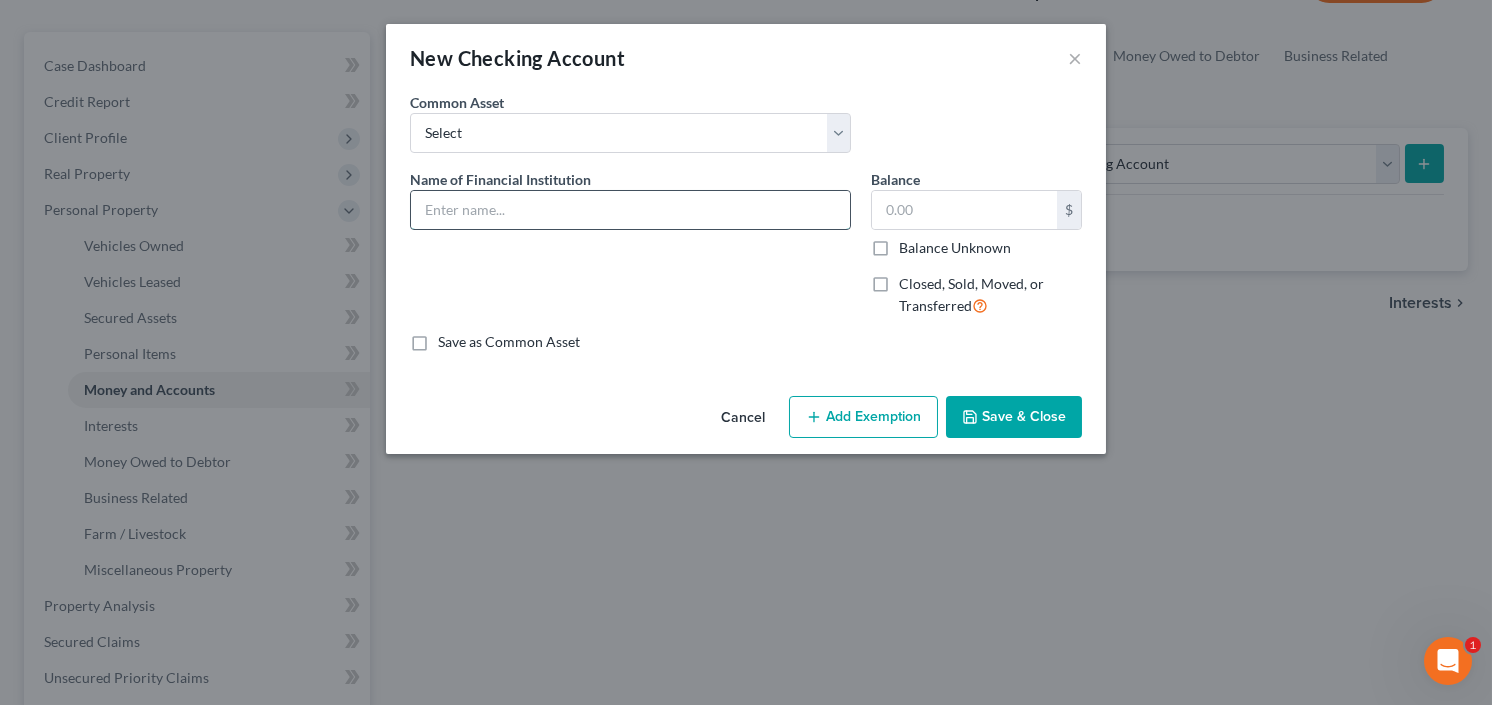 click at bounding box center (630, 210) 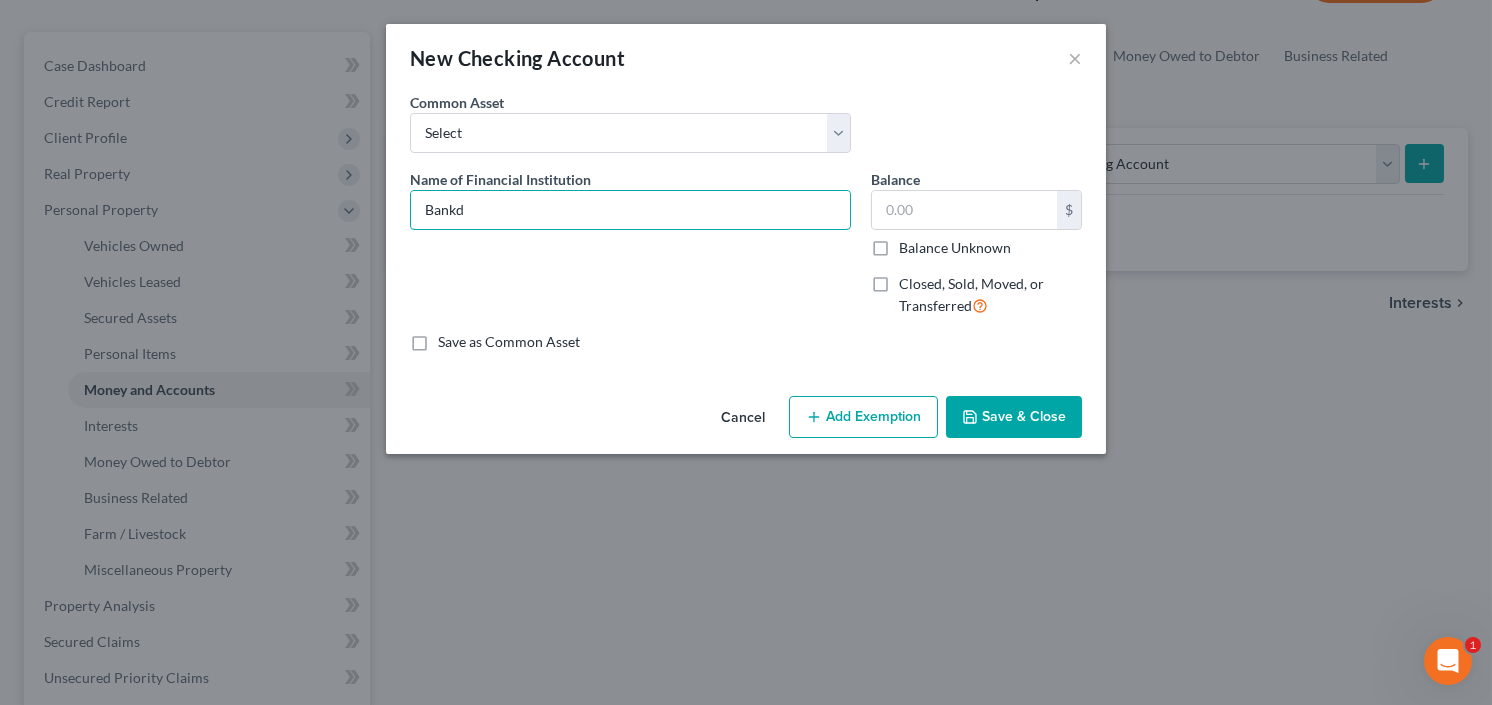 type on "Bank of America" 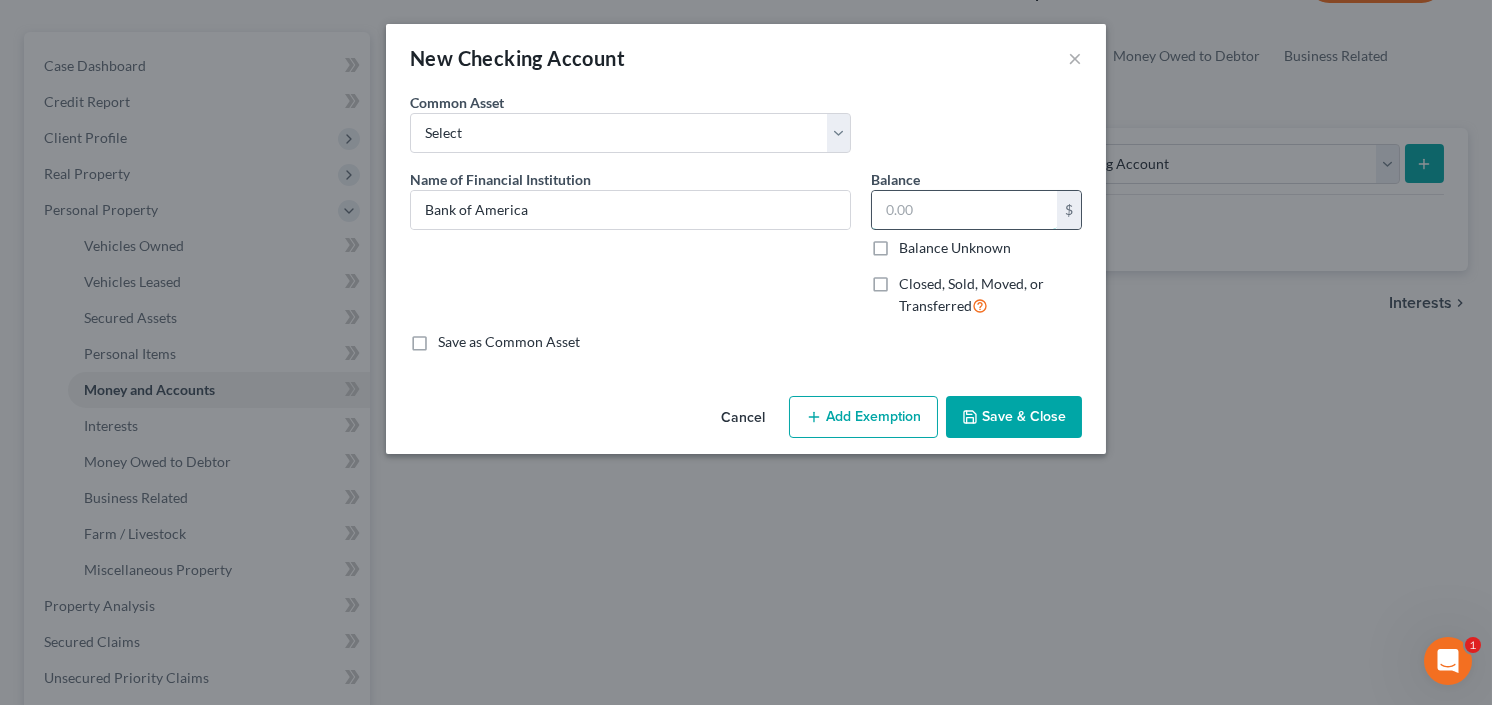 click at bounding box center [964, 210] 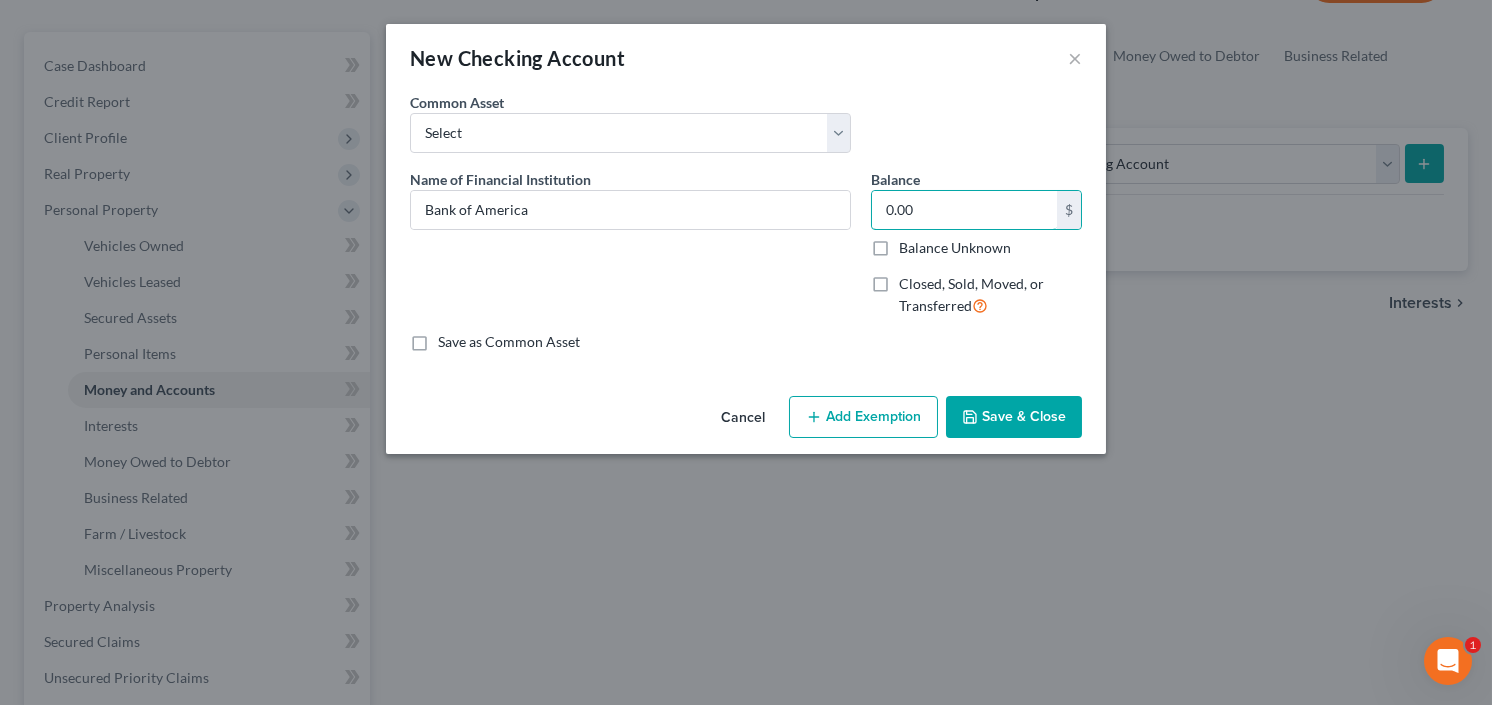 type on "0.00" 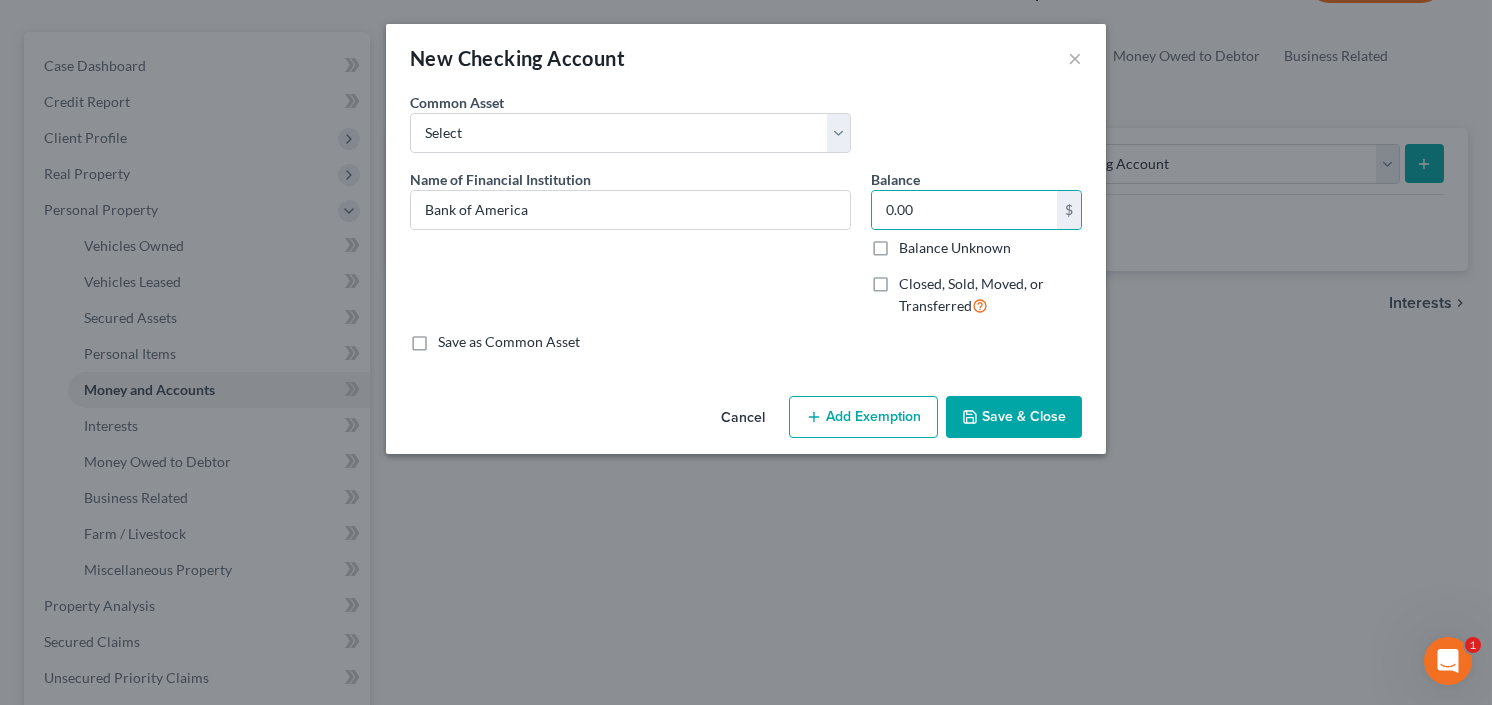 click on "Save & Close" at bounding box center (1014, 417) 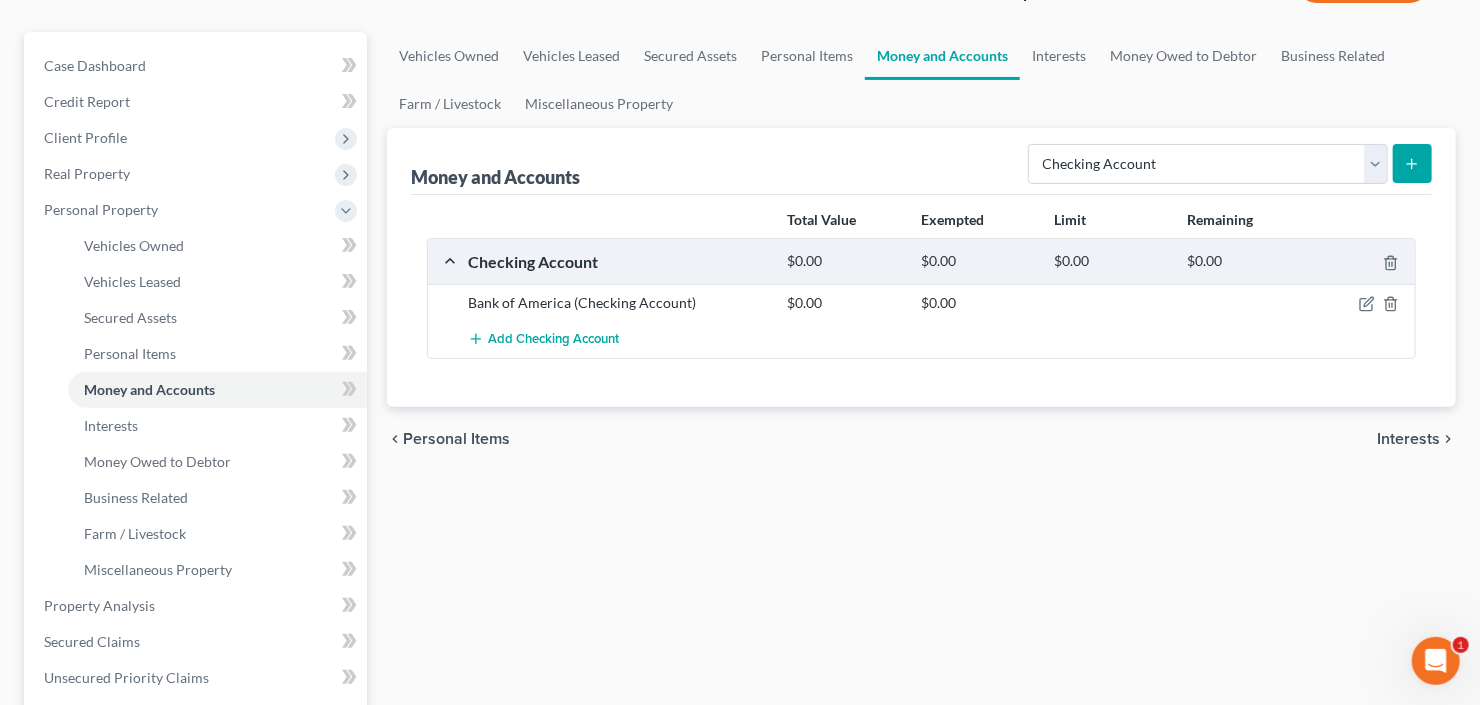 click at bounding box center [1412, 163] 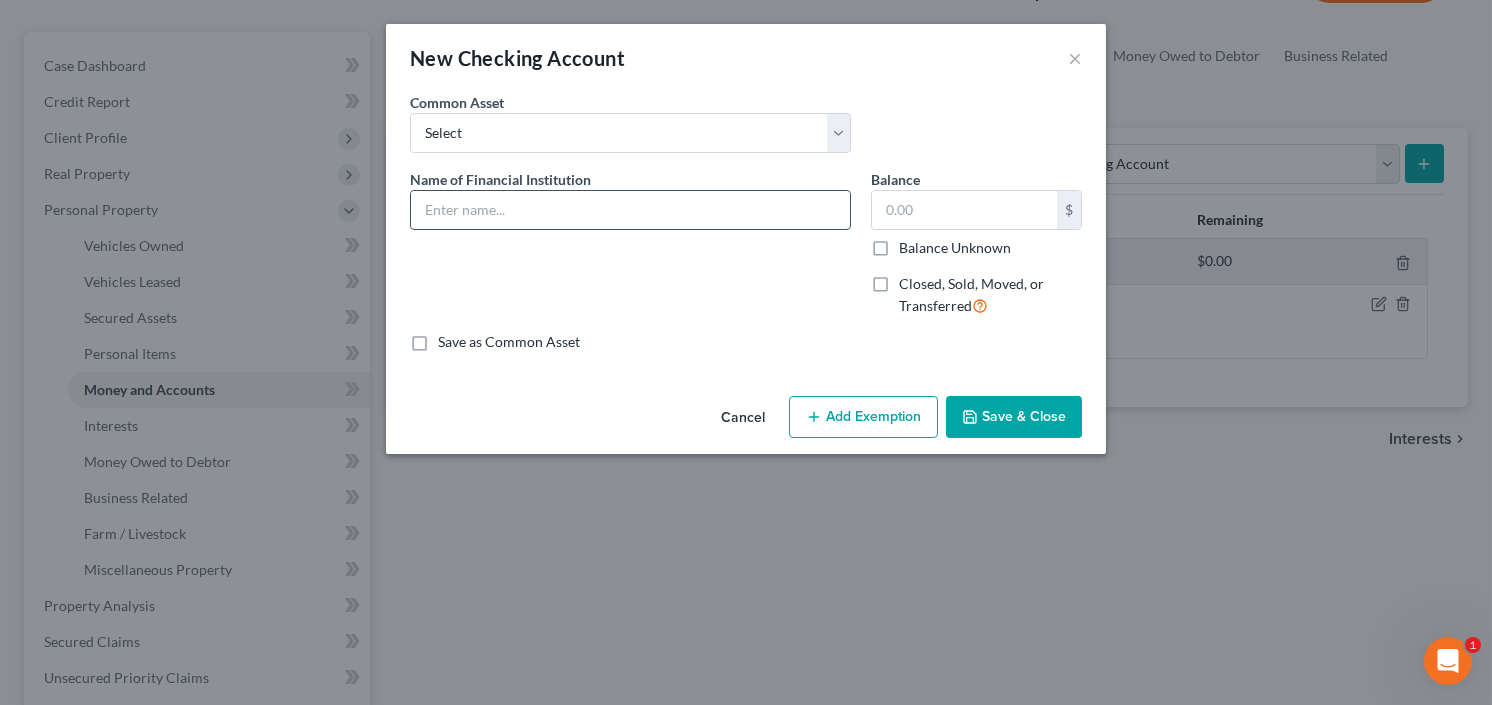 click at bounding box center [630, 210] 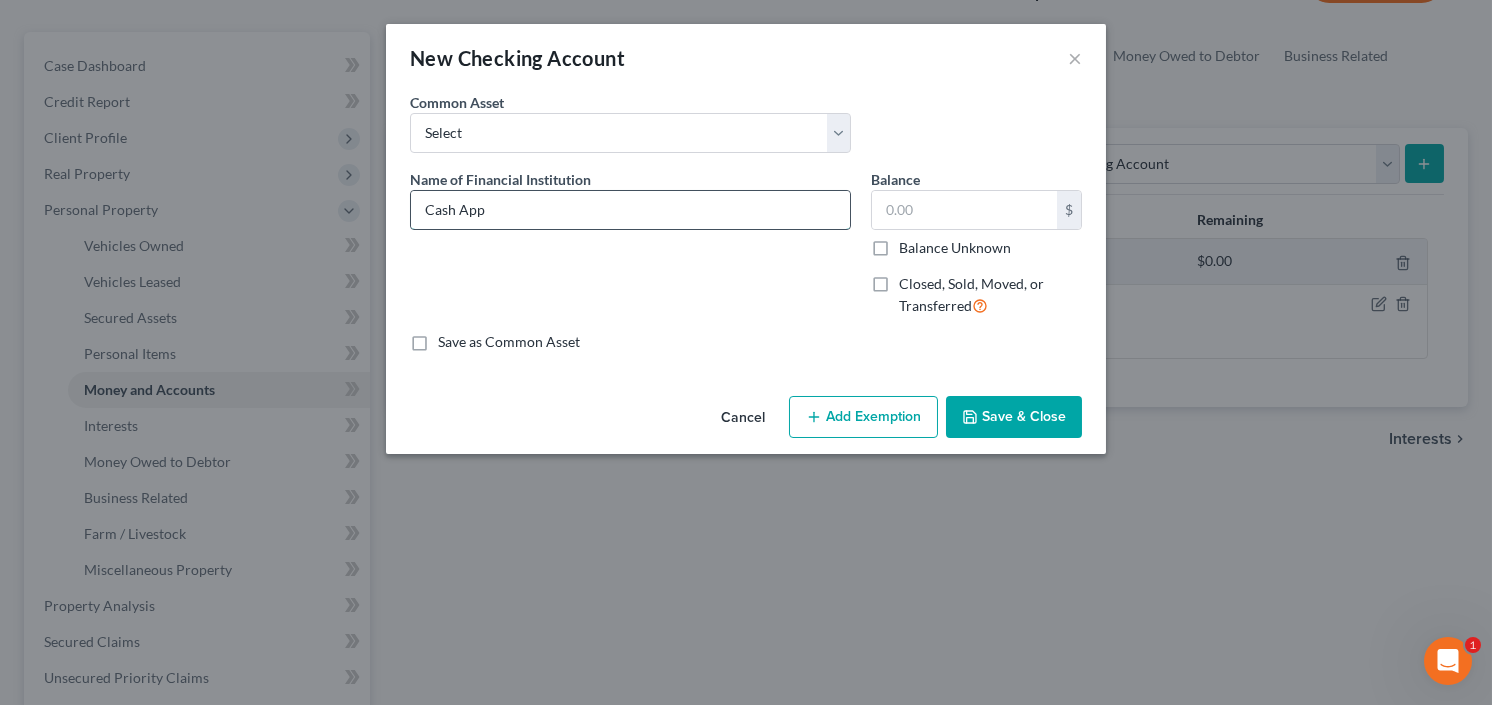 type on "Cash App" 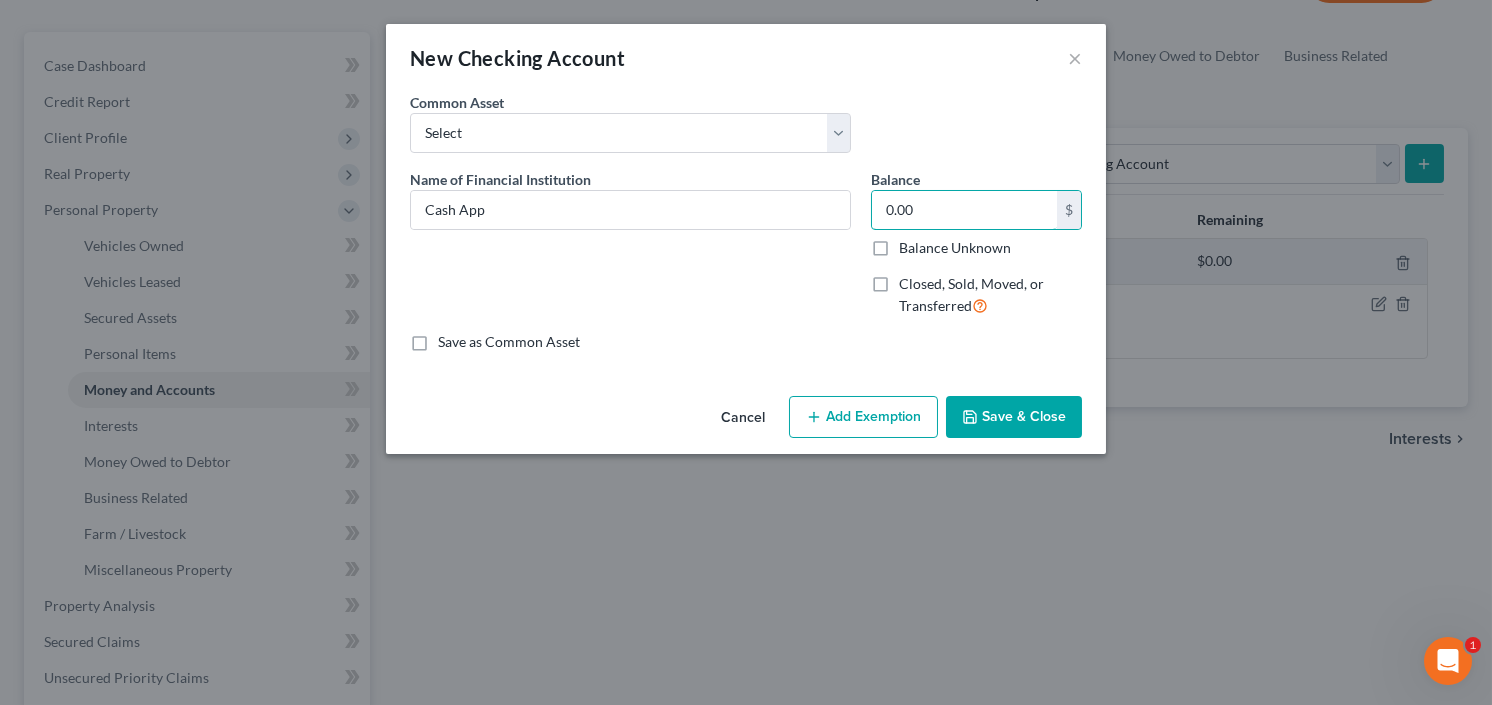 type on "0.00" 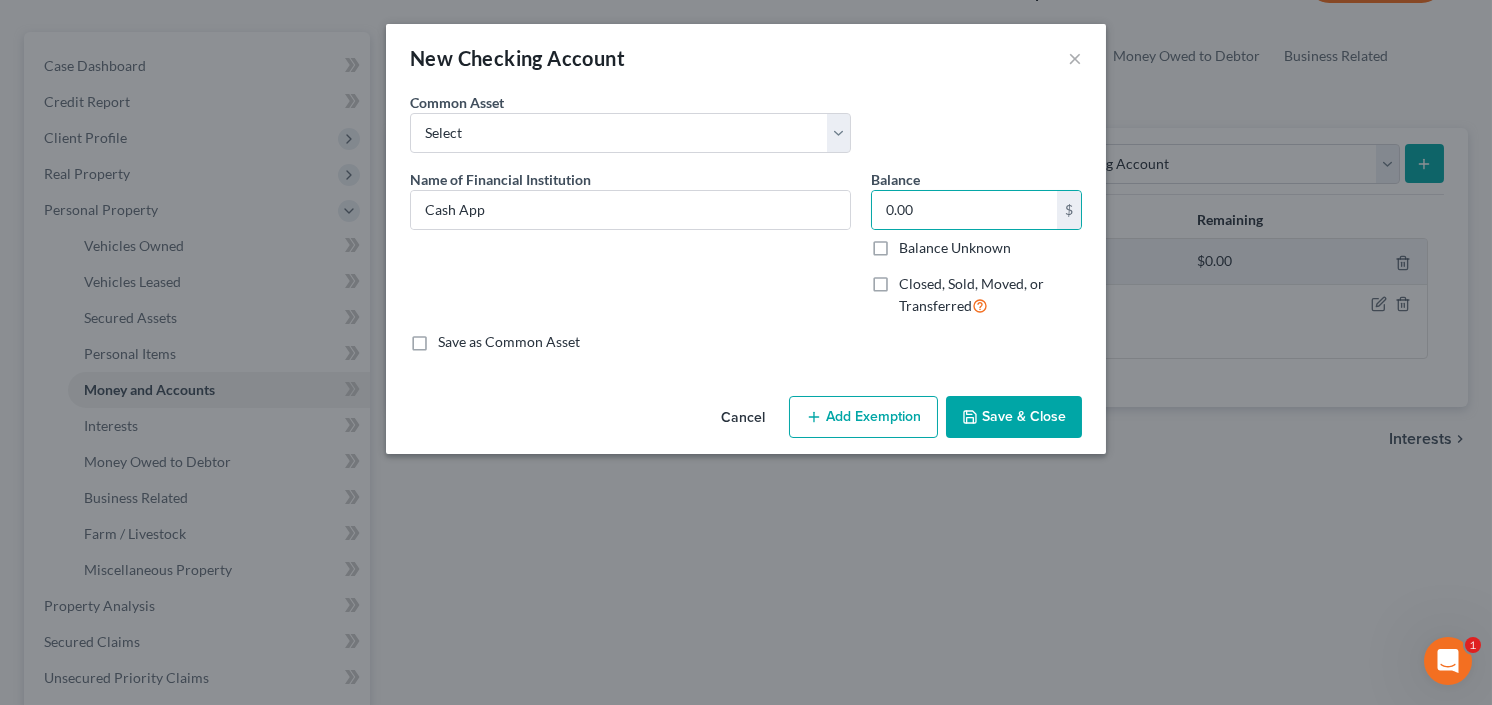 click on "Save & Close" at bounding box center [1014, 417] 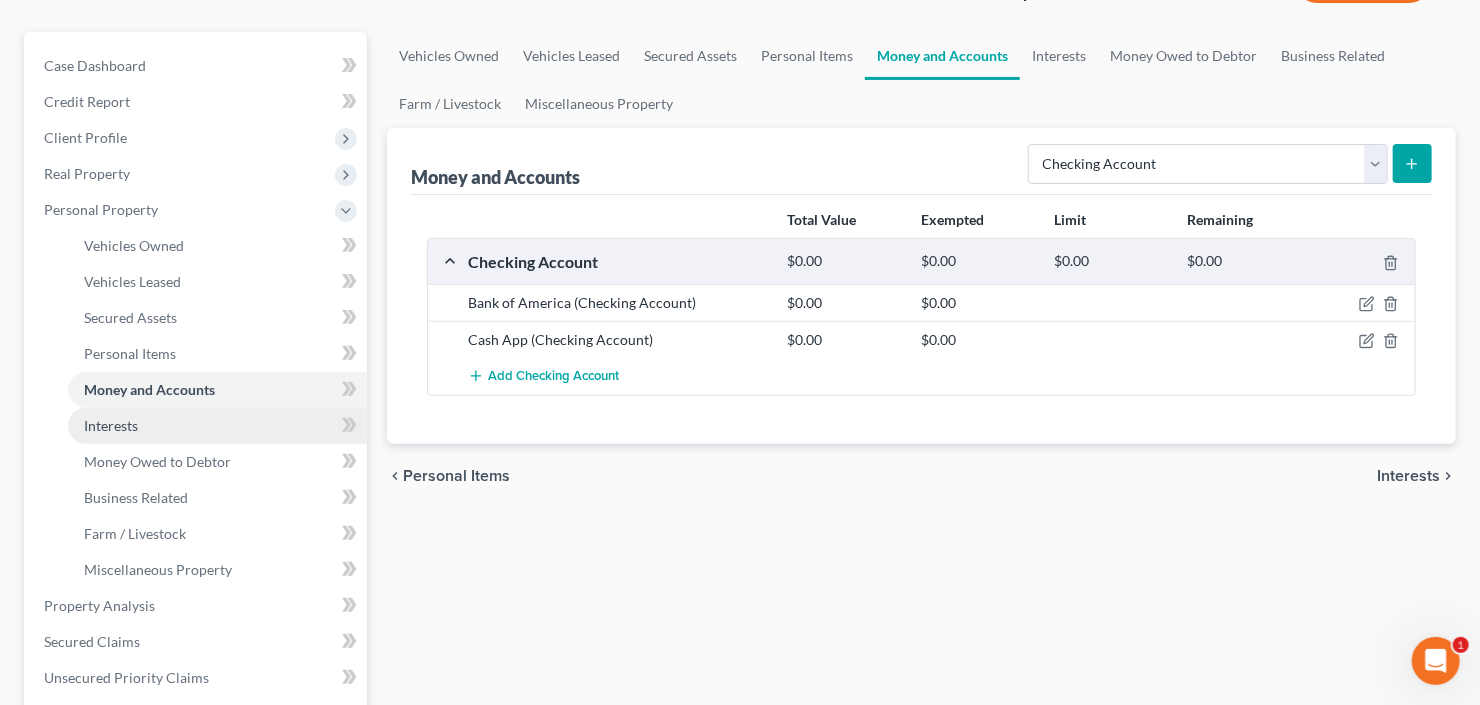 click on "Interests" at bounding box center [111, 425] 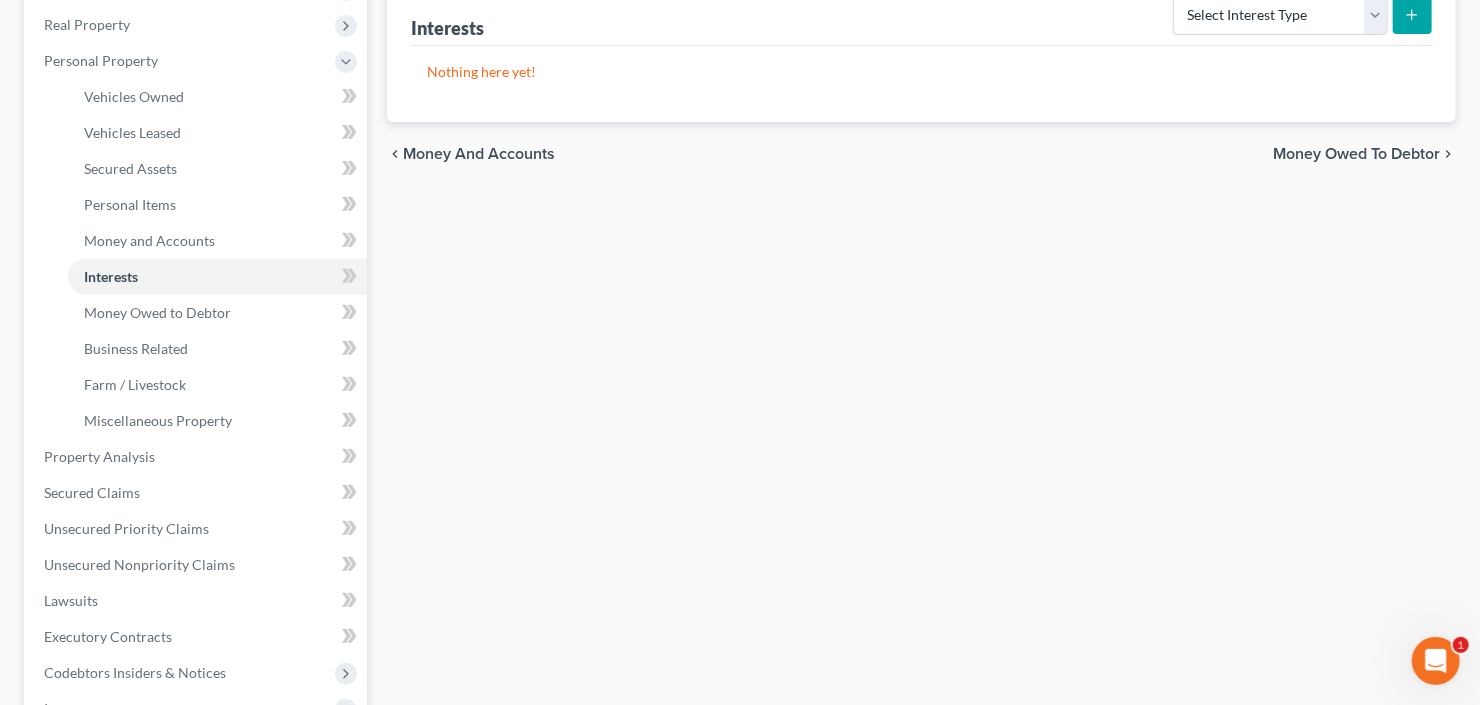 scroll, scrollTop: 320, scrollLeft: 0, axis: vertical 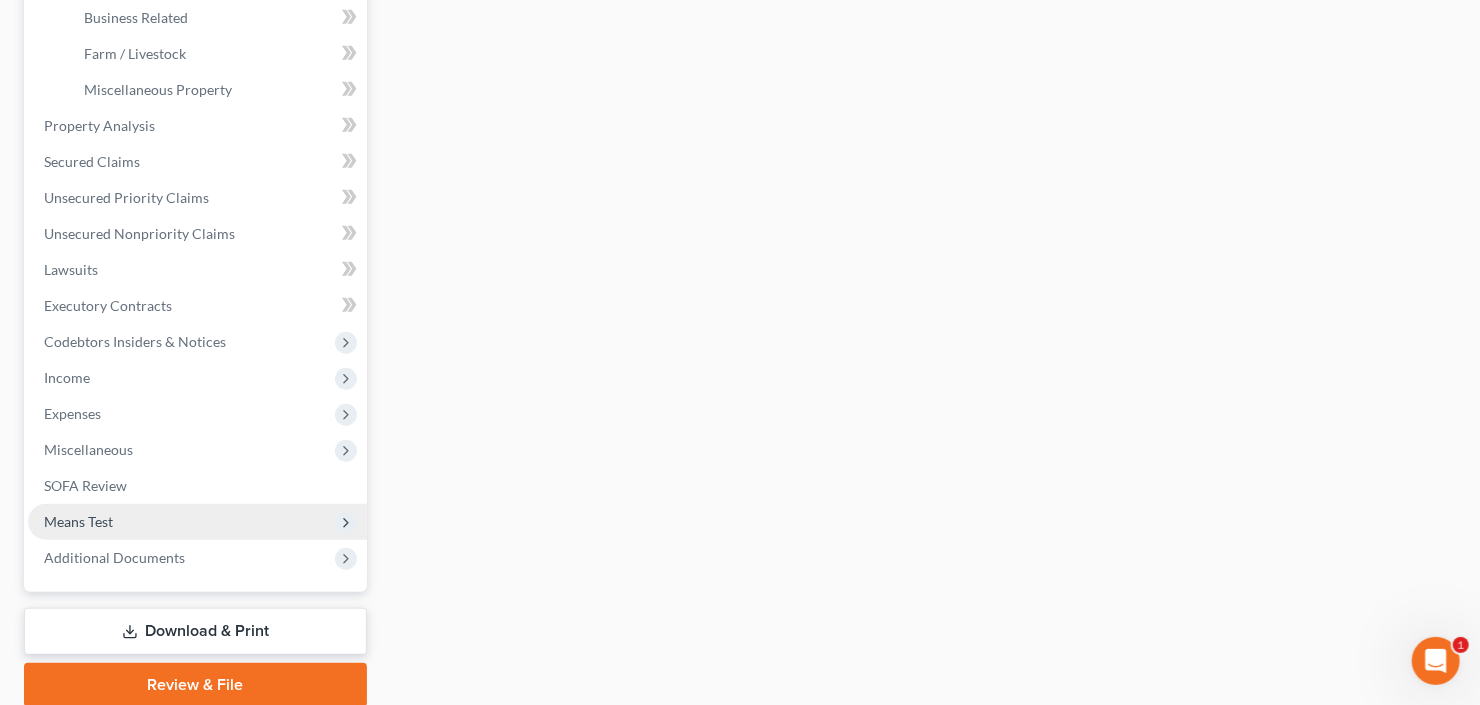click on "Means Test" at bounding box center [197, 522] 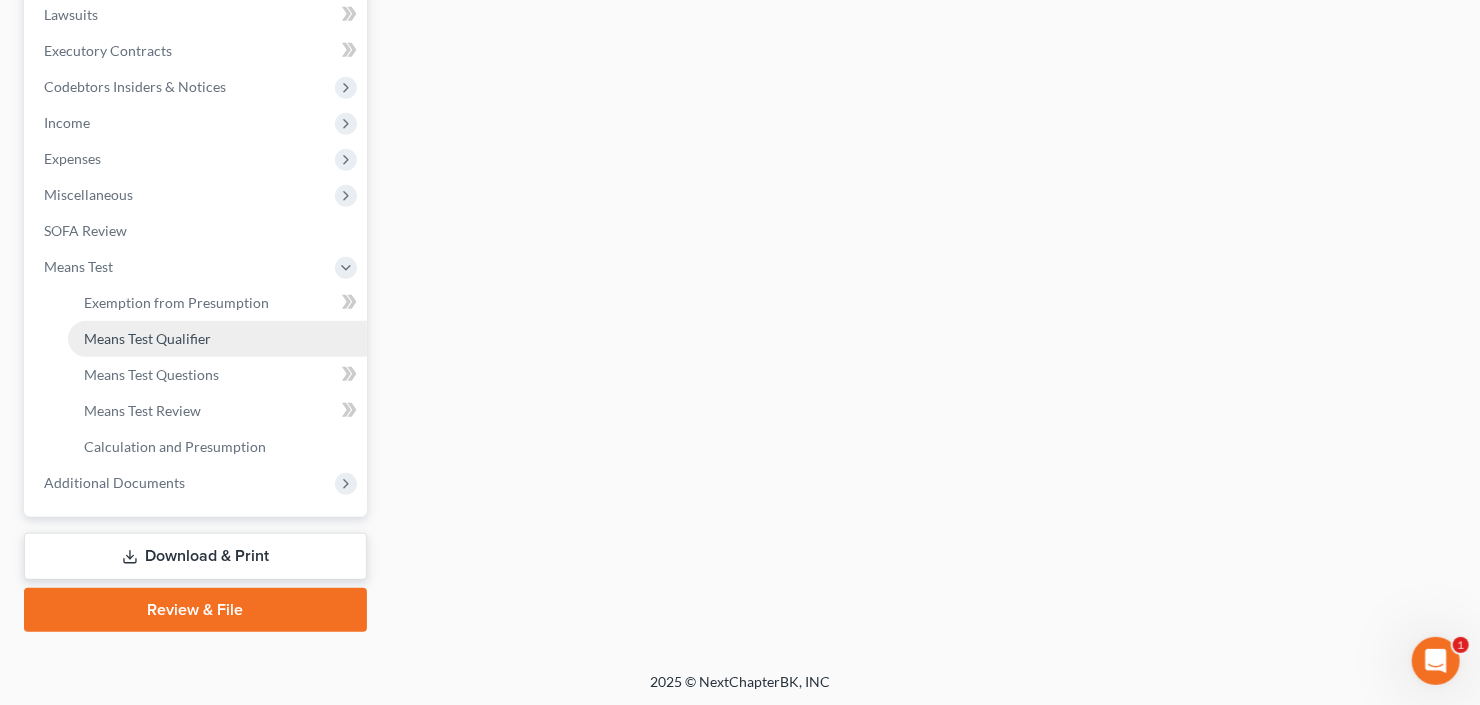 click on "Means Test Qualifier" at bounding box center [147, 338] 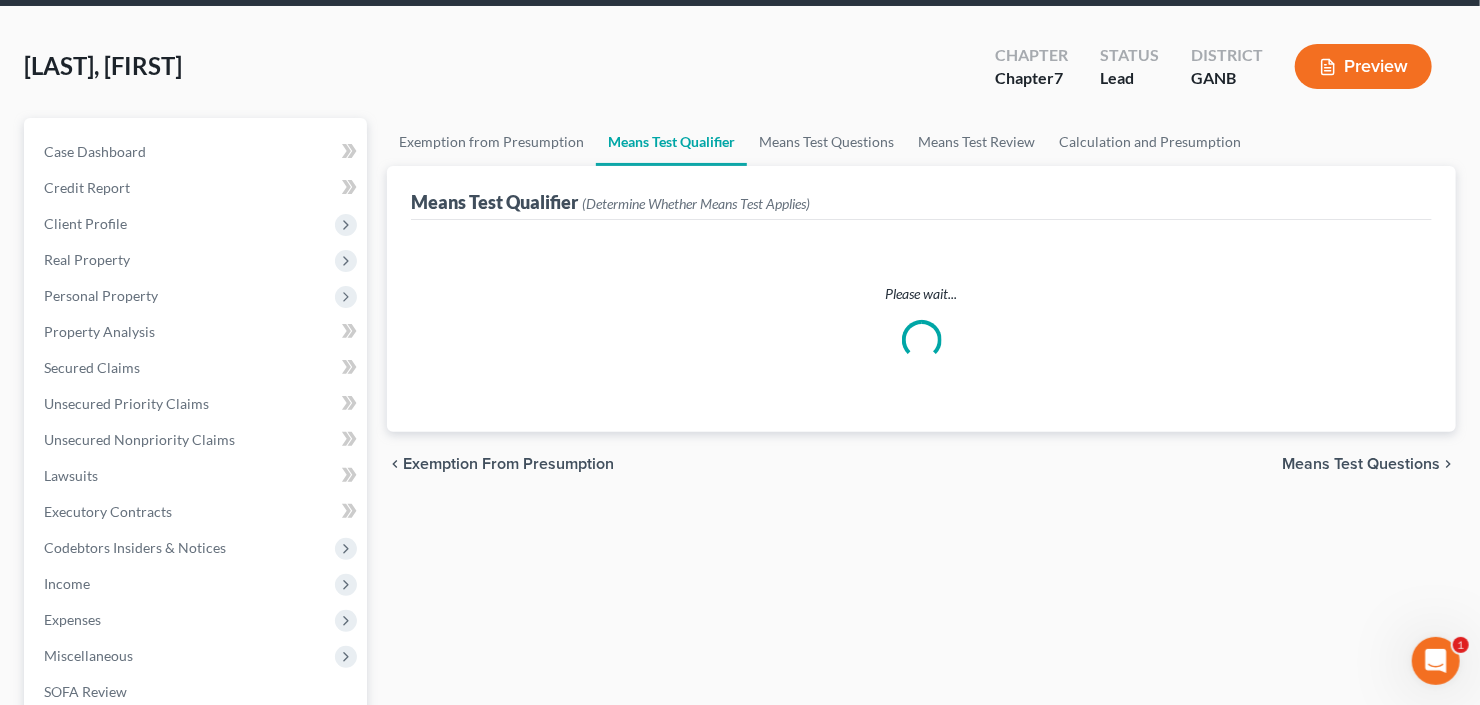scroll, scrollTop: 160, scrollLeft: 0, axis: vertical 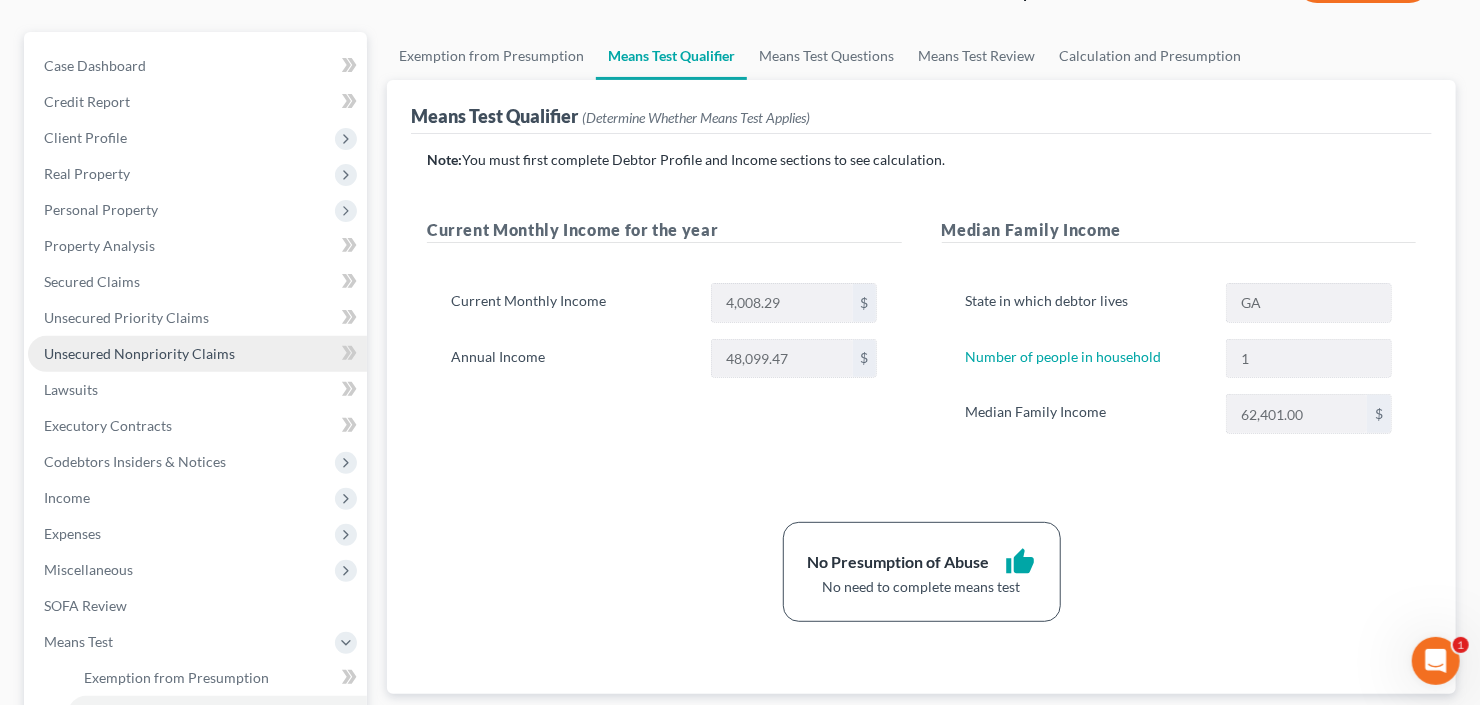 click on "Unsecured Nonpriority Claims" at bounding box center [139, 353] 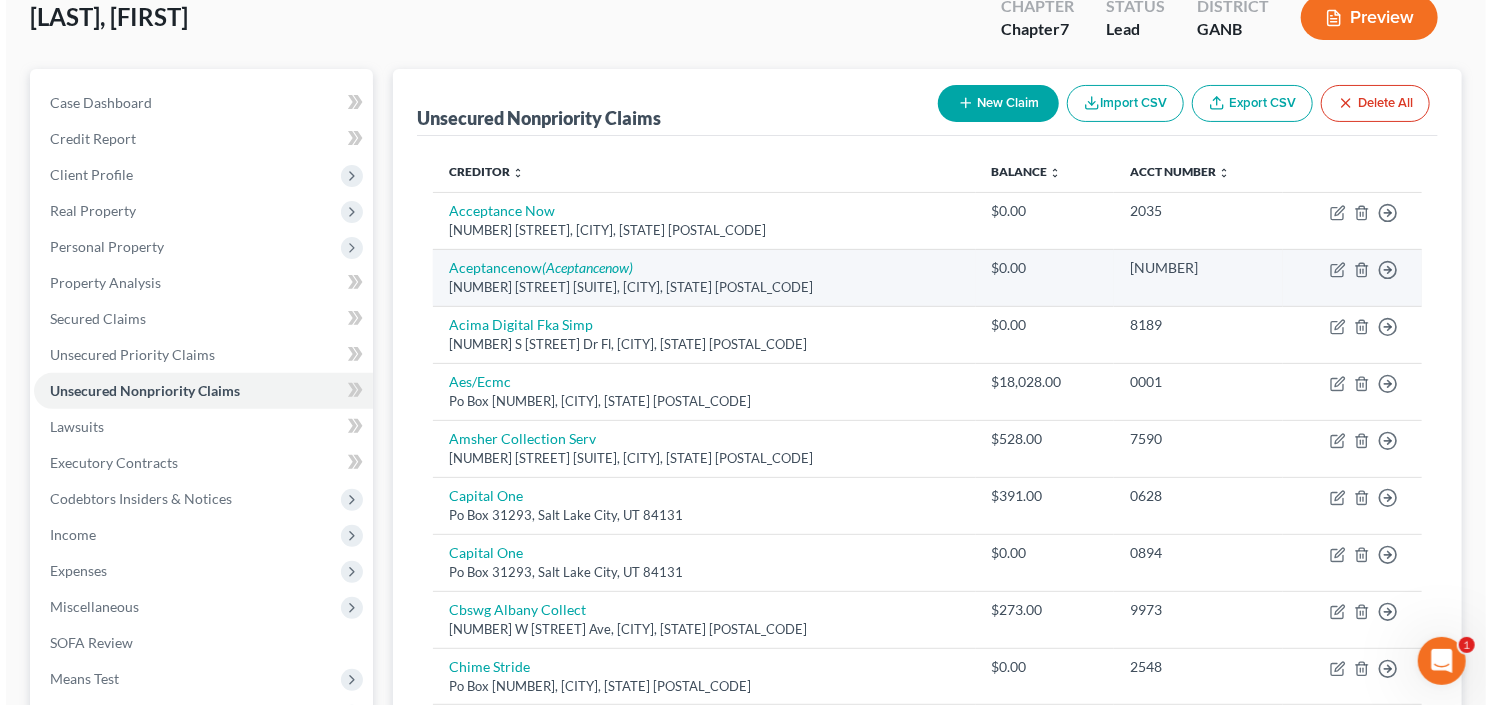 scroll, scrollTop: 160, scrollLeft: 0, axis: vertical 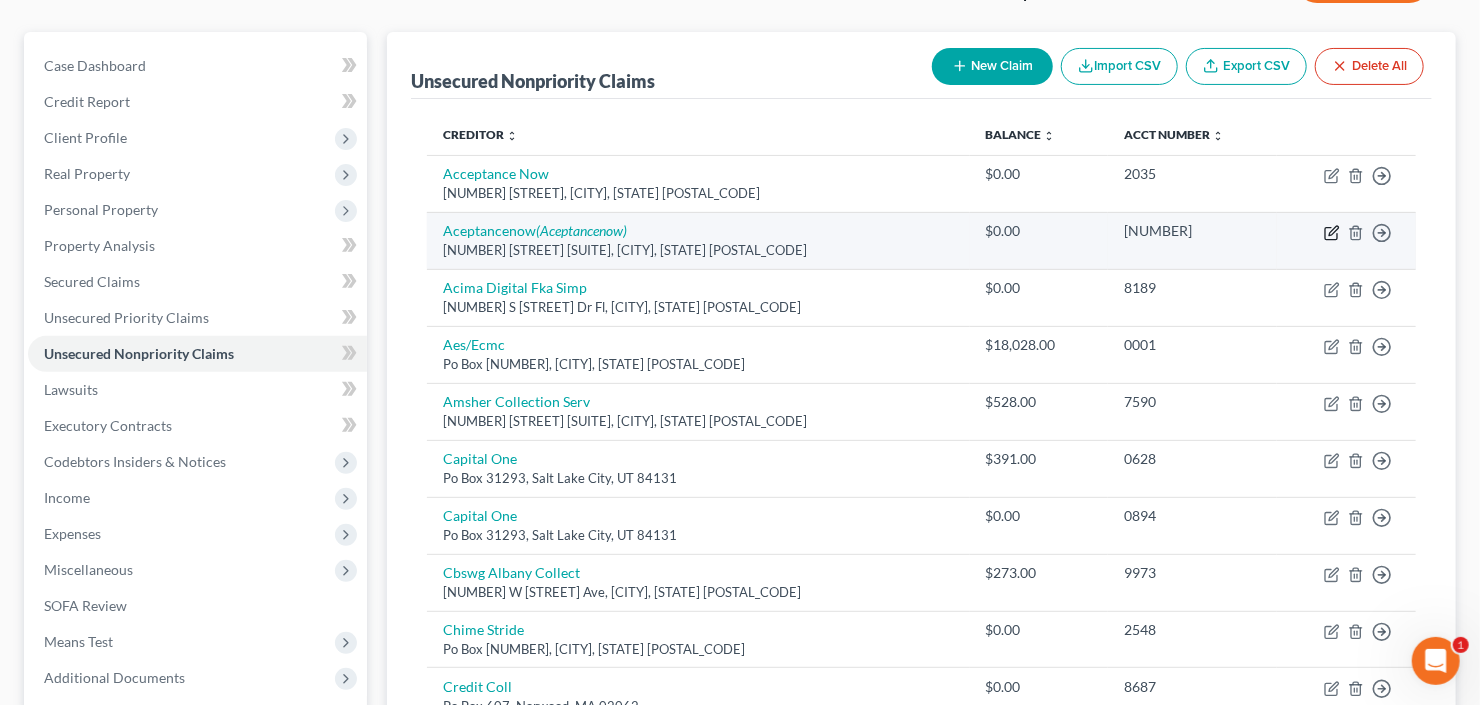 click 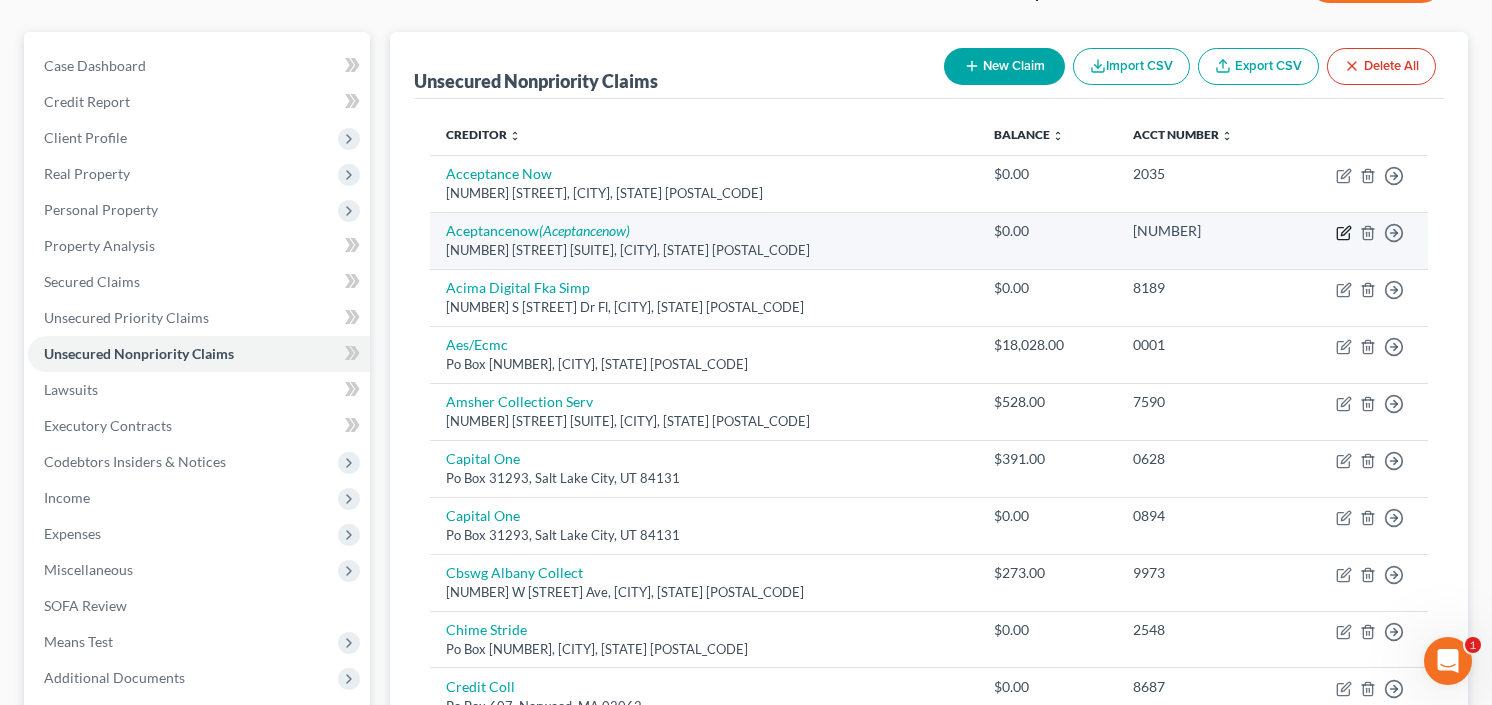 select on "45" 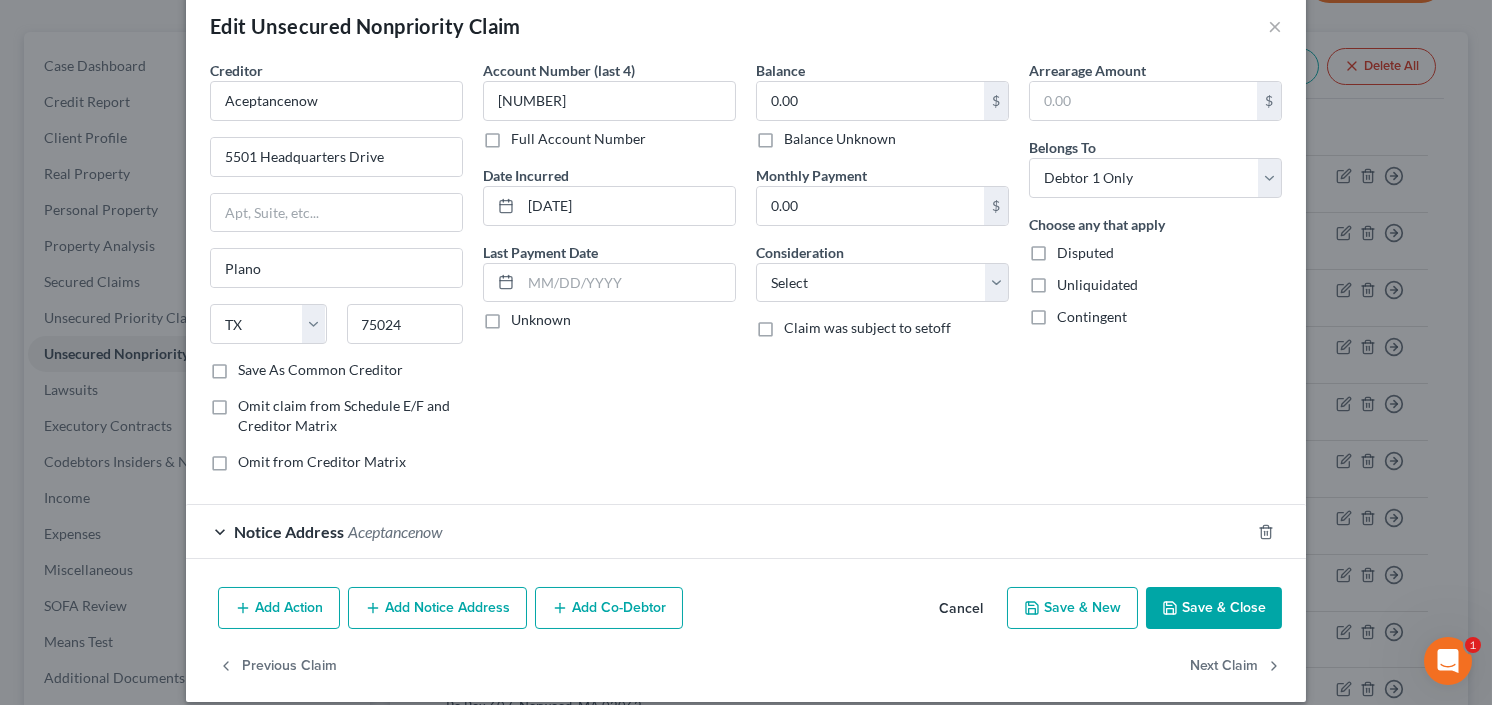scroll, scrollTop: 50, scrollLeft: 0, axis: vertical 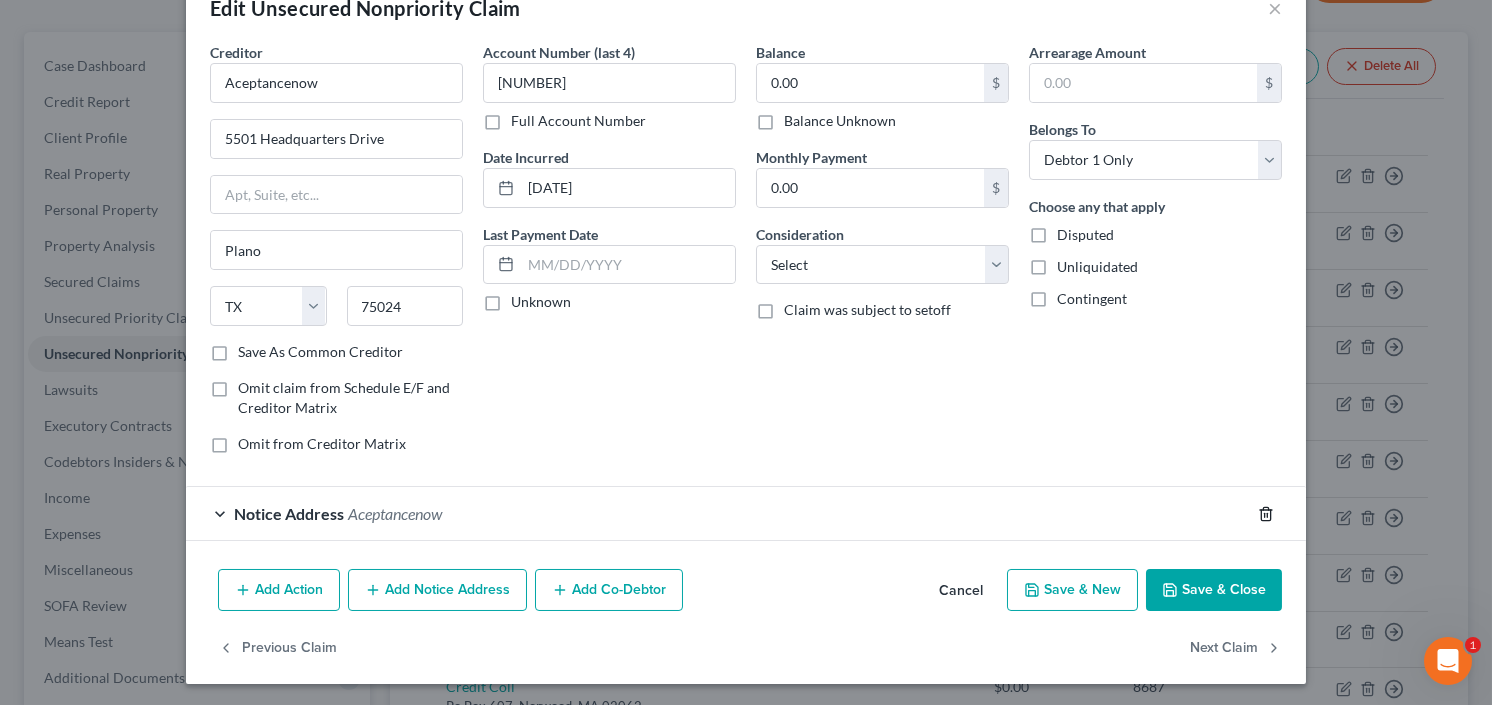 click 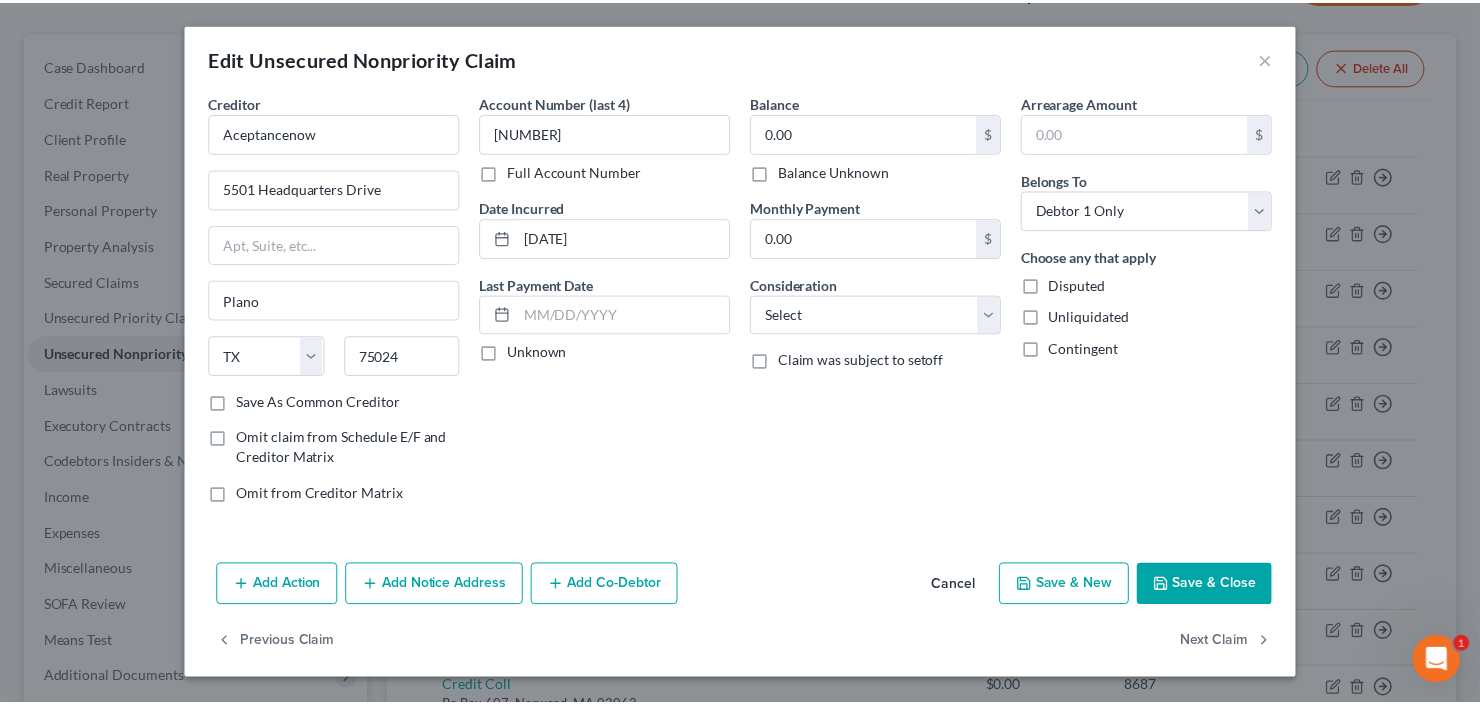 scroll, scrollTop: 0, scrollLeft: 0, axis: both 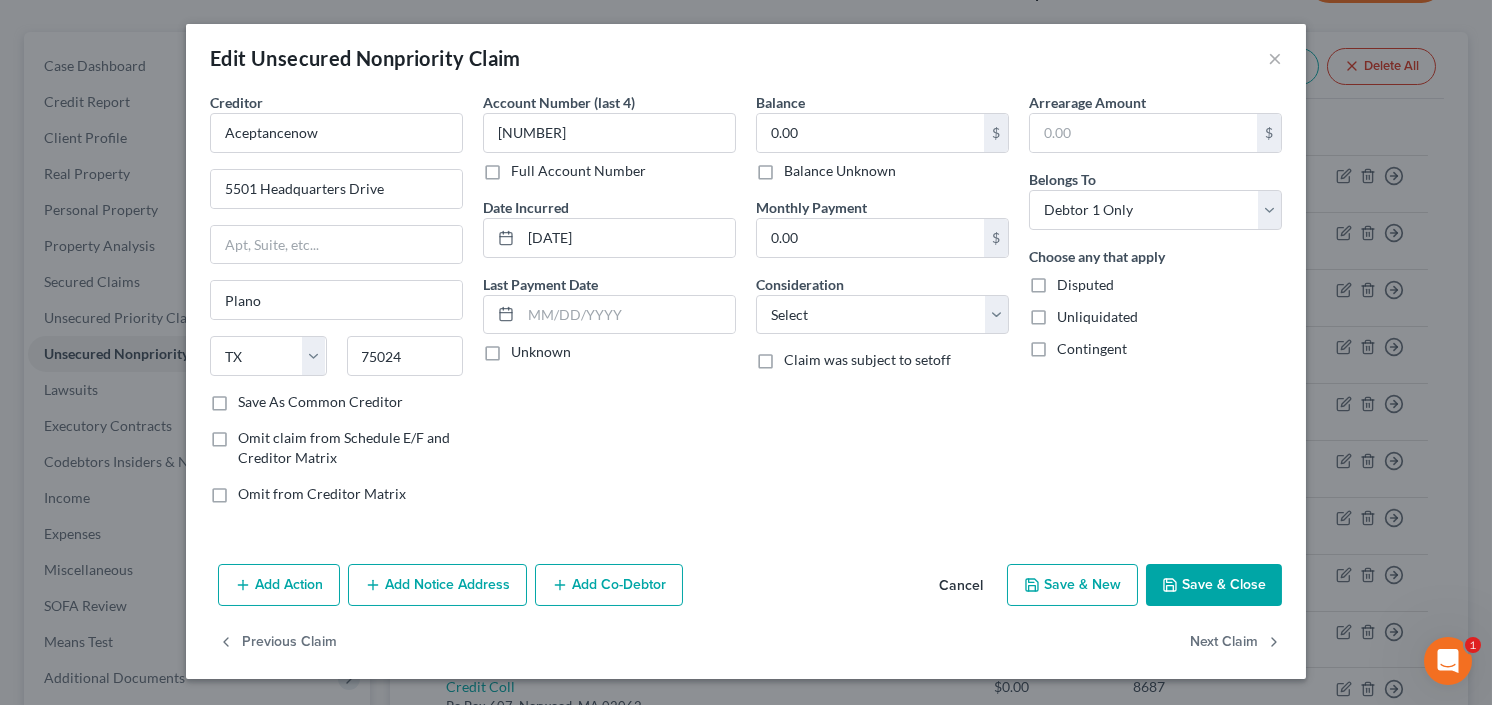 click on "Save & Close" at bounding box center (1214, 585) 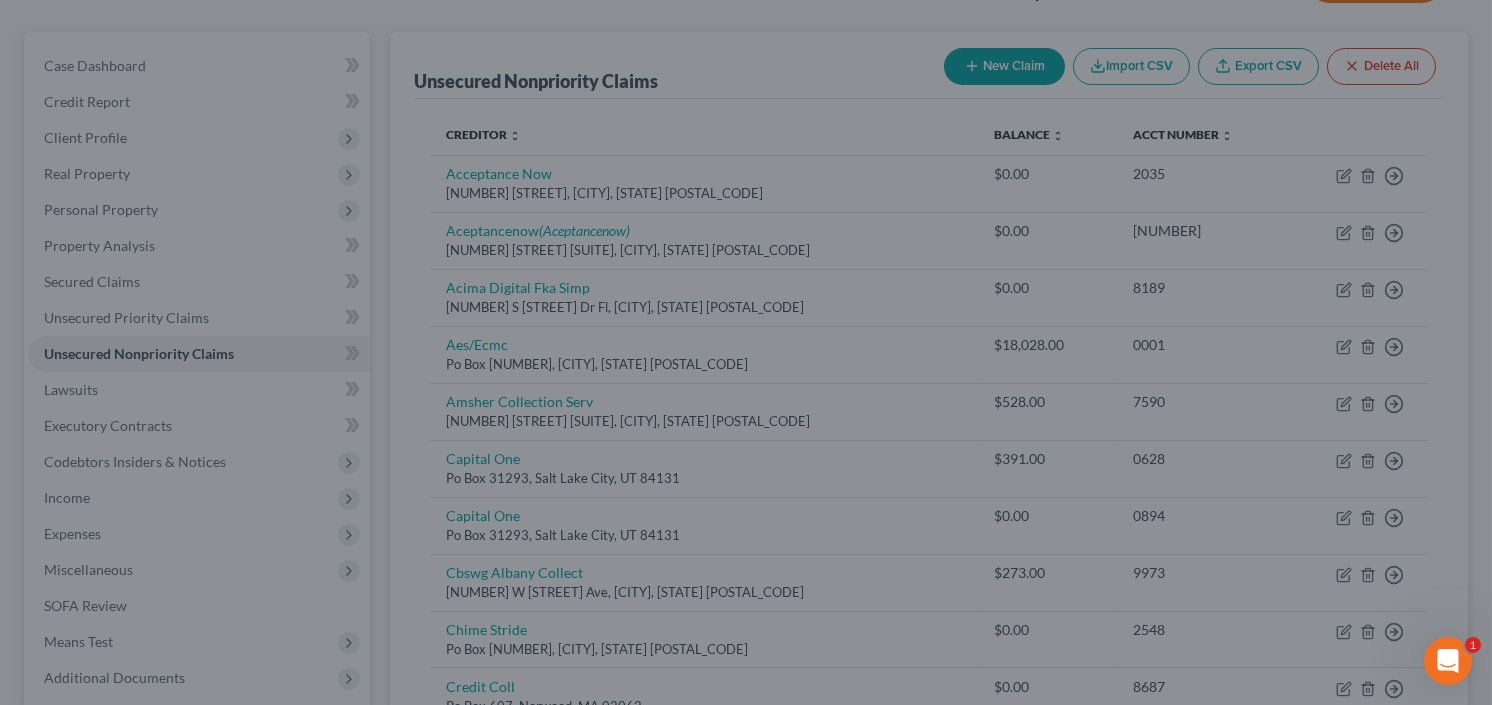 type on "0" 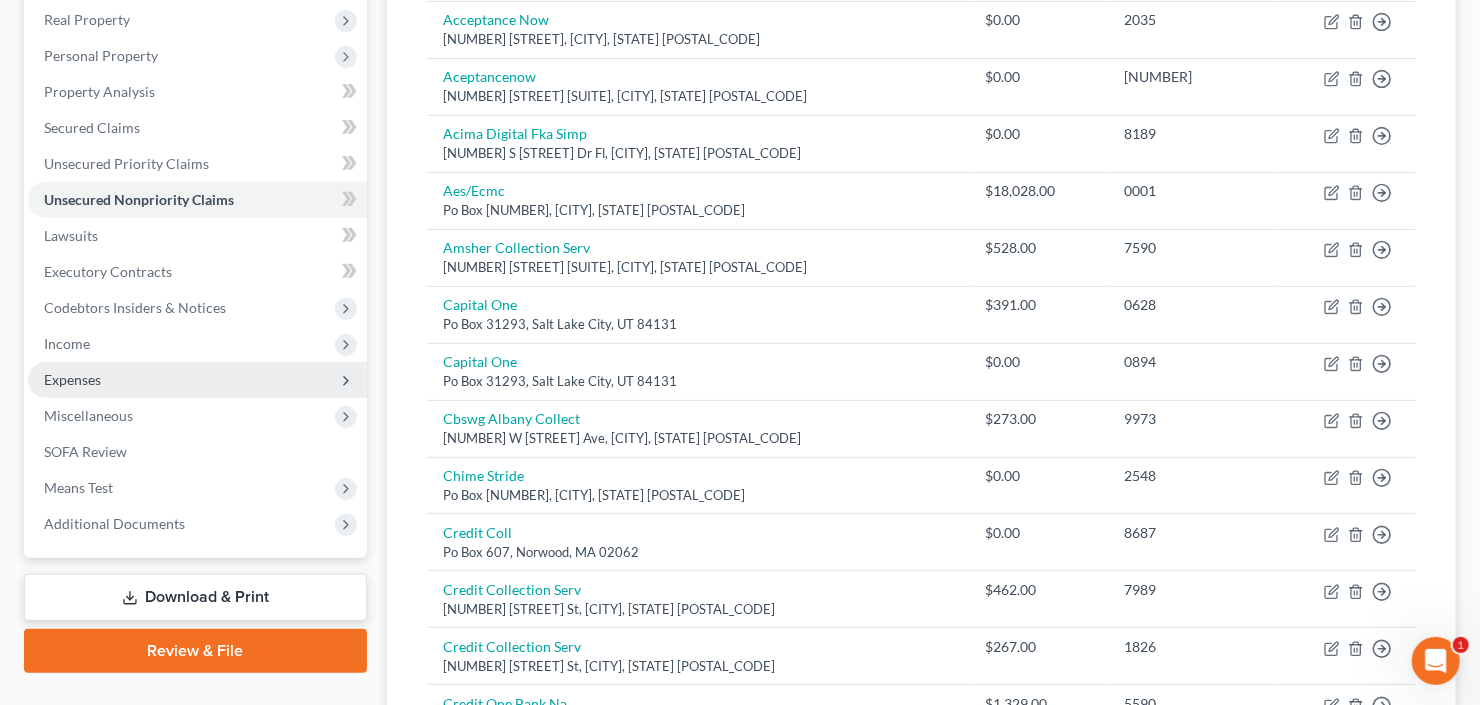 scroll, scrollTop: 320, scrollLeft: 0, axis: vertical 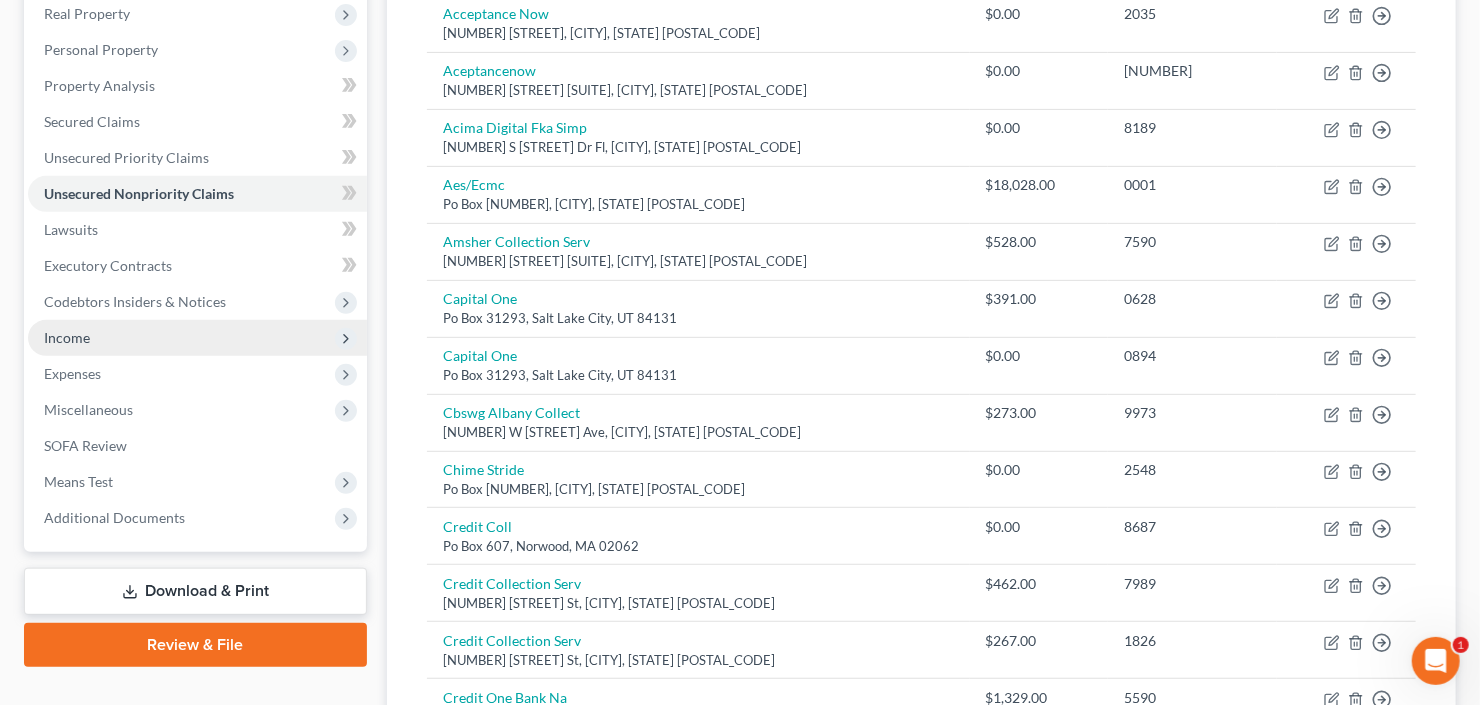 click on "Income" at bounding box center [197, 338] 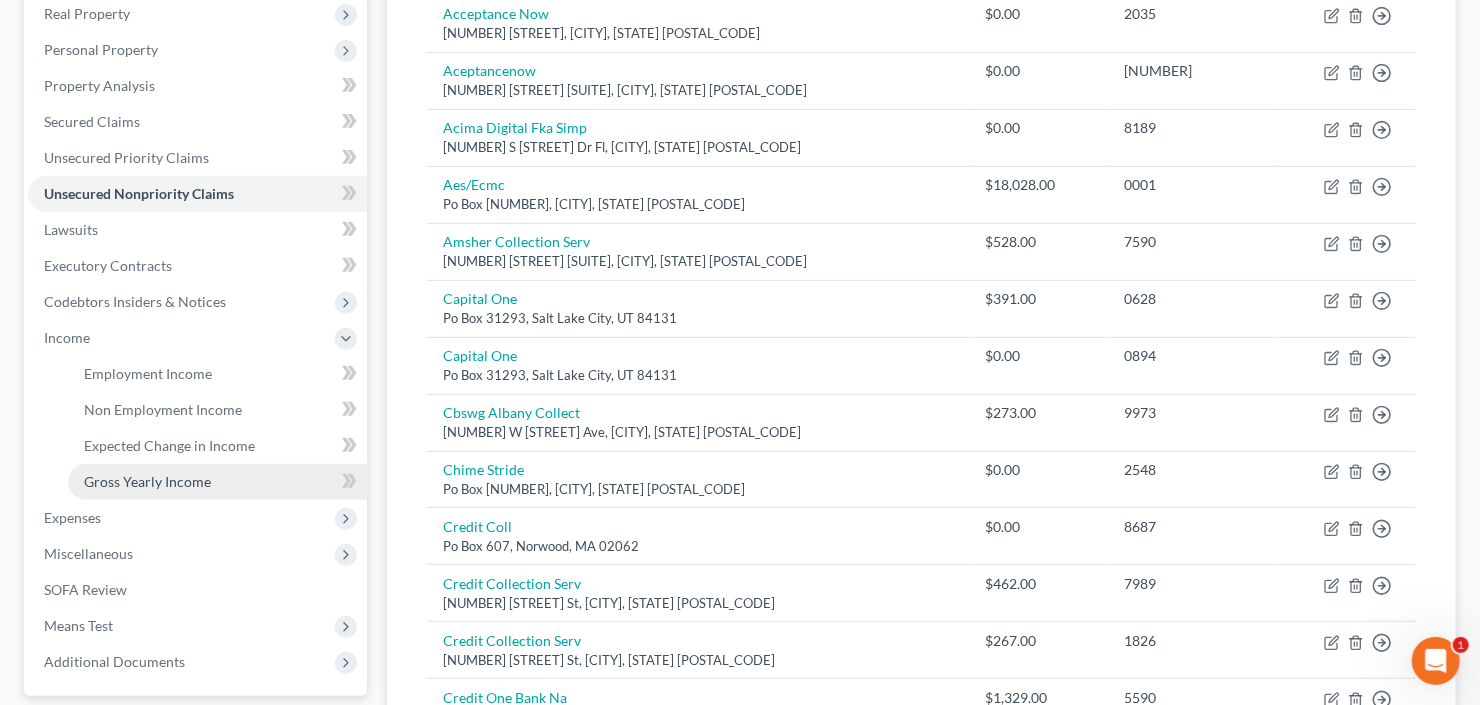 click on "Gross Yearly Income" at bounding box center [147, 481] 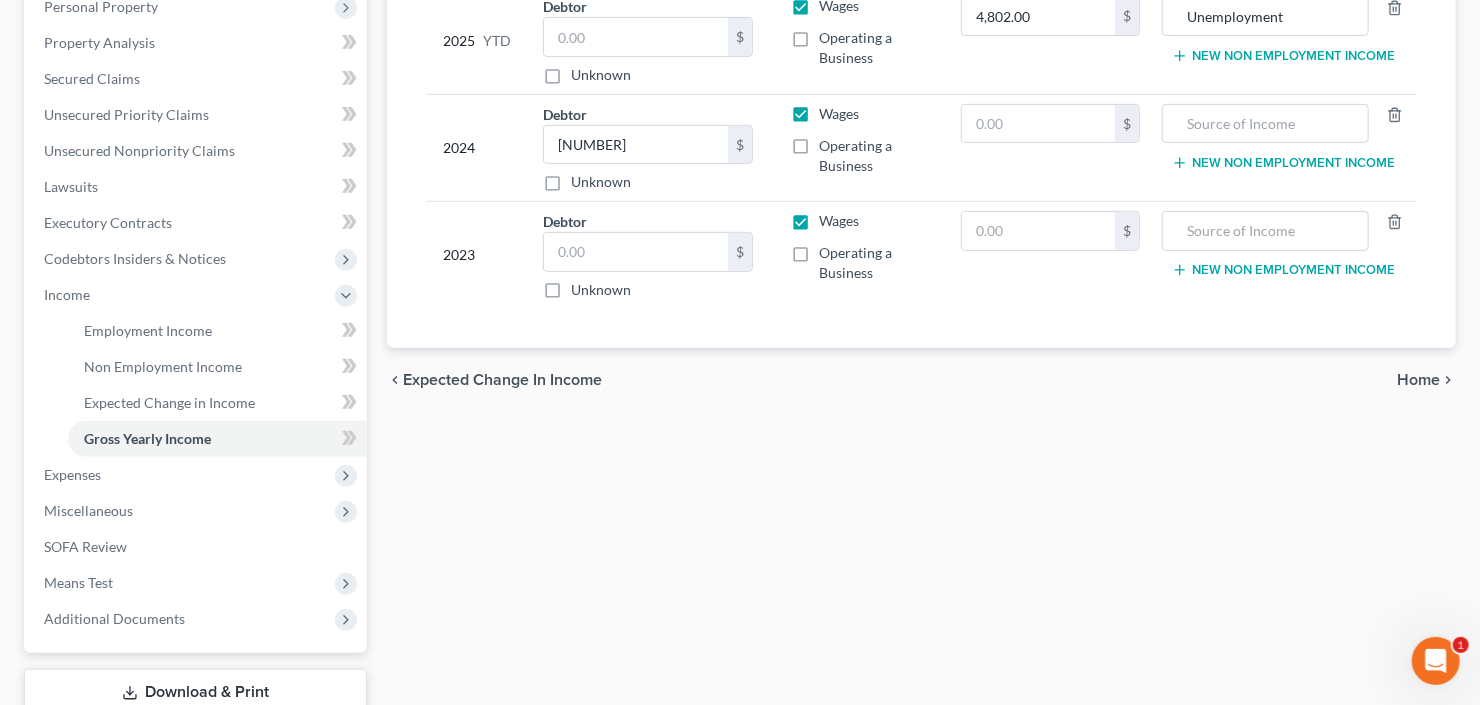 scroll, scrollTop: 400, scrollLeft: 0, axis: vertical 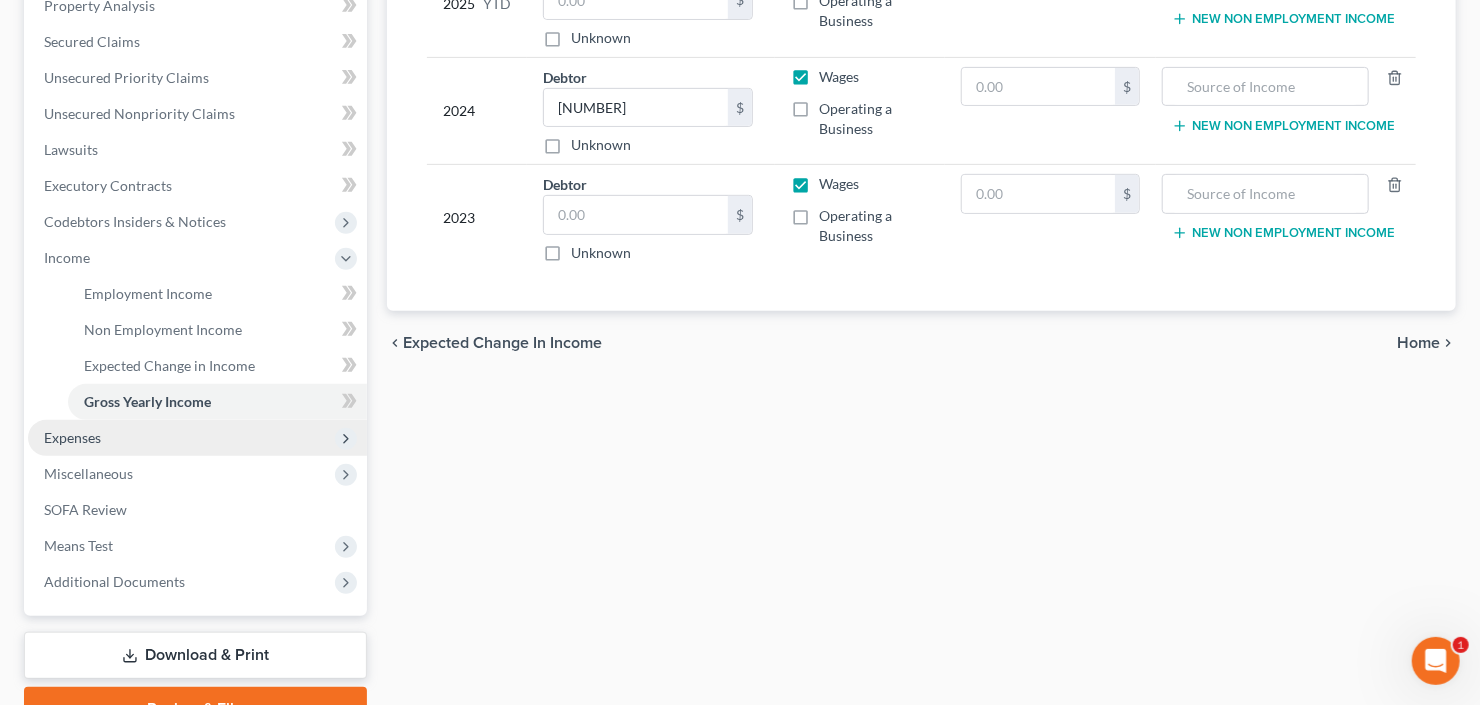 click on "Expenses" at bounding box center [197, 438] 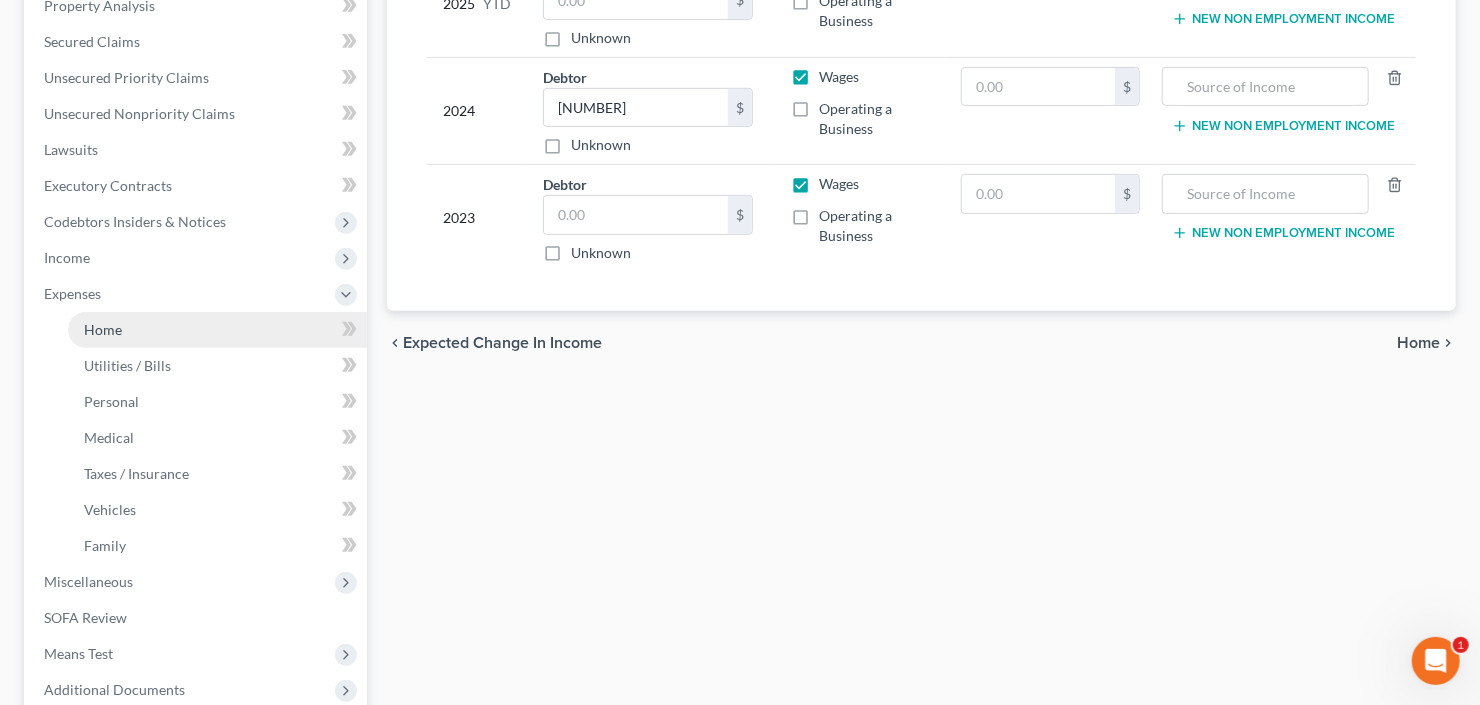 click on "Home" at bounding box center (217, 330) 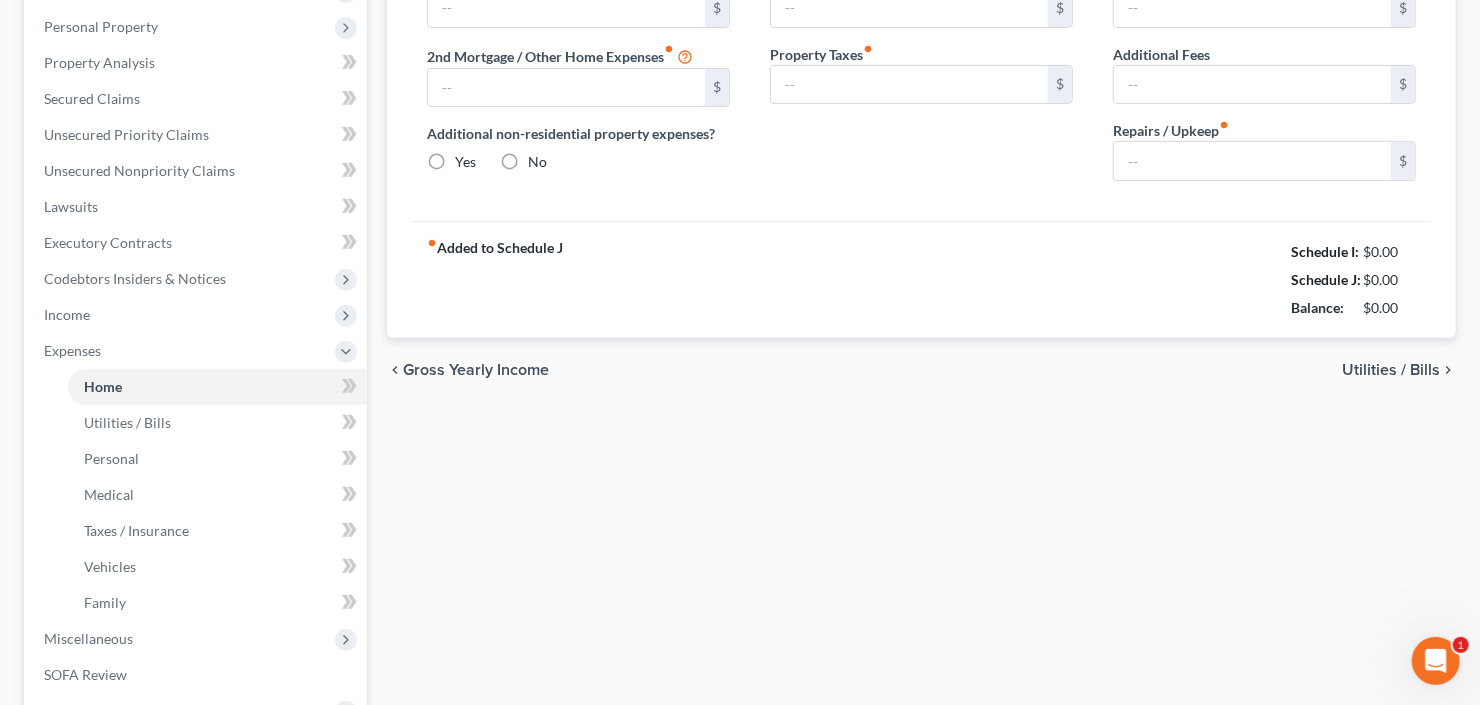 type on "2,100.00" 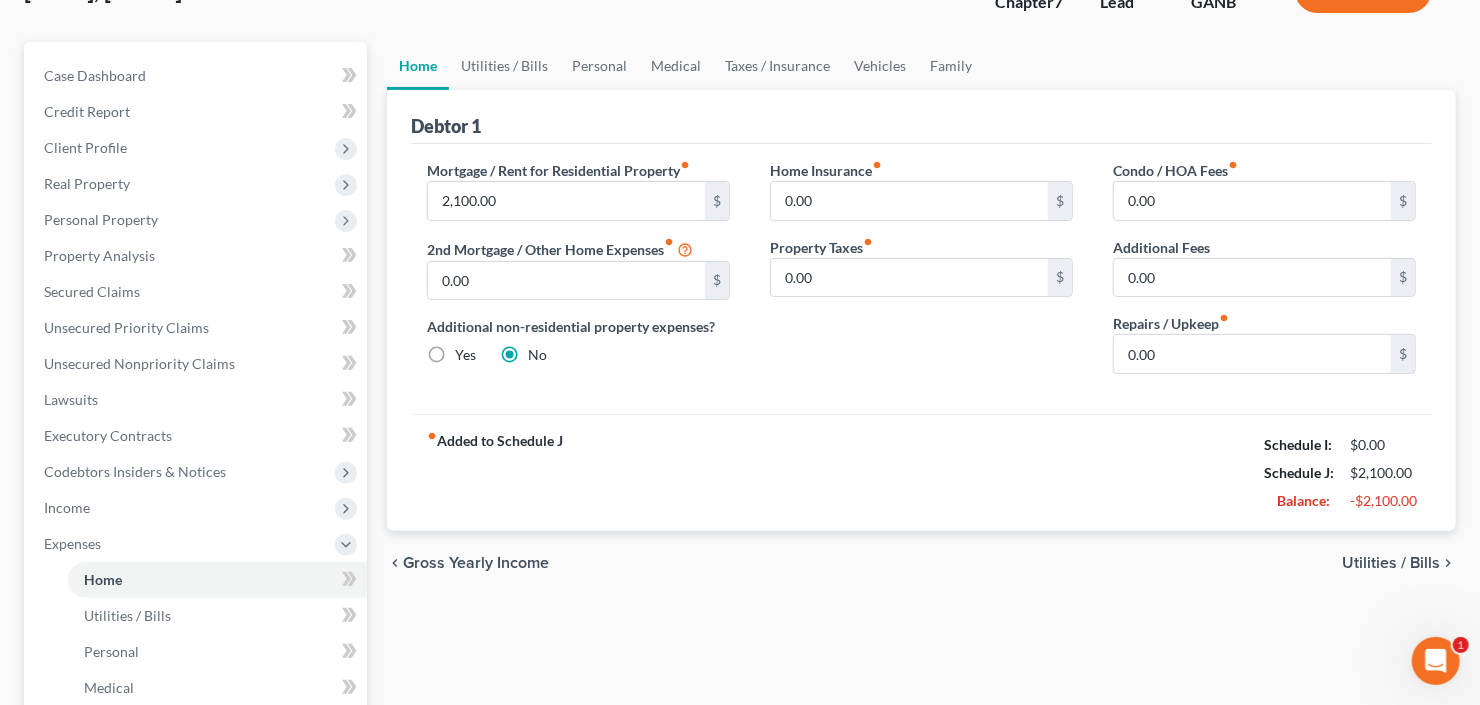 scroll, scrollTop: 0, scrollLeft: 0, axis: both 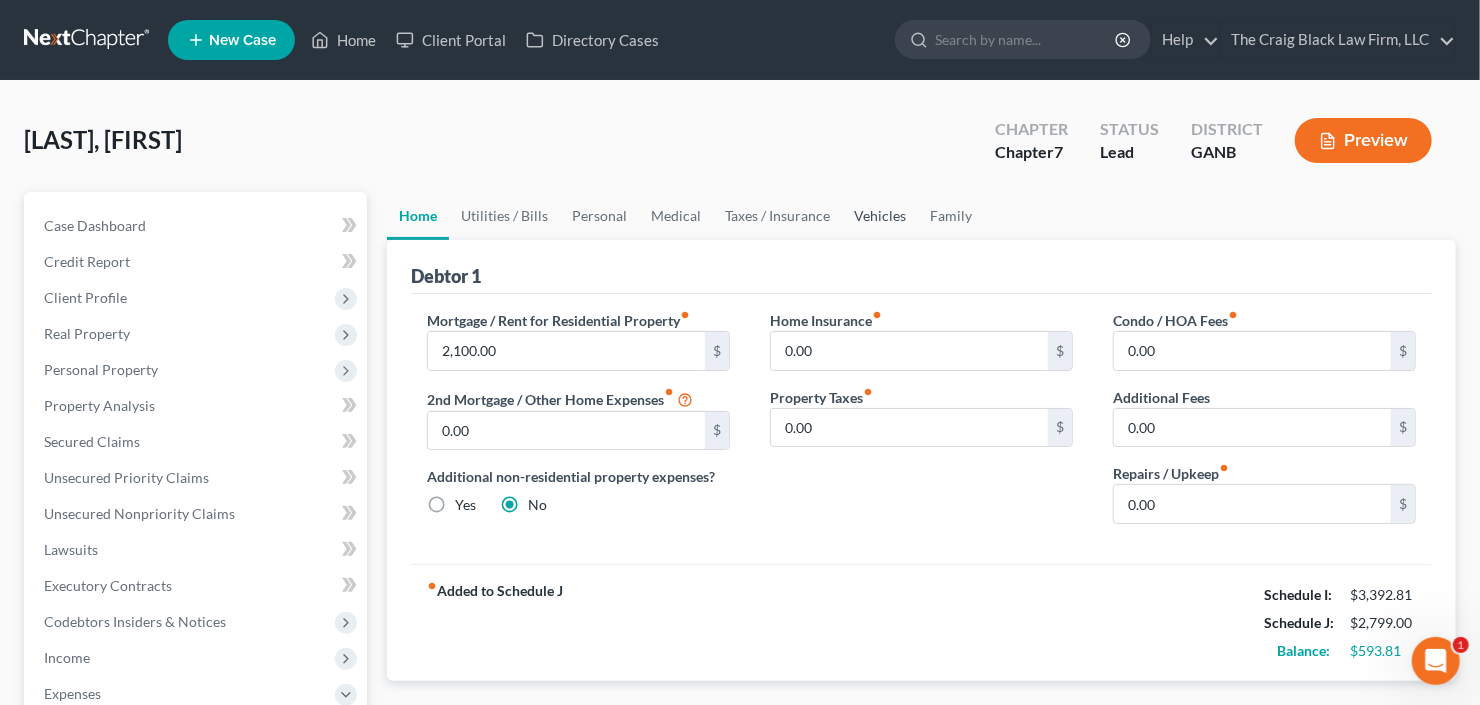 click on "Vehicles" at bounding box center (880, 216) 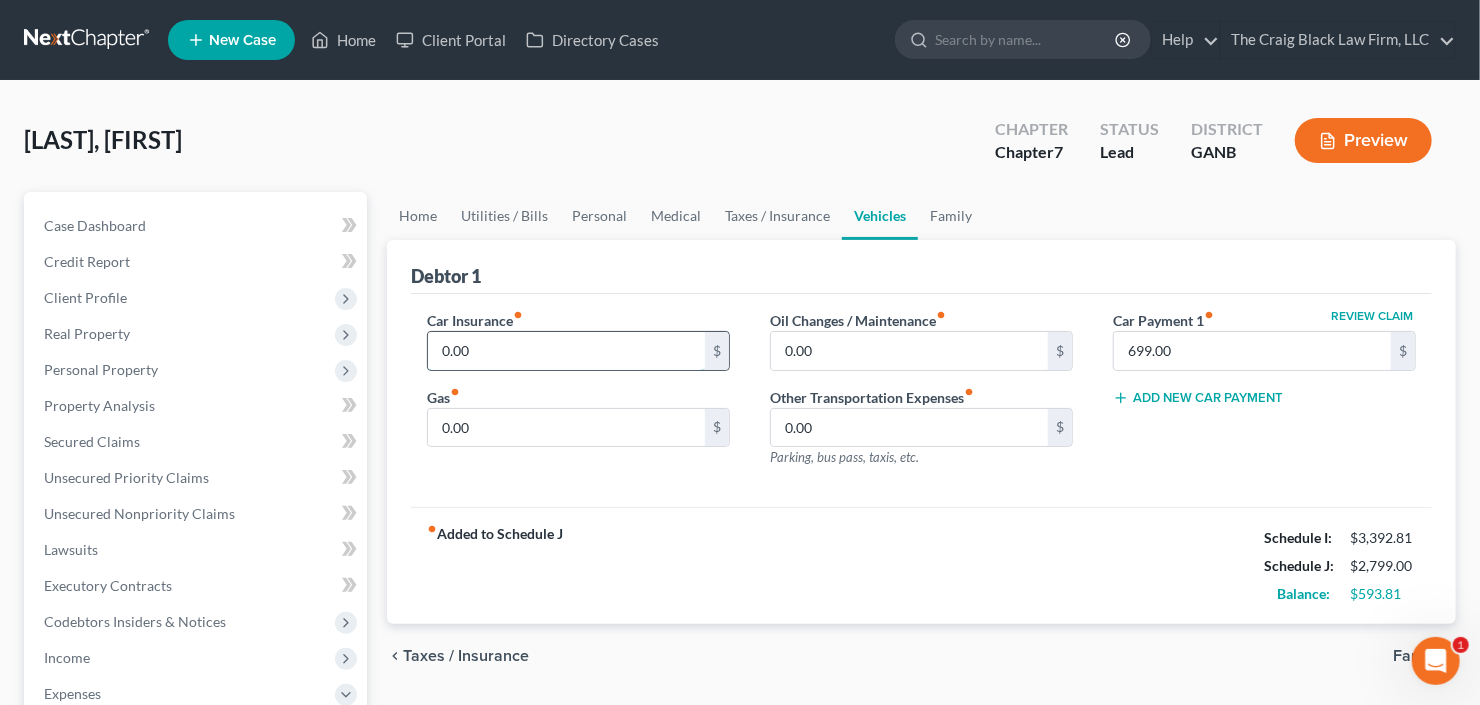 click on "0.00" at bounding box center (566, 351) 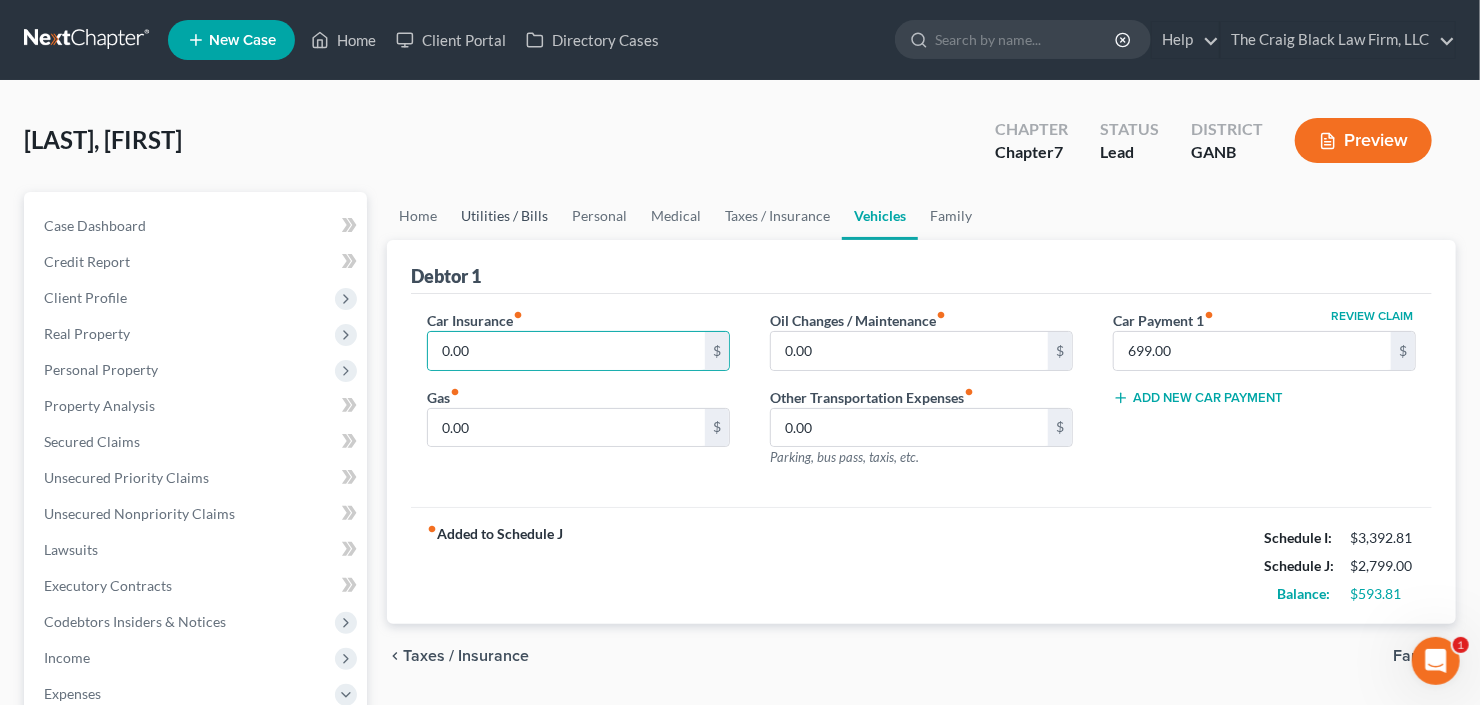 click on "Utilities / Bills" at bounding box center (504, 216) 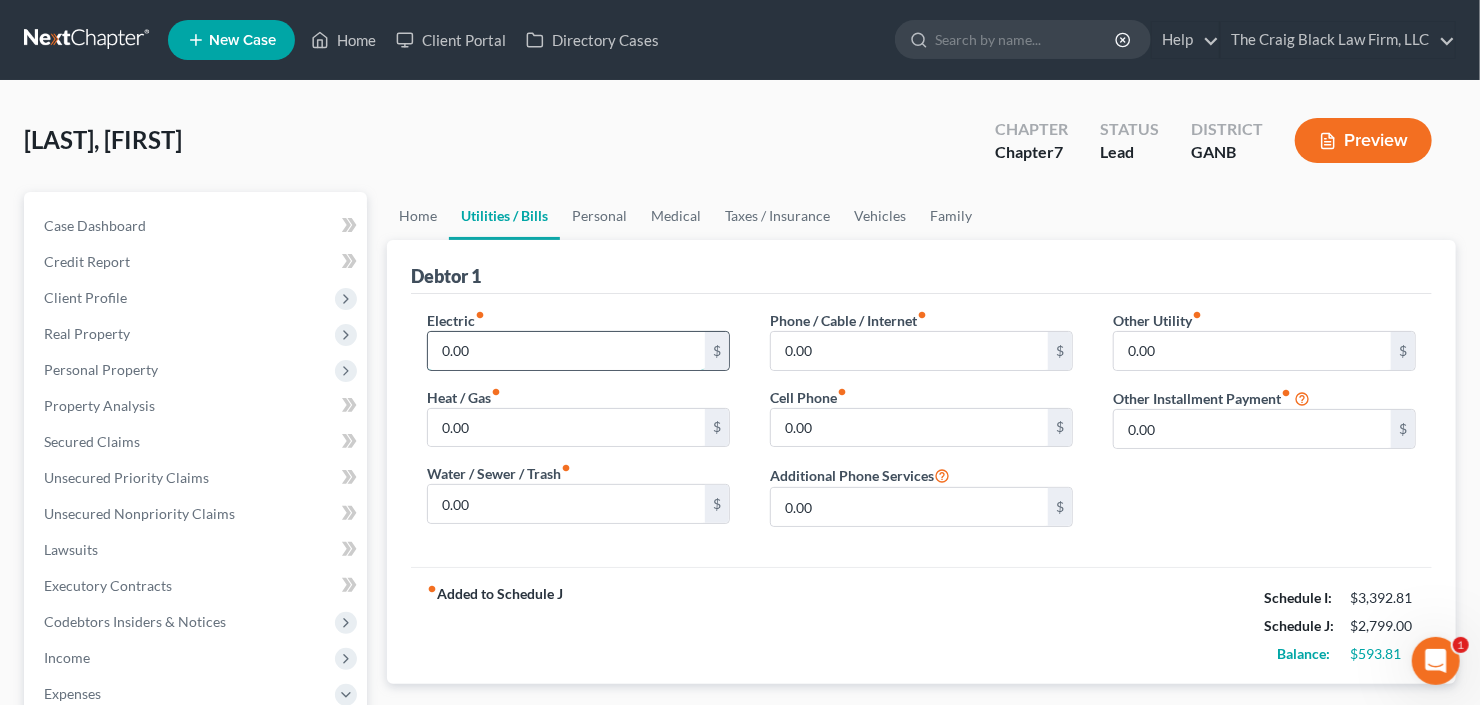 click on "0.00" at bounding box center (566, 351) 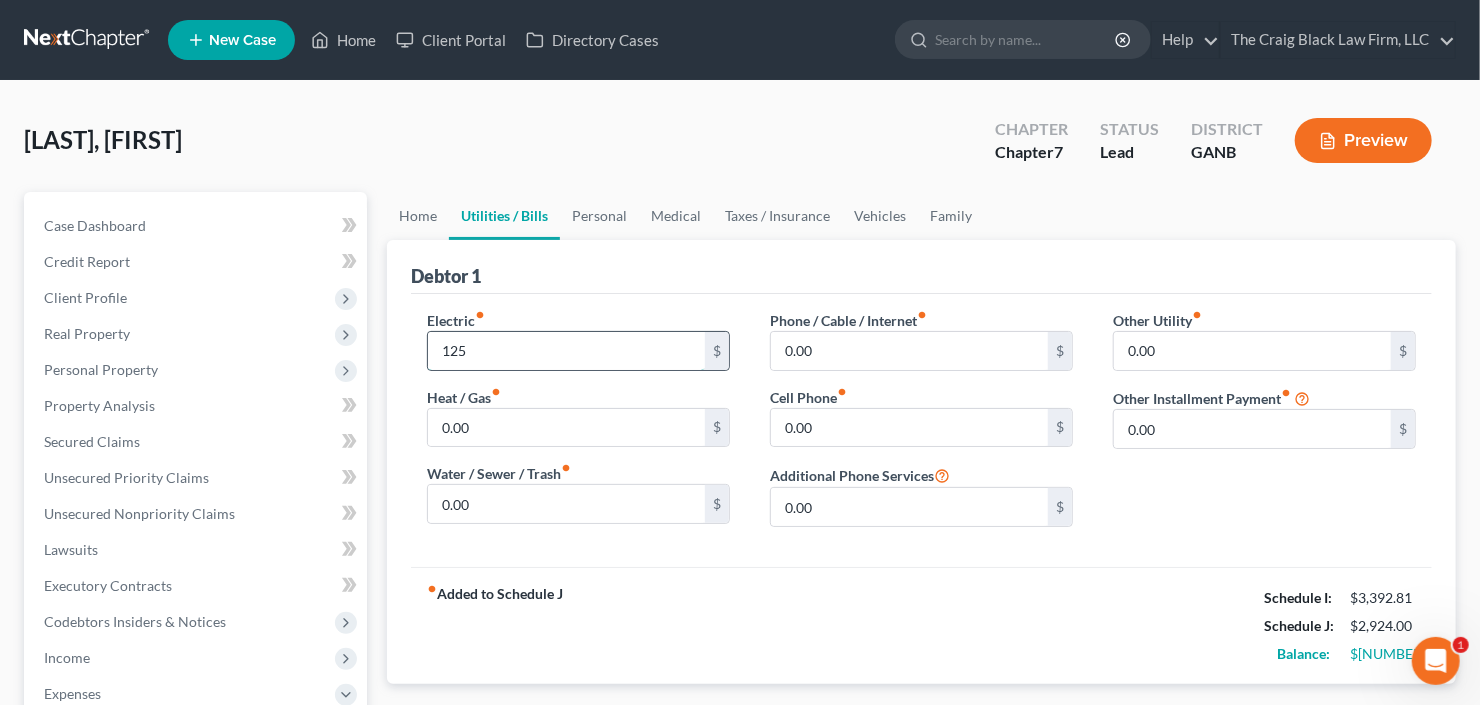 type on "125" 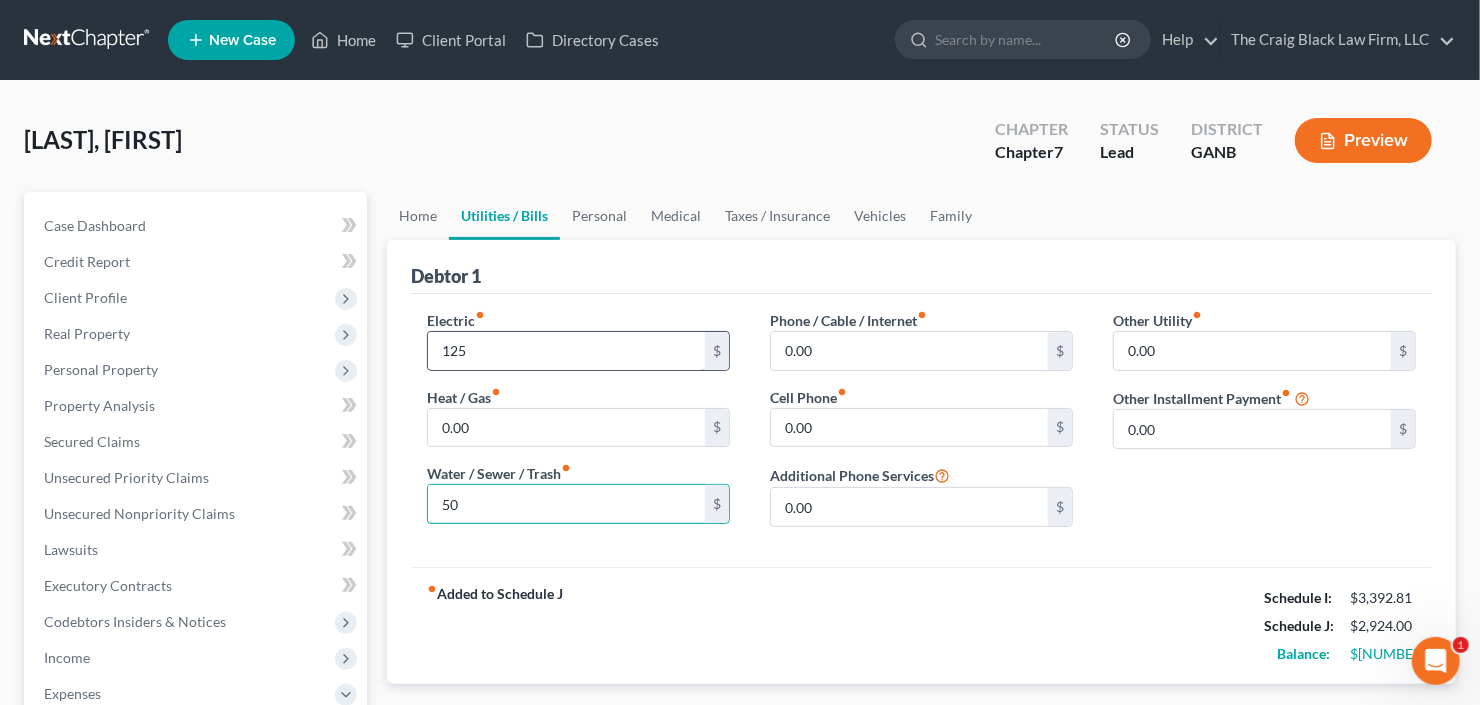 type on "50" 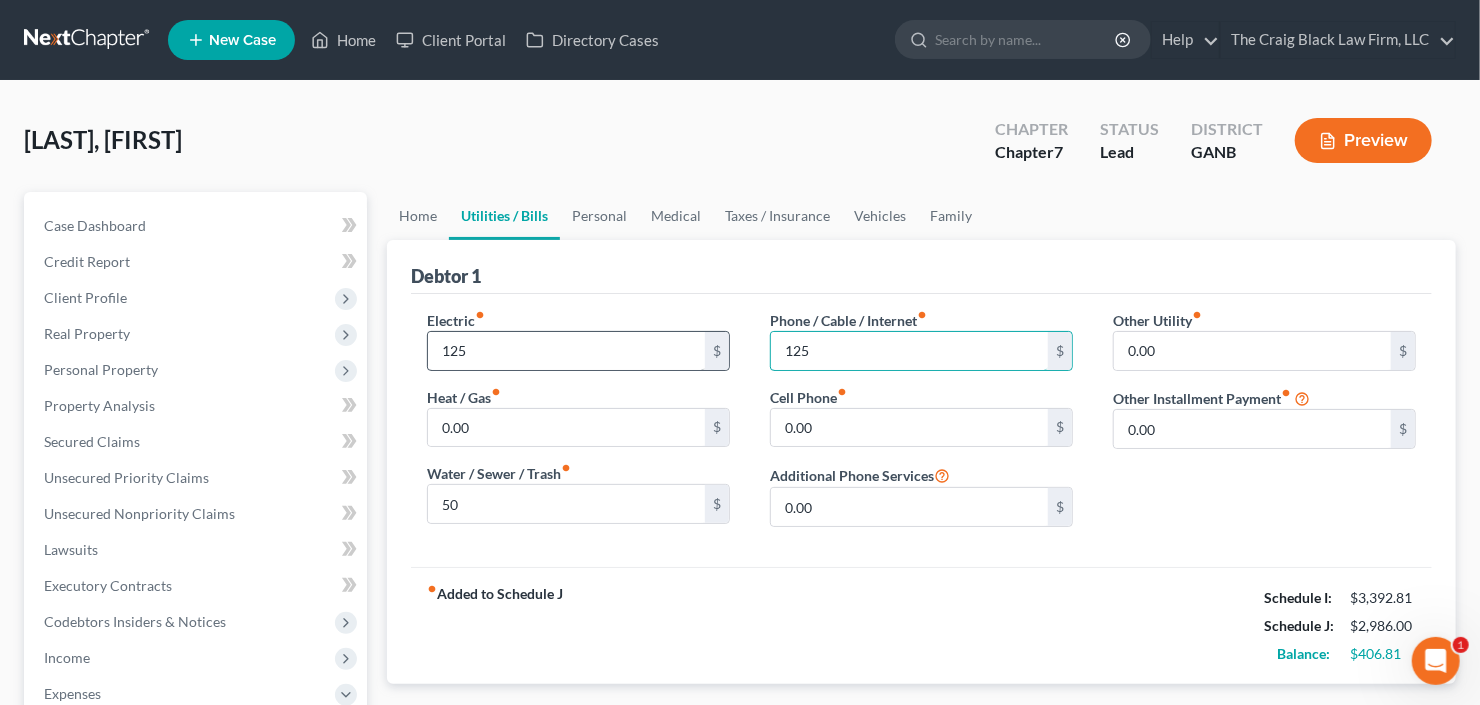 type on "125" 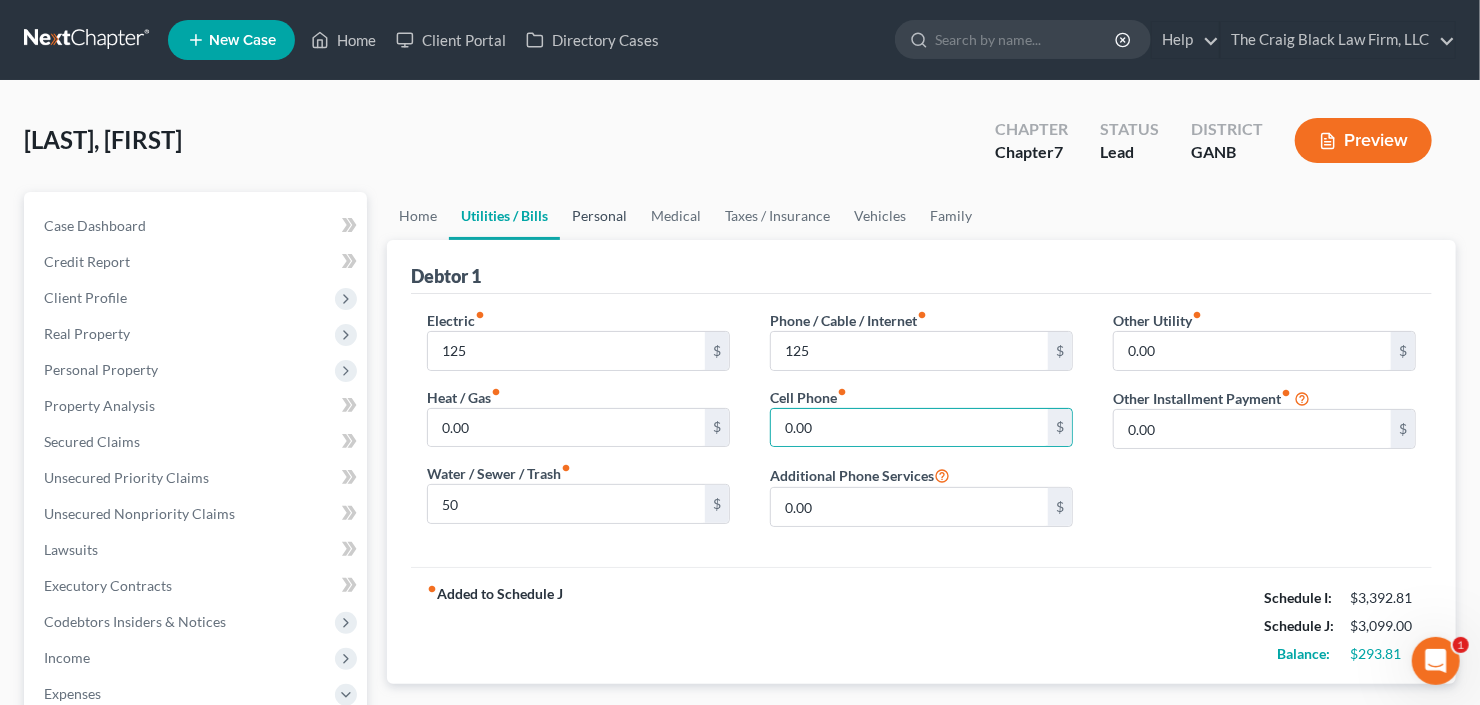 click on "Personal" at bounding box center [599, 216] 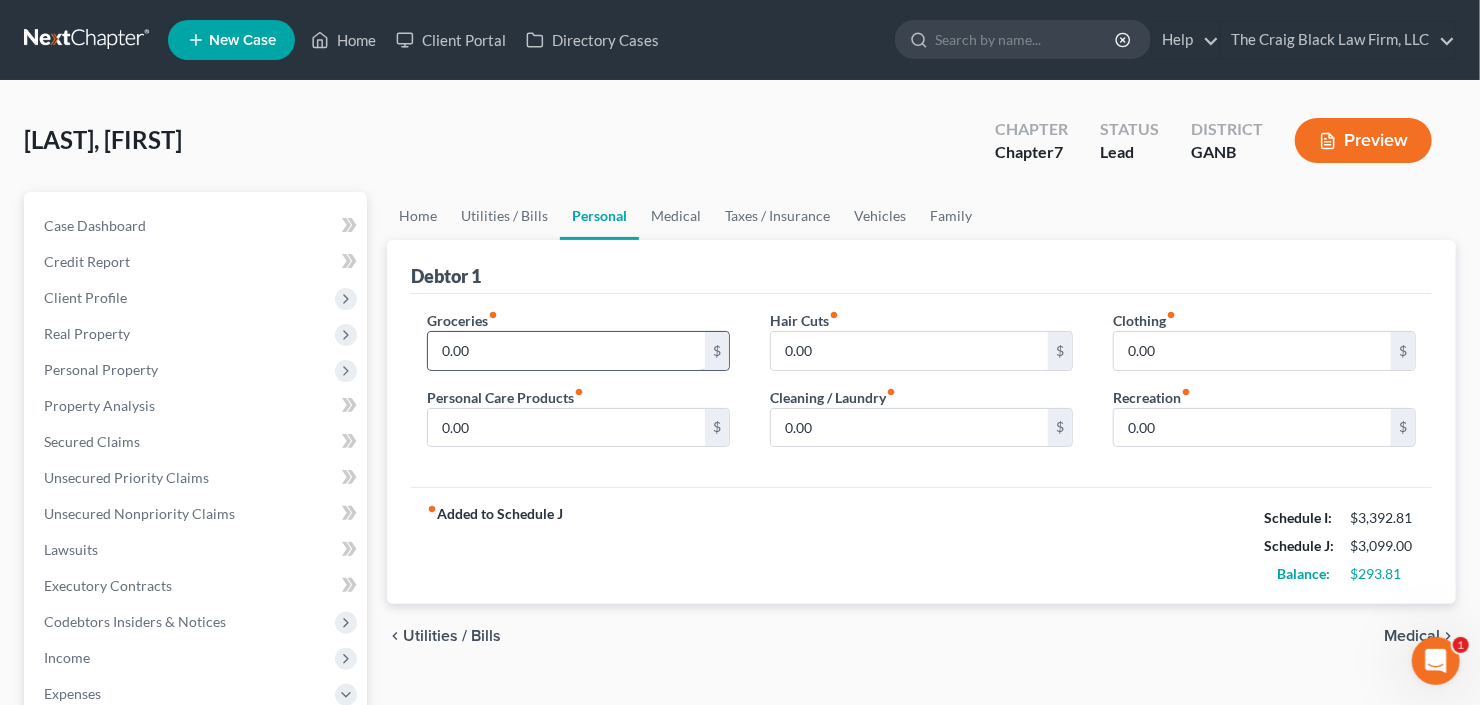 click on "0.00" at bounding box center (566, 351) 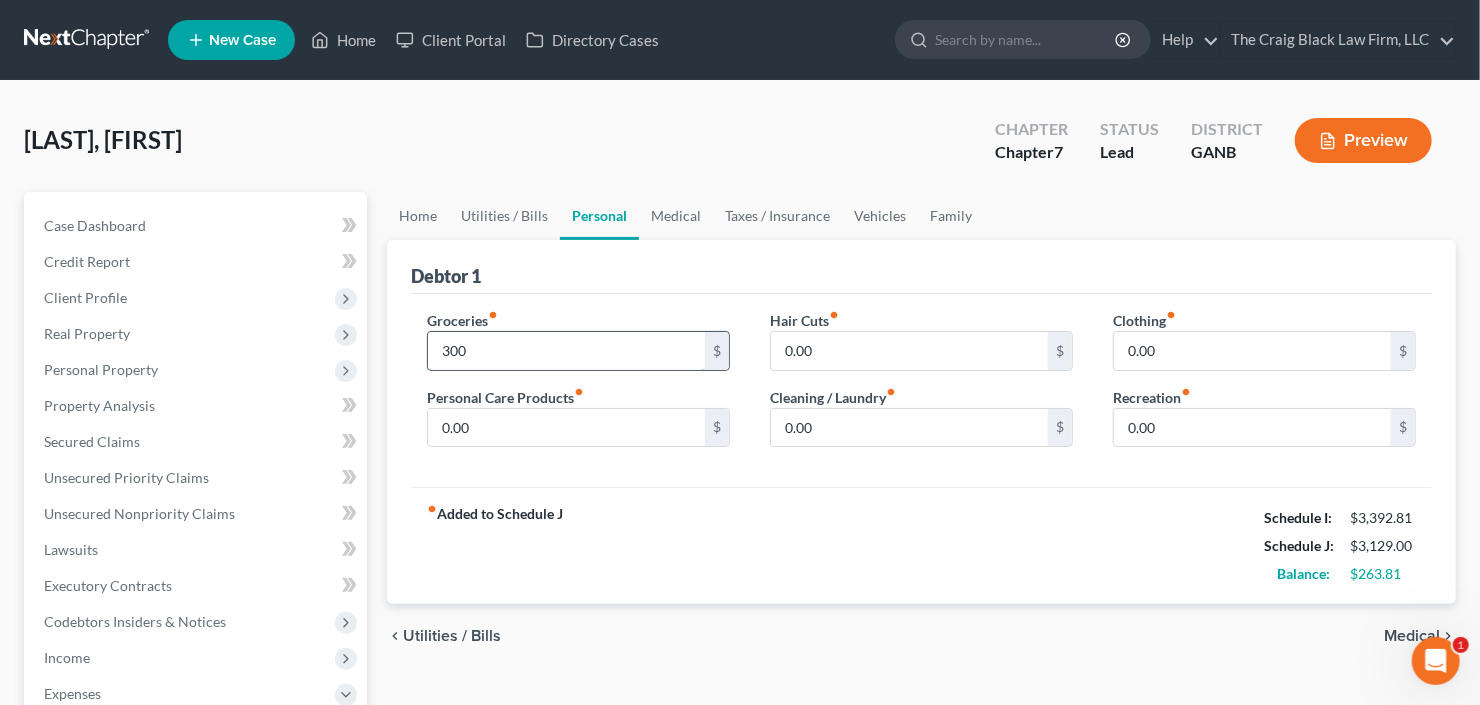 type on "300" 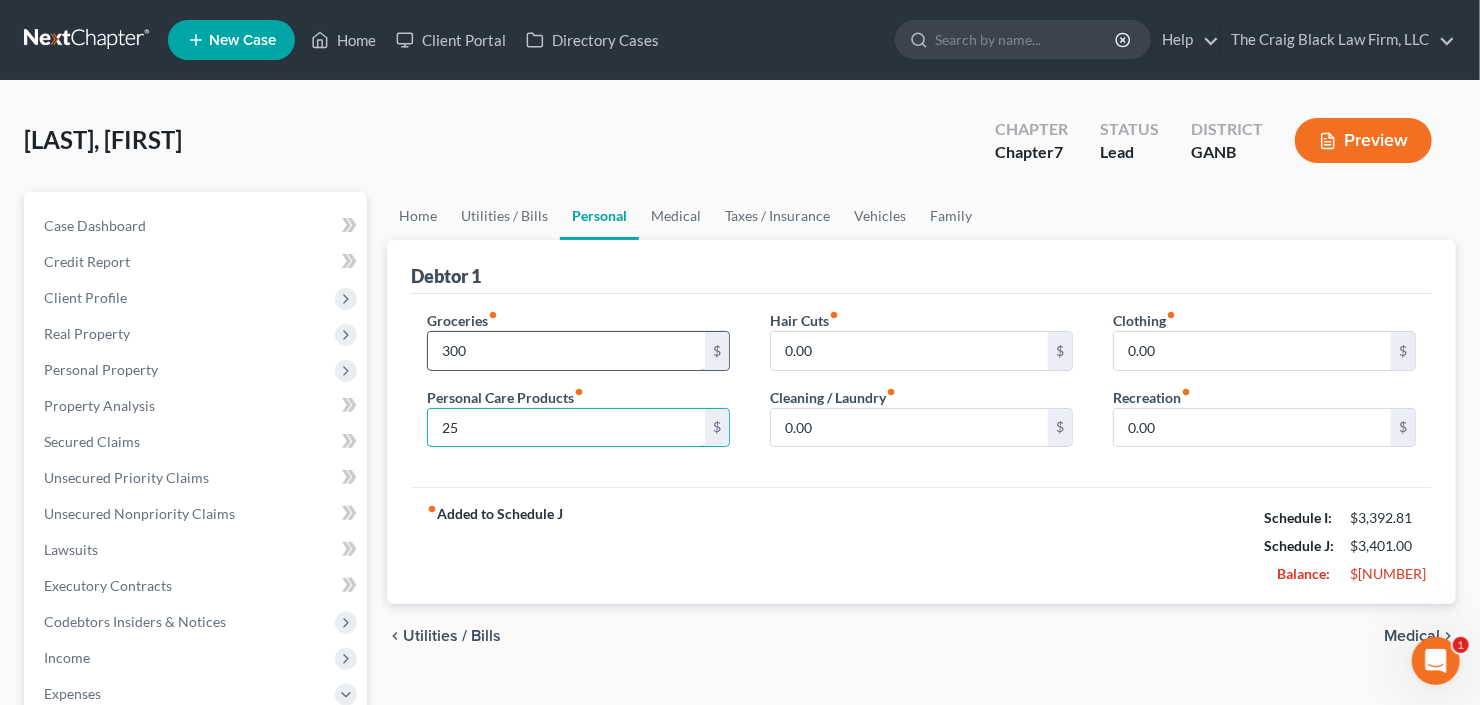 type on "25" 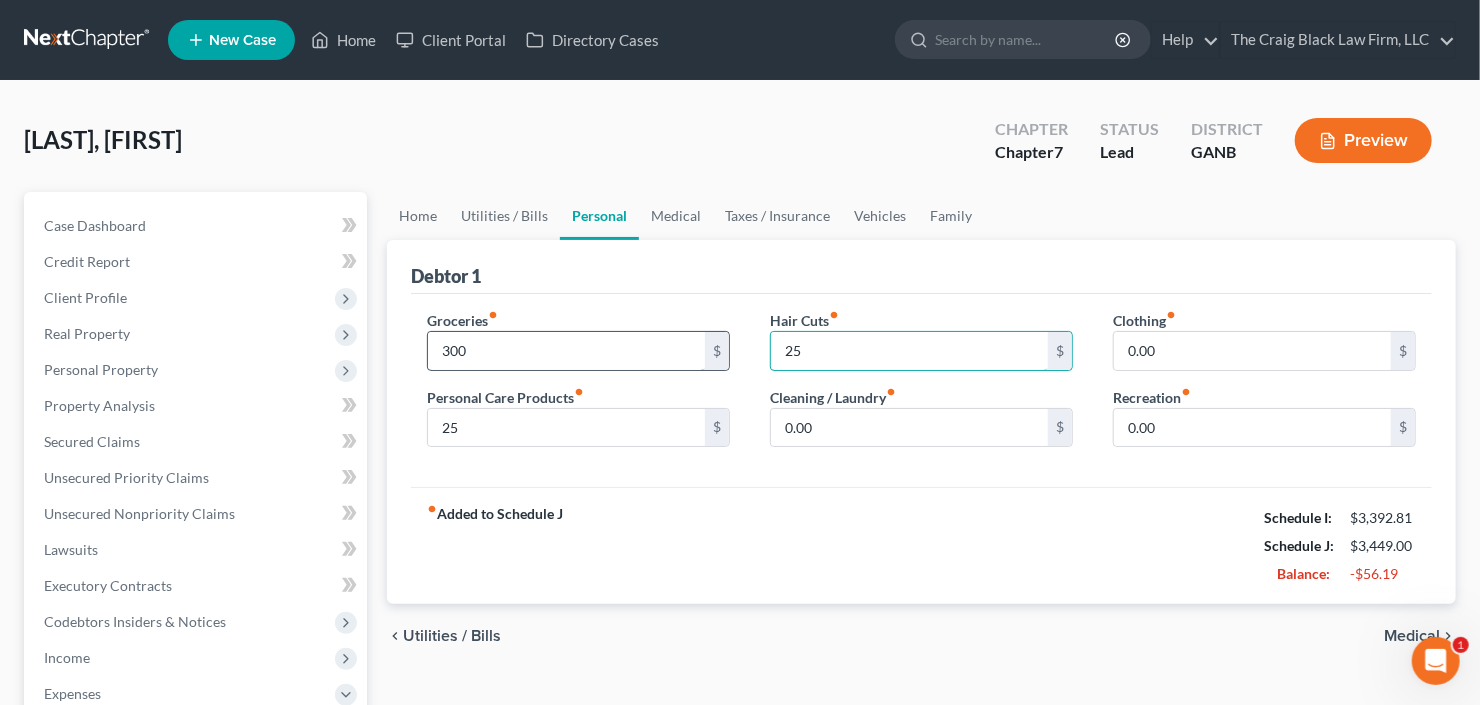 type on "25" 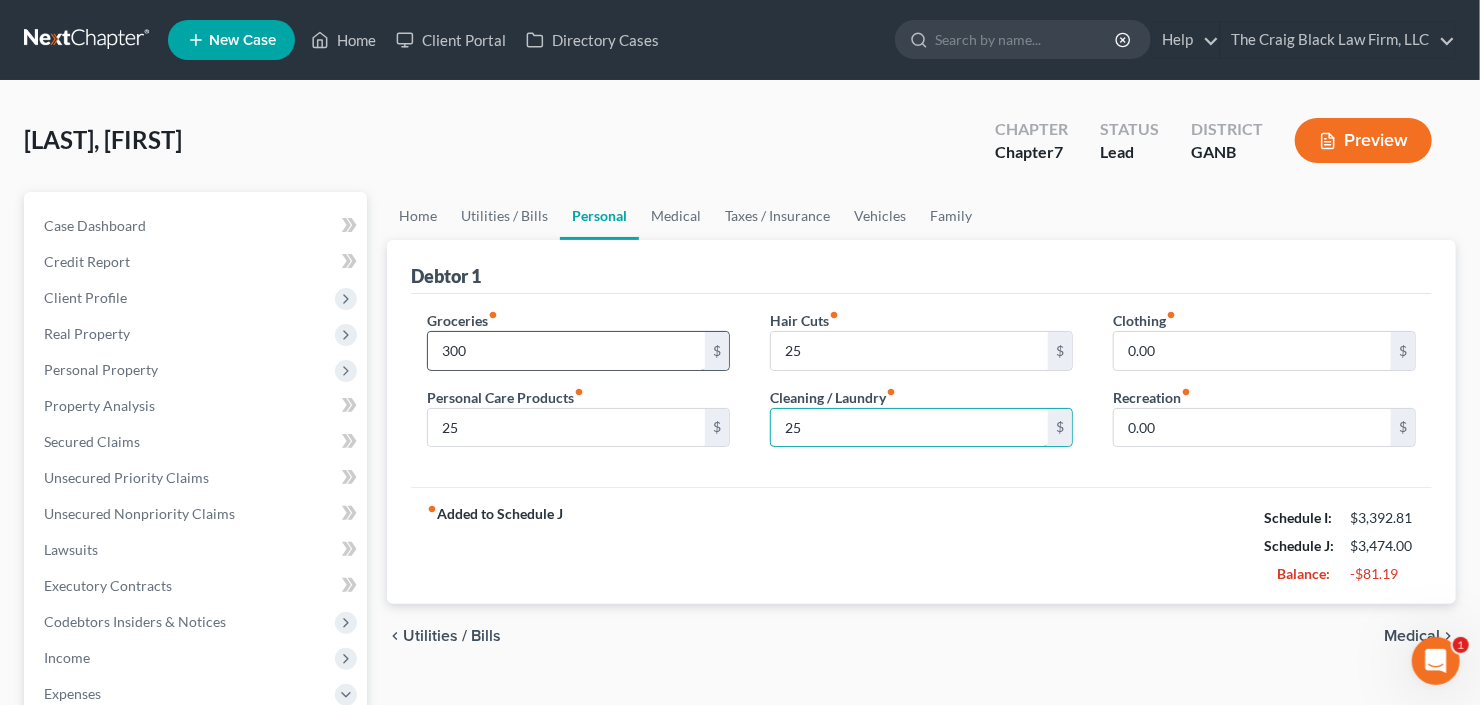 type on "25" 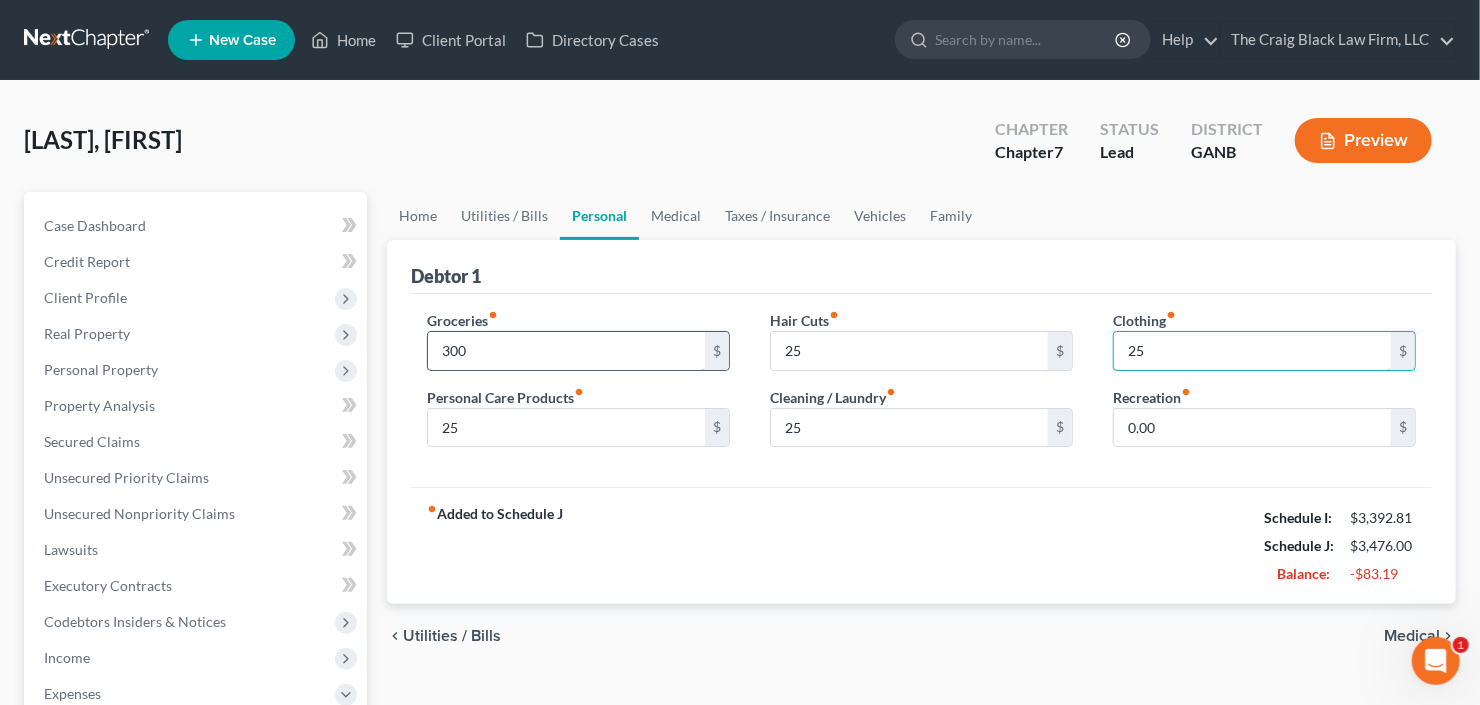 type on "25" 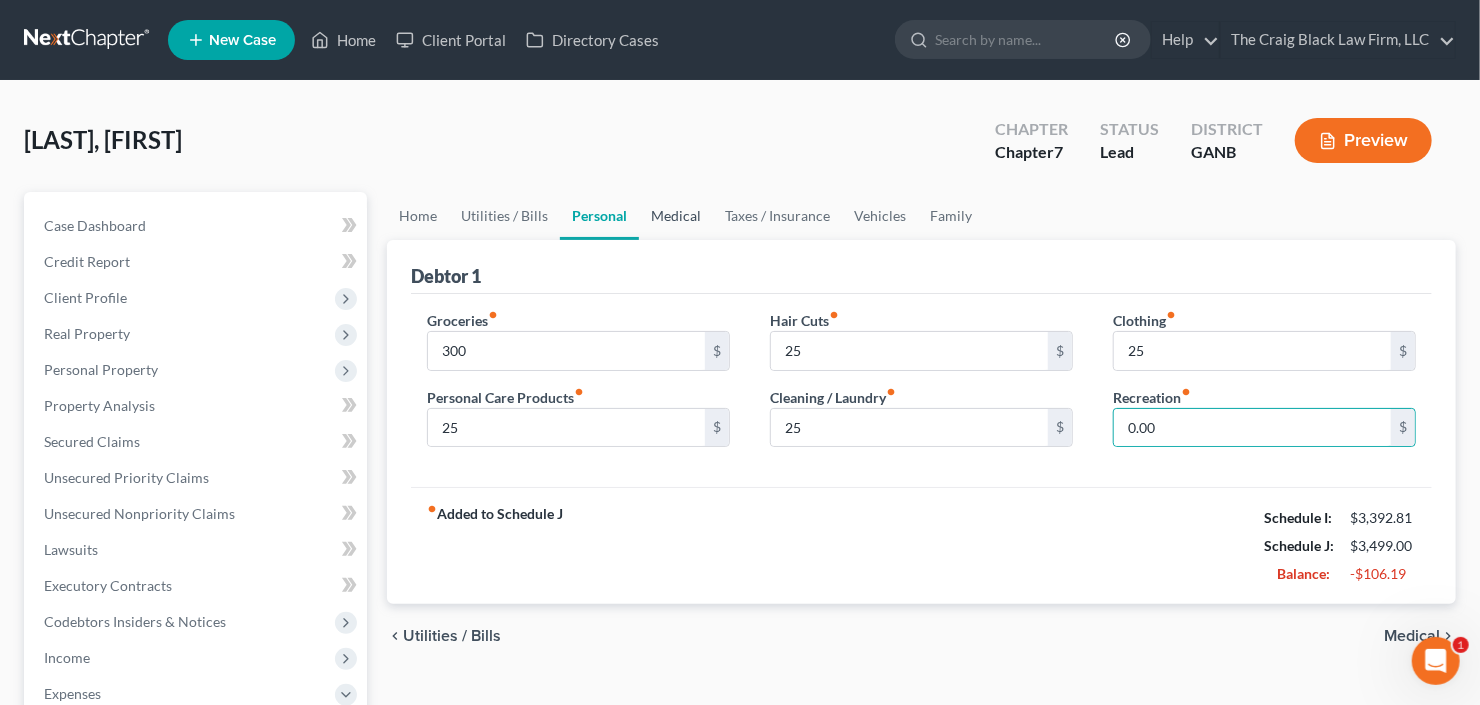 click on "Medical" at bounding box center [676, 216] 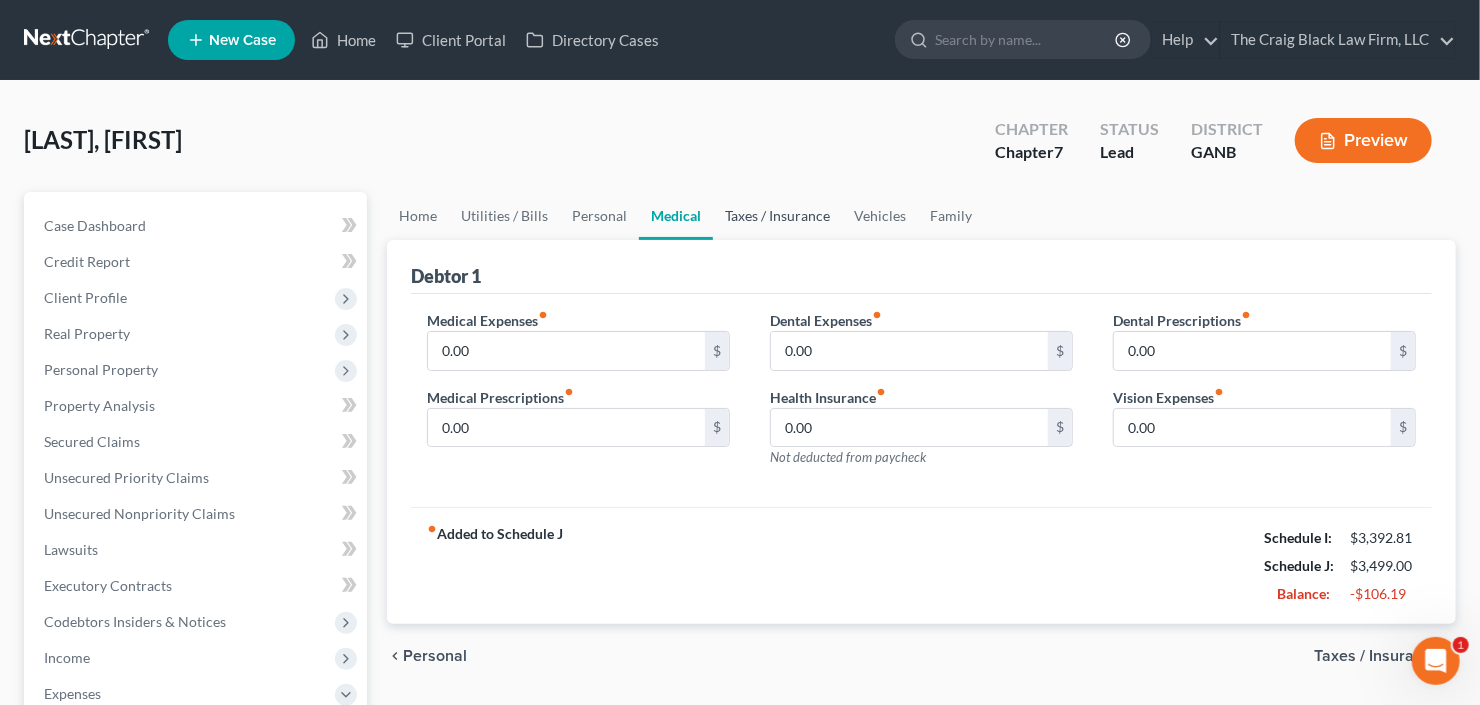 click on "Taxes / Insurance" at bounding box center [777, 216] 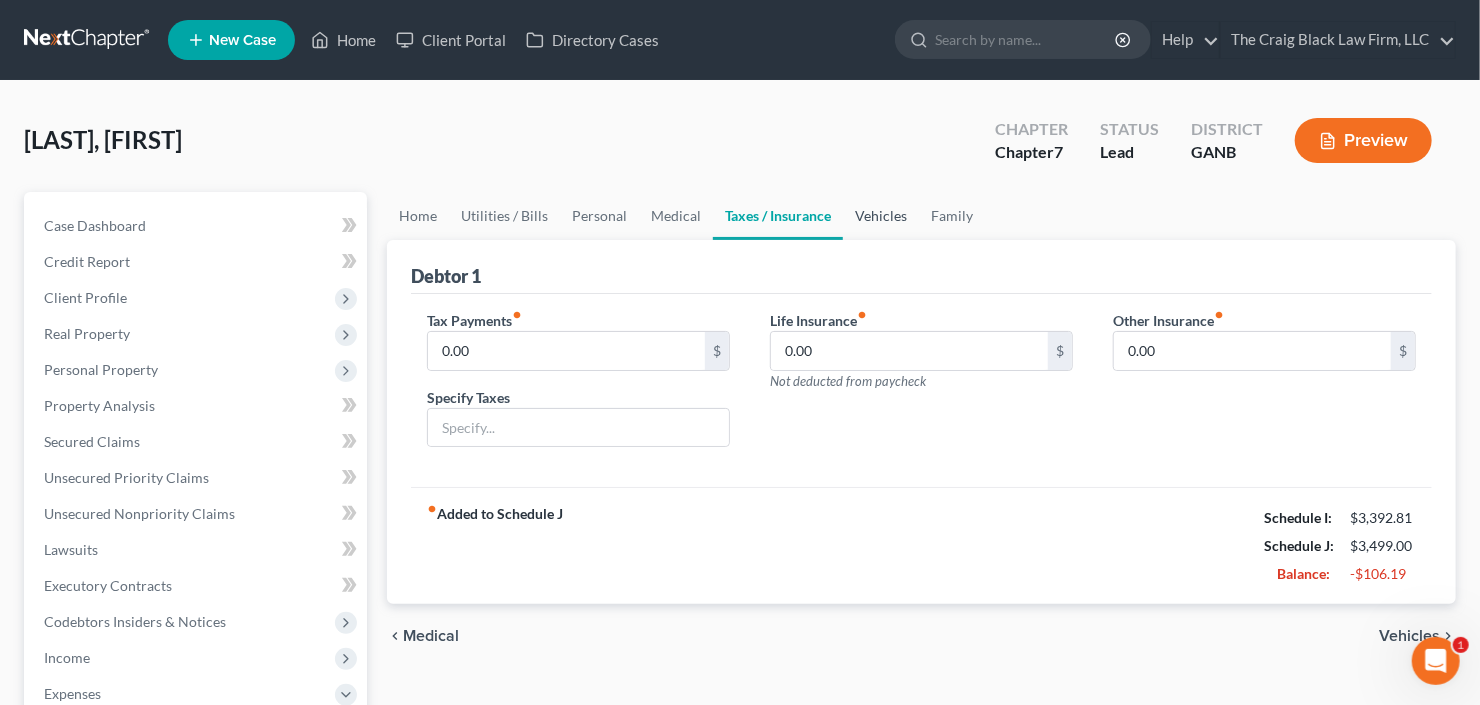 click on "Vehicles" at bounding box center (881, 216) 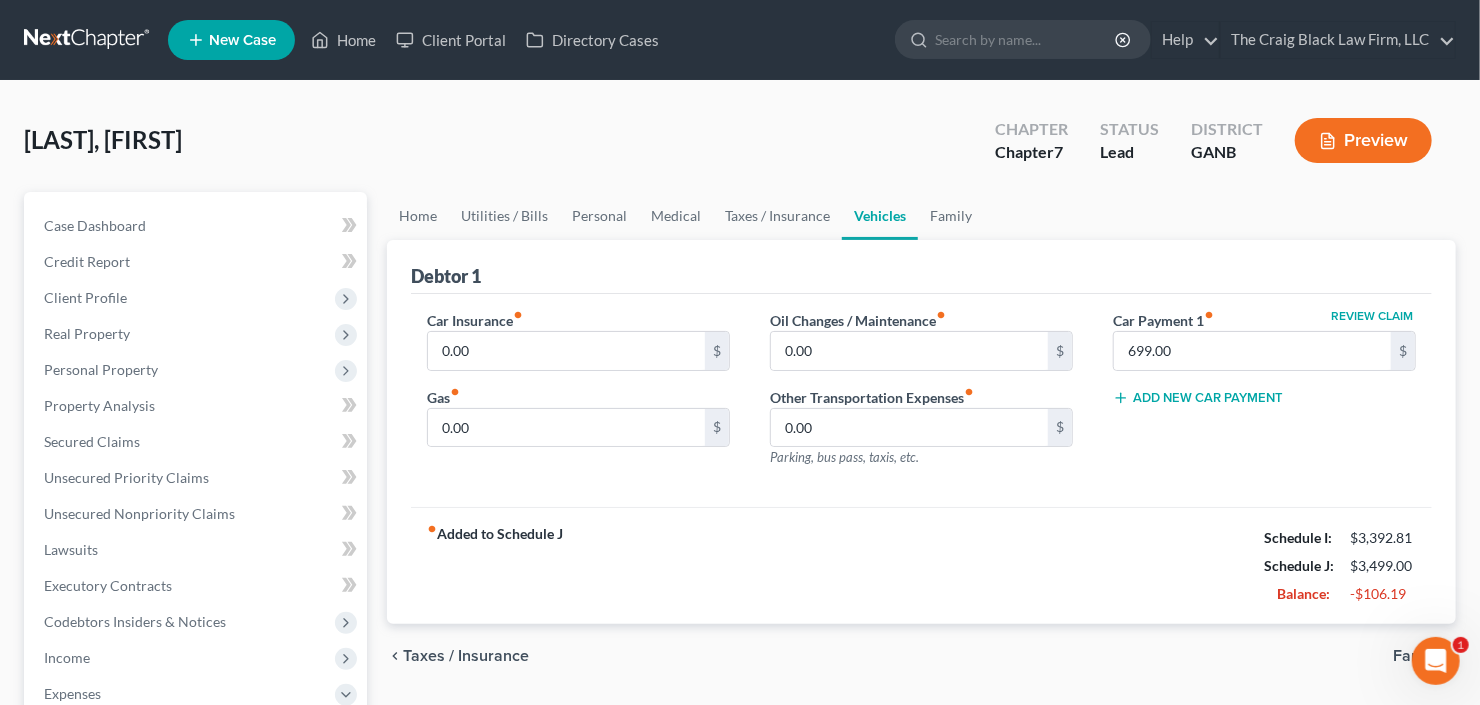 click on "Car Insurance  fiber_manual_record 0.00 $ Gas  fiber_manual_record 0.00 $" at bounding box center (578, 397) 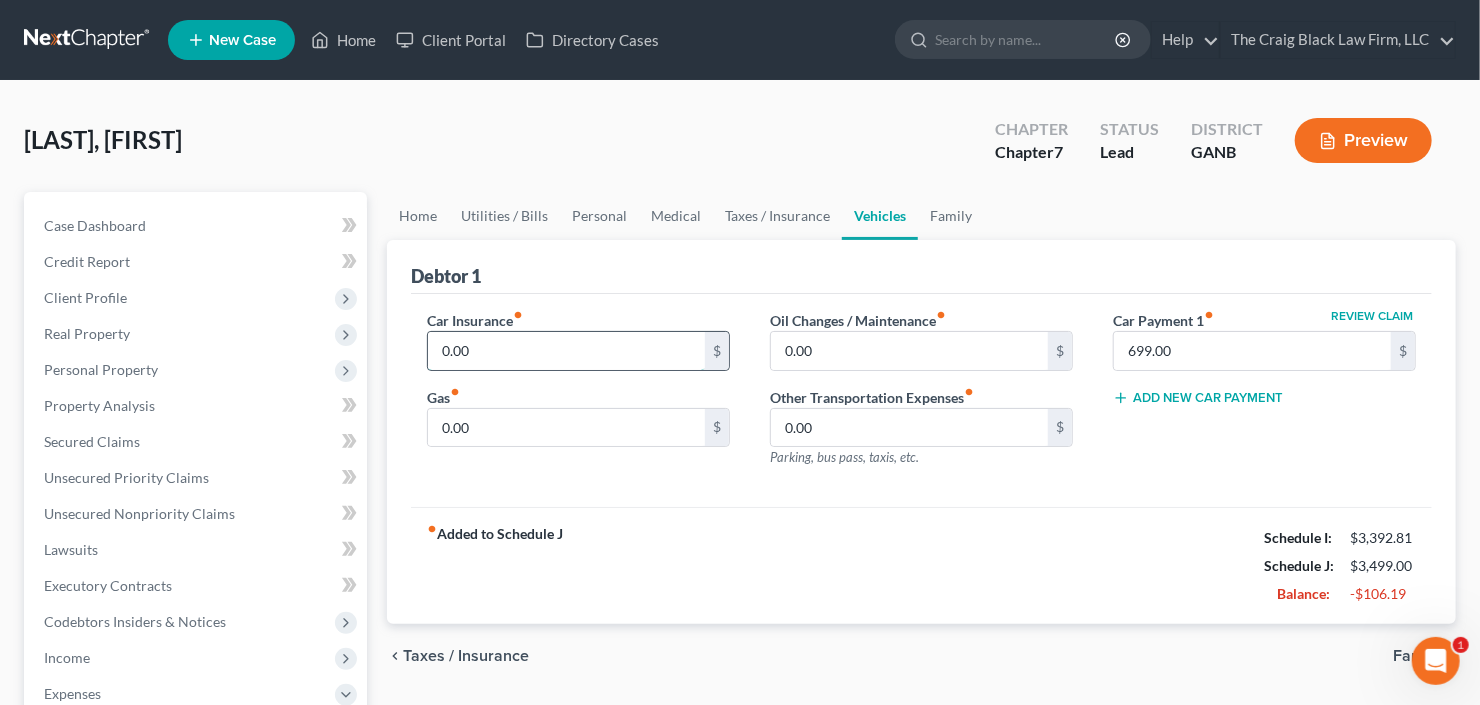 click on "0.00" at bounding box center (566, 351) 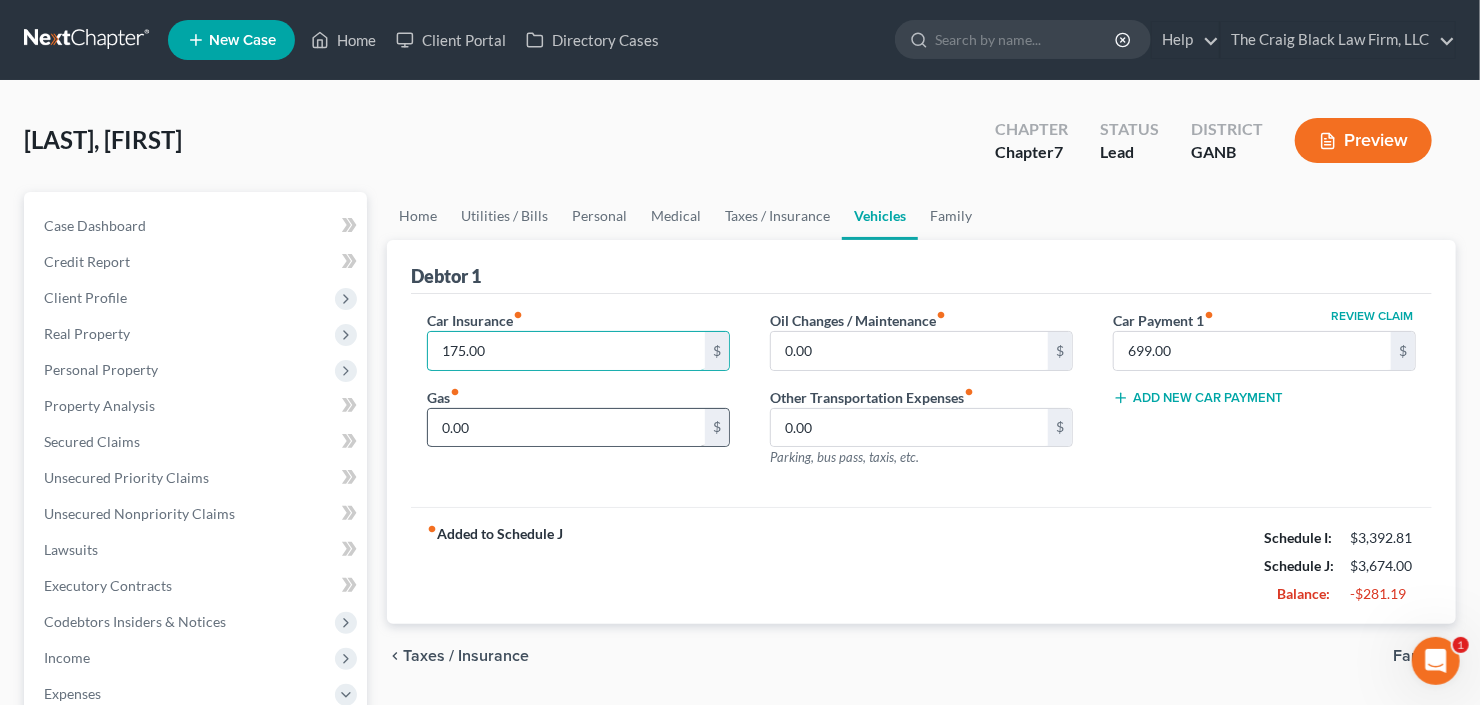 type on "175.00" 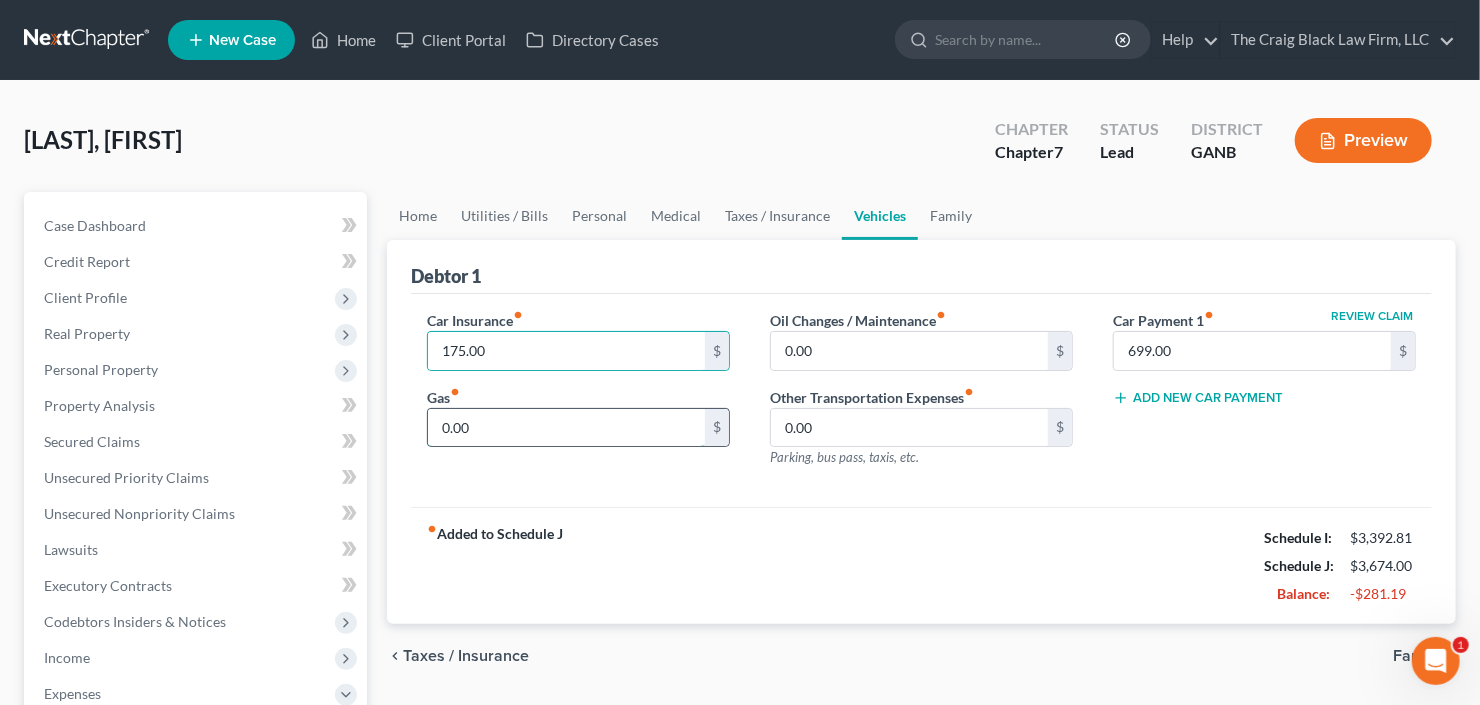 click on "0.00" at bounding box center [566, 428] 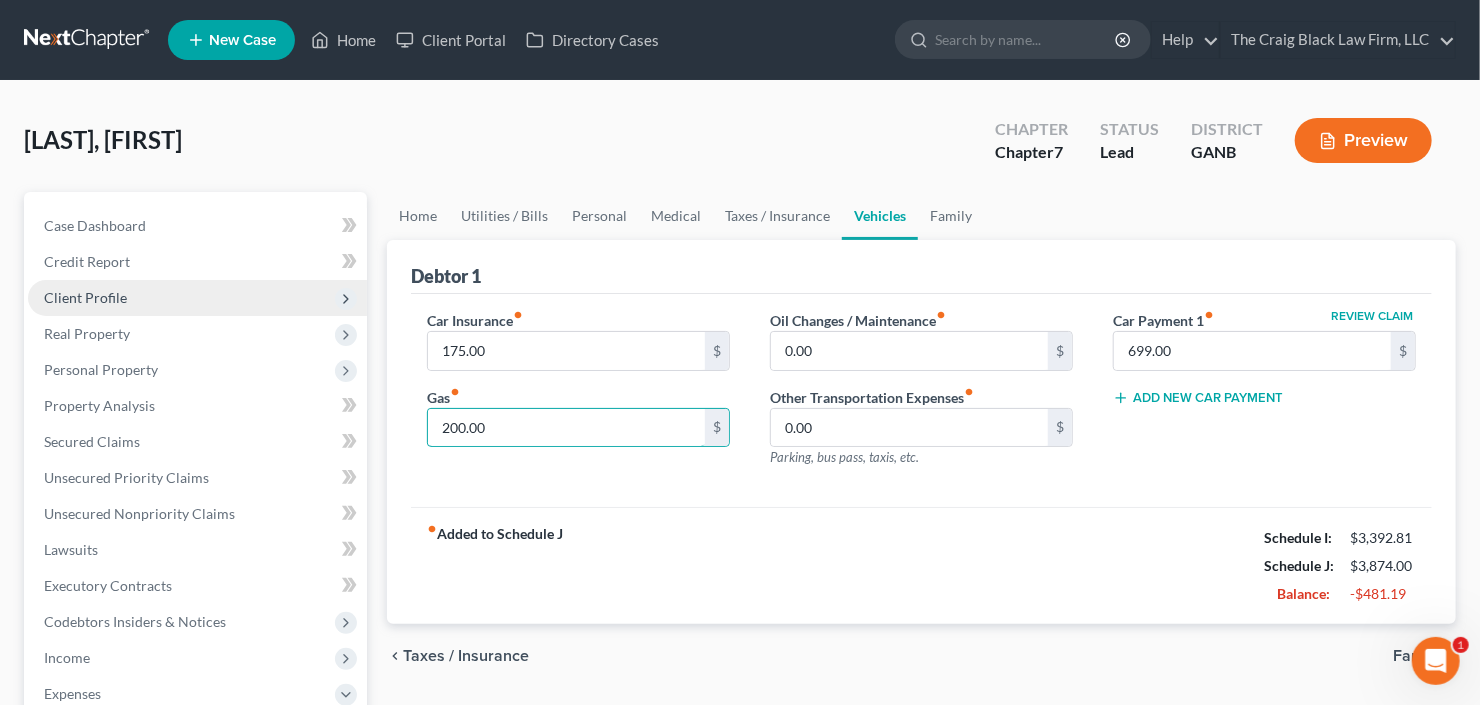 type on "200.00" 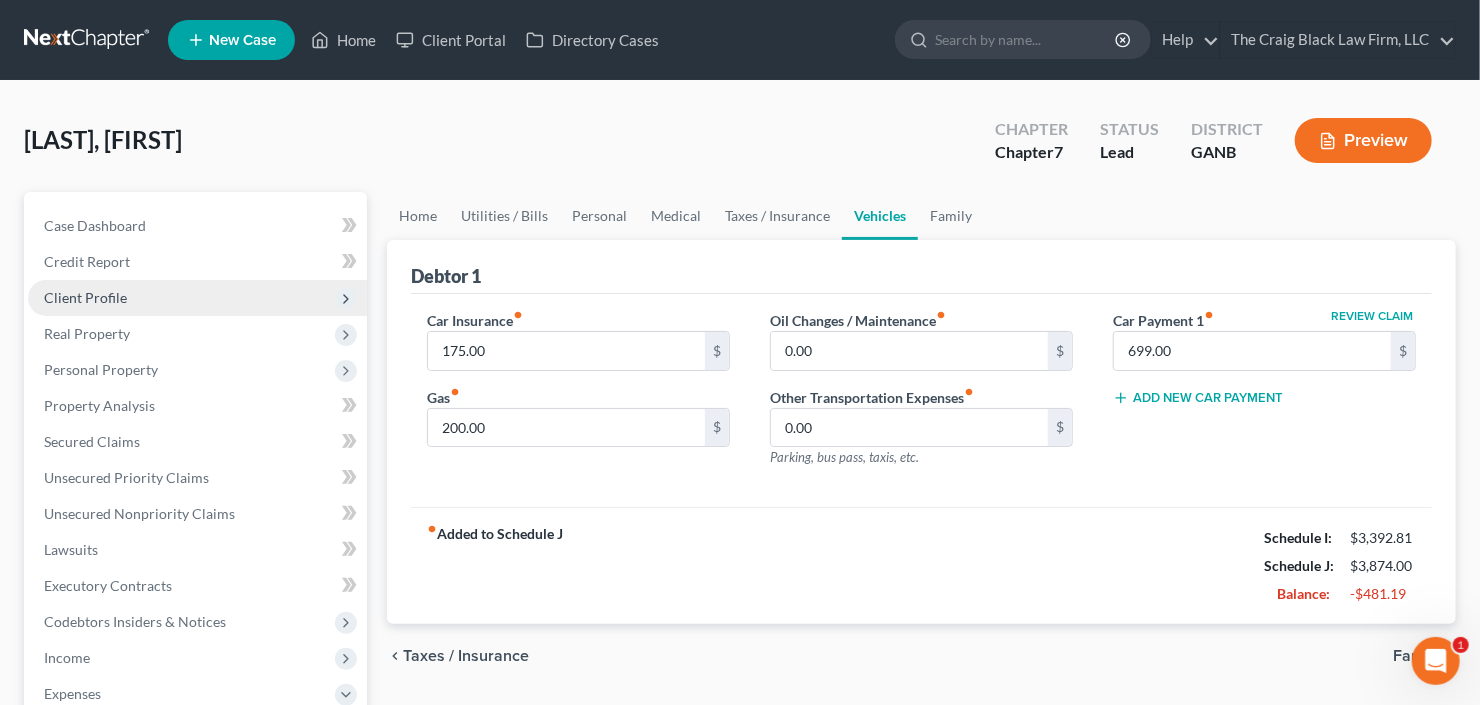 click on "Client Profile" at bounding box center (197, 298) 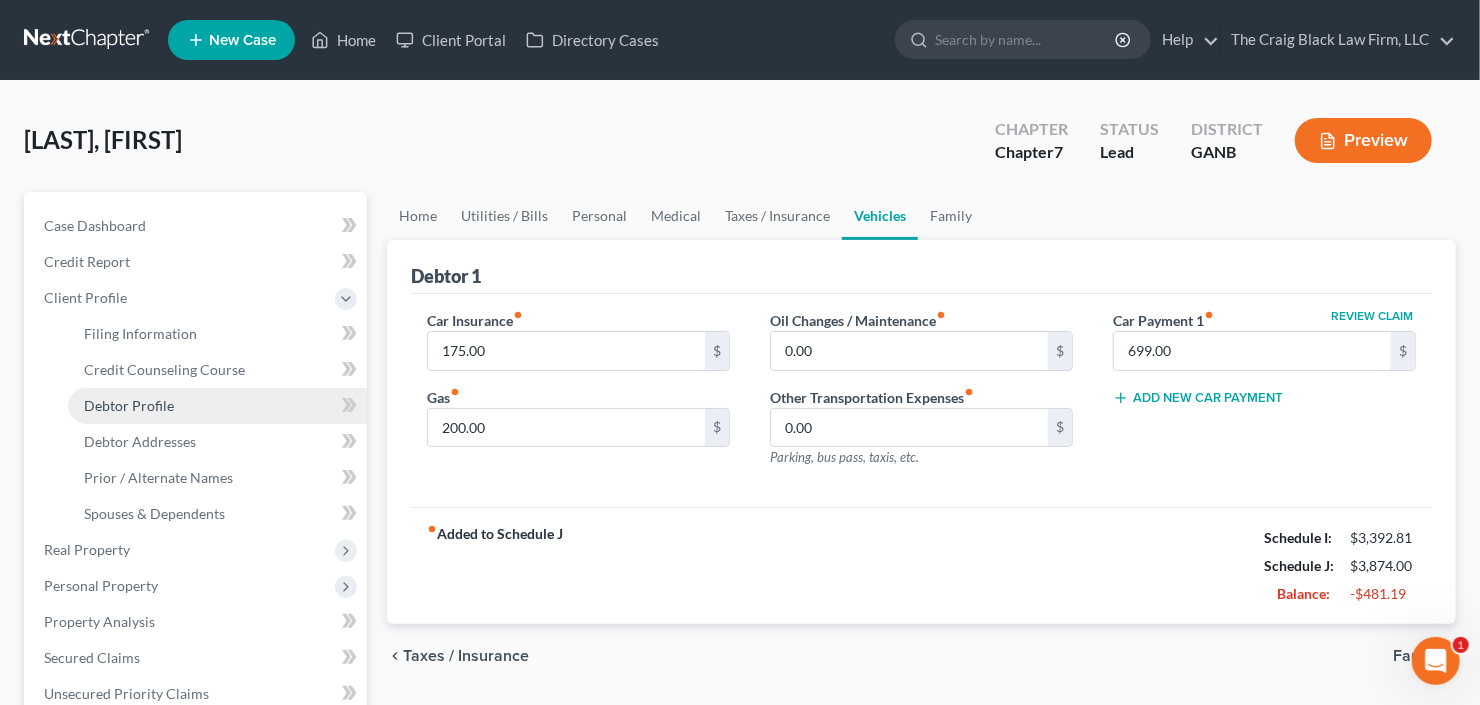 click on "Debtor Profile" at bounding box center (129, 405) 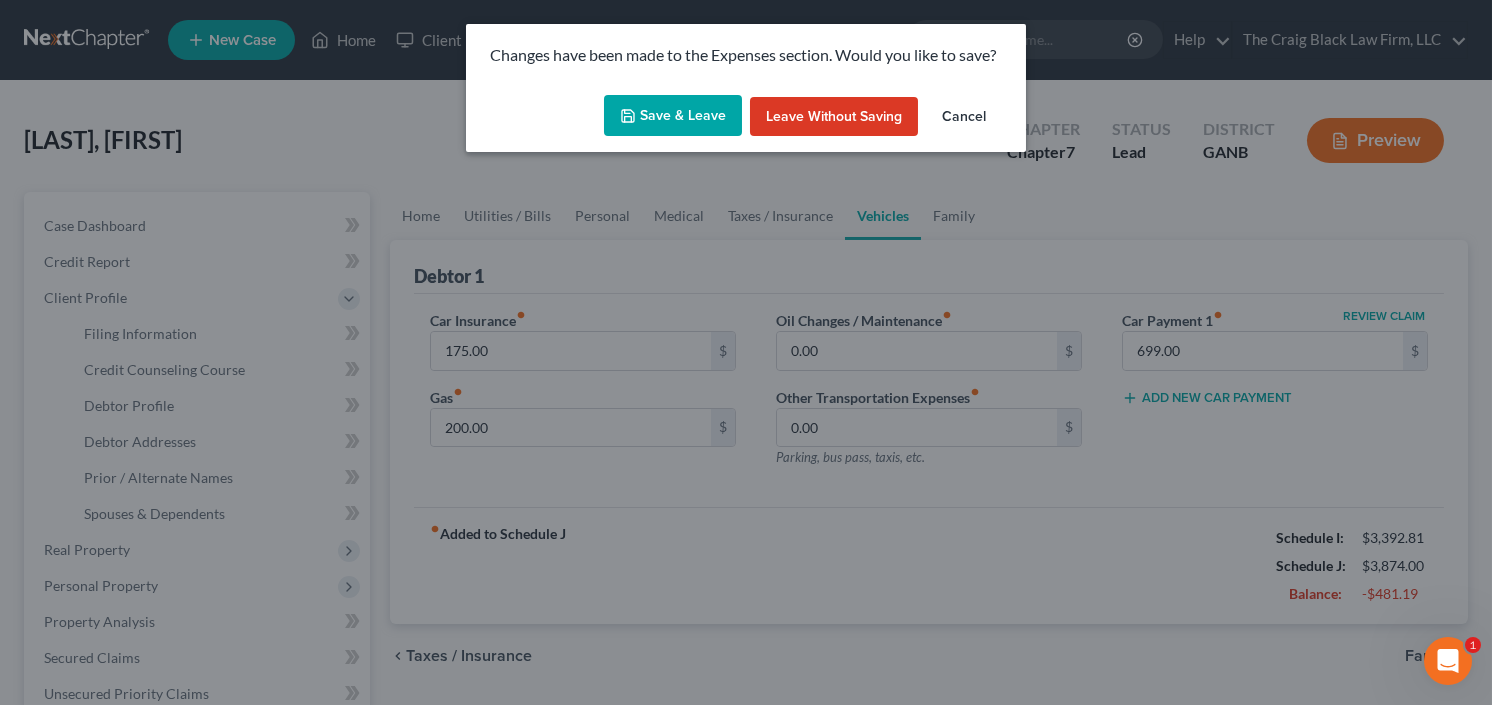 click on "Save & Leave" at bounding box center [673, 116] 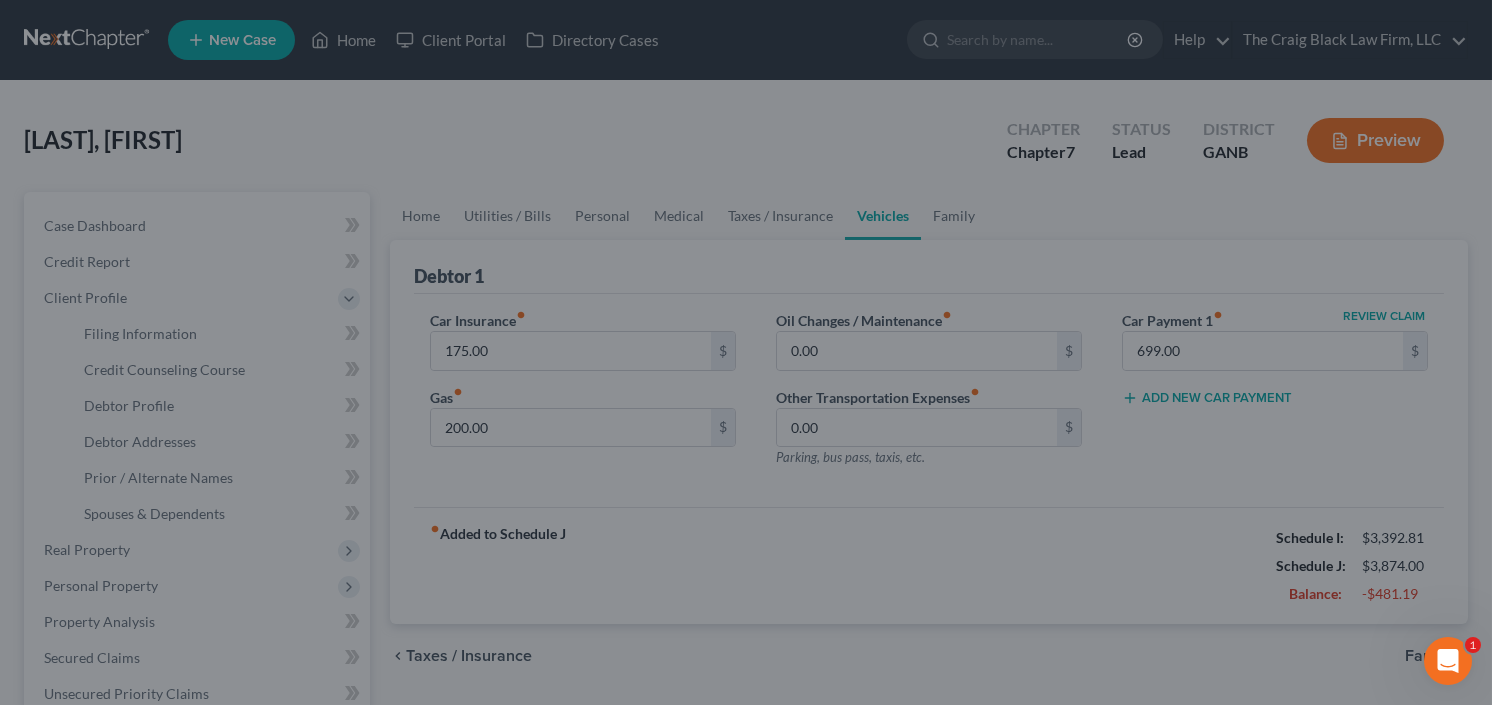 select on "0" 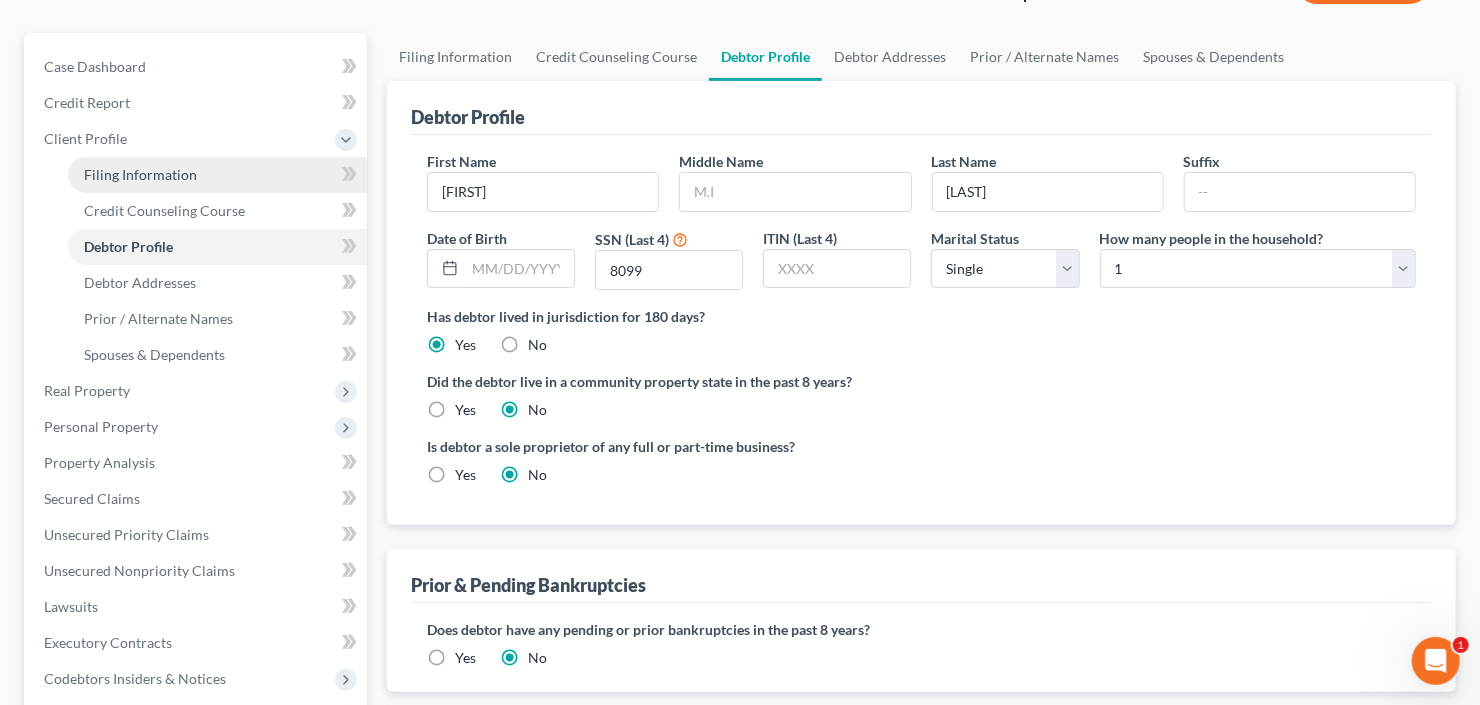 scroll, scrollTop: 160, scrollLeft: 0, axis: vertical 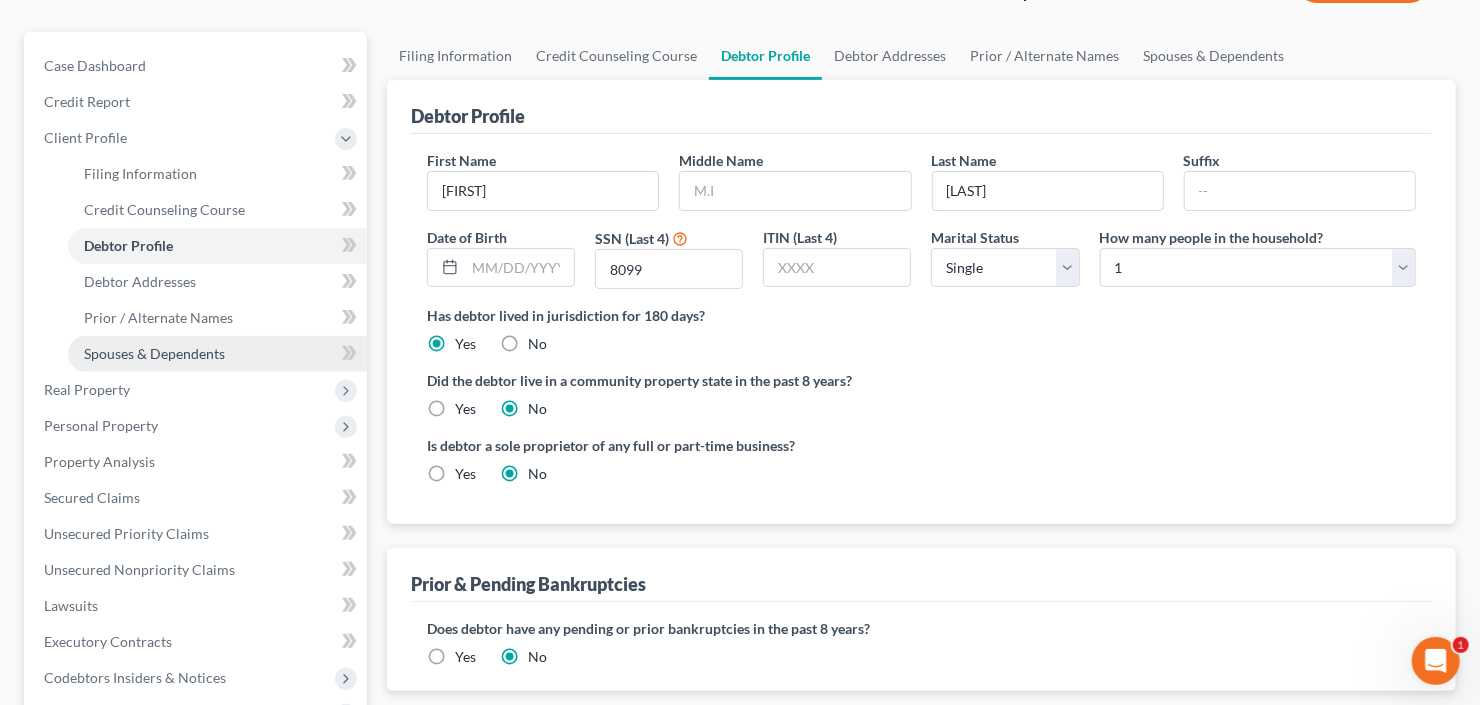 click on "Spouses & Dependents" at bounding box center (217, 354) 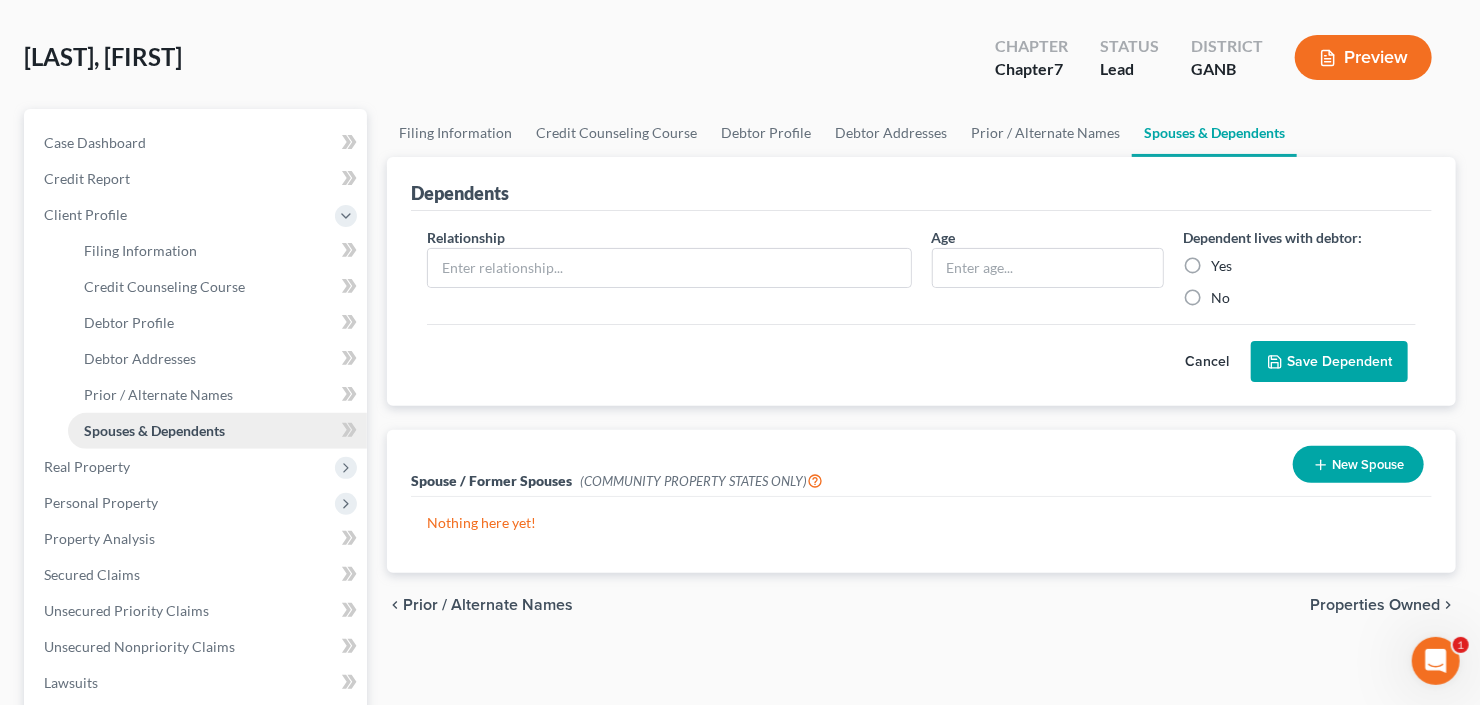 scroll, scrollTop: 0, scrollLeft: 0, axis: both 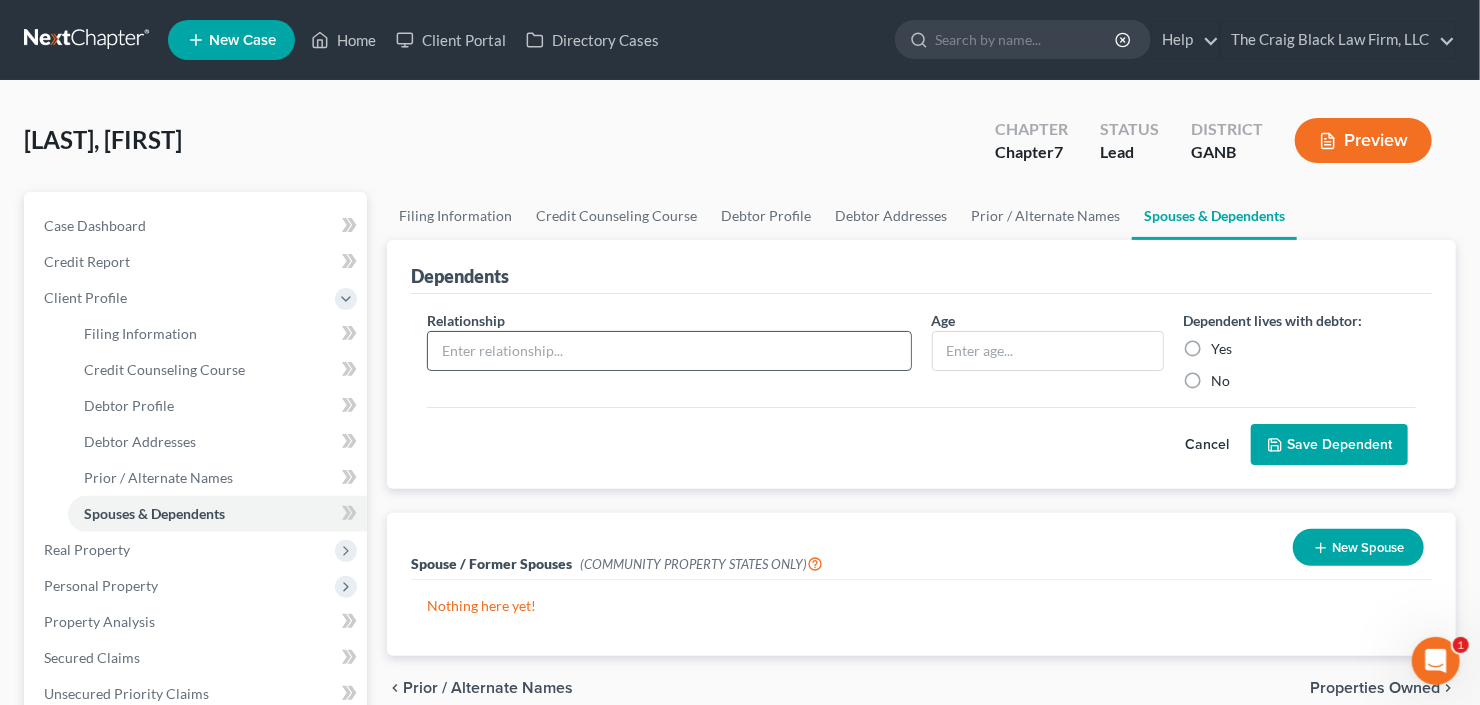 click at bounding box center [669, 351] 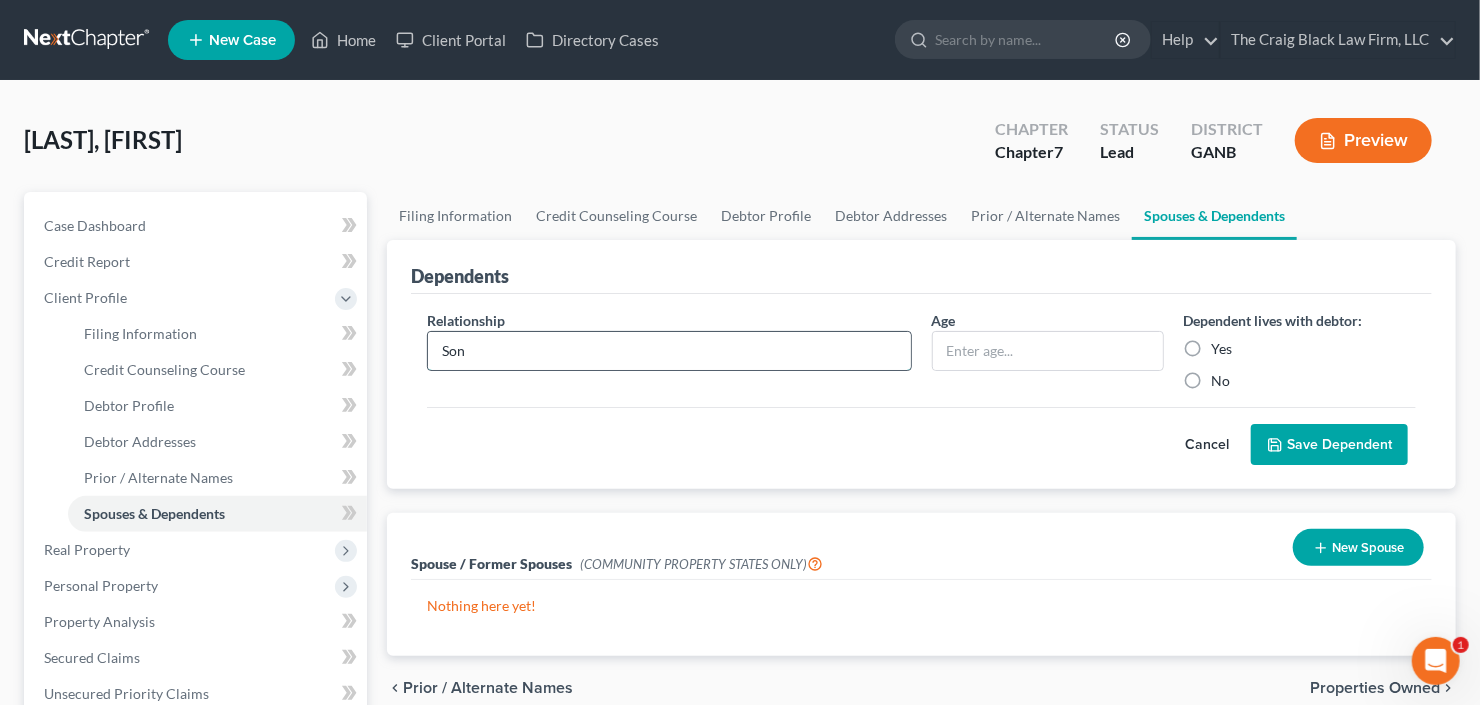 type on "Son" 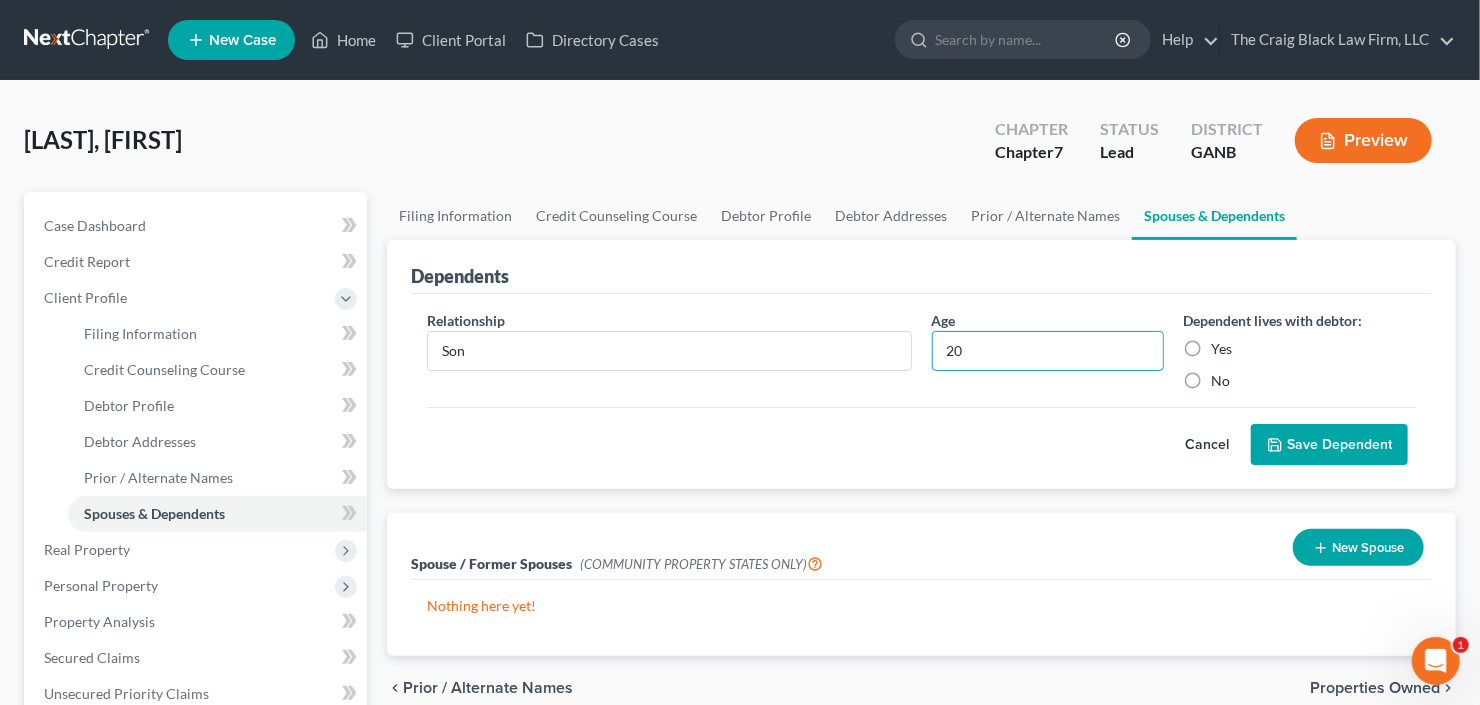 type on "20" 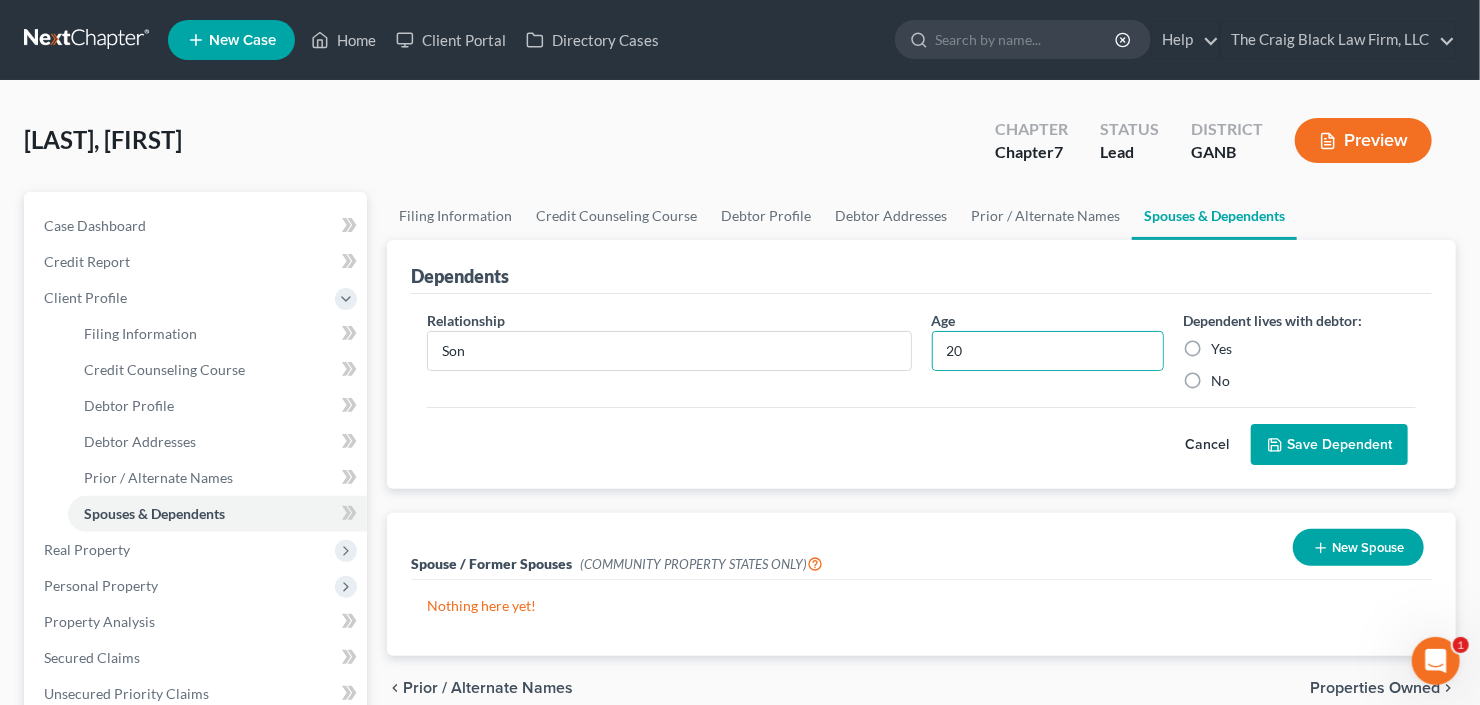 click on "Yes" at bounding box center [1222, 349] 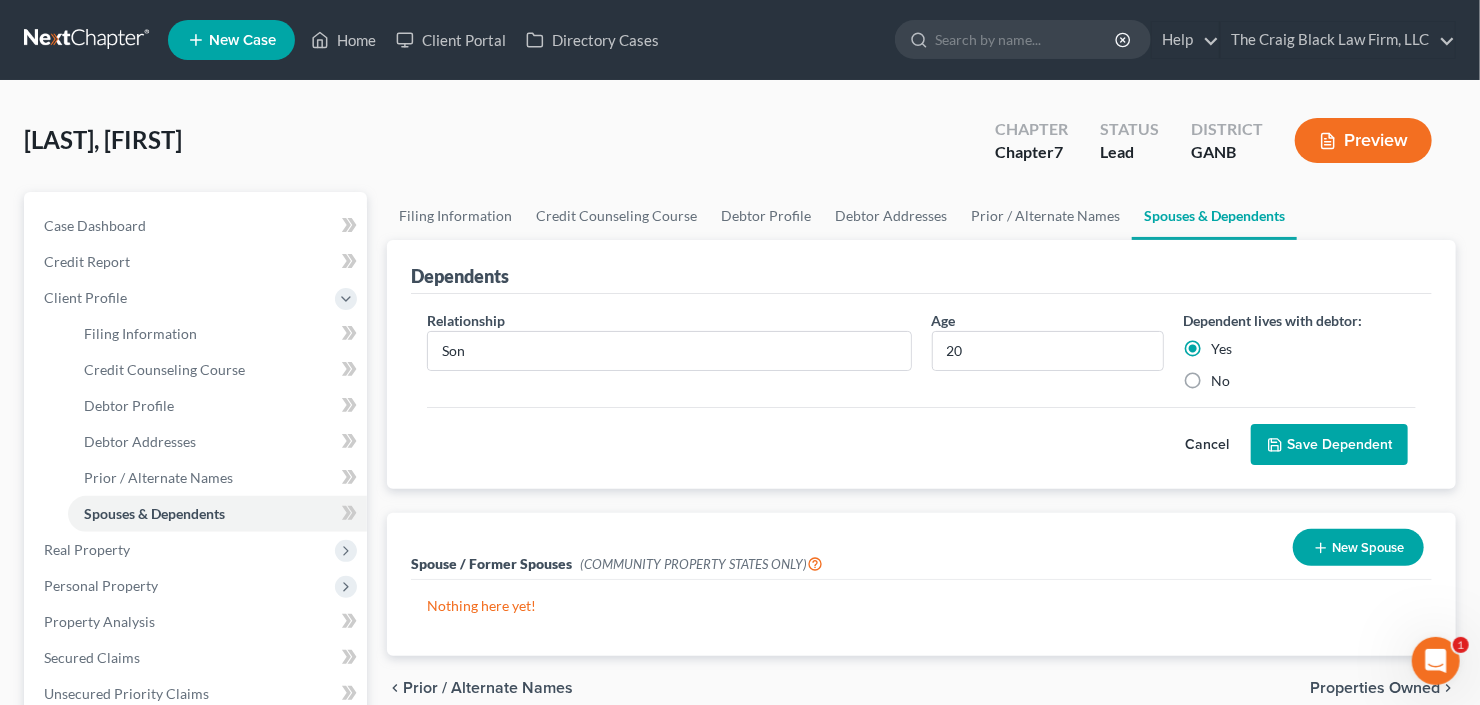 click on "Save Dependent" at bounding box center [1329, 445] 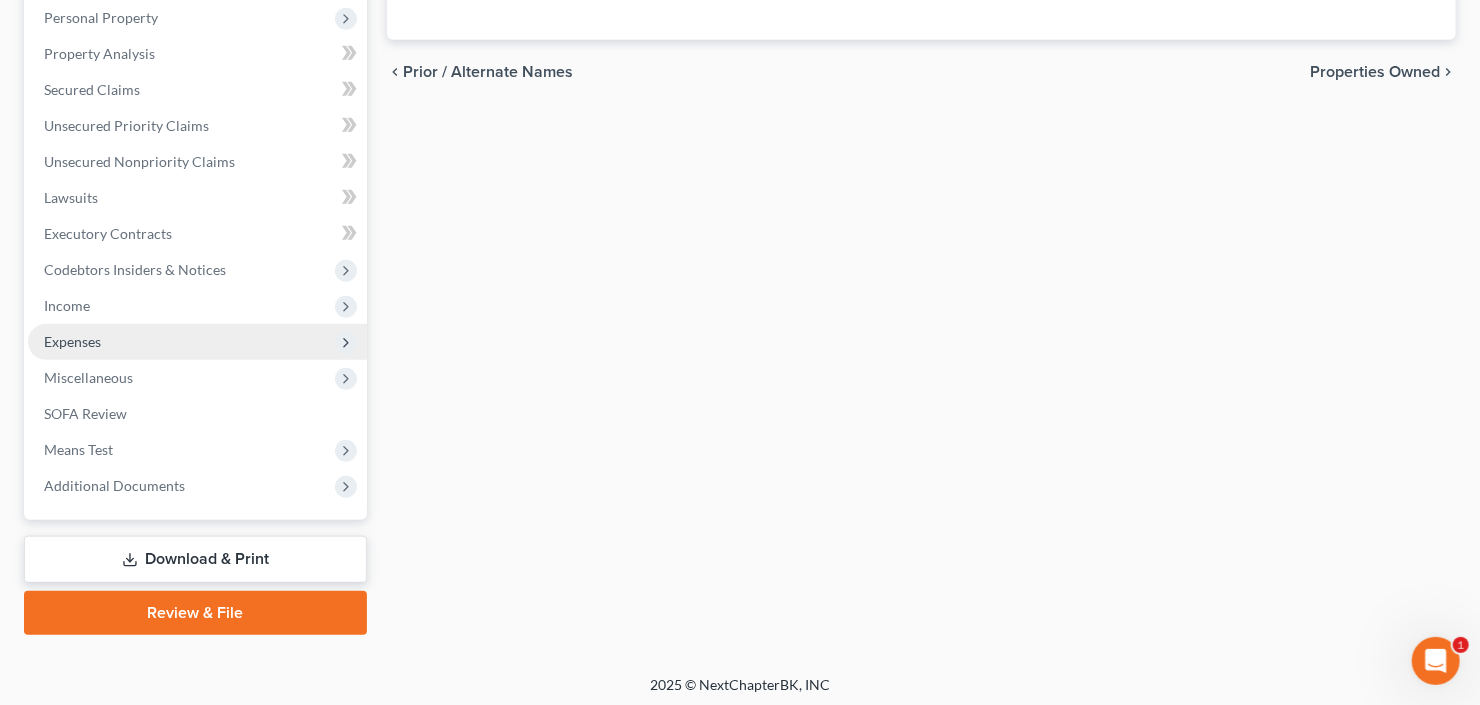 scroll, scrollTop: 570, scrollLeft: 0, axis: vertical 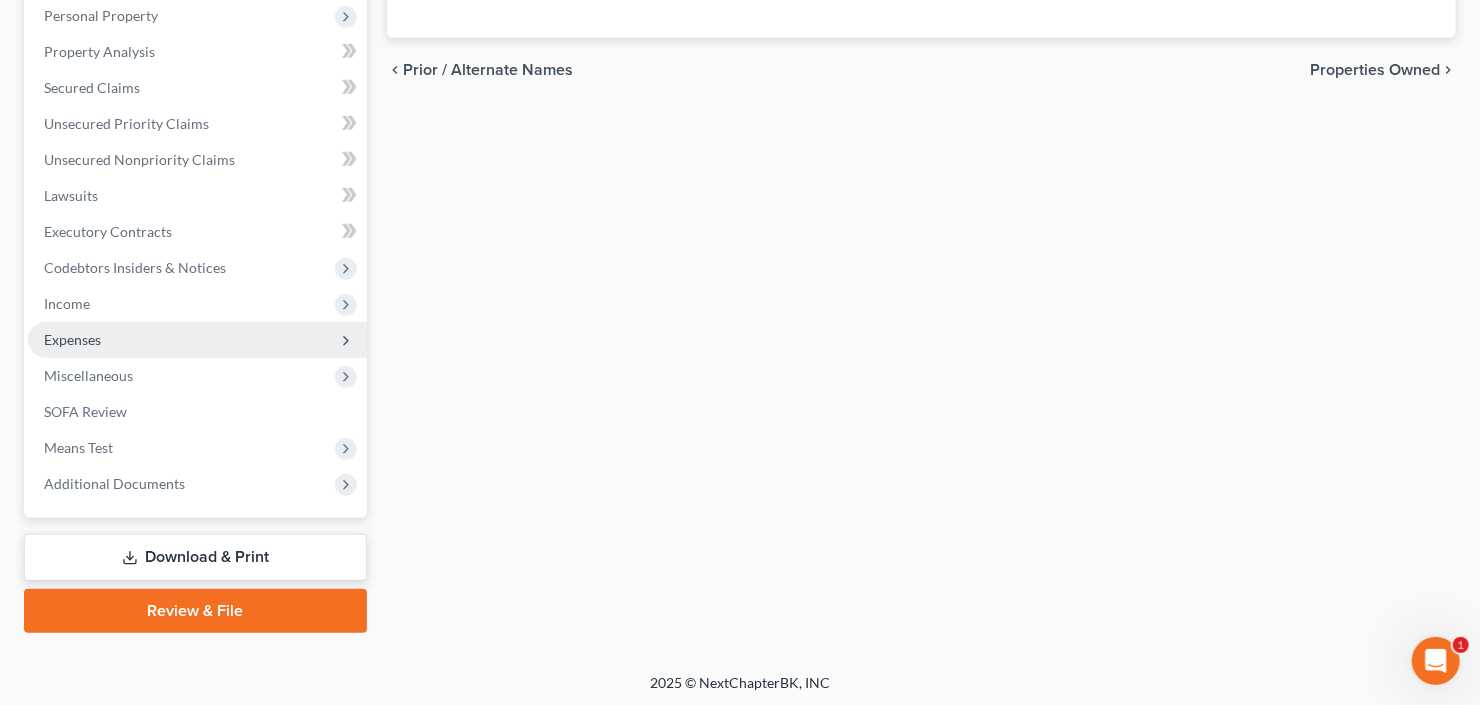 click on "Expenses" at bounding box center [197, 340] 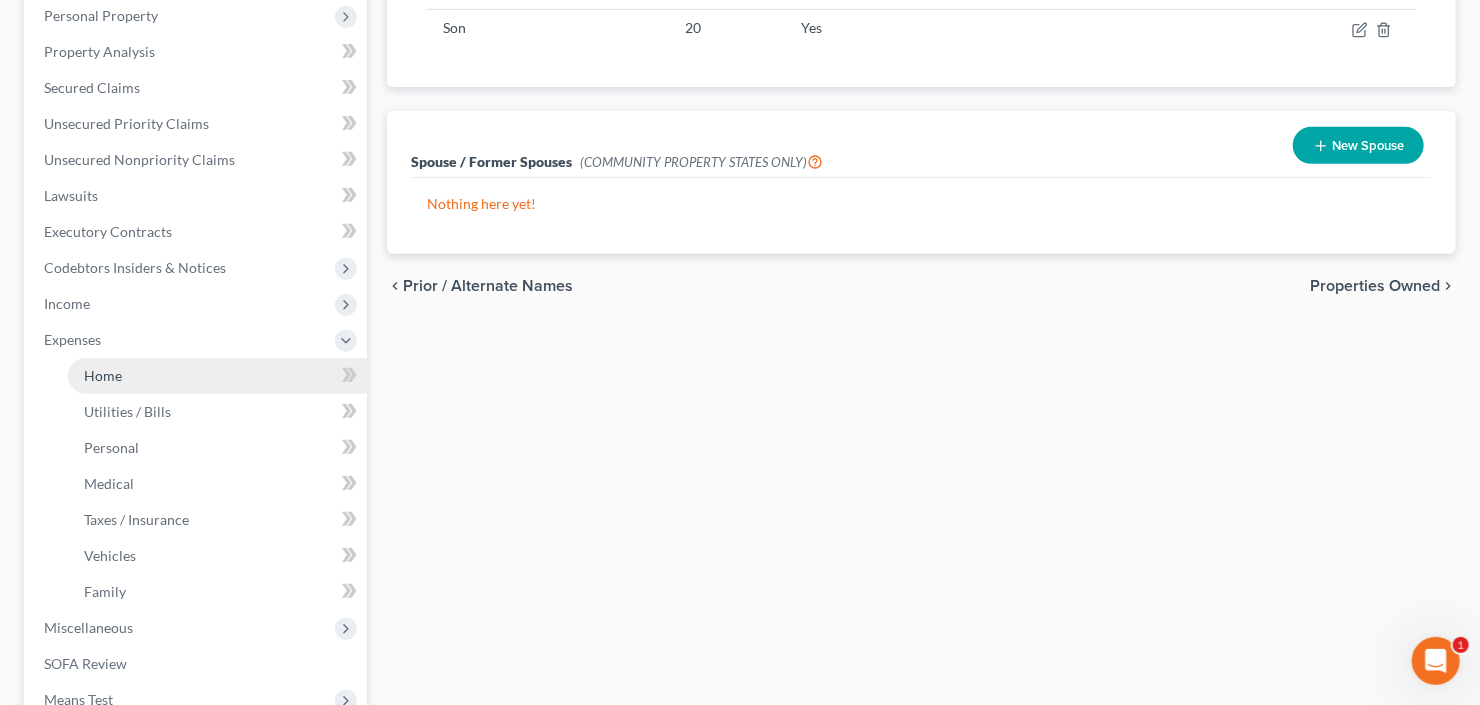 click on "Home" at bounding box center (217, 376) 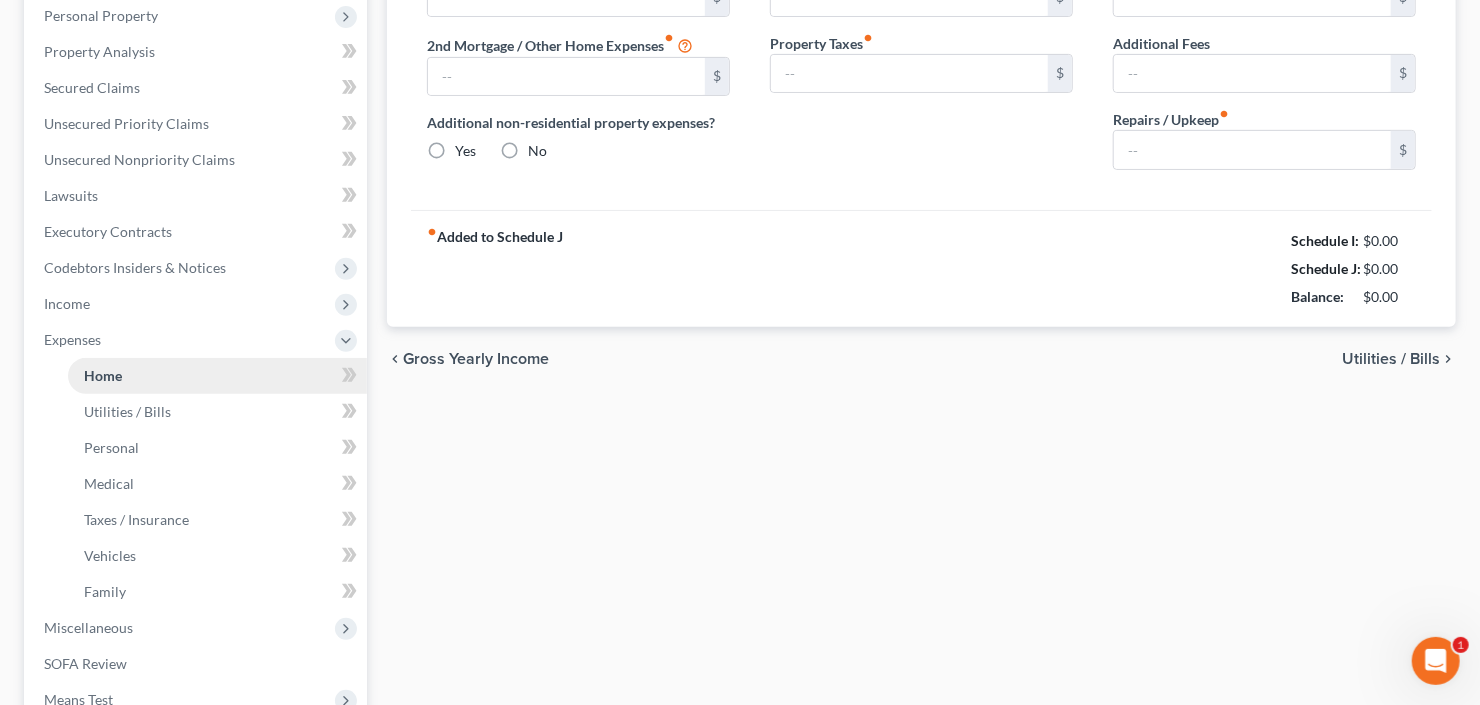 scroll, scrollTop: 140, scrollLeft: 0, axis: vertical 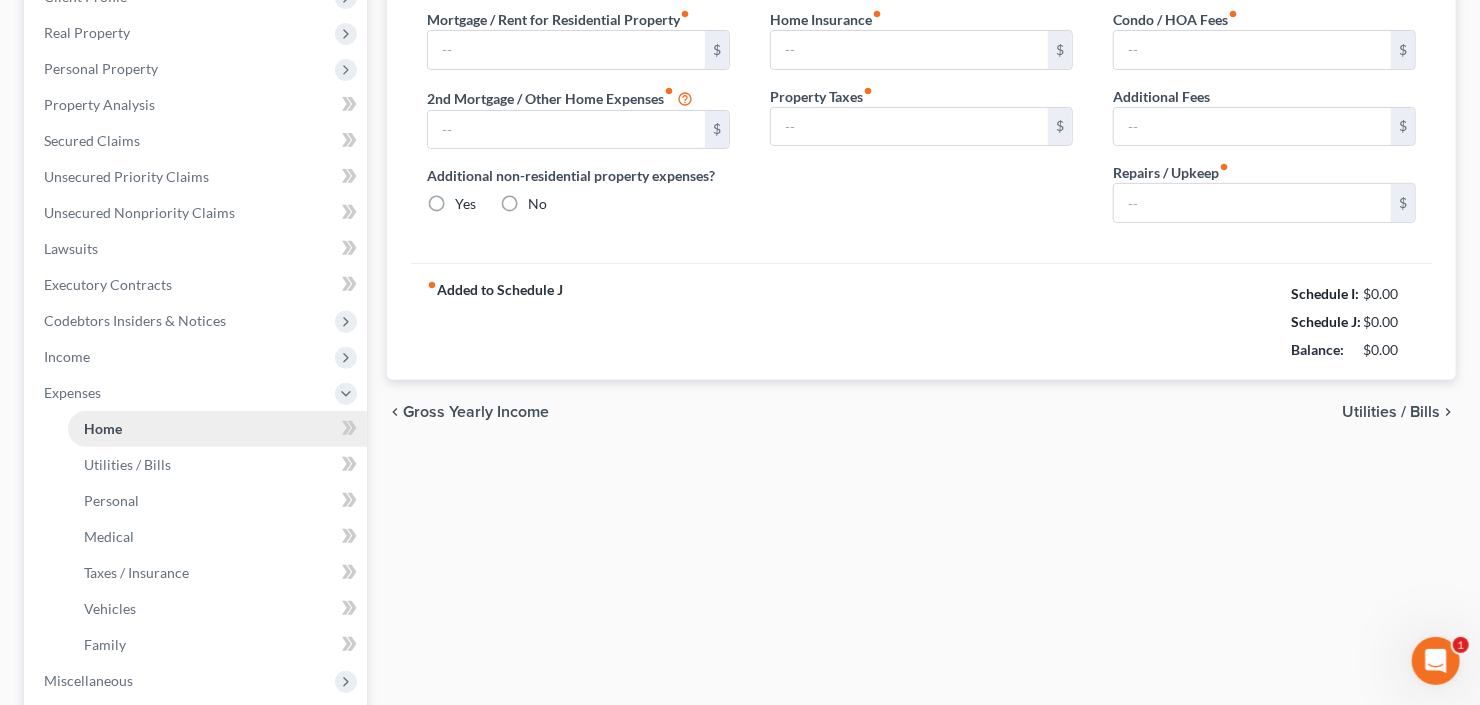 type on "2,100.00" 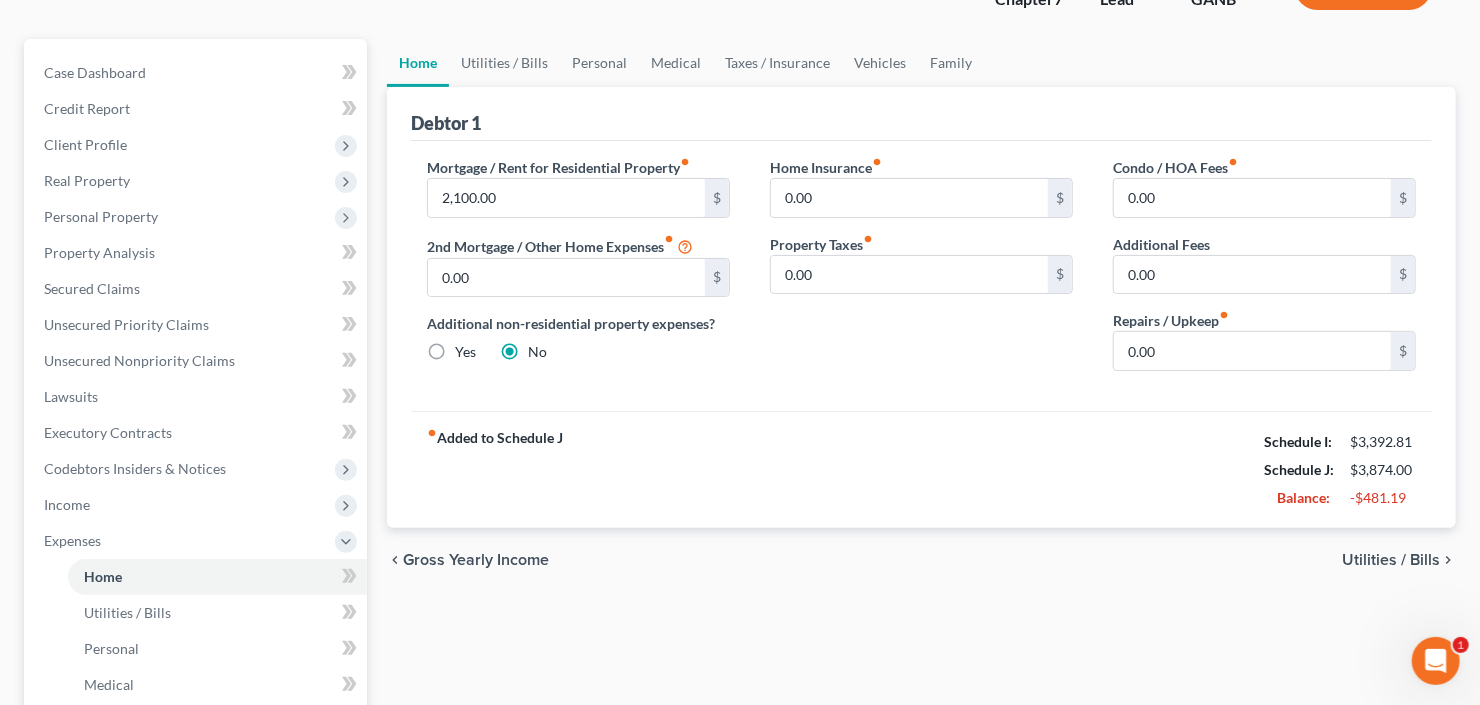 scroll, scrollTop: 160, scrollLeft: 0, axis: vertical 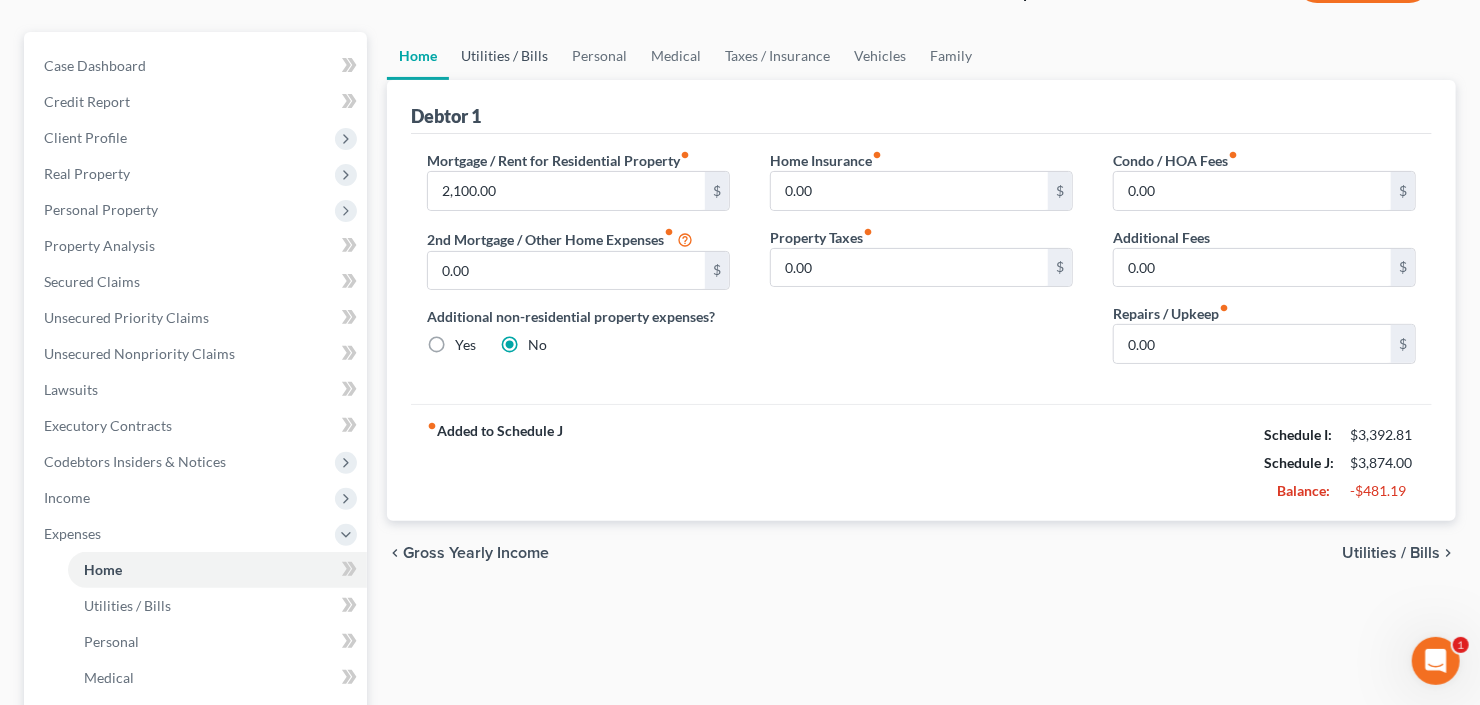 click on "Utilities / Bills" at bounding box center [504, 56] 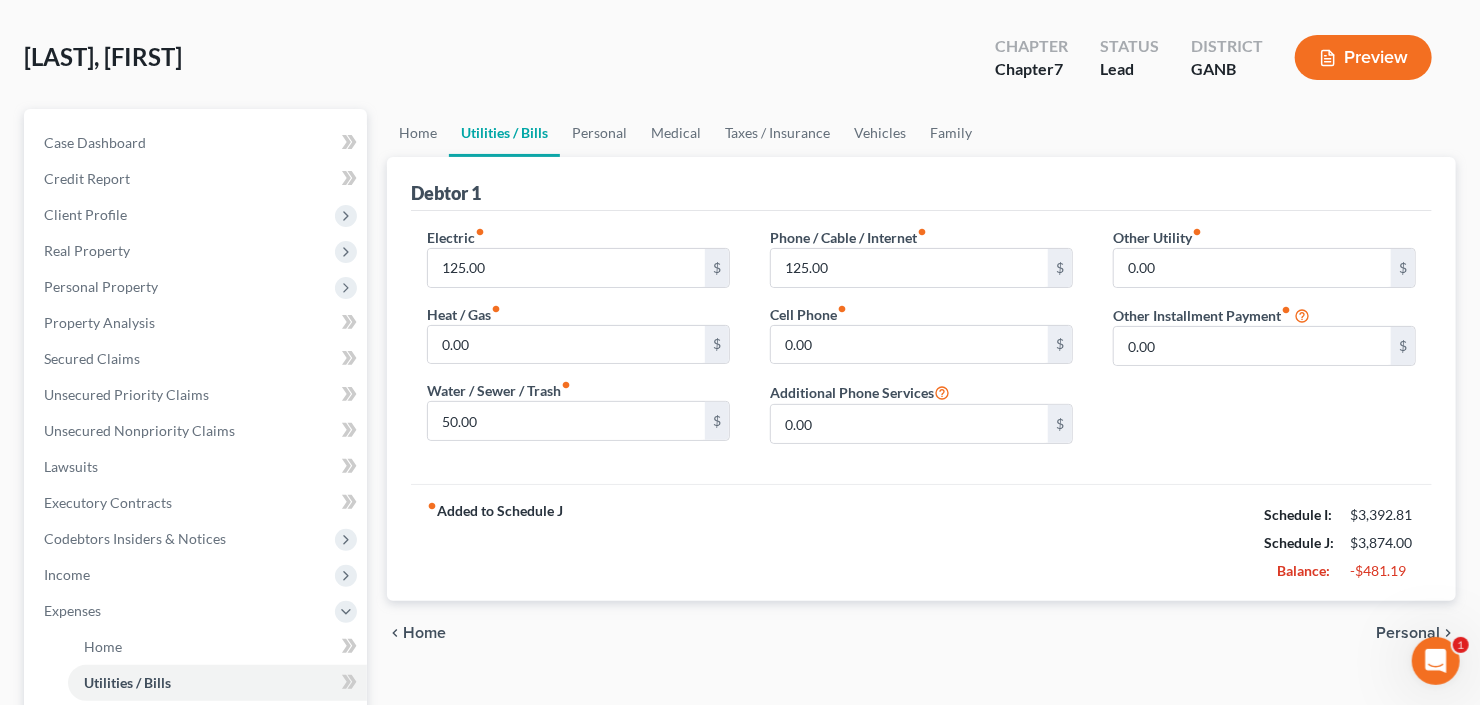 scroll, scrollTop: 0, scrollLeft: 0, axis: both 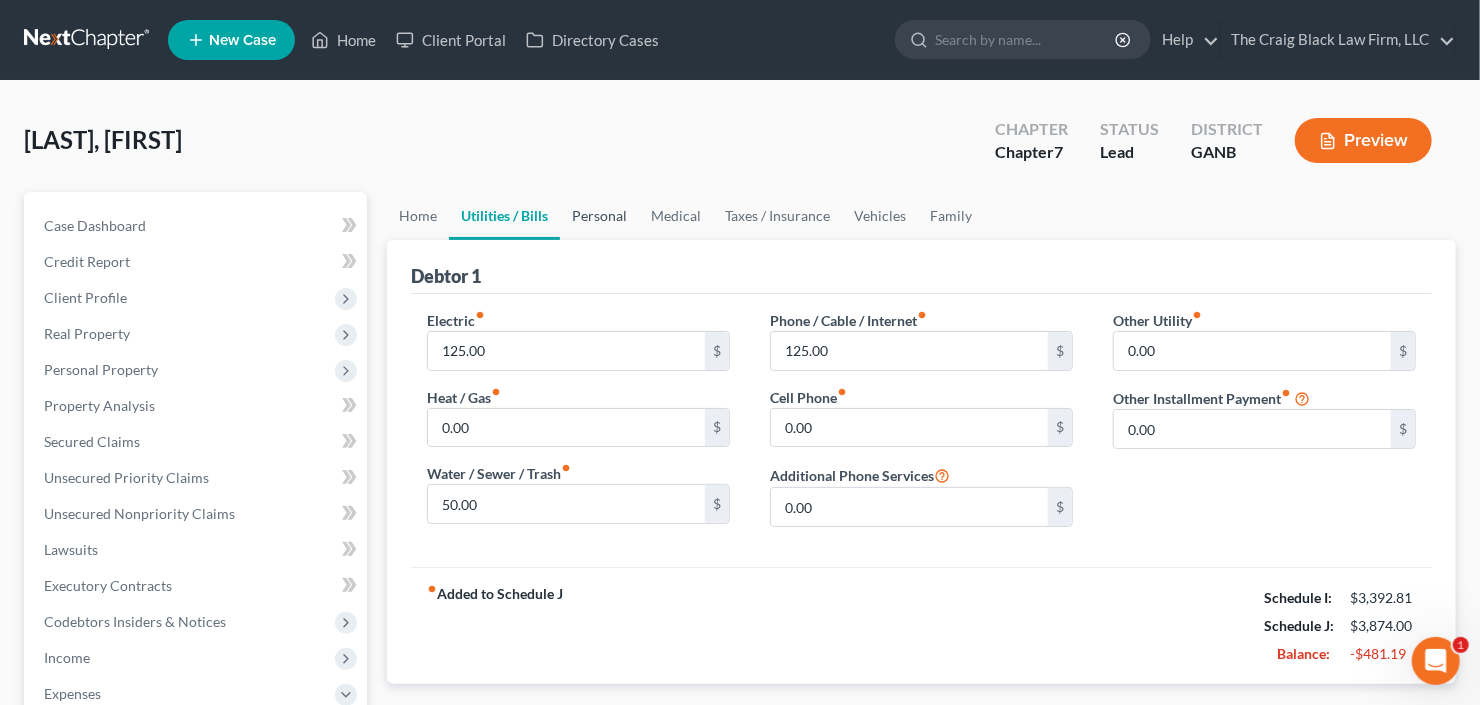 click on "Personal" at bounding box center (599, 216) 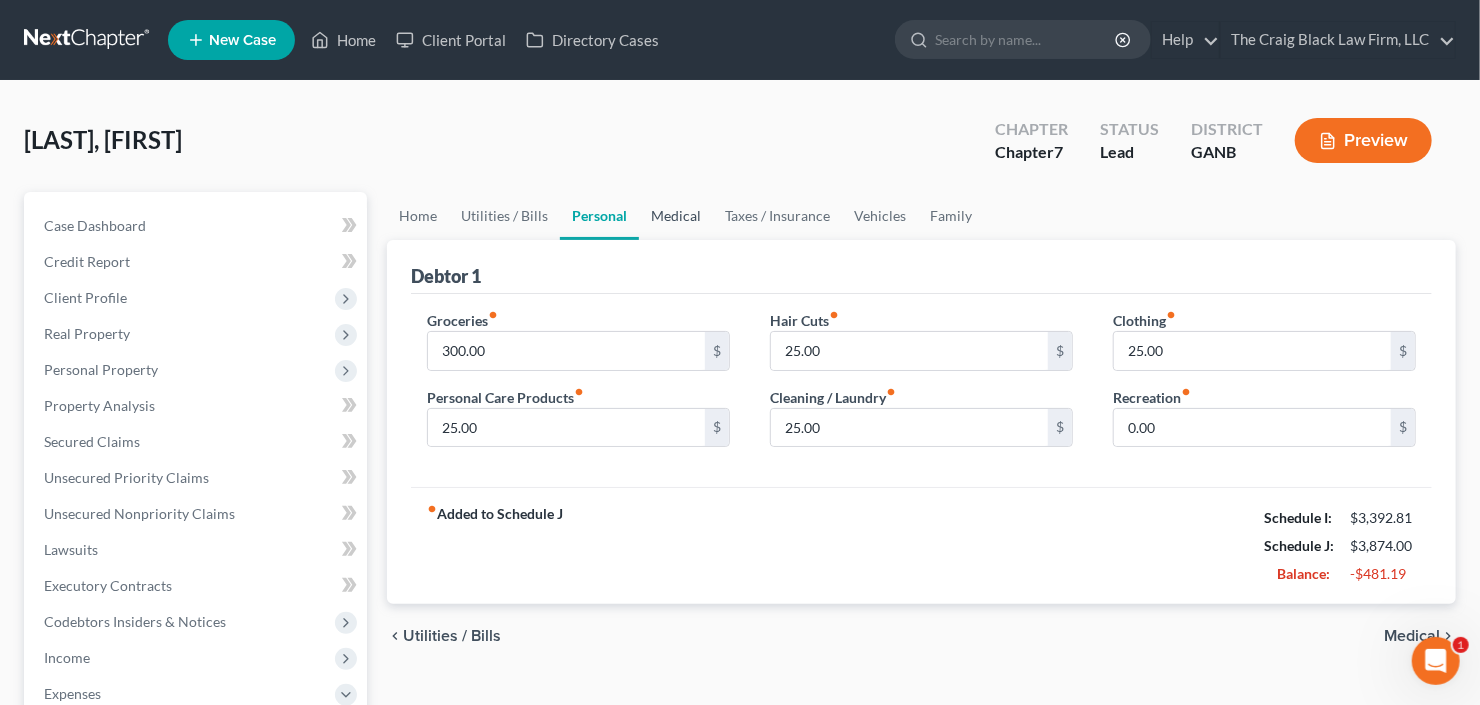click on "Medical" at bounding box center (676, 216) 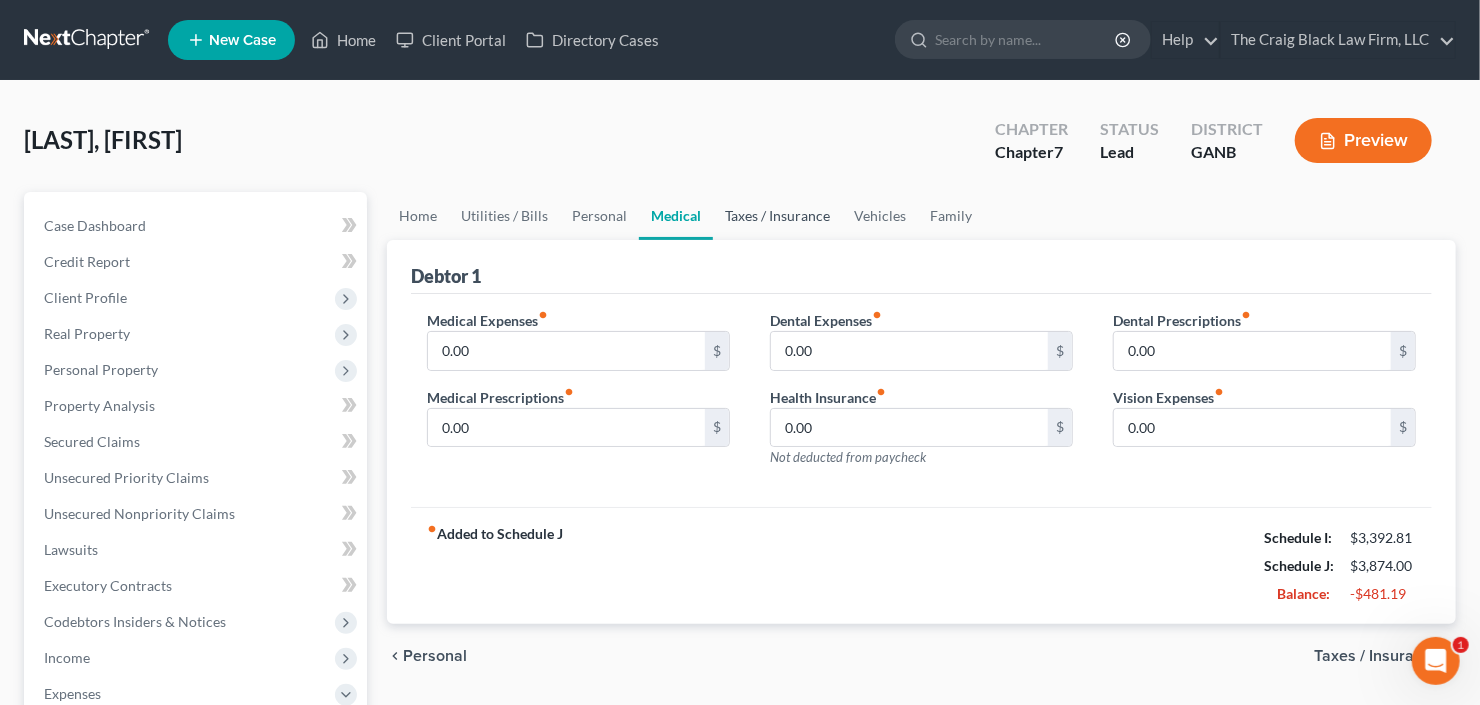 drag, startPoint x: 761, startPoint y: 226, endPoint x: 820, endPoint y: 219, distance: 59.413803 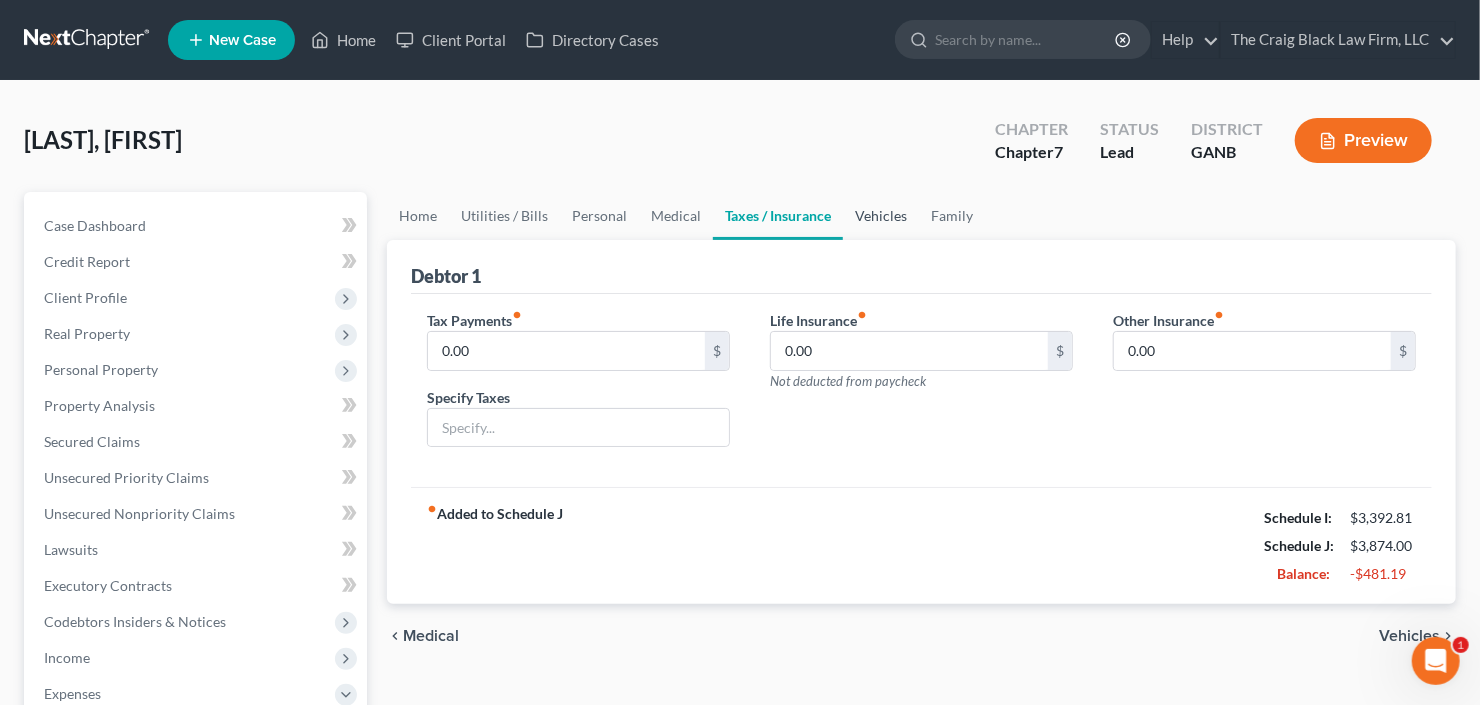 click on "Vehicles" at bounding box center [881, 216] 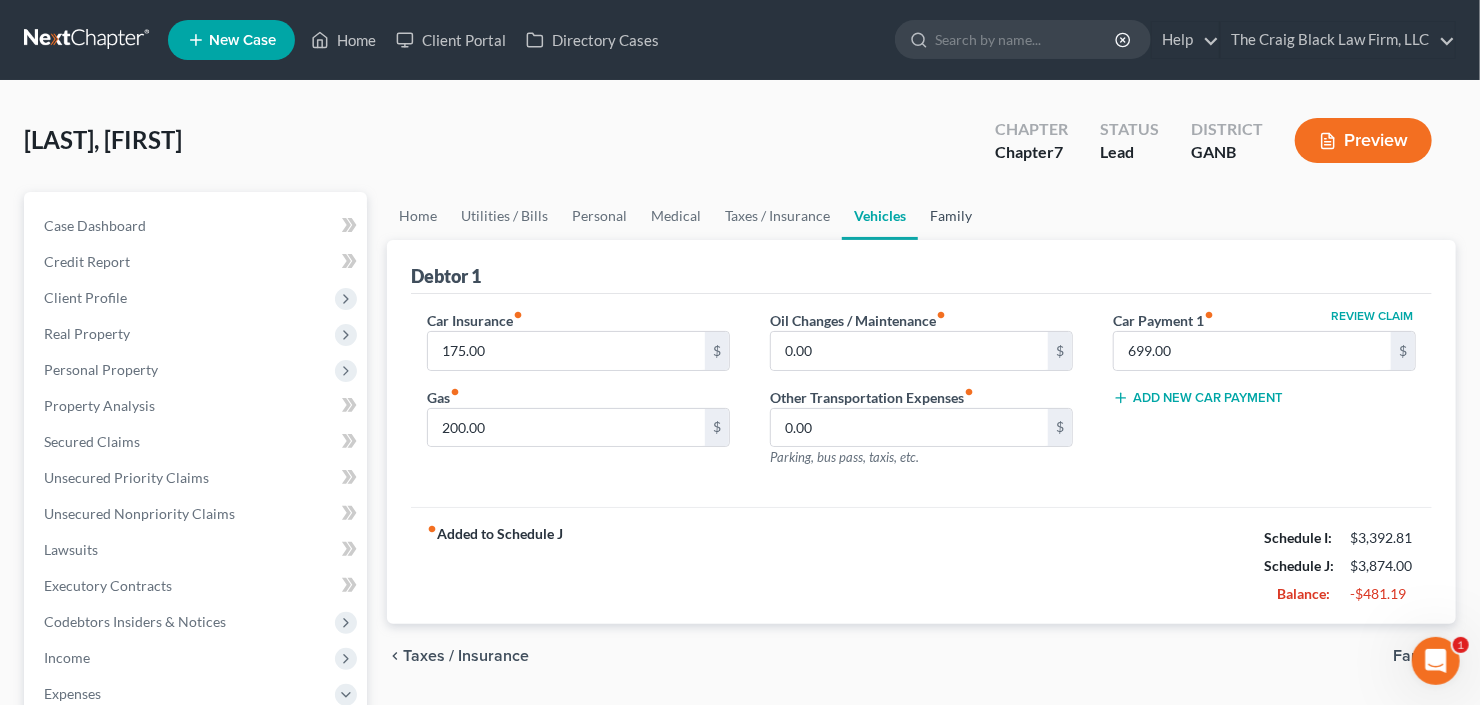 click on "Family" at bounding box center [951, 216] 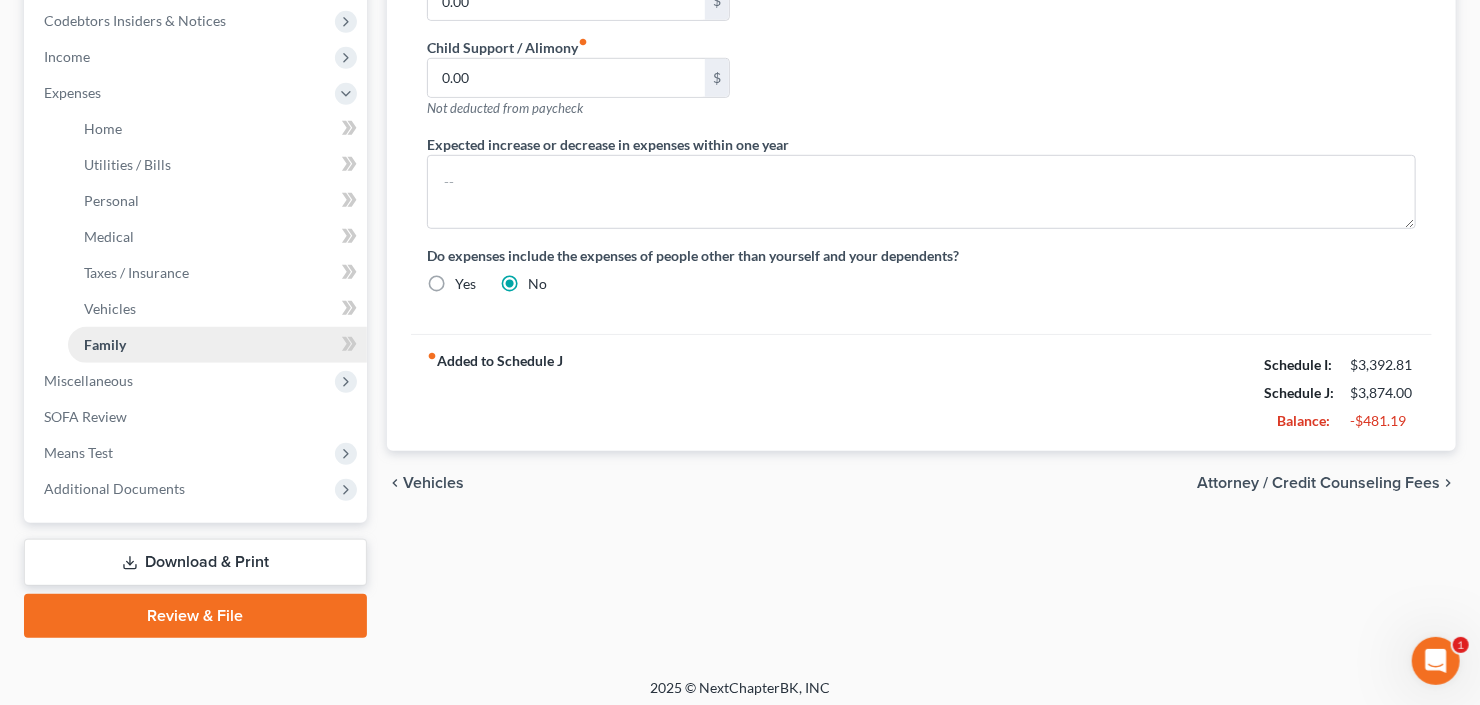 scroll, scrollTop: 607, scrollLeft: 0, axis: vertical 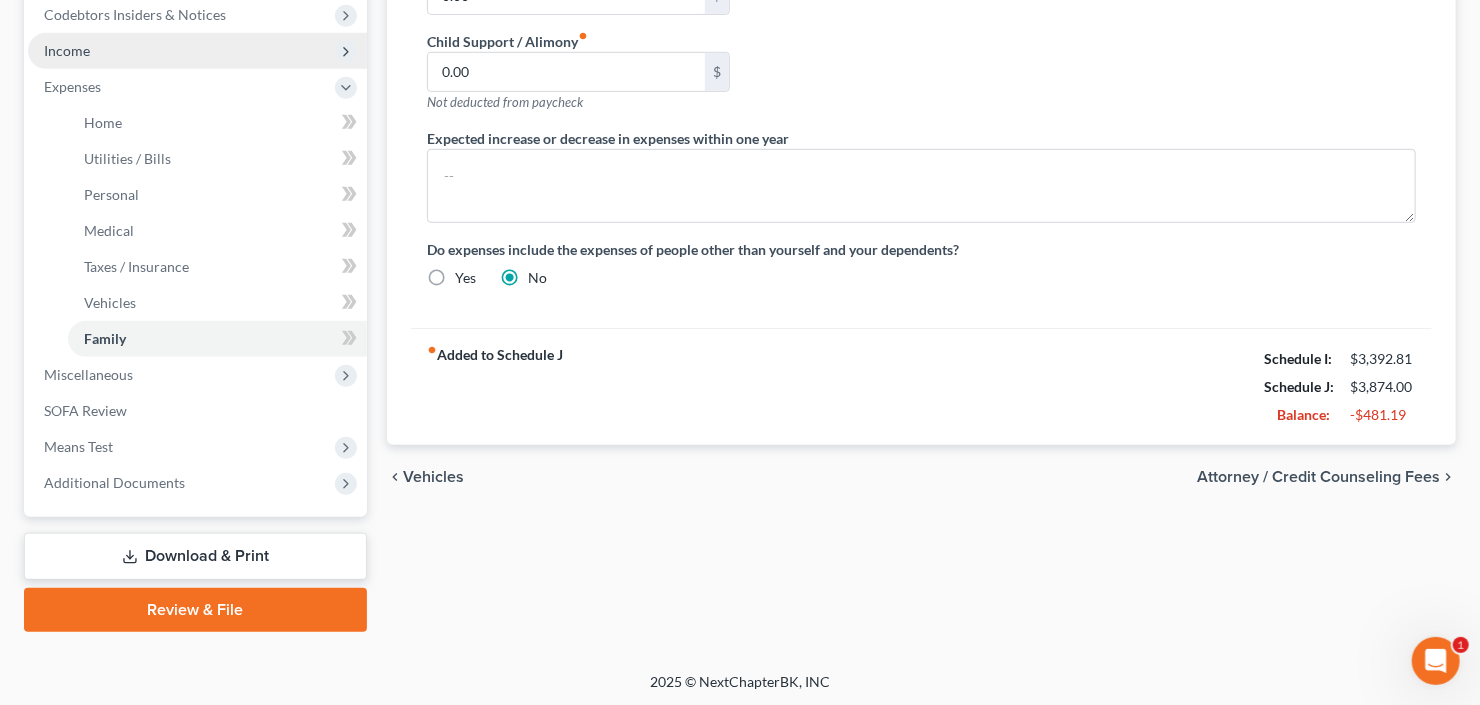 click on "Income" at bounding box center [197, 51] 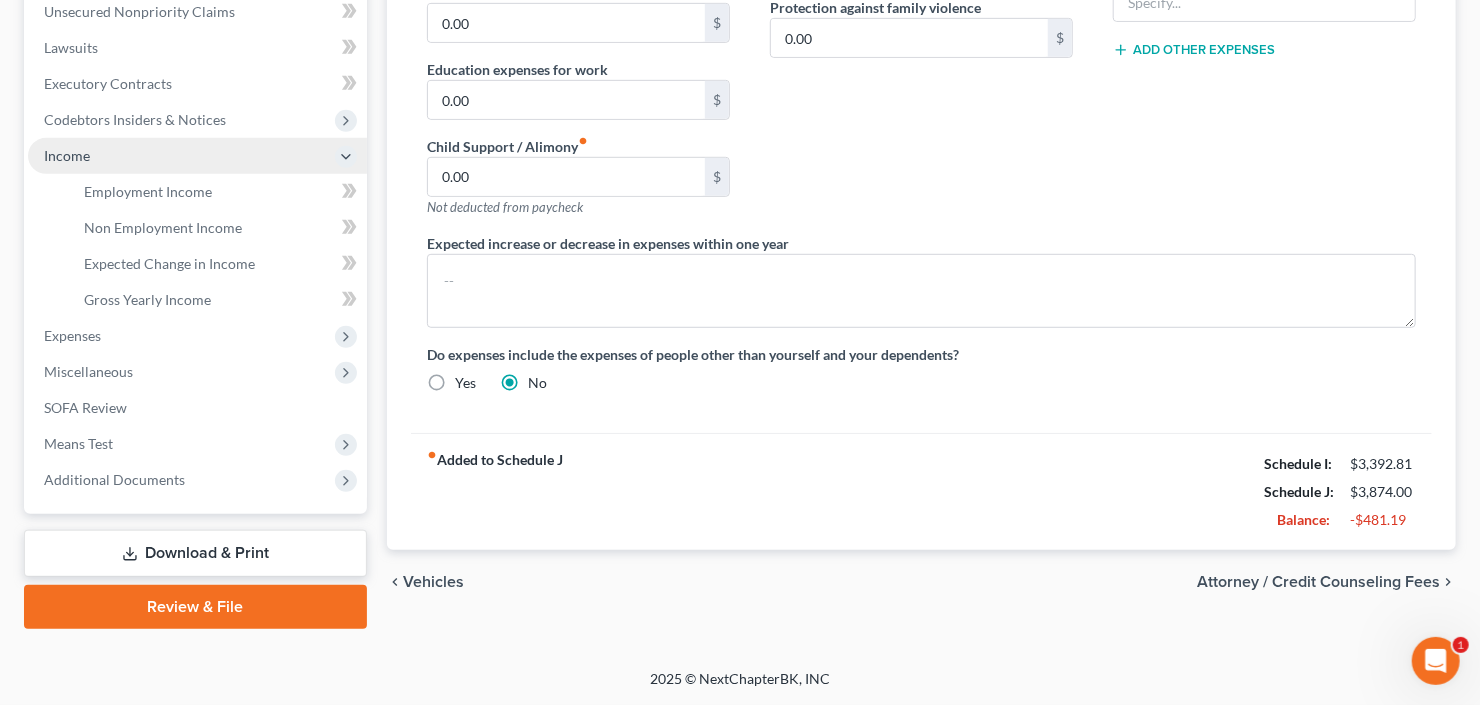 scroll, scrollTop: 498, scrollLeft: 0, axis: vertical 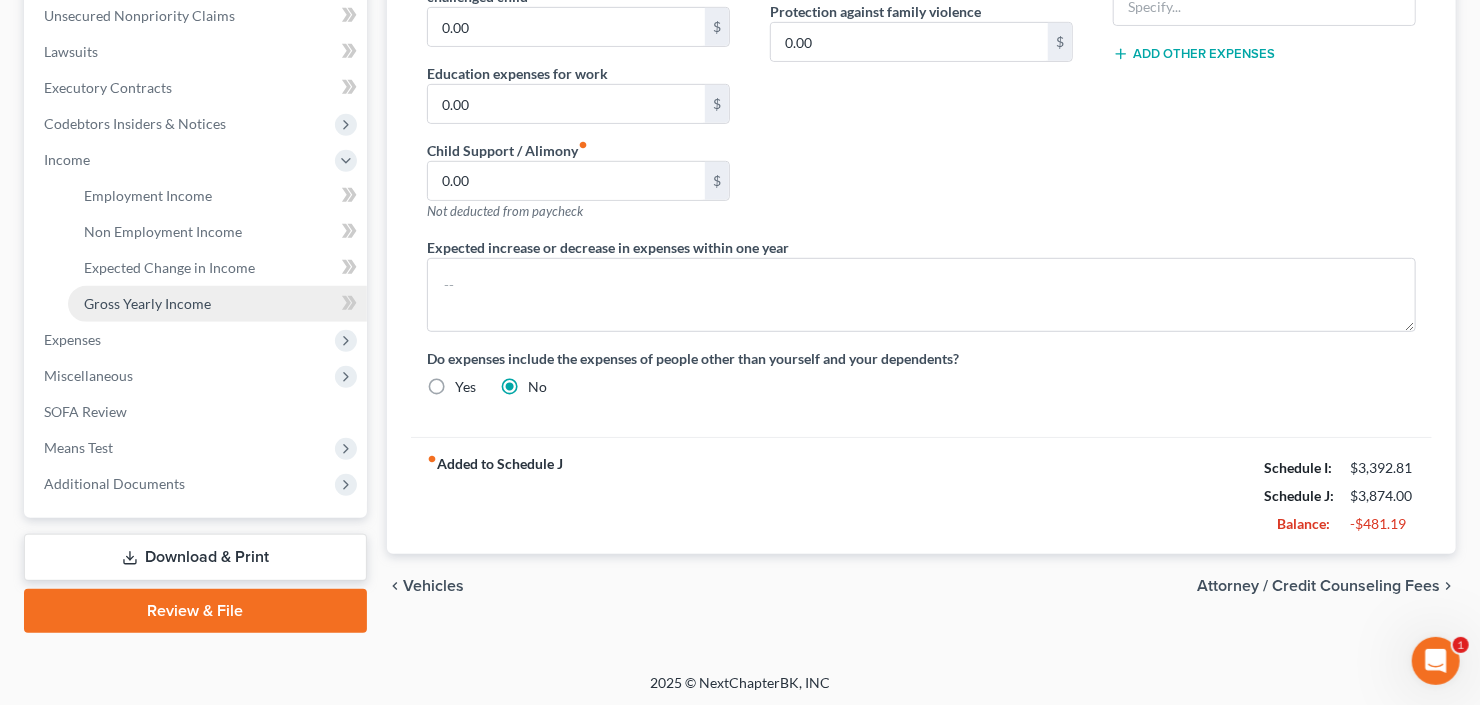 click on "Gross Yearly Income" at bounding box center (147, 303) 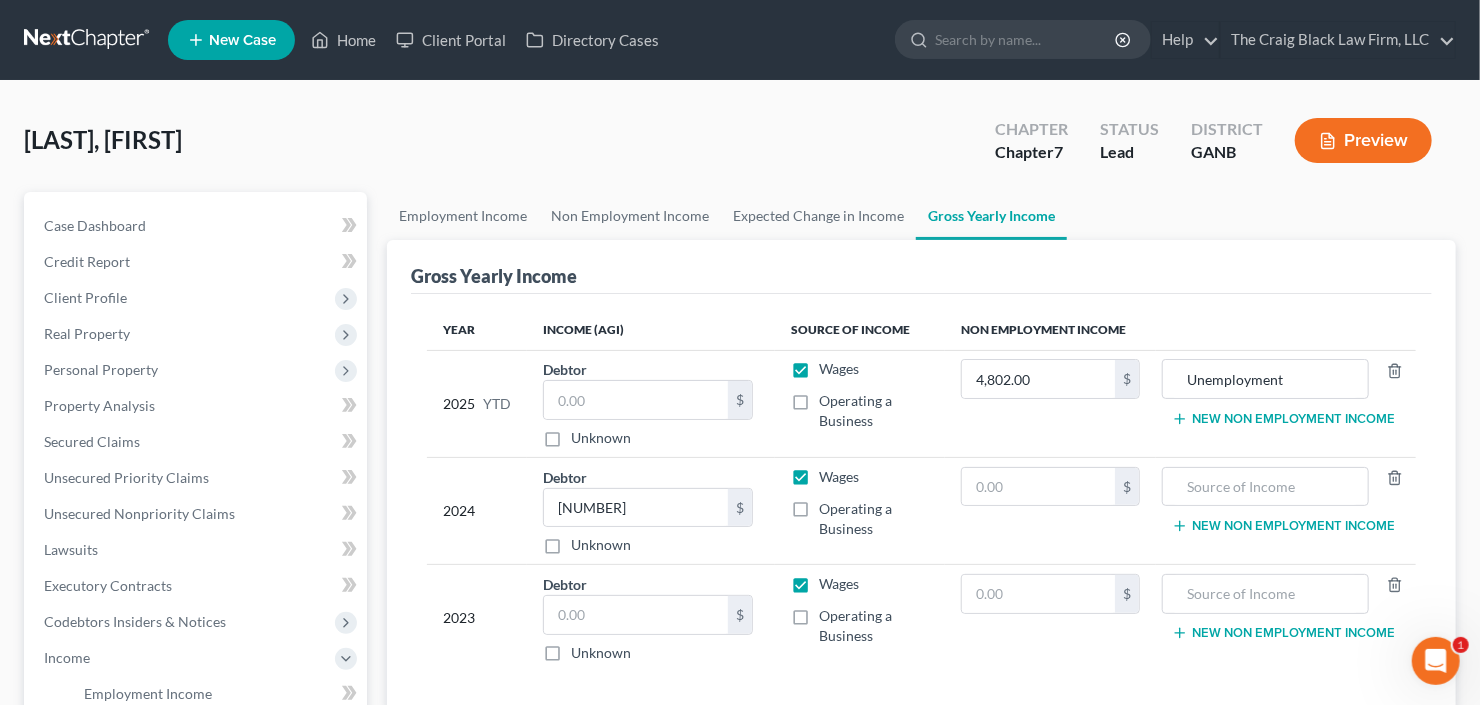 scroll, scrollTop: 80, scrollLeft: 0, axis: vertical 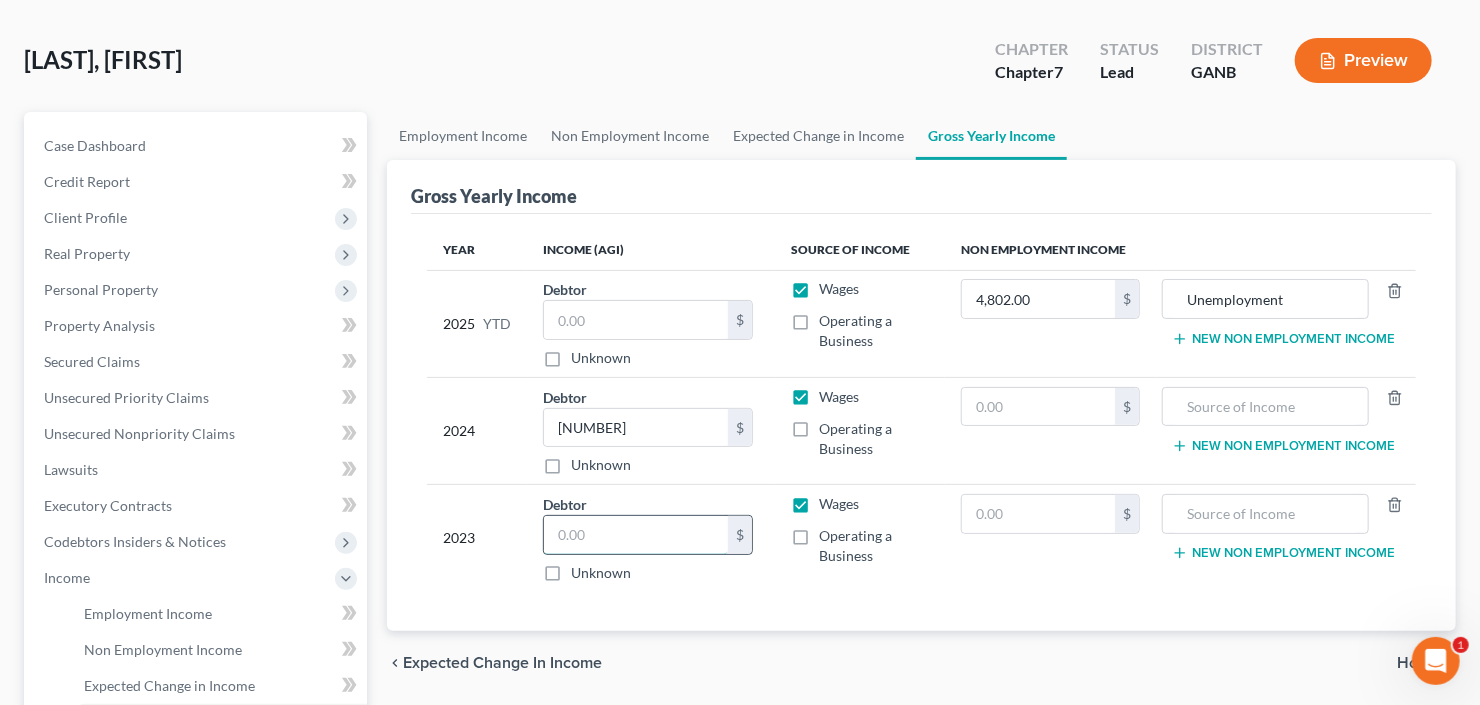 click at bounding box center [636, 535] 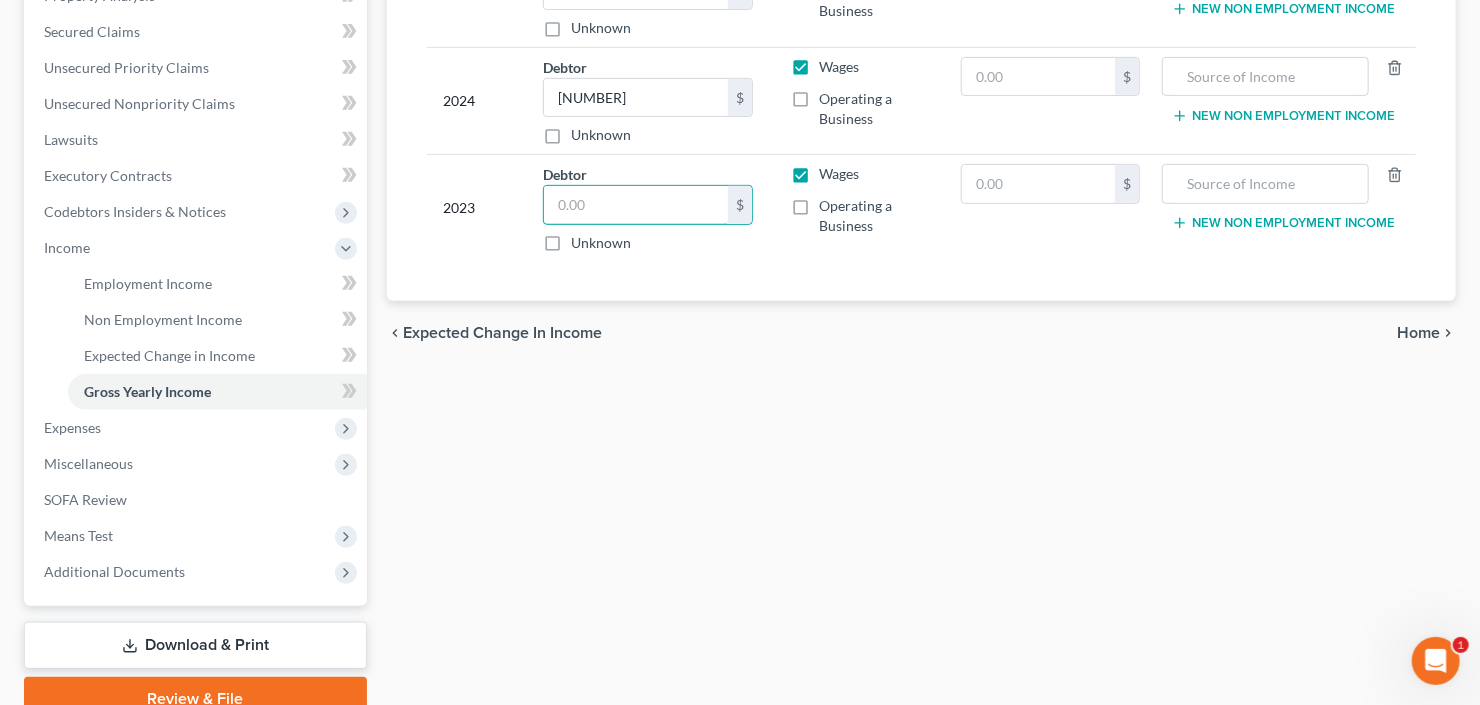scroll, scrollTop: 480, scrollLeft: 0, axis: vertical 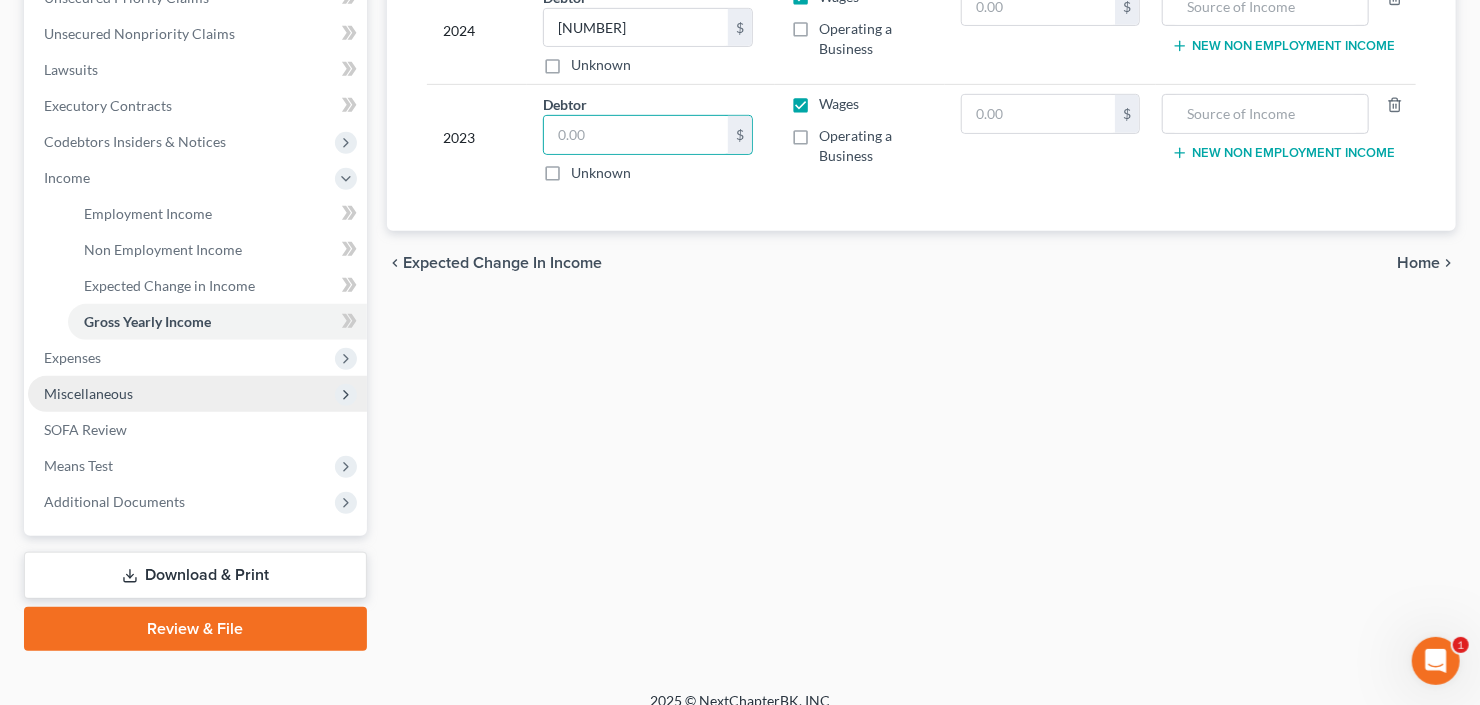 click on "Miscellaneous" at bounding box center [197, 394] 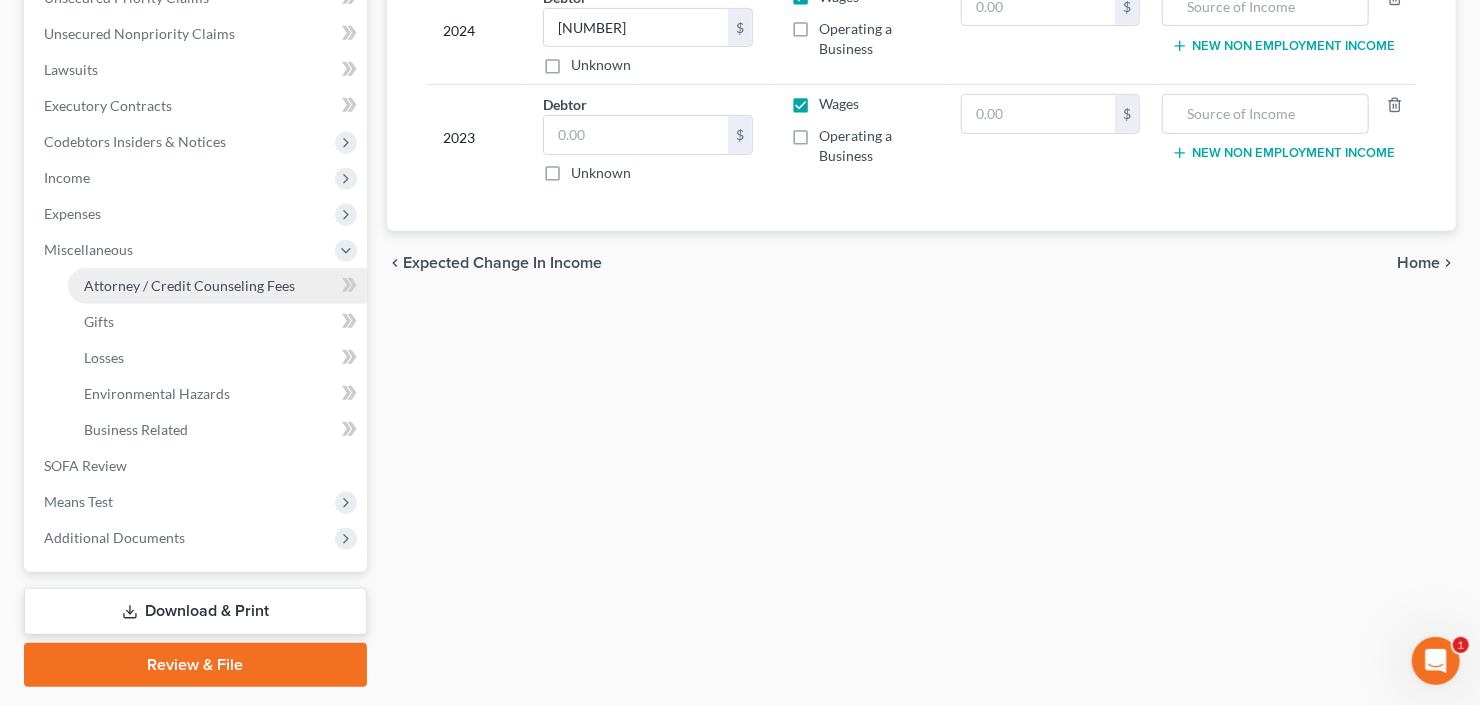 click on "Attorney / Credit Counseling Fees" at bounding box center [189, 285] 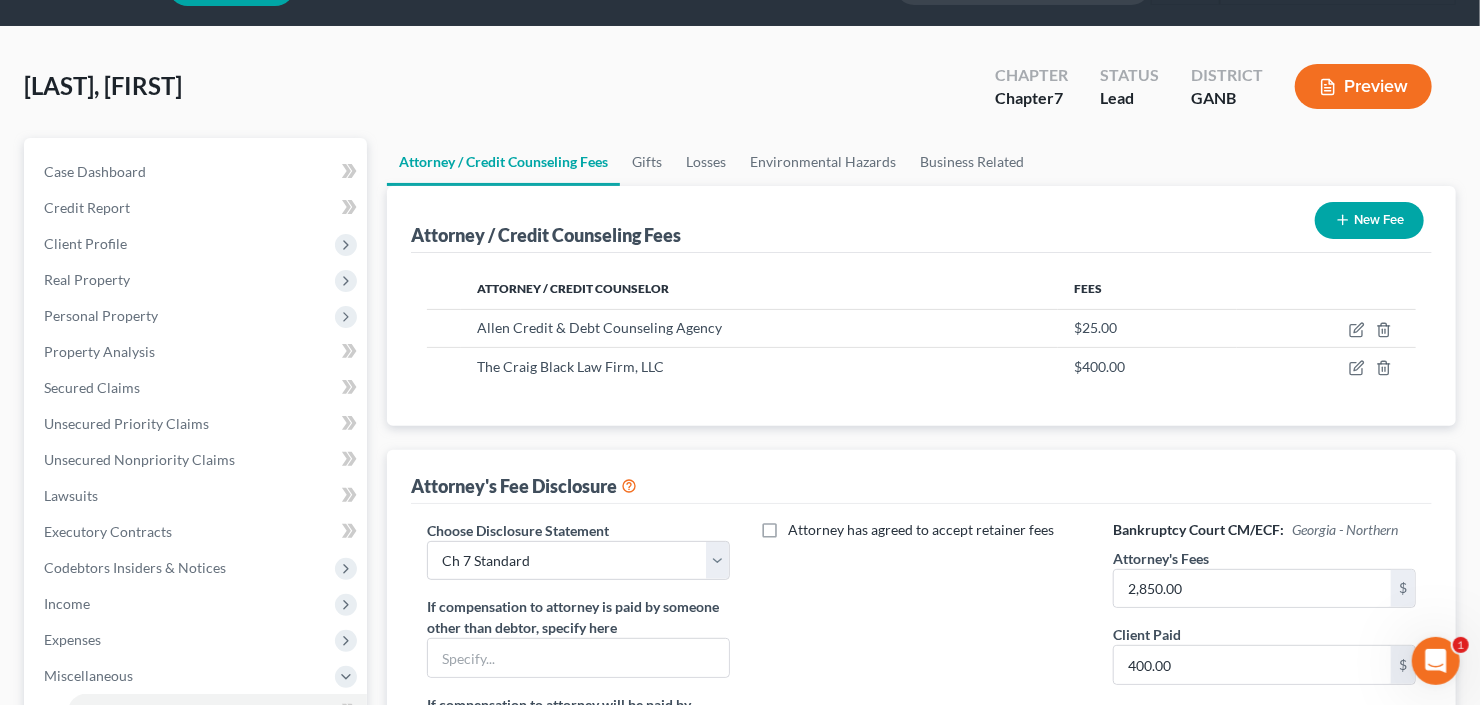 scroll, scrollTop: 160, scrollLeft: 0, axis: vertical 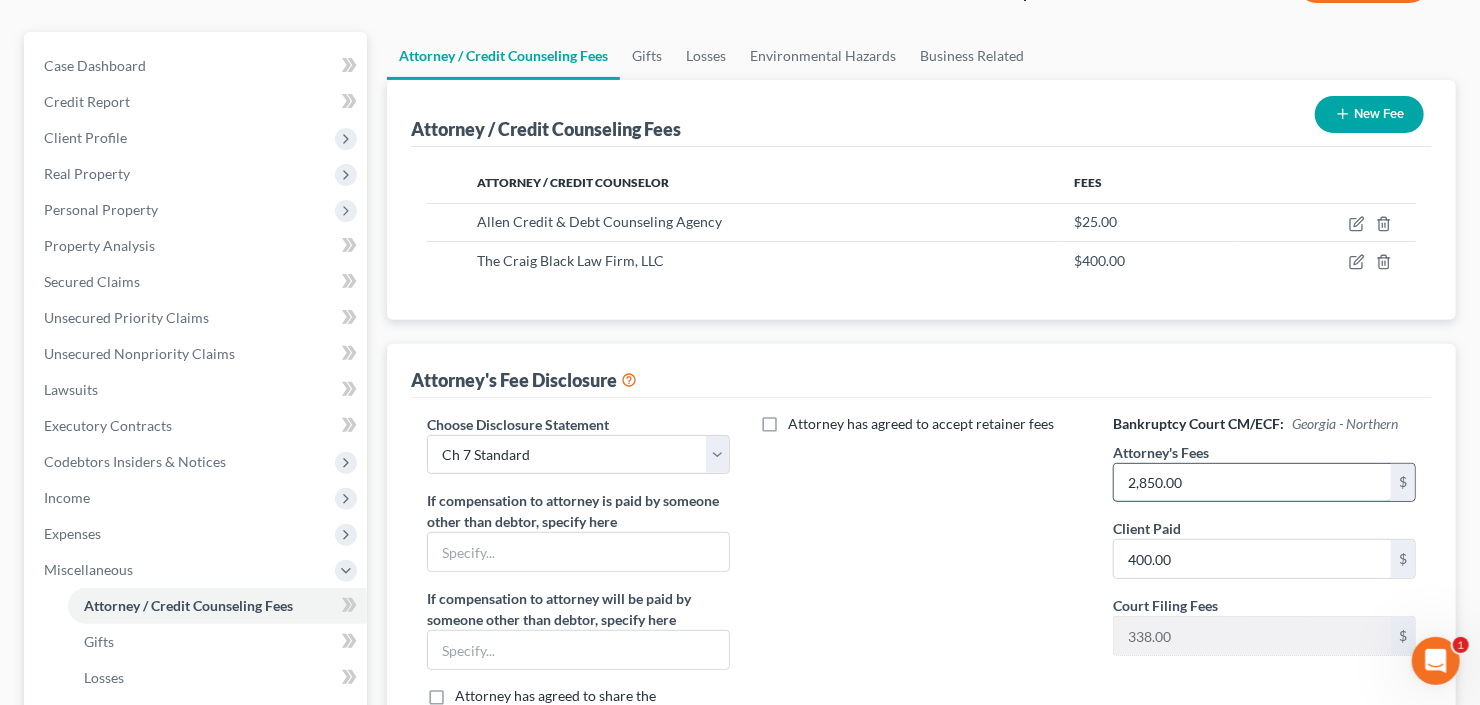 click on "2,850.00" at bounding box center (1252, 483) 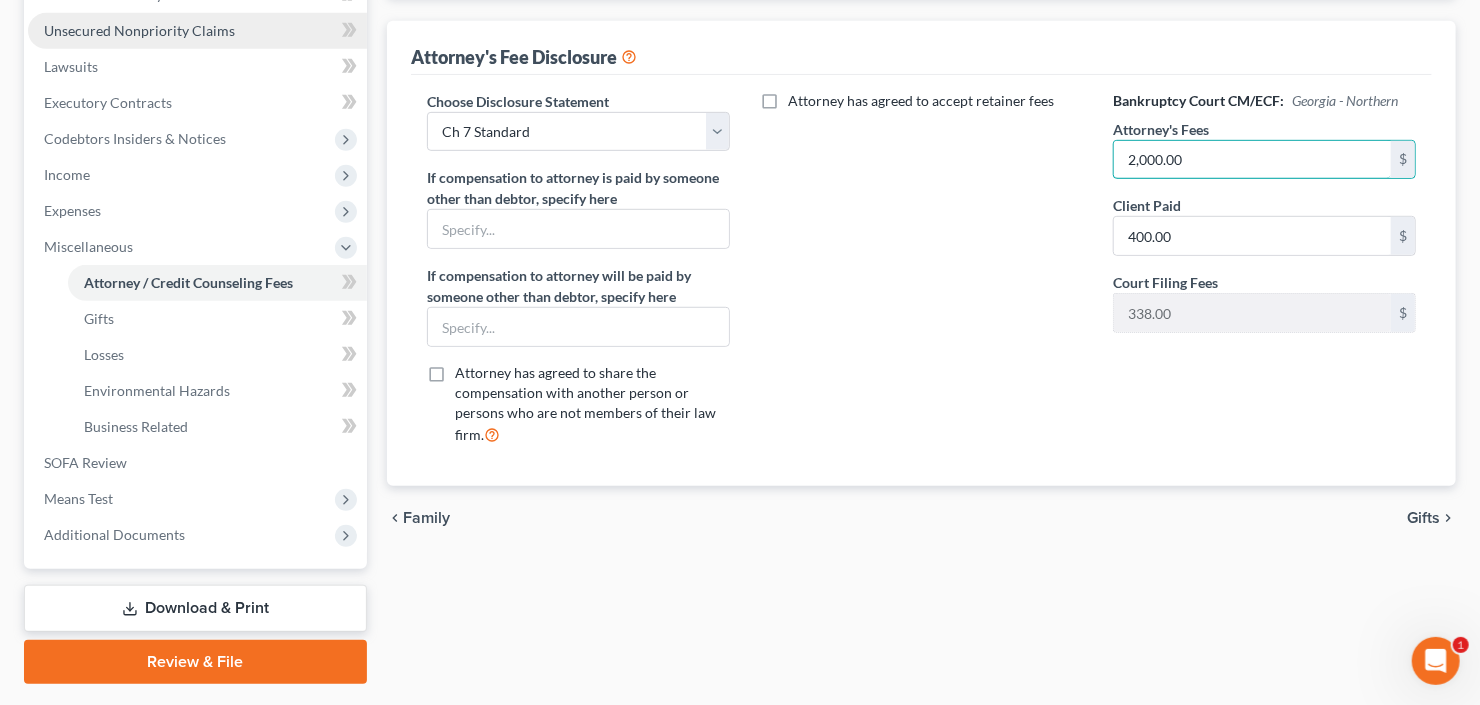 scroll, scrollTop: 455, scrollLeft: 0, axis: vertical 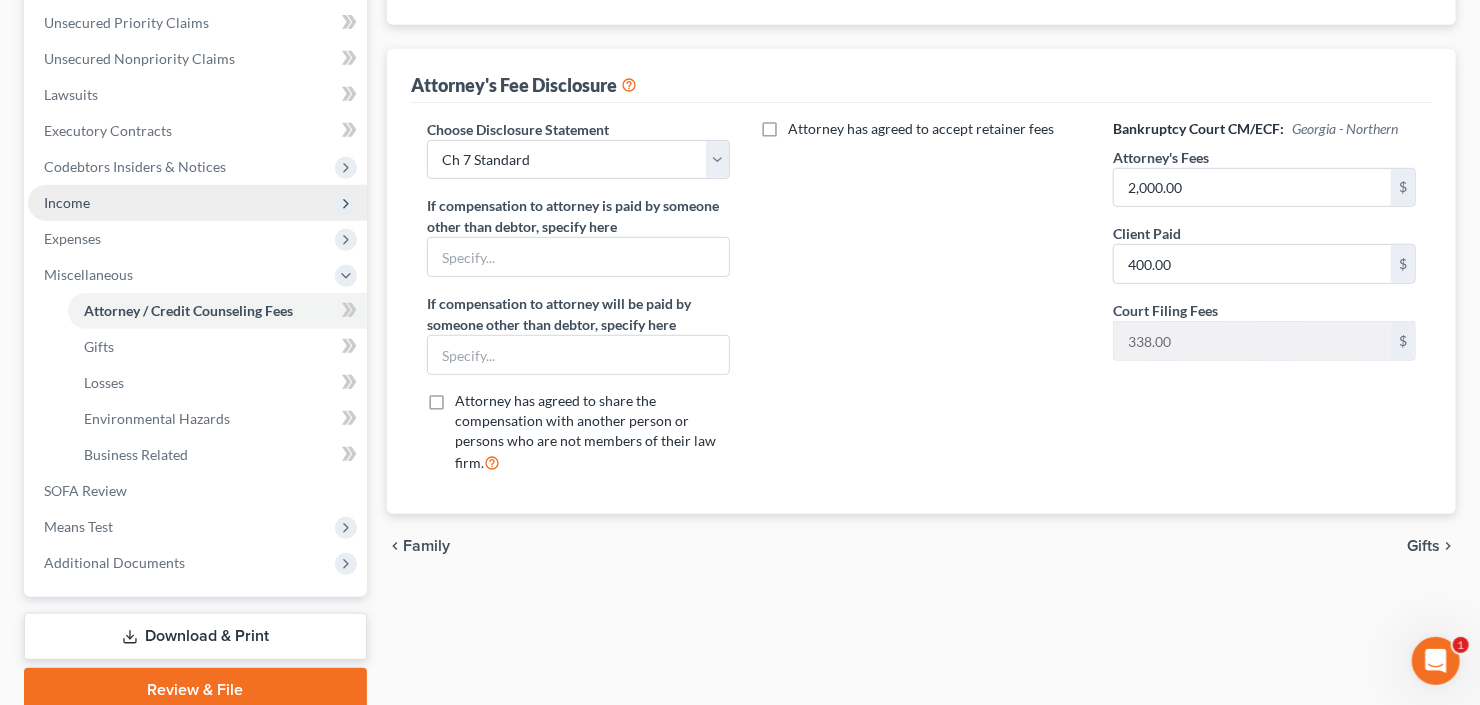 click on "Income" at bounding box center [197, 203] 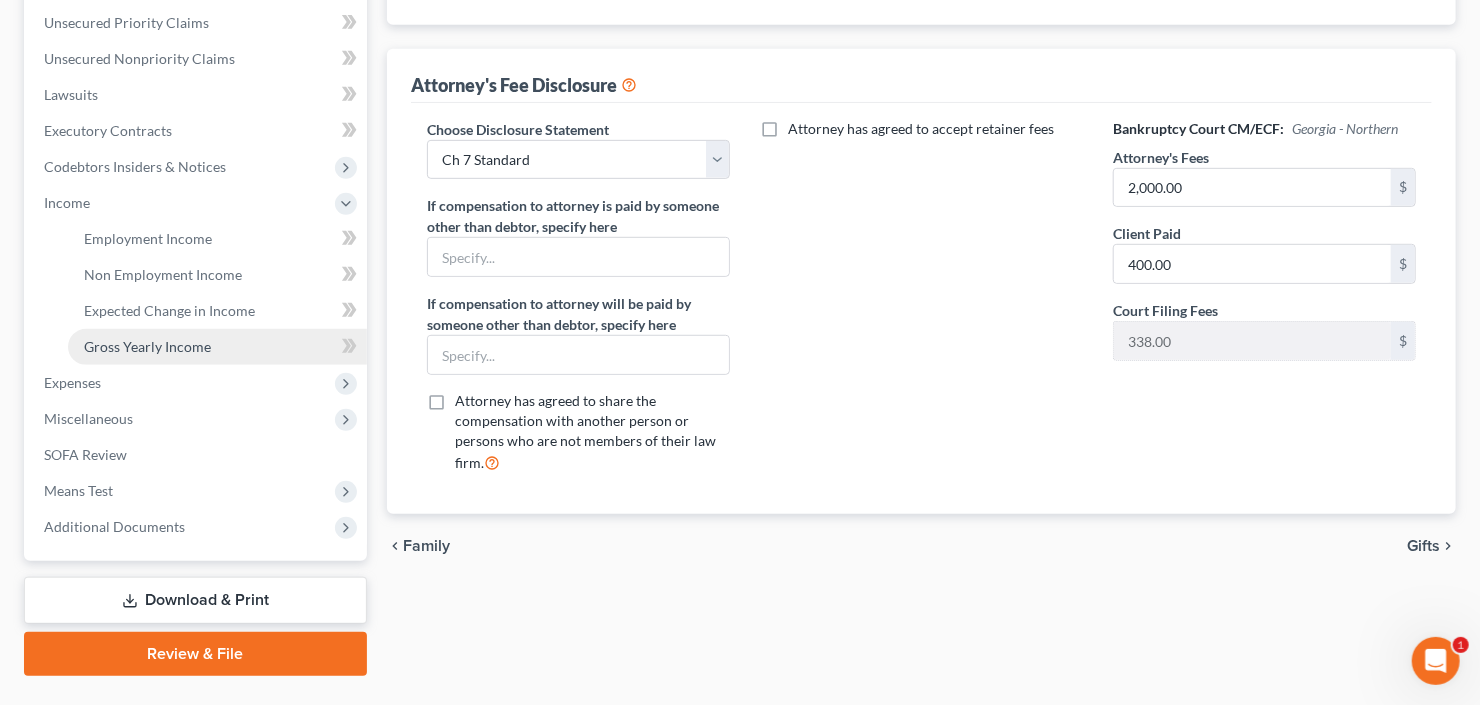 click on "Gross Yearly Income" at bounding box center [147, 346] 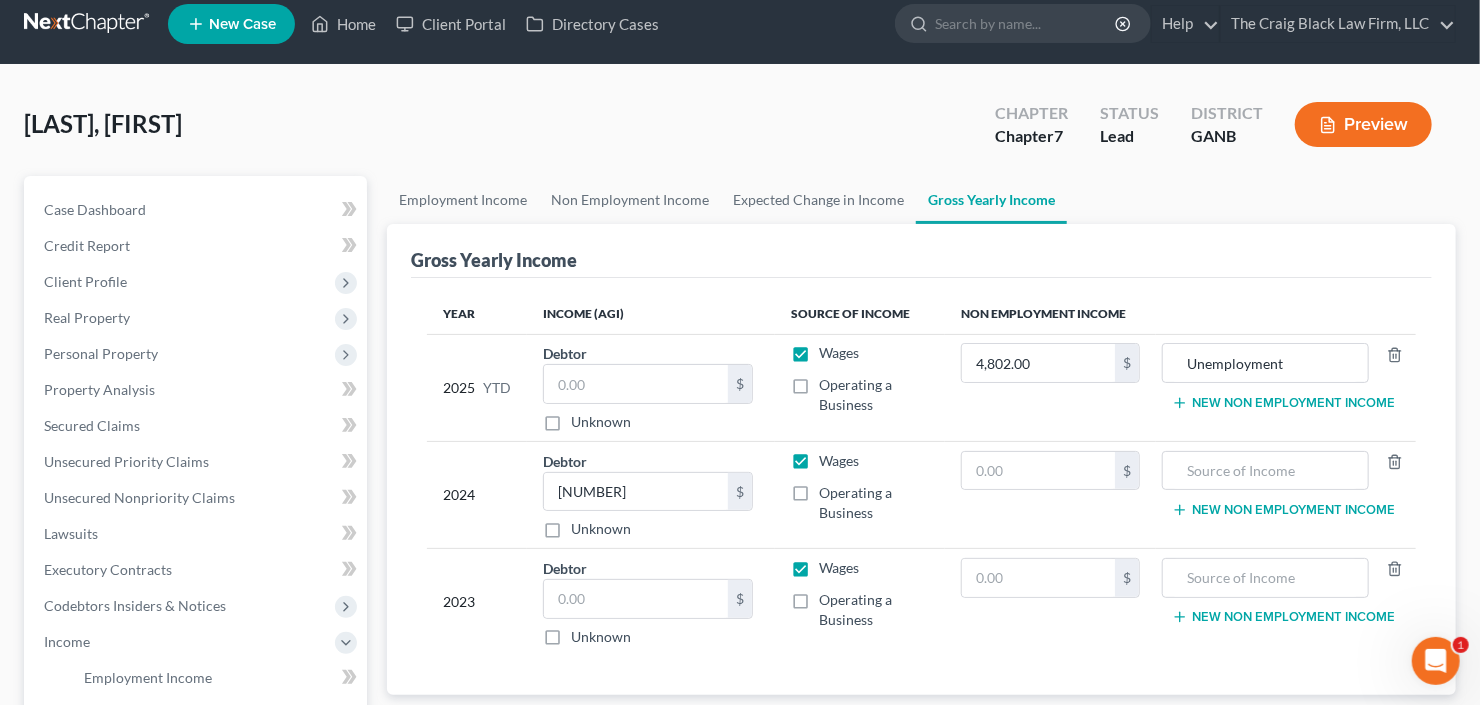 scroll, scrollTop: 0, scrollLeft: 0, axis: both 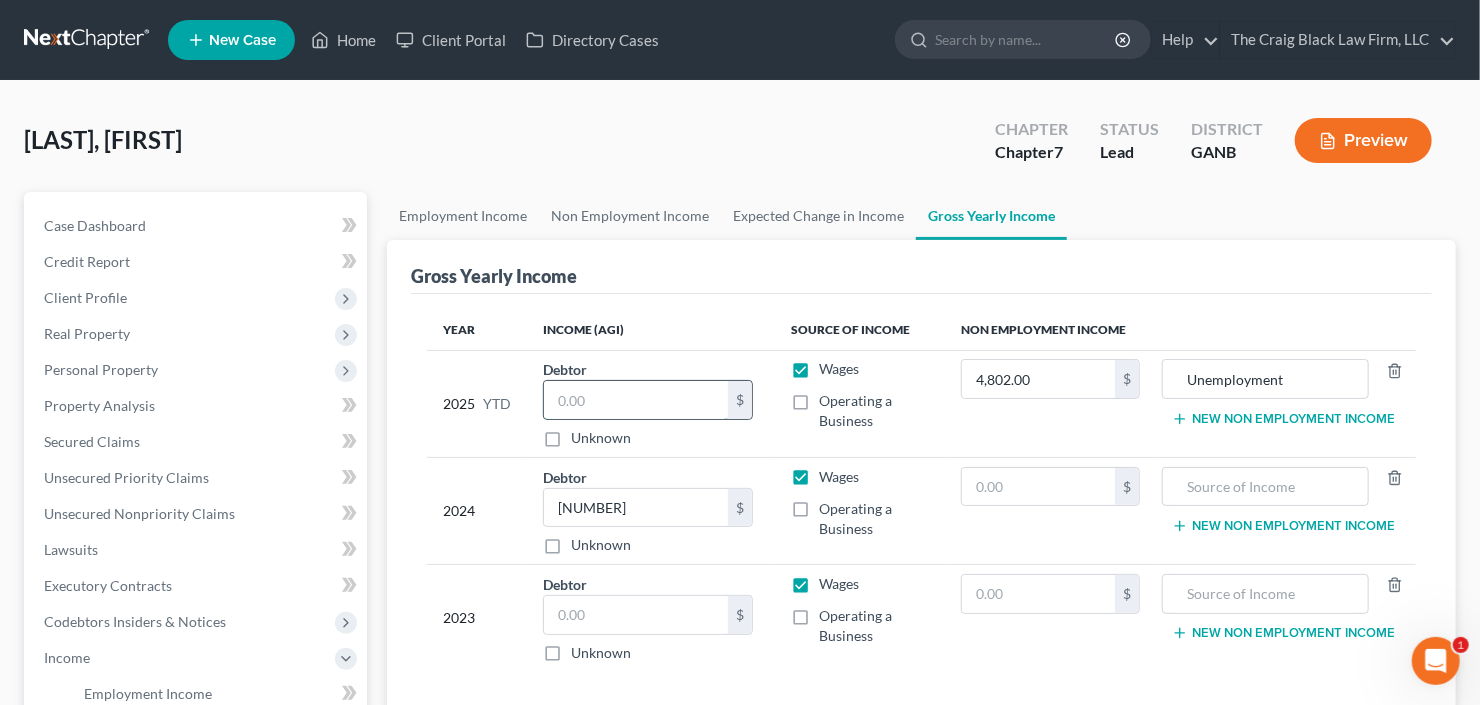 click at bounding box center (636, 400) 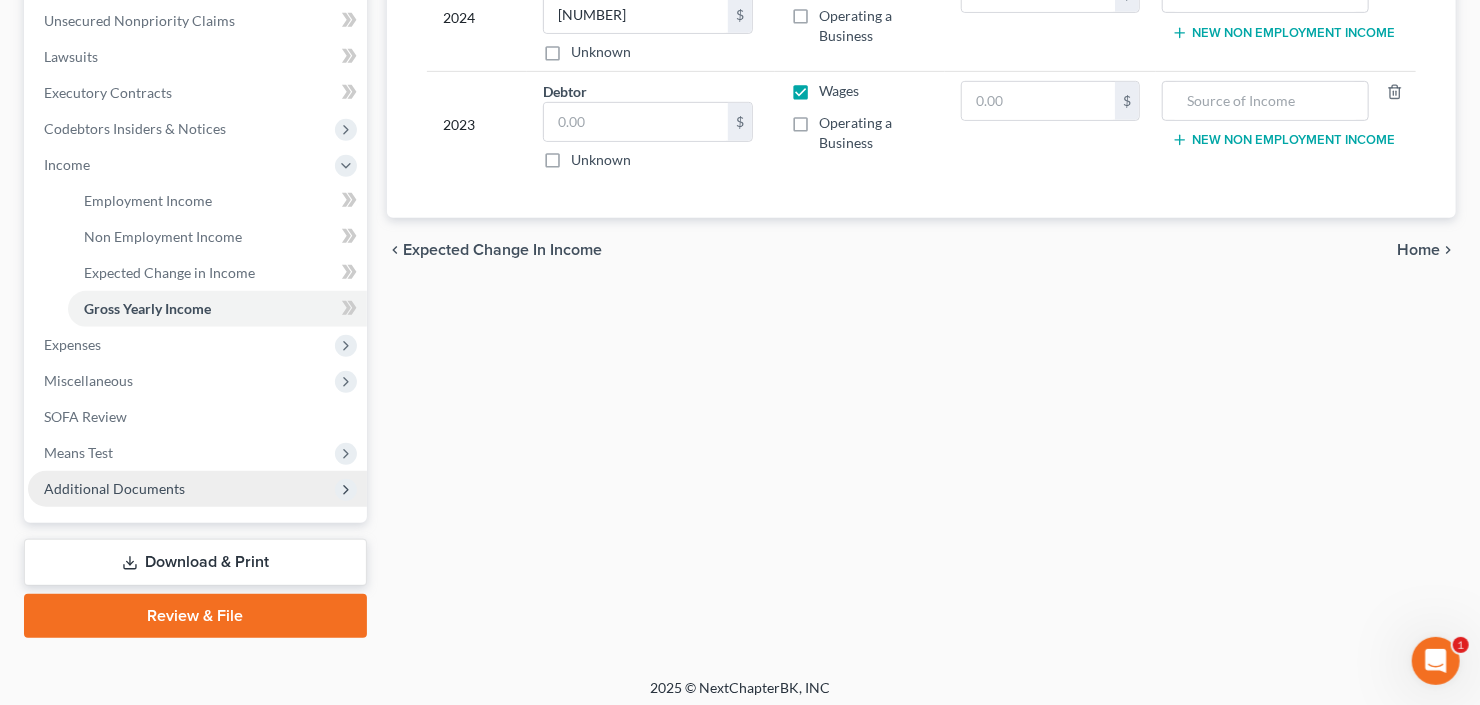 scroll, scrollTop: 498, scrollLeft: 0, axis: vertical 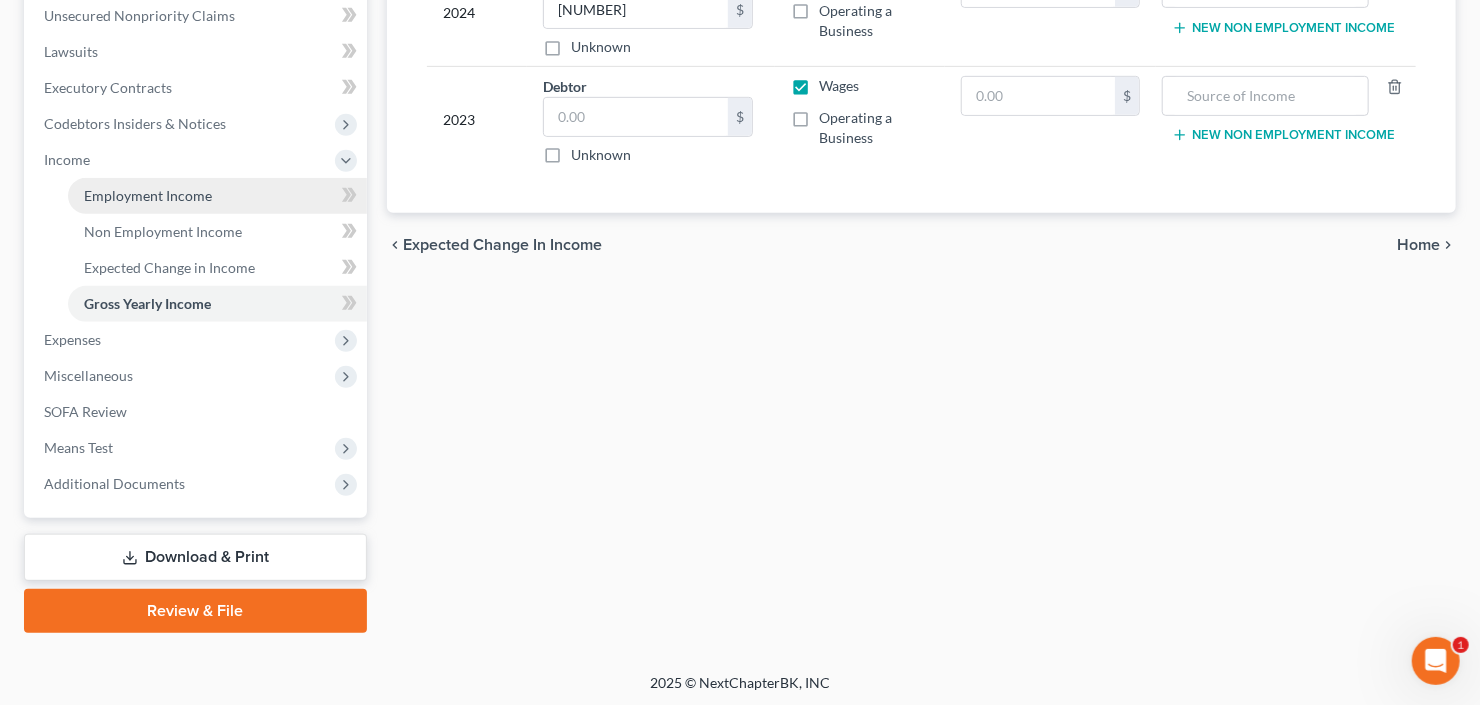 click on "Employment Income" at bounding box center [148, 195] 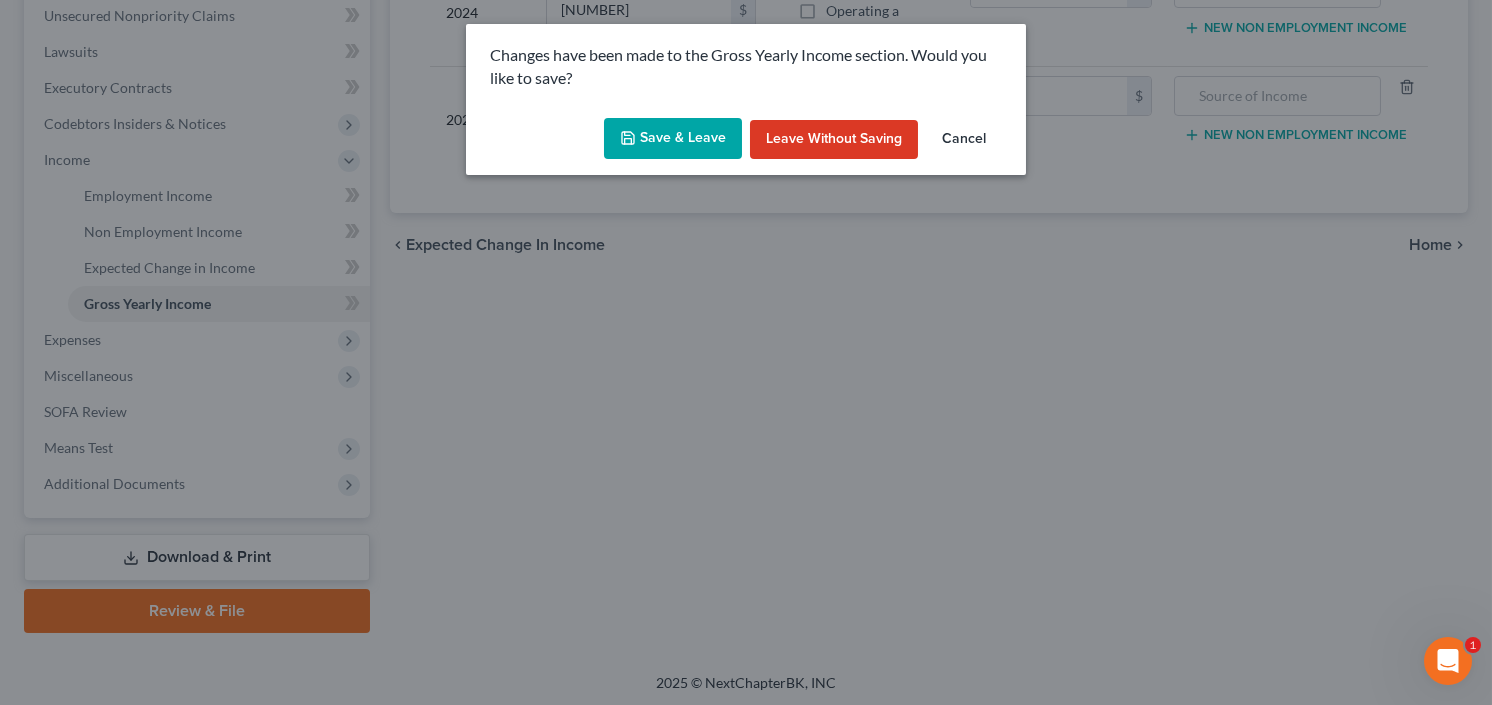 click on "Save & Leave" at bounding box center (673, 139) 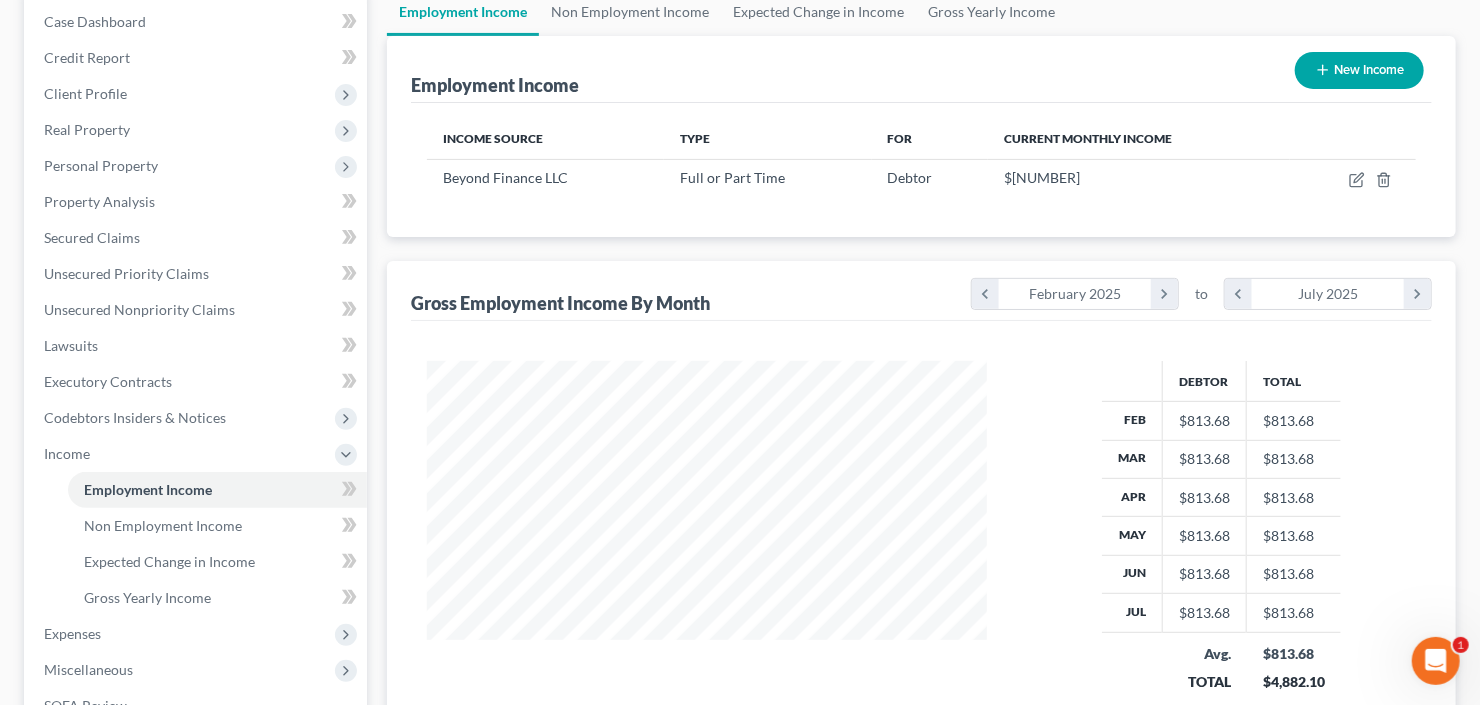 scroll, scrollTop: 0, scrollLeft: 0, axis: both 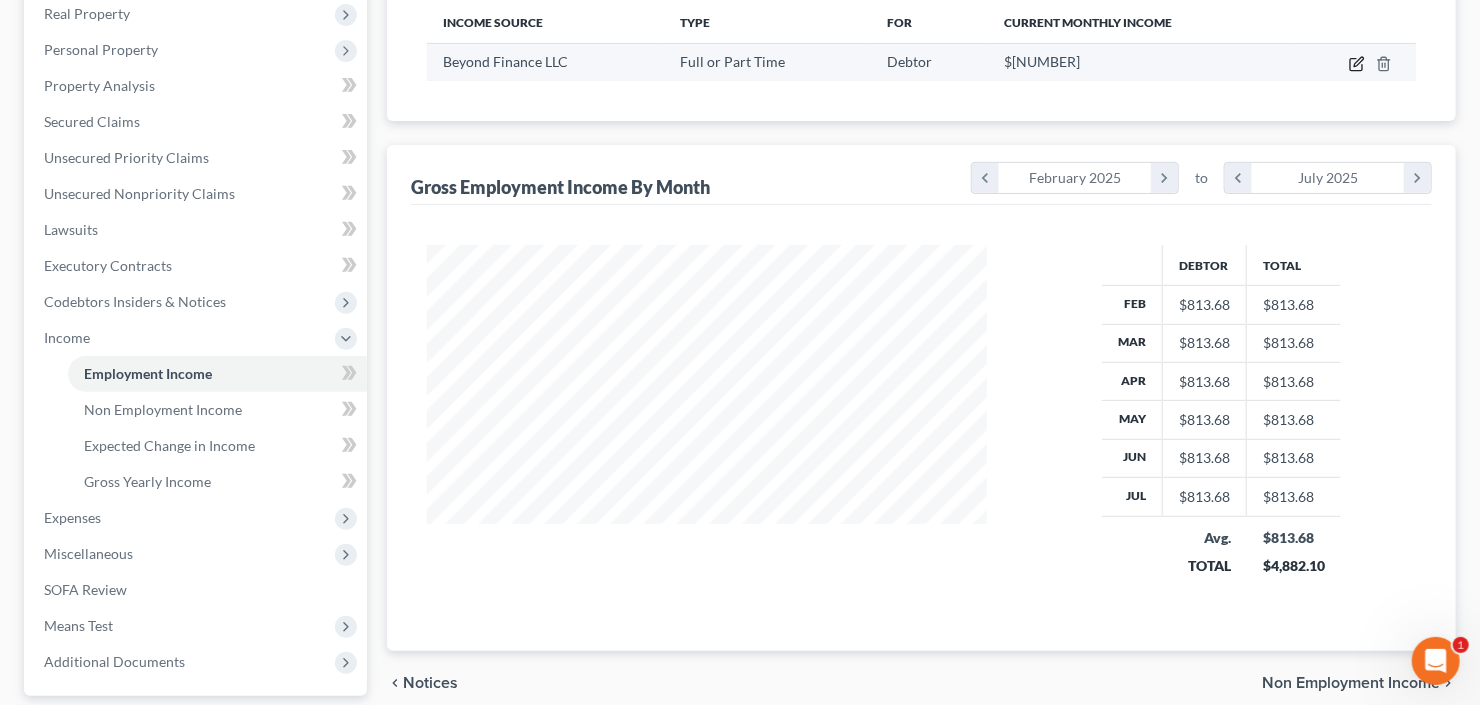 click 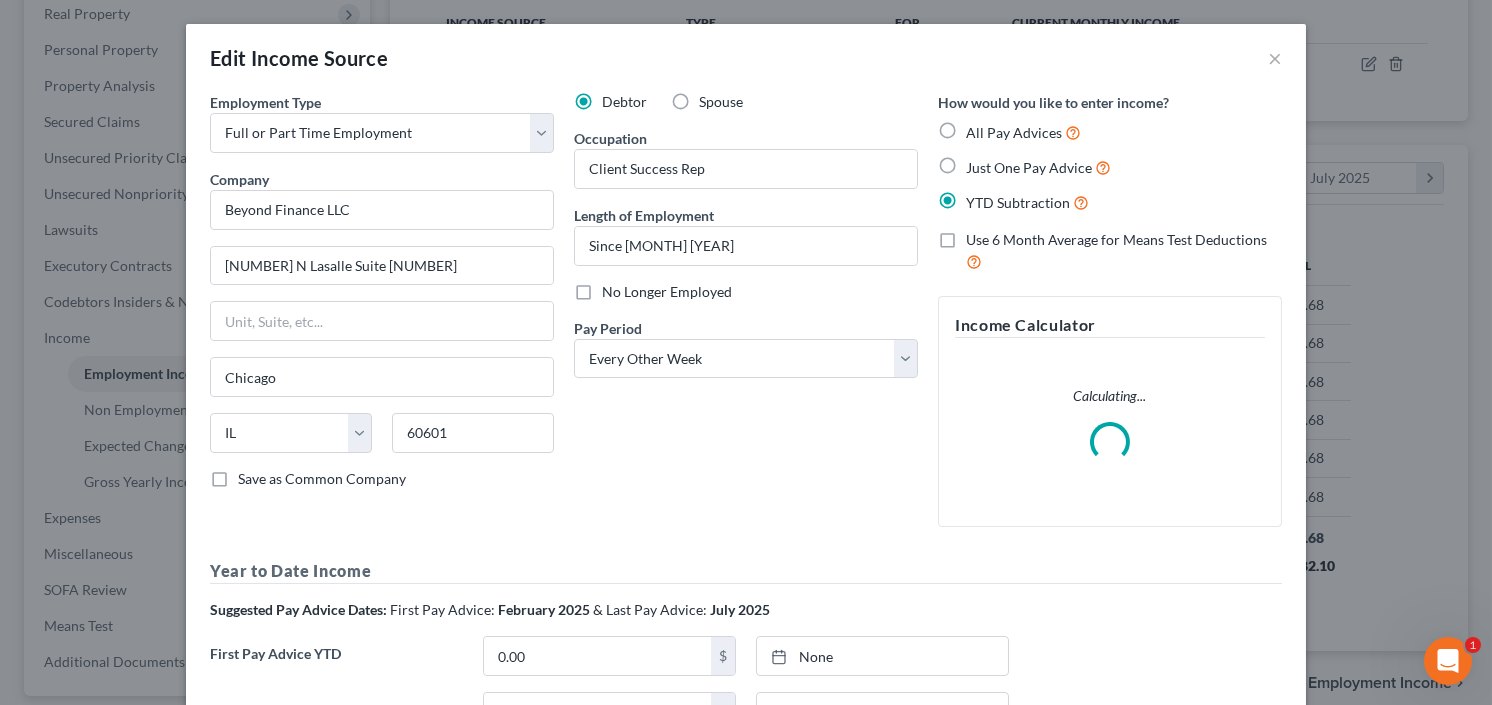 scroll, scrollTop: 999643, scrollLeft: 999394, axis: both 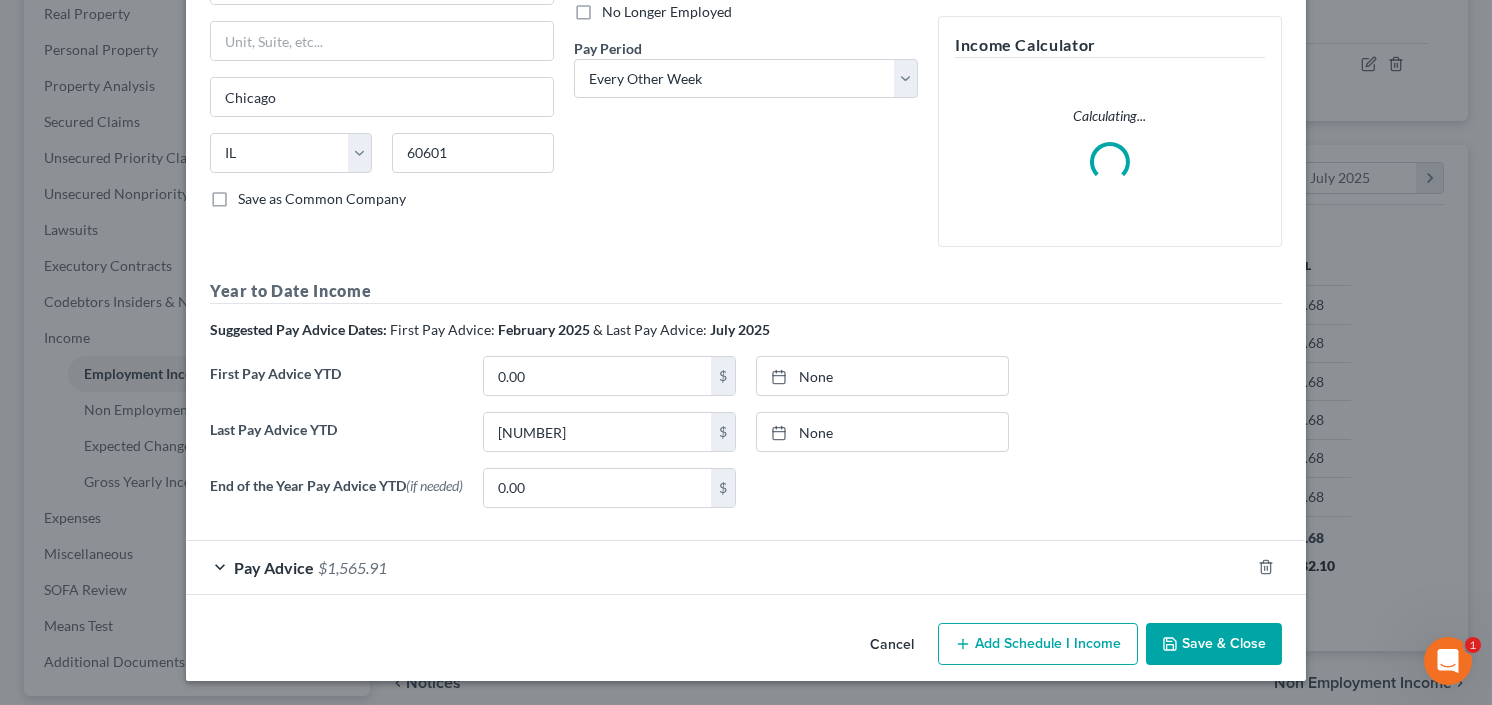 click on "Pay Advice $1,565.91" at bounding box center (718, 567) 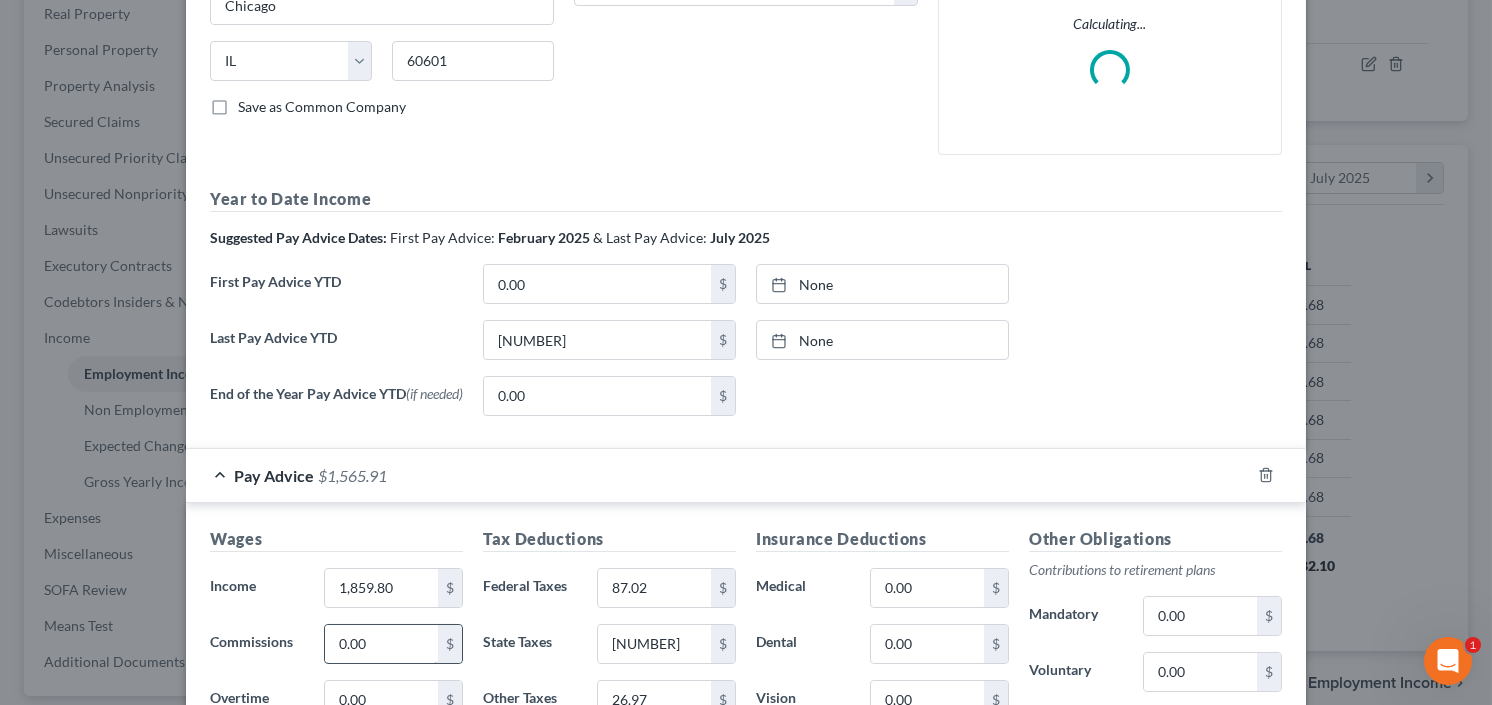 scroll, scrollTop: 521, scrollLeft: 0, axis: vertical 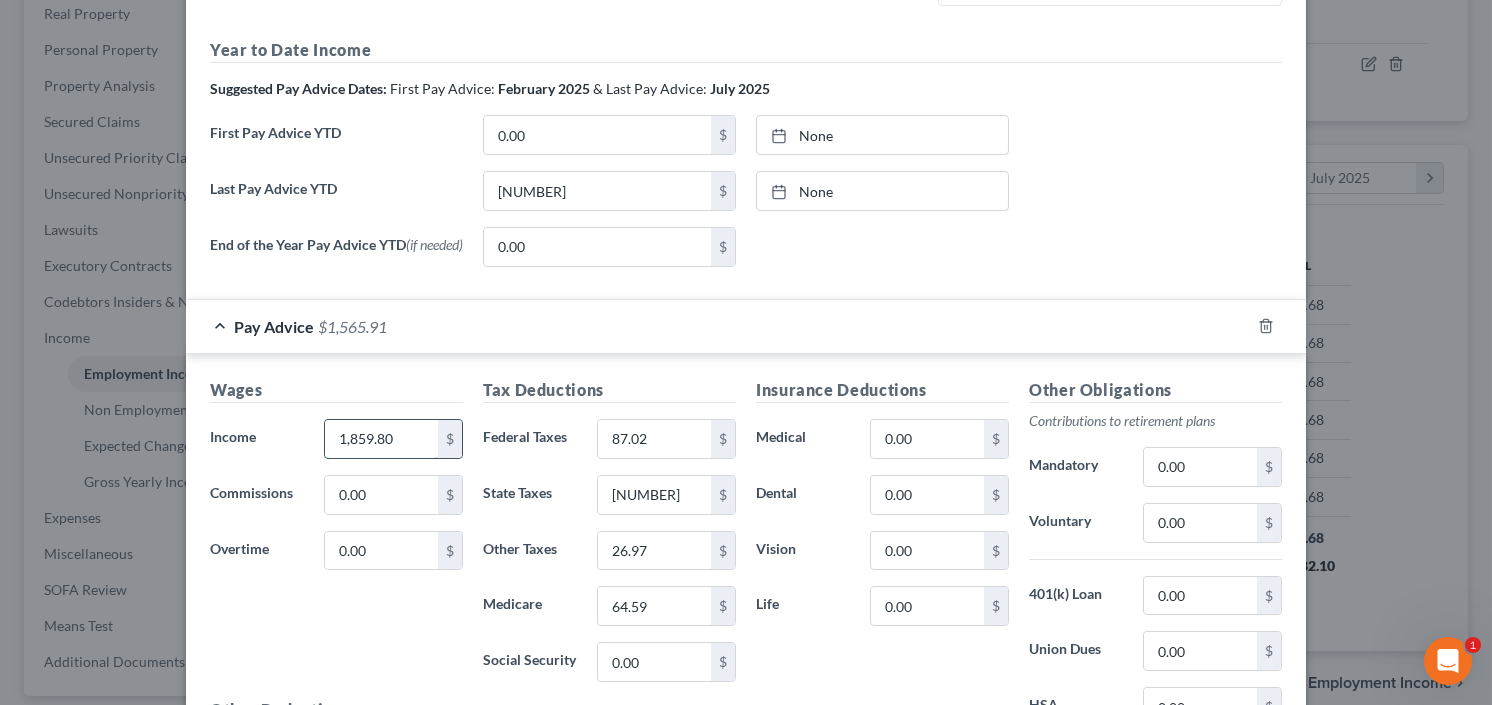 click on "1,859.80" at bounding box center [381, 439] 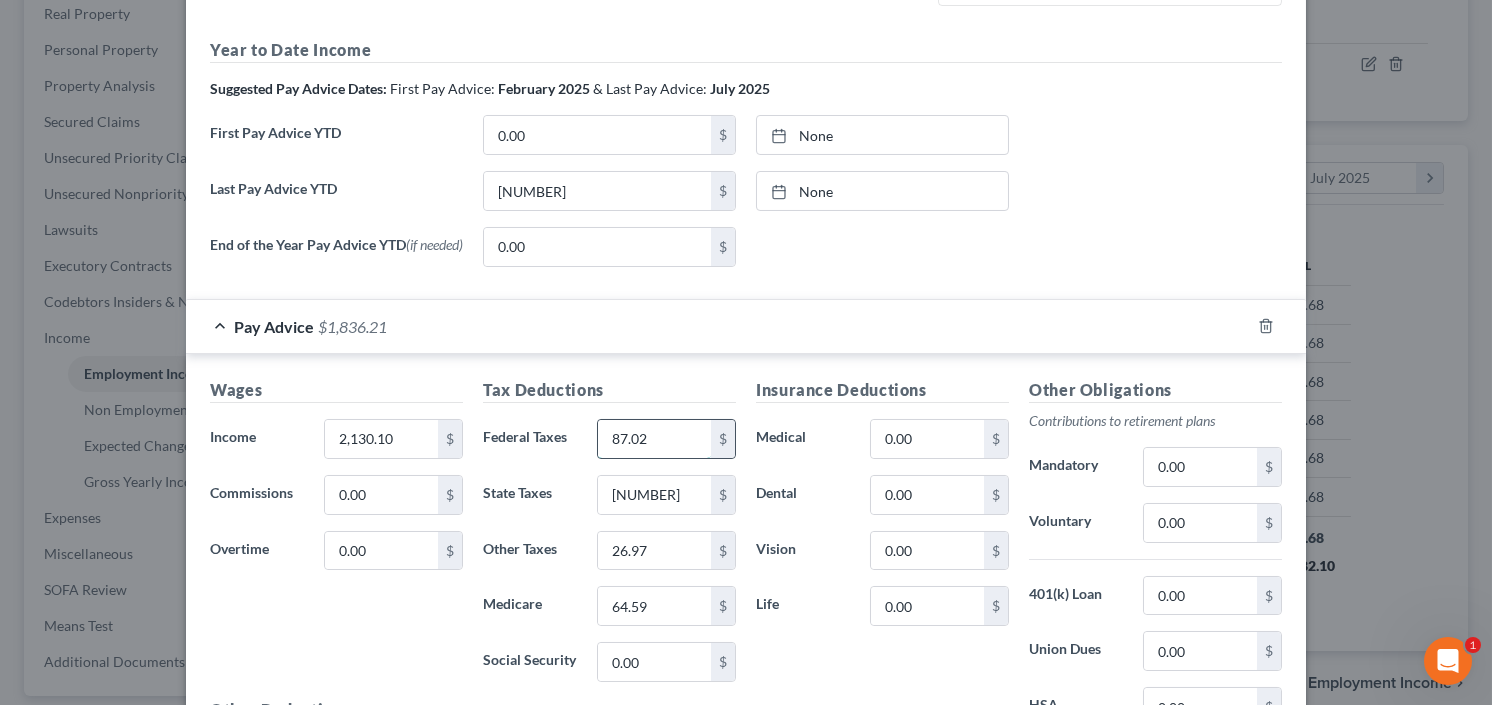 click on "87.02" at bounding box center [654, 439] 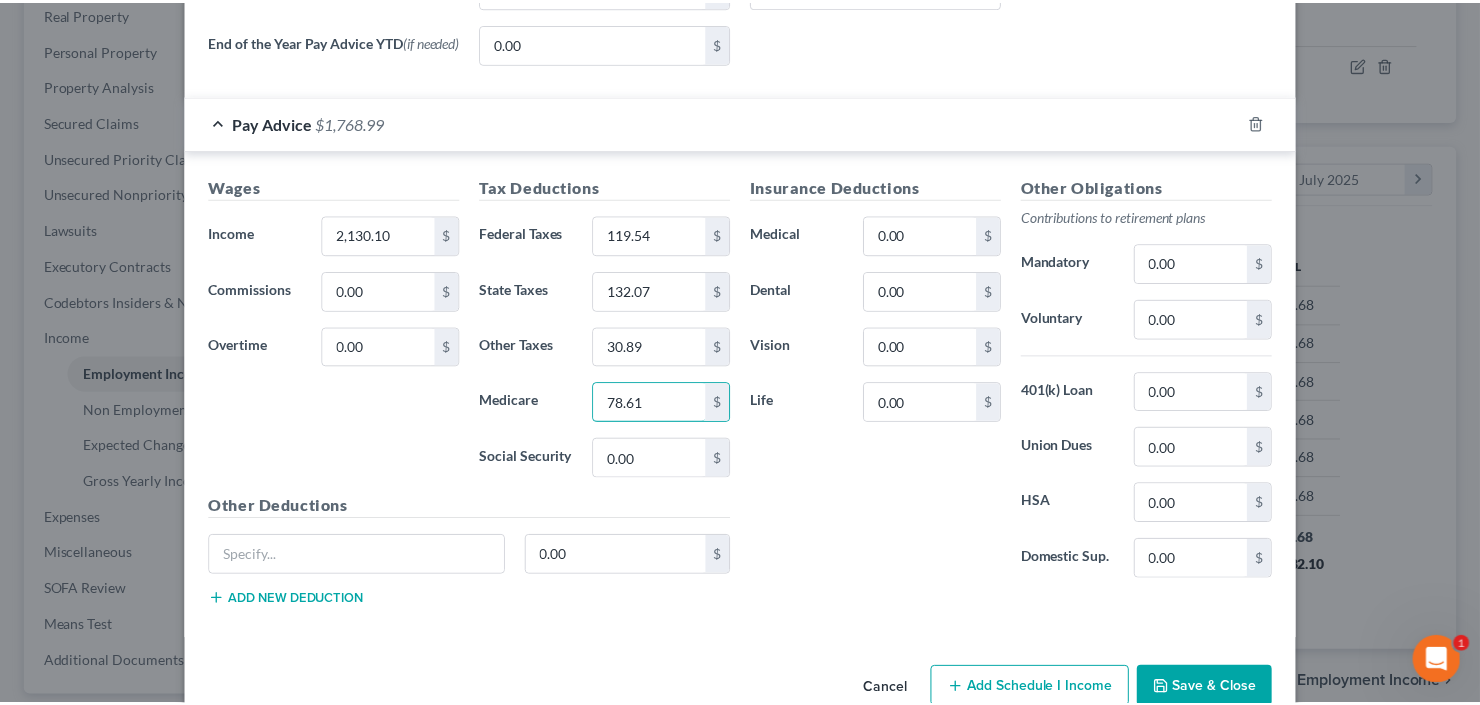 scroll, scrollTop: 878, scrollLeft: 0, axis: vertical 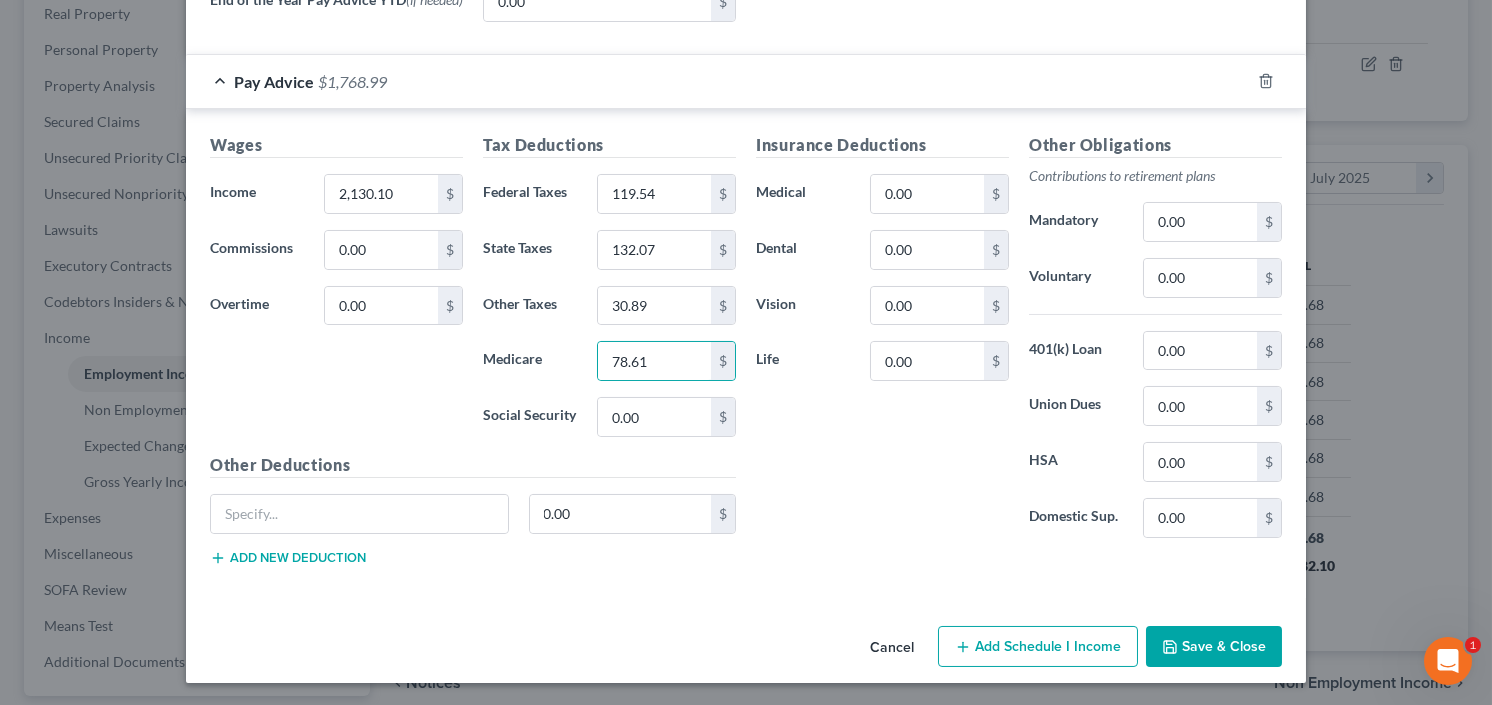 click on "Save & Close" at bounding box center [1214, 647] 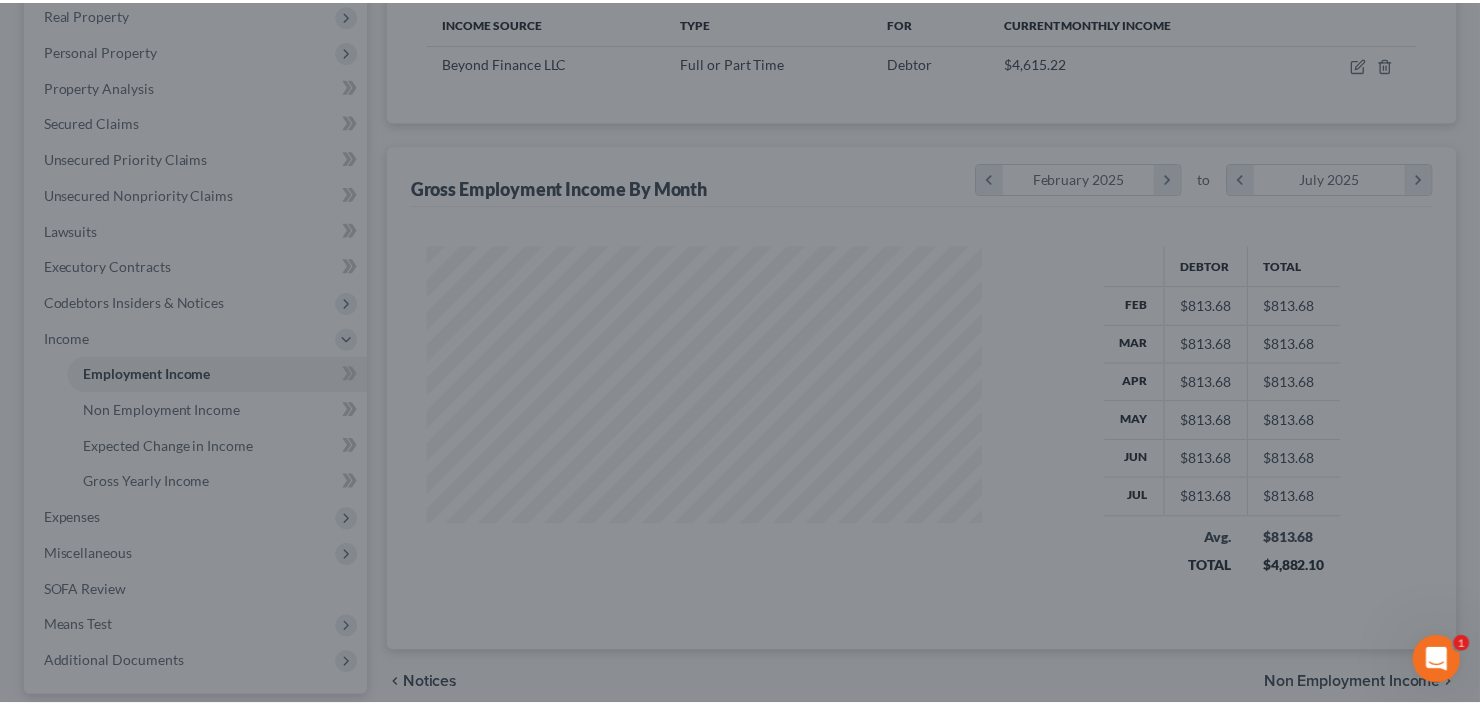 scroll, scrollTop: 357, scrollLeft: 600, axis: both 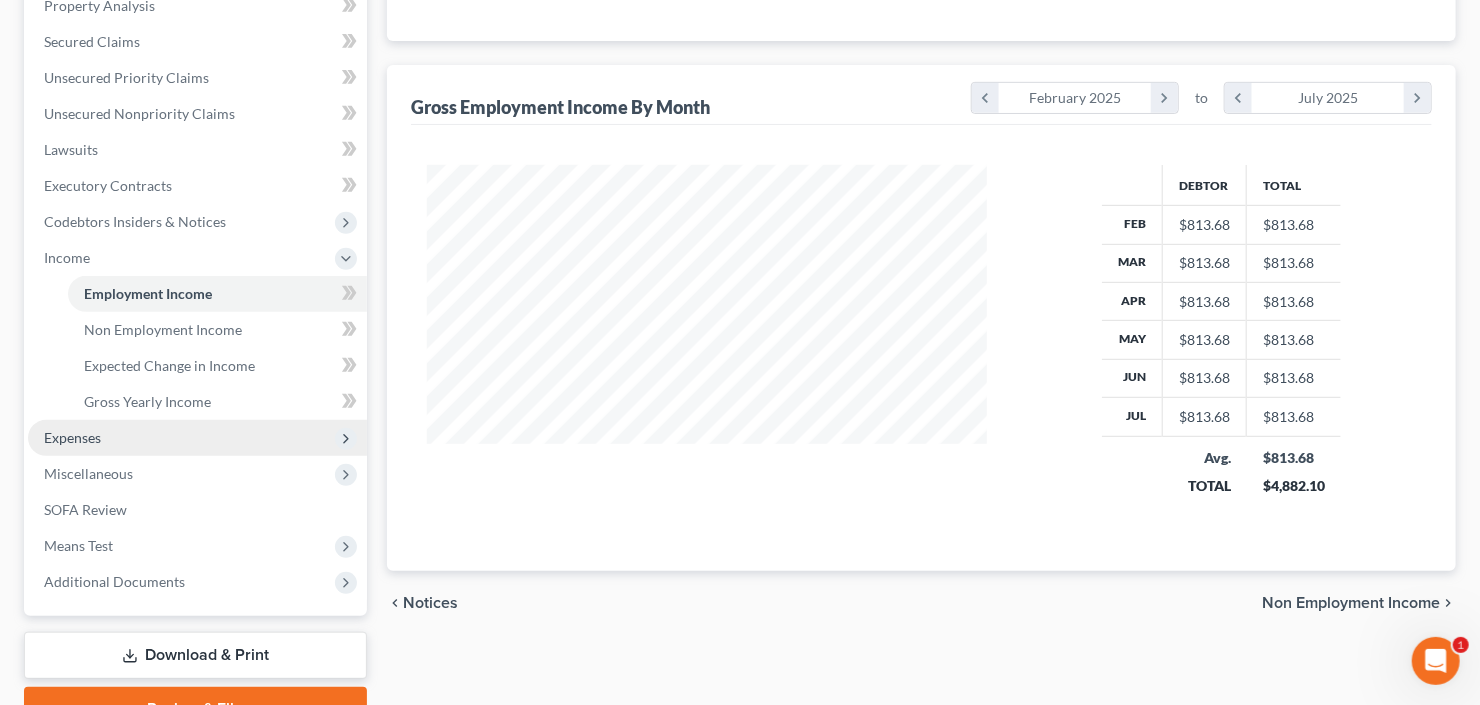 click on "Expenses" at bounding box center (72, 437) 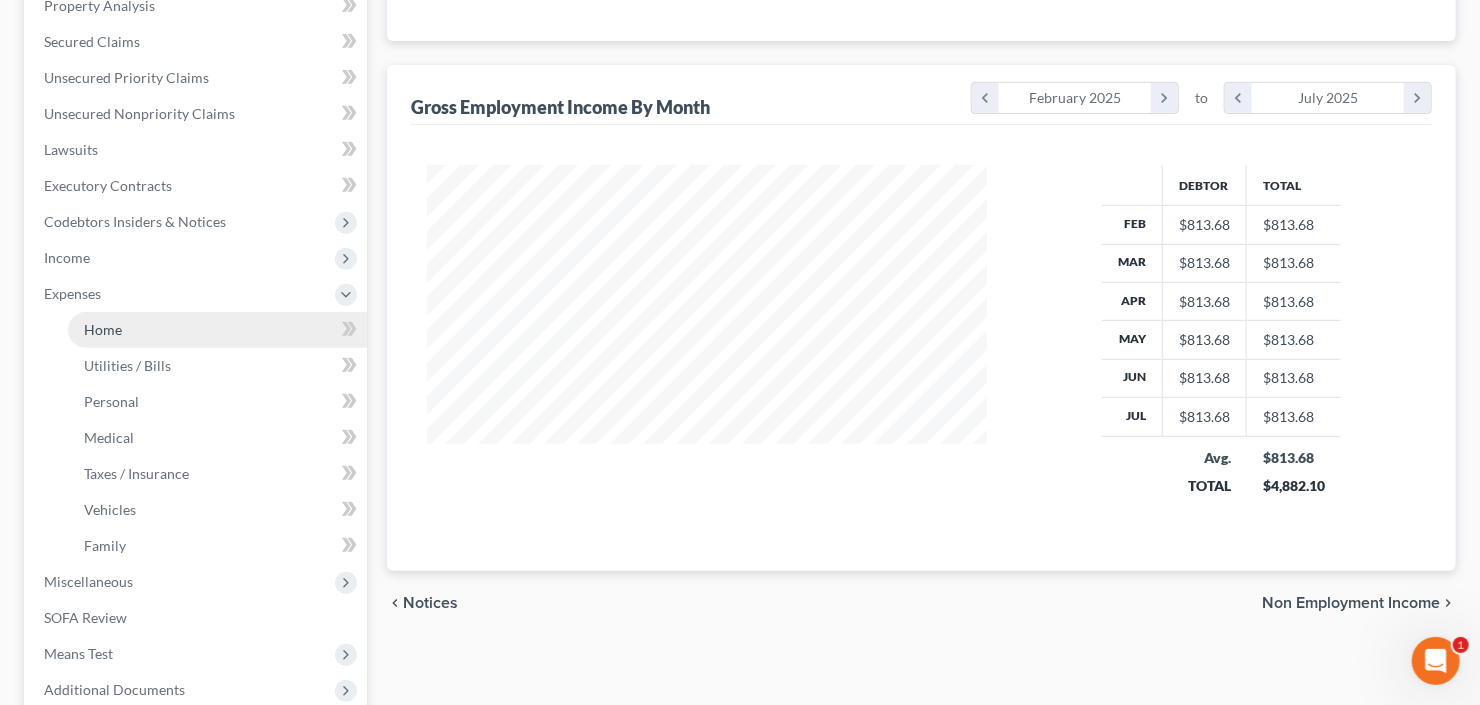 click on "Home" at bounding box center (217, 330) 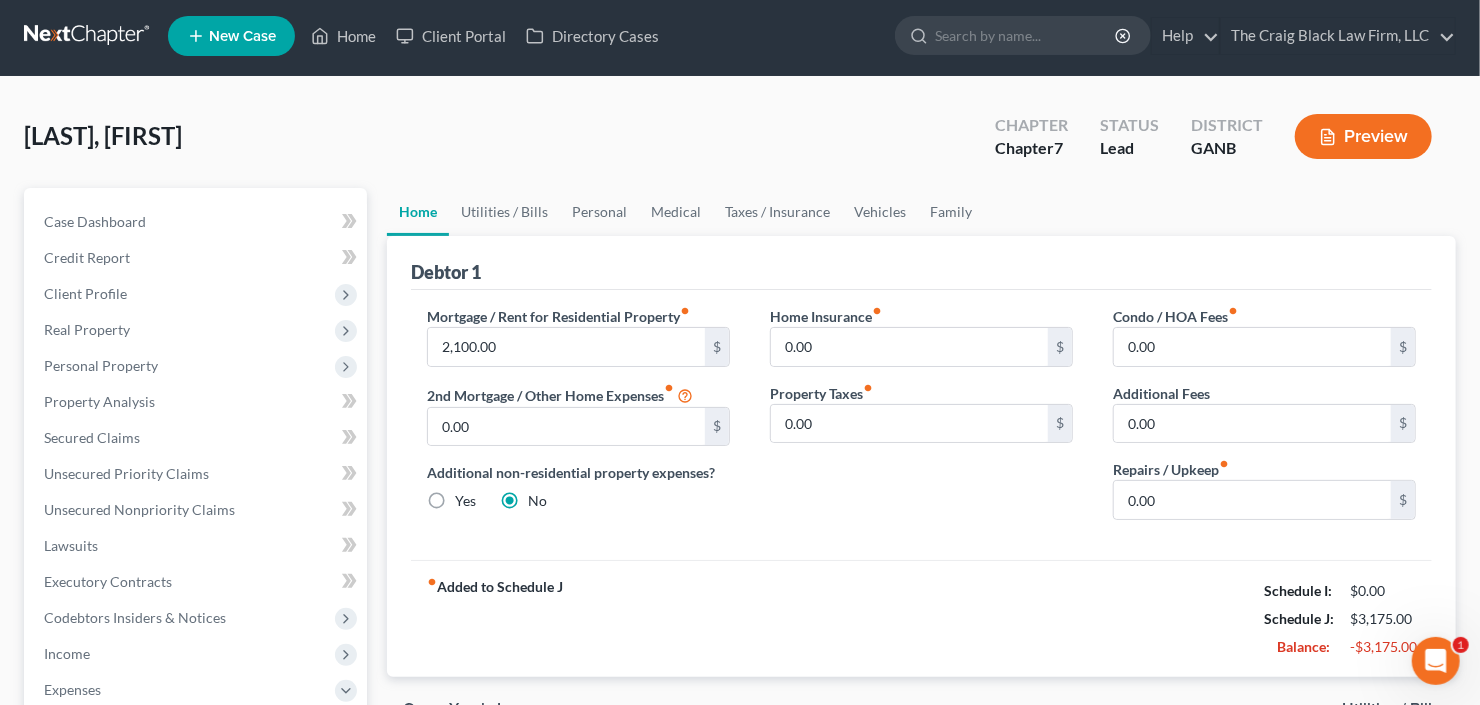 scroll, scrollTop: 0, scrollLeft: 0, axis: both 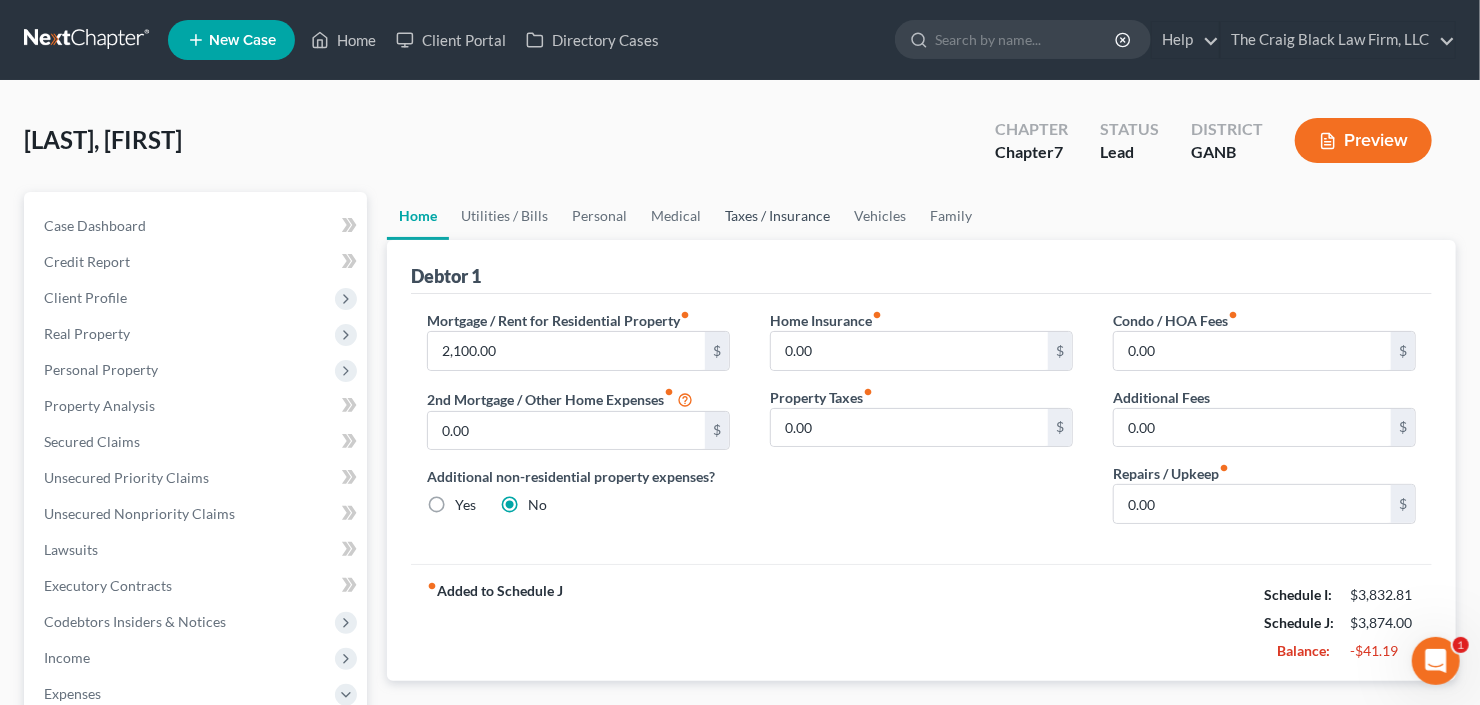 click on "Taxes / Insurance" at bounding box center [777, 216] 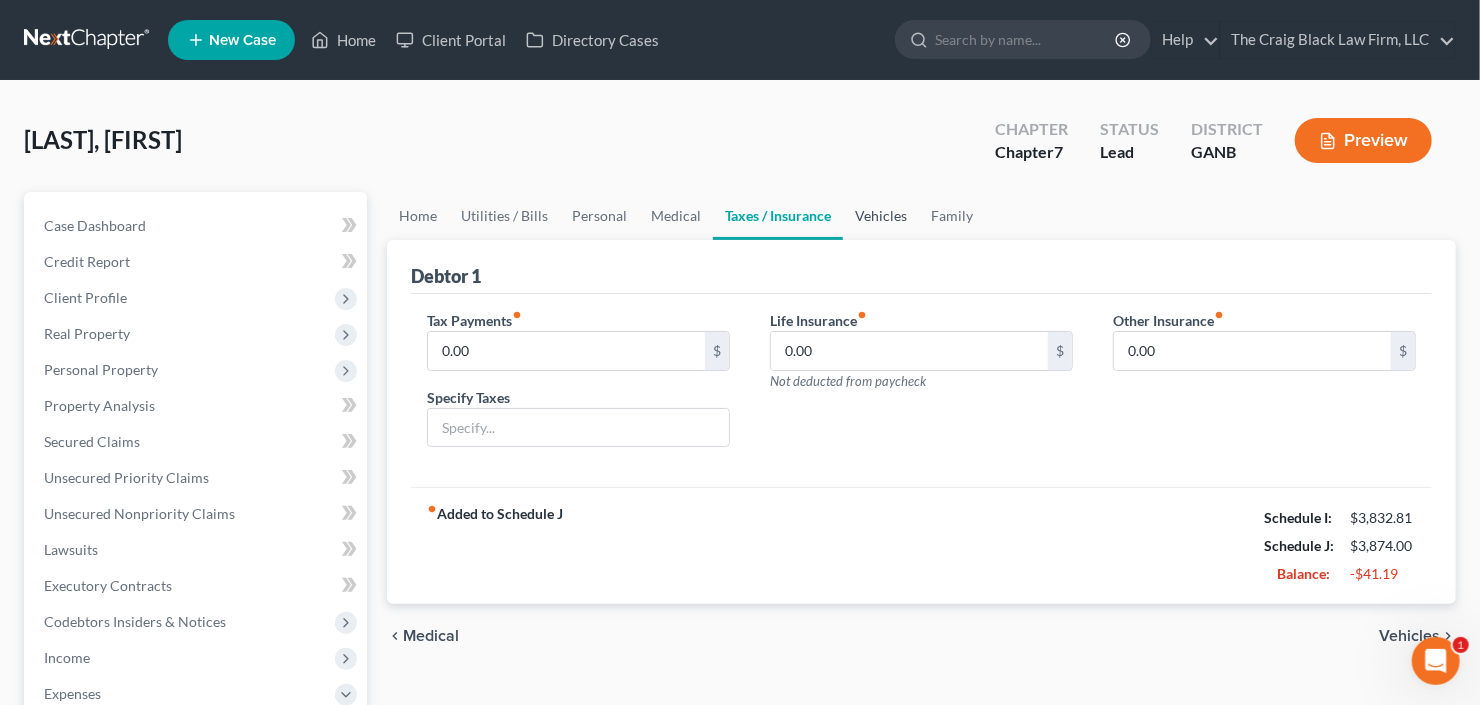 click on "Vehicles" at bounding box center [881, 216] 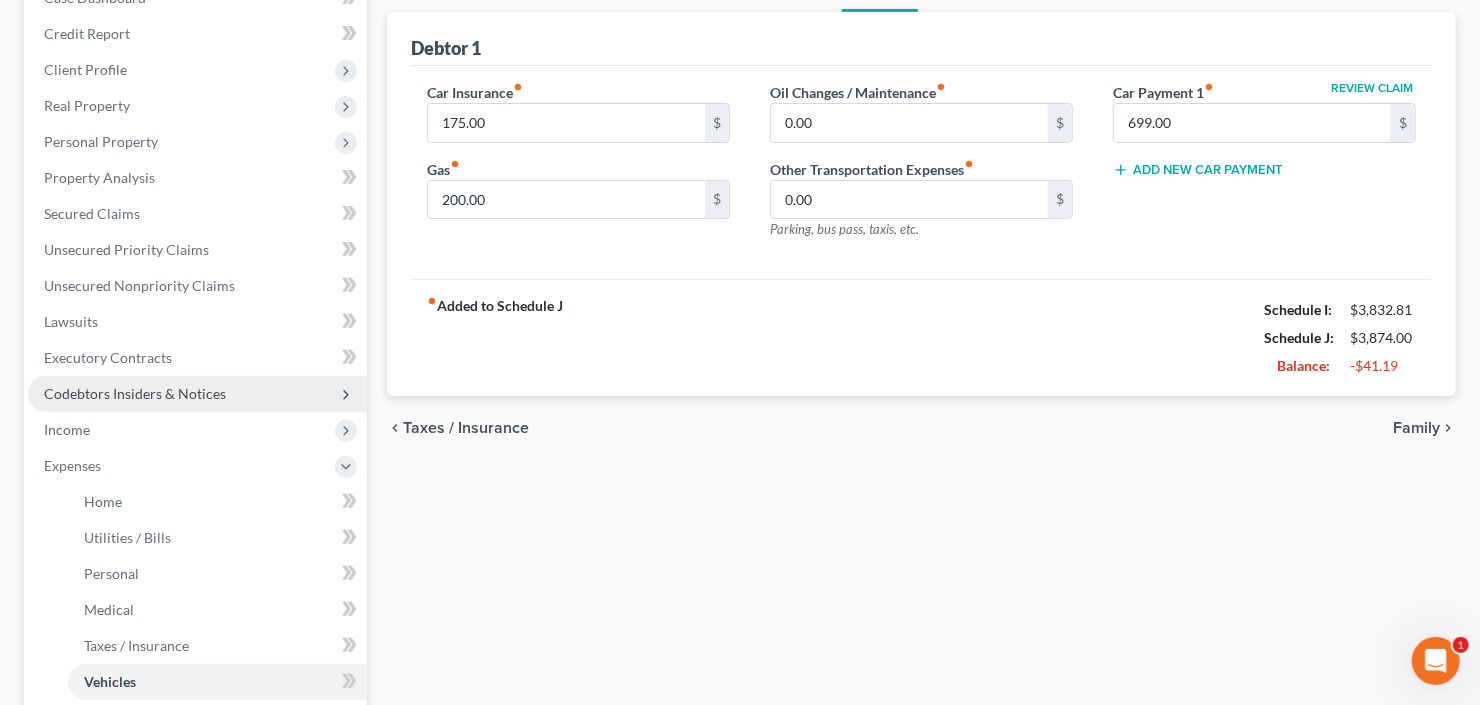 scroll, scrollTop: 240, scrollLeft: 0, axis: vertical 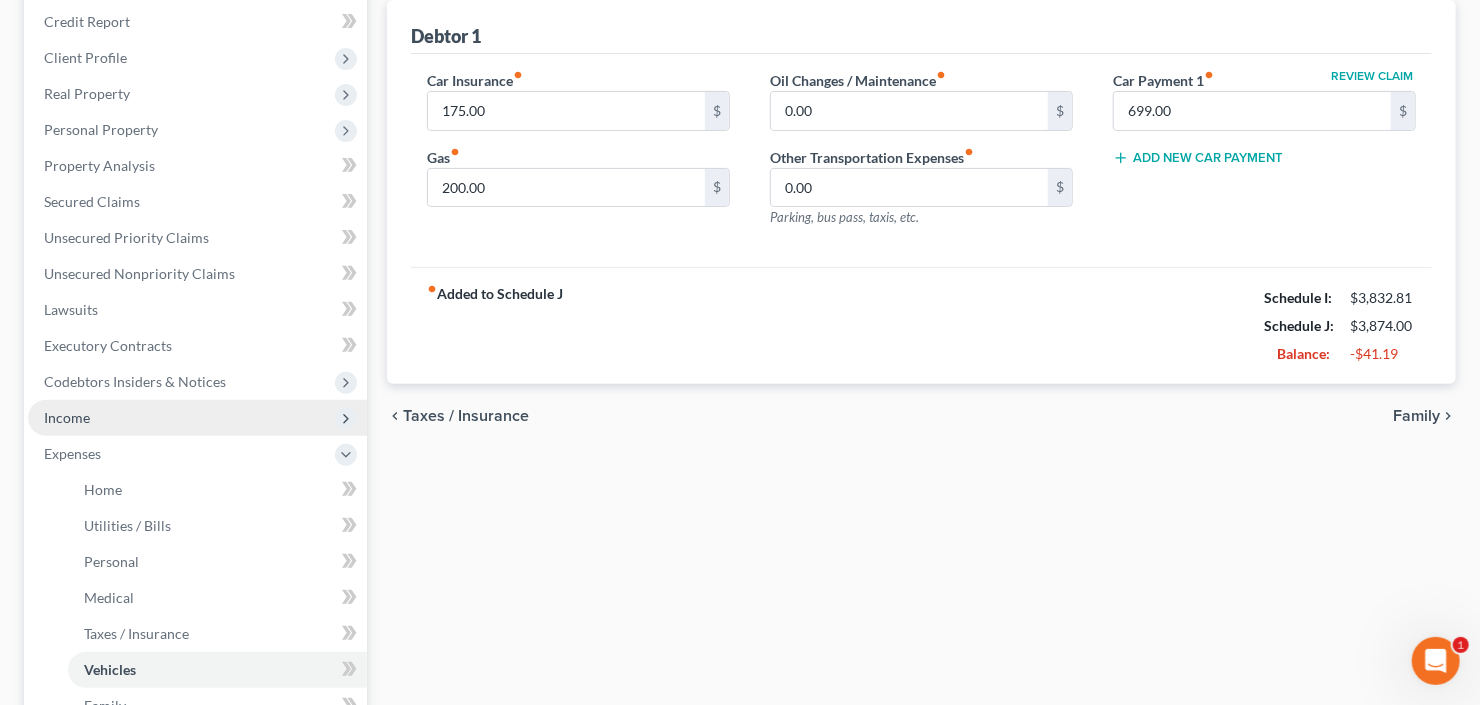 click on "Income" at bounding box center (197, 418) 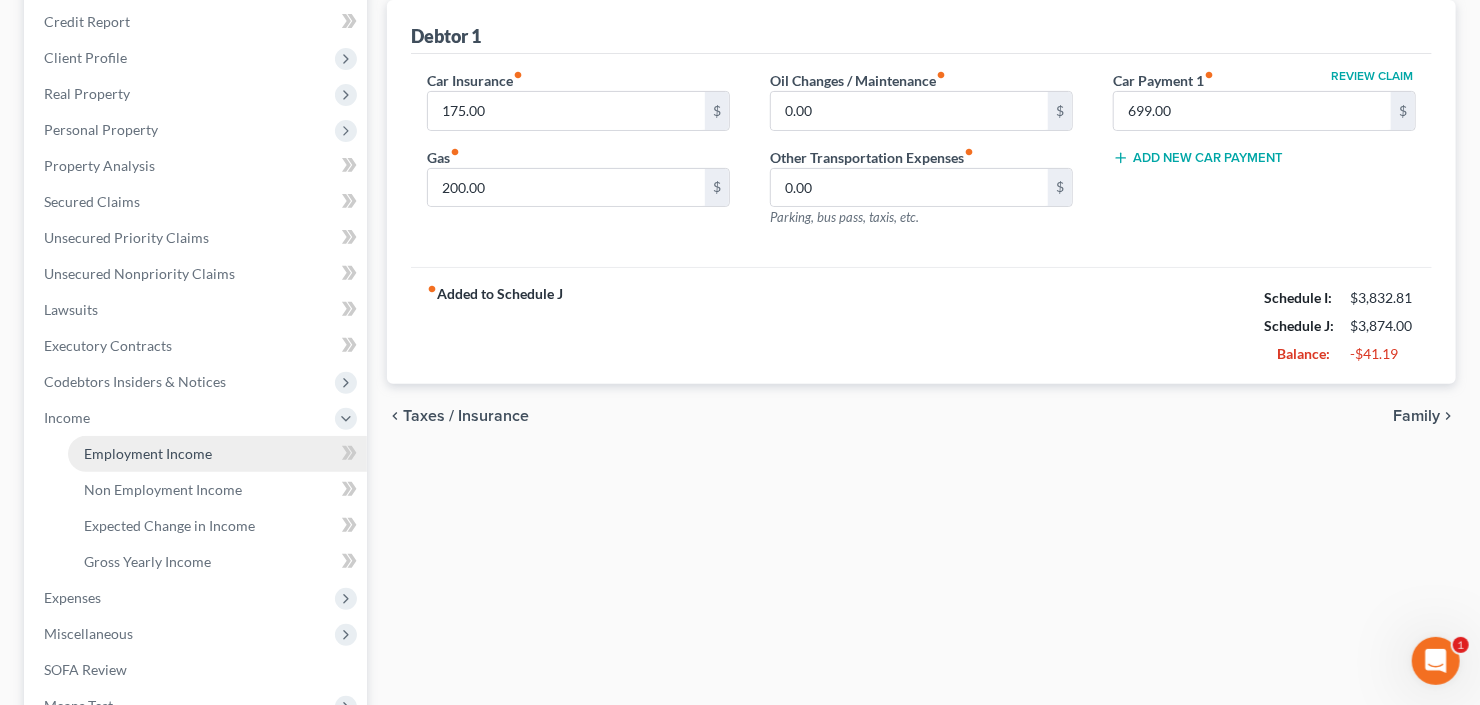click on "Employment Income" at bounding box center [148, 453] 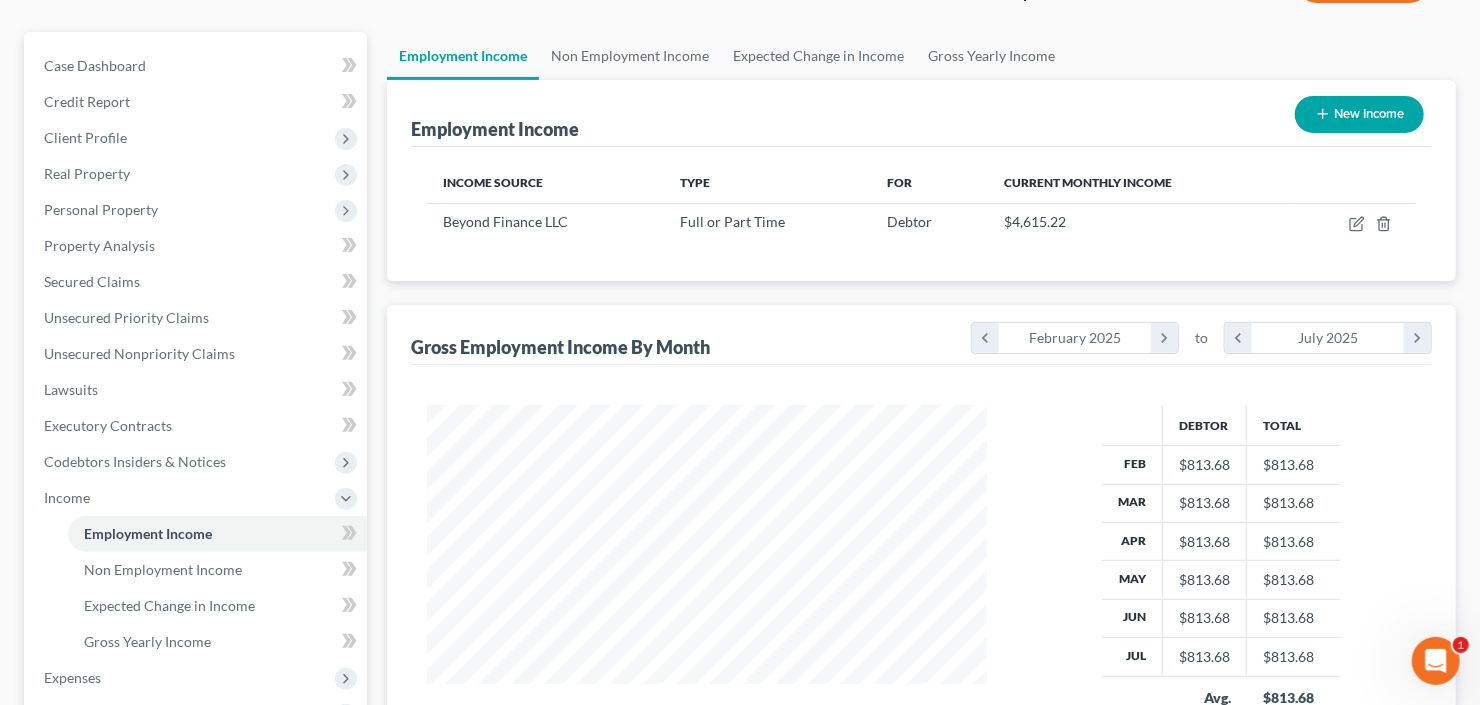 scroll, scrollTop: 33, scrollLeft: 0, axis: vertical 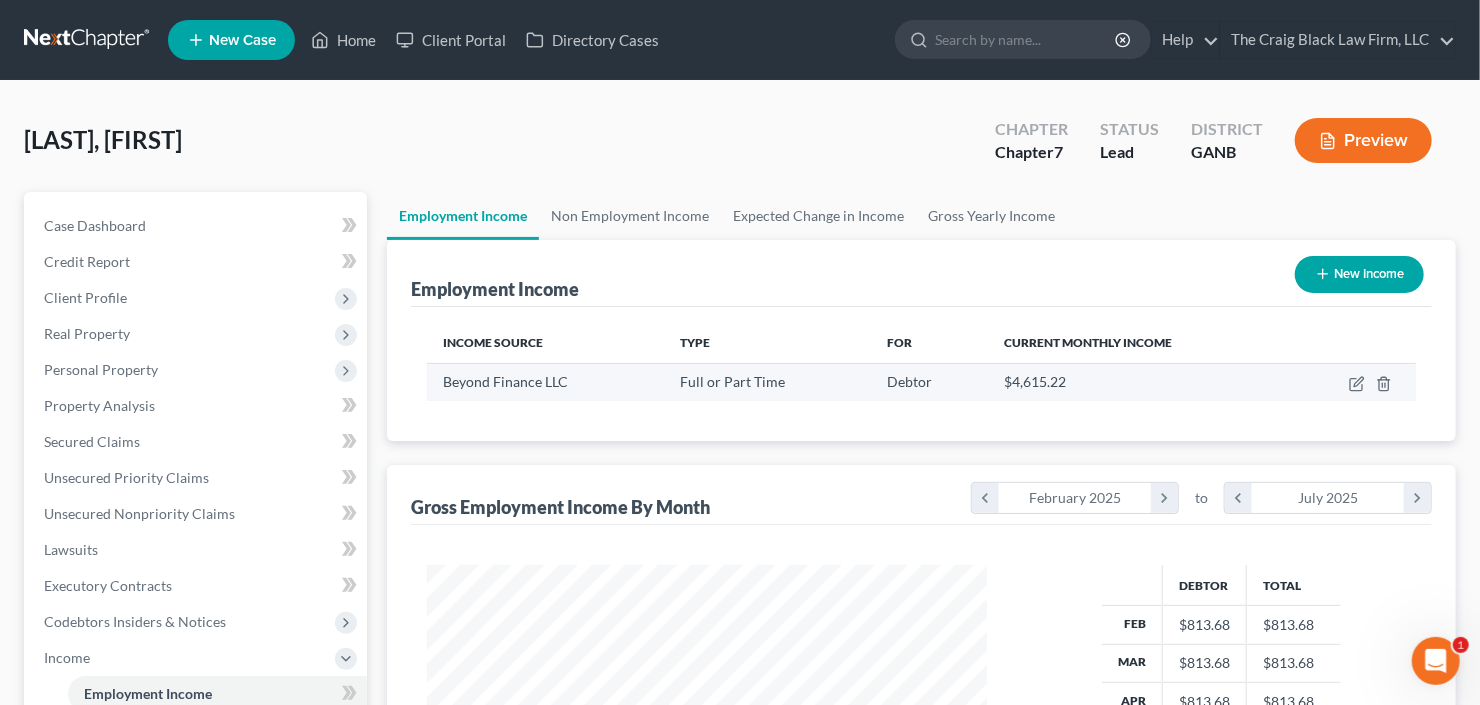 click at bounding box center [1353, 382] 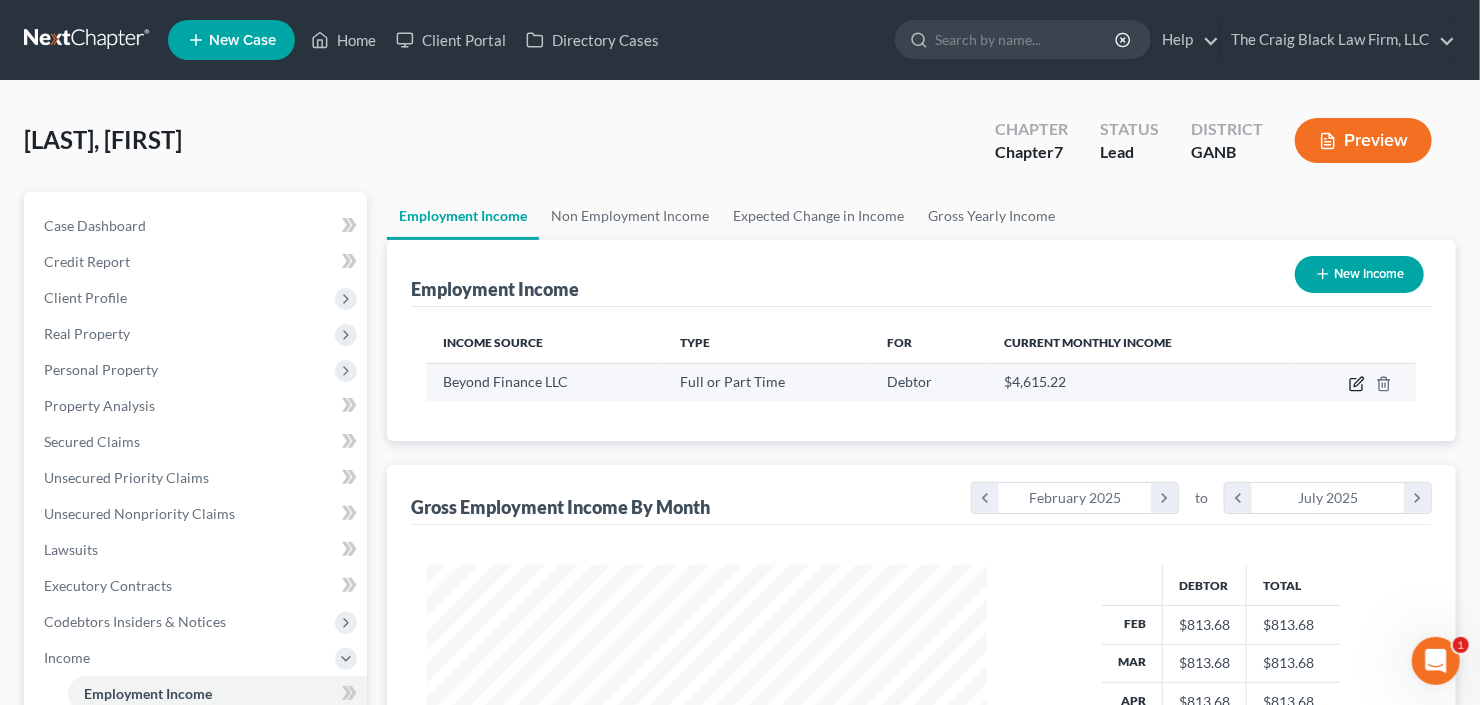 click 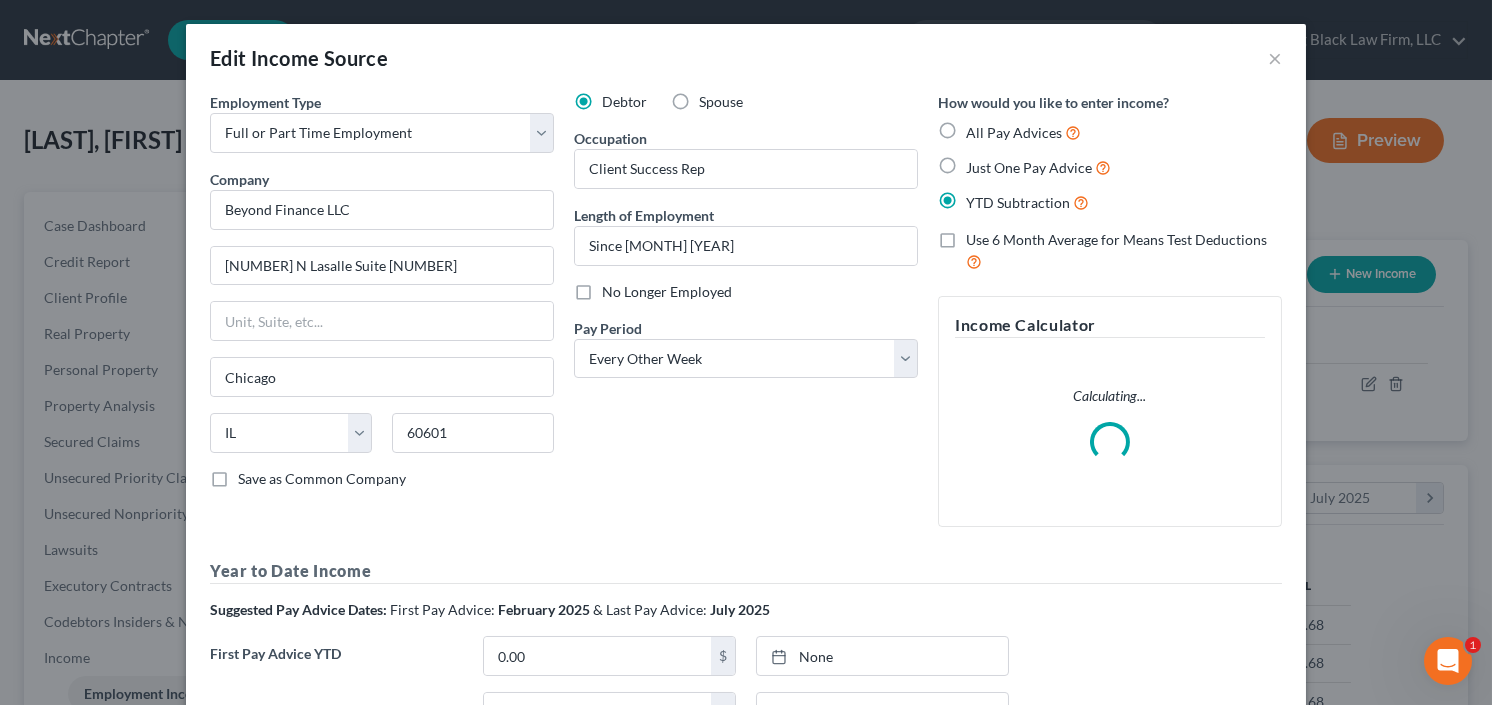 scroll, scrollTop: 999643, scrollLeft: 999394, axis: both 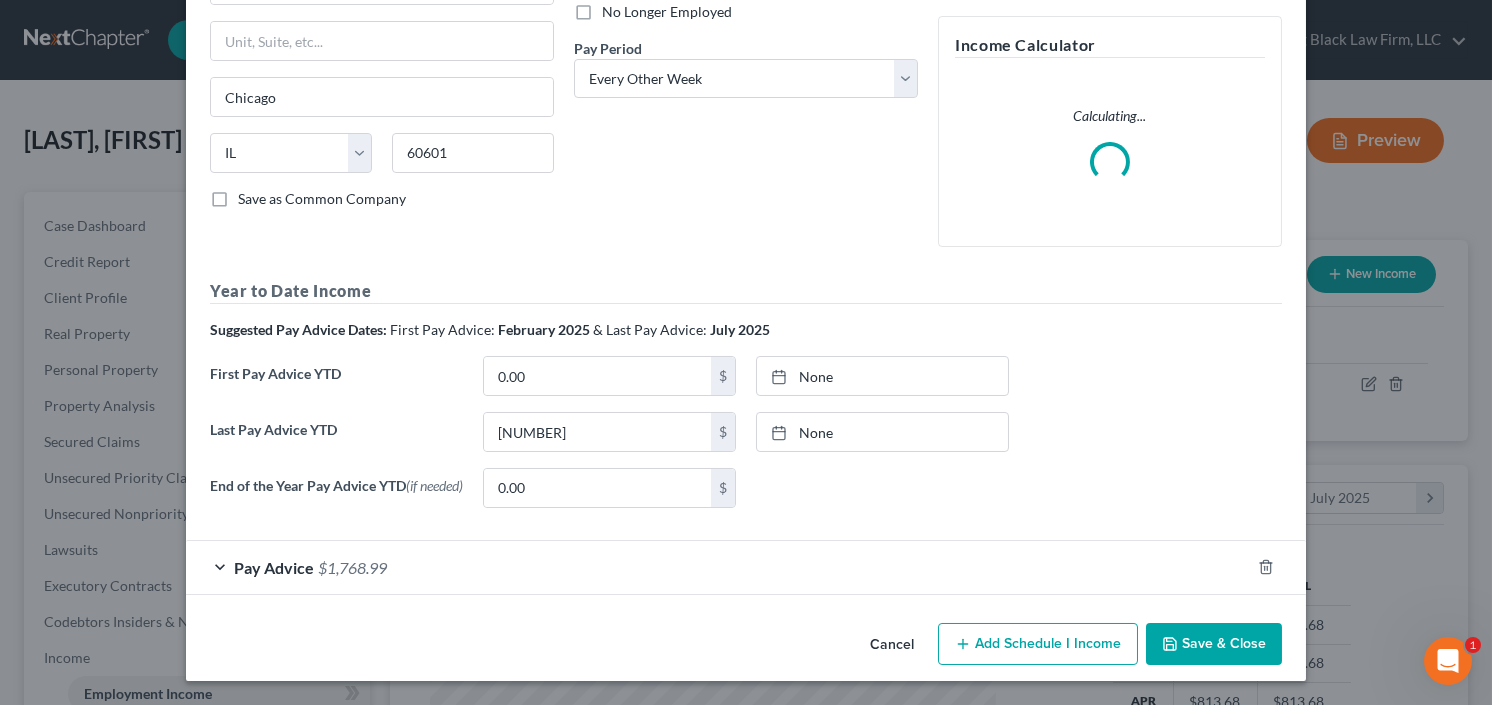 click on "Save & Close" at bounding box center [1214, 644] 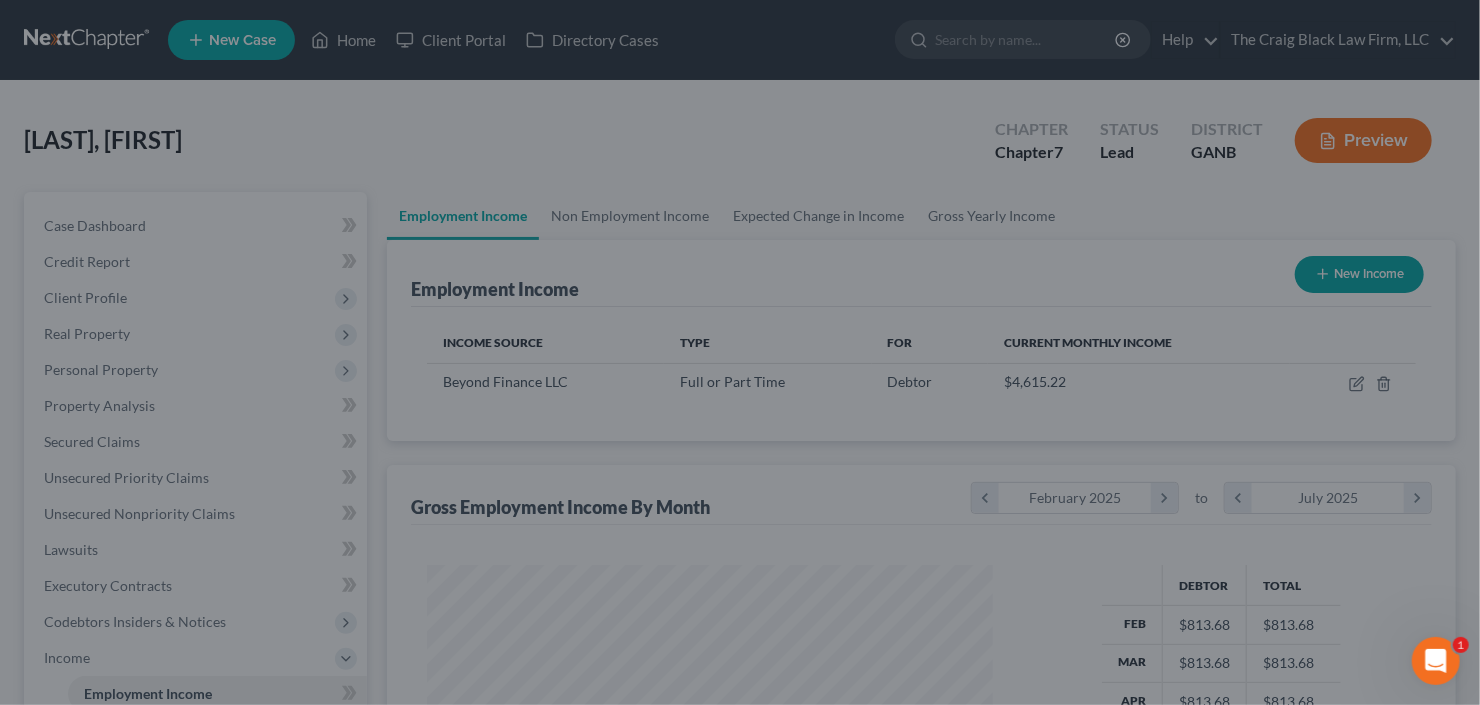 scroll, scrollTop: 357, scrollLeft: 600, axis: both 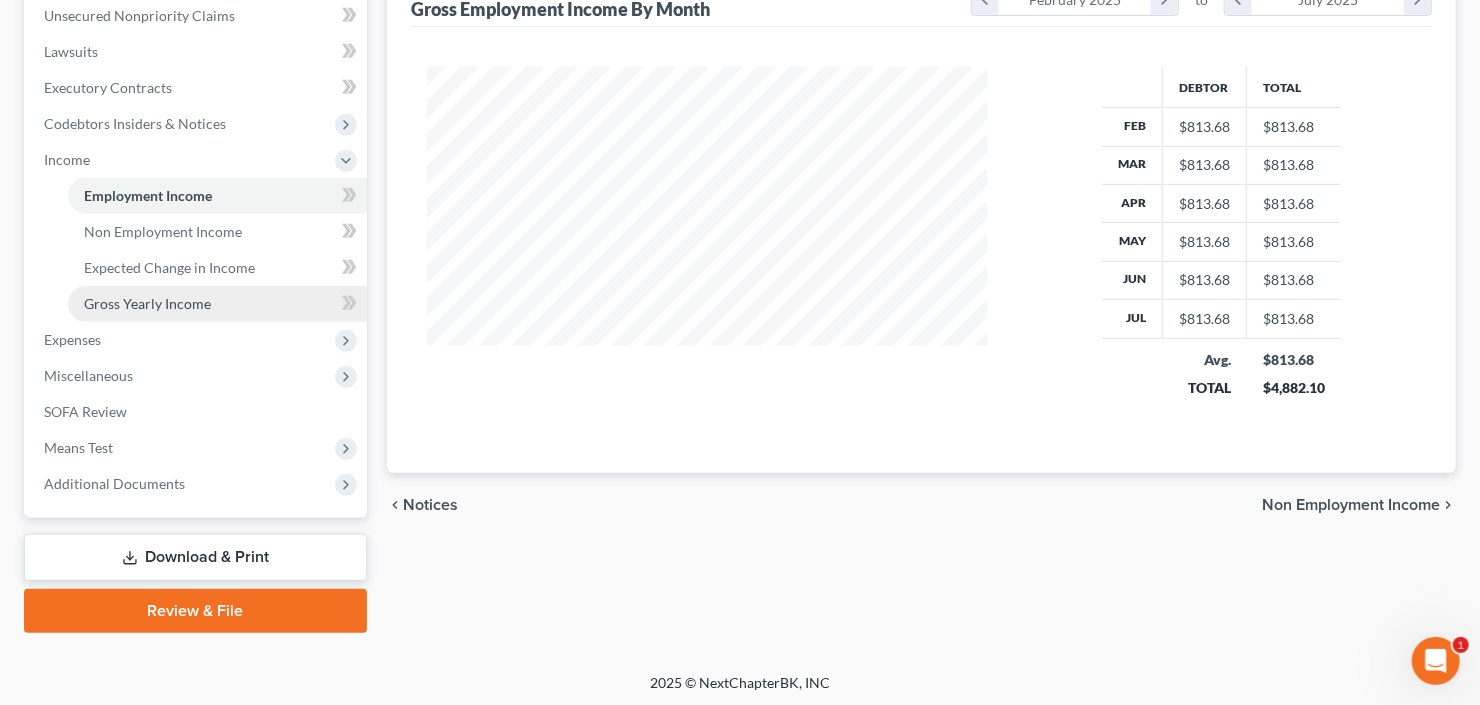 click on "Gross Yearly Income" at bounding box center (147, 303) 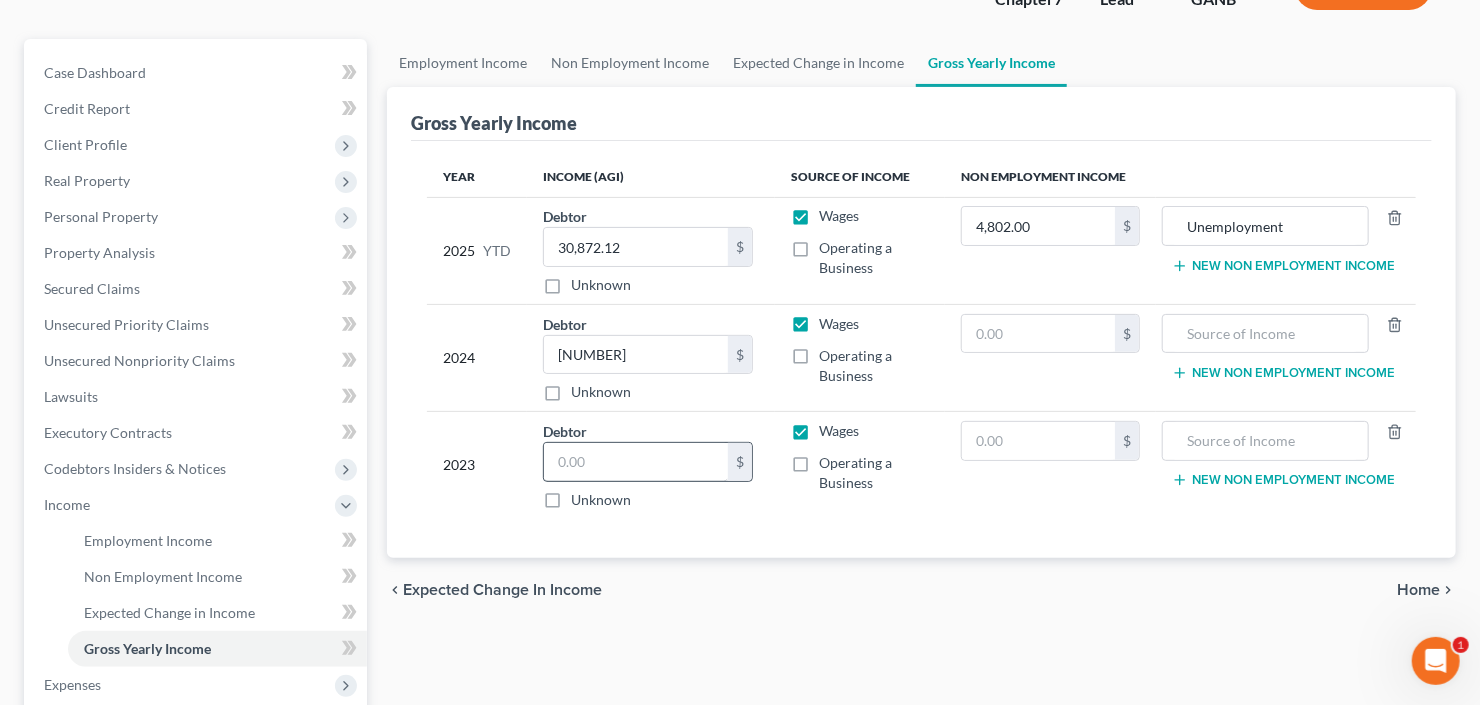 scroll, scrollTop: 160, scrollLeft: 0, axis: vertical 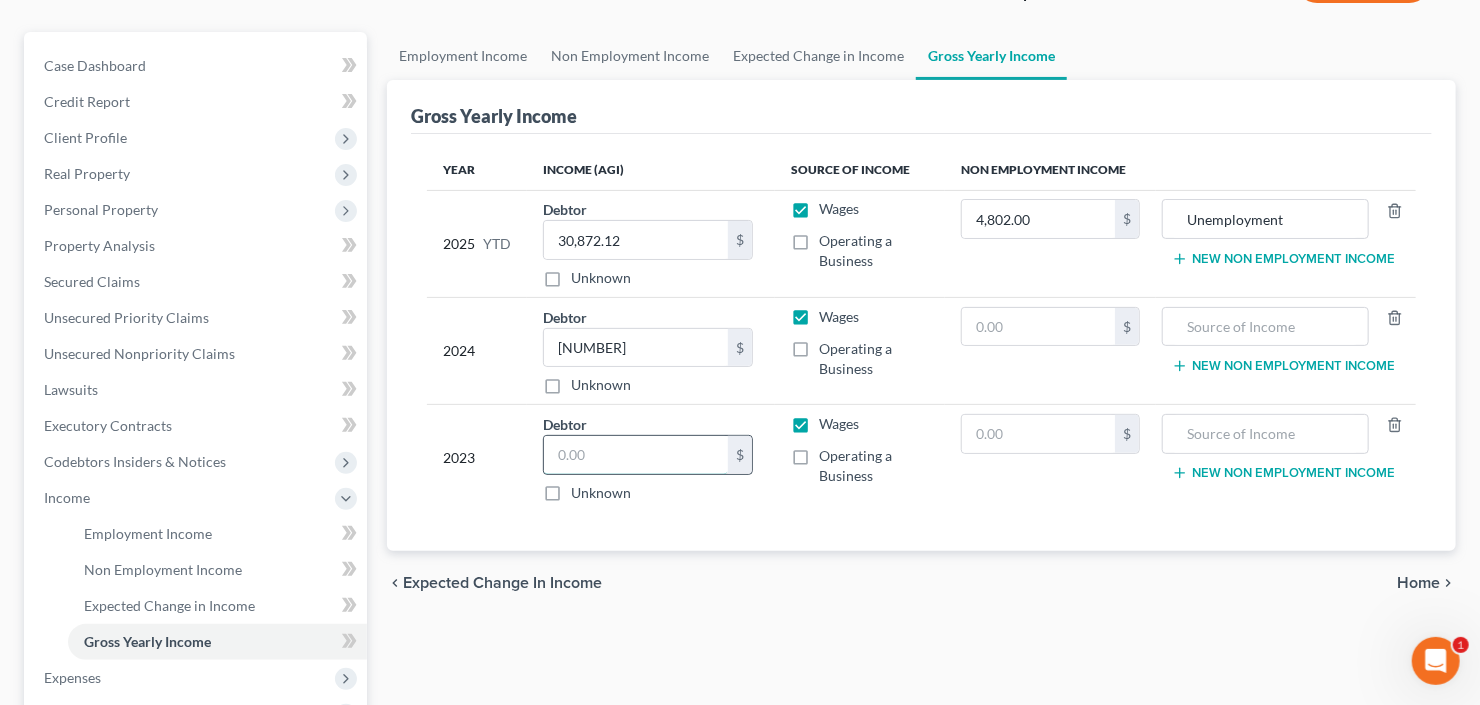 click at bounding box center [636, 455] 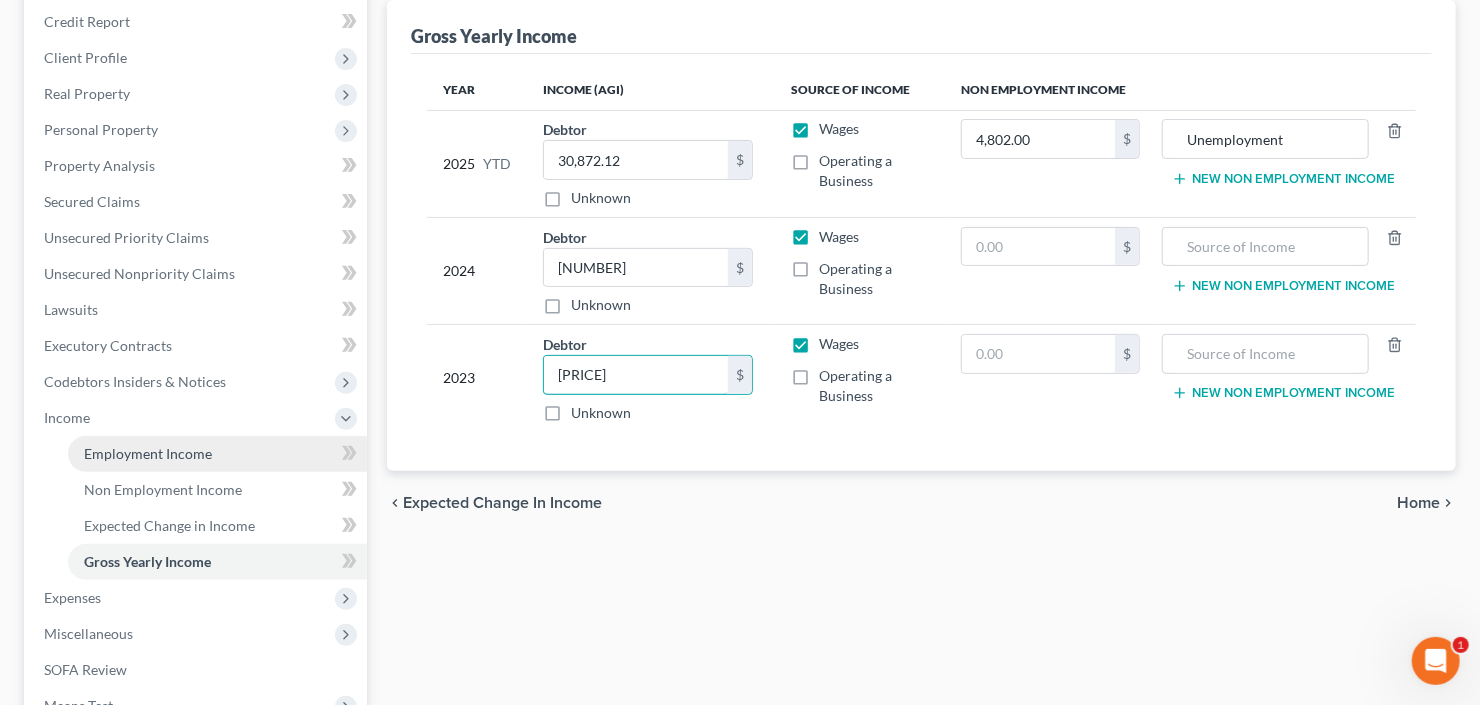 scroll, scrollTop: 498, scrollLeft: 0, axis: vertical 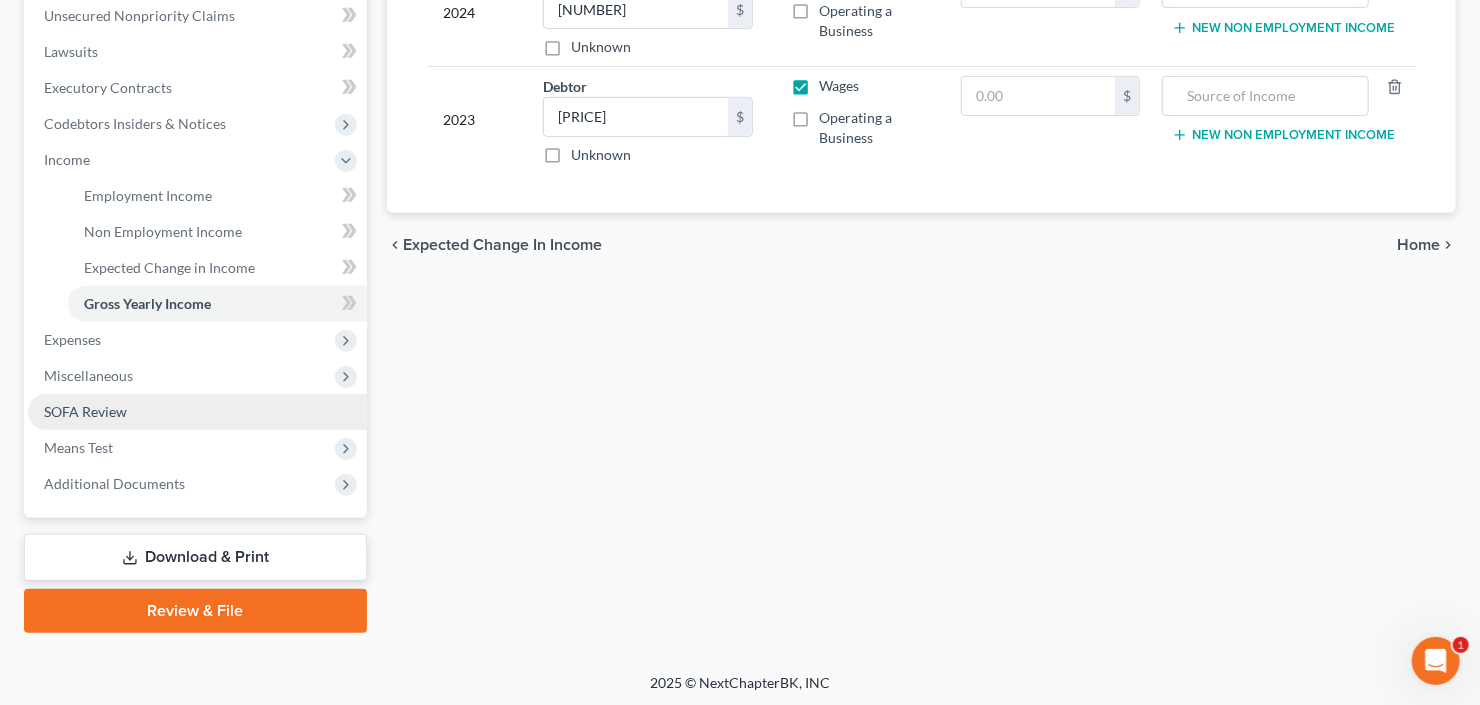 click on "SOFA Review" at bounding box center (197, 412) 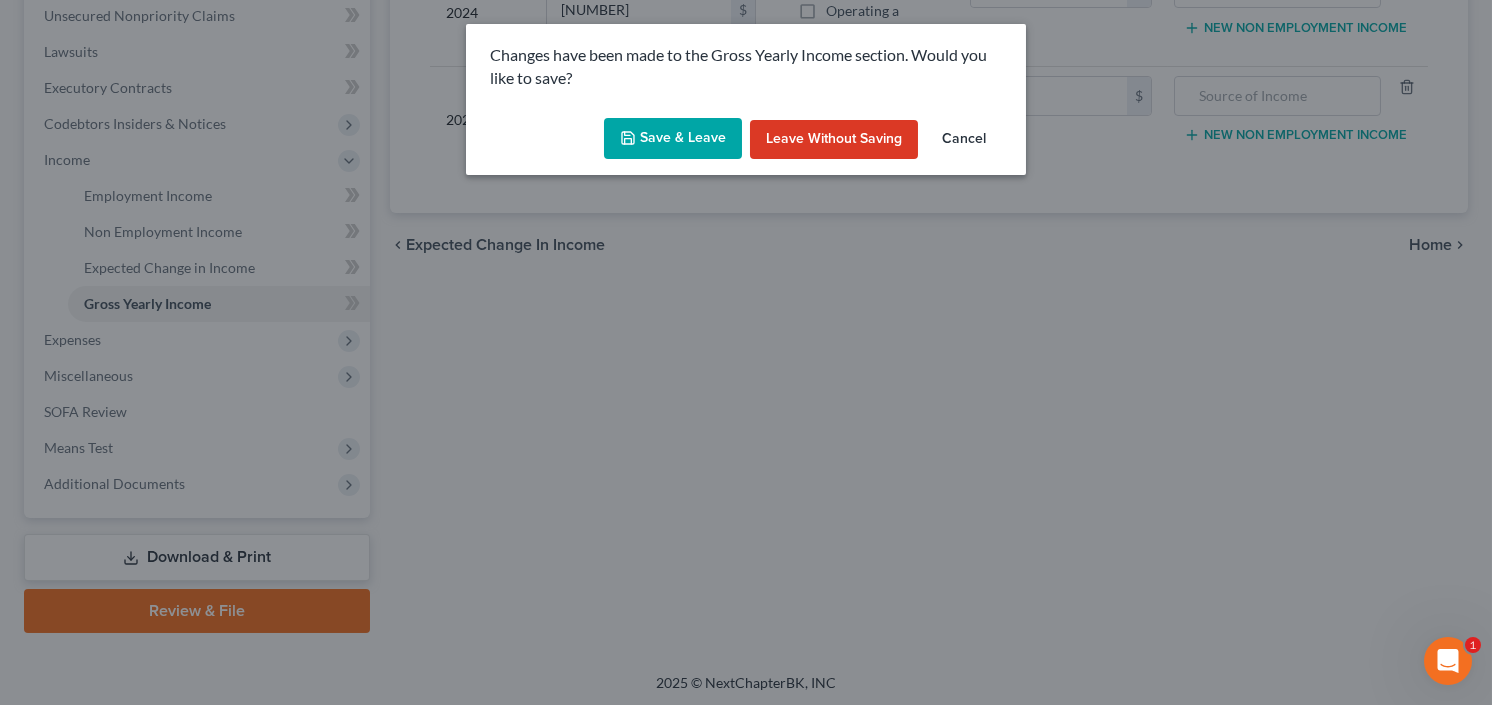 click on "Save & Leave" at bounding box center (673, 139) 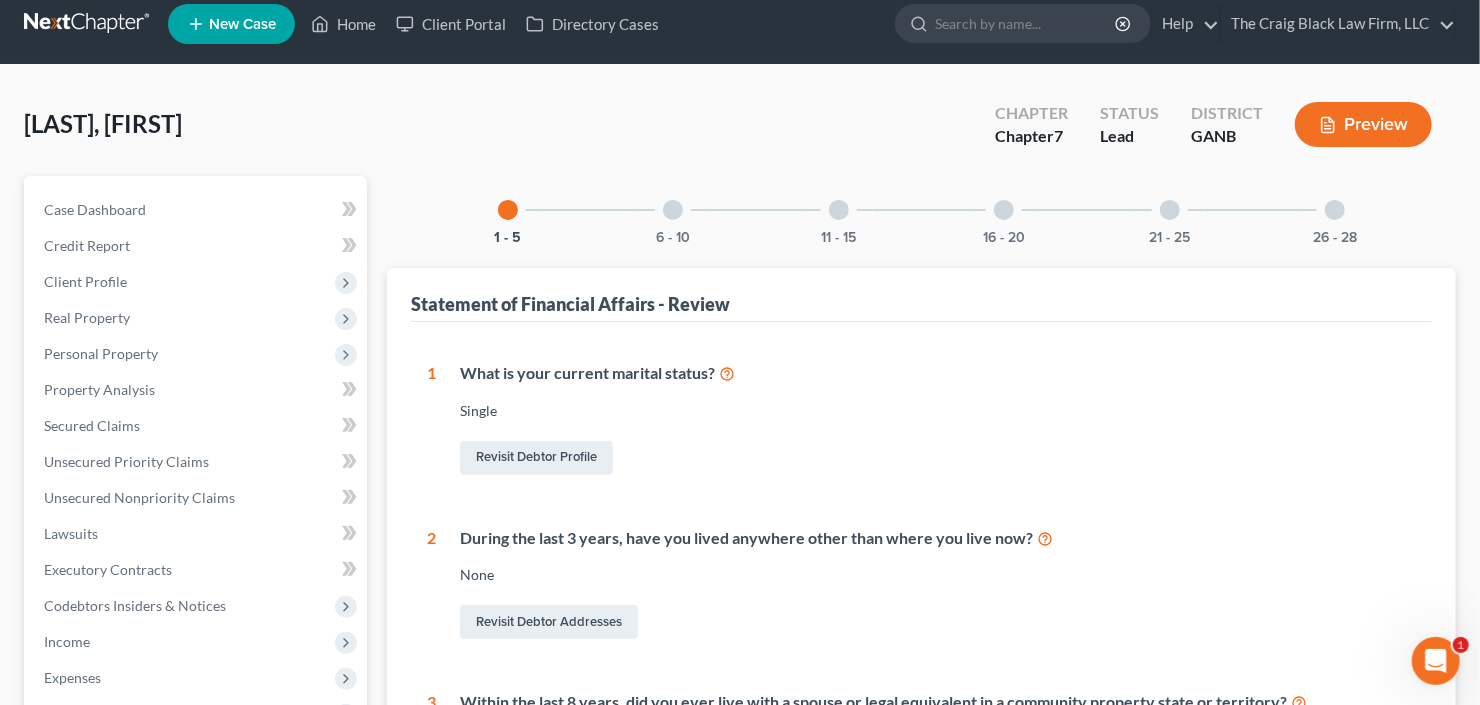 scroll, scrollTop: 0, scrollLeft: 0, axis: both 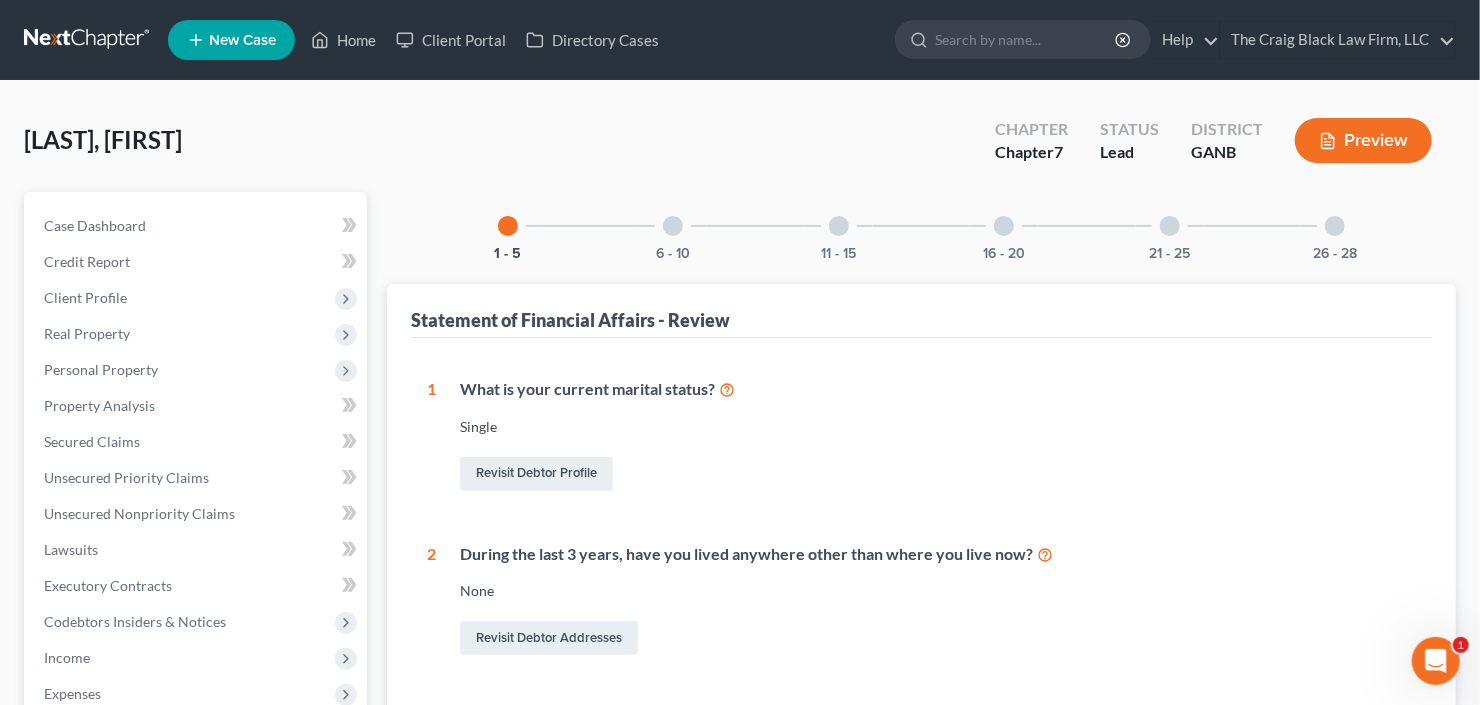 click on "26 - 28" at bounding box center (1335, 226) 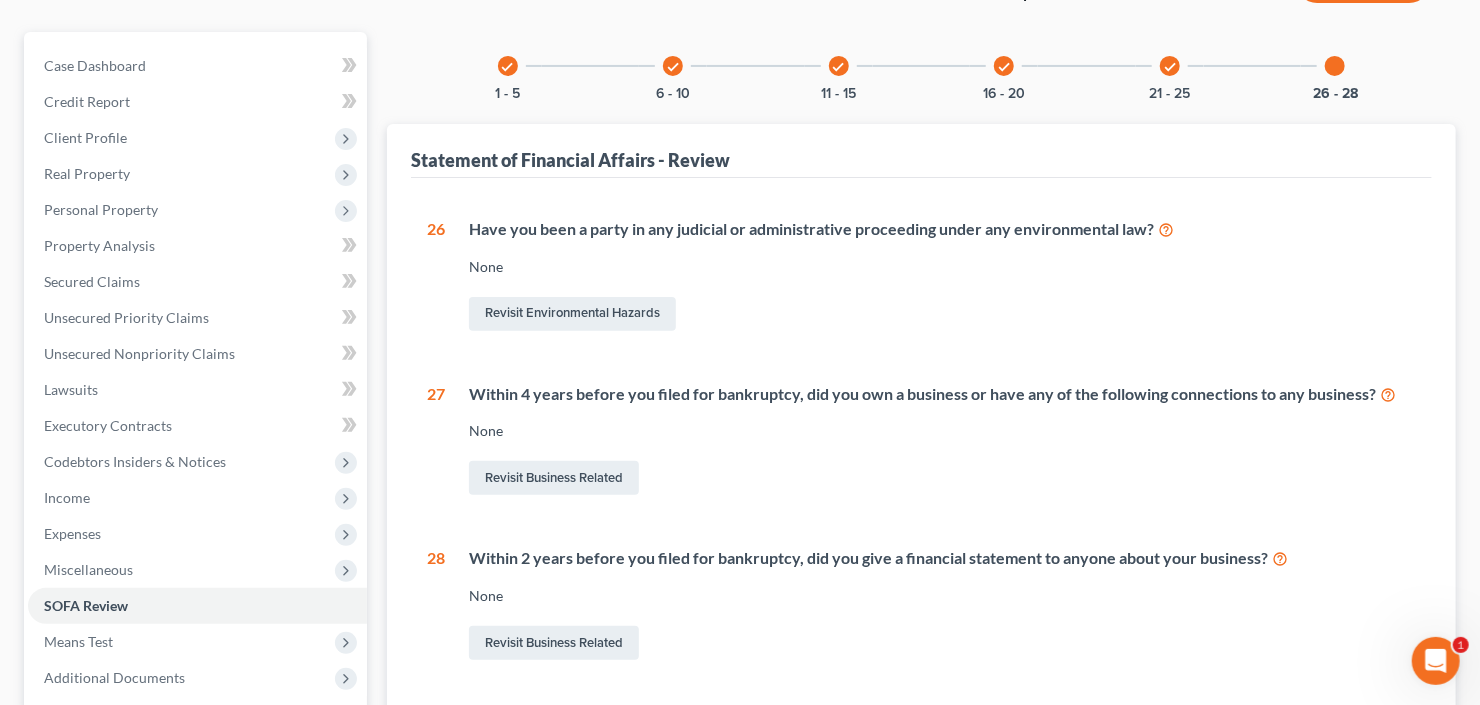 scroll, scrollTop: 0, scrollLeft: 0, axis: both 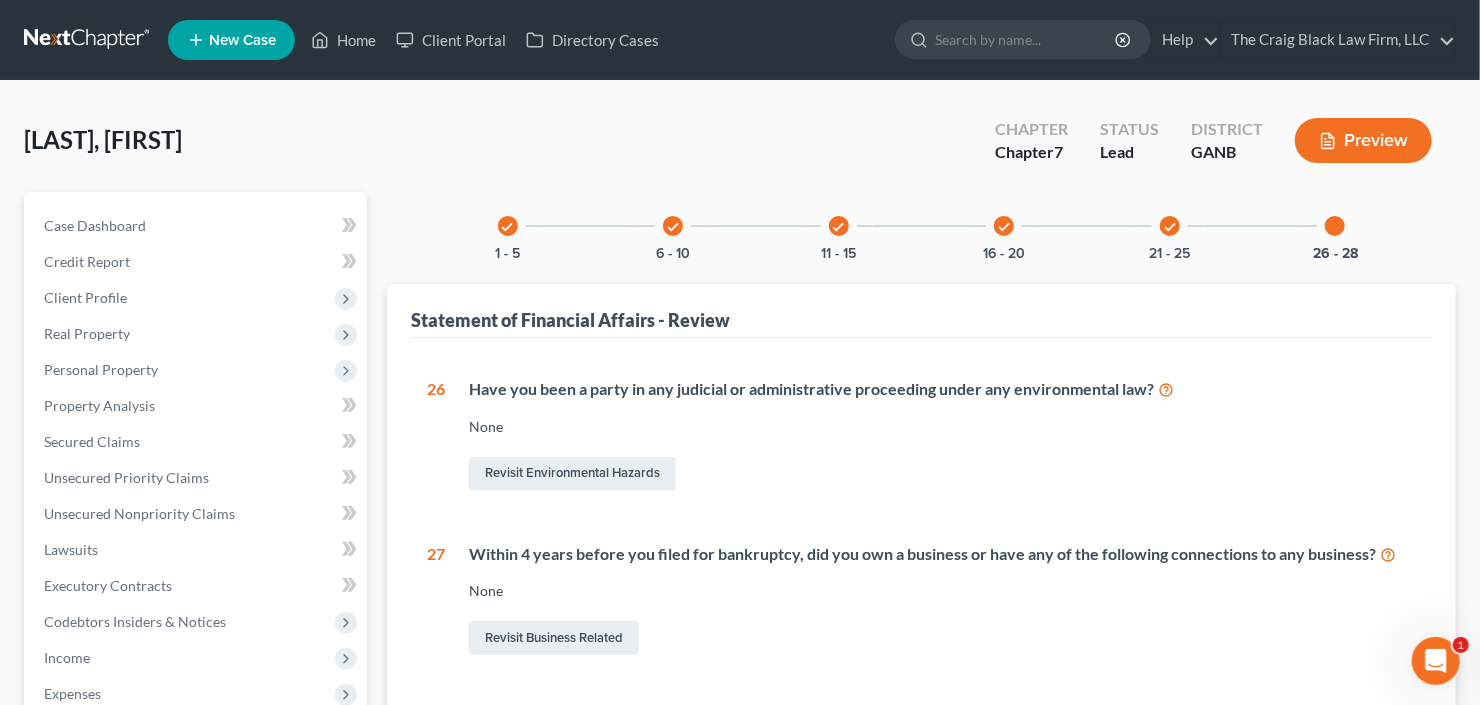 click on "check 21 - 25" at bounding box center (1170, 226) 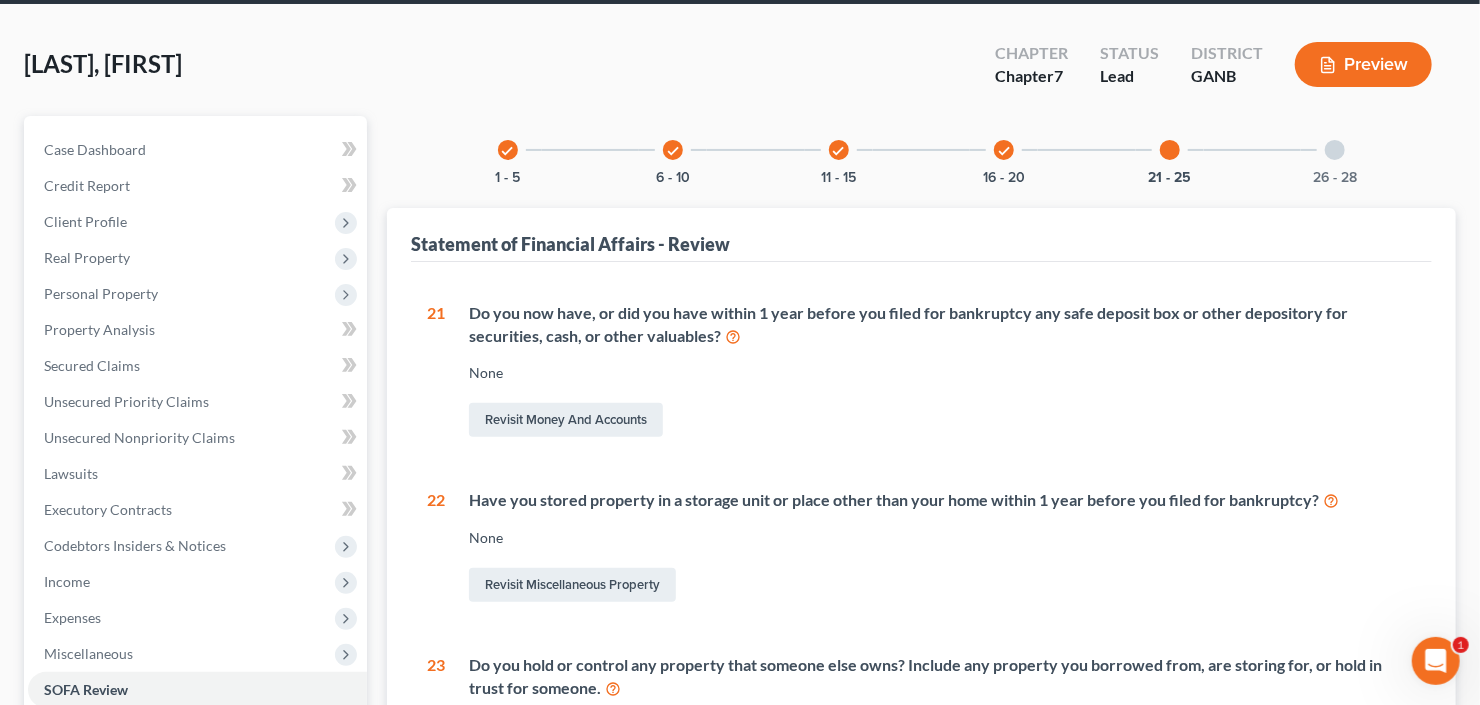 scroll, scrollTop: 0, scrollLeft: 0, axis: both 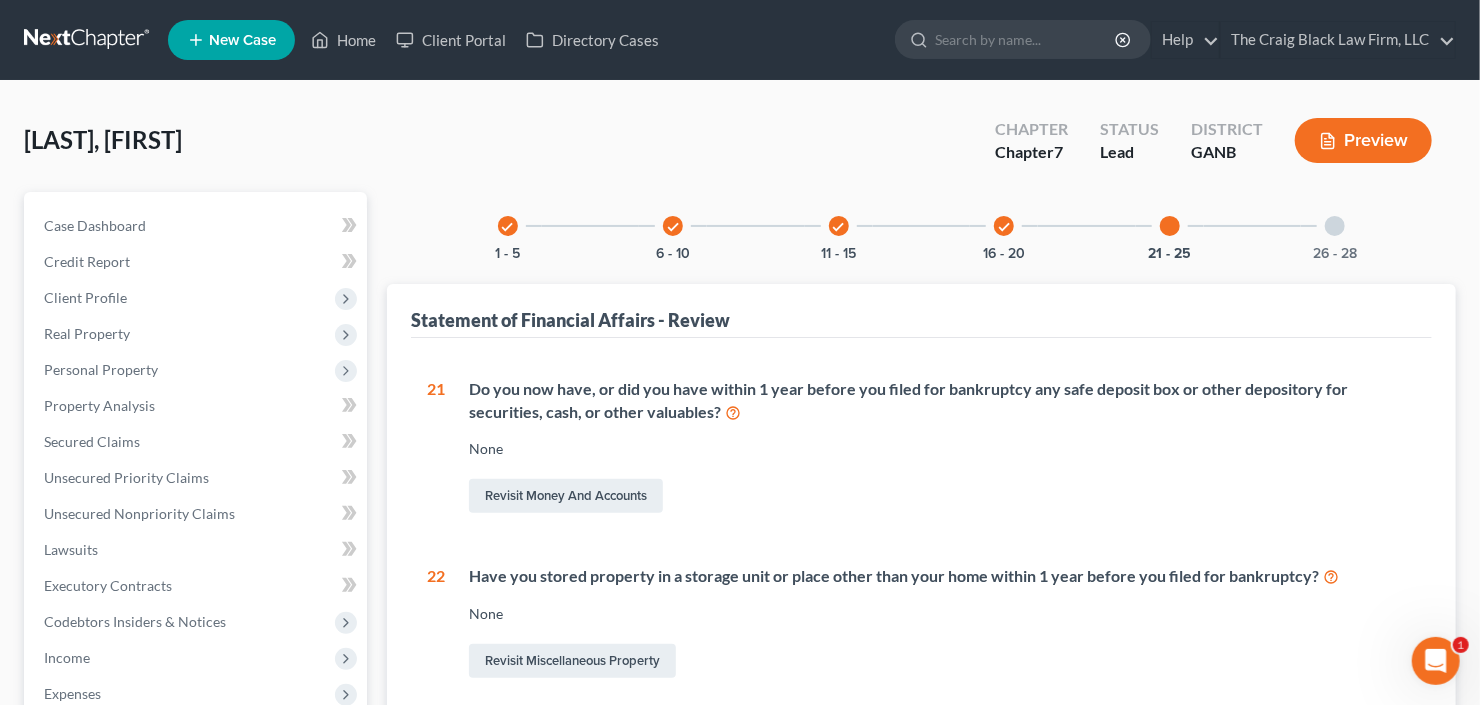 click on "check 16 - 20" at bounding box center [1004, 226] 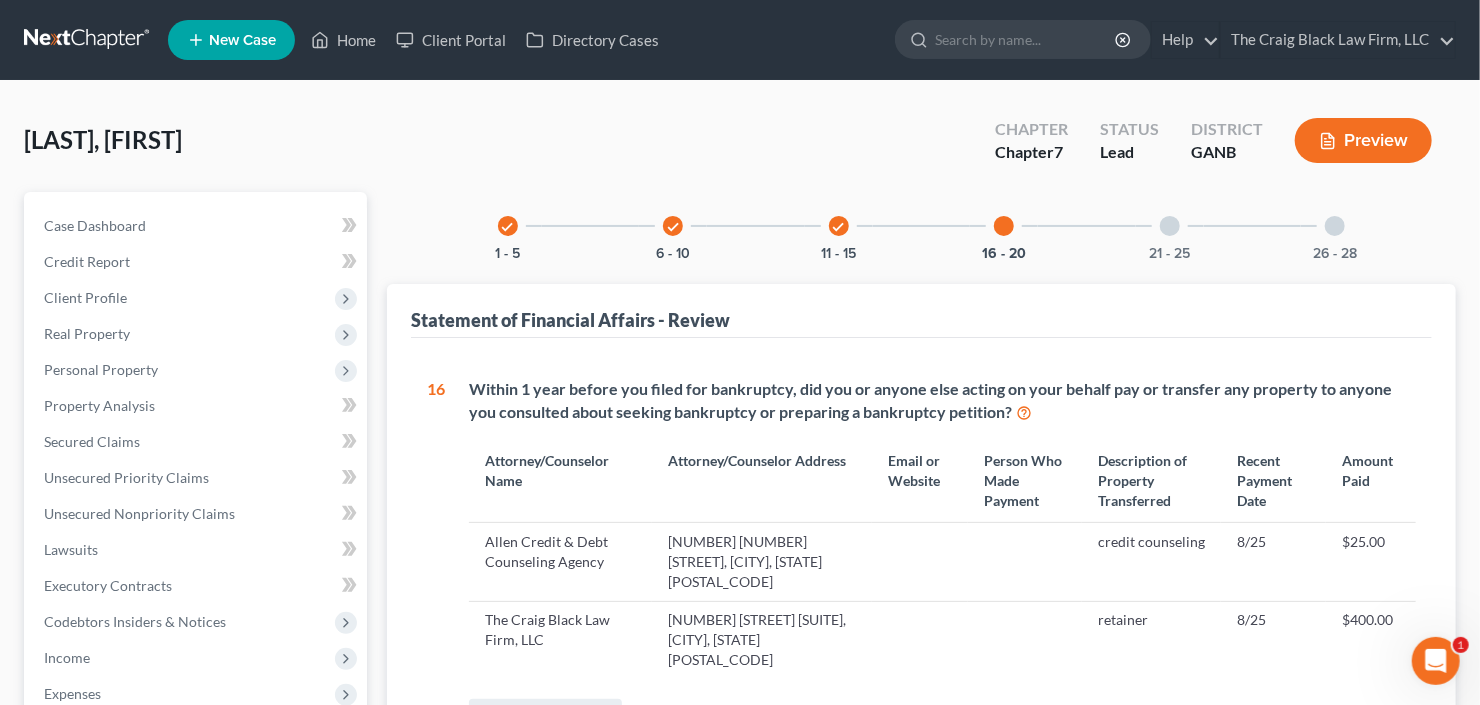 scroll, scrollTop: 160, scrollLeft: 0, axis: vertical 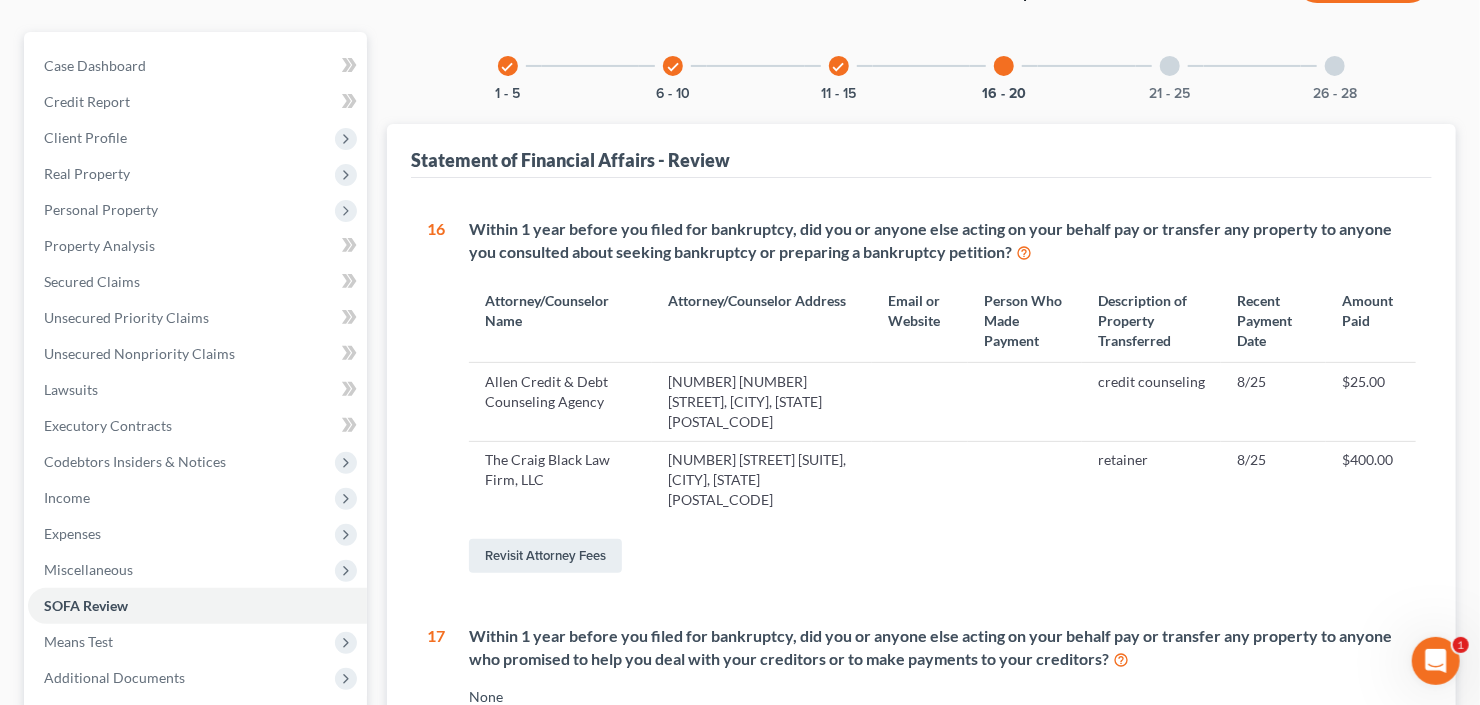 click on "check 11 - 15" at bounding box center (839, 66) 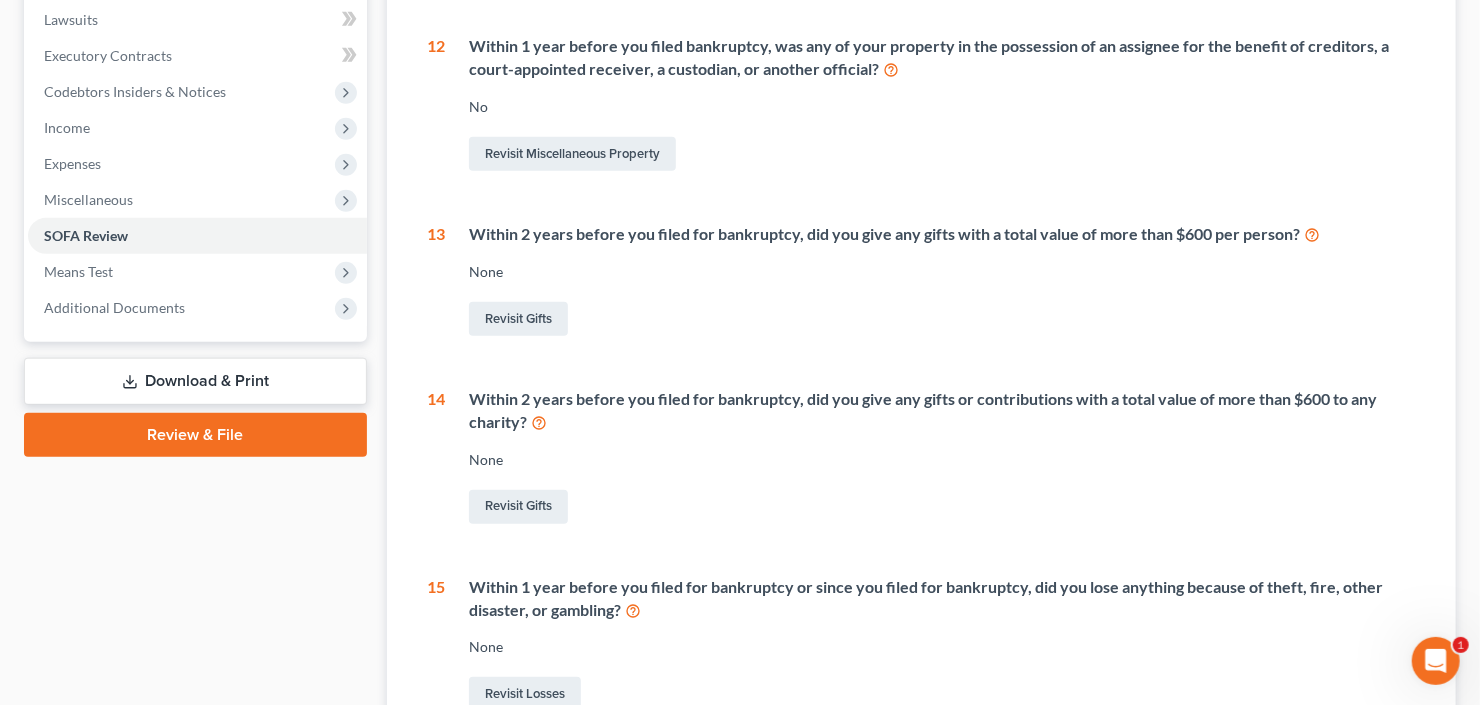 scroll, scrollTop: 430, scrollLeft: 0, axis: vertical 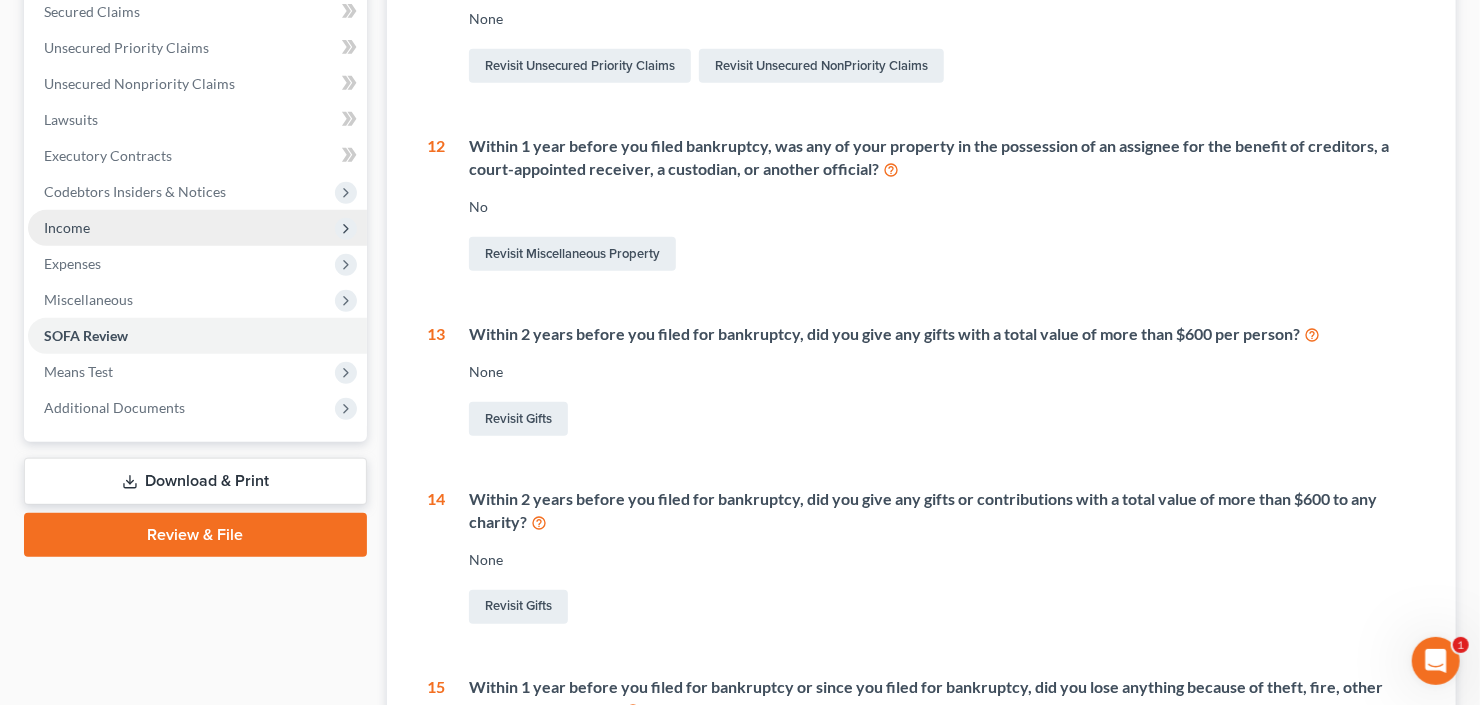 click on "Income" at bounding box center [197, 228] 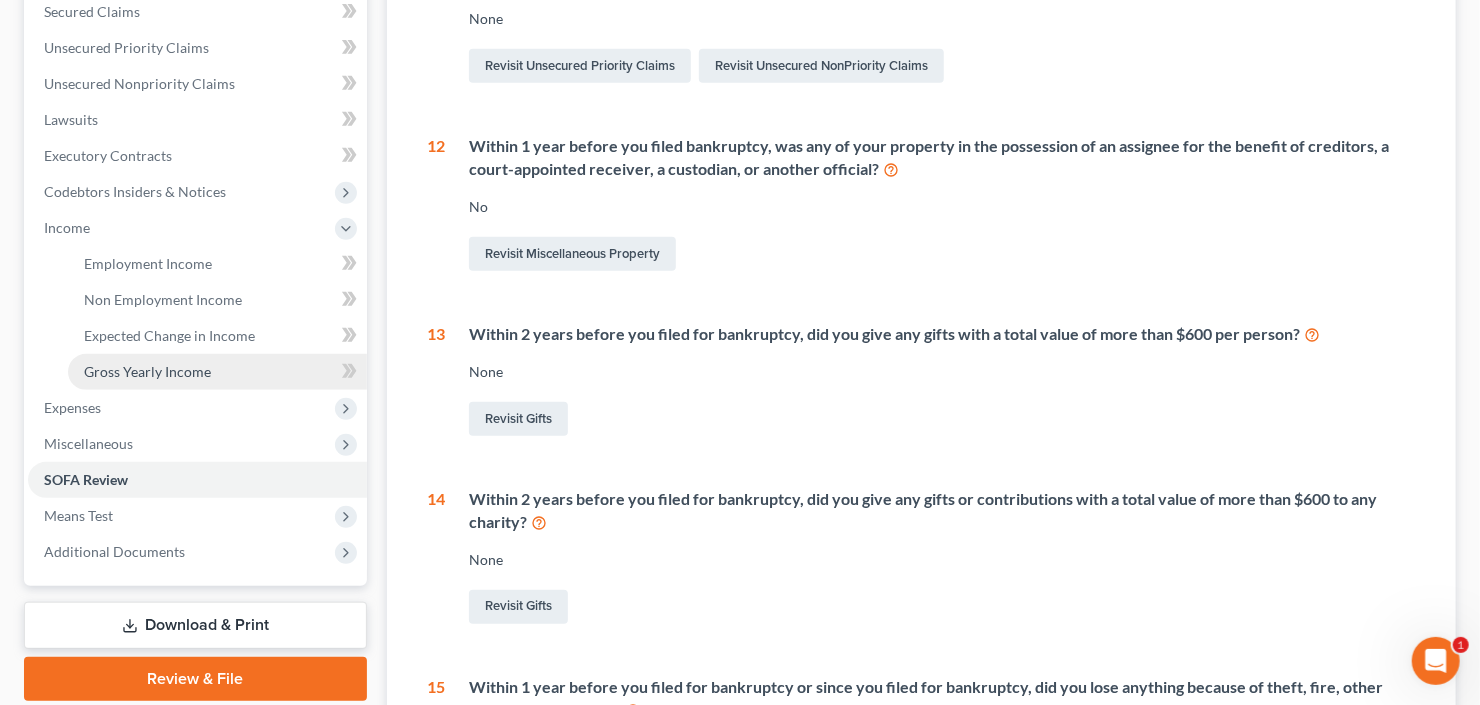 click on "Gross Yearly Income" at bounding box center [217, 372] 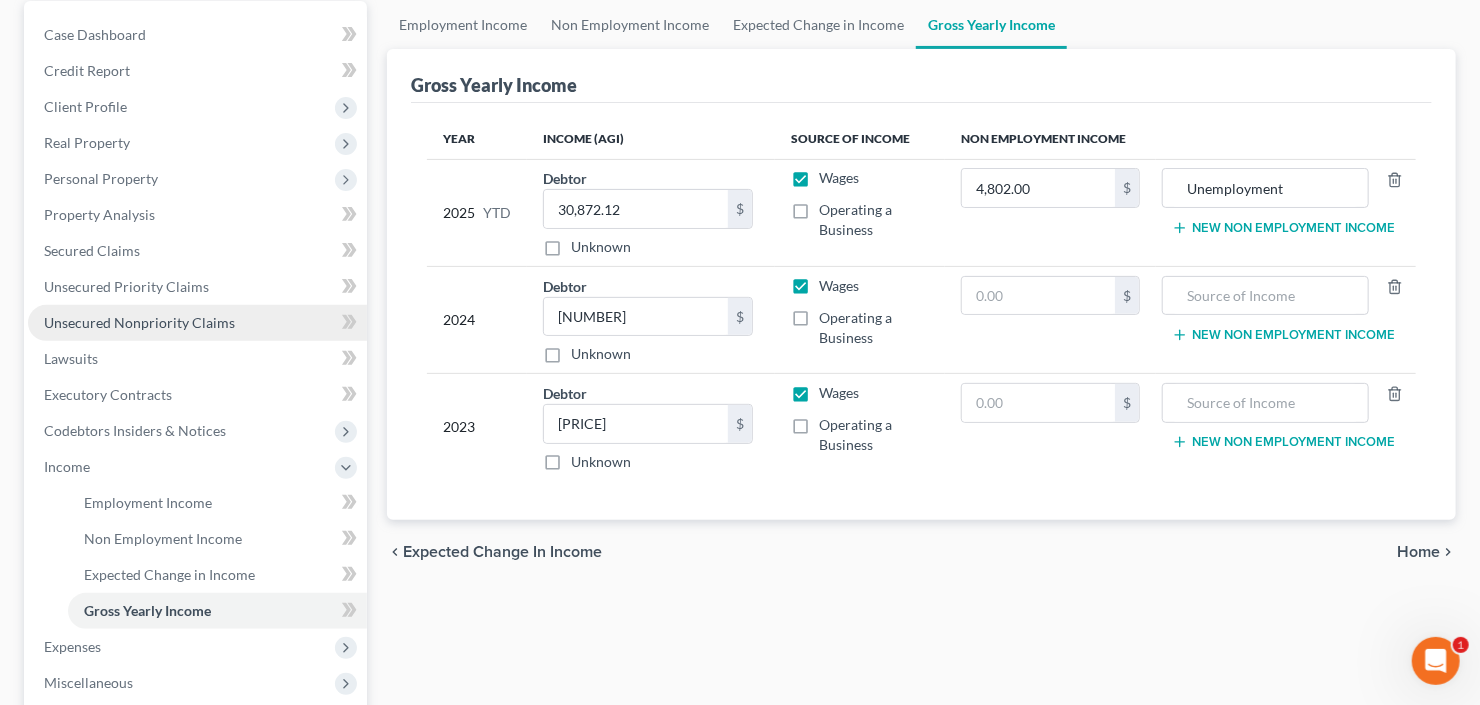 scroll, scrollTop: 400, scrollLeft: 0, axis: vertical 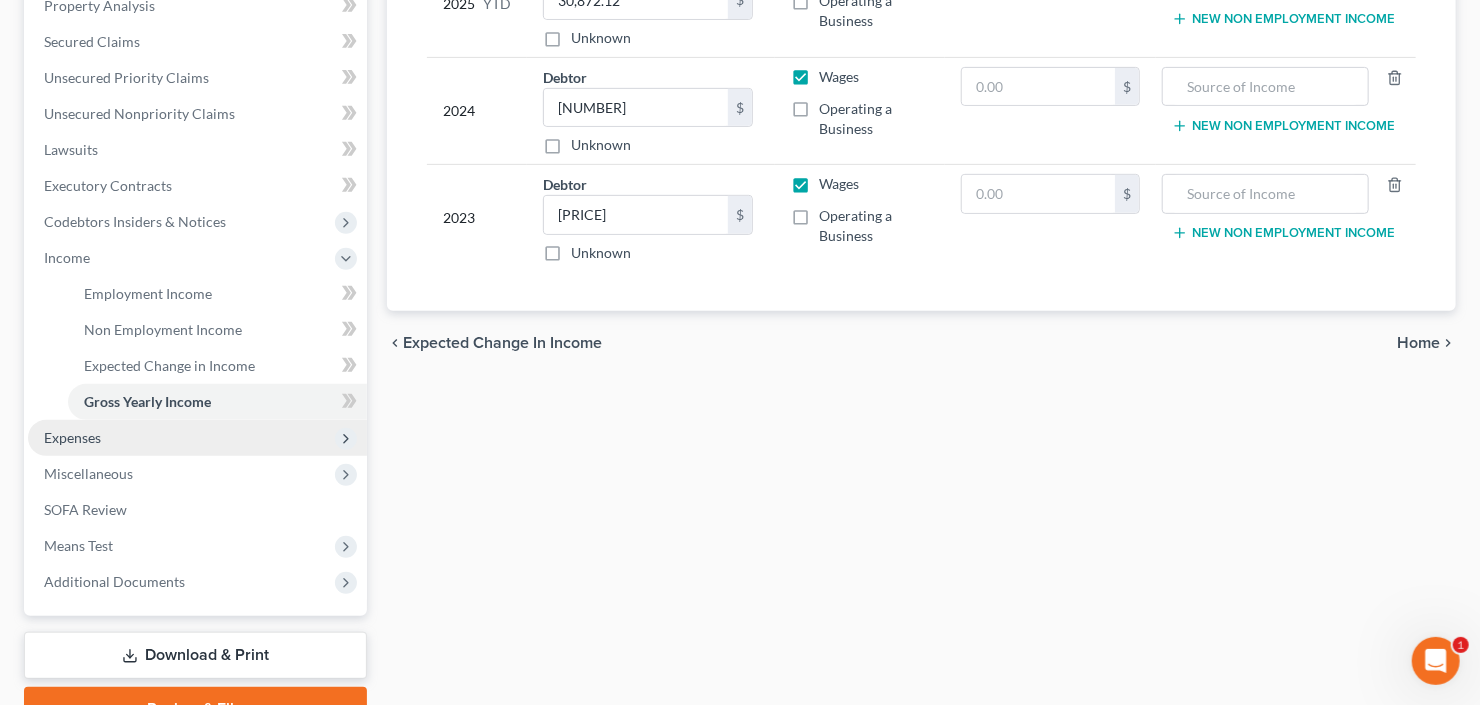 click on "Expenses" at bounding box center [197, 438] 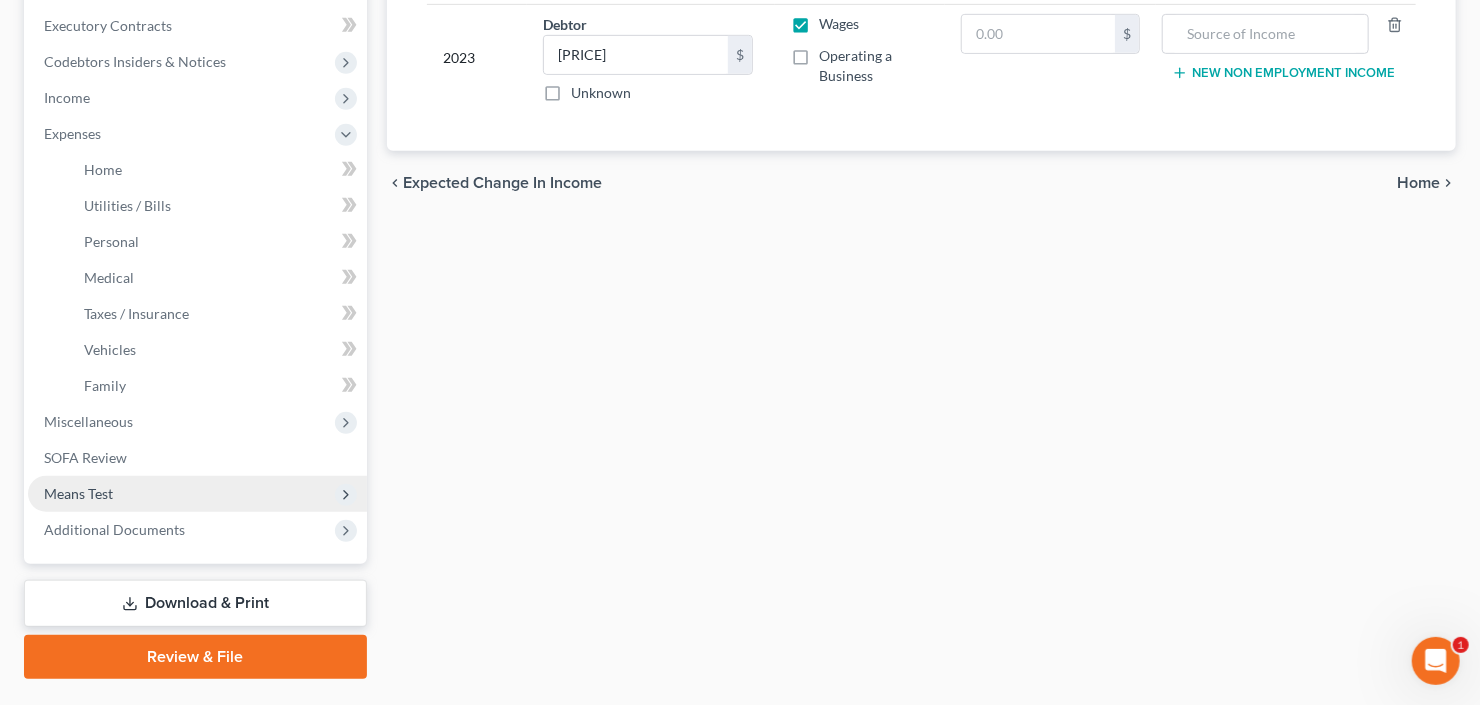 click on "Means Test" at bounding box center (197, 494) 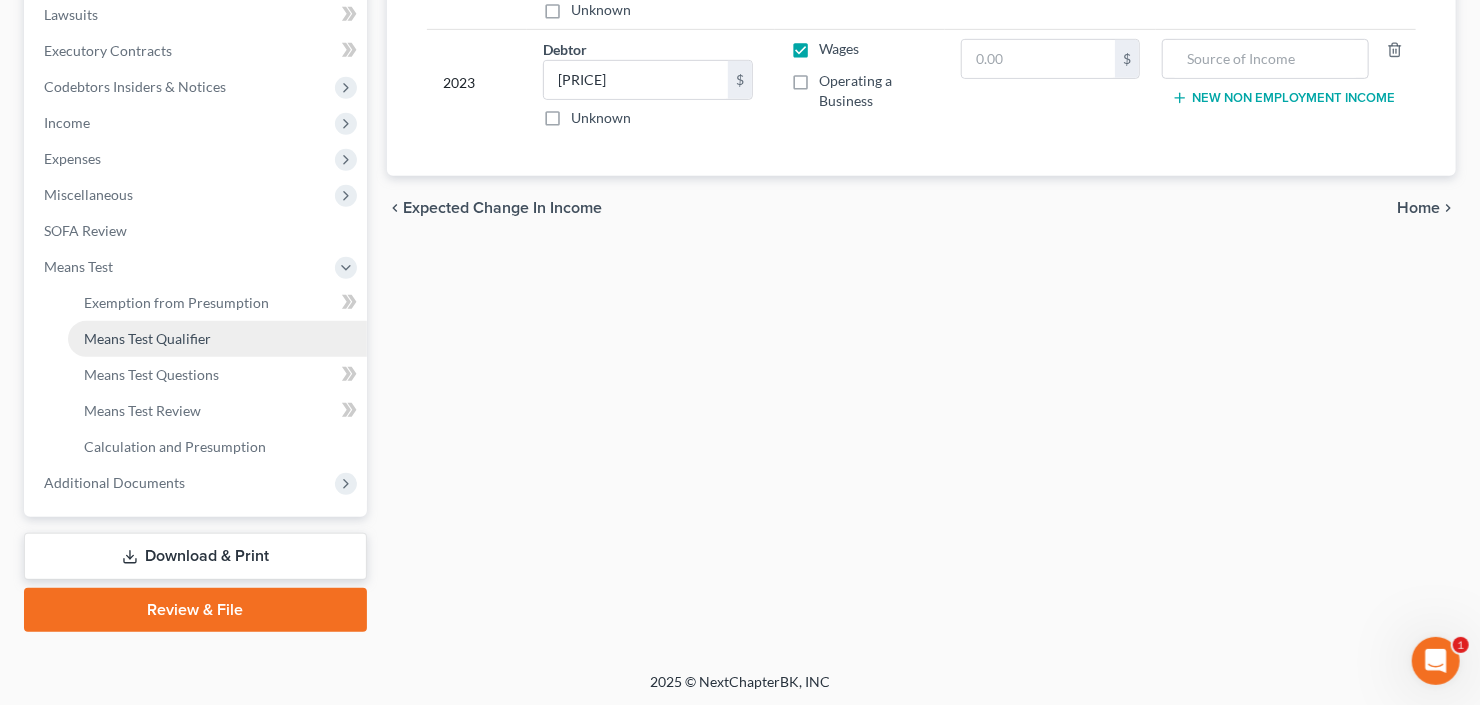 click on "Means Test Qualifier" at bounding box center (147, 338) 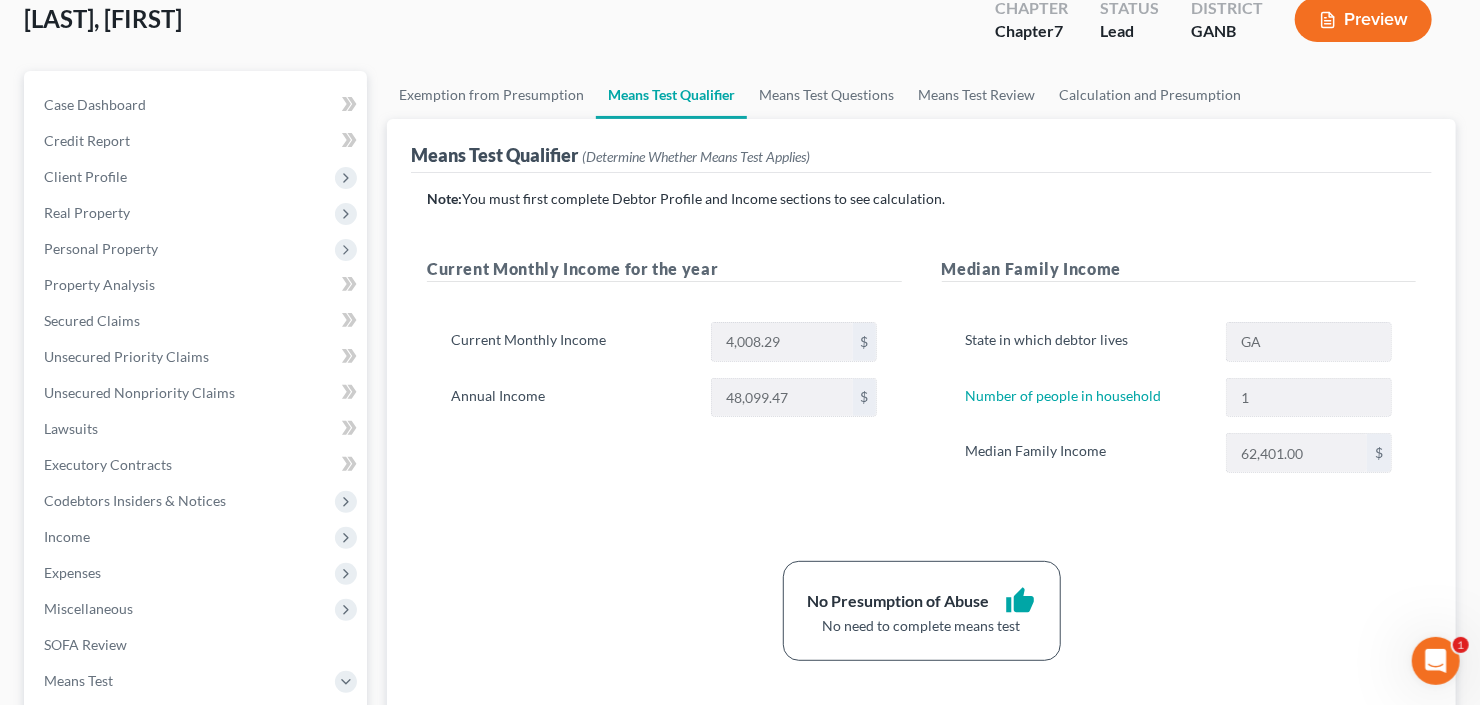 scroll, scrollTop: 160, scrollLeft: 0, axis: vertical 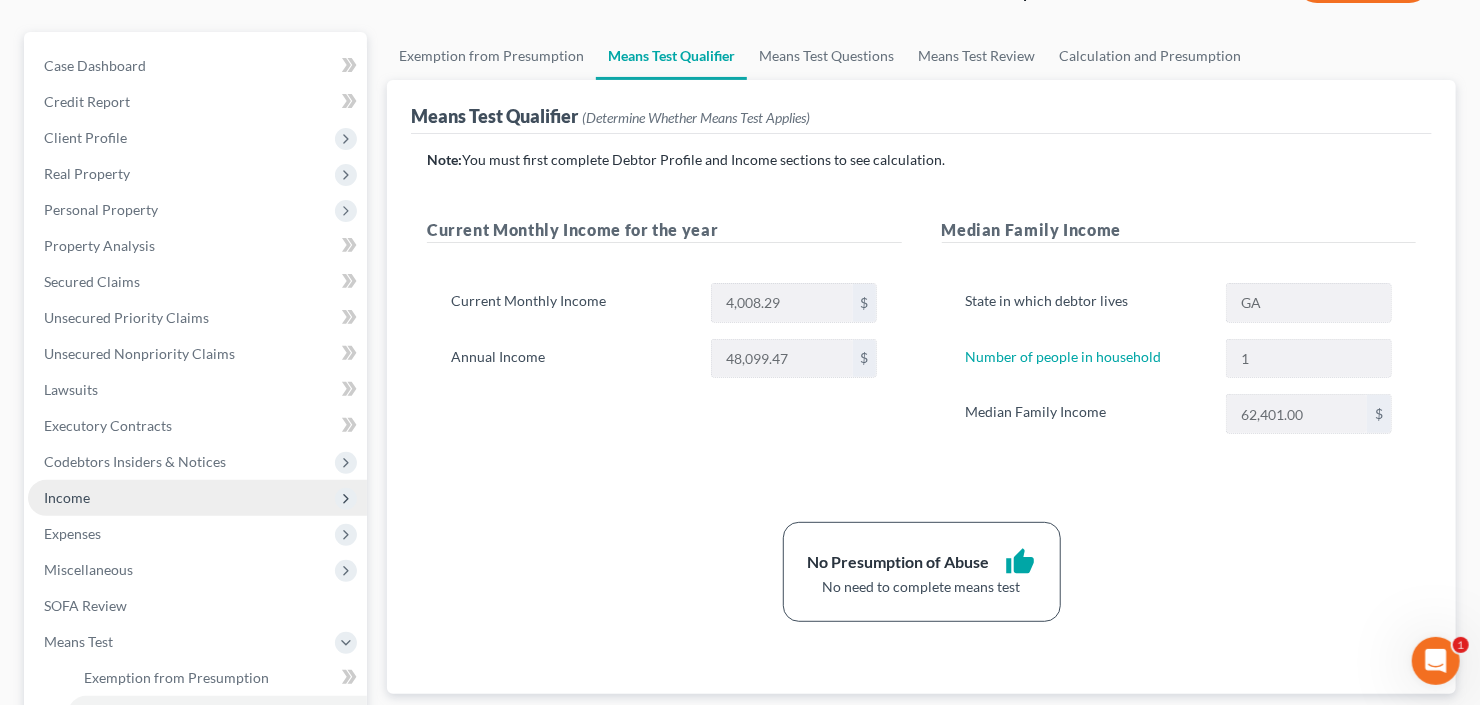 click on "Income" at bounding box center [197, 498] 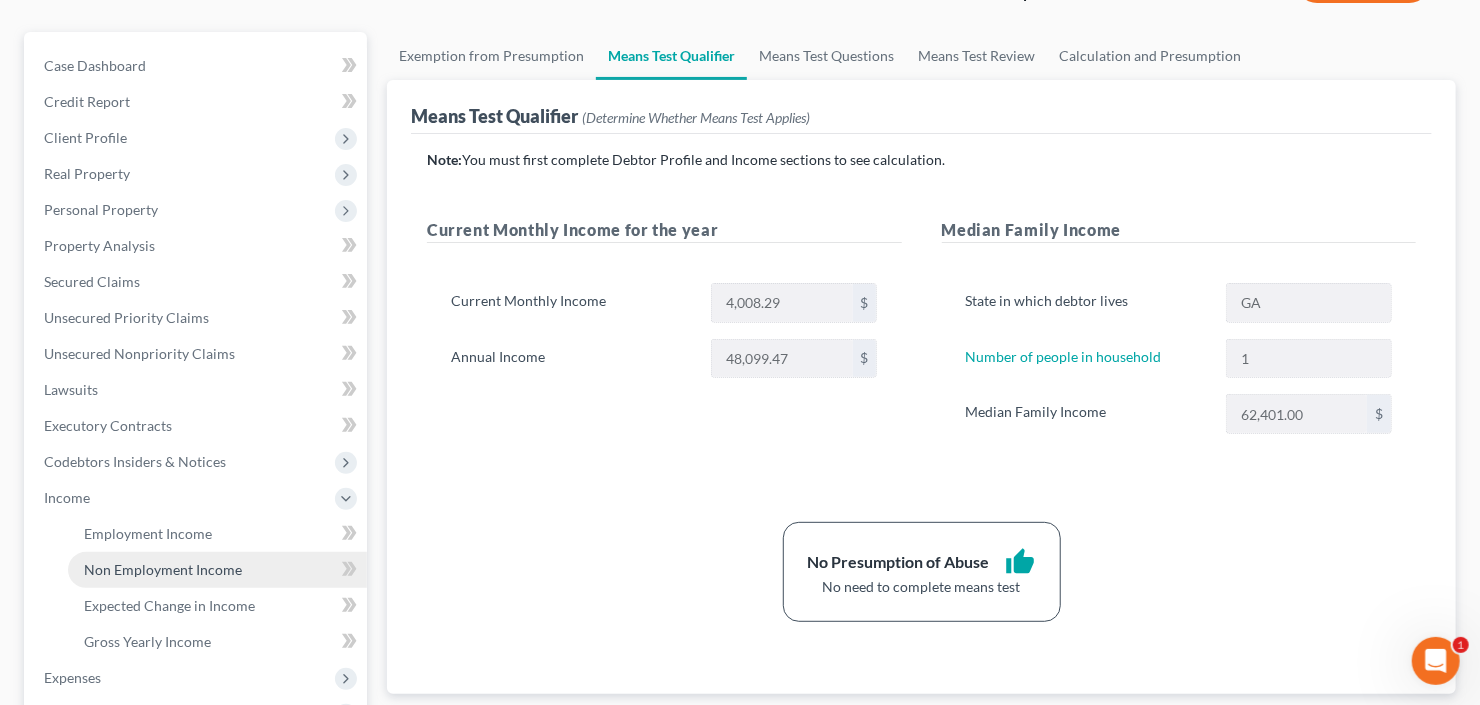 click on "Non Employment Income" at bounding box center [163, 569] 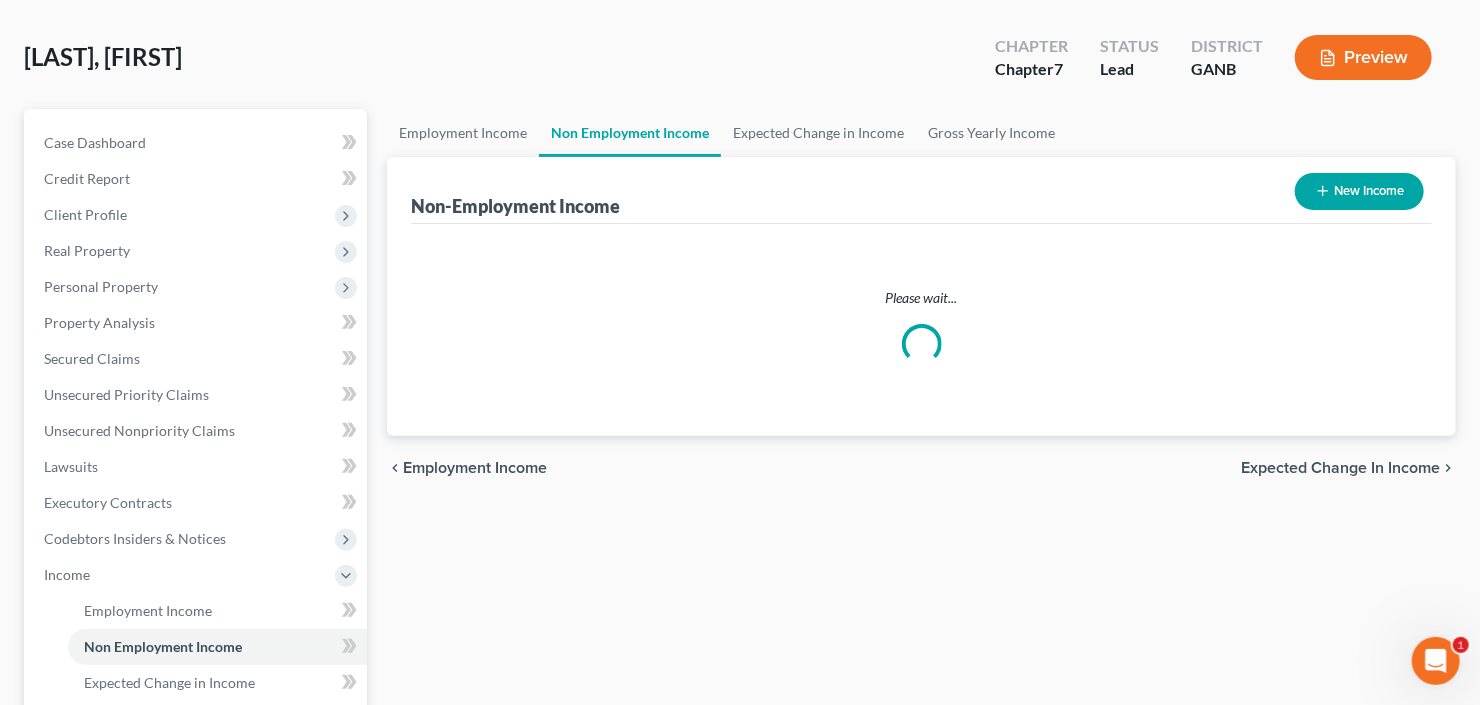 scroll, scrollTop: 0, scrollLeft: 0, axis: both 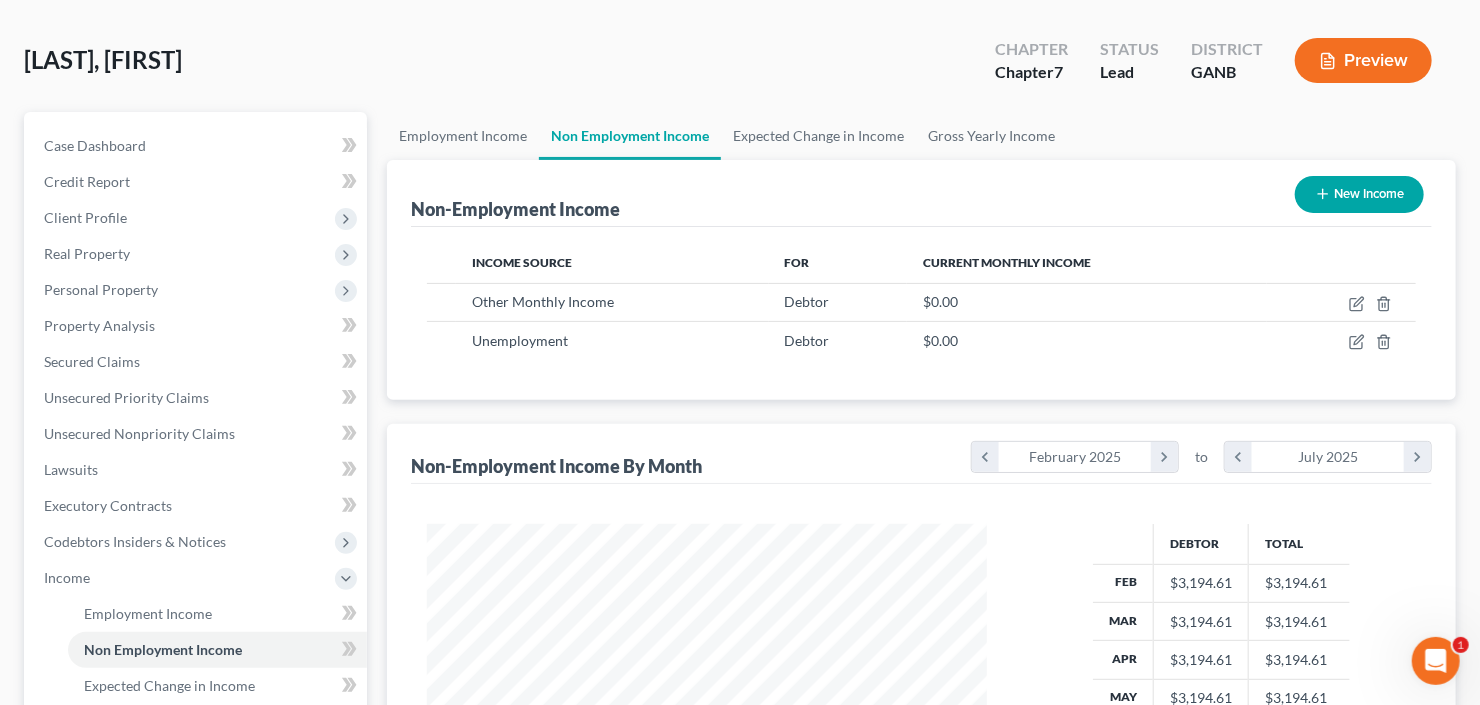 click on "New Income" at bounding box center (1359, 194) 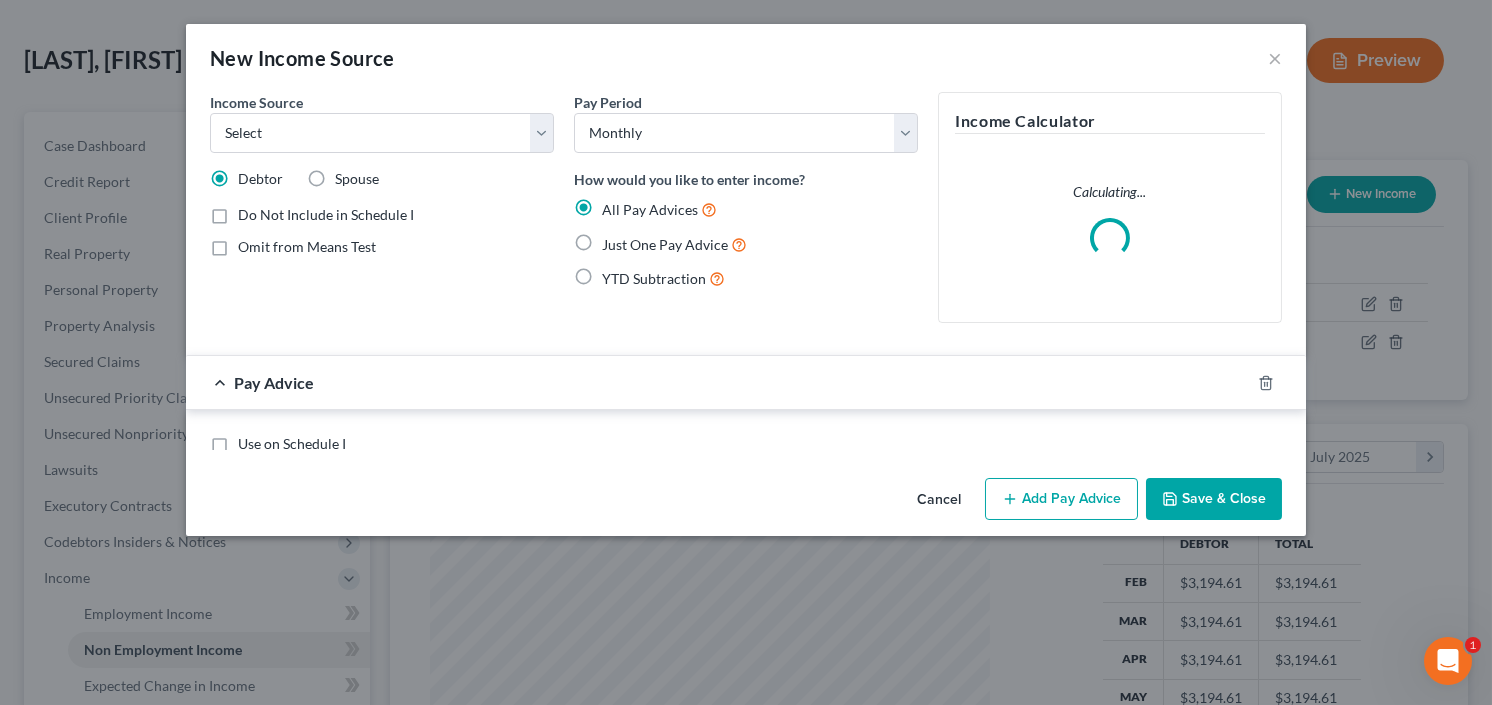 scroll, scrollTop: 999643, scrollLeft: 999394, axis: both 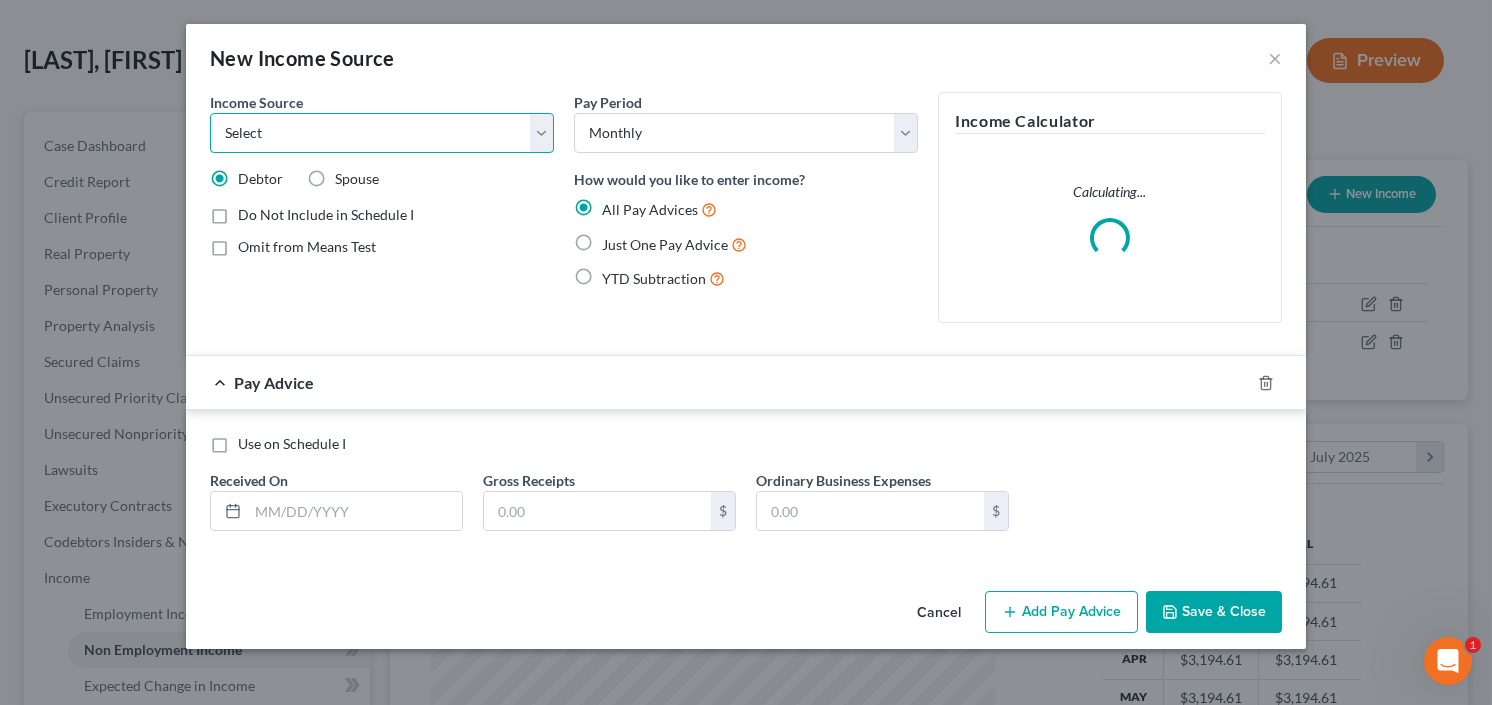 click on "Select Unemployment Disability (from employer) Pension Retirement Social Security / Social Security Disability Other Government Assistance Interests, Dividends or Royalties Child / Family Support Contributions to Household Property / Rental Business, Professional or Farm Alimony / Maintenance Payments Military Disability Benefits Other Monthly Income" at bounding box center [382, 133] 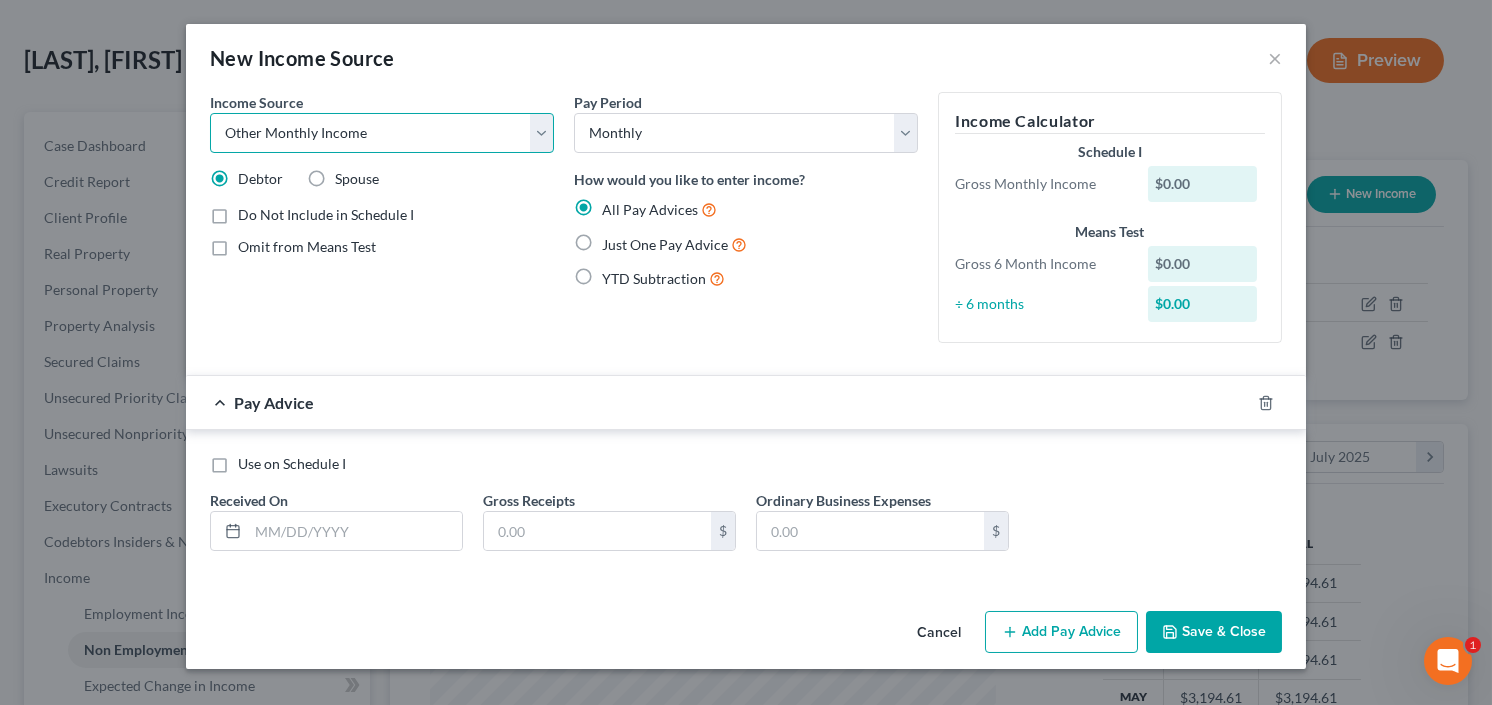 click on "Select Unemployment Disability (from employer) Pension Retirement Social Security / Social Security Disability Other Government Assistance Interests, Dividends or Royalties Child / Family Support Contributions to Household Property / Rental Business, Professional or Farm Alimony / Maintenance Payments Military Disability Benefits Other Monthly Income" at bounding box center (382, 133) 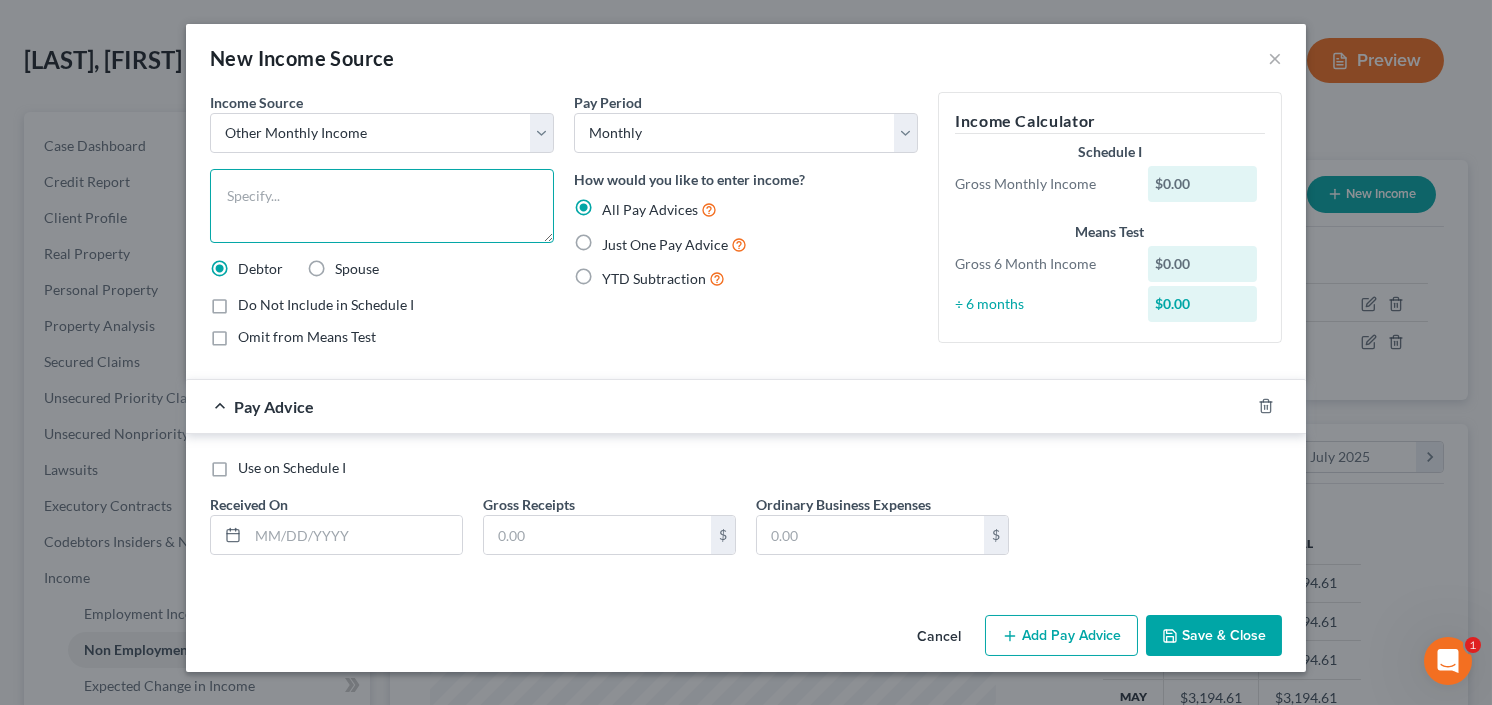 click at bounding box center [382, 206] 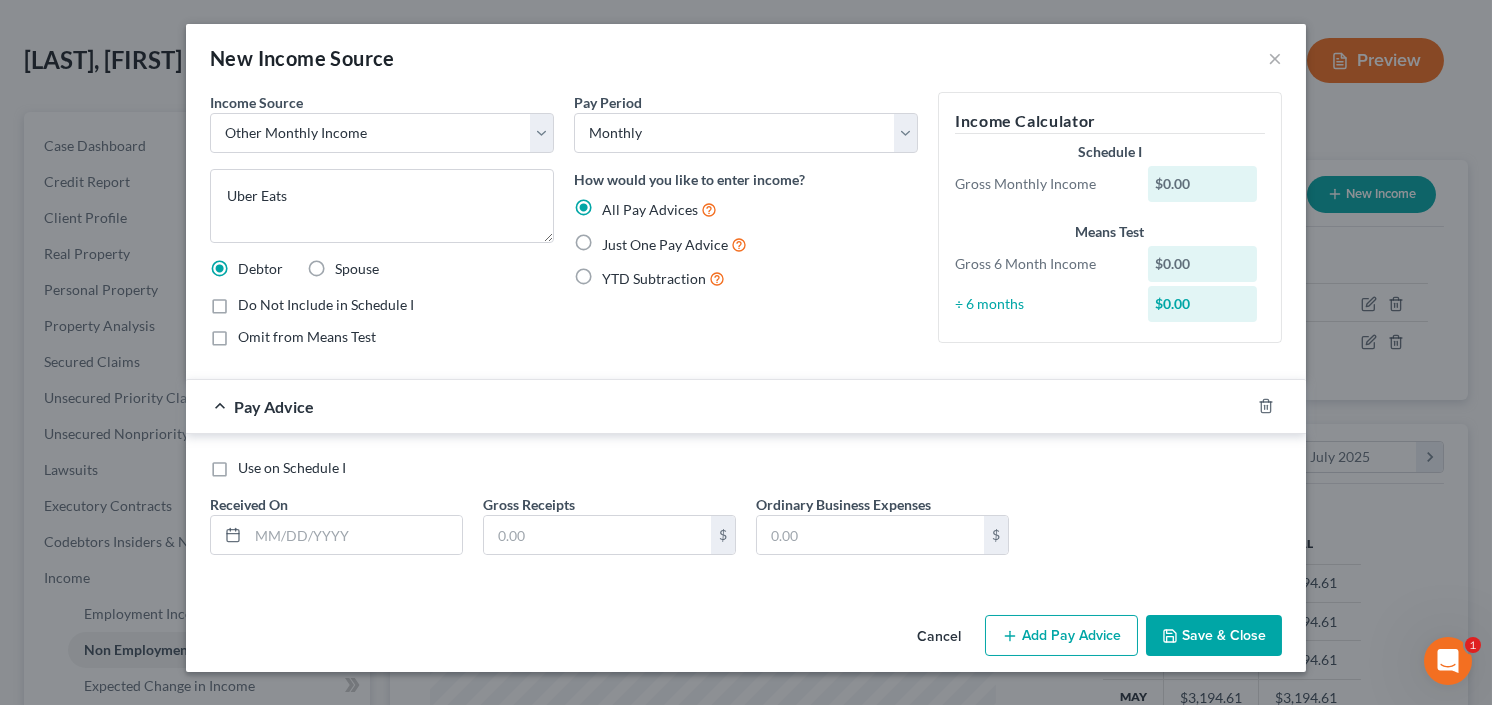click on "YTD Subtraction" at bounding box center [663, 278] 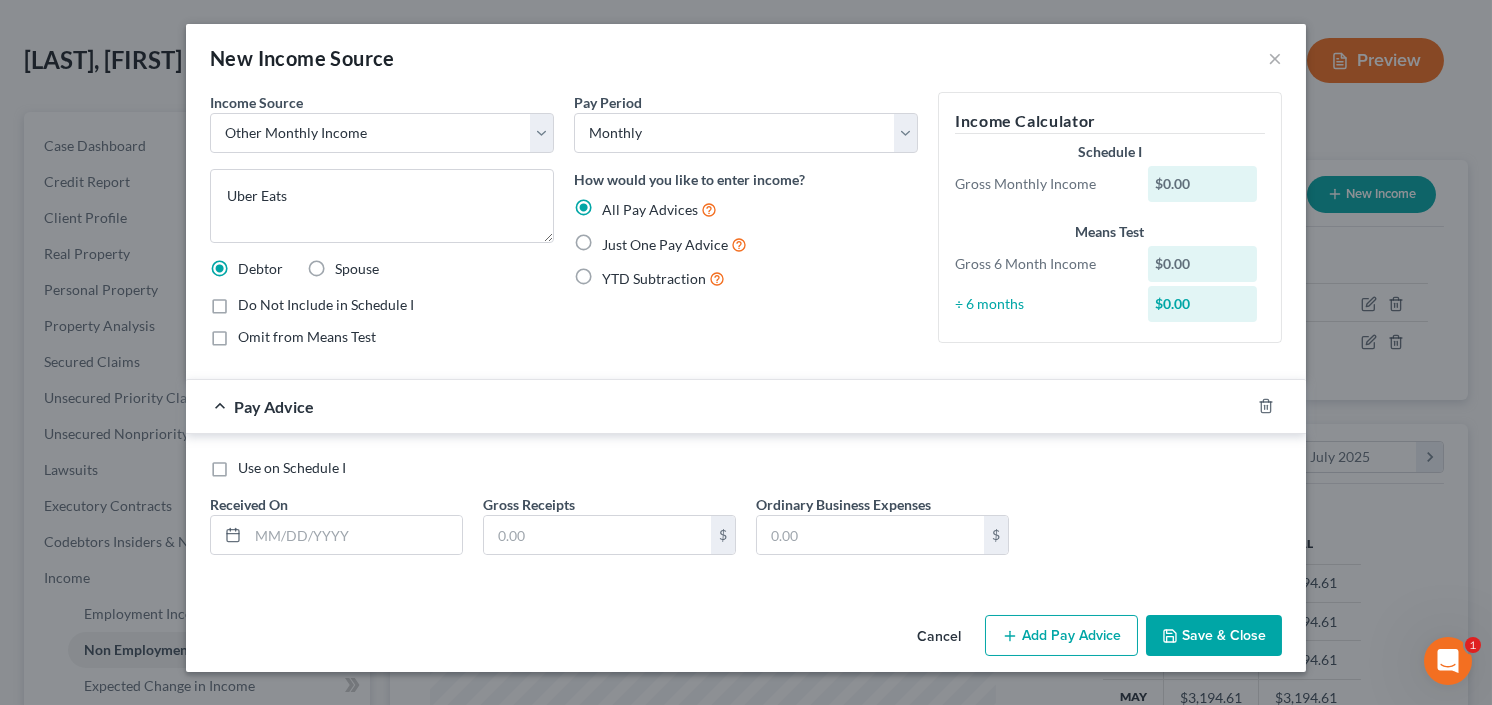 click on "YTD Subtraction" at bounding box center (616, 273) 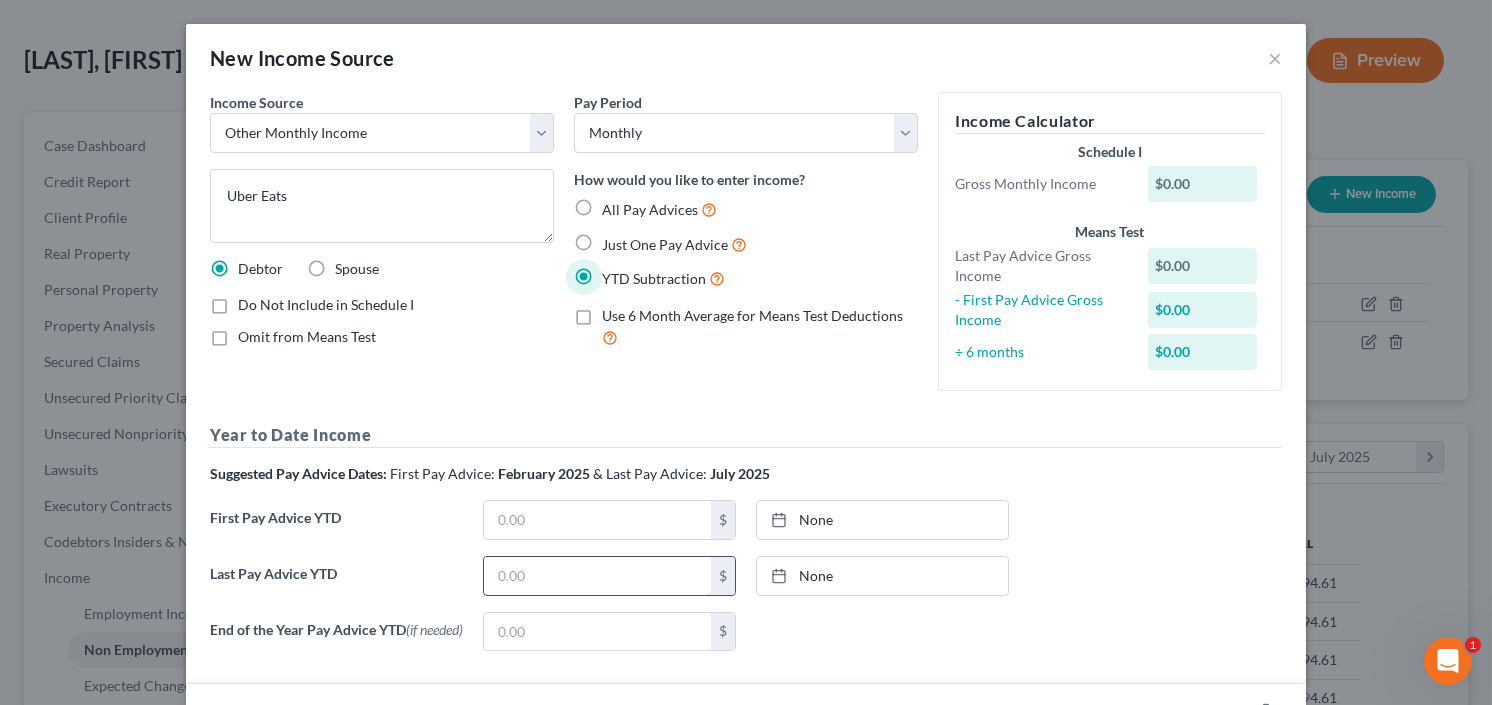 click at bounding box center [597, 576] 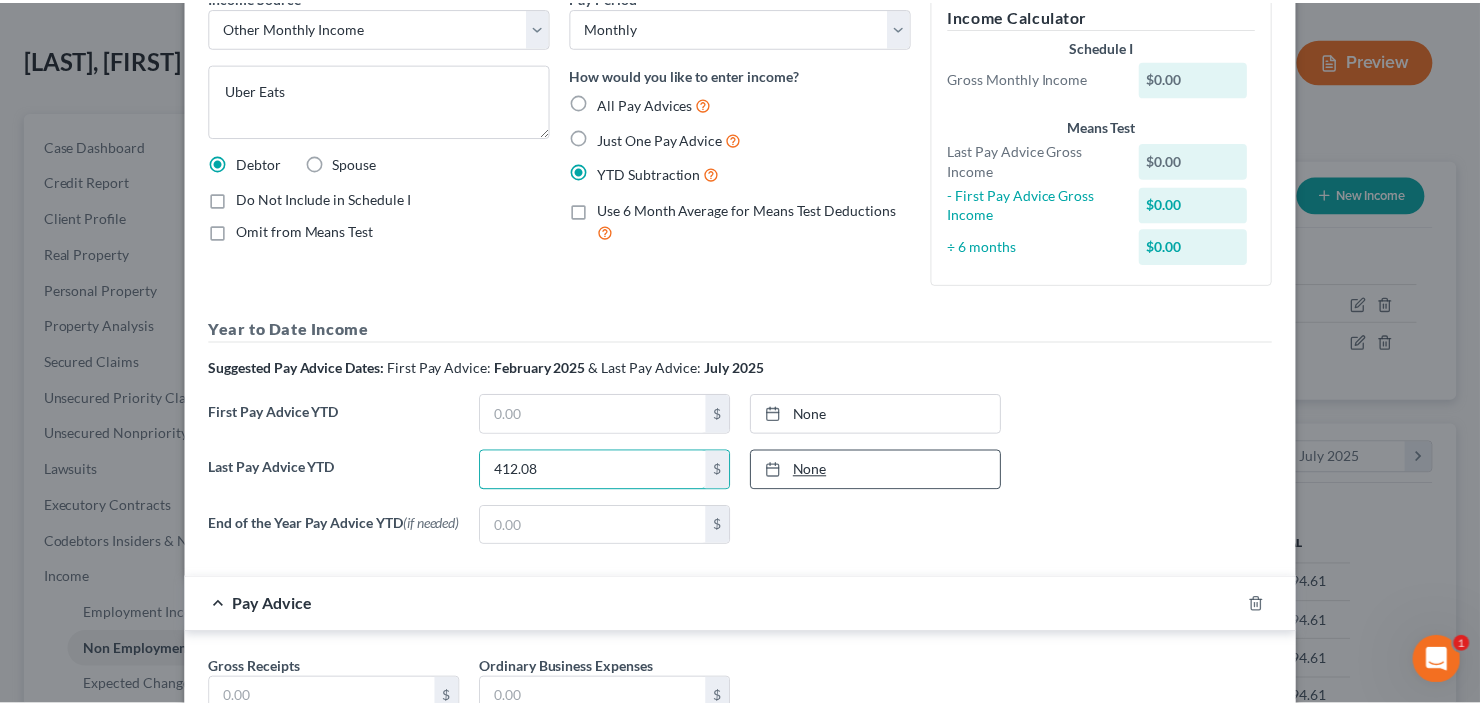 scroll, scrollTop: 260, scrollLeft: 0, axis: vertical 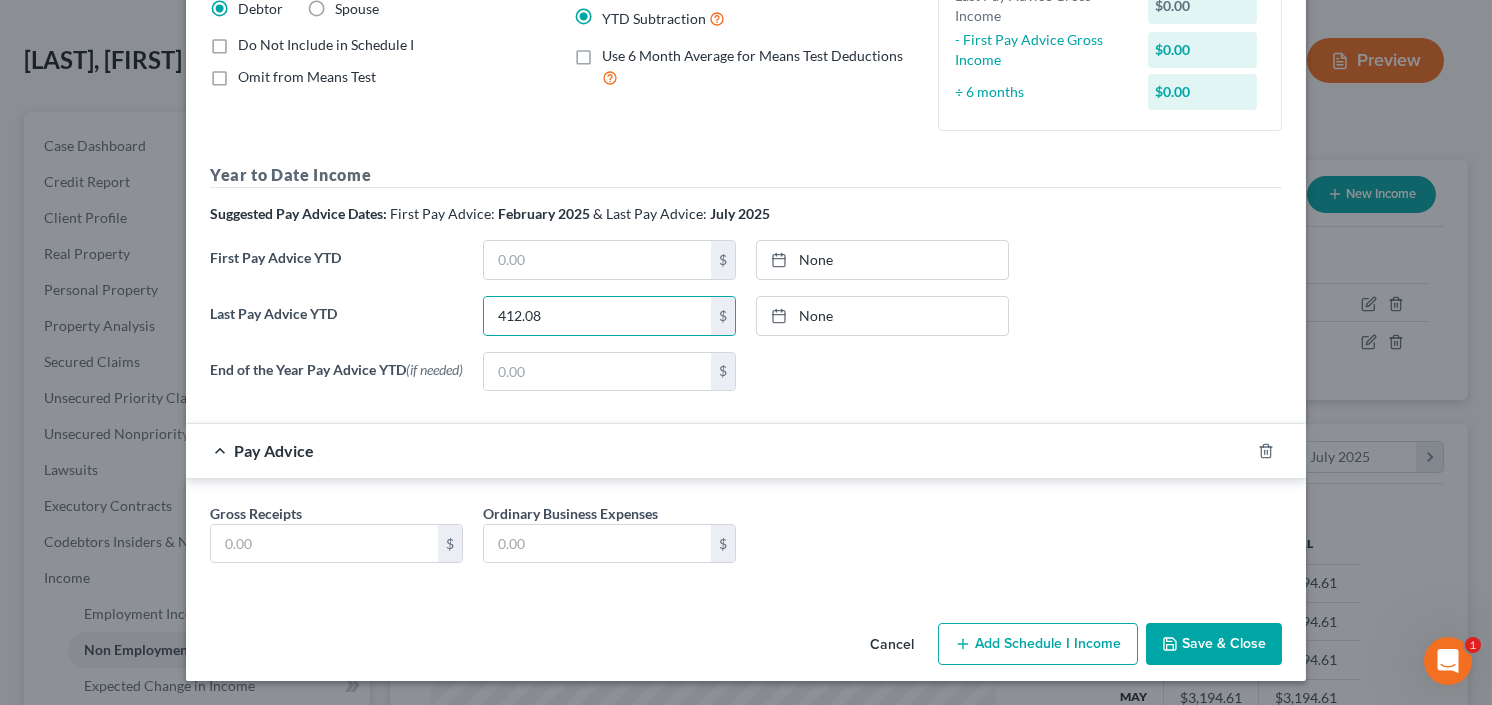 click on "Do Not Include in Schedule I" at bounding box center (382, 45) 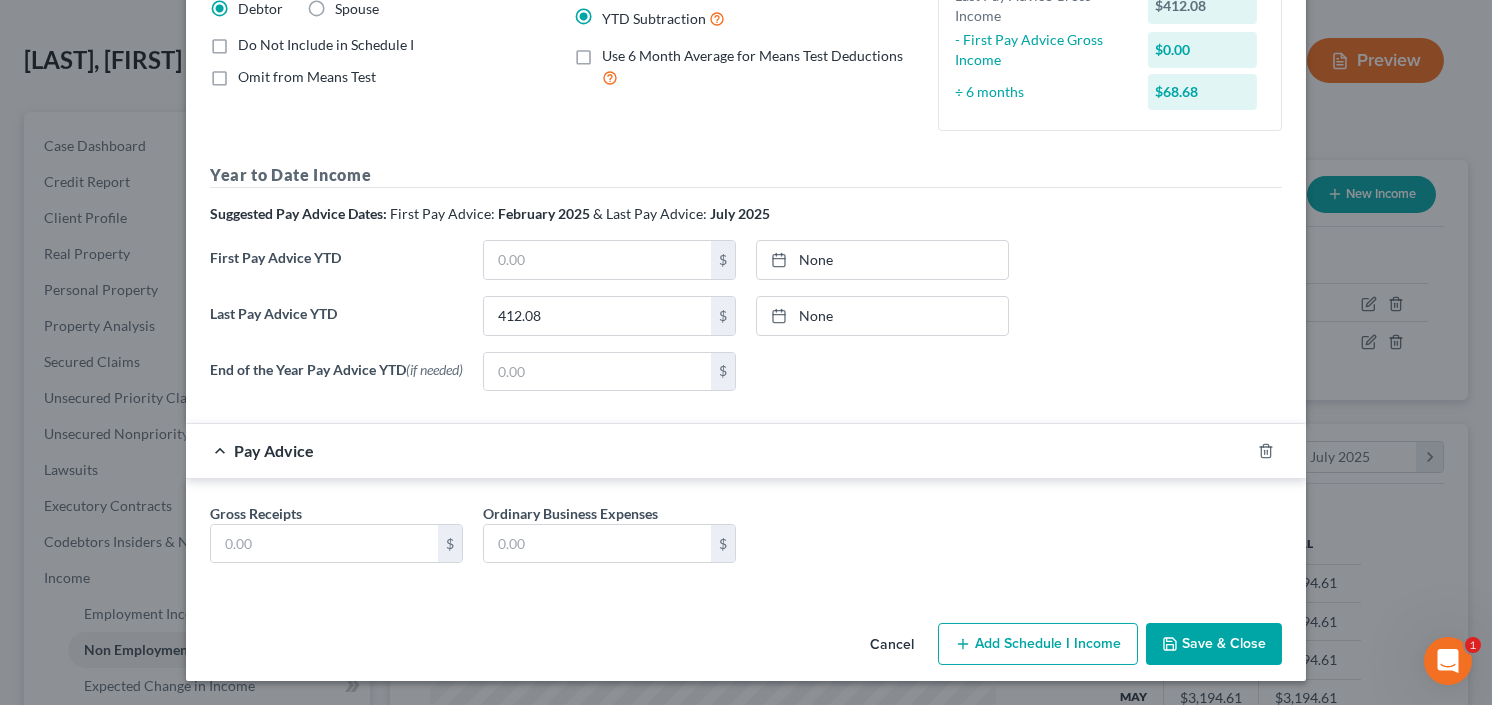 click on "Do Not Include in Schedule I" at bounding box center [326, 45] 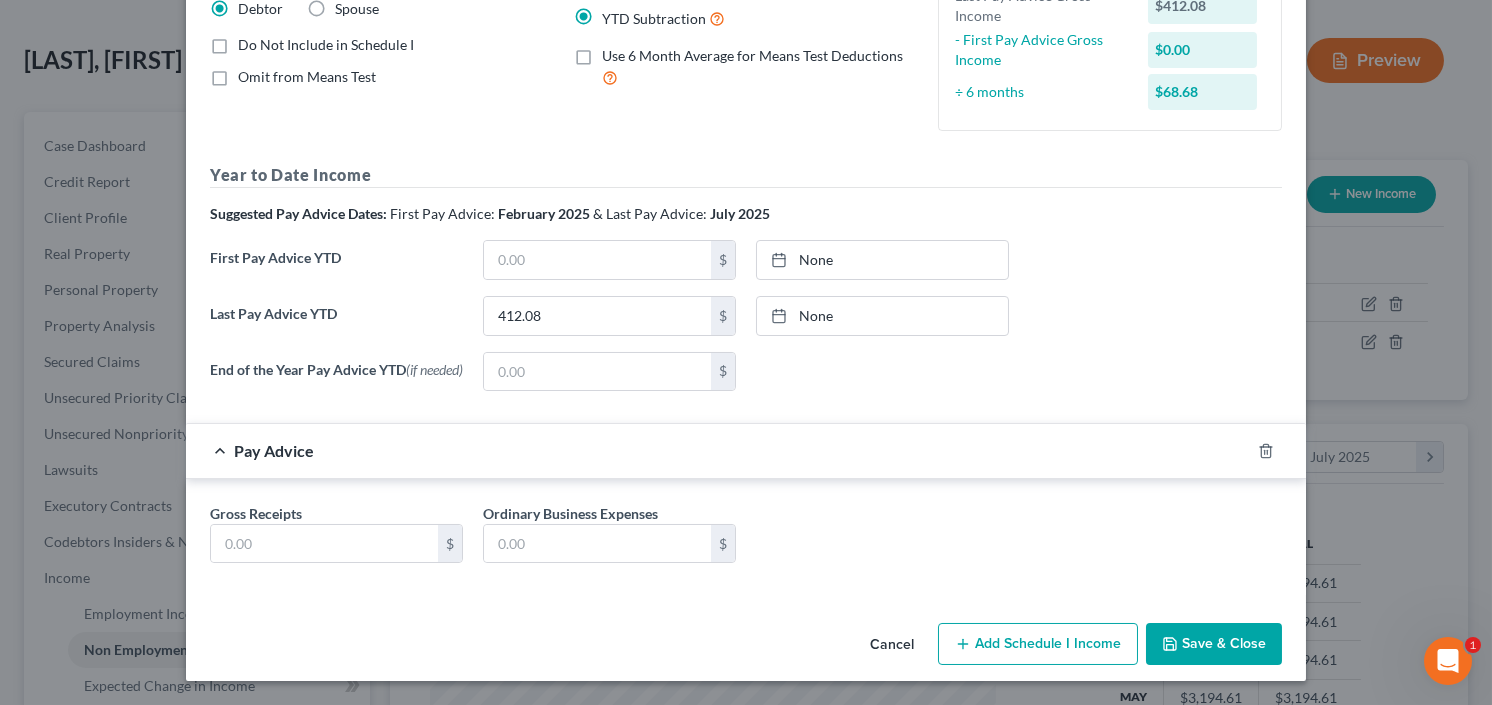 click on "Do Not Include in Schedule I" at bounding box center [252, 41] 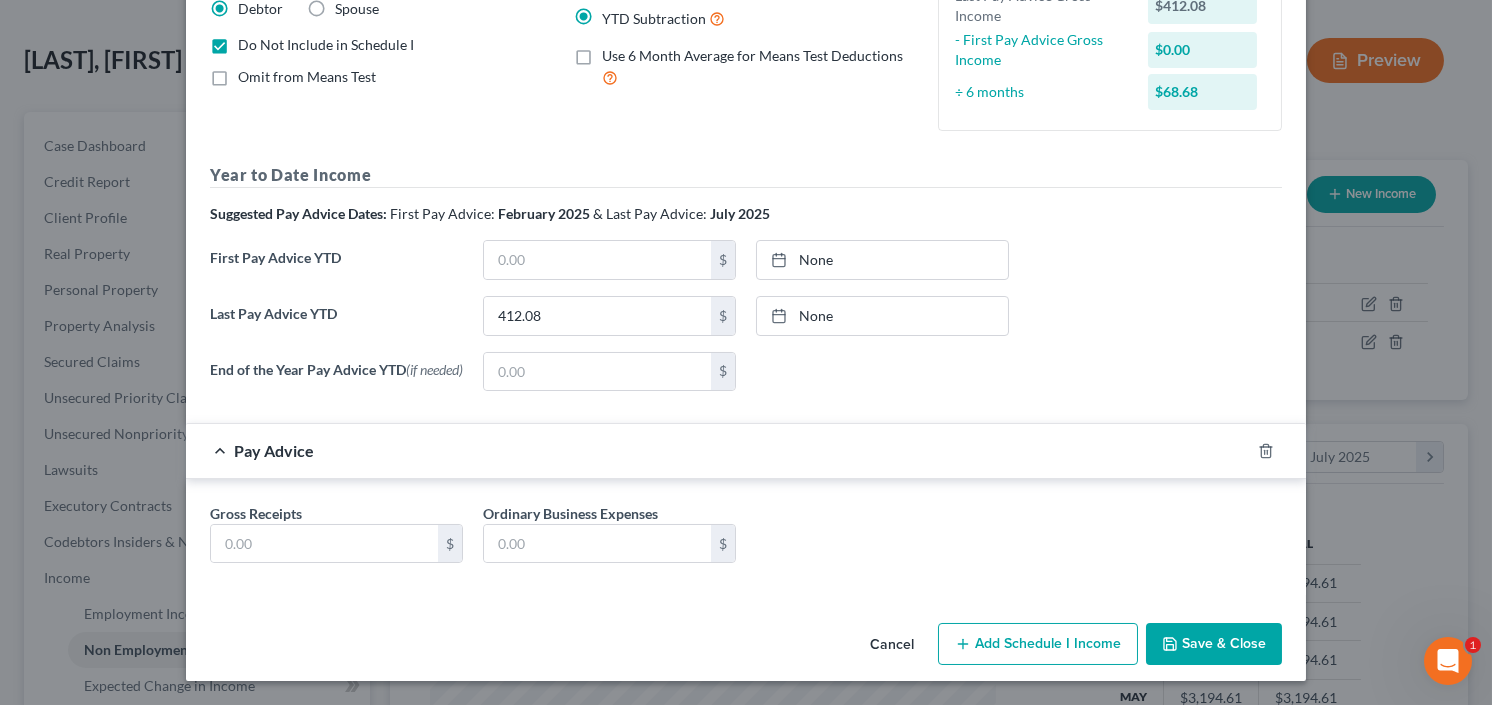 click 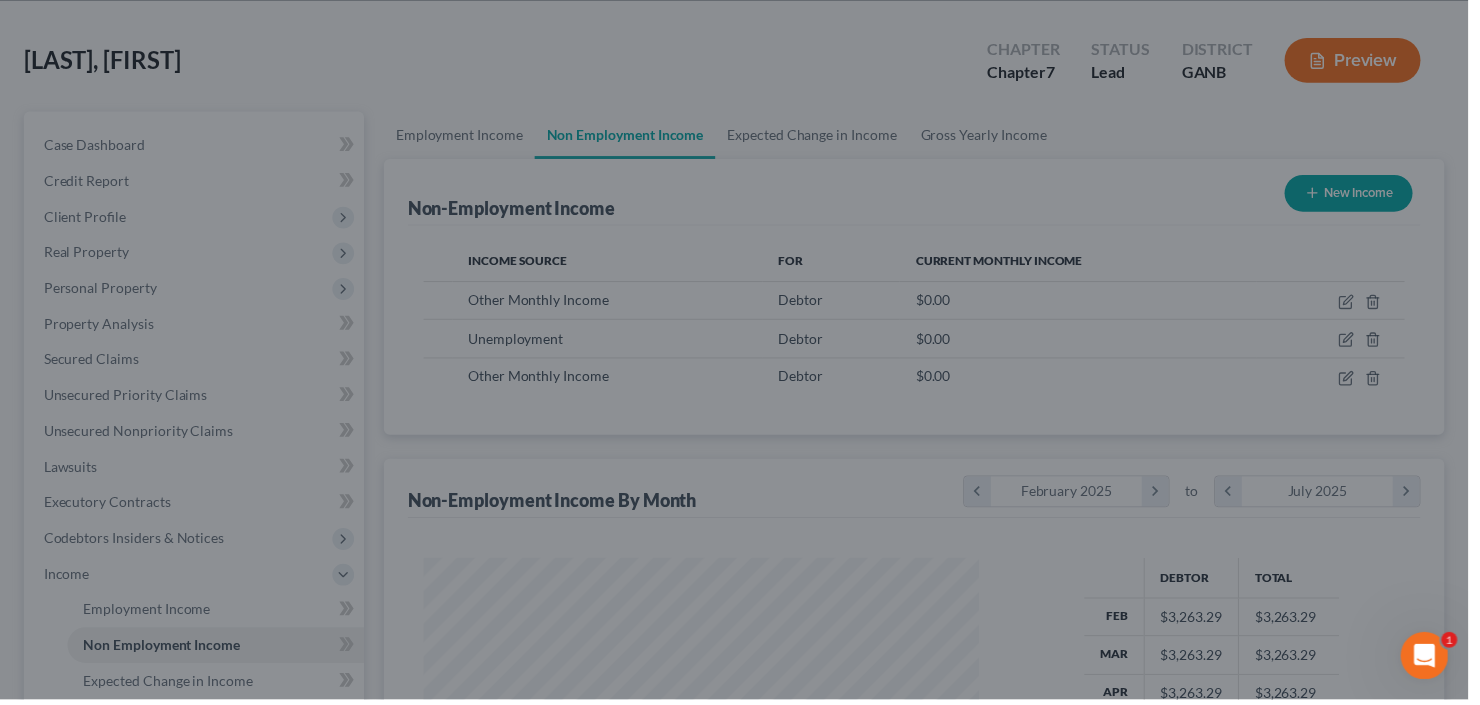 scroll, scrollTop: 357, scrollLeft: 600, axis: both 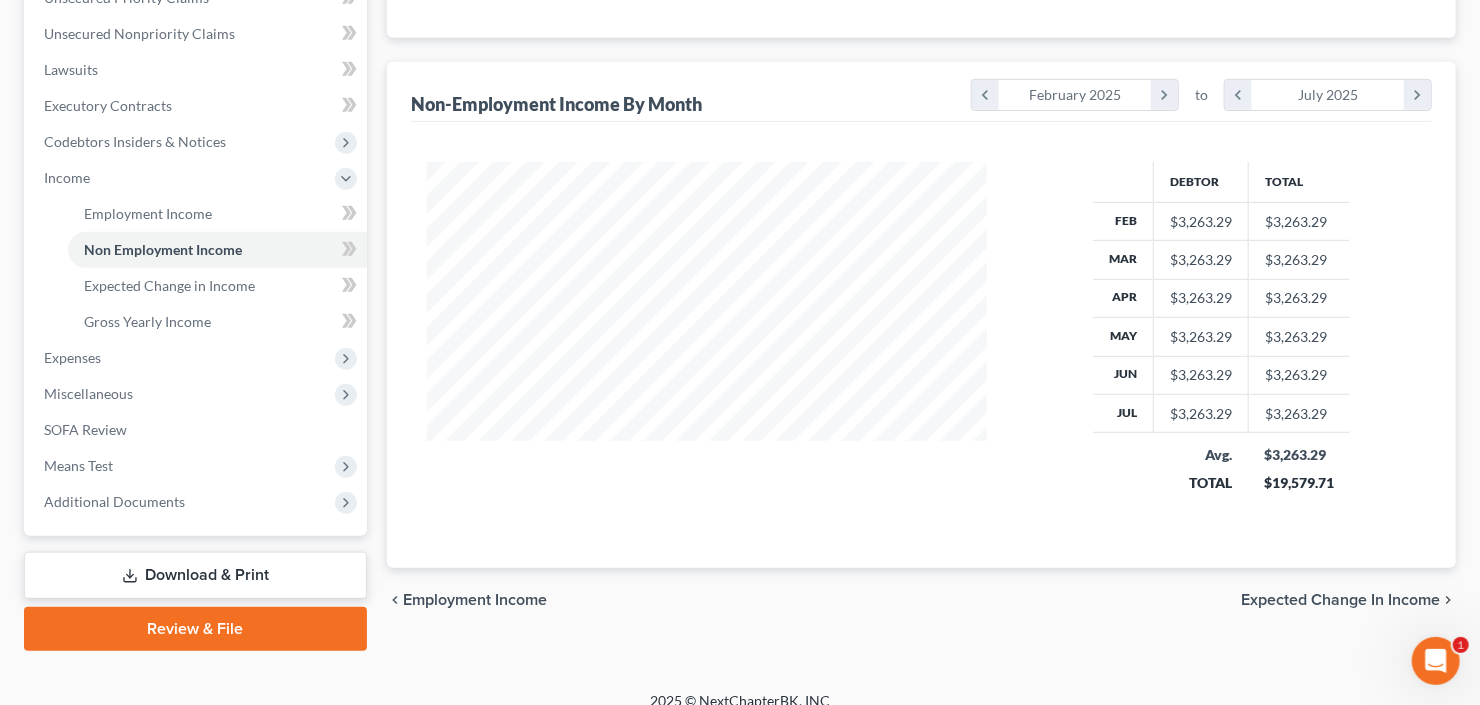 click on "Download & Print" at bounding box center [195, 575] 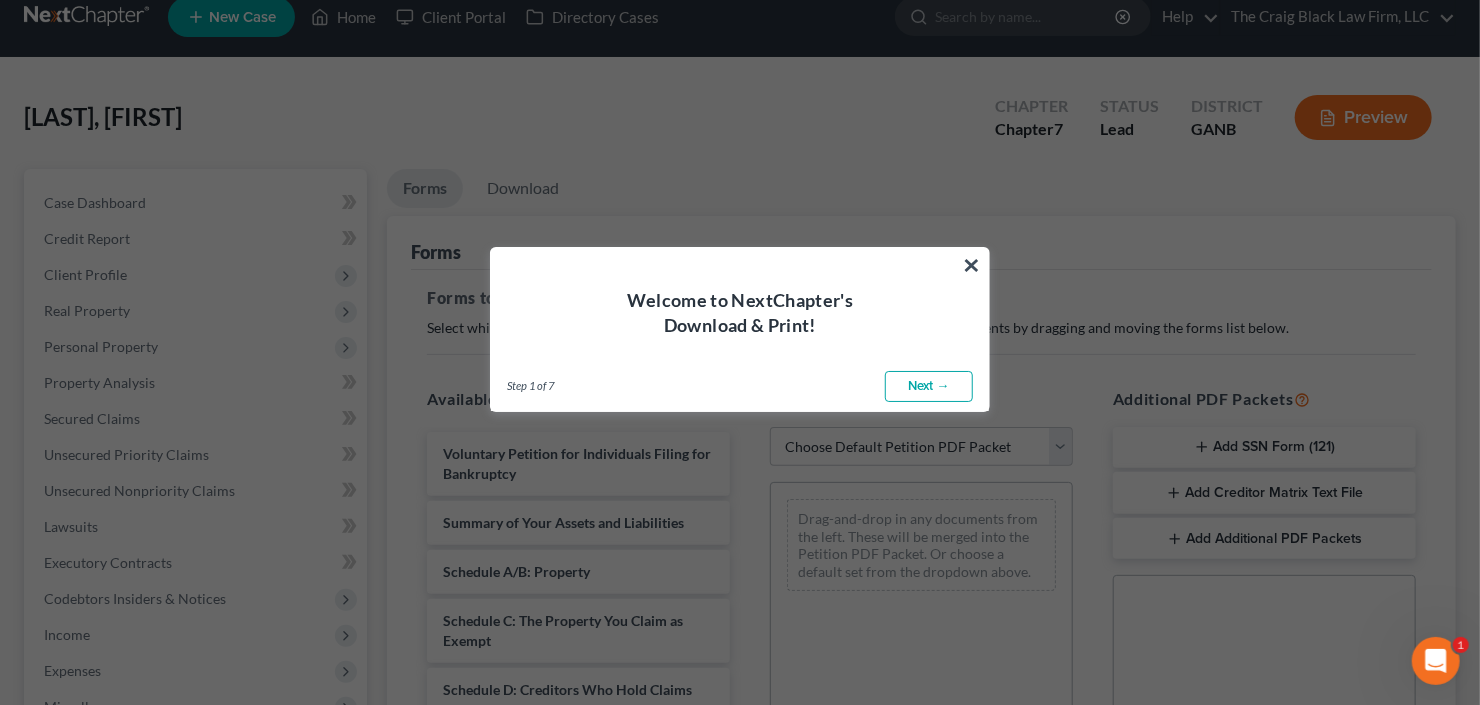 scroll, scrollTop: 0, scrollLeft: 0, axis: both 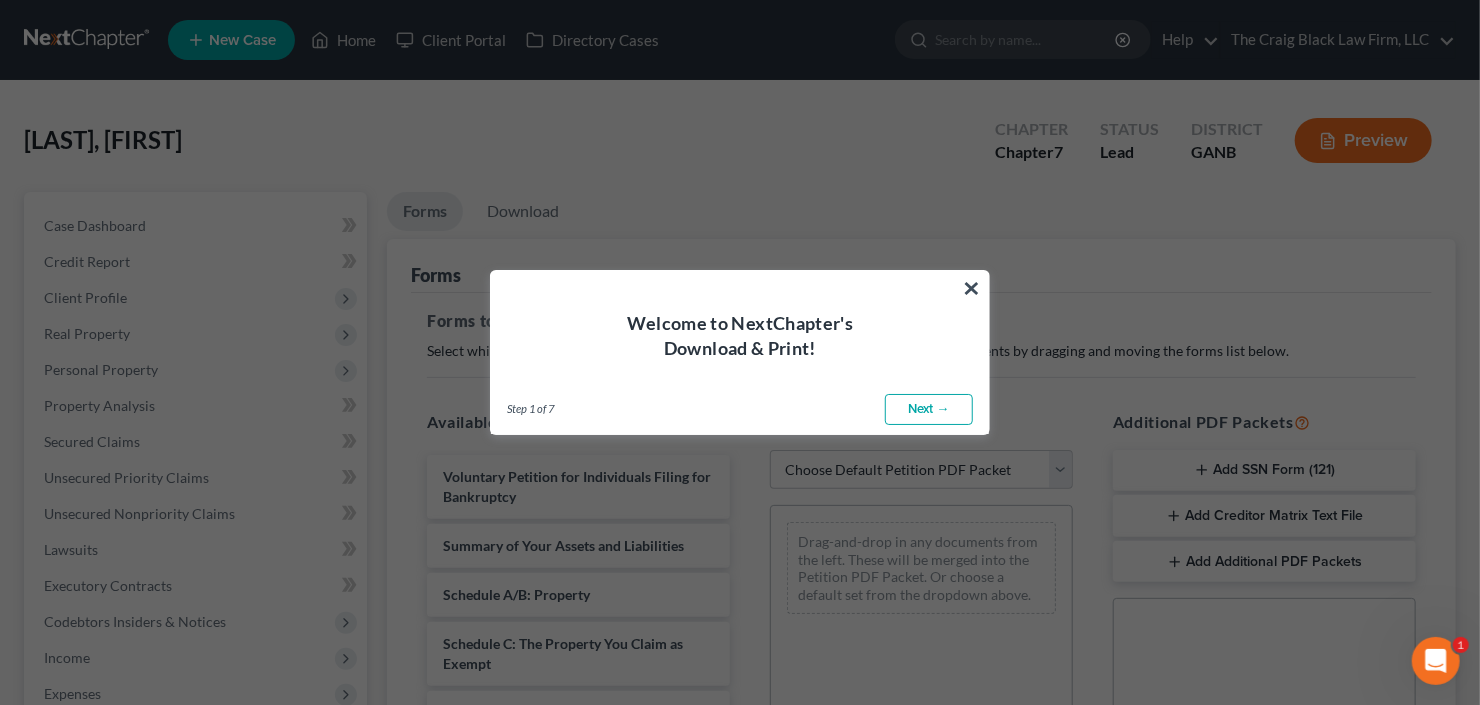 click on "Next →" at bounding box center (929, 410) 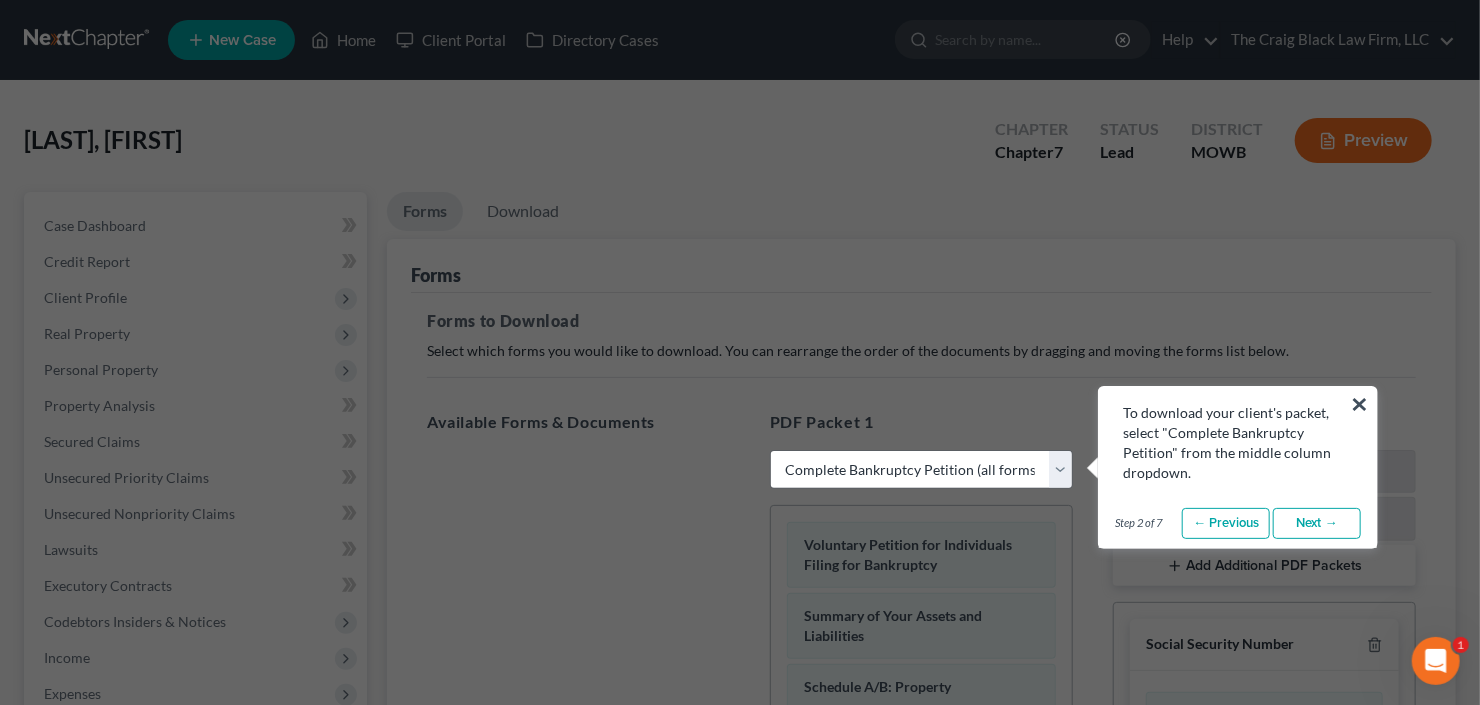 click on "Next →" at bounding box center (1317, 524) 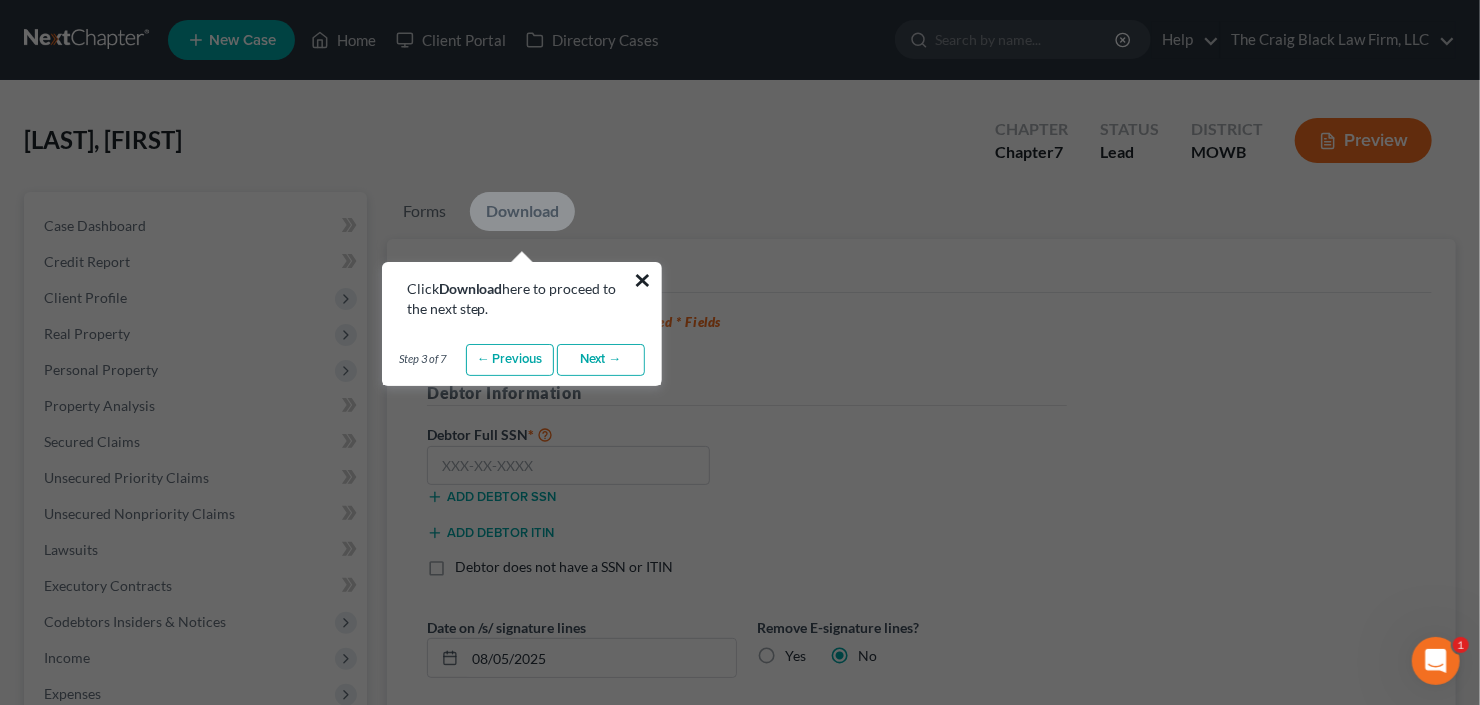 click on "×" at bounding box center (643, 280) 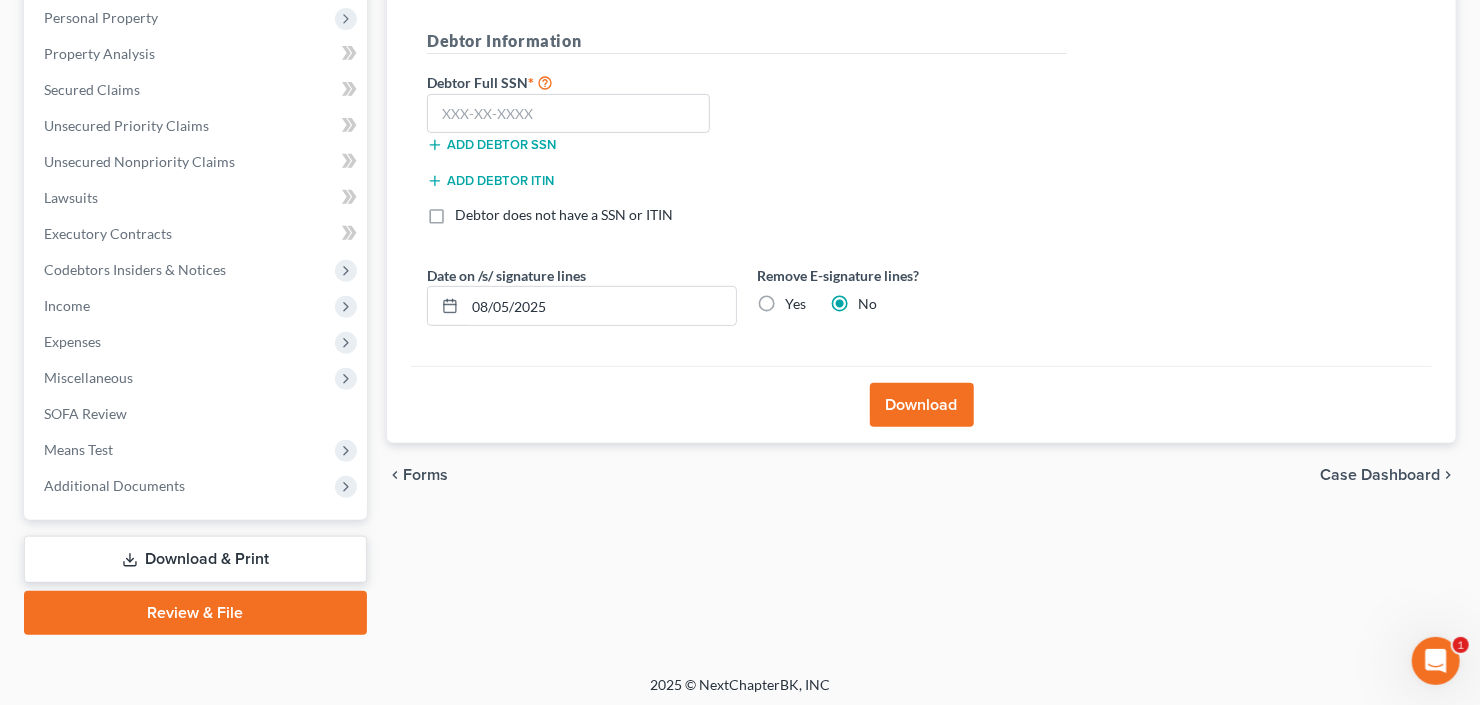 scroll, scrollTop: 354, scrollLeft: 0, axis: vertical 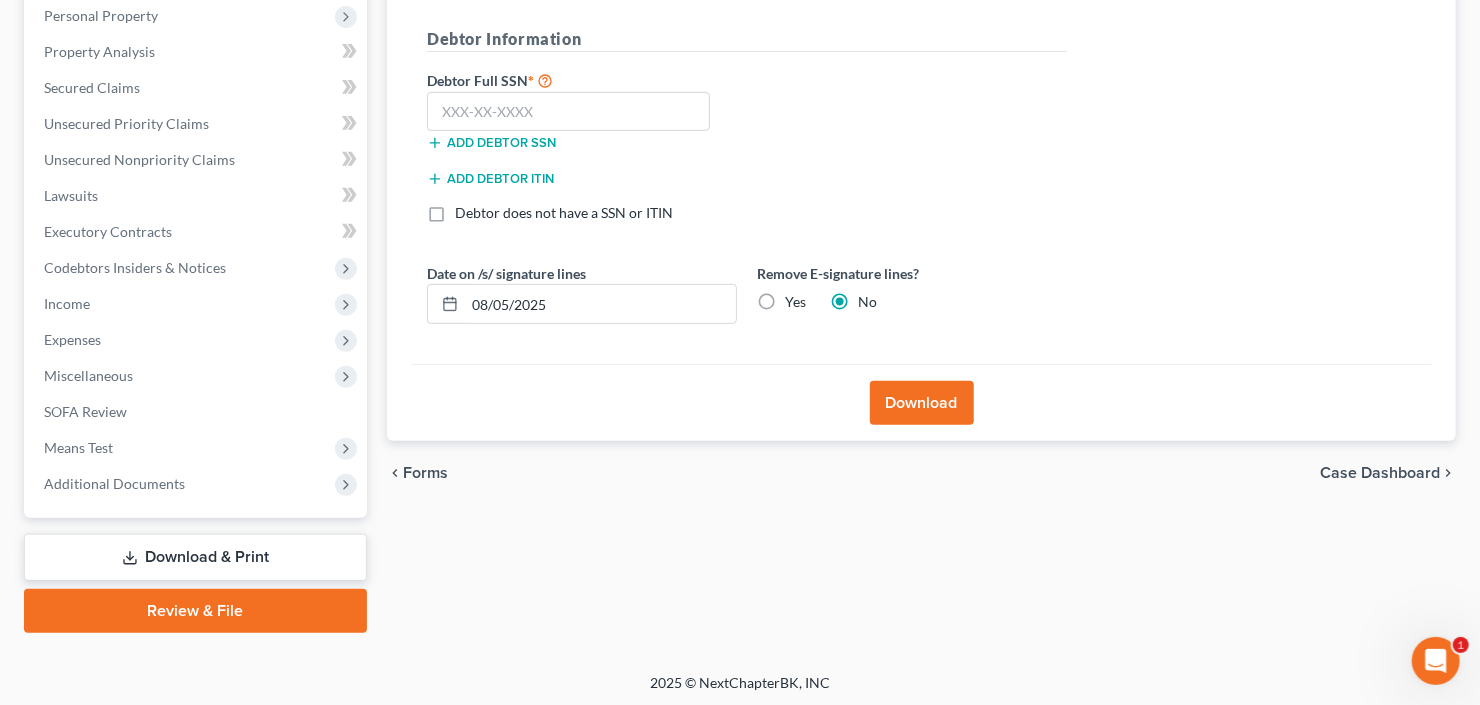 click on "Download & Print" at bounding box center [195, 557] 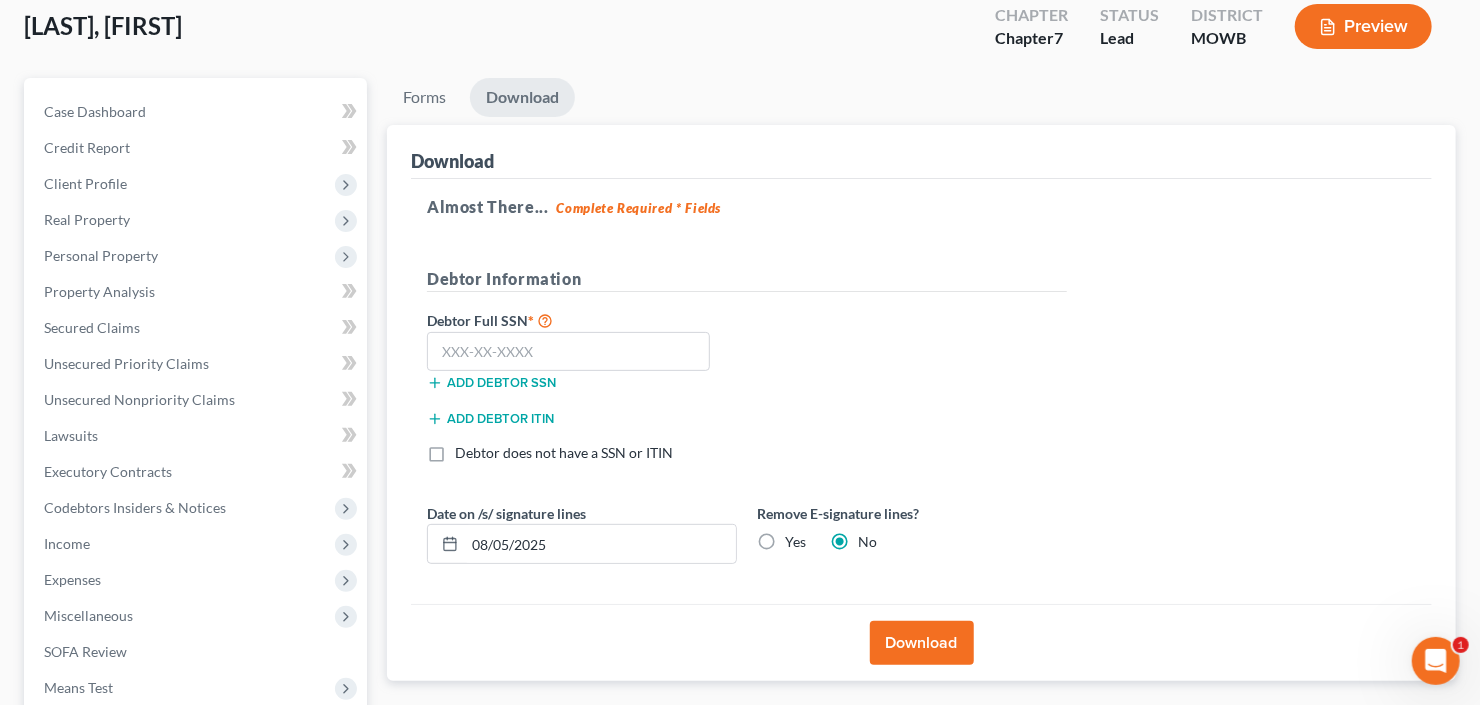 scroll, scrollTop: 354, scrollLeft: 0, axis: vertical 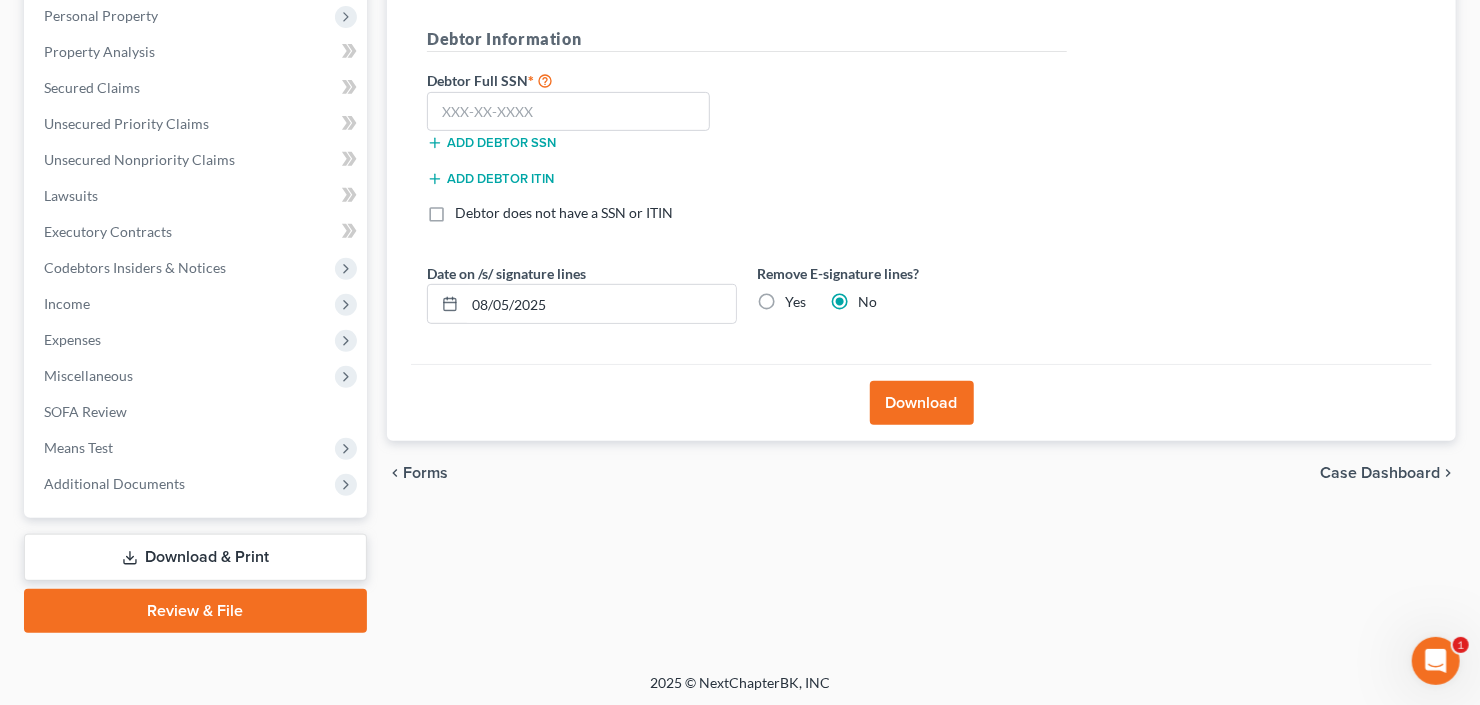 click on "Download & Print" at bounding box center [195, 557] 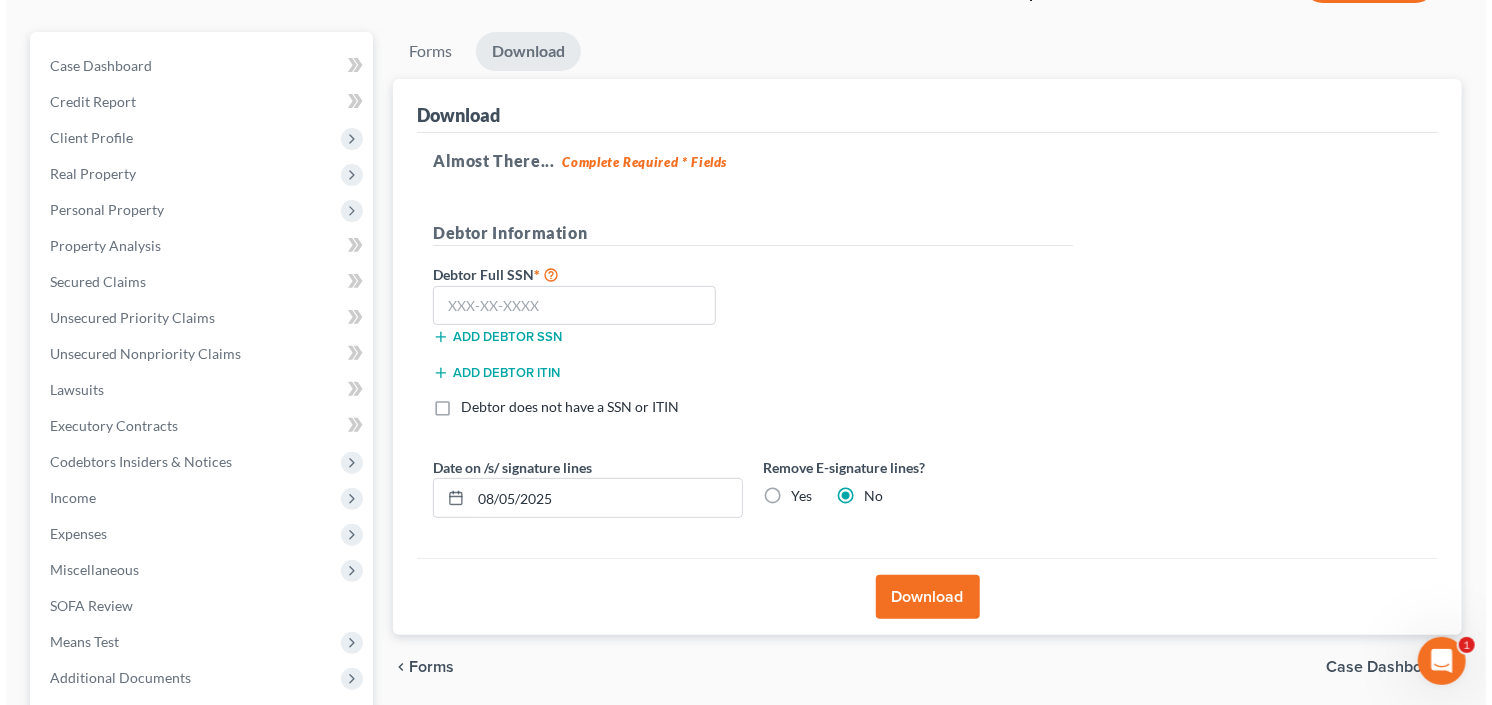 scroll, scrollTop: 114, scrollLeft: 0, axis: vertical 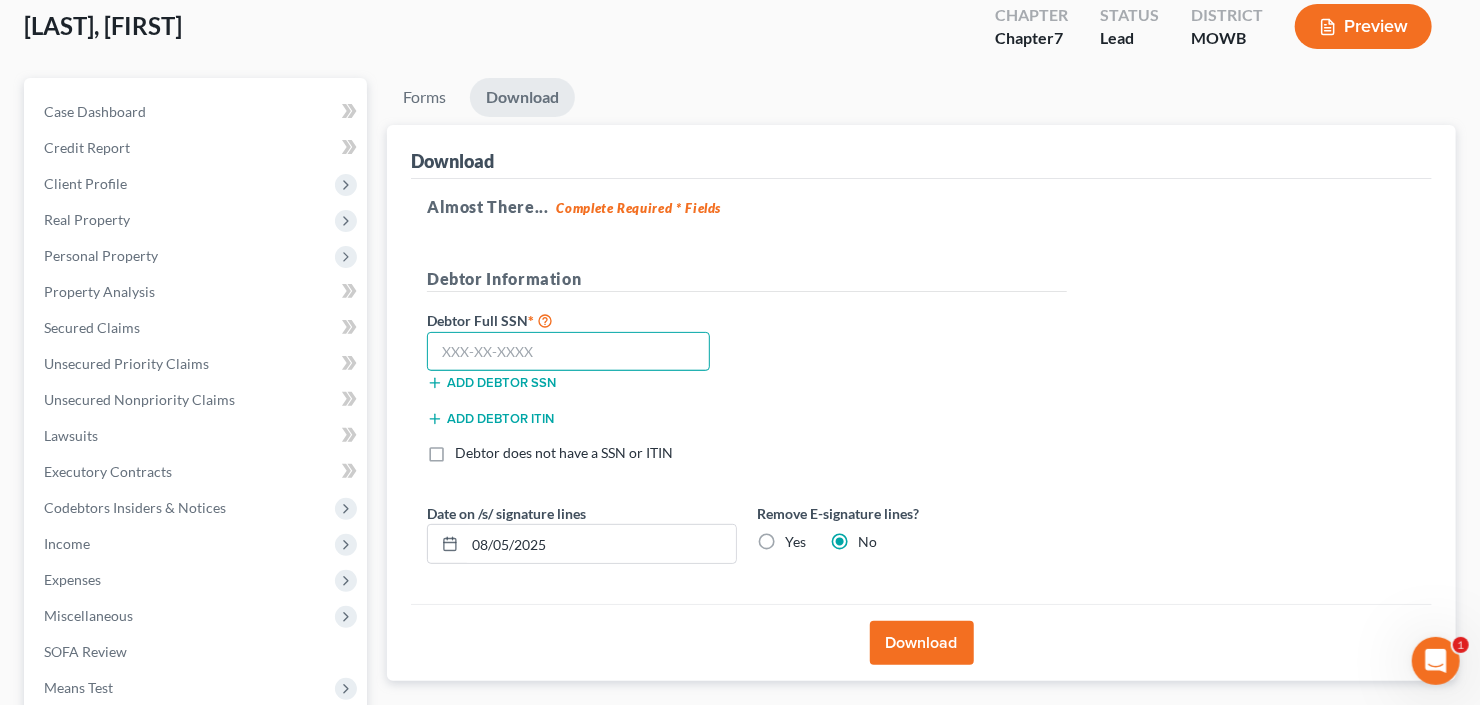 click at bounding box center (568, 352) 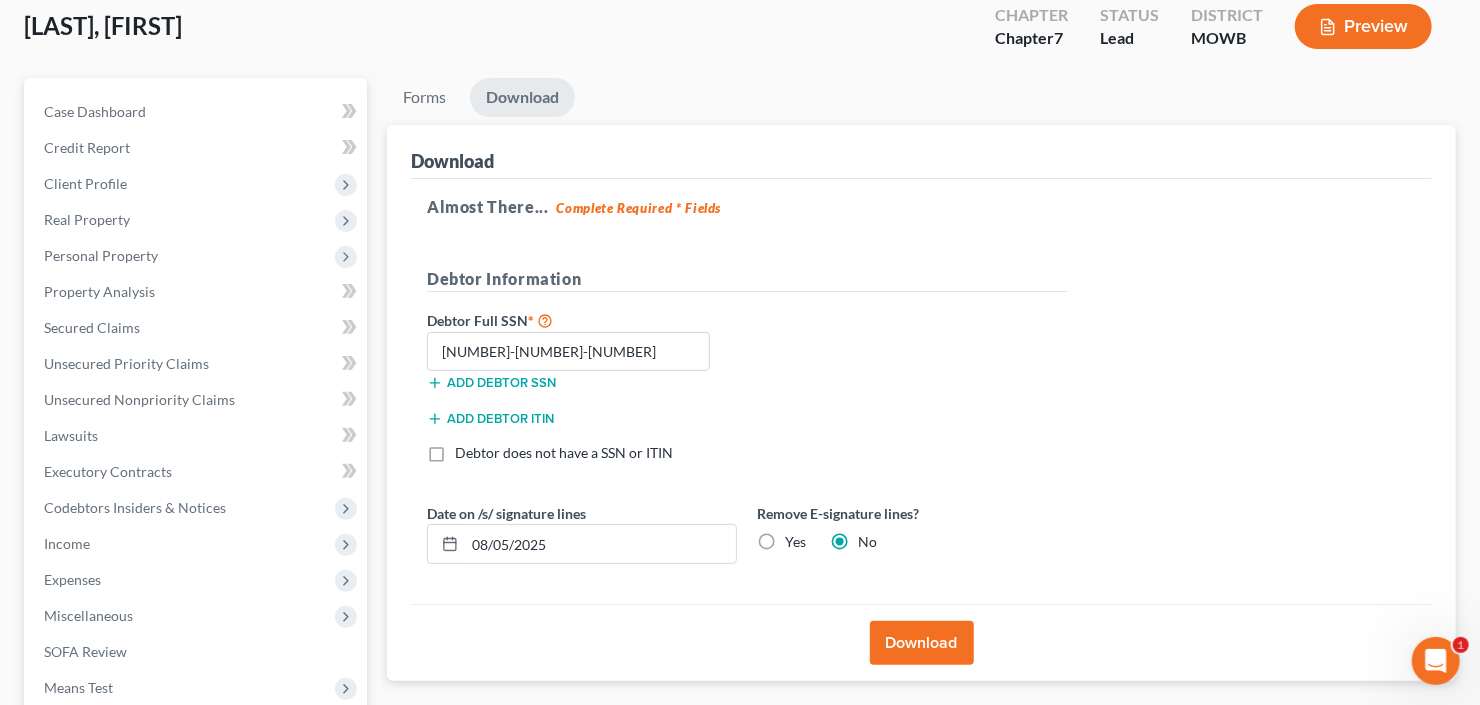 click on "Download" at bounding box center [922, 643] 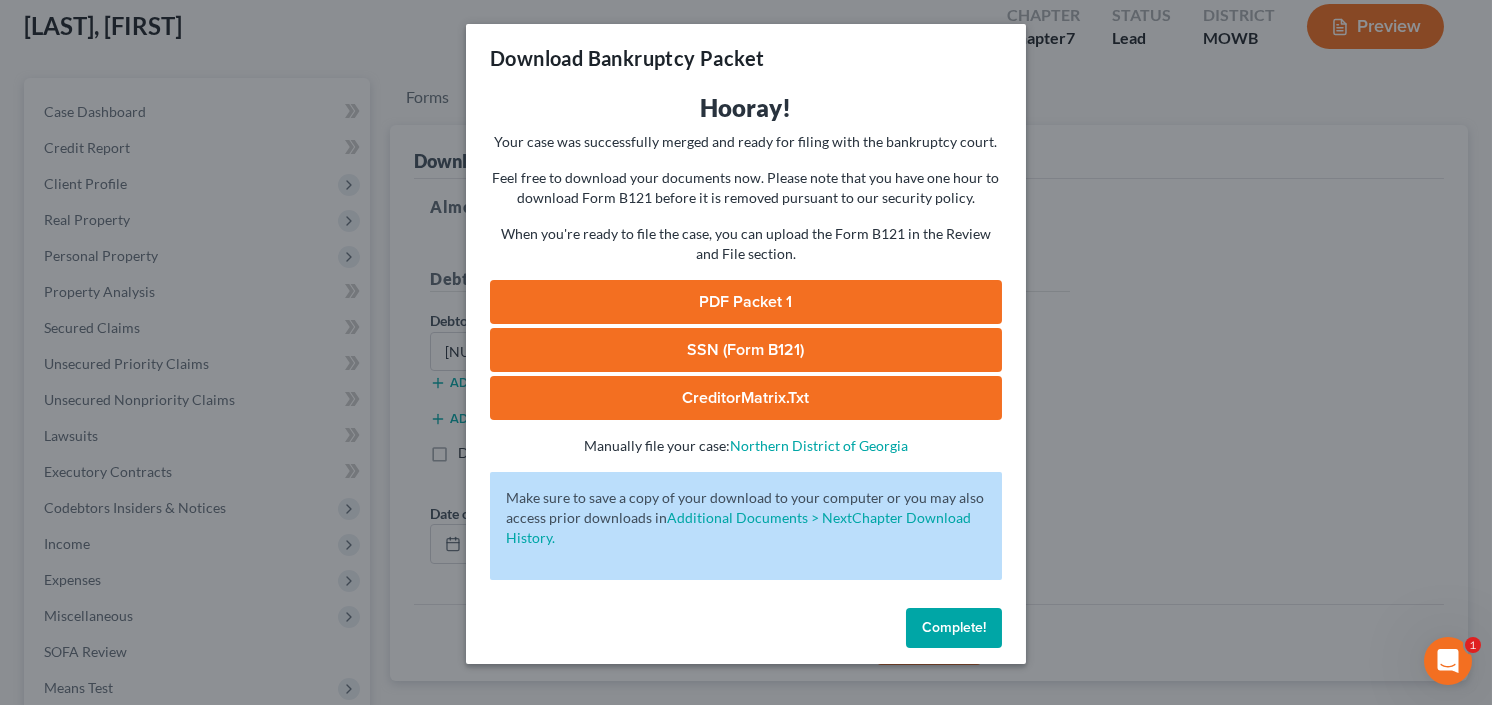 click on "SSN (Form B121)" at bounding box center [746, 350] 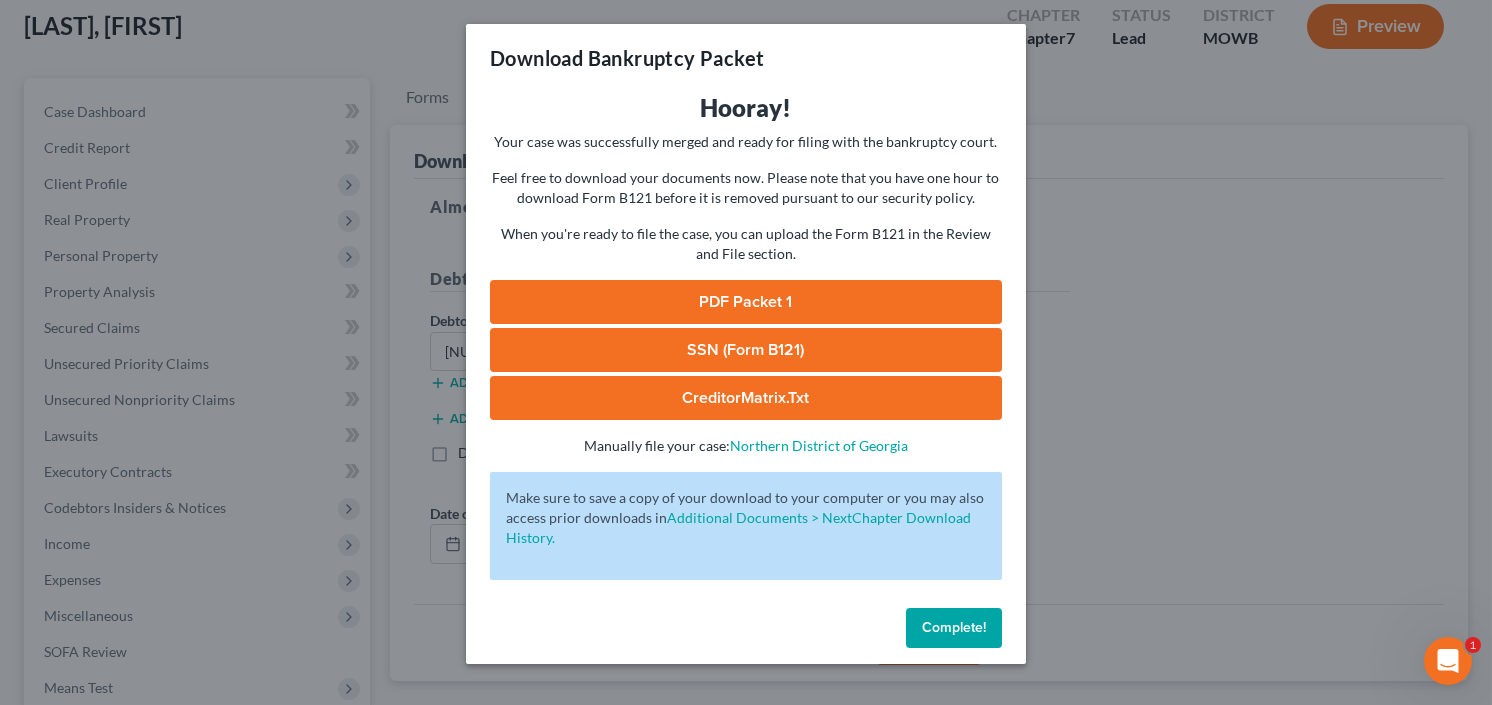 click on "PDF Packet 1" at bounding box center (746, 302) 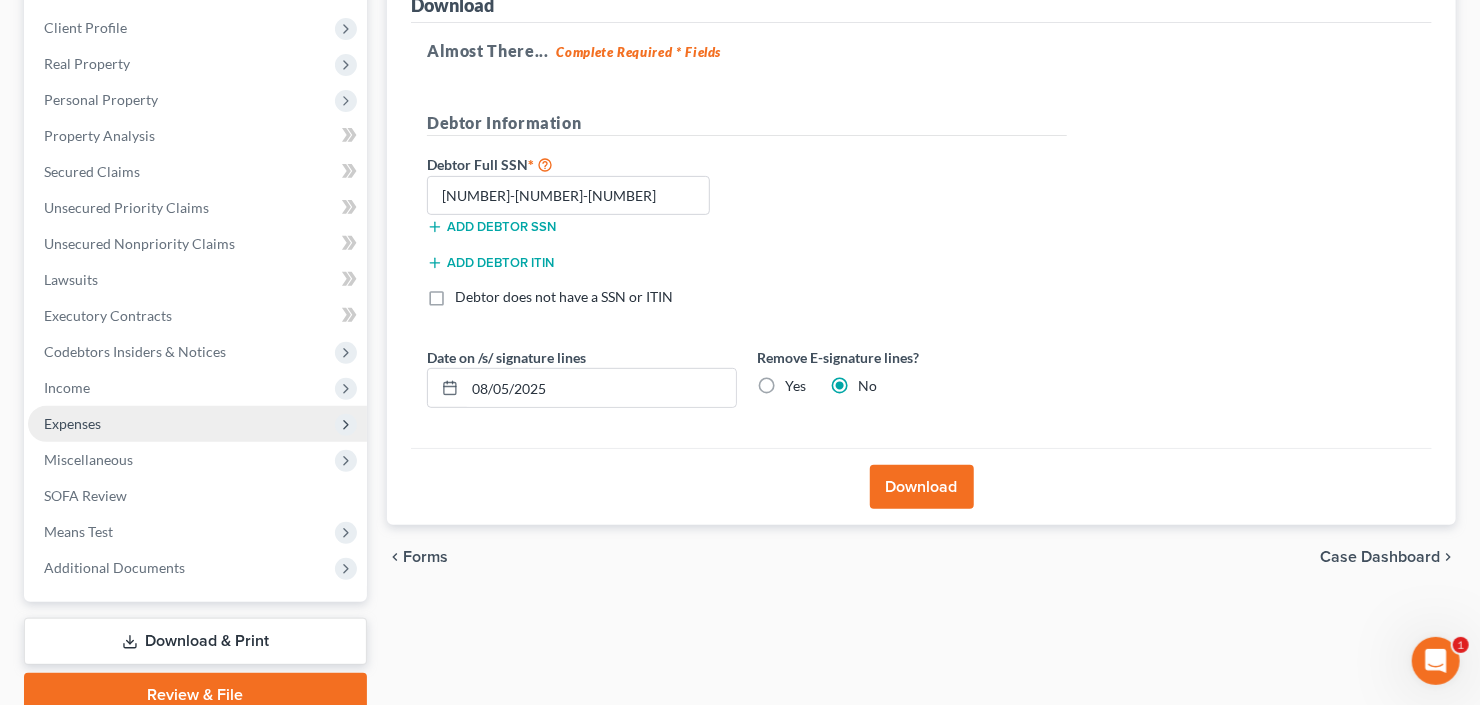 scroll, scrollTop: 354, scrollLeft: 0, axis: vertical 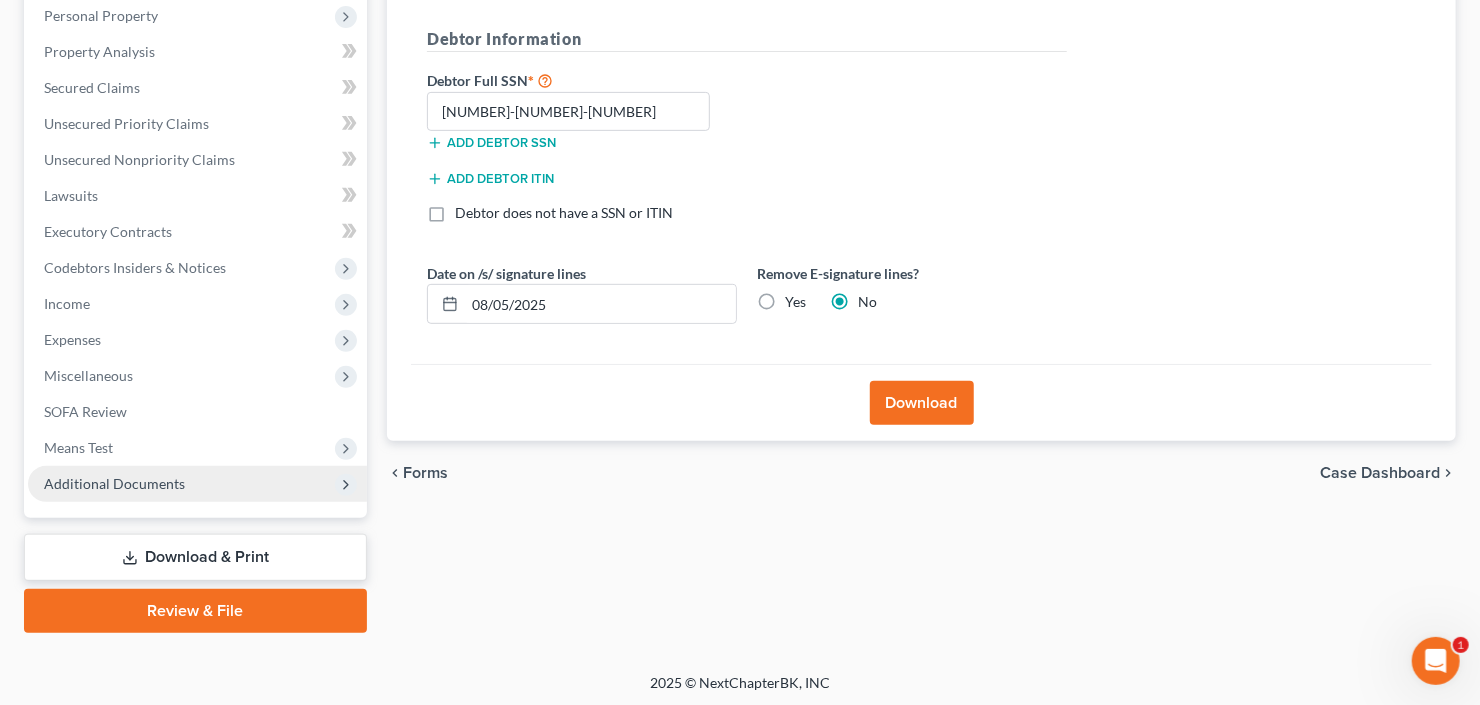 click on "Additional Documents" at bounding box center [114, 483] 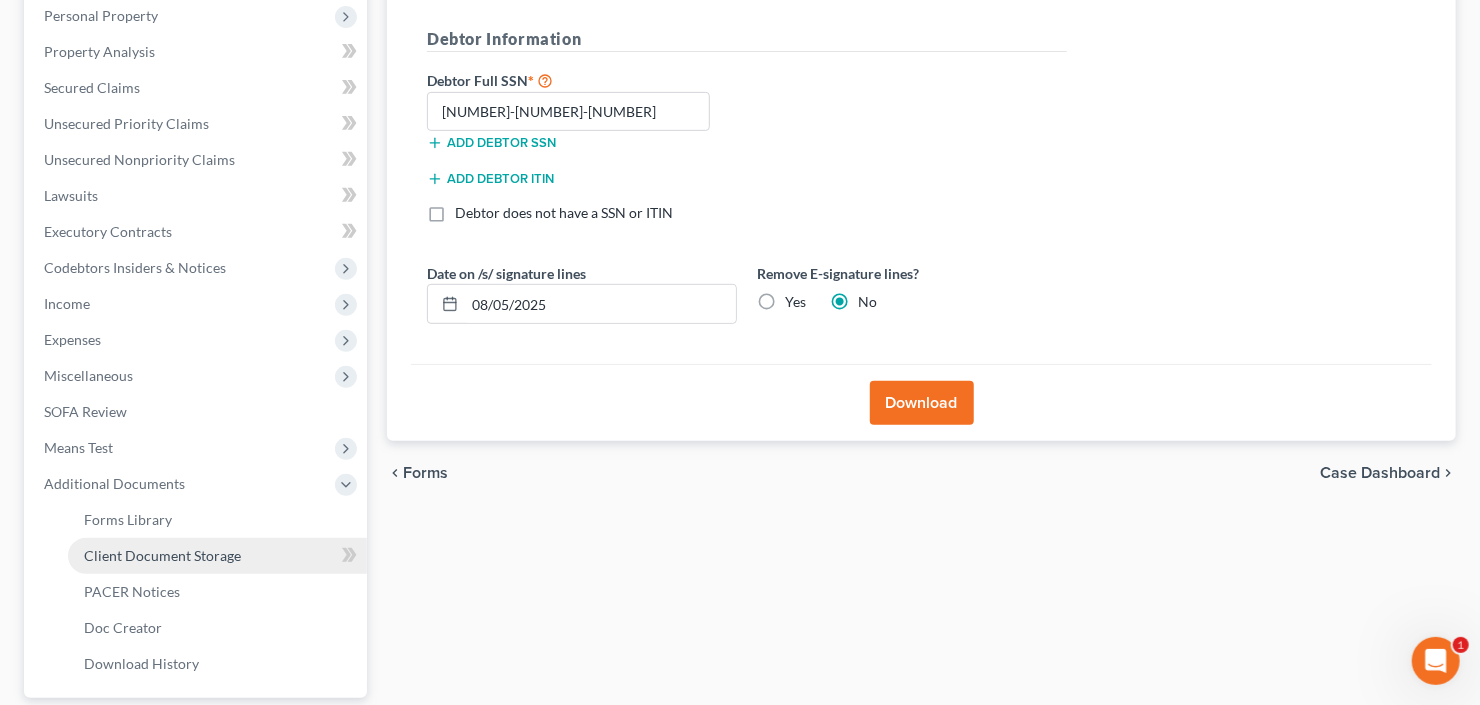 click on "Client Document Storage" at bounding box center [162, 555] 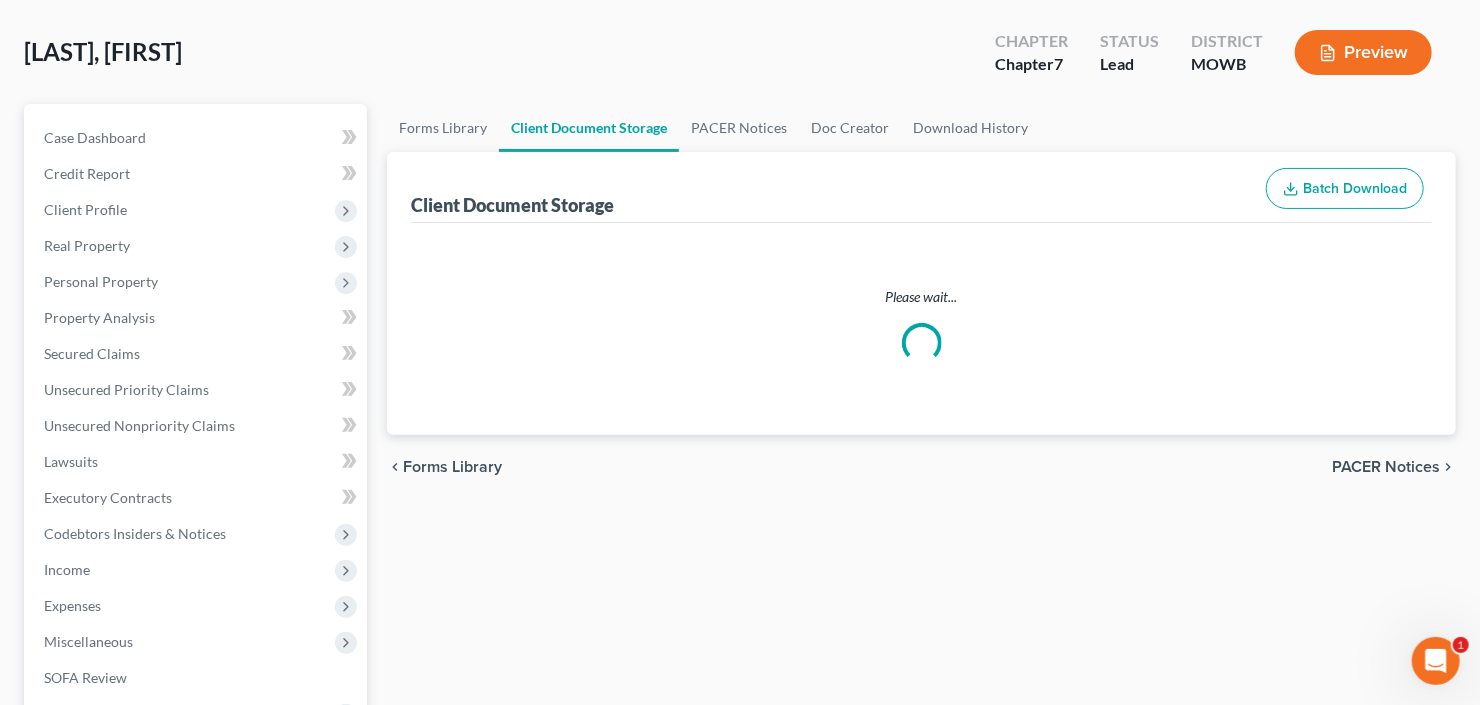 scroll, scrollTop: 0, scrollLeft: 0, axis: both 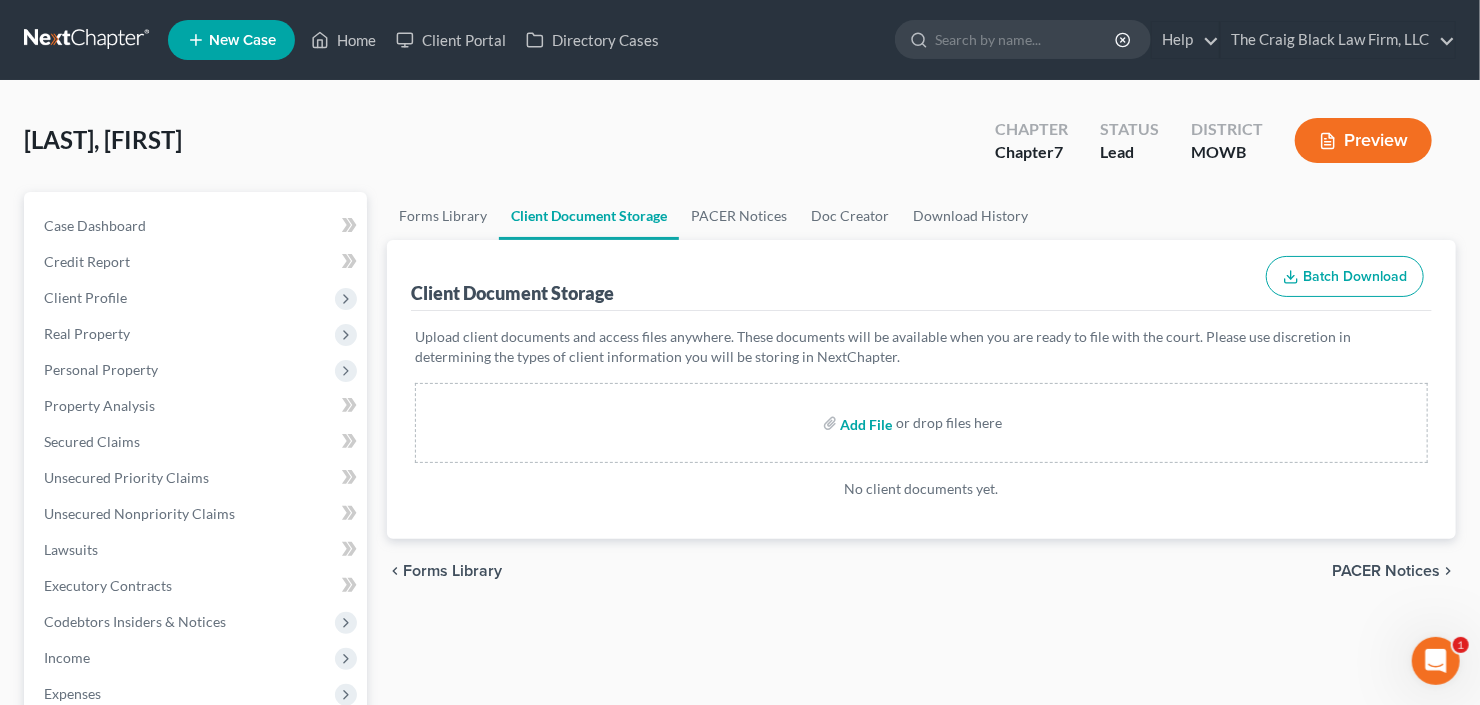 click at bounding box center (865, 423) 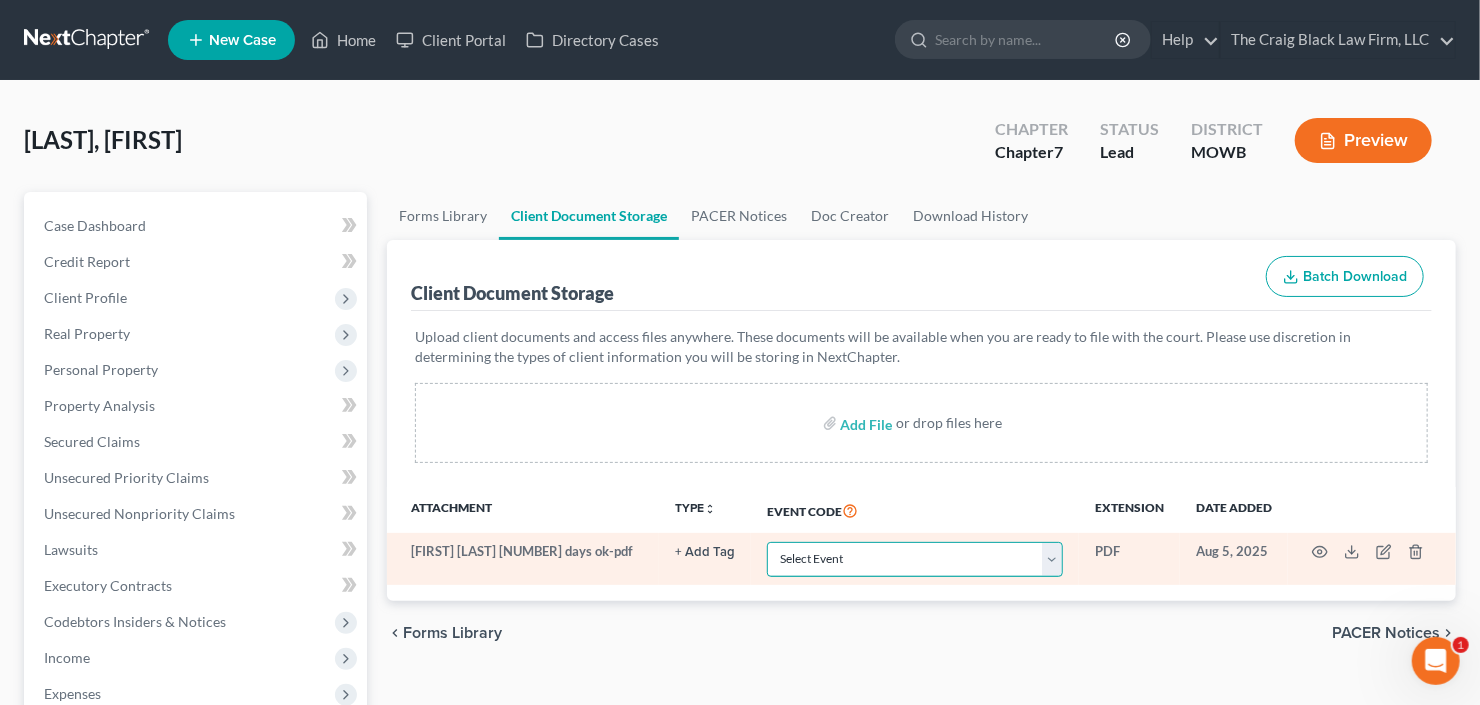 click on "Select Event 20 Largest Unsecured Creditors Affidavit re: NO Tax Returns Amended Matrix Adding Creditors (in PDF) Amended Petition Balance Sheet Certificate of Credit Counseling (NOT Financial Mgmt) Certificate of Service Certificate of Service of CHAPTER 13 PLAN Certification About a Financial Management Course (FMC) Certification re Rights & Responsibilities Agreement (text only) Ch 11 Periodic Report (B26) Ch 11 Statement of Monthly Income Form 122B Ch 13 Calculation of Disposable Income 122C-2 Ch 13 Statement of Monthly Income 122C-1 Ch 7 Means Test Calculation 122A-2 Ch 7 Statements - Monthly Income (122A-1) / Exemption Presumption of Abuse (122A-1Supp) Chapter 11 Final Report and Account Chapter 11 Subchapter V Pre-Status Conference Report Chapter 13 Plan Corporate Ownership Statement Debtor Election of Small Business Designation Debtor Evidence of Employer Payments Received Debtor Evidence of NO Employer Payments Declaration About Individual Debtor's Schedules Declaration Re: Electronic Filing" at bounding box center [915, 559] 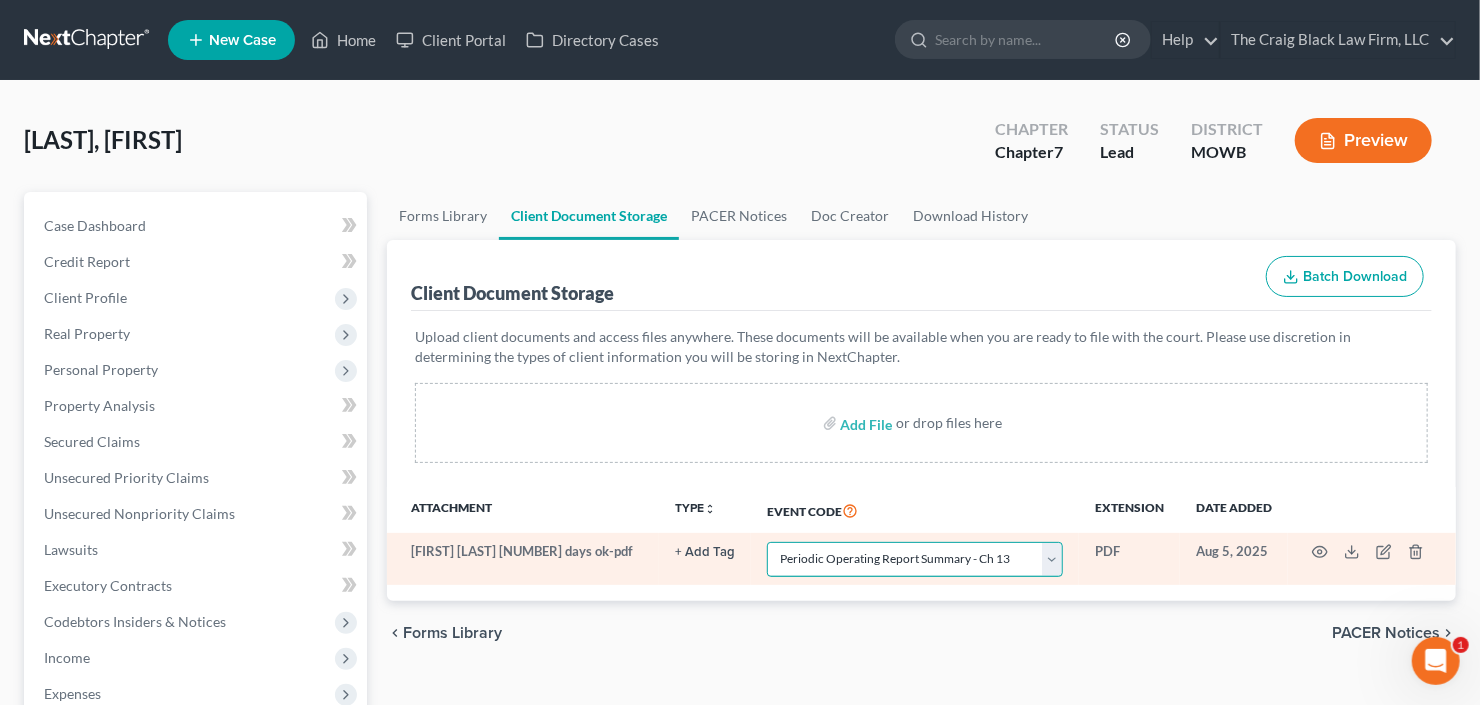 click on "Select Event 20 Largest Unsecured Creditors Affidavit re: NO Tax Returns Amended Matrix Adding Creditors (in PDF) Amended Petition Balance Sheet Certificate of Credit Counseling (NOT Financial Mgmt) Certificate of Service Certificate of Service of CHAPTER 13 PLAN Certification About a Financial Management Course (FMC) Certification re Rights & Responsibilities Agreement (text only) Ch 11 Periodic Report (B26) Ch 11 Statement of Monthly Income Form 122B Ch 13 Calculation of Disposable Income 122C-2 Ch 13 Statement of Monthly Income 122C-1 Ch 7 Means Test Calculation 122A-2 Ch 7 Statements - Monthly Income (122A-1) / Exemption Presumption of Abuse (122A-1Supp) Chapter 11 Final Report and Account Chapter 11 Subchapter V Pre-Status Conference Report Chapter 13 Plan Corporate Ownership Statement Debtor Election of Small Business Designation Debtor Evidence of Employer Payments Received Debtor Evidence of NO Employer Payments Declaration About Individual Debtor's Schedules Declaration Re: Electronic Filing" at bounding box center [915, 559] 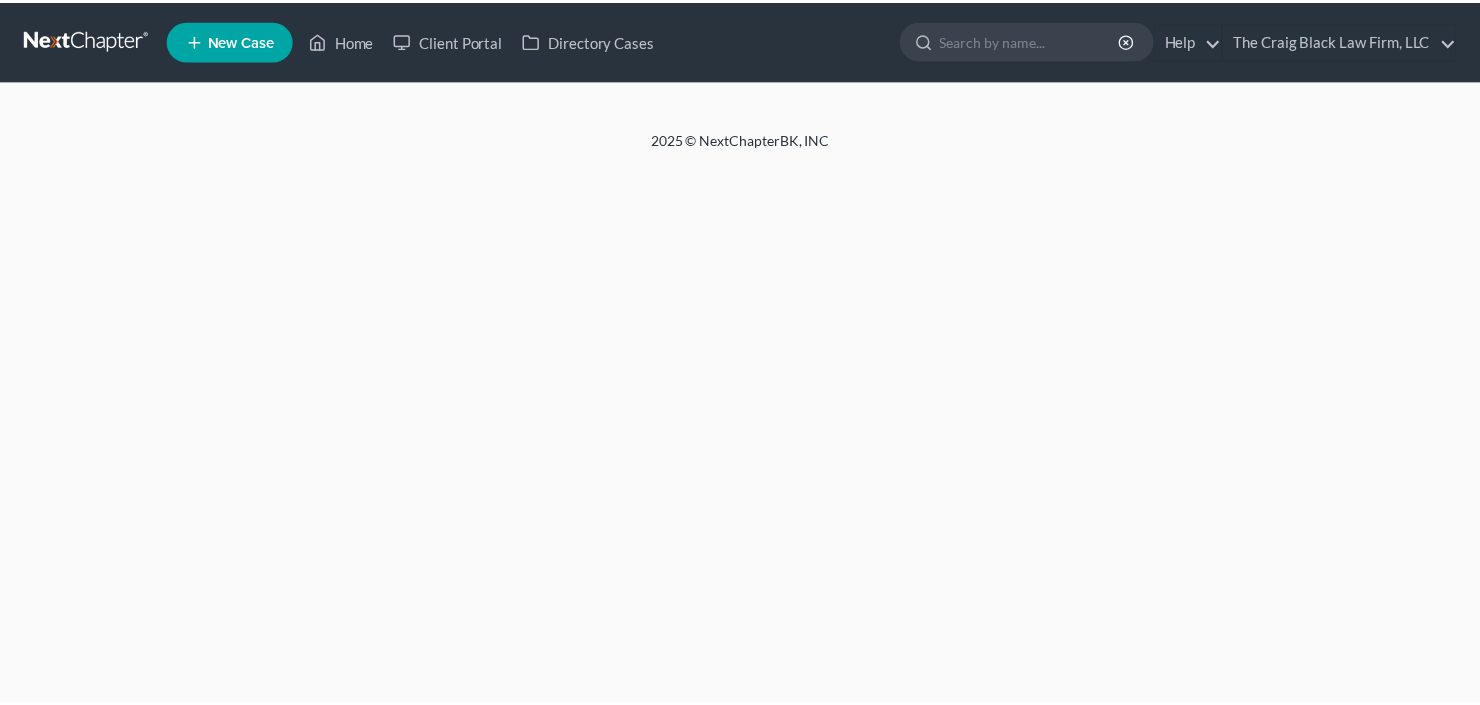 scroll, scrollTop: 0, scrollLeft: 0, axis: both 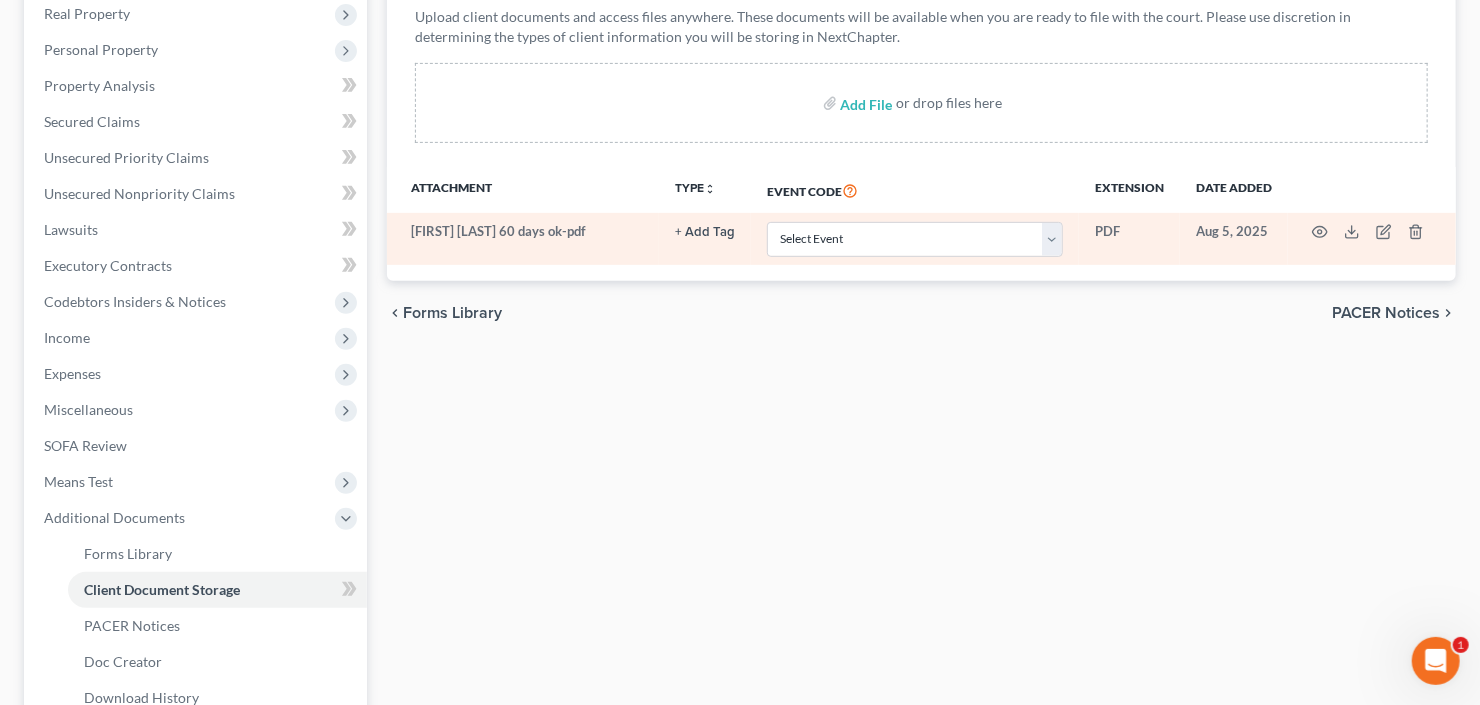 click on "Select Event 01 - Chapter 13 Plan - Initial Plan 02-Application to Pay Filing Fee in Installments Application for Waiver of Chapter 7 Filing Fee (103B) Certification of Financial Management Course for Debtor Corporate Ownership Statement Credit Counseling Service Certificate Exhibits Federal Tax Return Operating Report P-Amended List of Creditors (FEE) P-Amendment to Schedules D, E, F and/or E/F (FEE) P-Amendment to Voluntary Petition P-Attorney Disclosure Statement P-Chapter 11 Statement of Monthly Income (Form 122B) P-Chapter 13 Monthly Income Statement/Calculation of Disposable Income Document(s) - (122C-1/122C-2) P-Chapter 7 Statement of Monthly Income/Means Test Document(s) - (Forms 122A-1, 122A-1Supp, 122A-2) P-Corporate Resolution P-Declaration of Debtor P-Equity Security Holders P-Initial Statement About an Eviction Judgment Against You--Form 101A P-Schedule A/B P-Schedule C P-Schedule D P-Schedule E/F P-Schedule G P-Schedule H P-Schedule I P-Schedule J P-Statement of Financial Affairs Payment Advices" at bounding box center (915, 239) 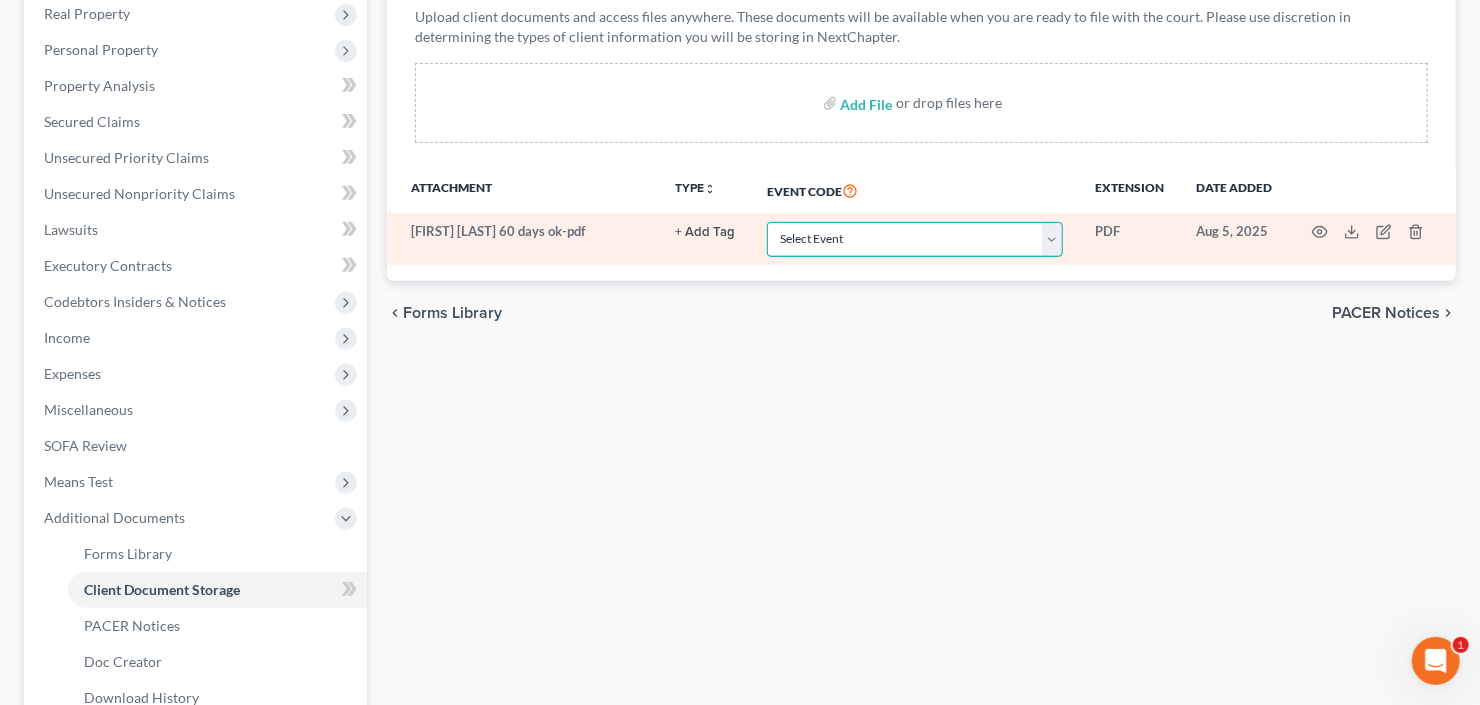click on "Select Event 01 - Chapter 13 Plan - Initial Plan 02-Application to Pay Filing Fee in Installments Application for Waiver of Chapter 7 Filing Fee (103B) Certification of Financial Management Course for Debtor Corporate Ownership Statement Credit Counseling Service Certificate Exhibits Federal Tax Return Operating Report P-Amended List of Creditors (FEE) P-Amendment to Schedules D, E, F and/or E/F (FEE) P-Amendment to Voluntary Petition P-Attorney Disclosure Statement P-Chapter 11 Statement of Monthly Income (Form 122B) P-Chapter 13 Monthly Income Statement/Calculation of Disposable Income Document(s) - (122C-1/122C-2) P-Chapter 7 Statement of Monthly Income/Means Test Document(s) - (Forms 122A-1, 122A-1Supp, 122A-2) P-Corporate Resolution P-Declaration of Debtor P-Equity Security Holders P-Initial Statement About an Eviction Judgment Against You--Form 101A P-Schedule A/B P-Schedule C P-Schedule D P-Schedule E/F P-Schedule G P-Schedule H P-Schedule I P-Schedule J P-Statement of Financial Affairs Payment Advices" at bounding box center [915, 239] 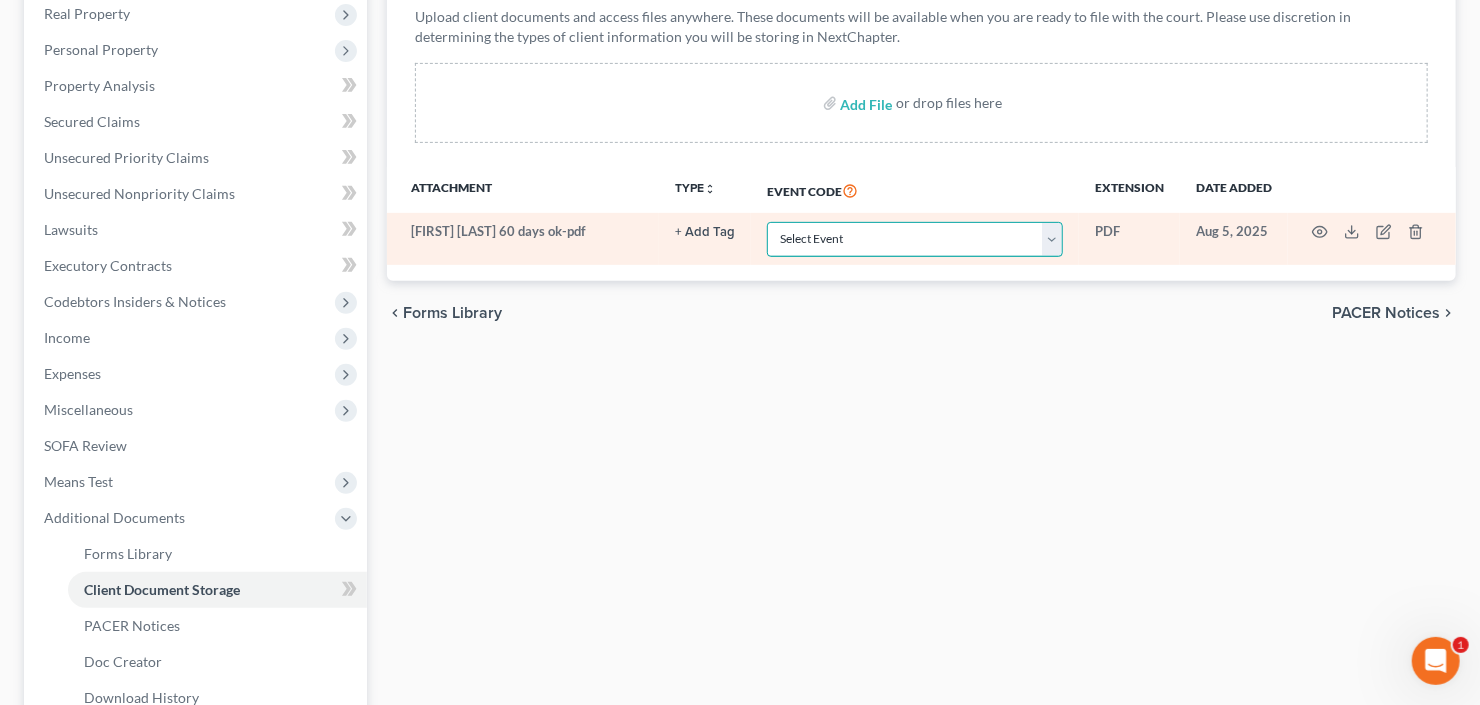 select on "35" 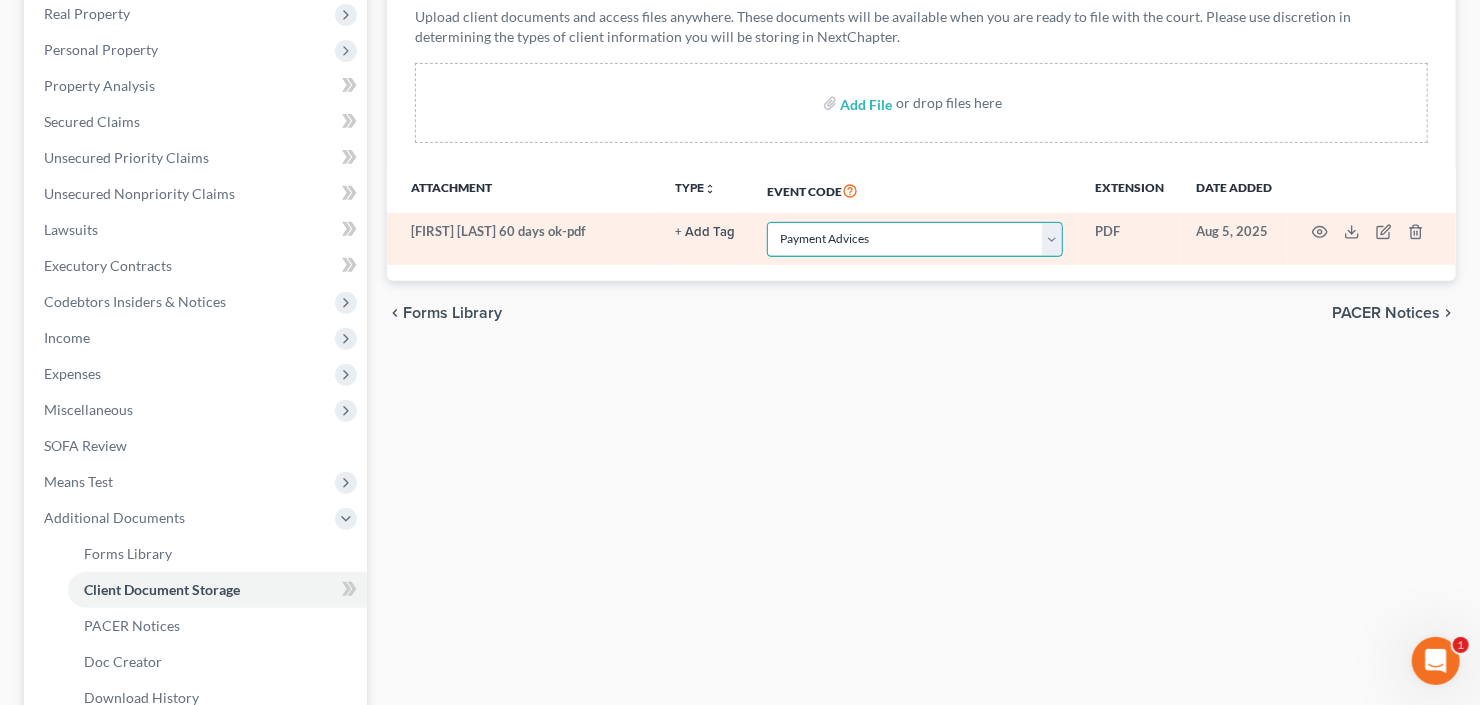 click on "Select Event 01 - Chapter 13 Plan - Initial Plan 02-Application to Pay Filing Fee in Installments Application for Waiver of Chapter 7 Filing Fee (103B) Certification of Financial Management Course for Debtor Corporate Ownership Statement Credit Counseling Service Certificate Exhibits Federal Tax Return Operating Report P-Amended List of Creditors (FEE) P-Amendment to Schedules D, E, F and/or E/F (FEE) P-Amendment to Voluntary Petition P-Attorney Disclosure Statement P-Chapter 11 Statement of Monthly Income (Form 122B) P-Chapter 13 Monthly Income Statement/Calculation of Disposable Income Document(s) - (122C-1/122C-2) P-Chapter 7 Statement of Monthly Income/Means Test Document(s) - (Forms 122A-1, 122A-1Supp, 122A-2) P-Corporate Resolution P-Declaration of Debtor P-Equity Security Holders P-Initial Statement About an Eviction Judgment Against You--Form 101A P-Schedule A/B P-Schedule C P-Schedule D P-Schedule E/F P-Schedule G P-Schedule H P-Schedule I P-Schedule J P-Statement of Financial Affairs Payment Advices" at bounding box center [915, 239] 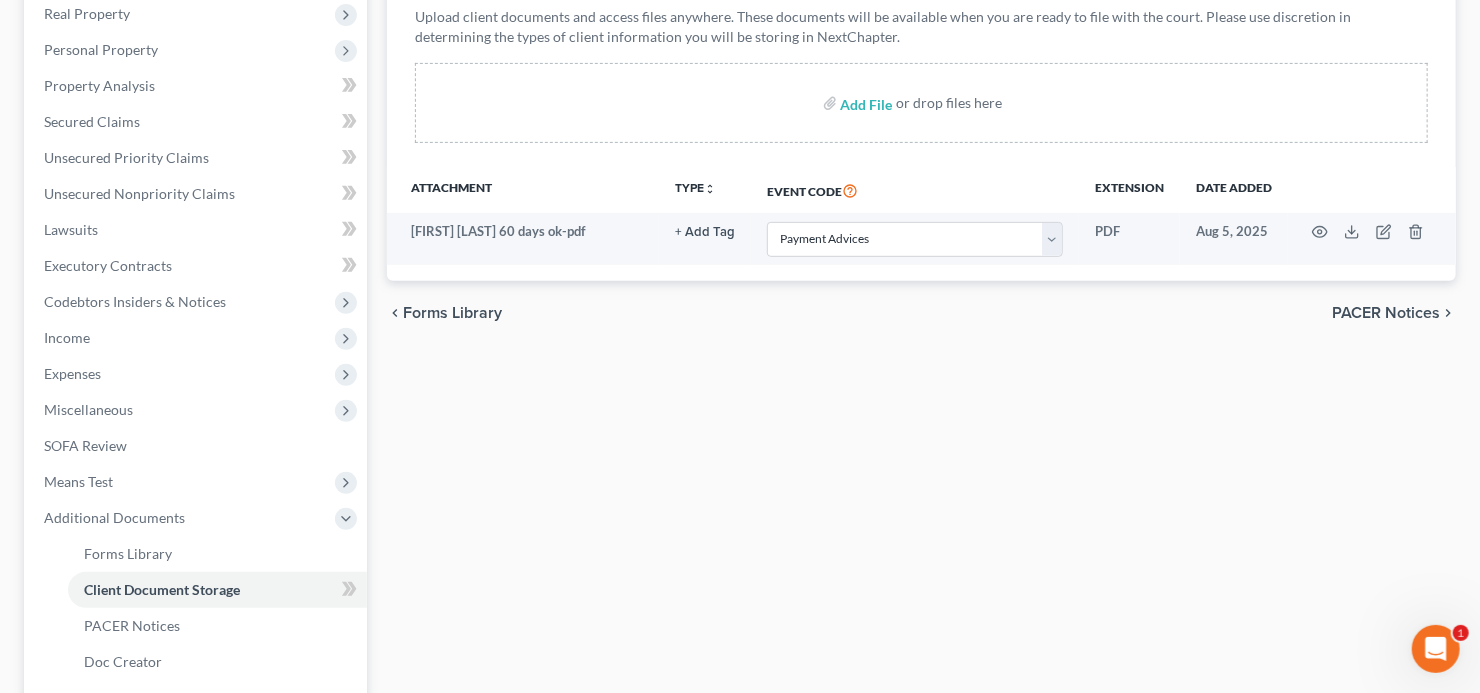 select on "35" 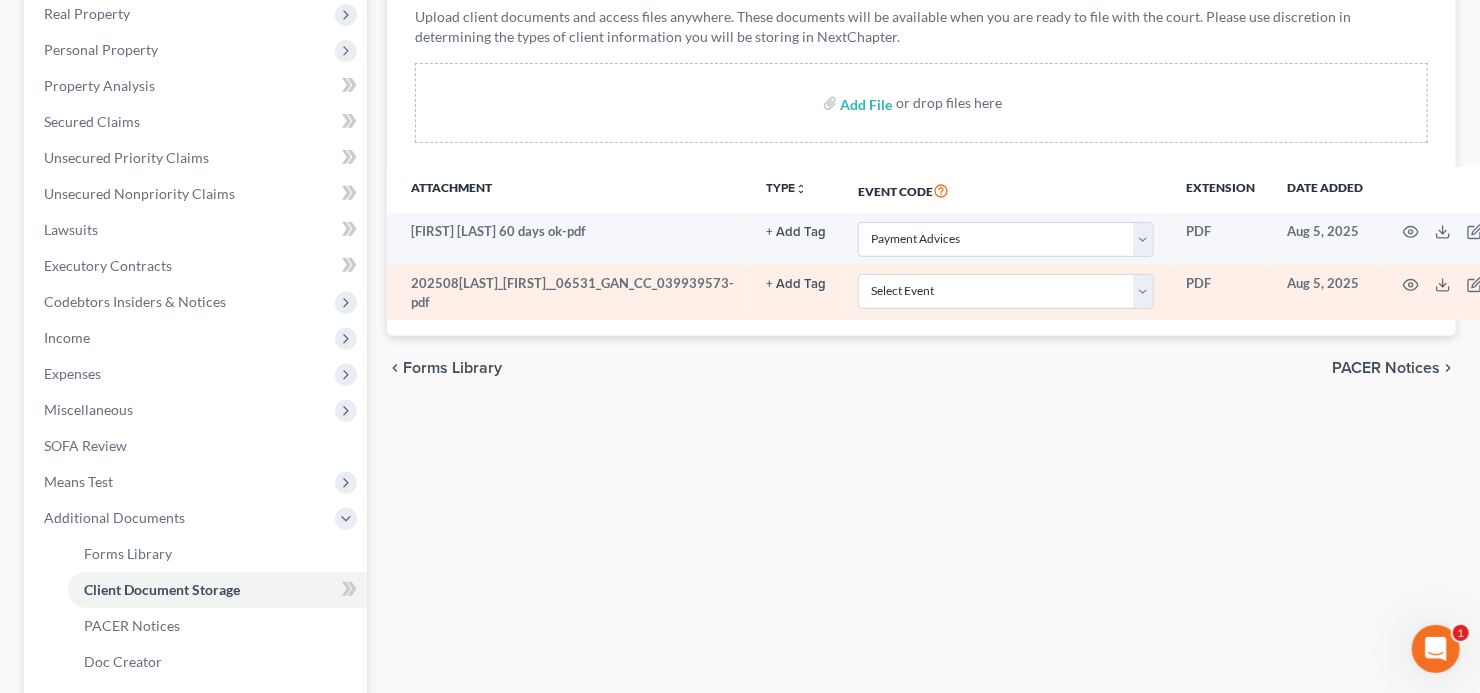 click on "Select Event 01 - Chapter 13 Plan - Initial Plan 02-Application to Pay Filing Fee in Installments Application for Waiver of Chapter 7 Filing Fee (103B) Certification of Financial Management Course for Debtor Corporate Ownership Statement Credit Counseling Service Certificate Exhibits Federal Tax Return Operating Report P-Amended List of Creditors (FEE) P-Amendment to Schedules D, E, F and/or E/F (FEE) P-Amendment to Voluntary Petition P-Attorney Disclosure Statement P-Chapter 11 Statement of Monthly Income (Form 122B) P-Chapter 13 Monthly Income Statement/Calculation of Disposable Income Document(s) - (122C-1/122C-2) P-Chapter 7 Statement of Monthly Income/Means Test Document(s) - (Forms 122A-1, 122A-1Supp, 122A-2) P-Corporate Resolution P-Declaration of Debtor P-Equity Security Holders P-Initial Statement About an Eviction Judgment Against You--Form 101A P-Schedule A/B P-Schedule C P-Schedule D P-Schedule E/F P-Schedule G P-Schedule H P-Schedule I P-Schedule J P-Statement of Financial Affairs Payment Advices" at bounding box center (1006, 292) 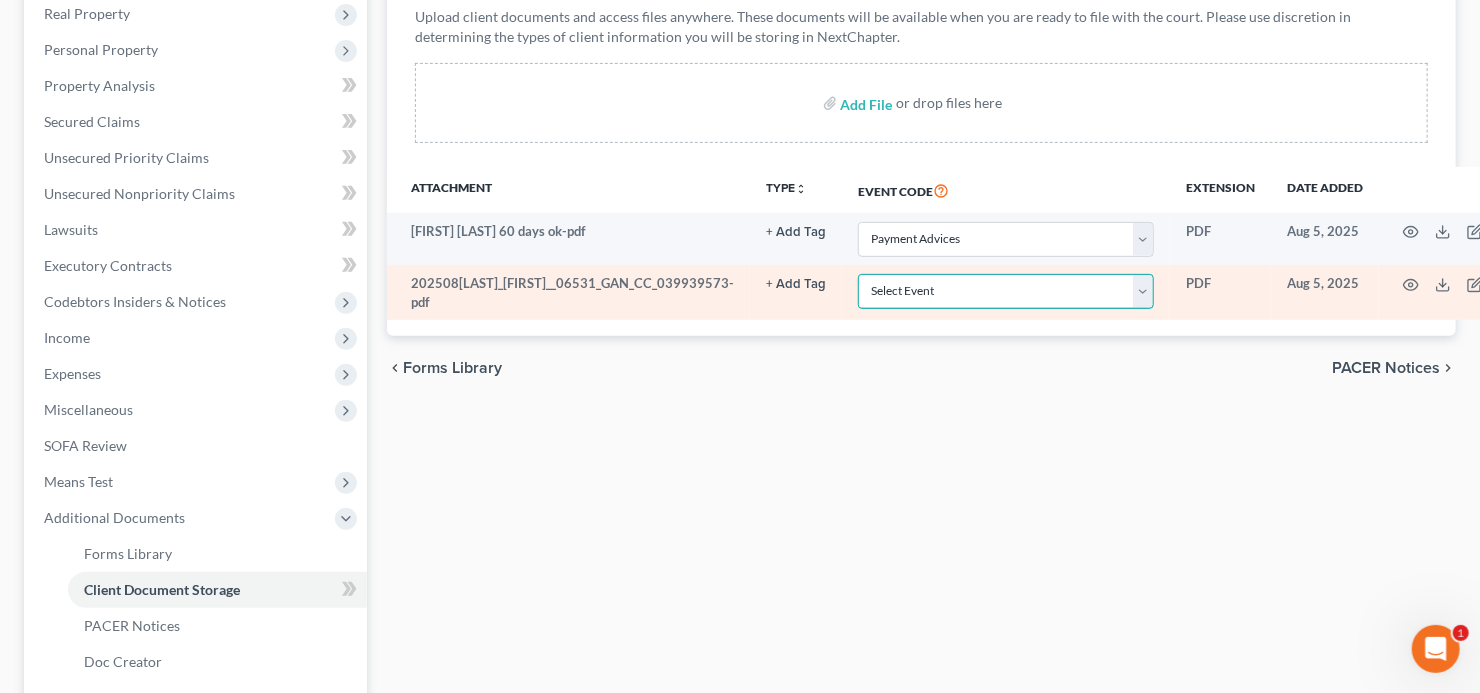 click on "Select Event 01 - Chapter 13 Plan - Initial Plan 02-Application to Pay Filing Fee in Installments Application for Waiver of Chapter 7 Filing Fee (103B) Certification of Financial Management Course for Debtor Corporate Ownership Statement Credit Counseling Service Certificate Exhibits Federal Tax Return Operating Report P-Amended List of Creditors (FEE) P-Amendment to Schedules D, E, F and/or E/F (FEE) P-Amendment to Voluntary Petition P-Attorney Disclosure Statement P-Chapter 11 Statement of Monthly Income (Form 122B) P-Chapter 13 Monthly Income Statement/Calculation of Disposable Income Document(s) - (122C-1/122C-2) P-Chapter 7 Statement of Monthly Income/Means Test Document(s) - (Forms 122A-1, 122A-1Supp, 122A-2) P-Corporate Resolution P-Declaration of Debtor P-Equity Security Holders P-Initial Statement About an Eviction Judgment Against You--Form 101A P-Schedule A/B P-Schedule C P-Schedule D P-Schedule E/F P-Schedule G P-Schedule H P-Schedule I P-Schedule J P-Statement of Financial Affairs Payment Advices" at bounding box center [1006, 291] 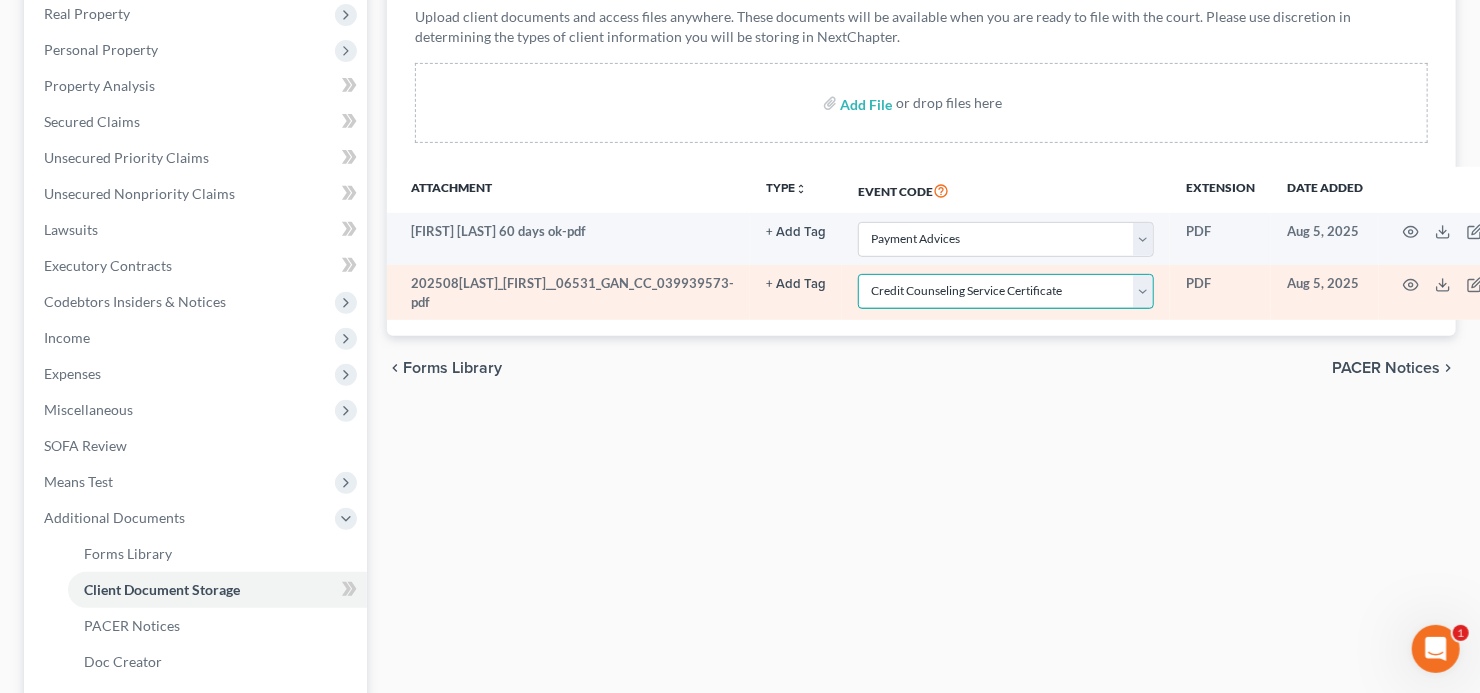 click on "Select Event 01 - Chapter 13 Plan - Initial Plan 02-Application to Pay Filing Fee in Installments Application for Waiver of Chapter 7 Filing Fee (103B) Certification of Financial Management Course for Debtor Corporate Ownership Statement Credit Counseling Service Certificate Exhibits Federal Tax Return Operating Report P-Amended List of Creditors (FEE) P-Amendment to Schedules D, E, F and/or E/F (FEE) P-Amendment to Voluntary Petition P-Attorney Disclosure Statement P-Chapter 11 Statement of Monthly Income (Form 122B) P-Chapter 13 Monthly Income Statement/Calculation of Disposable Income Document(s) - (122C-1/122C-2) P-Chapter 7 Statement of Monthly Income/Means Test Document(s) - (Forms 122A-1, 122A-1Supp, 122A-2) P-Corporate Resolution P-Declaration of Debtor P-Equity Security Holders P-Initial Statement About an Eviction Judgment Against You--Form 101A P-Schedule A/B P-Schedule C P-Schedule D P-Schedule E/F P-Schedule G P-Schedule H P-Schedule I P-Schedule J P-Statement of Financial Affairs Payment Advices" at bounding box center [1006, 291] 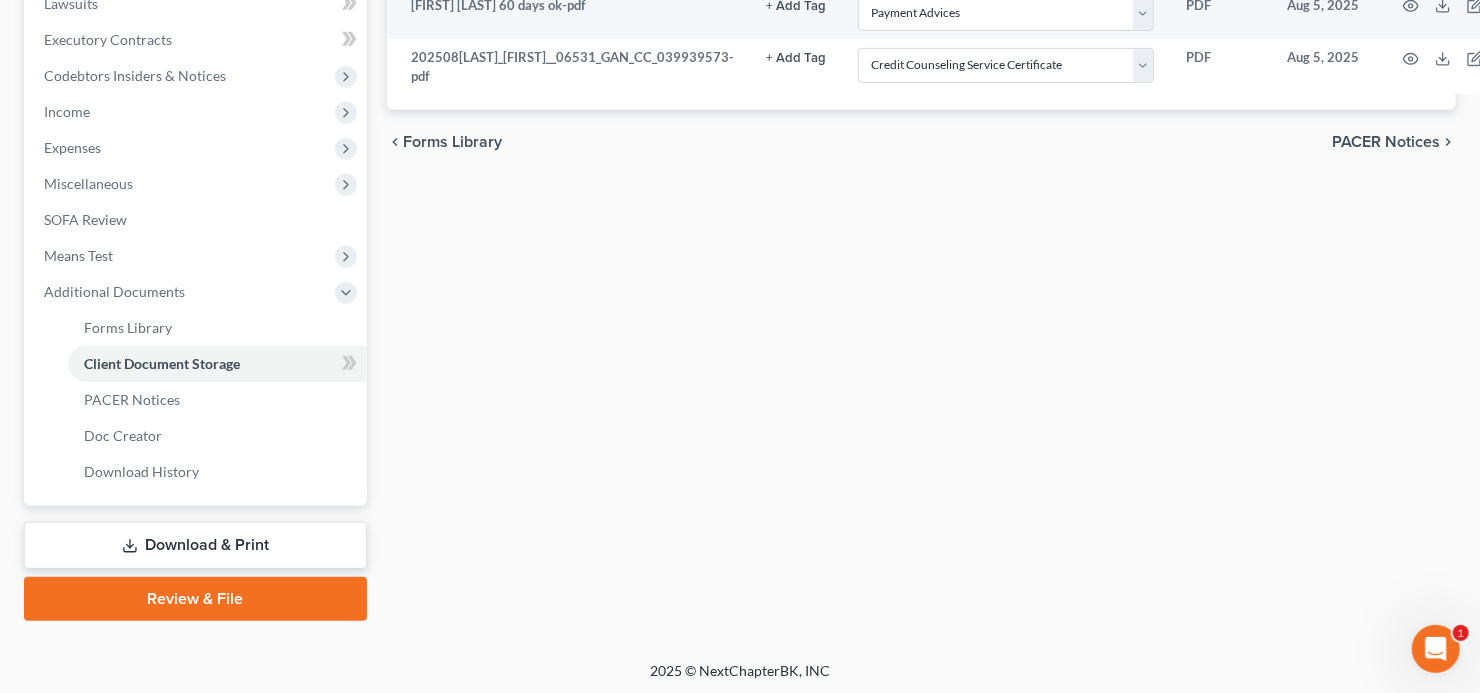 click on "Review & File" at bounding box center (195, 599) 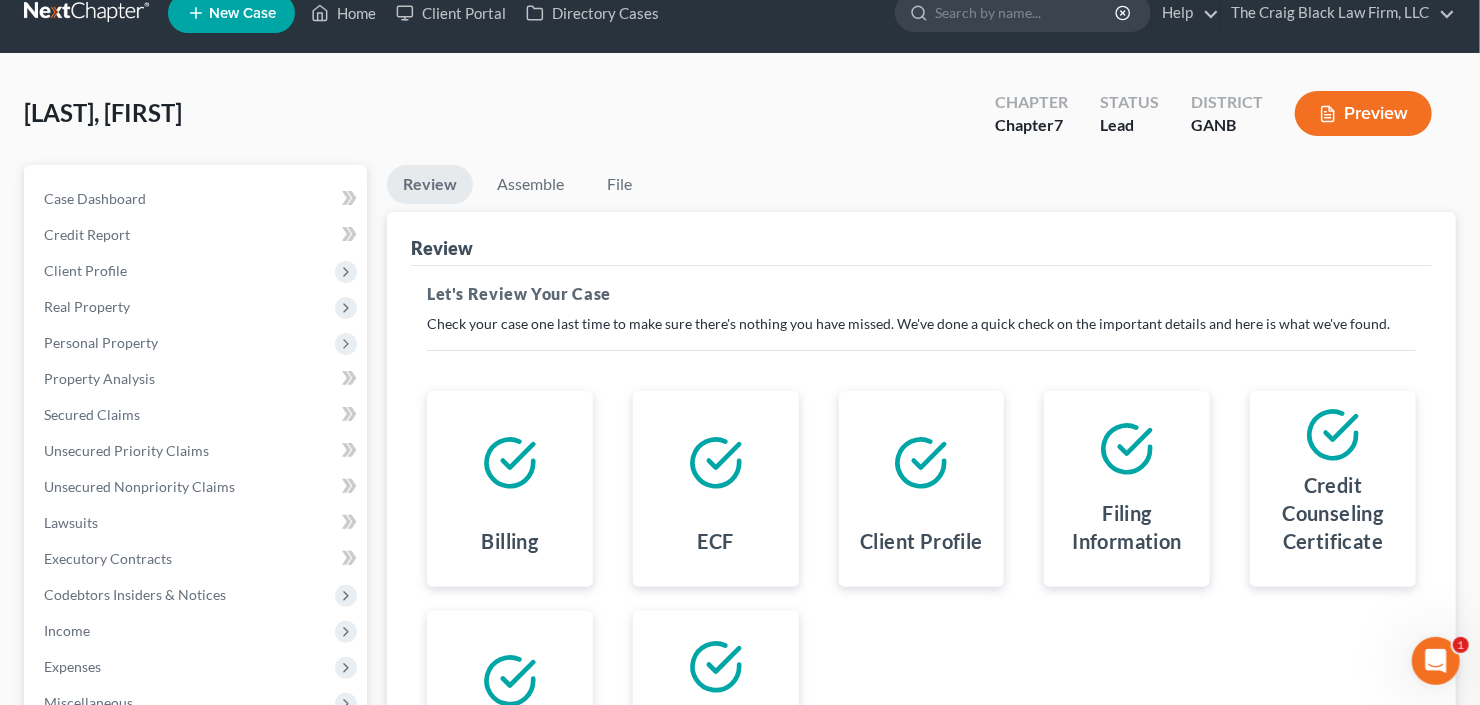 scroll, scrollTop: 0, scrollLeft: 0, axis: both 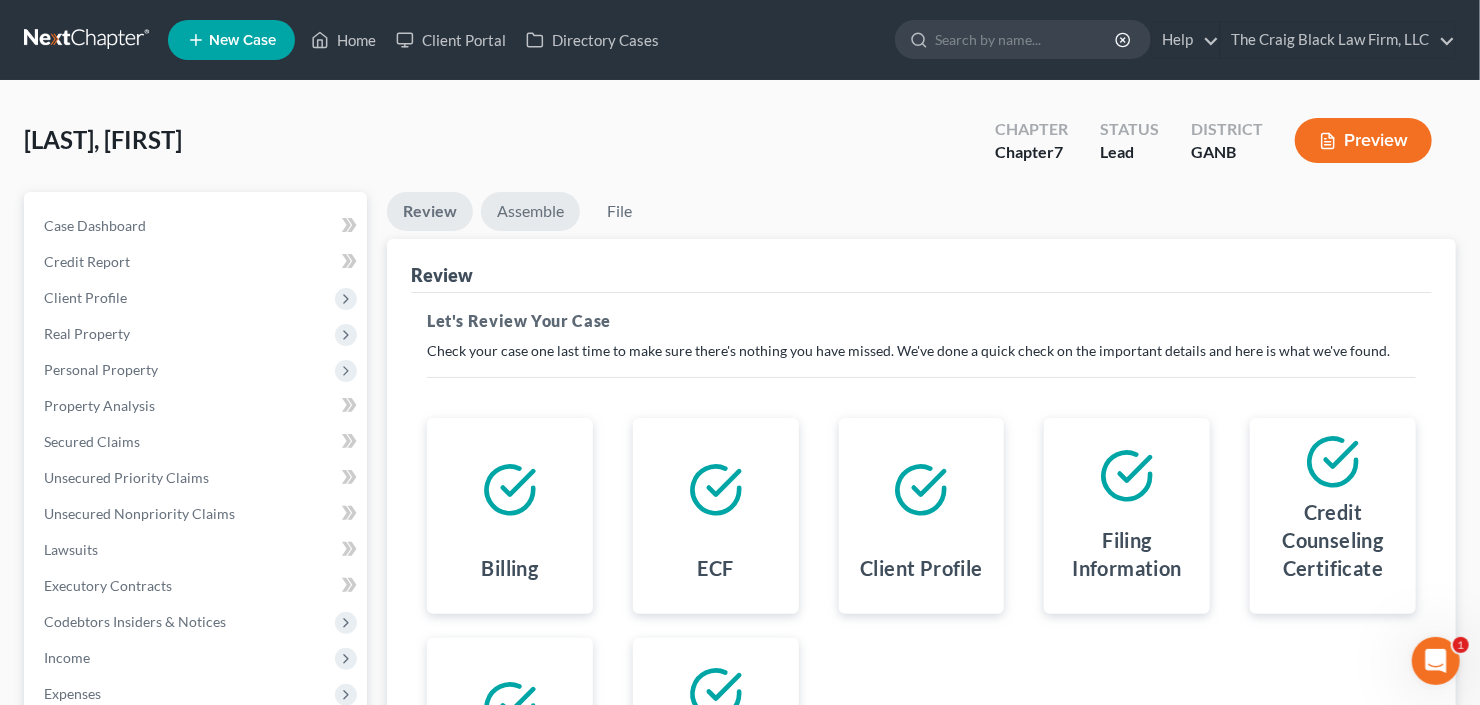 click on "Assemble" at bounding box center [530, 211] 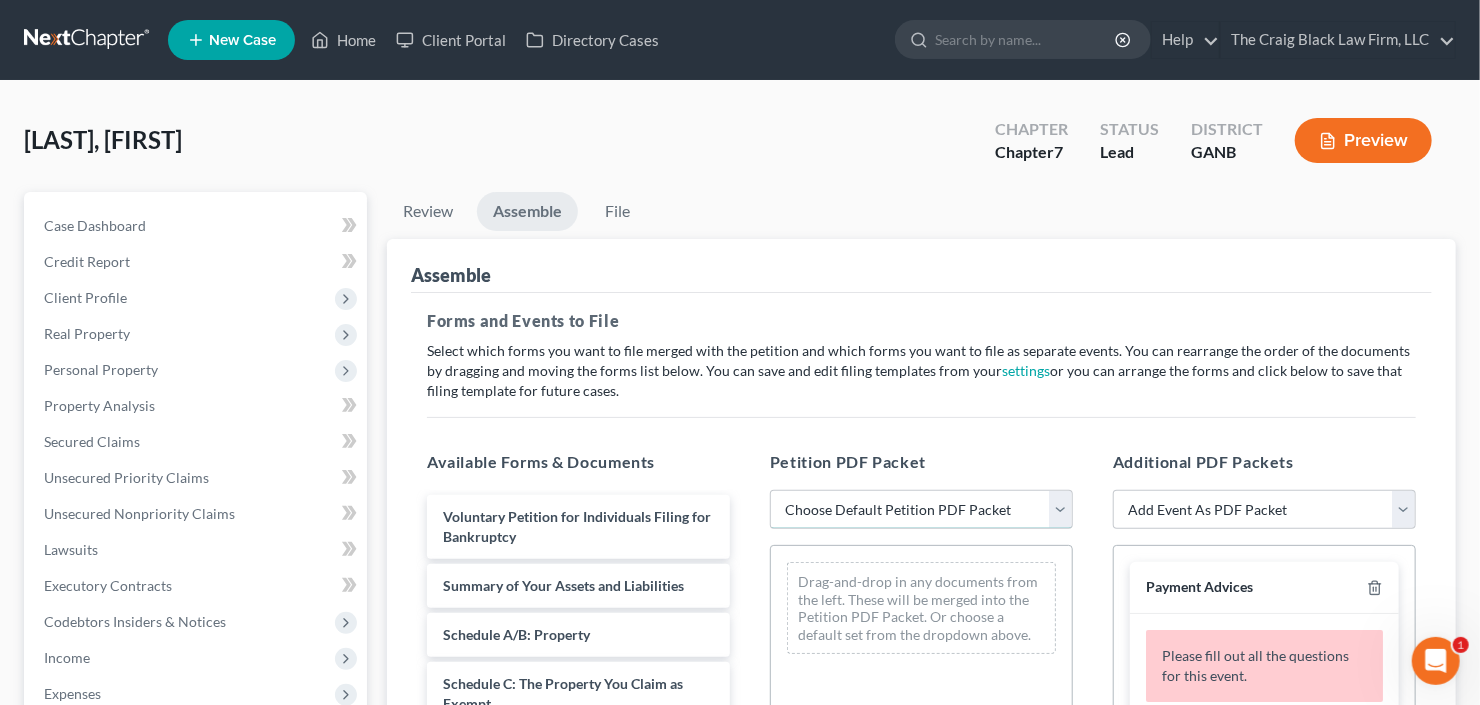 click on "Choose Default Petition PDF Packet Complete Bankruptcy Petition (all forms and schedules) Emergency Filing (Voluntary Petition and Creditor List Only)" at bounding box center [921, 510] 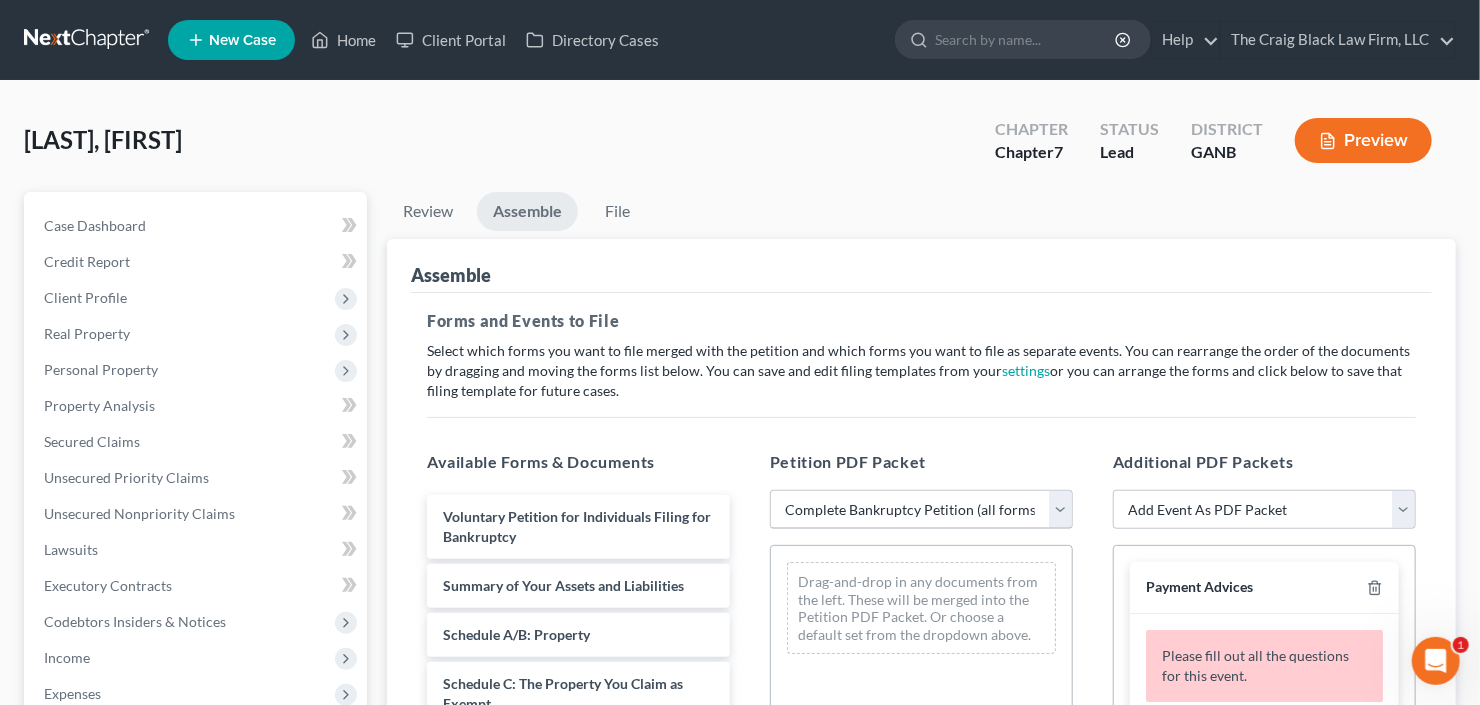 click on "Choose Default Petition PDF Packet Complete Bankruptcy Petition (all forms and schedules) Emergency Filing (Voluntary Petition and Creditor List Only)" at bounding box center (921, 510) 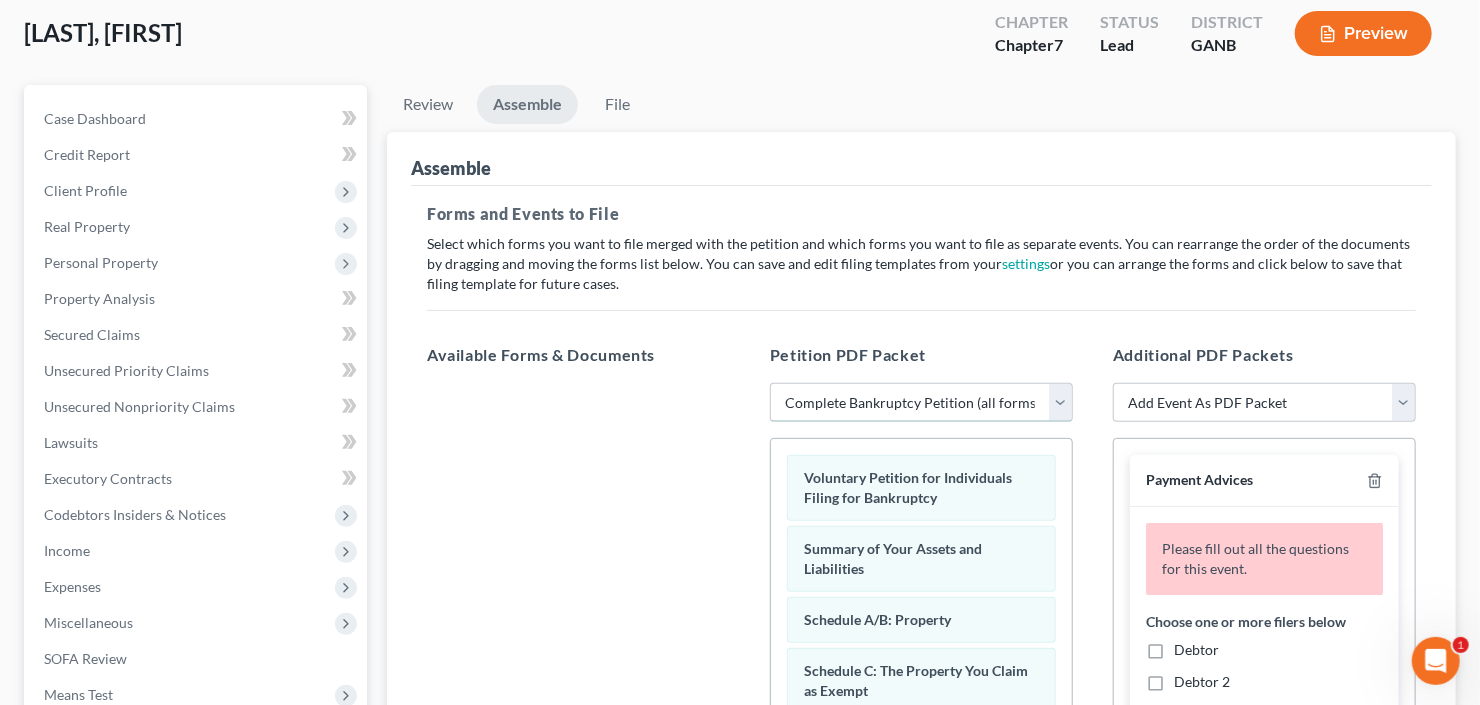 scroll, scrollTop: 240, scrollLeft: 0, axis: vertical 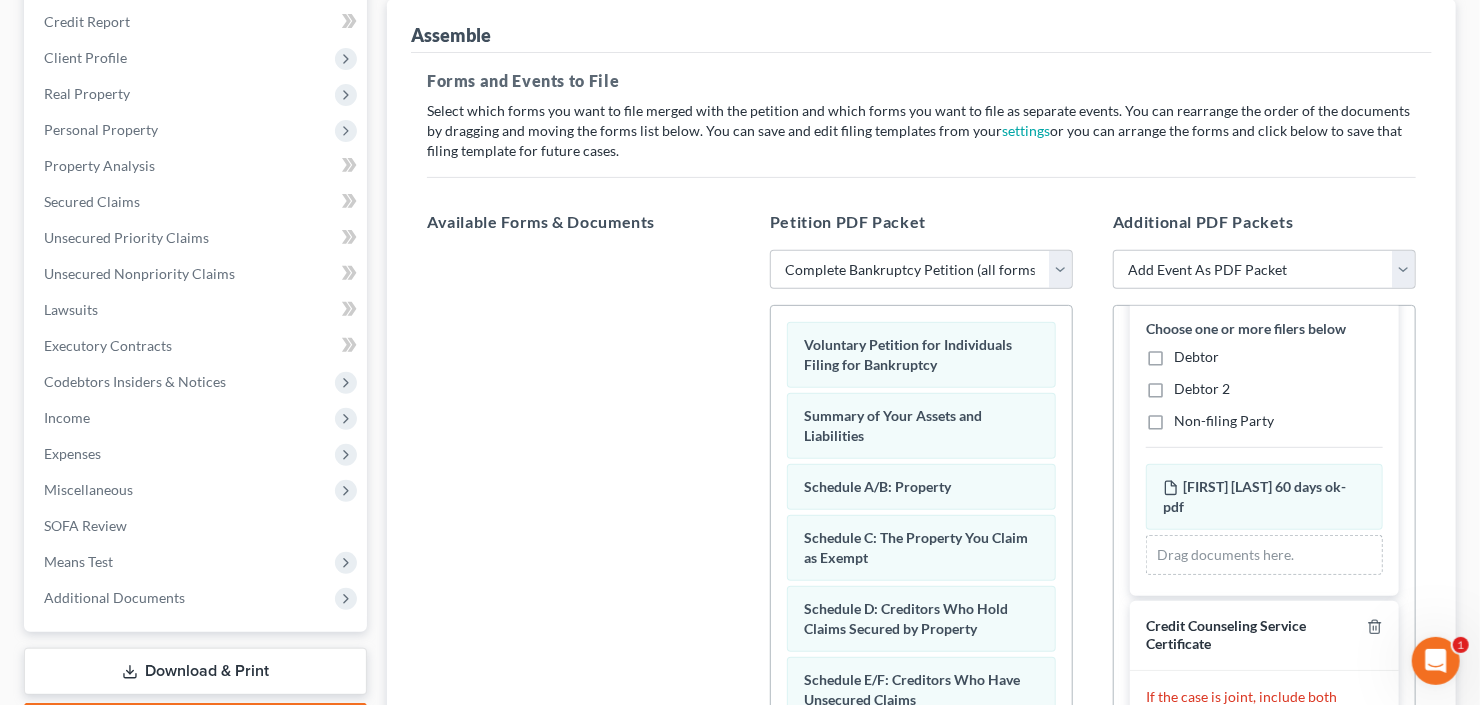 click on "Debtor" at bounding box center [1196, 357] 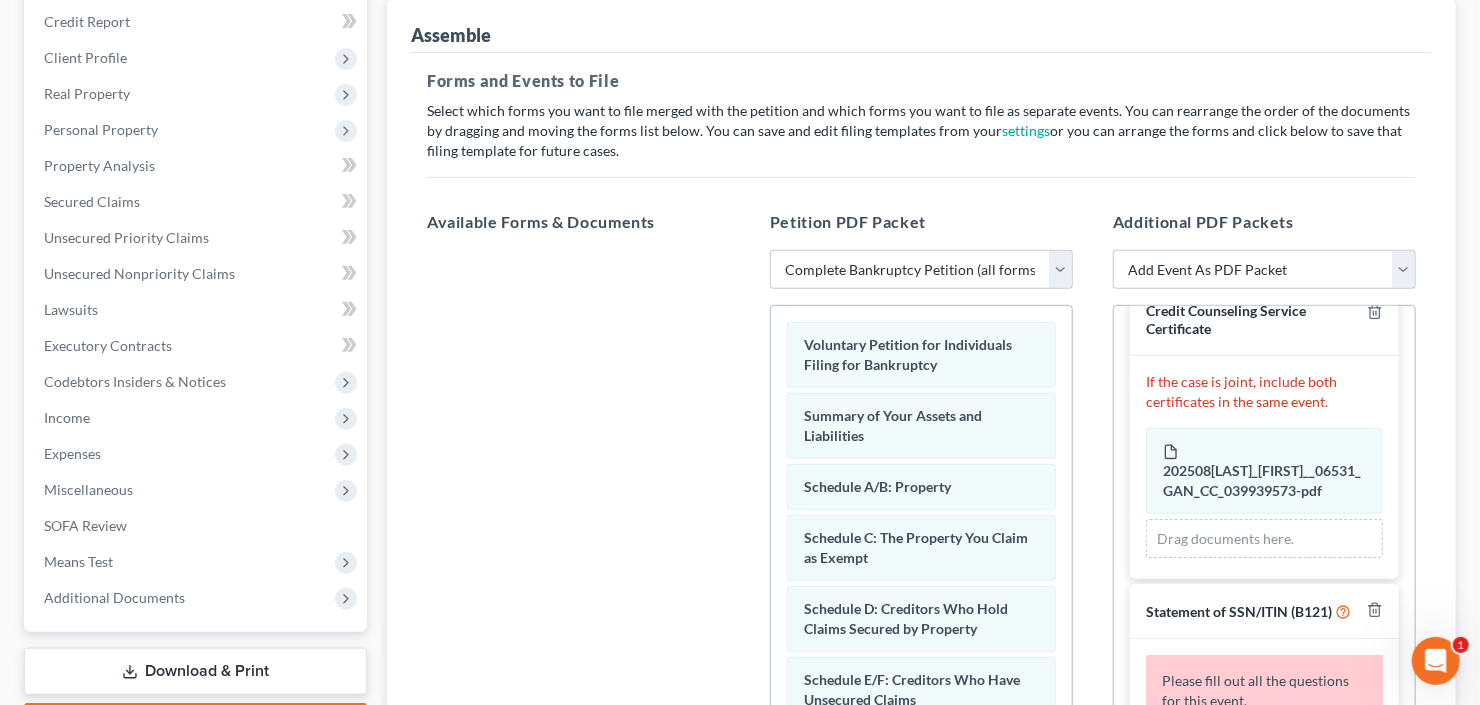scroll, scrollTop: 507, scrollLeft: 0, axis: vertical 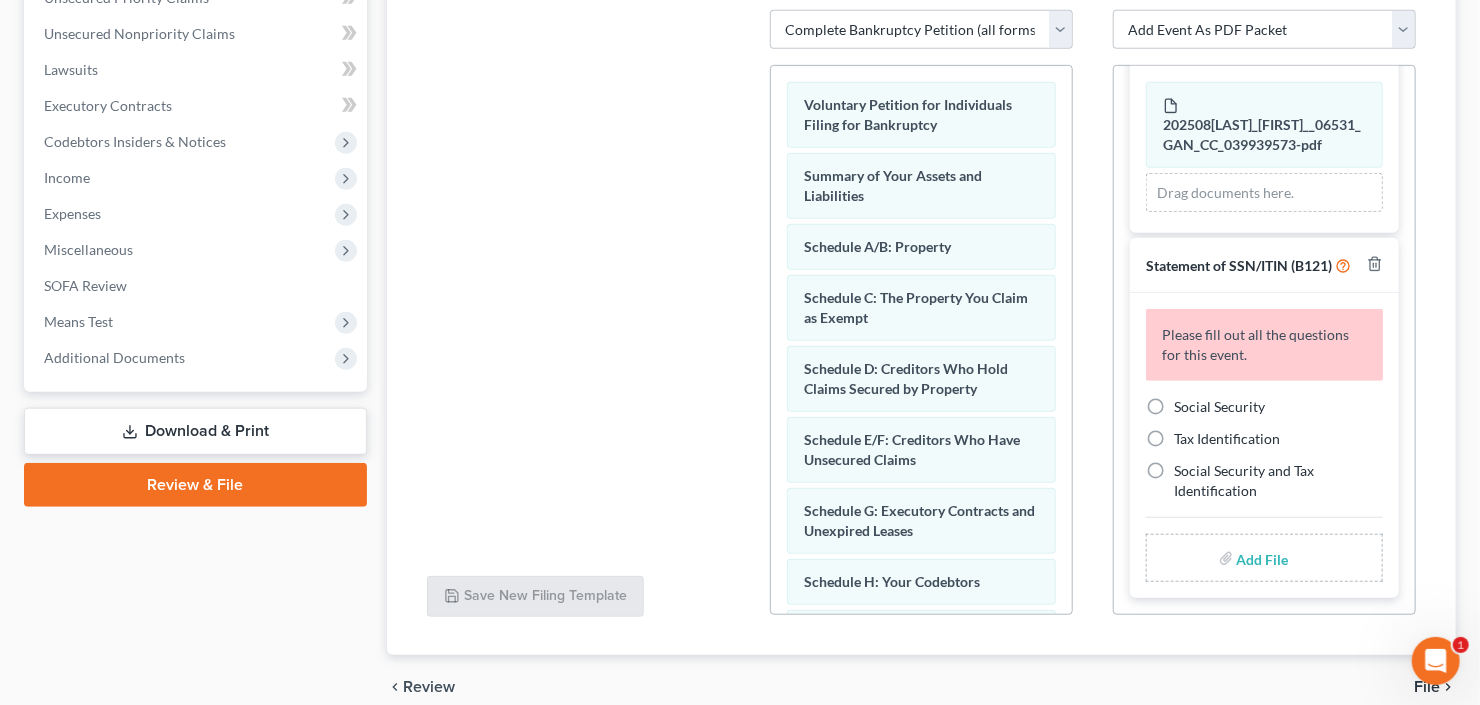 drag, startPoint x: 1156, startPoint y: 398, endPoint x: 1204, endPoint y: 438, distance: 62.482 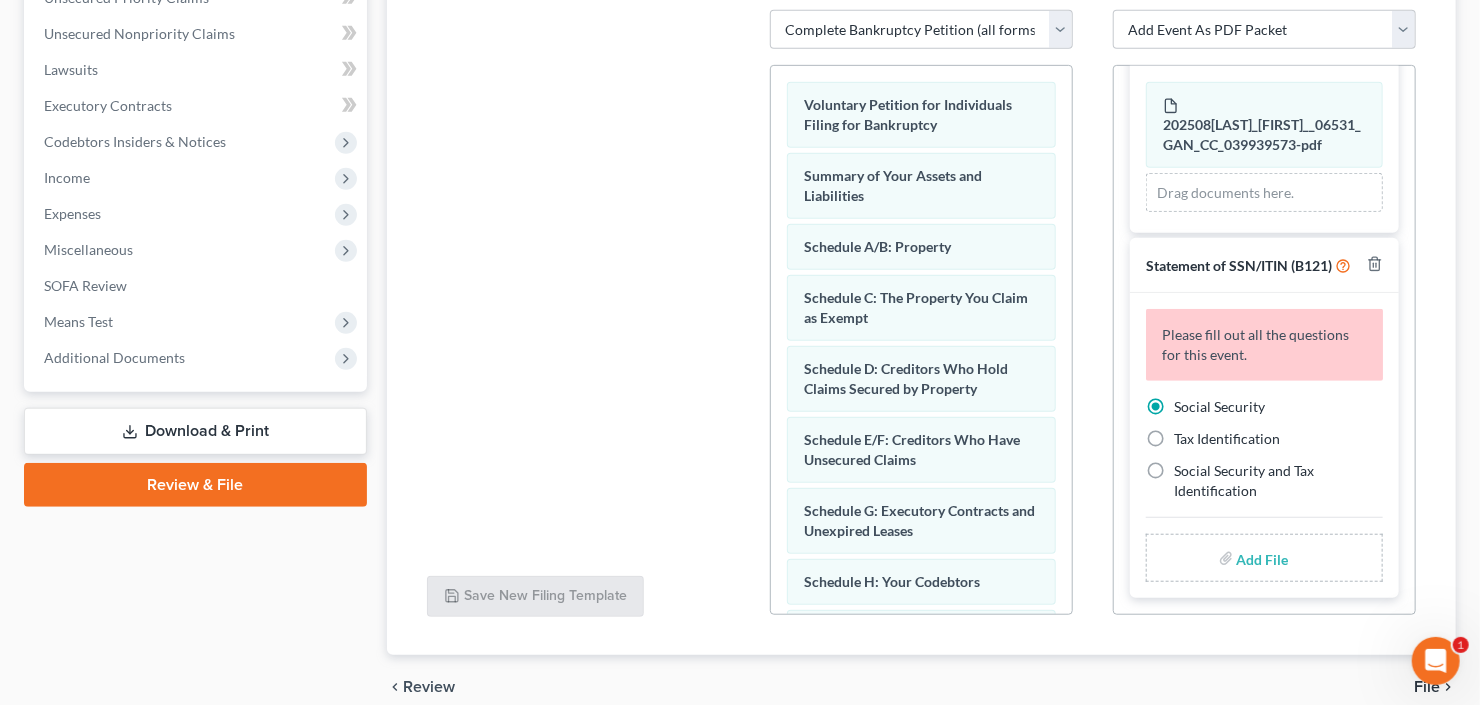 scroll, scrollTop: 419, scrollLeft: 0, axis: vertical 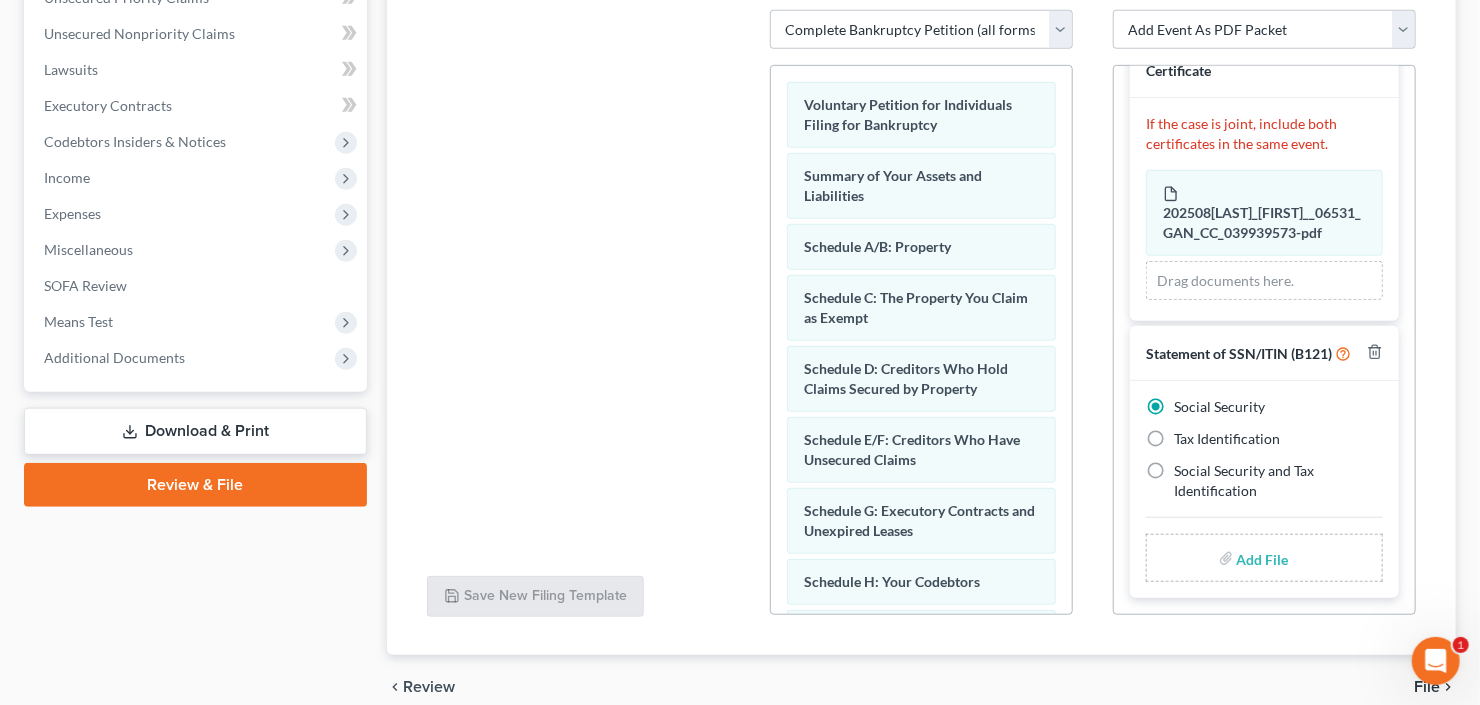 click at bounding box center [1261, 558] 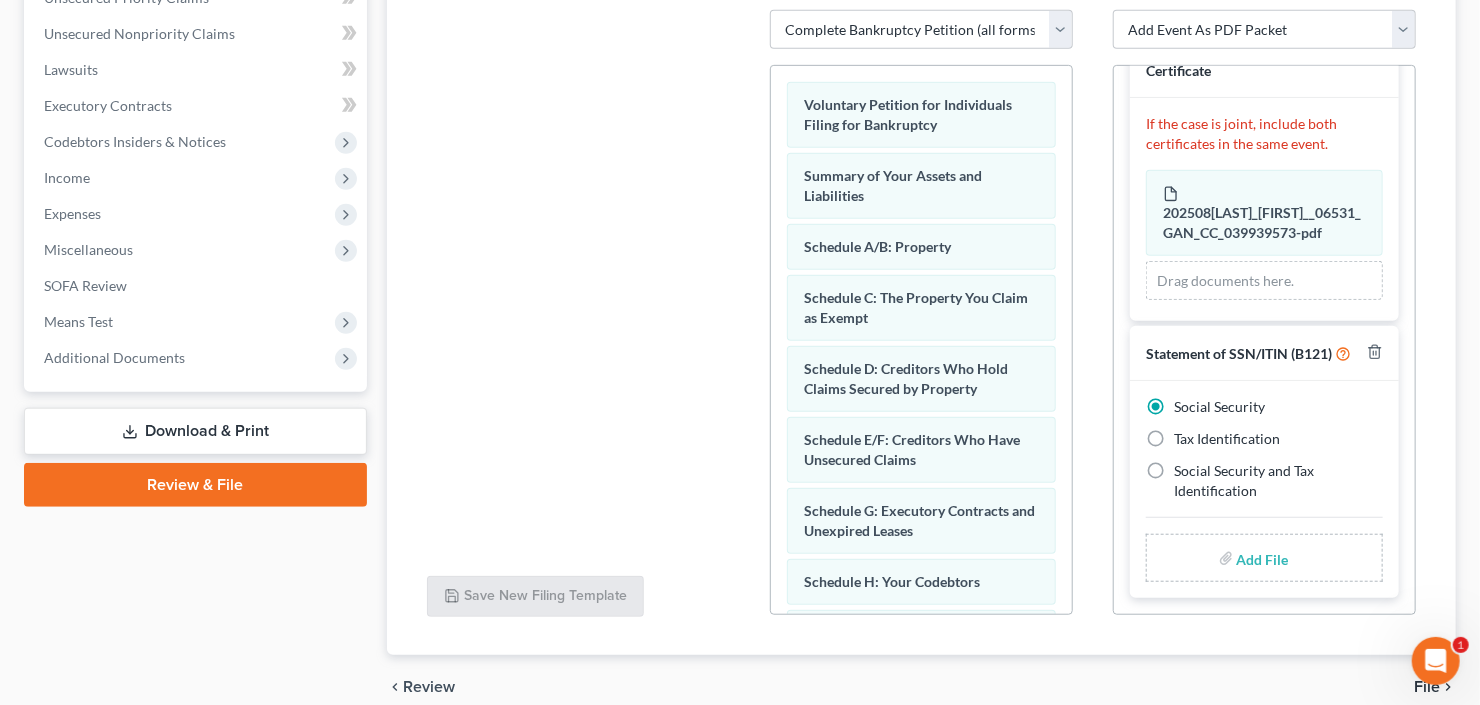 type on "C:\fakepath\Deborah Jones b212ex.pdf" 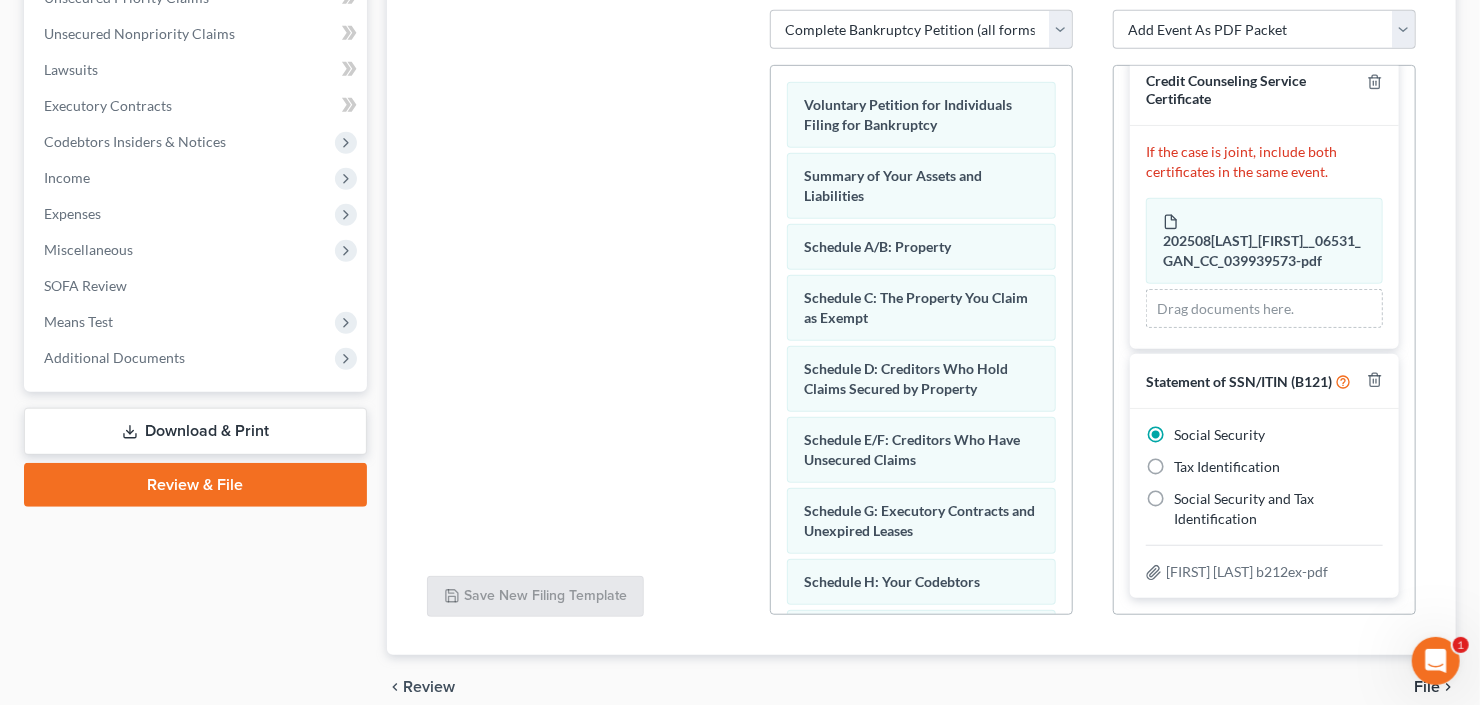 scroll, scrollTop: 391, scrollLeft: 0, axis: vertical 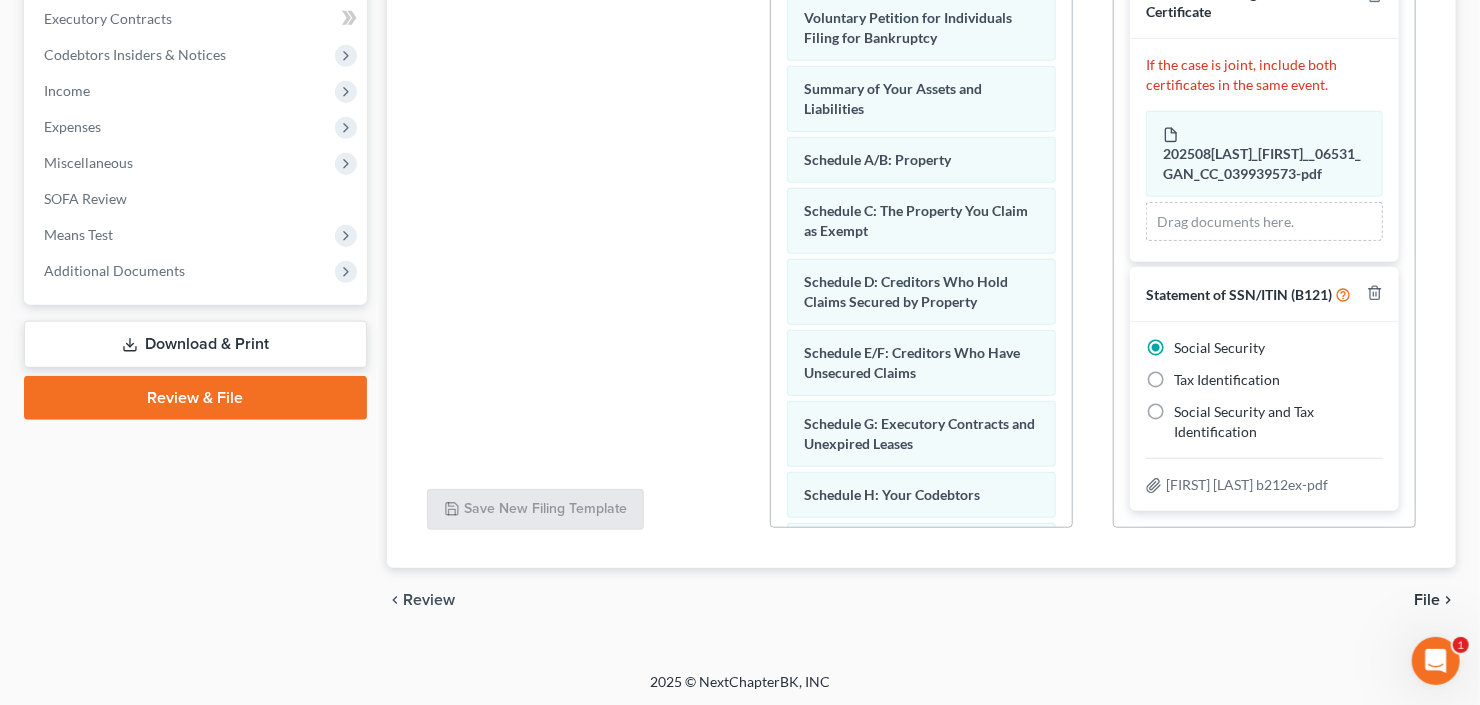 click on "File" at bounding box center (1427, 600) 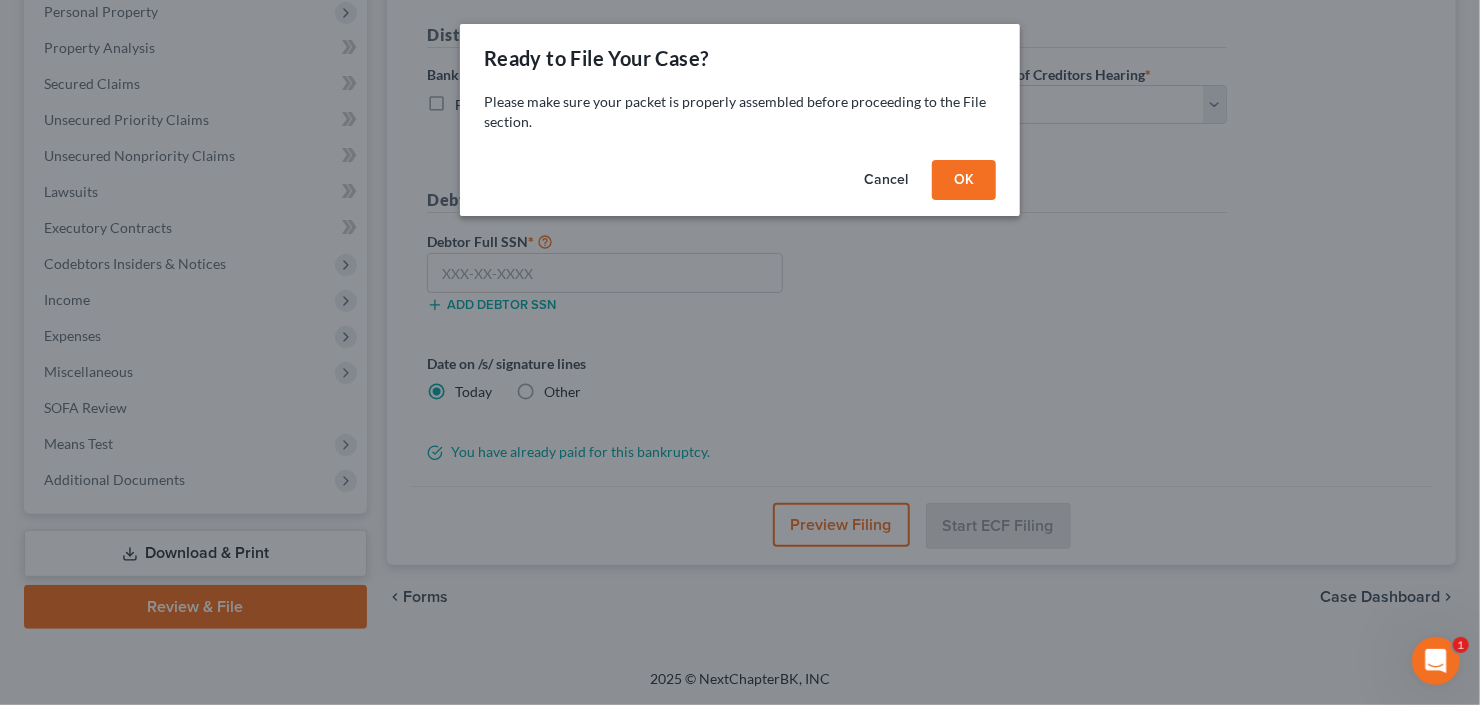 scroll, scrollTop: 354, scrollLeft: 0, axis: vertical 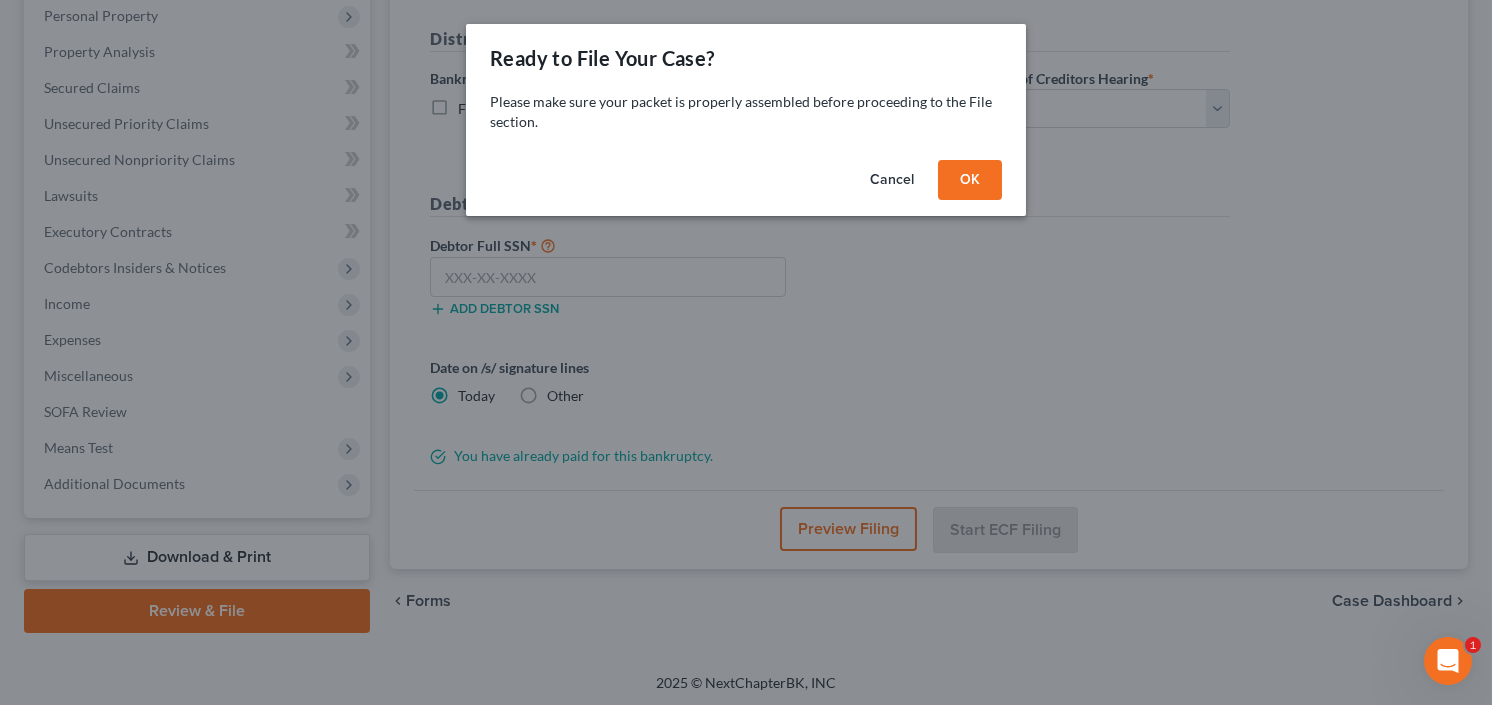 click on "OK" at bounding box center (970, 180) 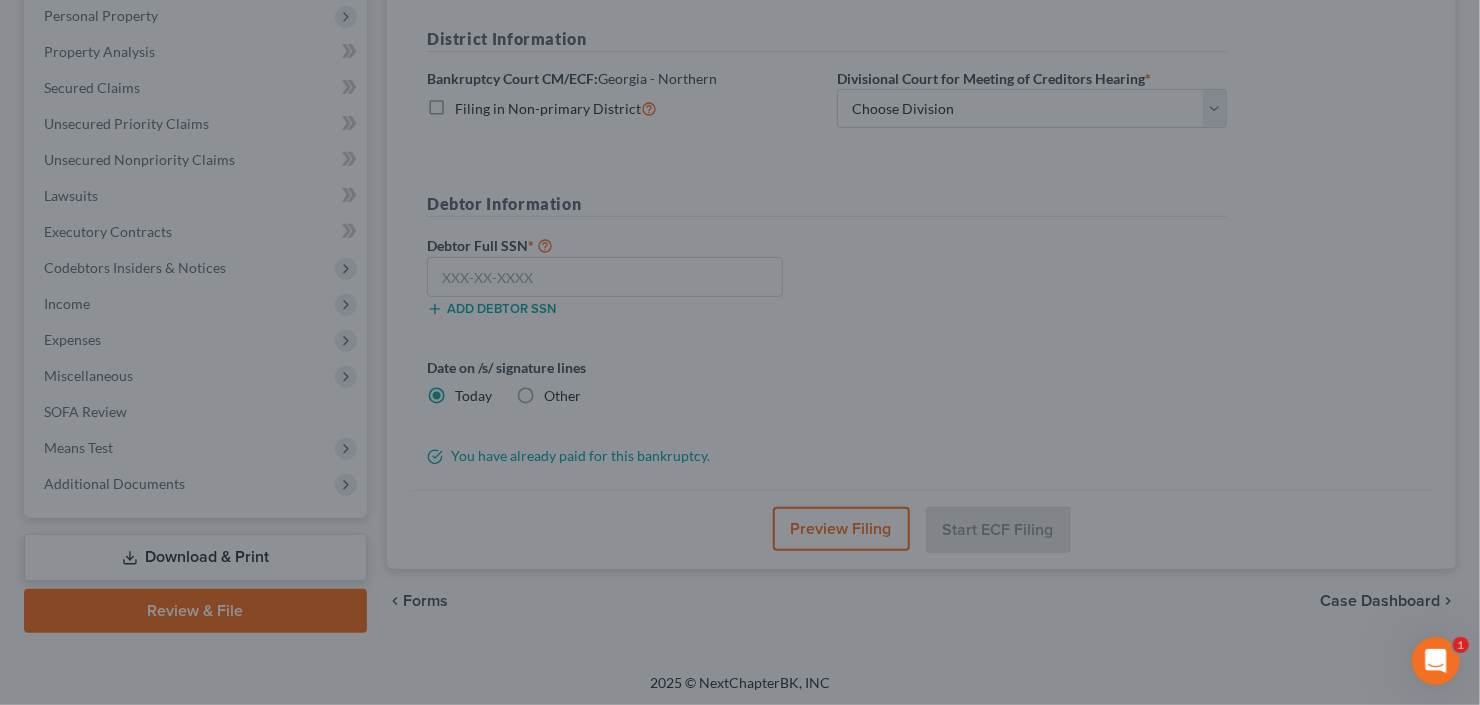 click at bounding box center (740, 352) 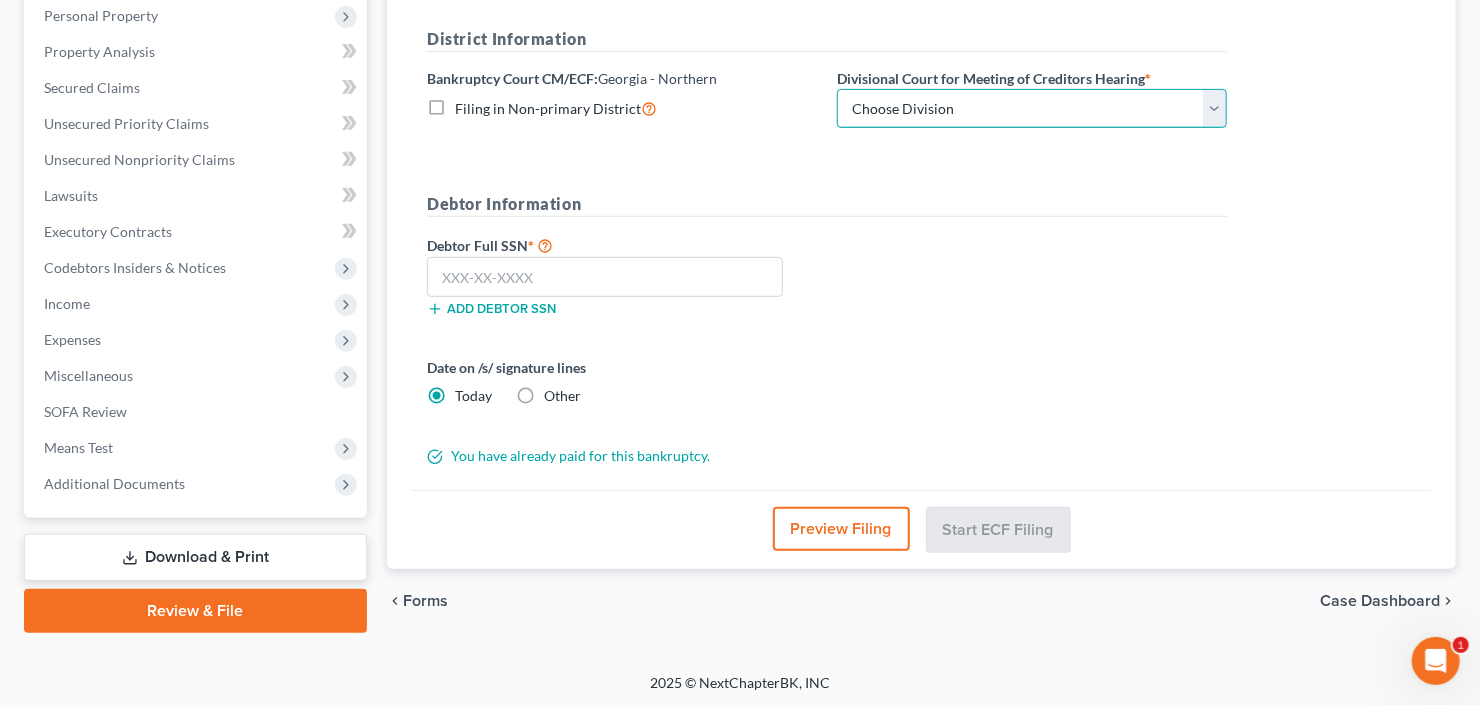 click on "Choose Division Atlanta Gainesville Newnan Rome" at bounding box center [1032, 109] 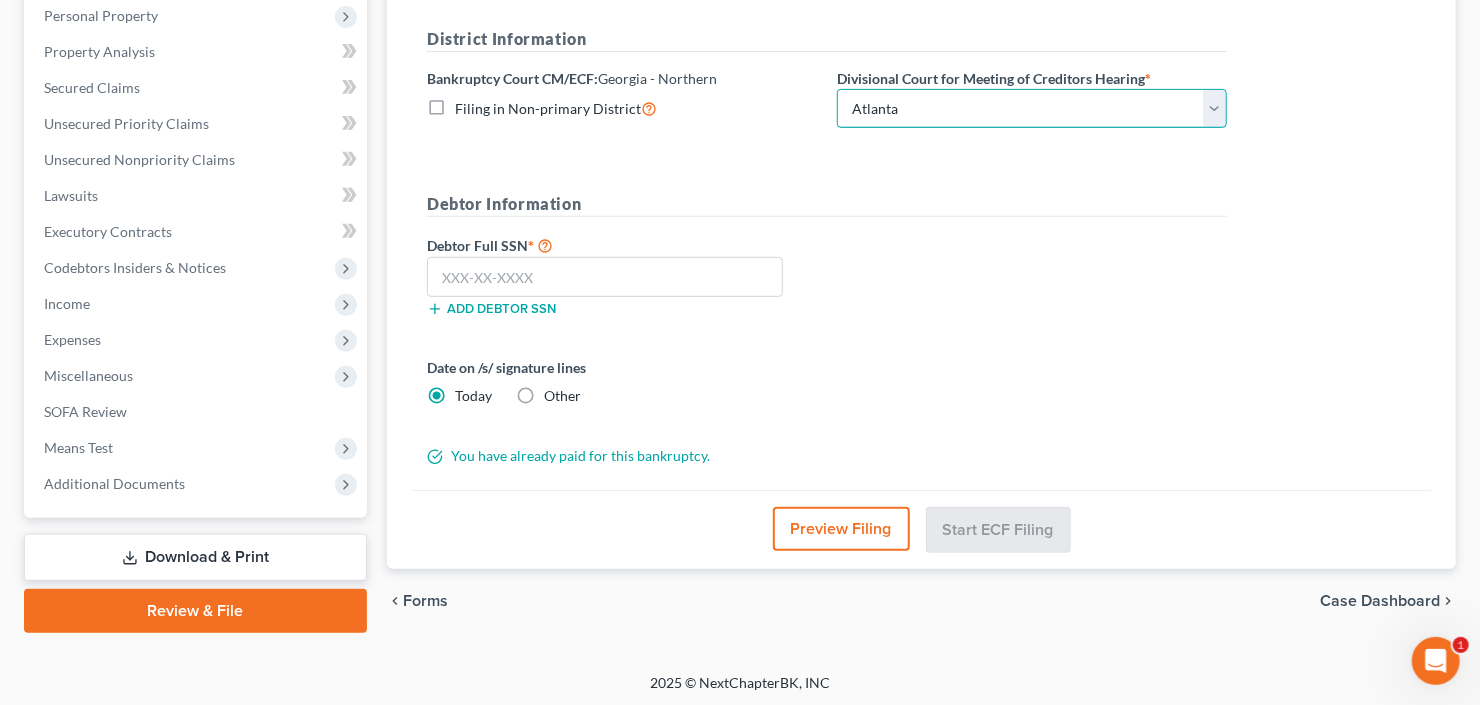 click on "Choose Division Atlanta Gainesville Newnan Rome" at bounding box center (1032, 109) 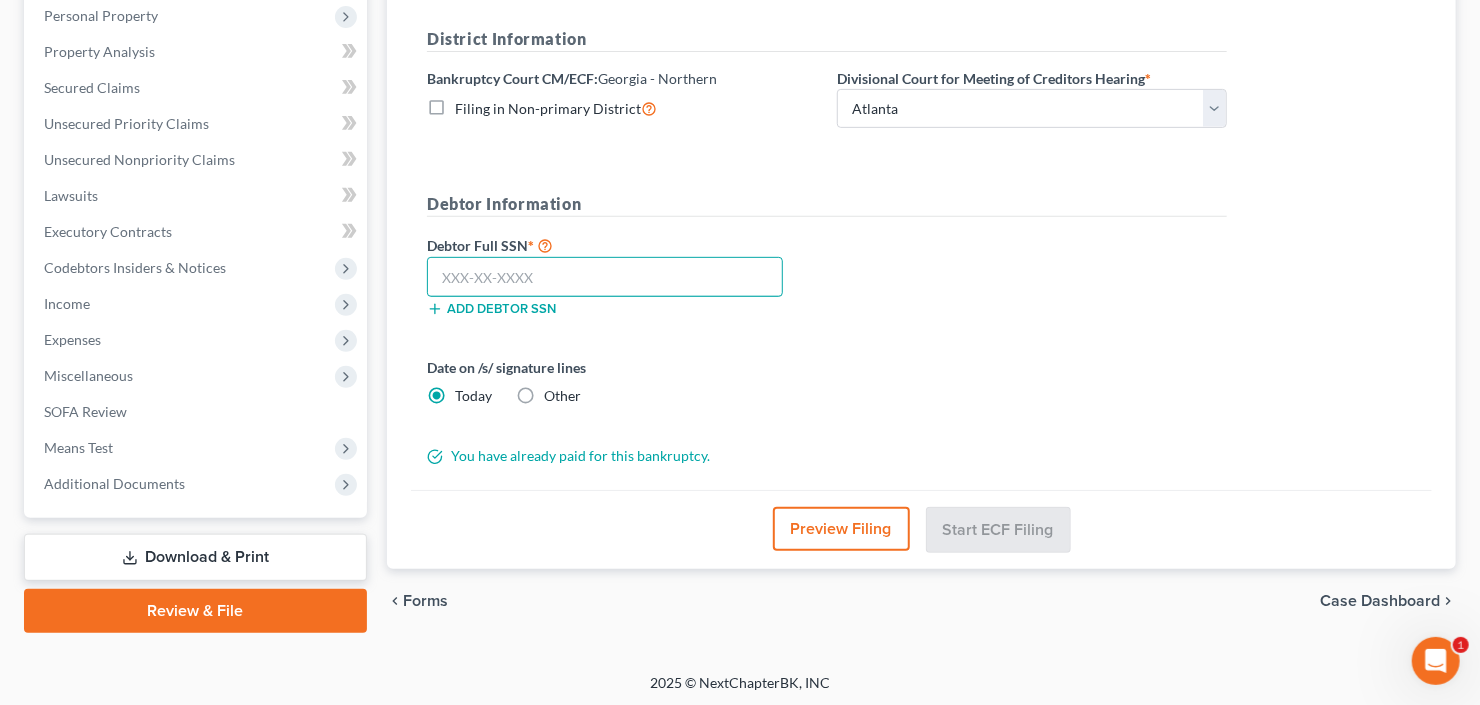 click at bounding box center (605, 277) 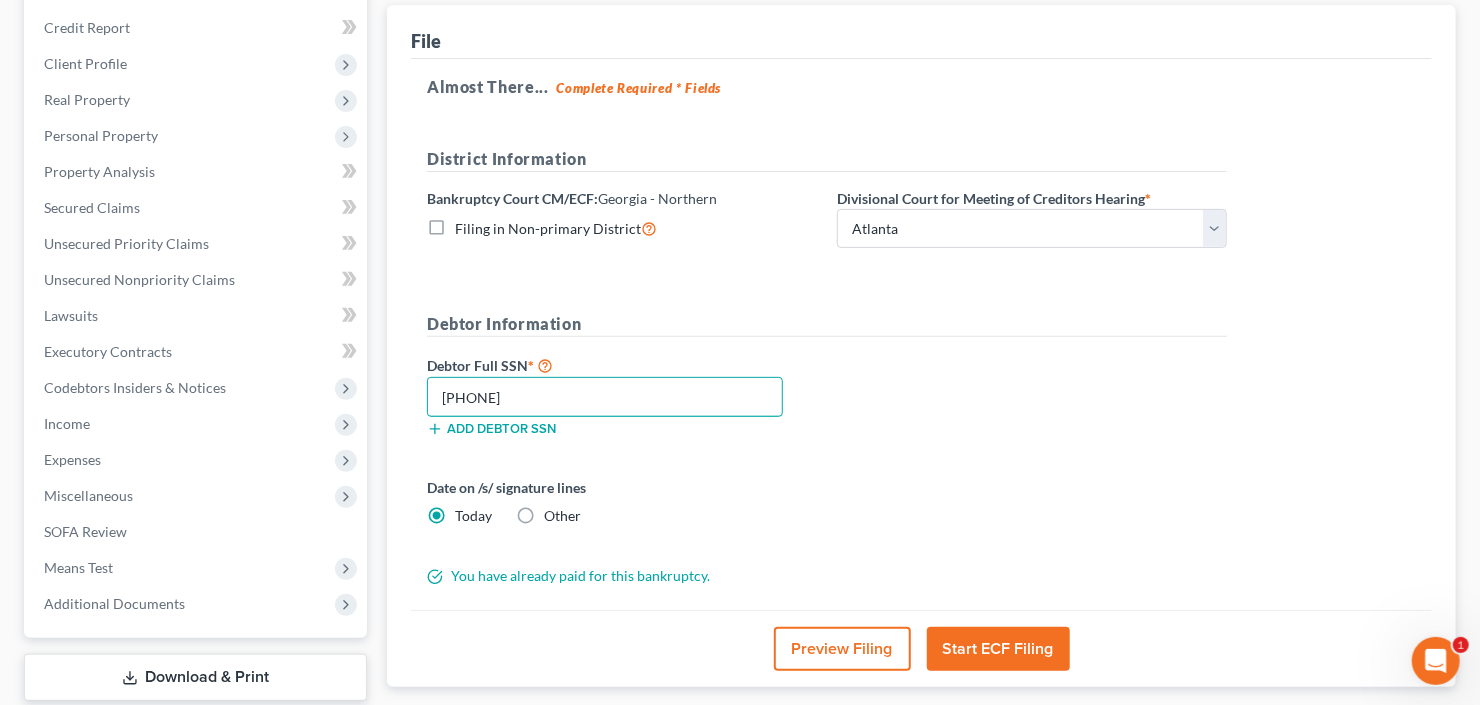scroll, scrollTop: 354, scrollLeft: 0, axis: vertical 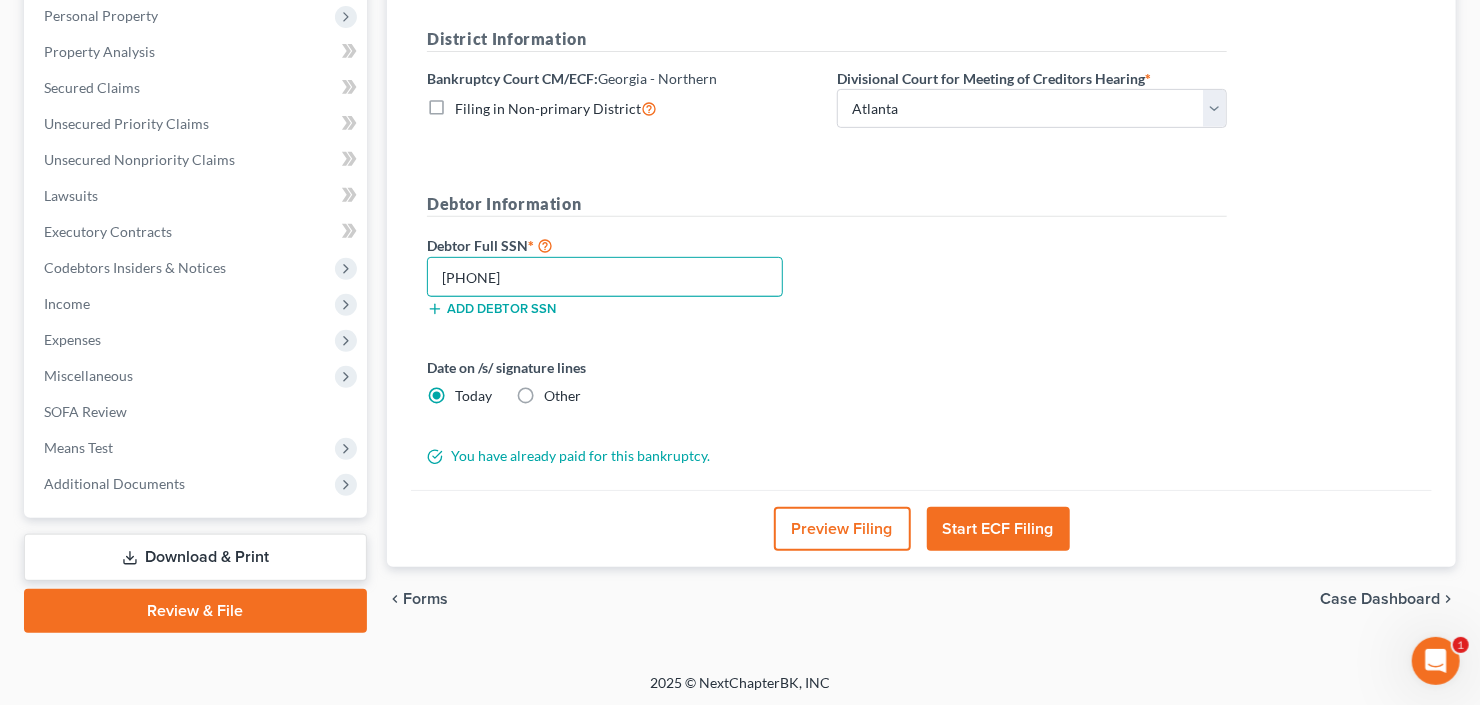 type on "421-94-8099" 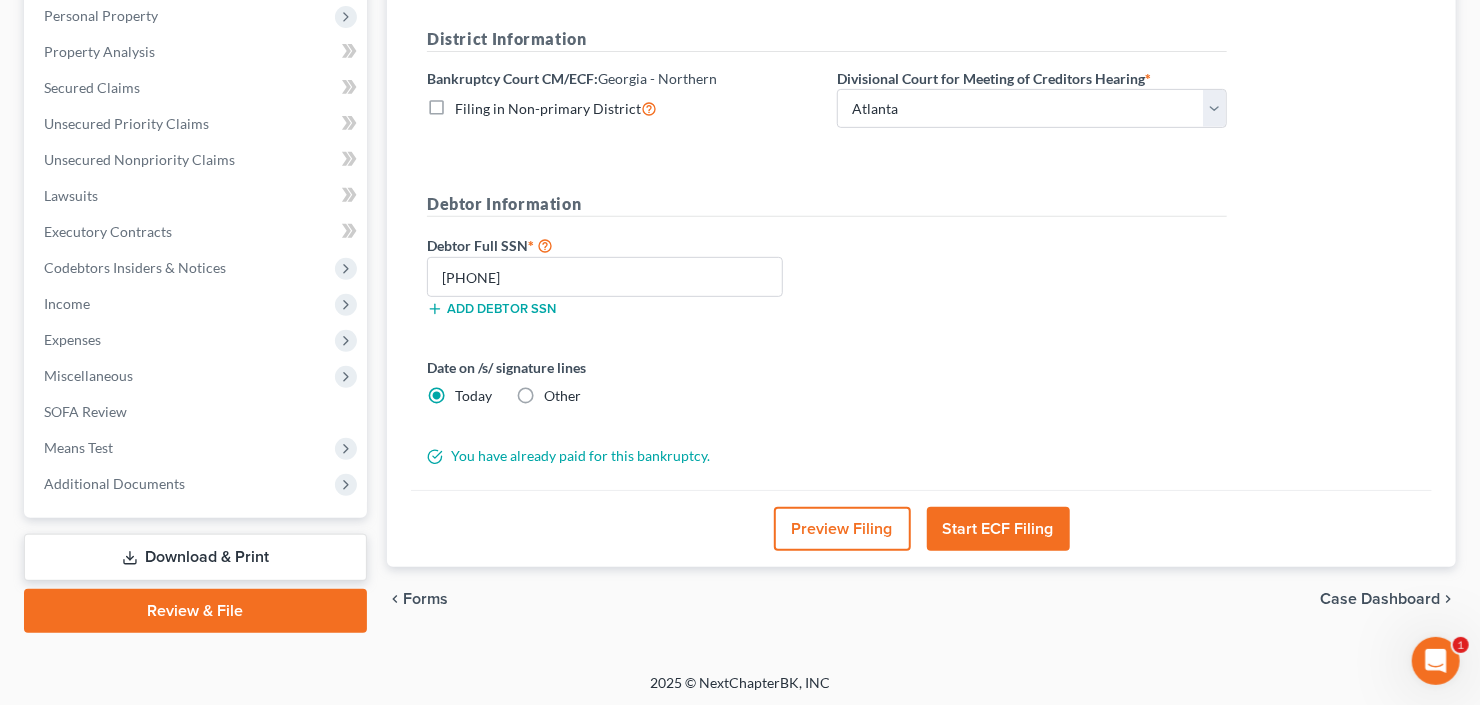 drag, startPoint x: 1003, startPoint y: 519, endPoint x: 1206, endPoint y: 498, distance: 204.08331 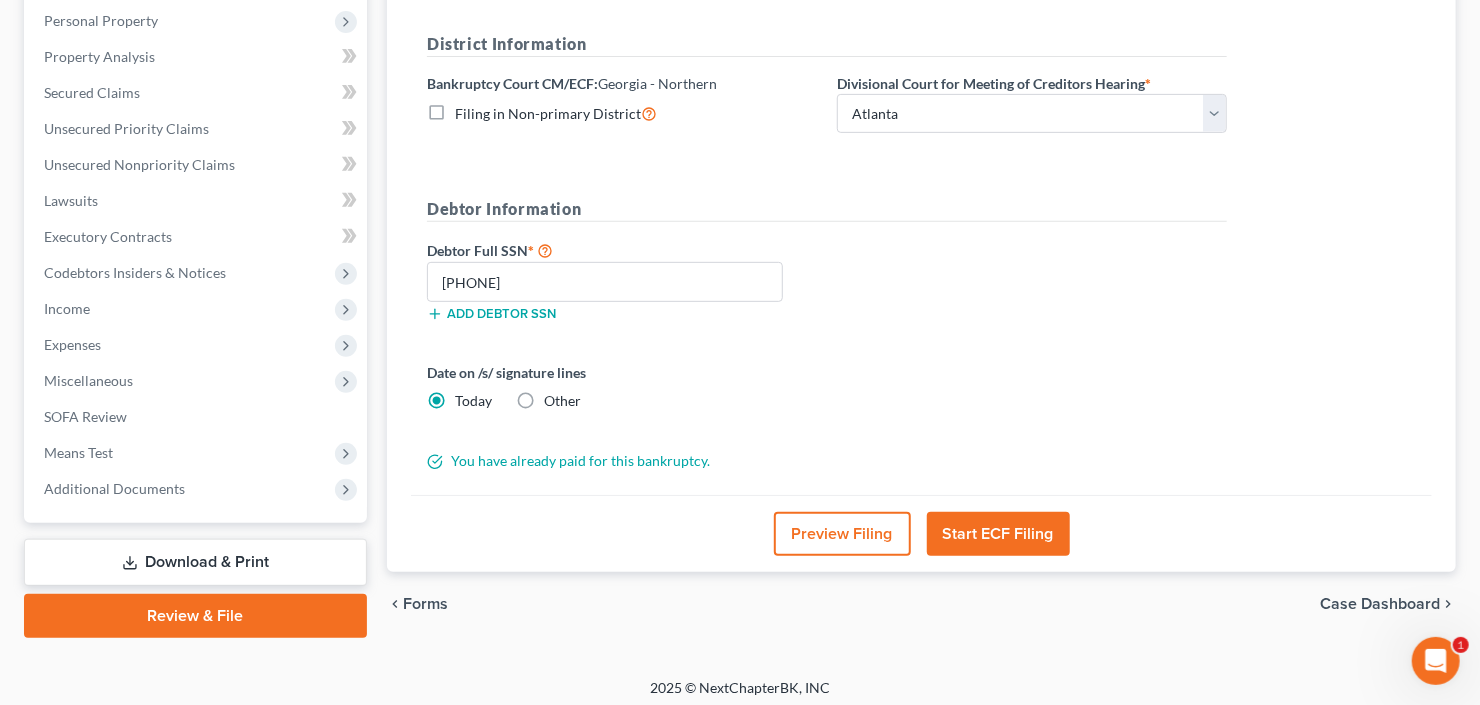 scroll, scrollTop: 354, scrollLeft: 0, axis: vertical 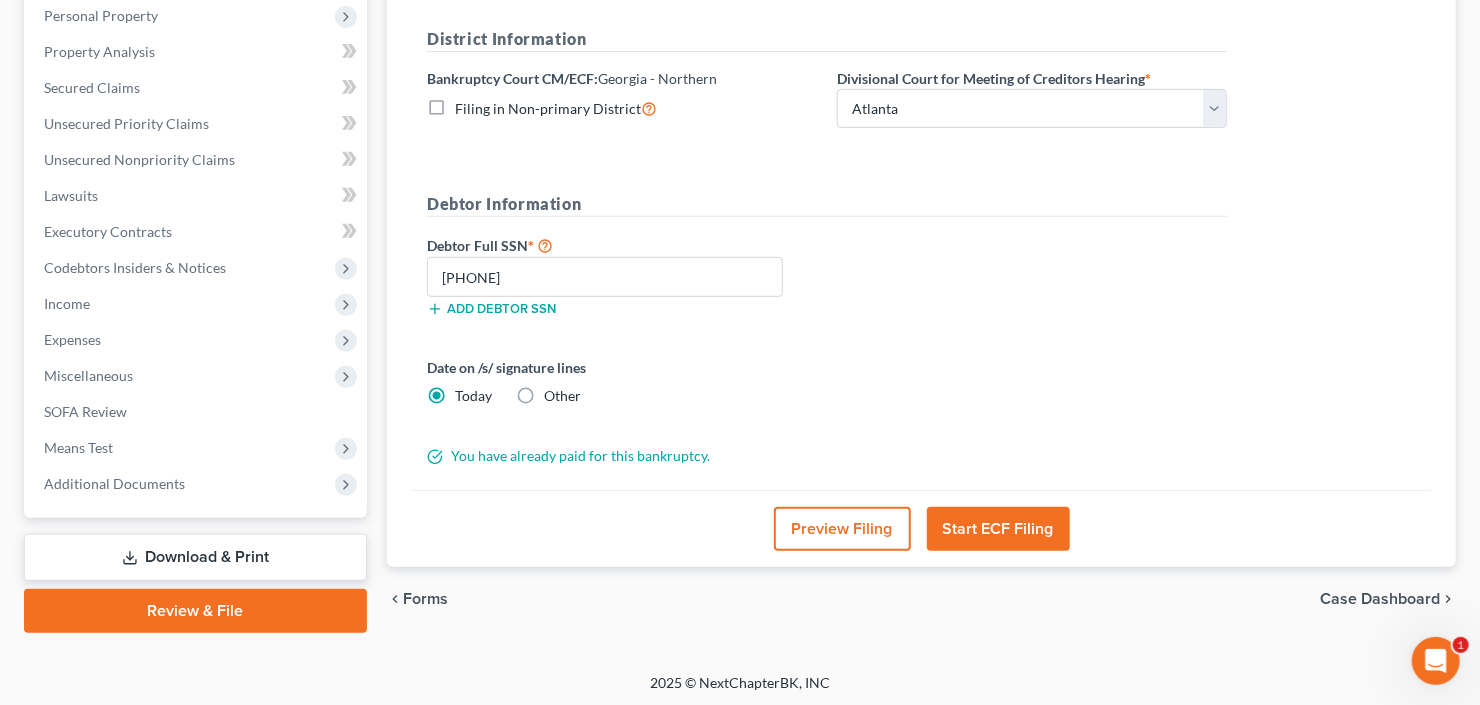 click on "Start ECF Filing" at bounding box center (998, 529) 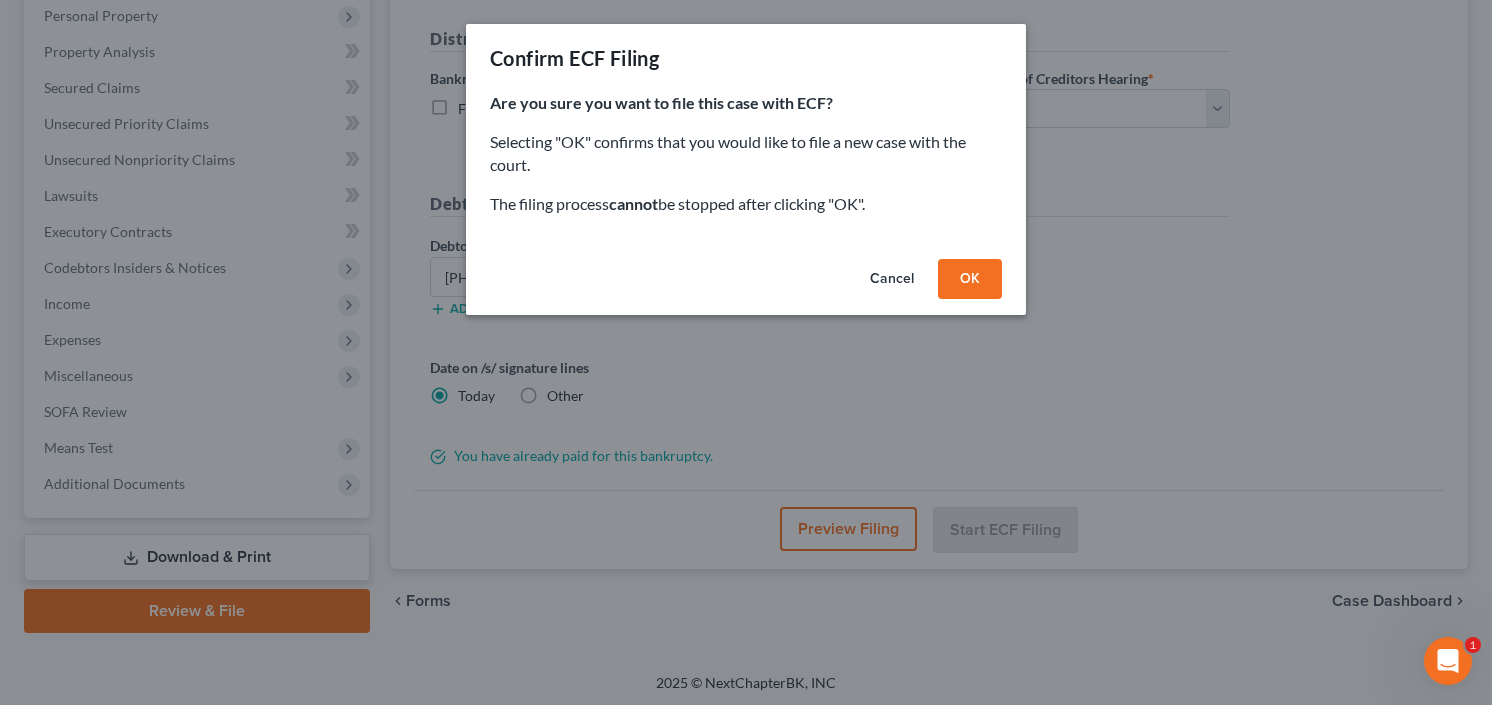 click on "OK" at bounding box center [970, 279] 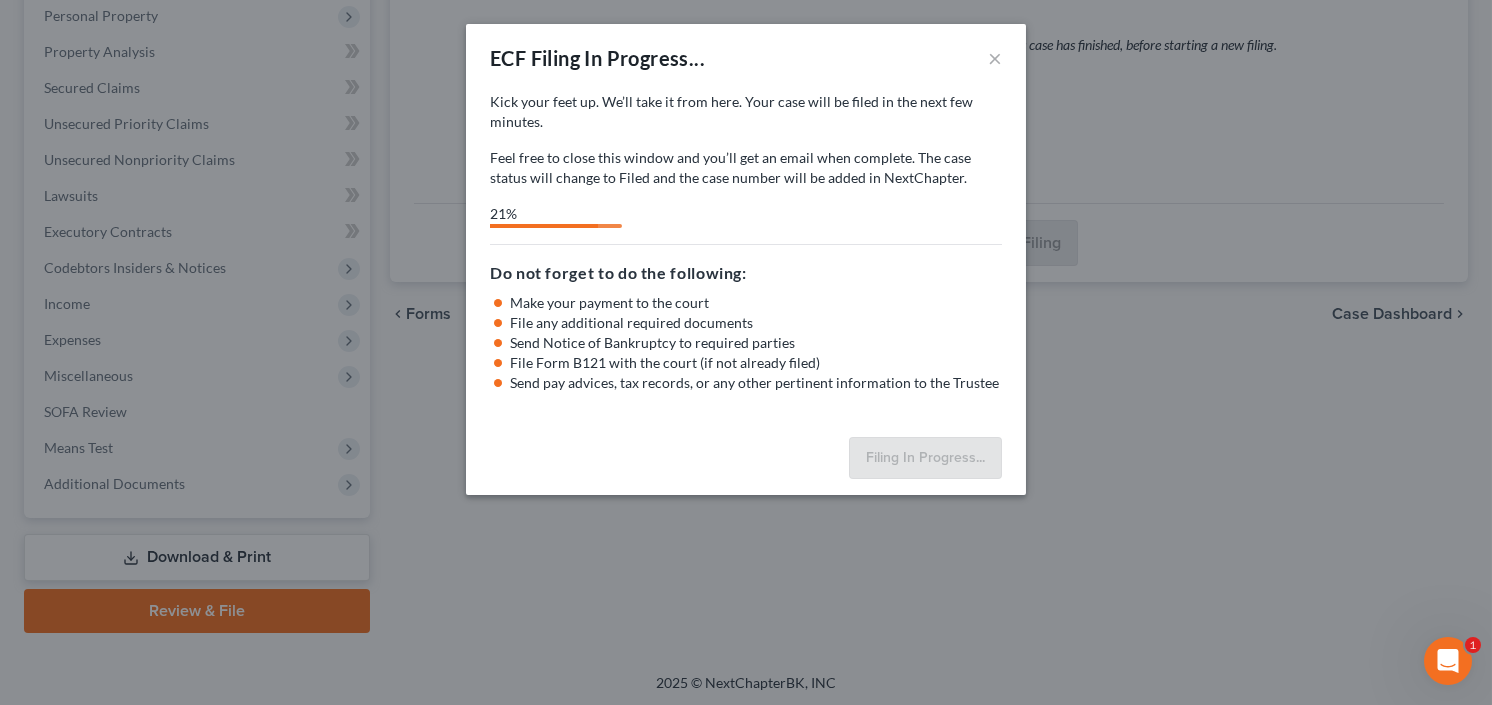 select on "0" 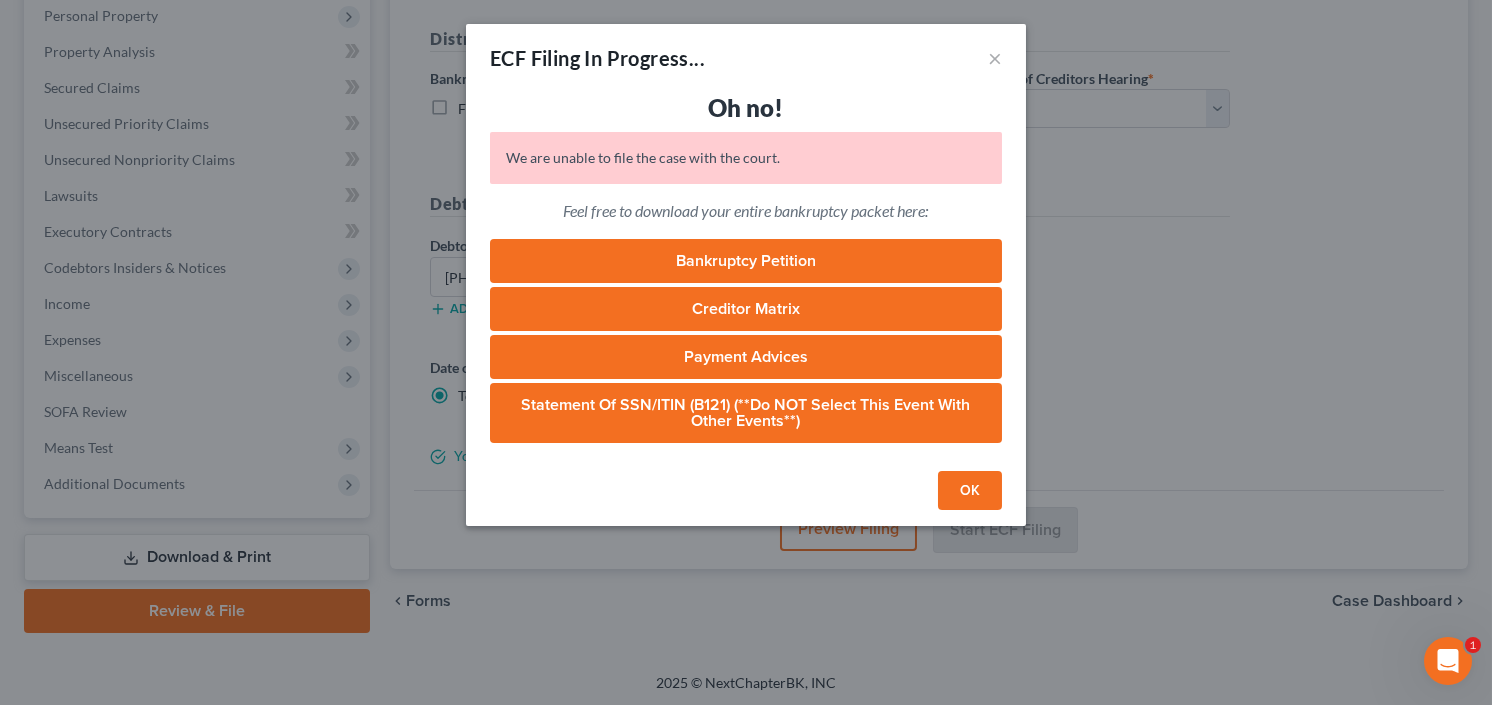 click on "OK" at bounding box center (970, 491) 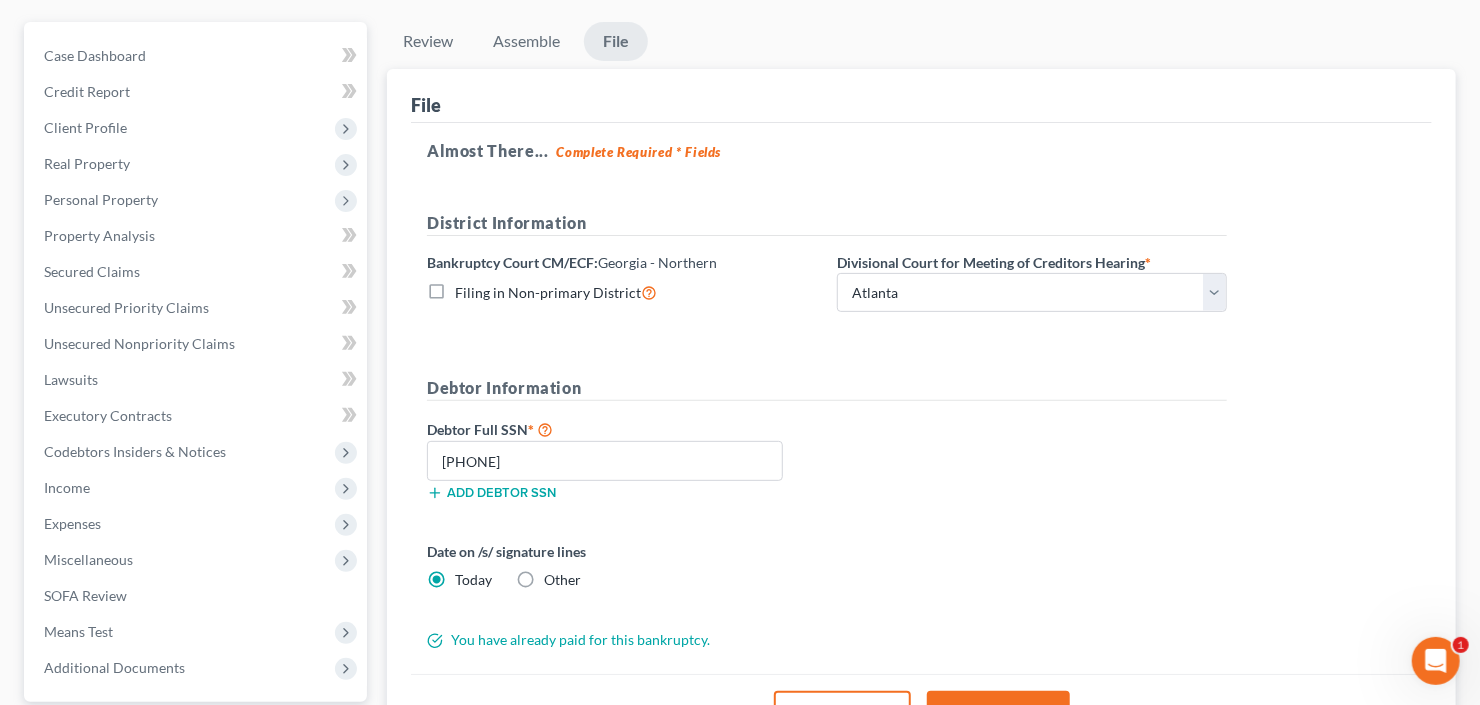 scroll, scrollTop: 0, scrollLeft: 0, axis: both 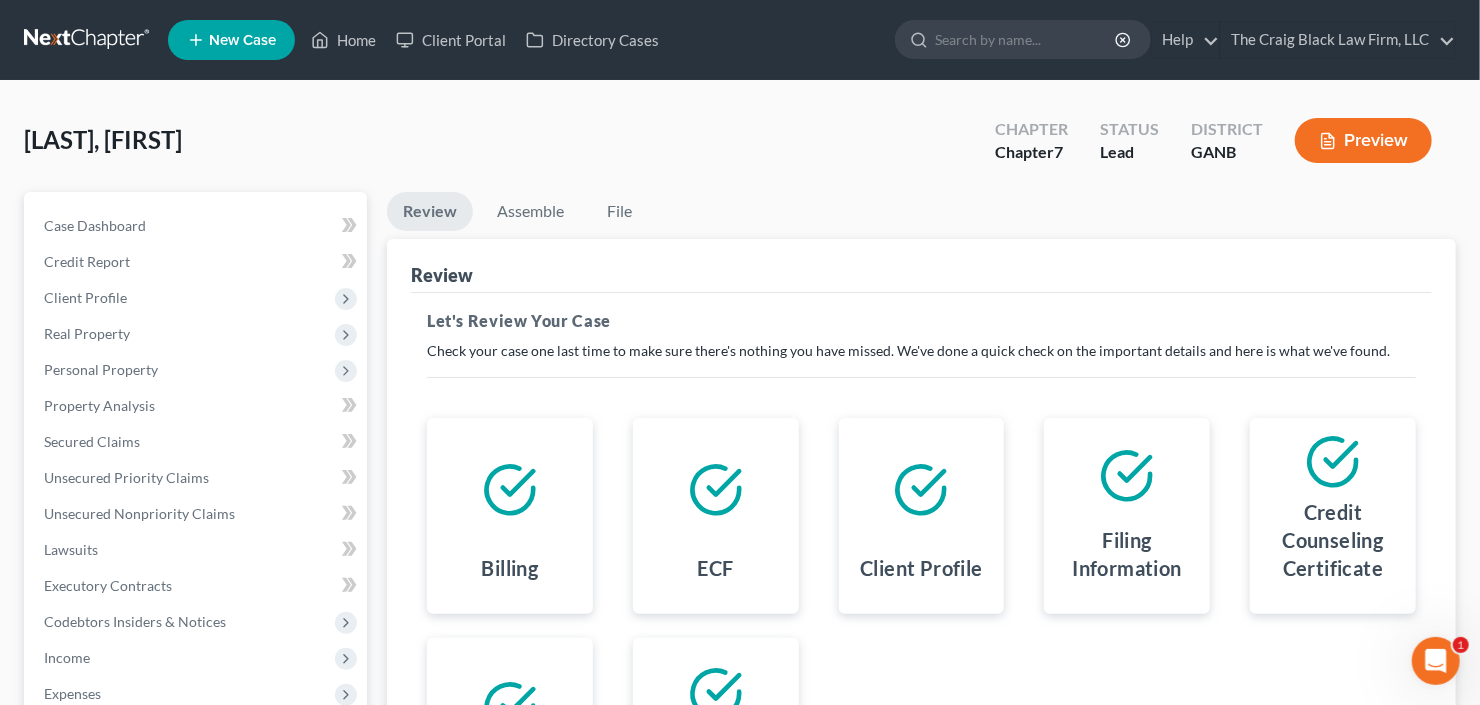 drag, startPoint x: 1445, startPoint y: 4, endPoint x: 745, endPoint y: 135, distance: 712.15234 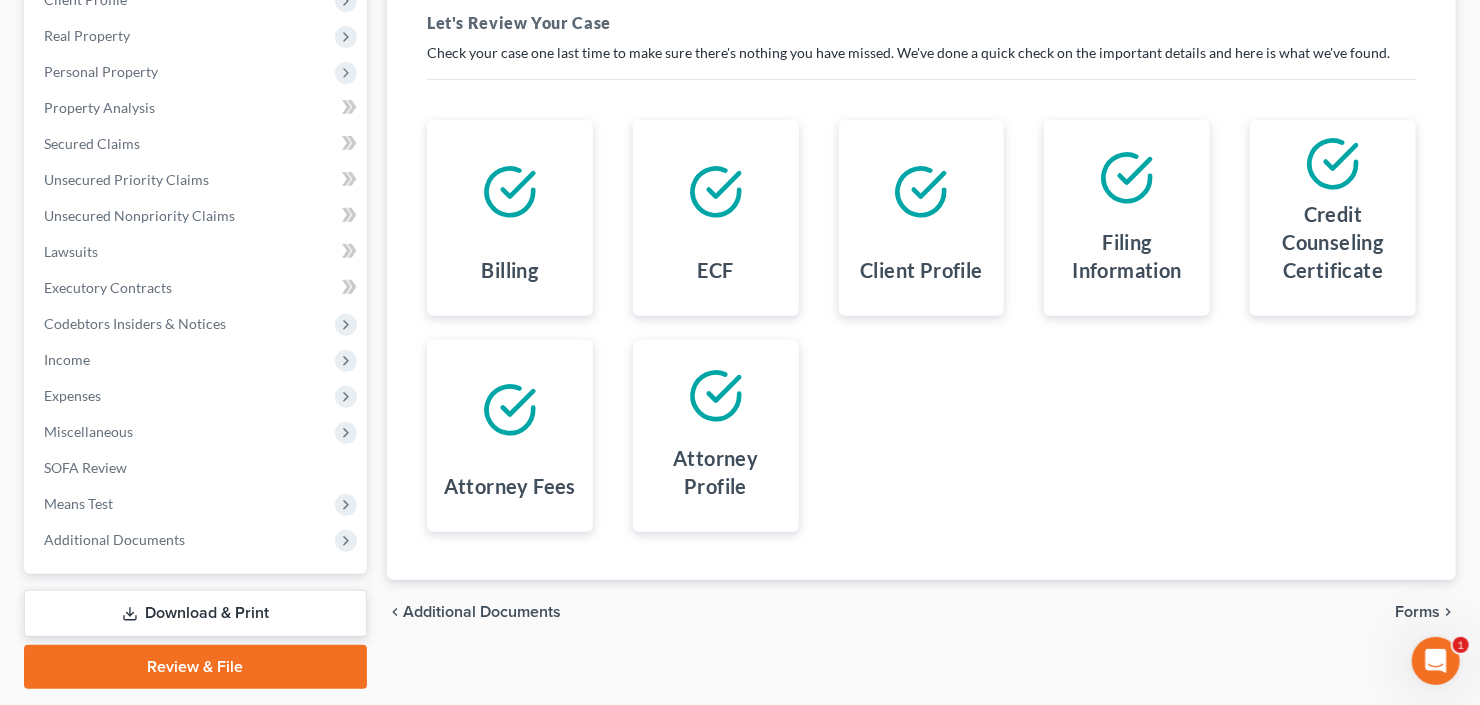 scroll, scrollTop: 354, scrollLeft: 0, axis: vertical 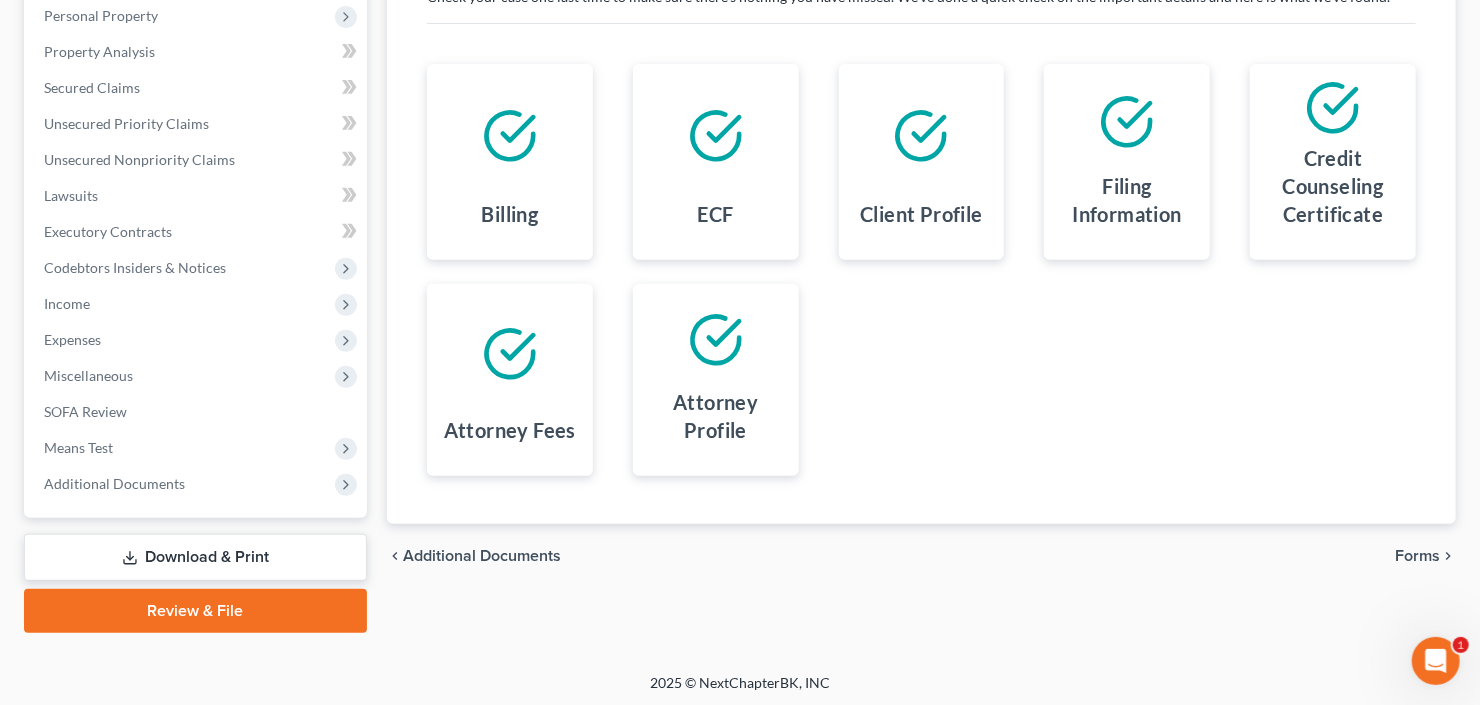 click on "Review & File" at bounding box center (195, 611) 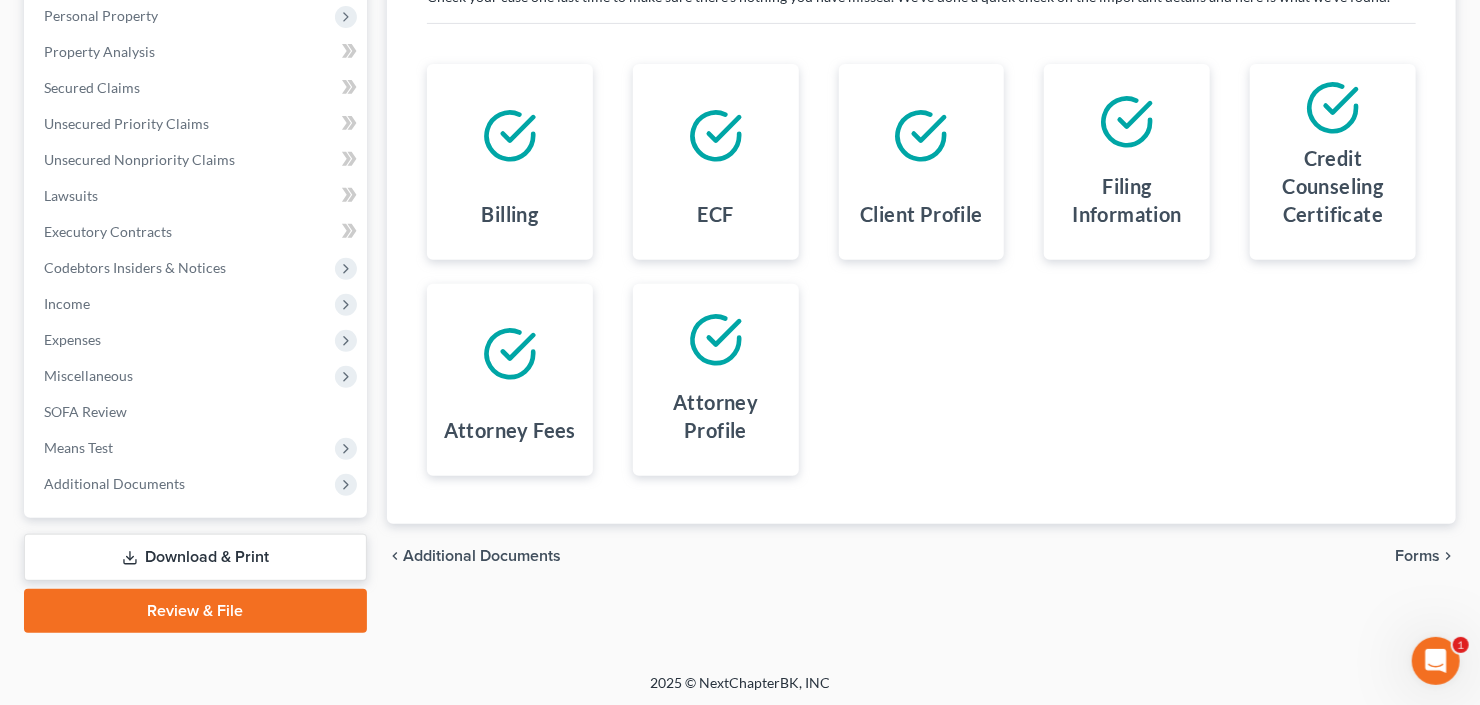 click on "Download & Print" at bounding box center (195, 557) 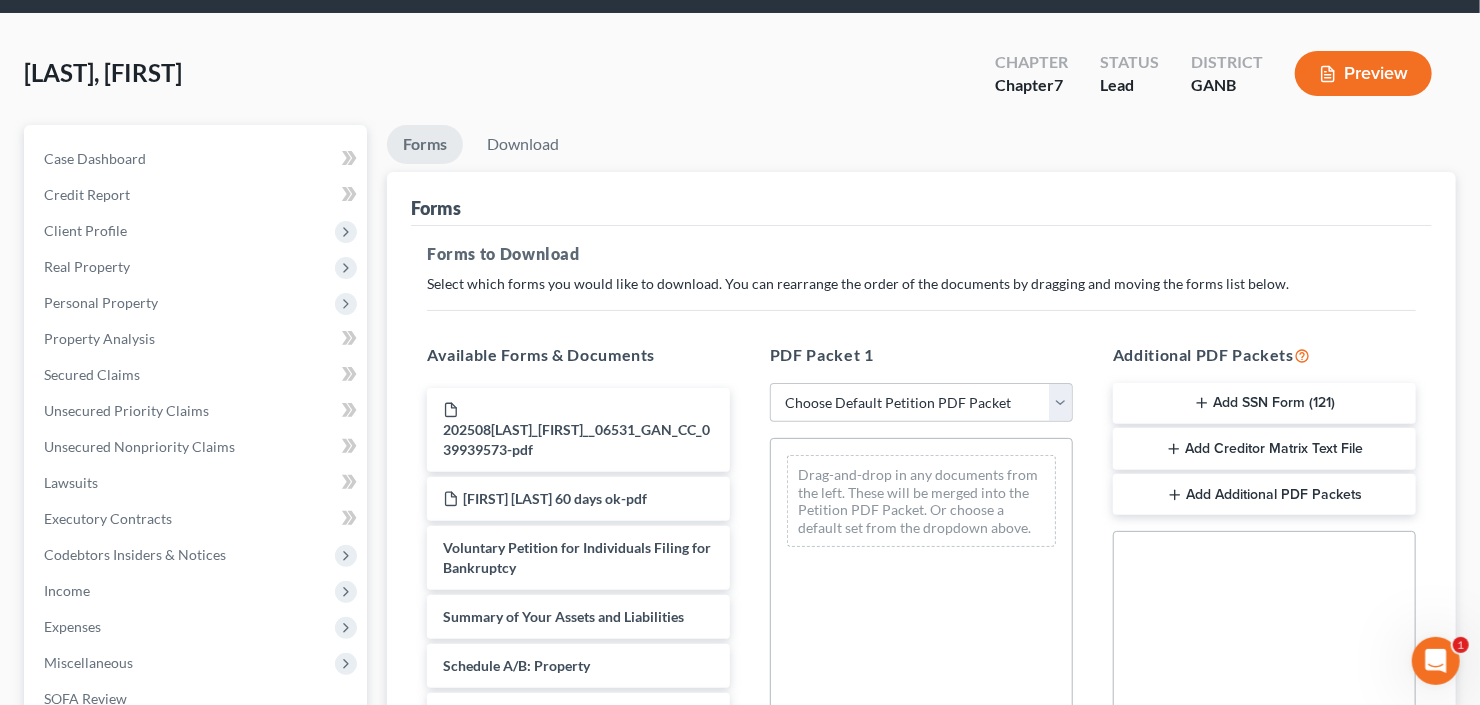 scroll, scrollTop: 160, scrollLeft: 0, axis: vertical 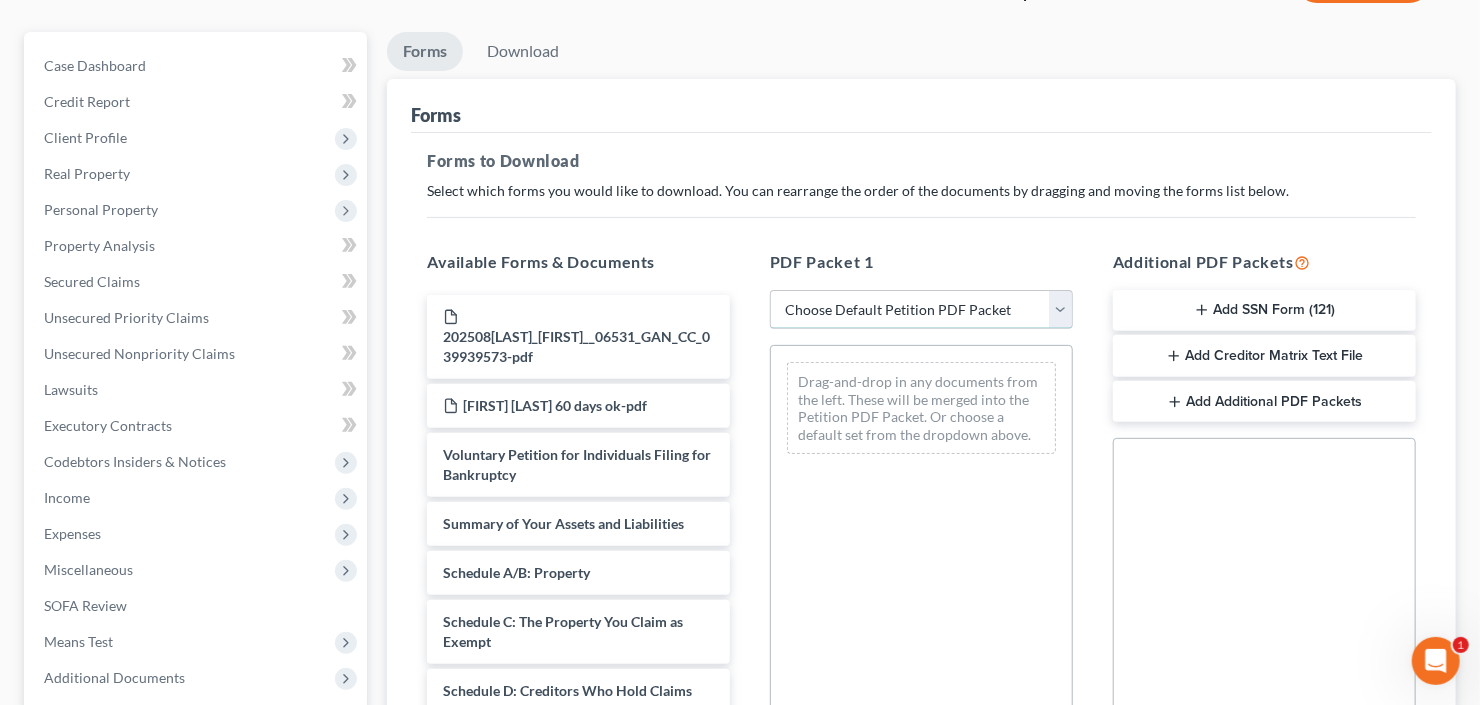 click on "Choose Default Petition PDF Packet Complete Bankruptcy Petition (all forms and schedules) Emergency Filing Forms (Petition and Creditor List Only) Amended Forms Signature Pages Only" at bounding box center (921, 310) 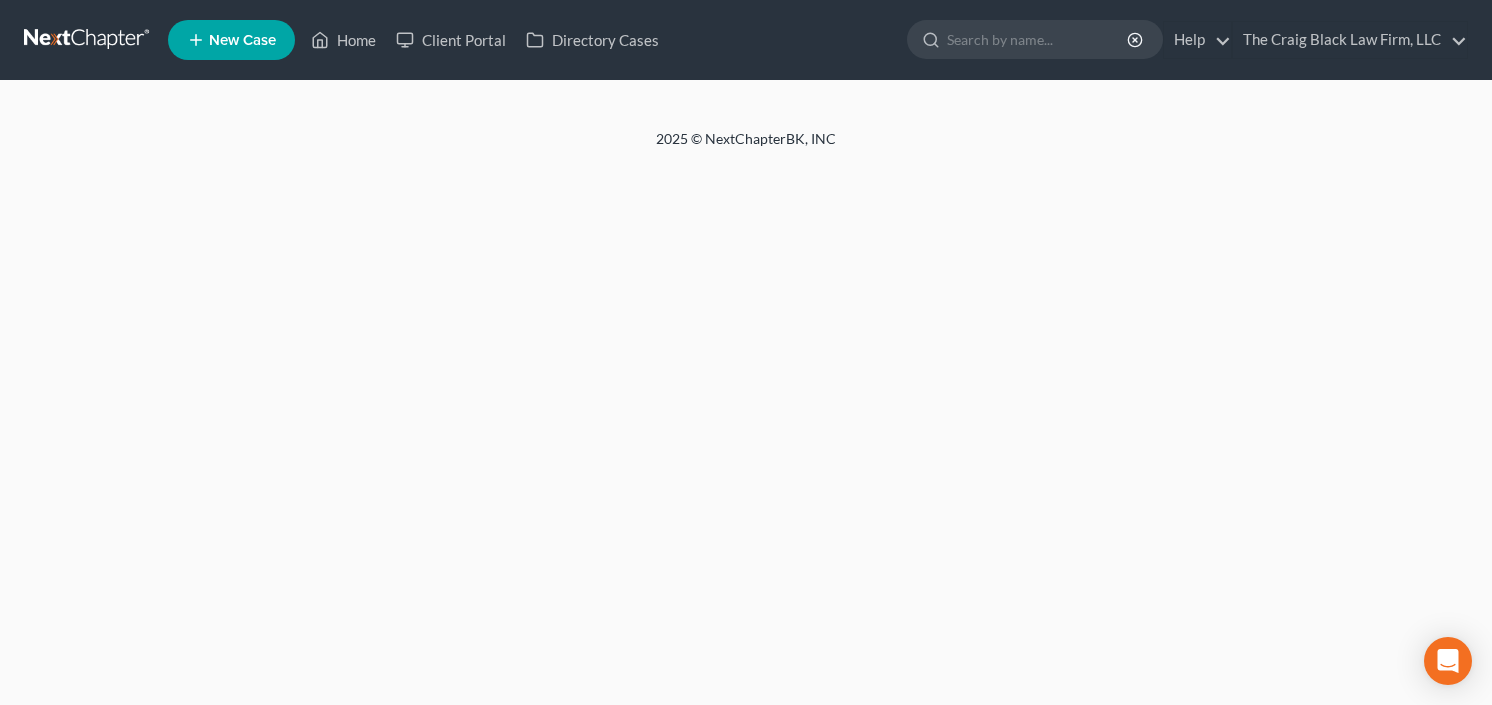 scroll, scrollTop: 0, scrollLeft: 0, axis: both 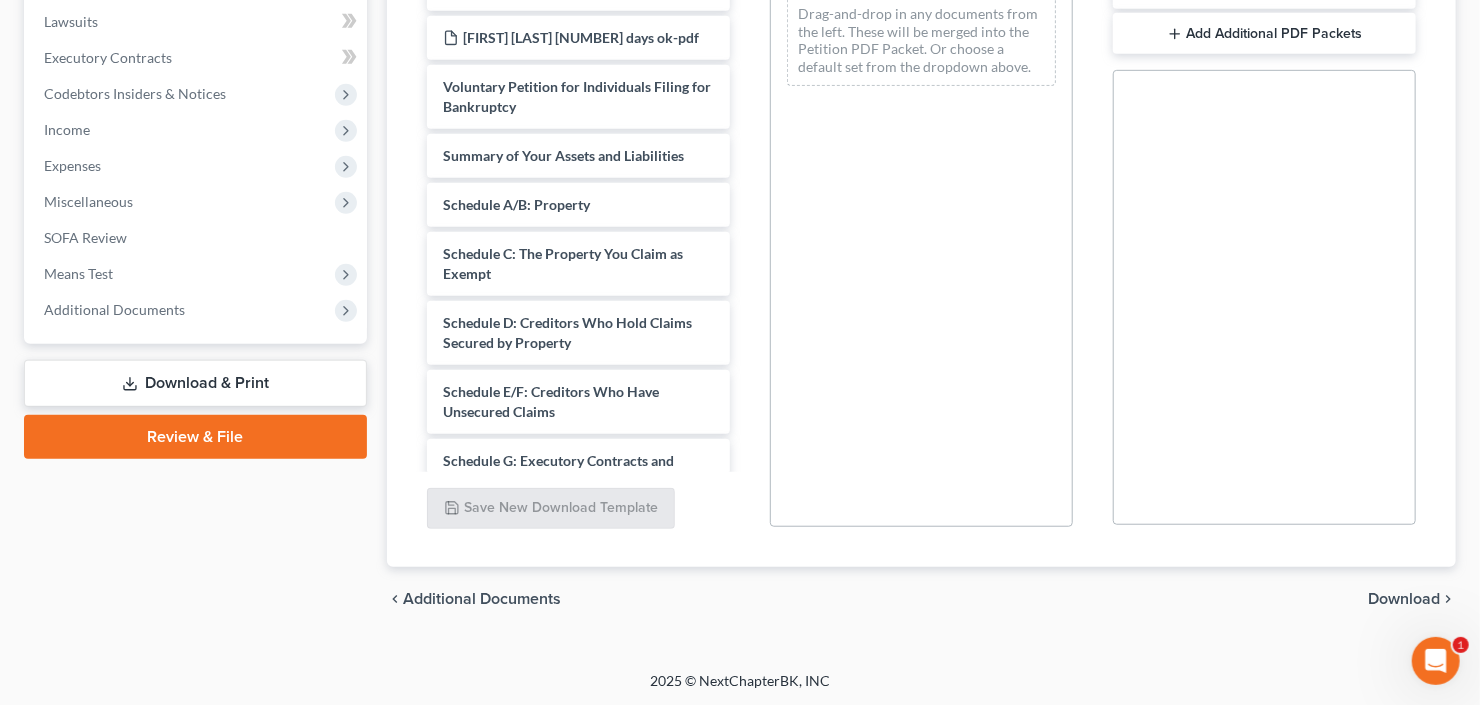 click on "Review & File" at bounding box center [195, 437] 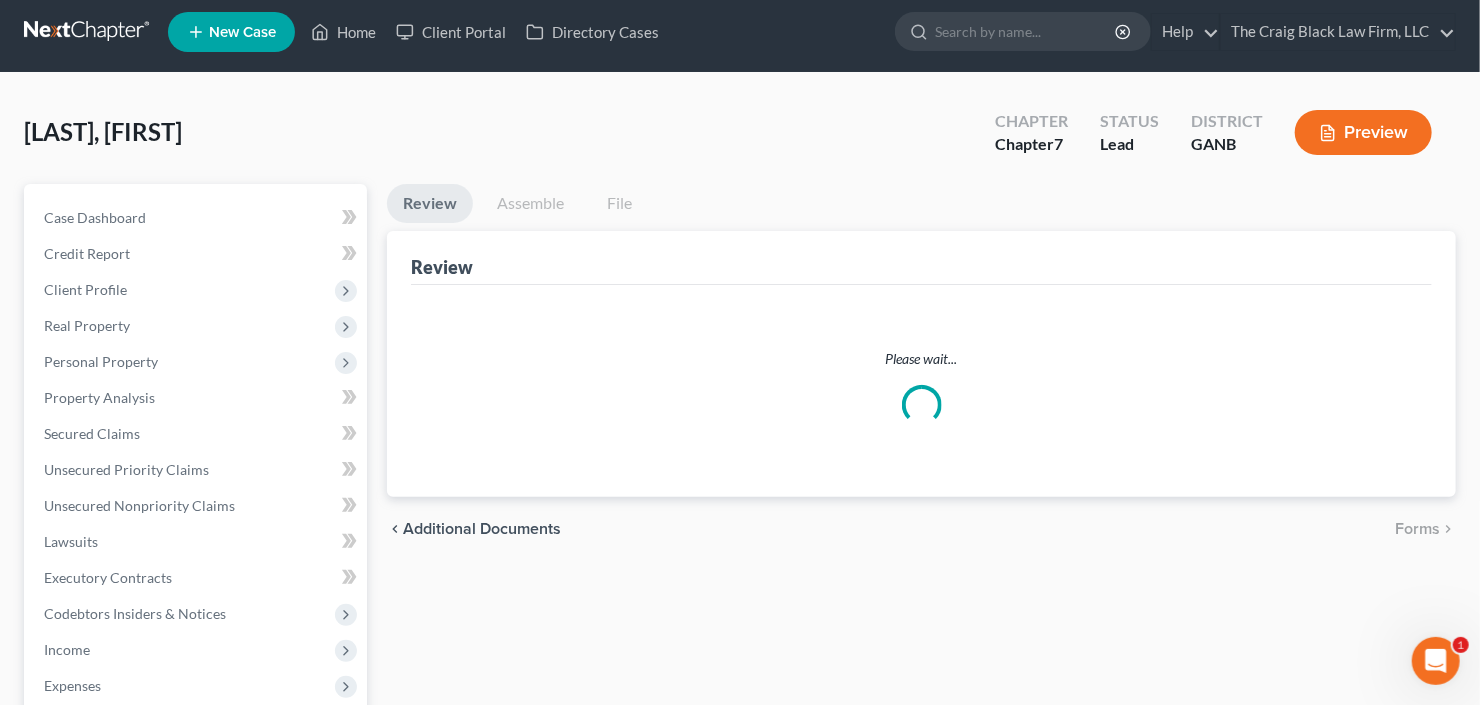 scroll, scrollTop: 0, scrollLeft: 0, axis: both 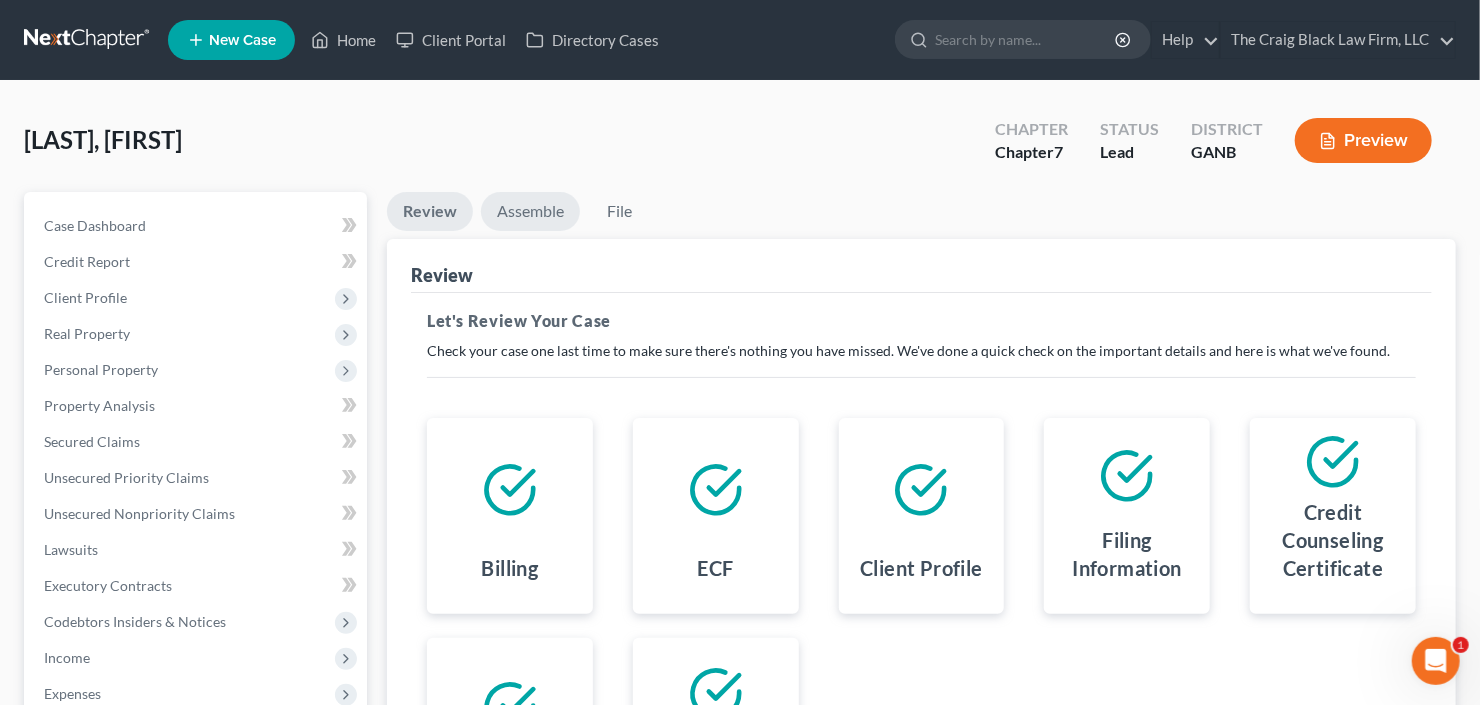 drag, startPoint x: 533, startPoint y: 206, endPoint x: 570, endPoint y: 242, distance: 51.62364 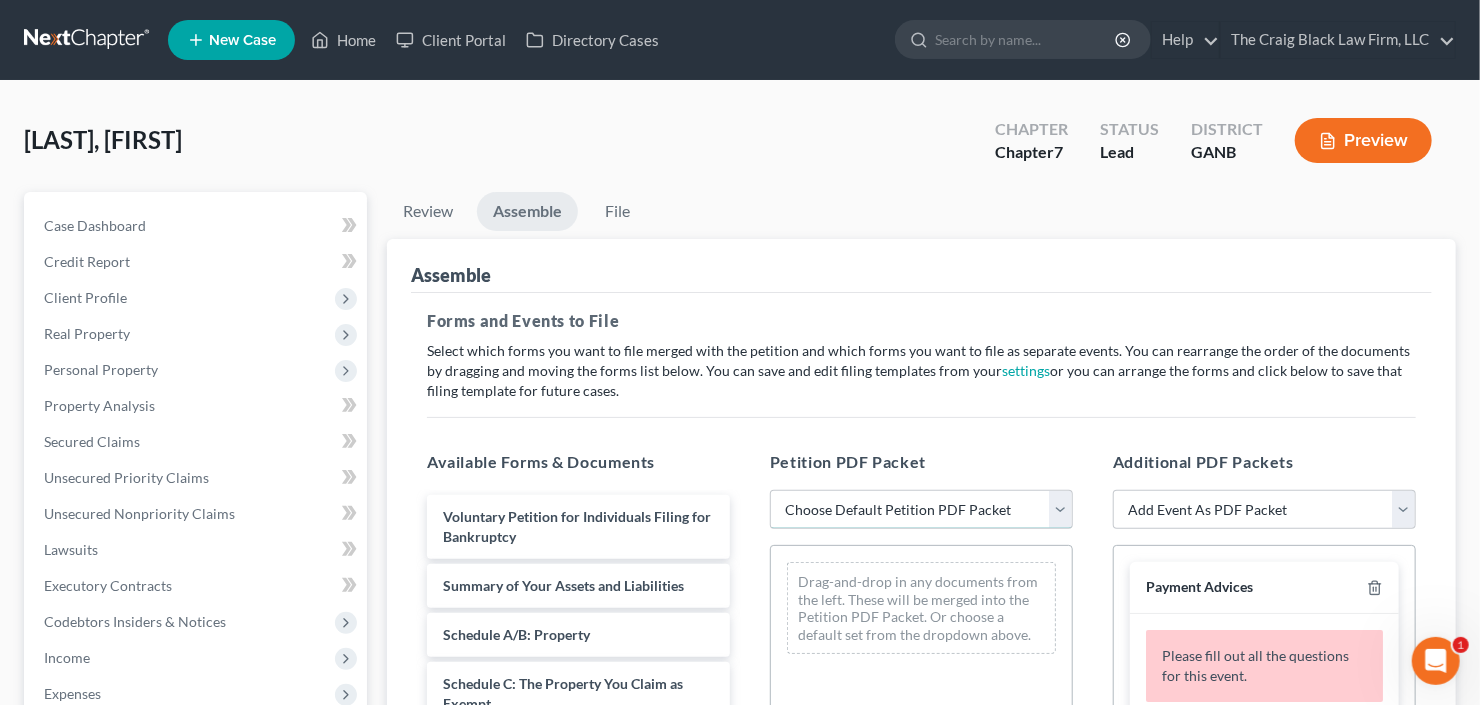 click on "Choose Default Petition PDF Packet Complete Bankruptcy Petition (all forms and schedules) Emergency Filing (Voluntary Petition and Creditor List Only)" at bounding box center [921, 510] 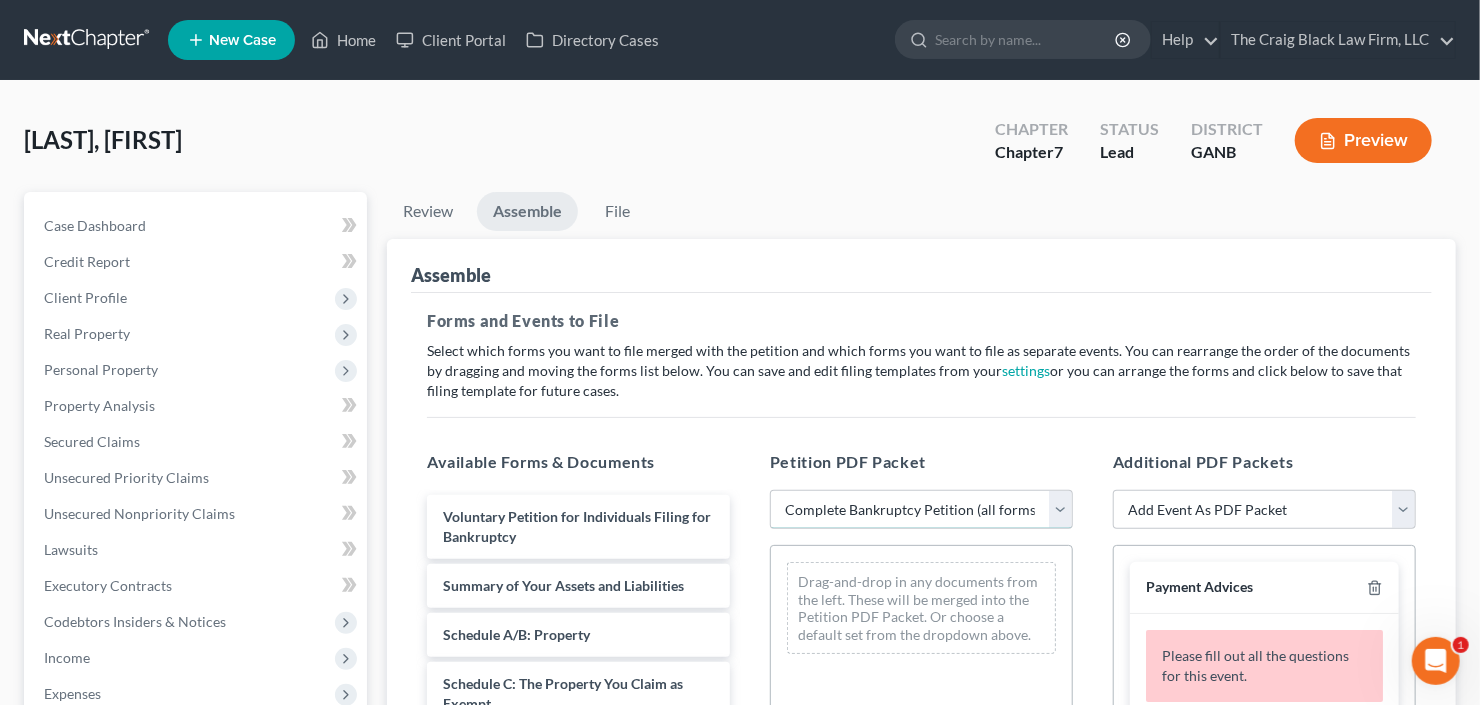 click on "Choose Default Petition PDF Packet Complete Bankruptcy Petition (all forms and schedules) Emergency Filing (Voluntary Petition and Creditor List Only)" at bounding box center [921, 510] 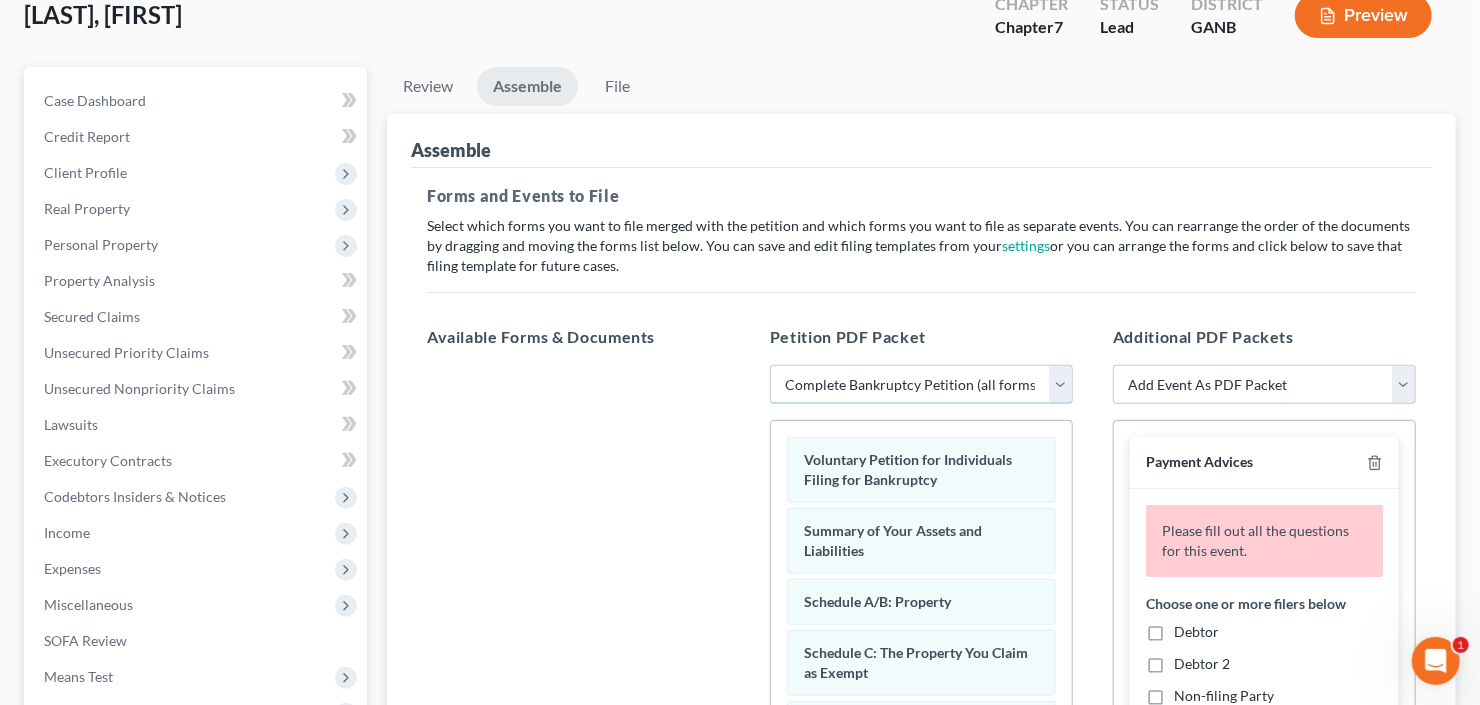 scroll, scrollTop: 240, scrollLeft: 0, axis: vertical 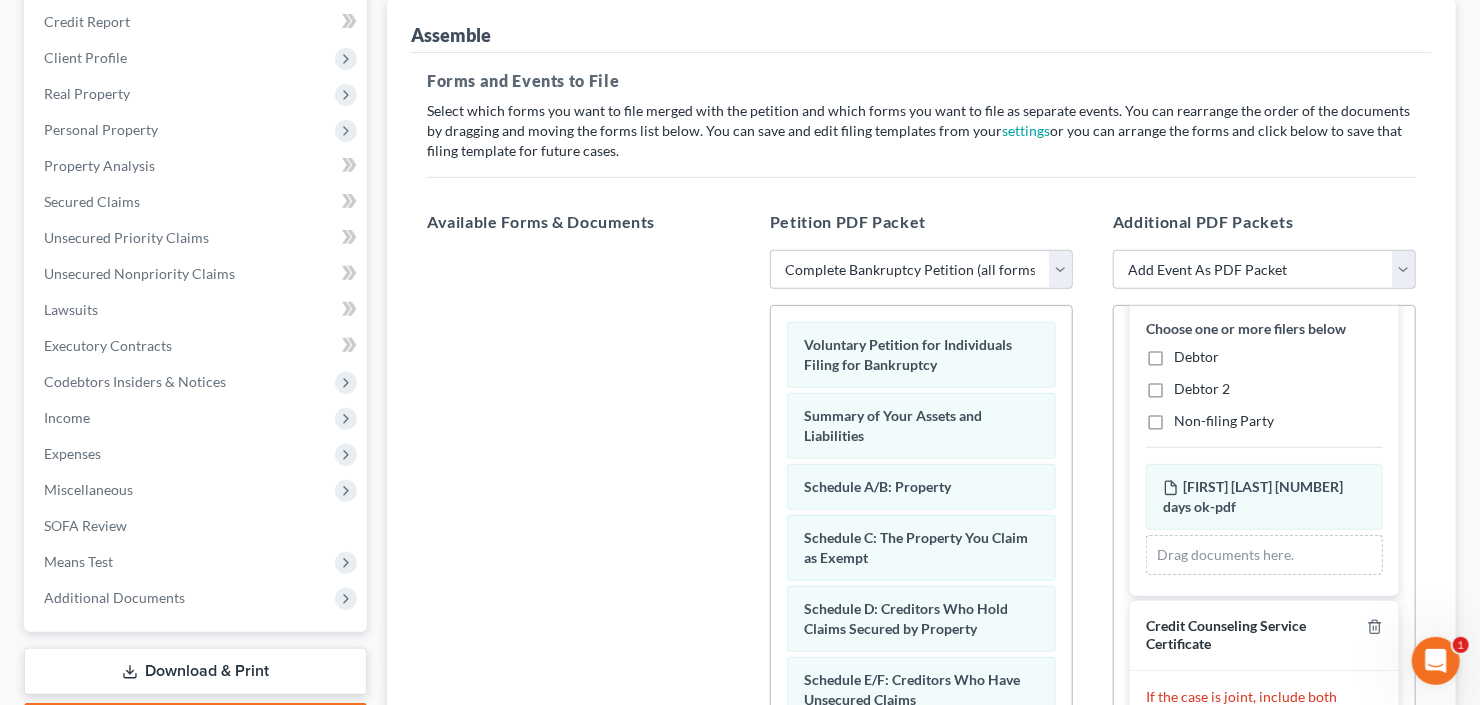 click on "Debtor" at bounding box center (1196, 357) 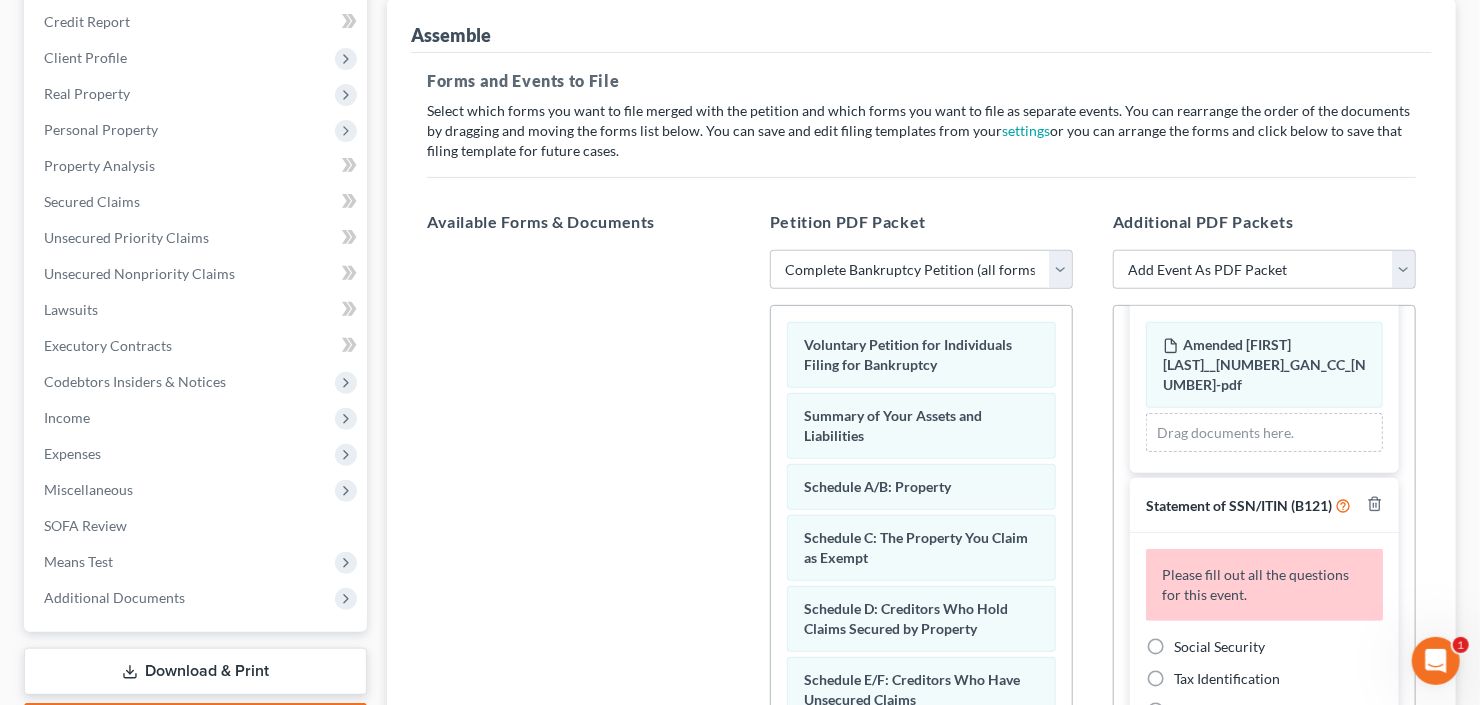click on "Social Security" at bounding box center [1219, 647] 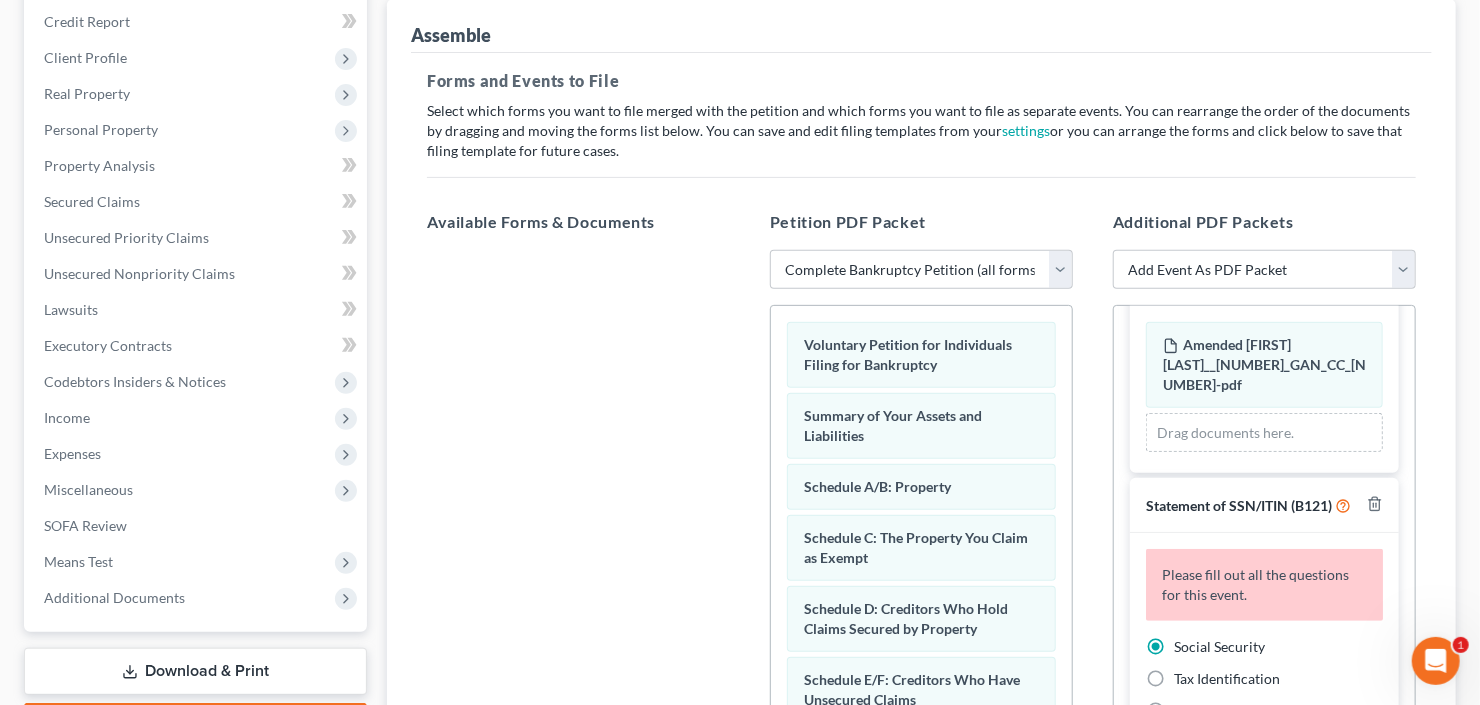 scroll, scrollTop: 419, scrollLeft: 0, axis: vertical 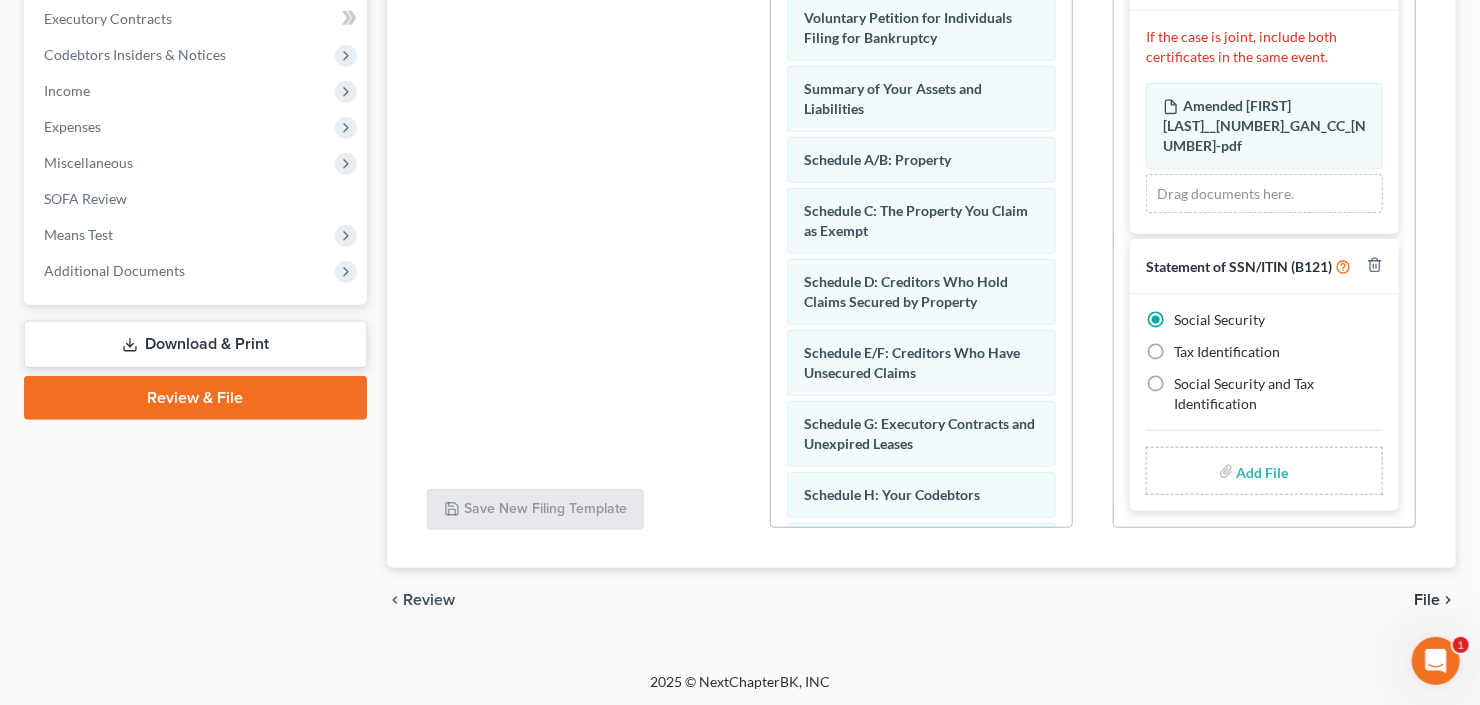 click on "File" at bounding box center [1427, 600] 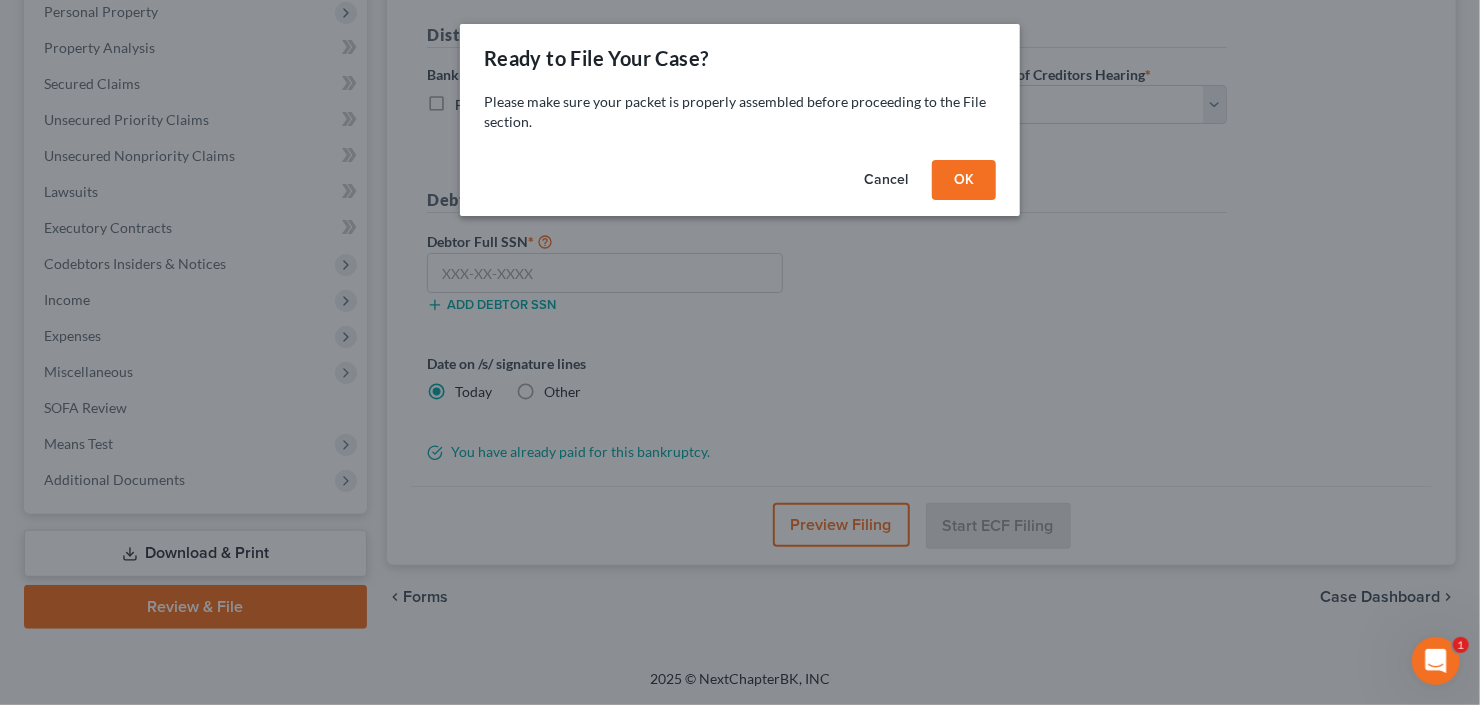 scroll, scrollTop: 354, scrollLeft: 0, axis: vertical 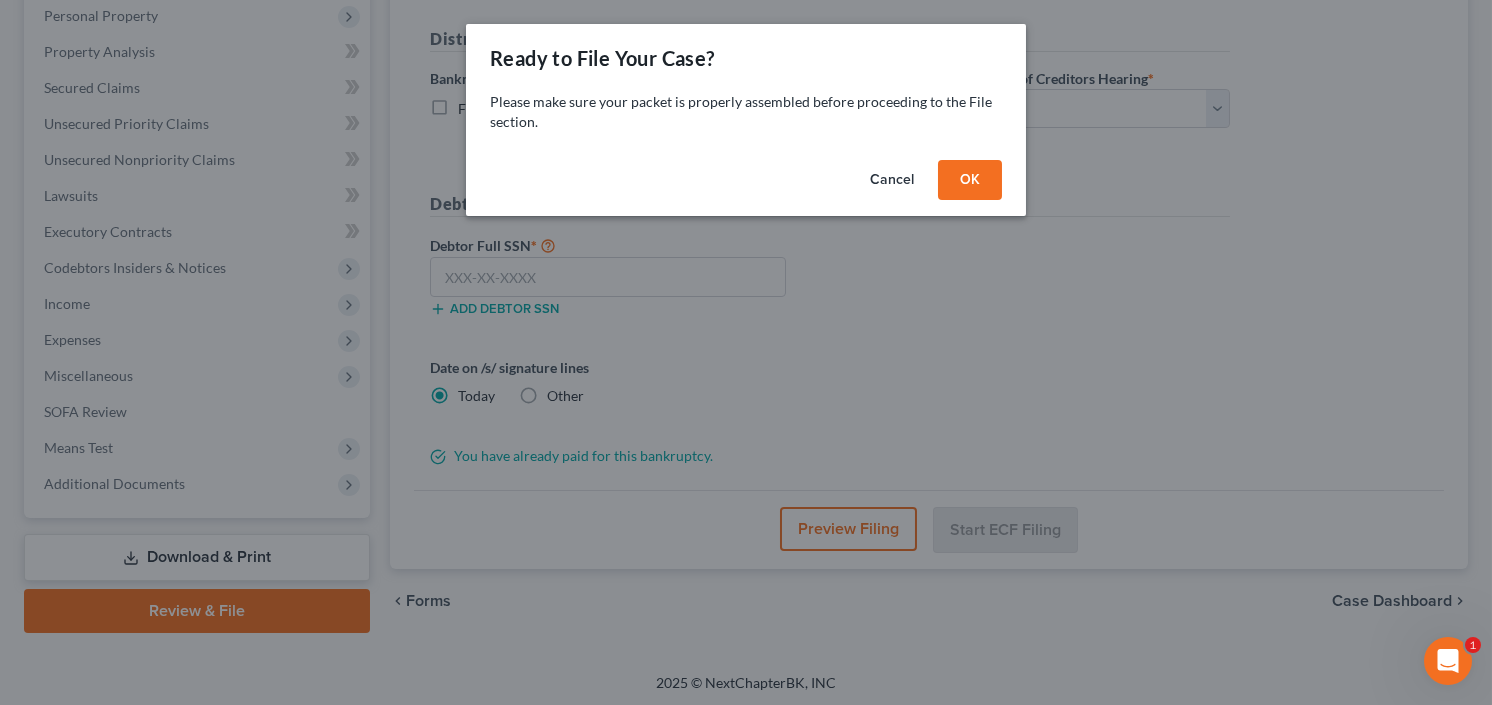click on "OK" at bounding box center [970, 180] 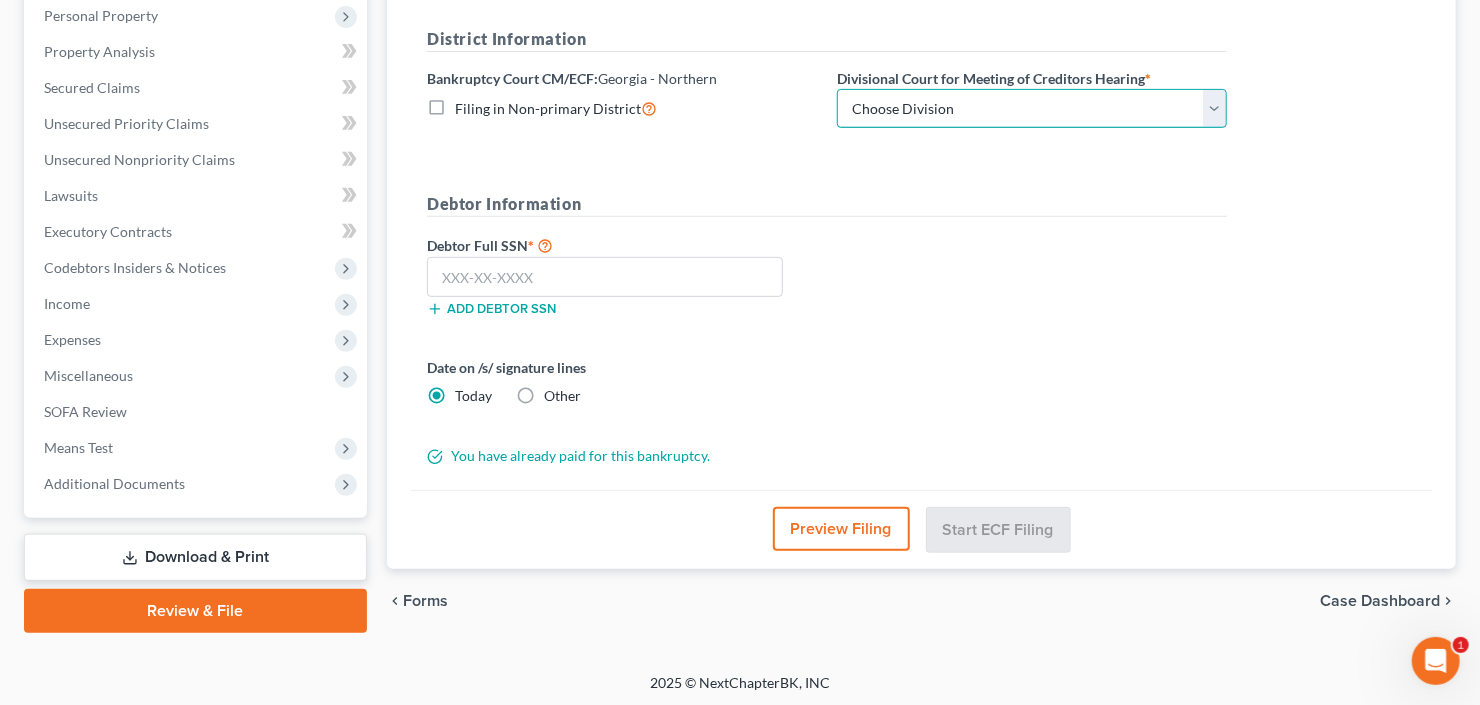 click on "Choose Division Atlanta Gainesville Newnan Rome" at bounding box center [1032, 109] 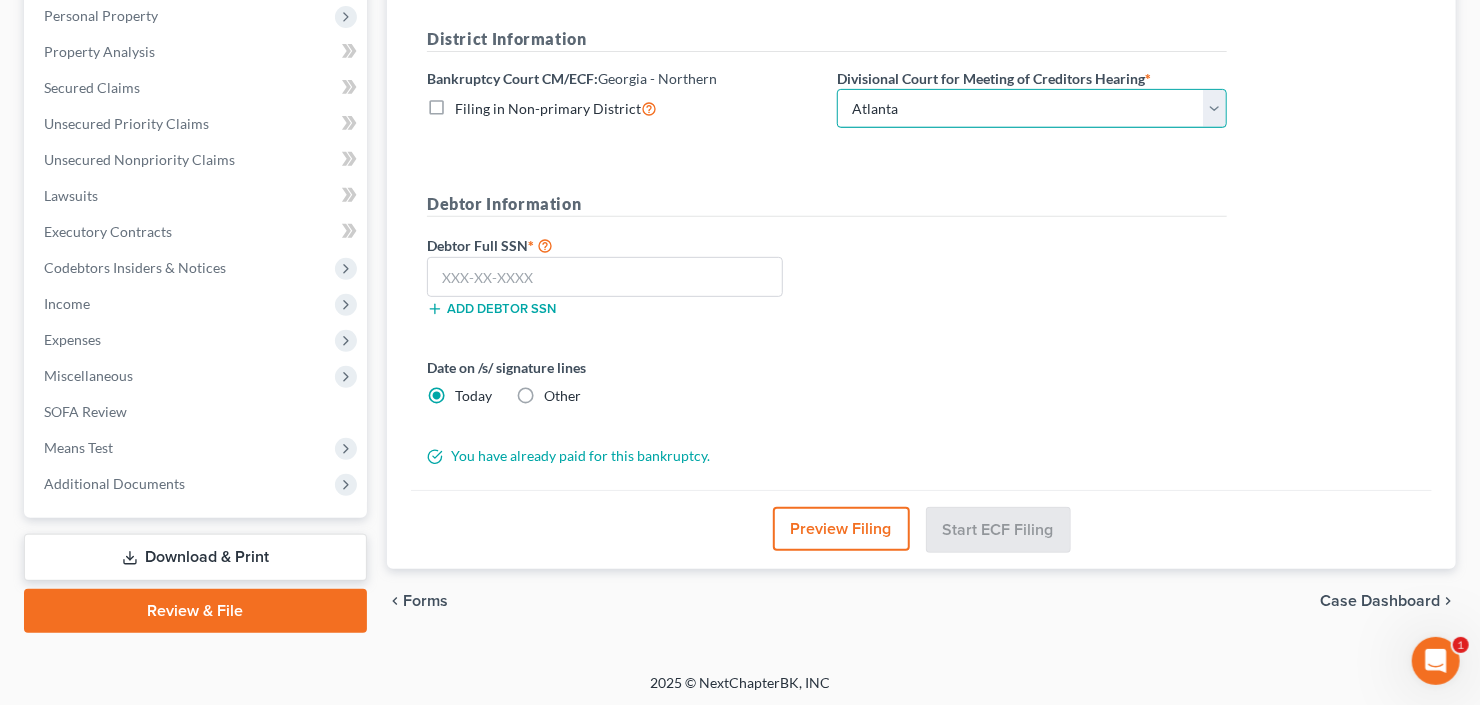 click on "Choose Division Atlanta Gainesville Newnan Rome" at bounding box center (1032, 109) 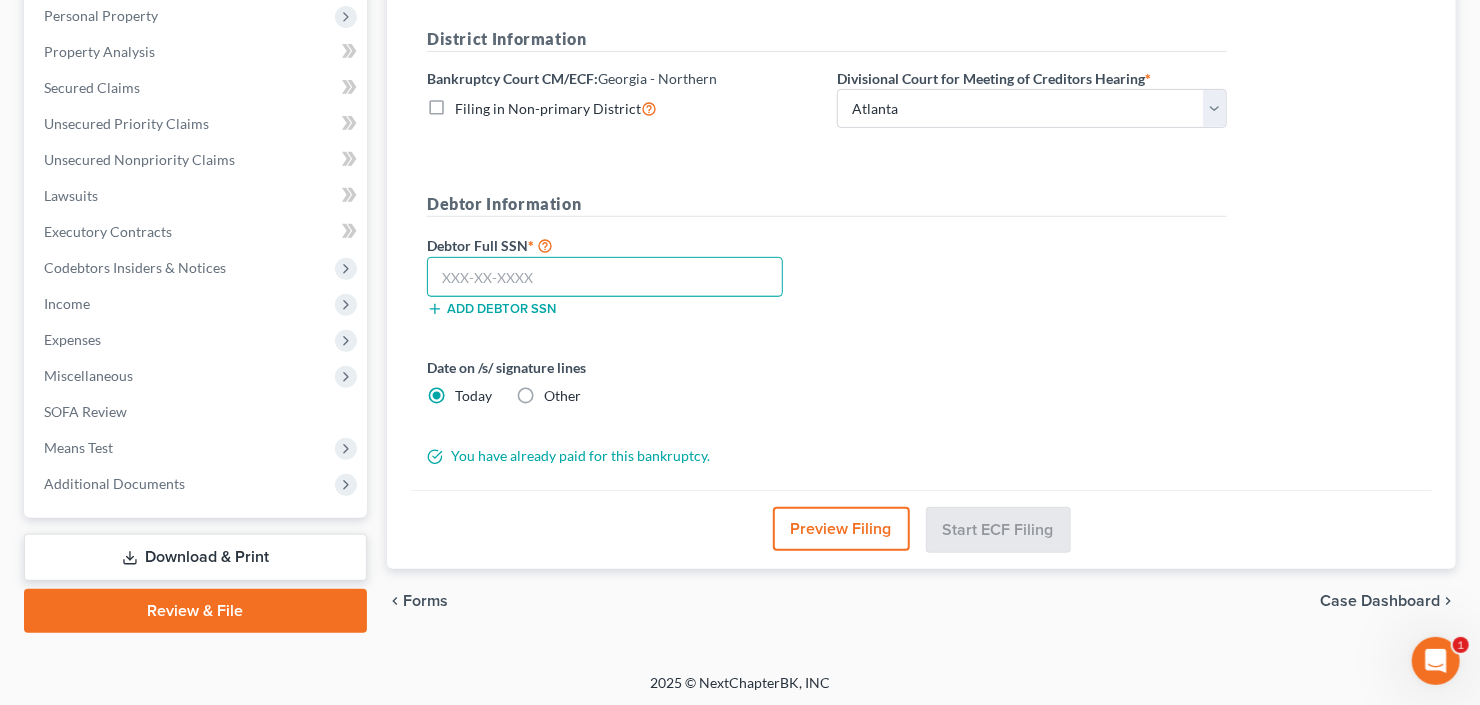 click at bounding box center (605, 277) 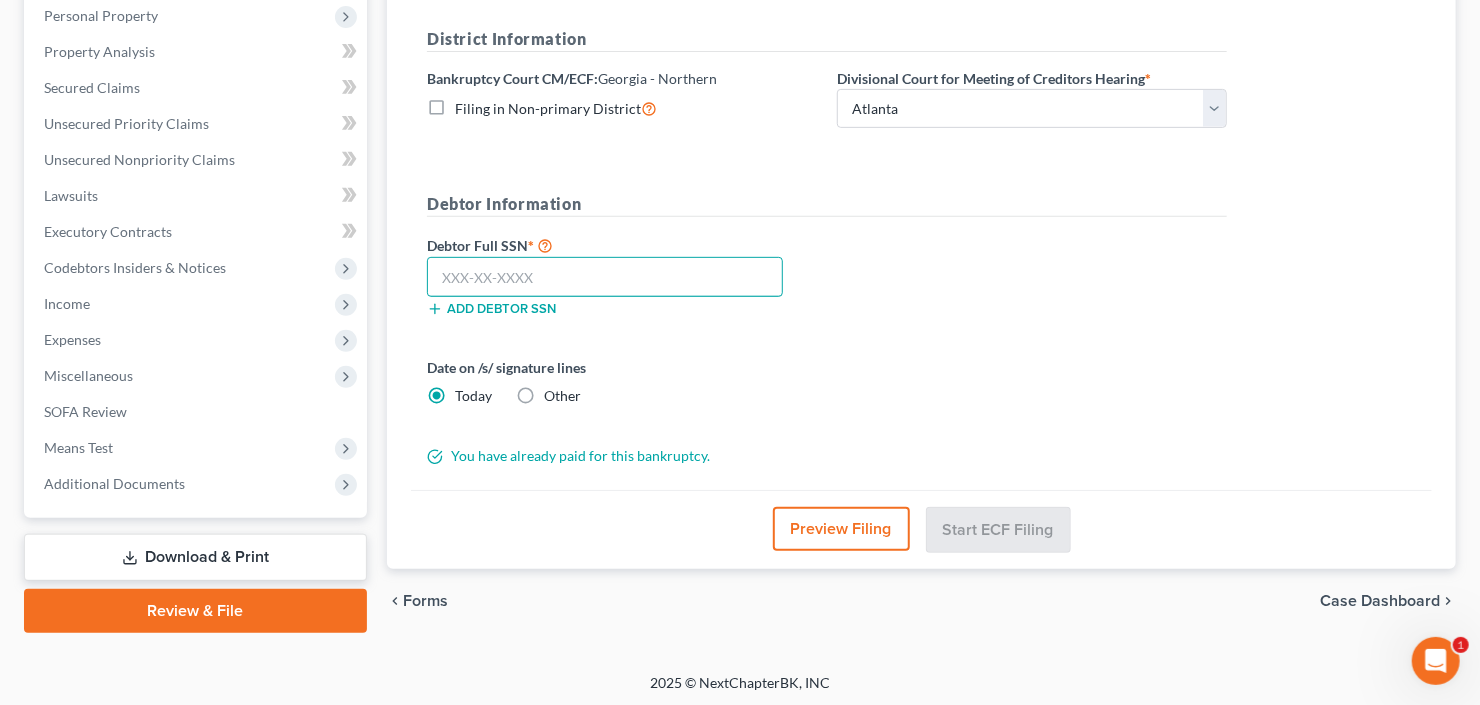 click at bounding box center [605, 277] 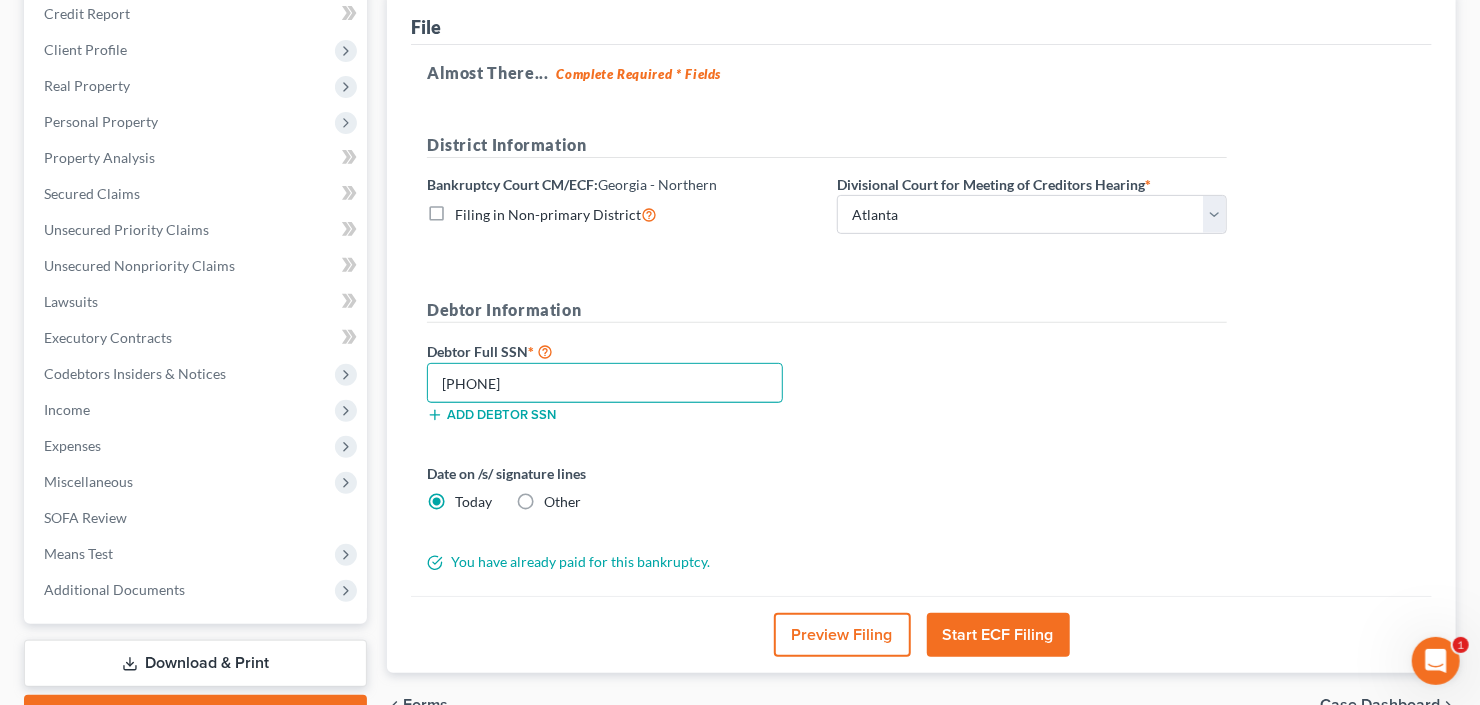 scroll, scrollTop: 274, scrollLeft: 0, axis: vertical 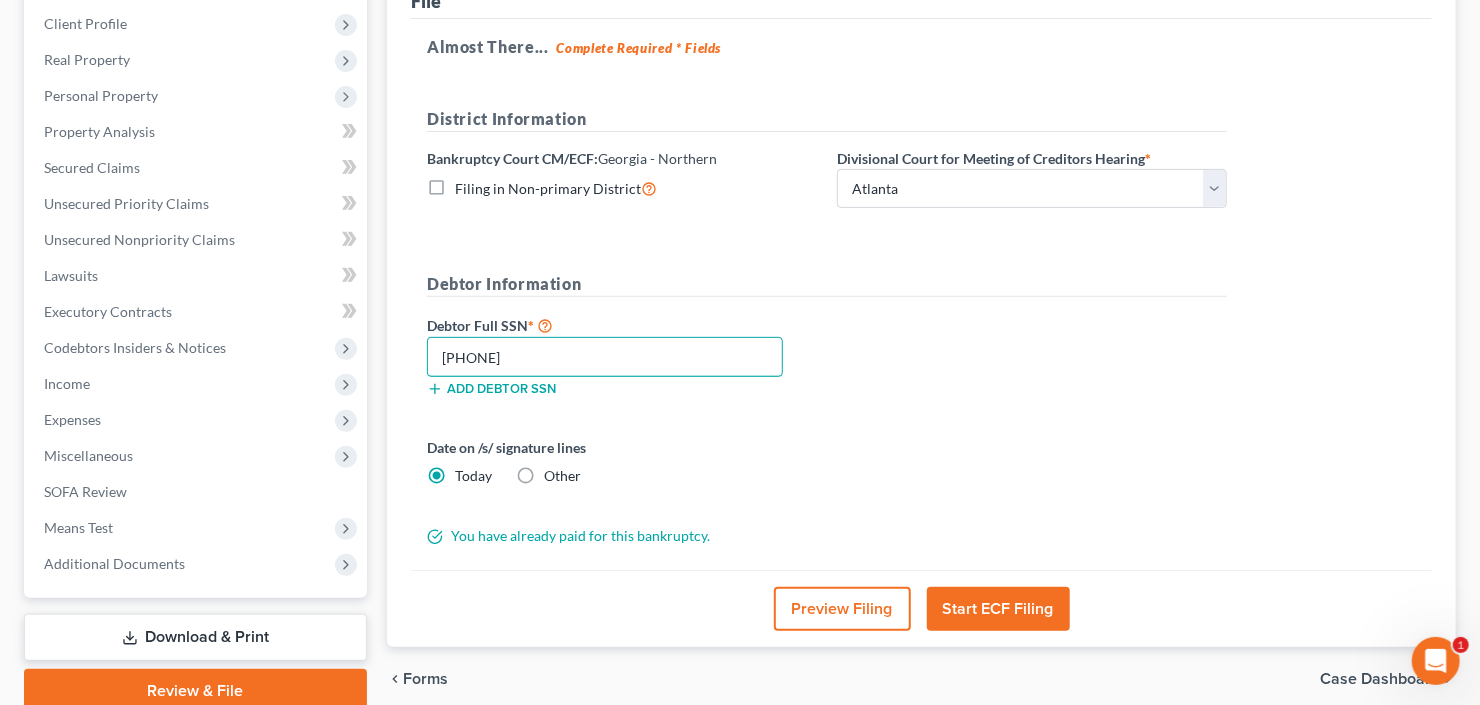 type on "[PHONE]" 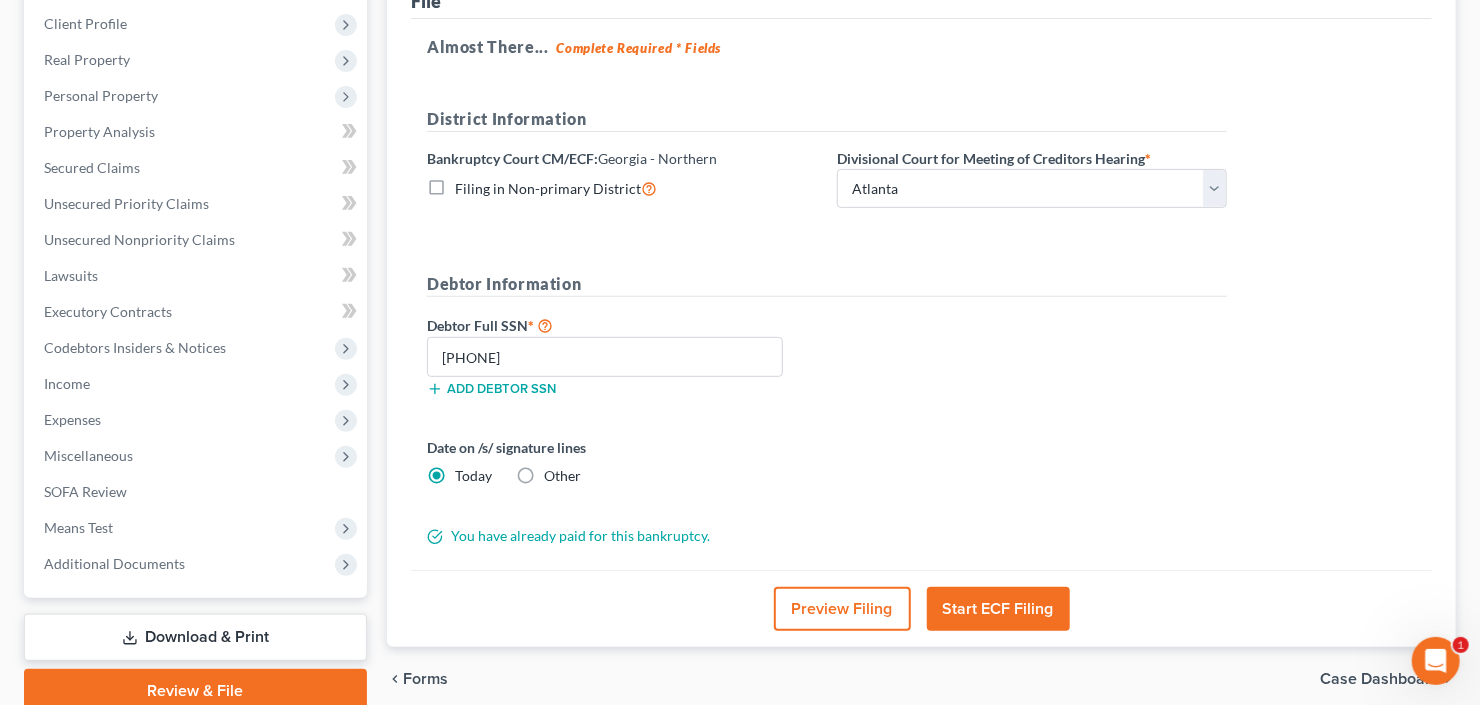 click on "Start ECF Filing" at bounding box center (998, 609) 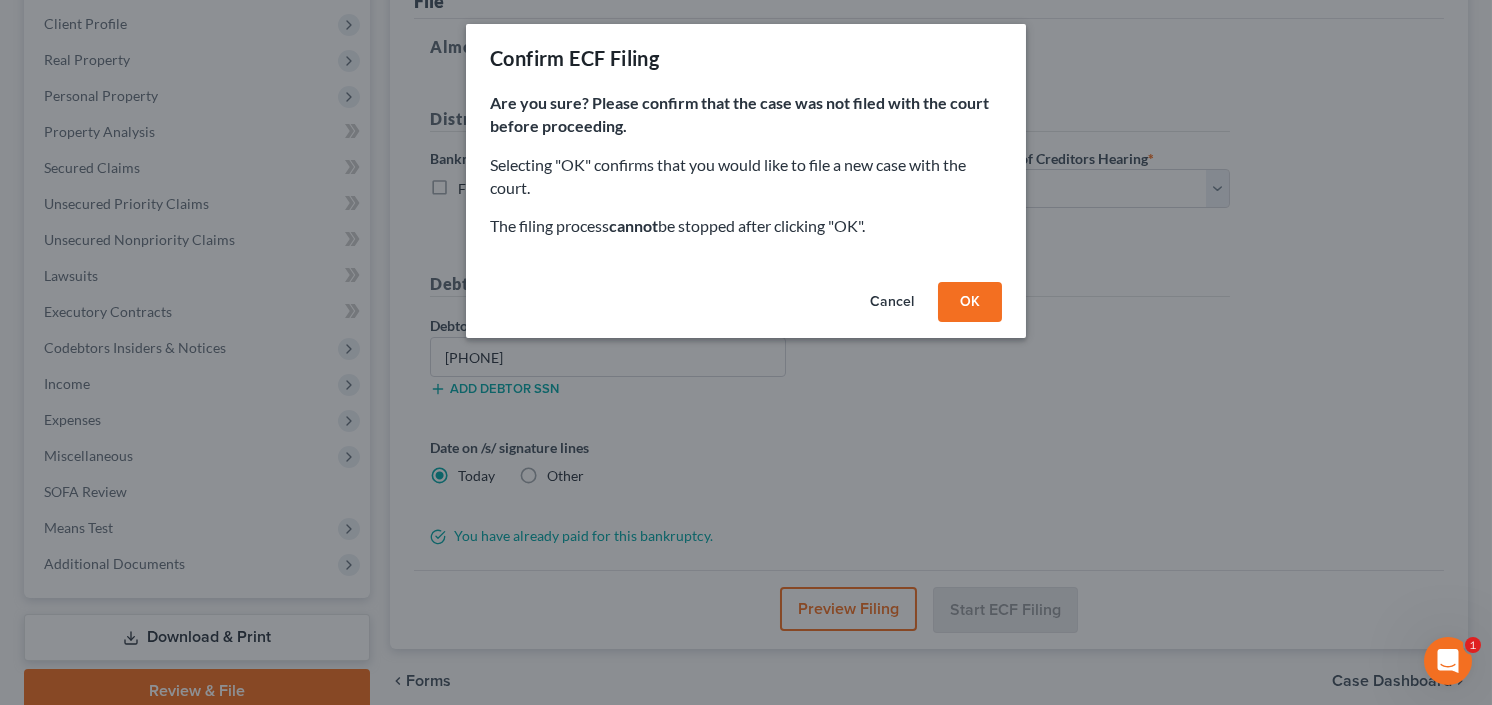 click on "OK" at bounding box center [970, 302] 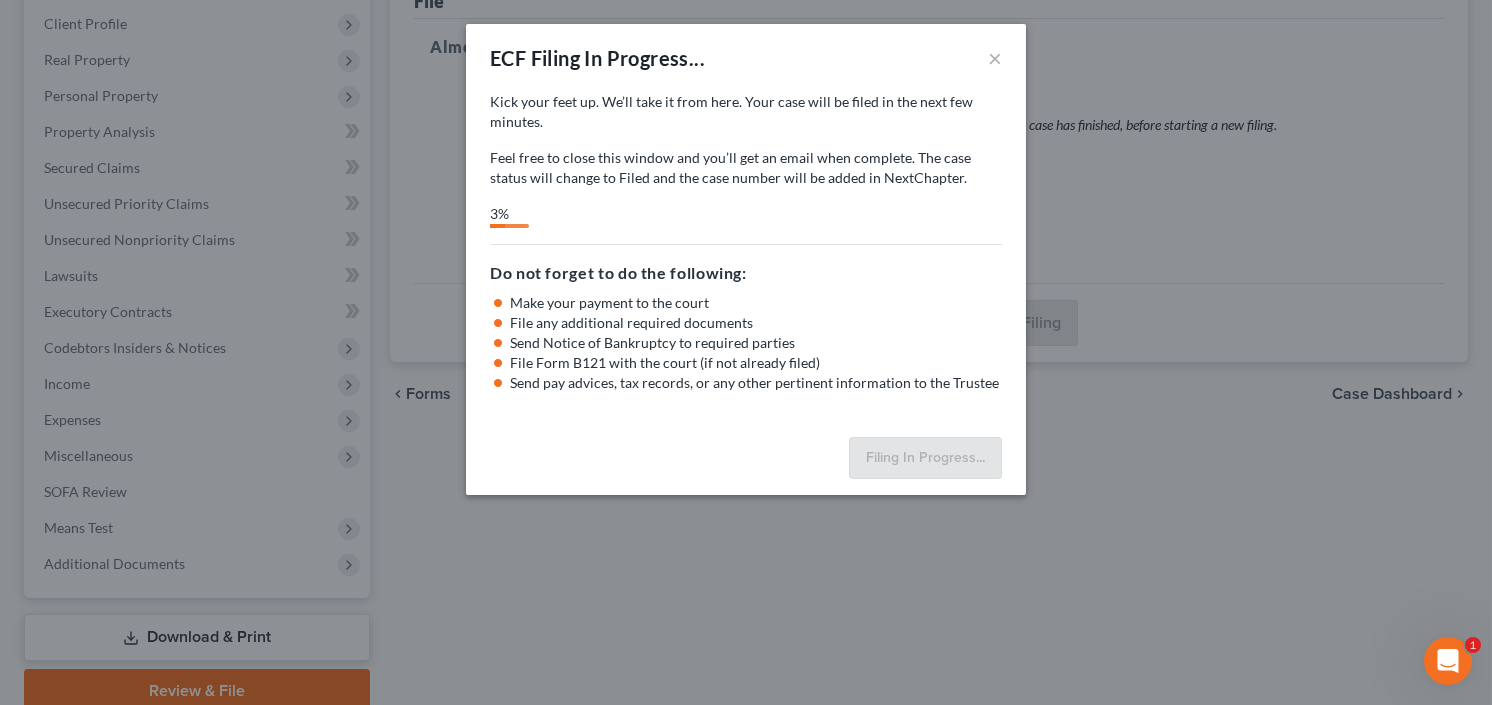select on "0" 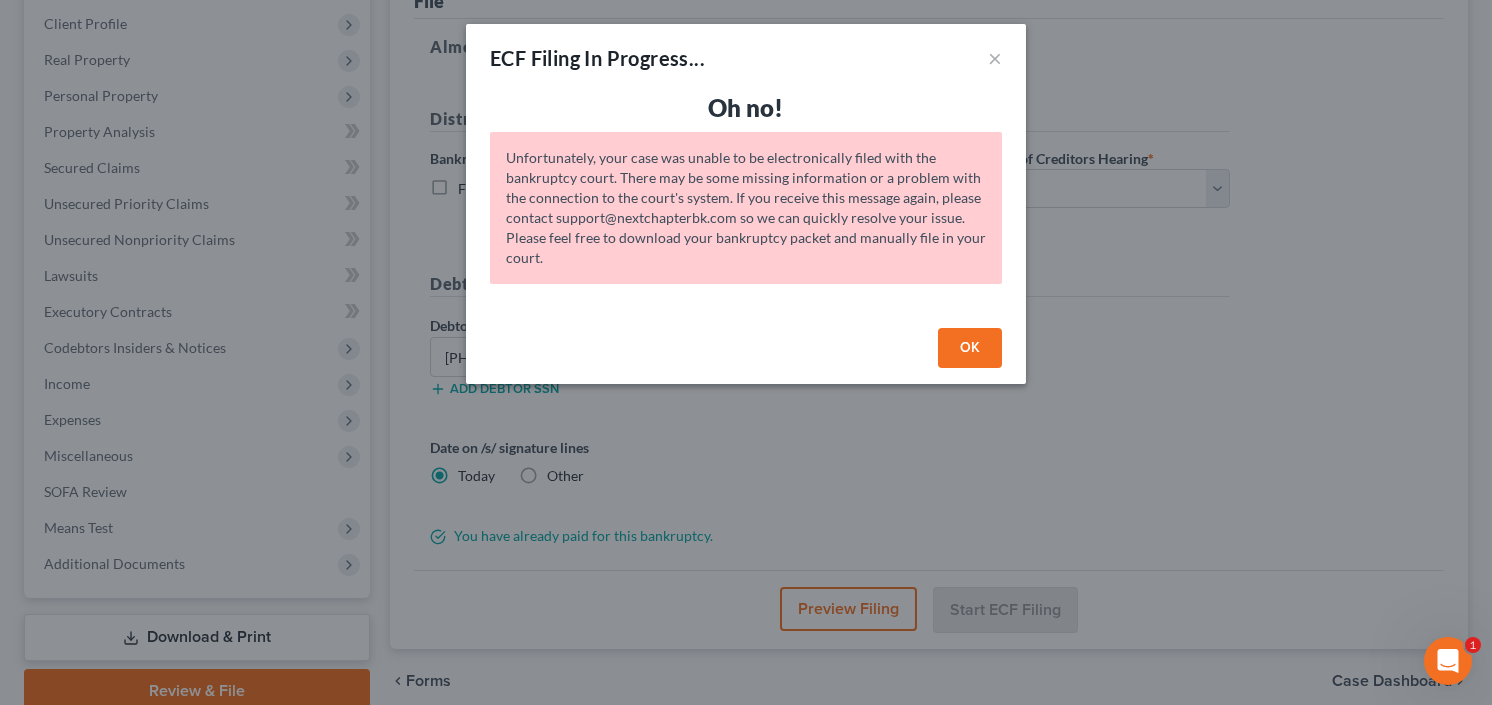 click on "OK" at bounding box center (970, 348) 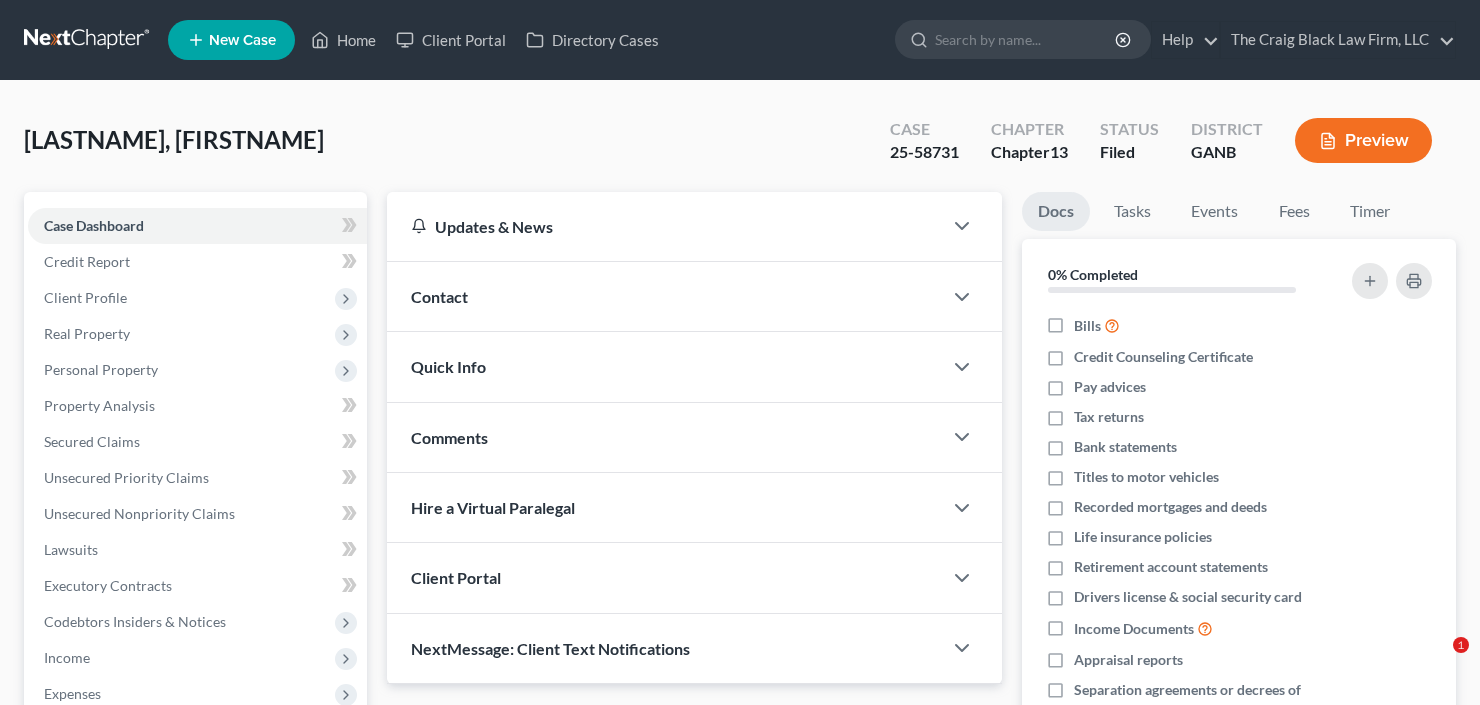 scroll, scrollTop: 0, scrollLeft: 0, axis: both 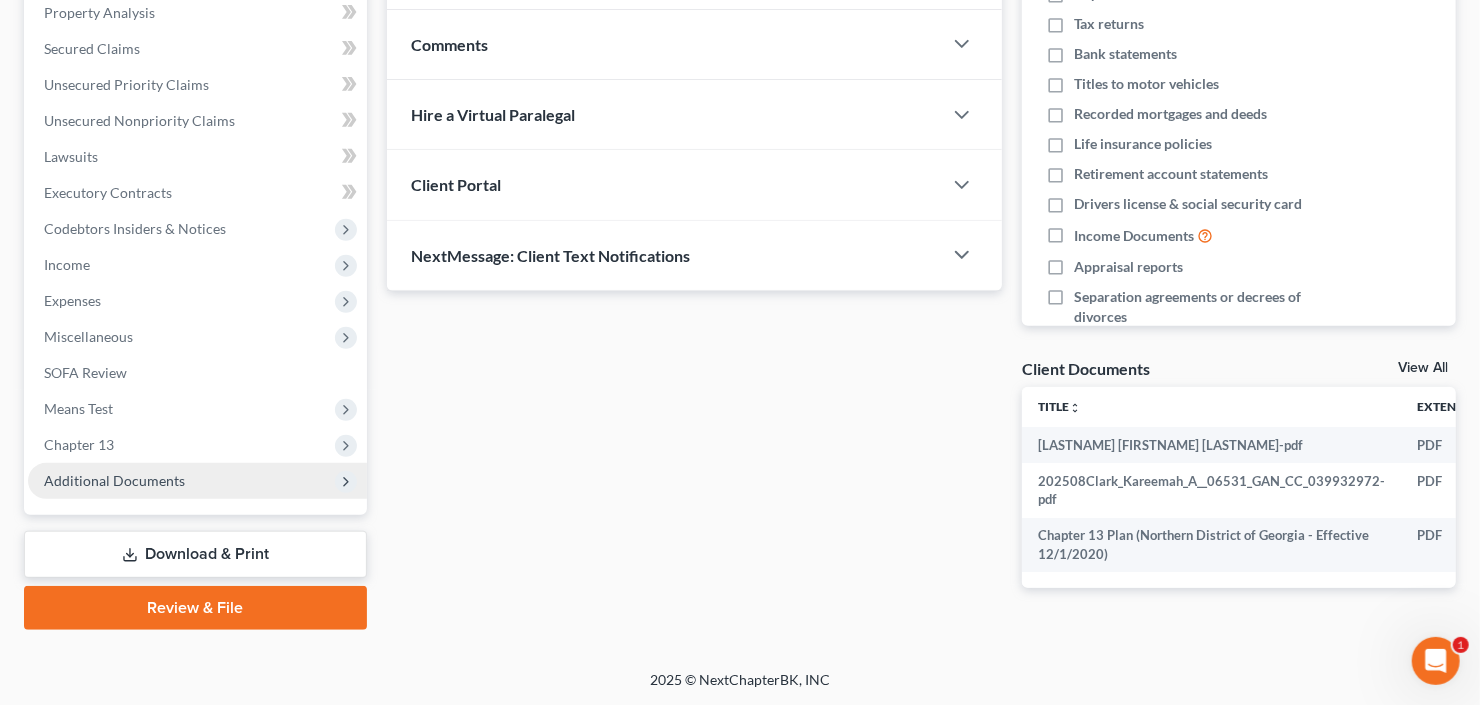 click on "Additional Documents" at bounding box center (197, 481) 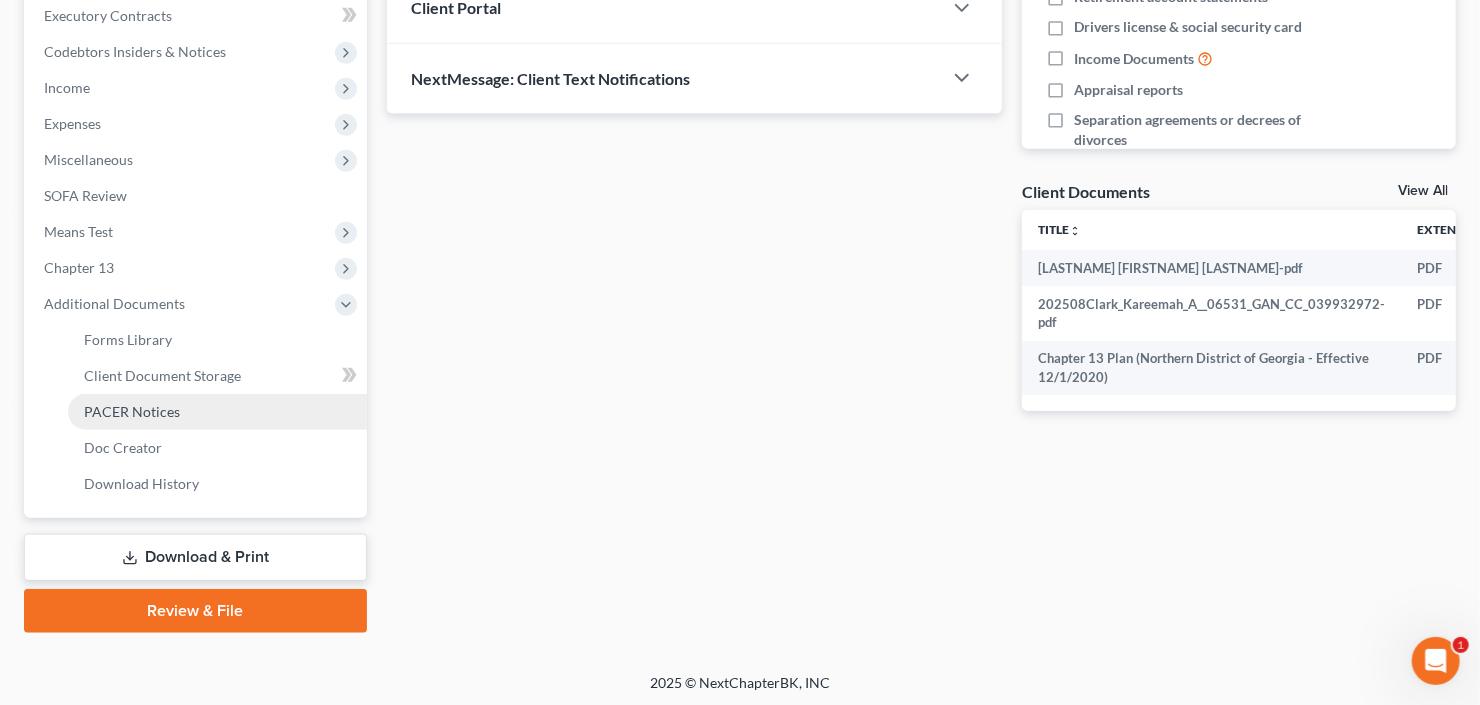 click on "PACER Notices" at bounding box center (132, 411) 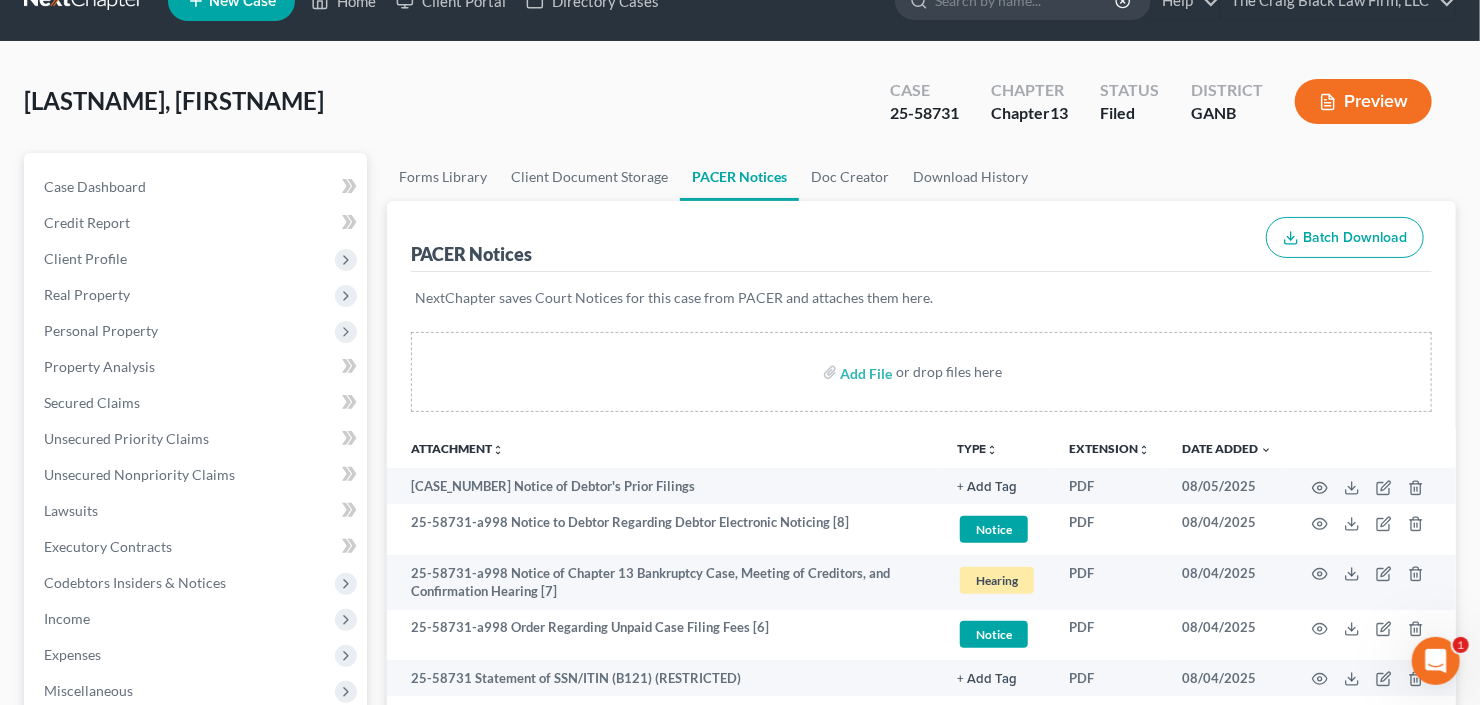 scroll, scrollTop: 0, scrollLeft: 0, axis: both 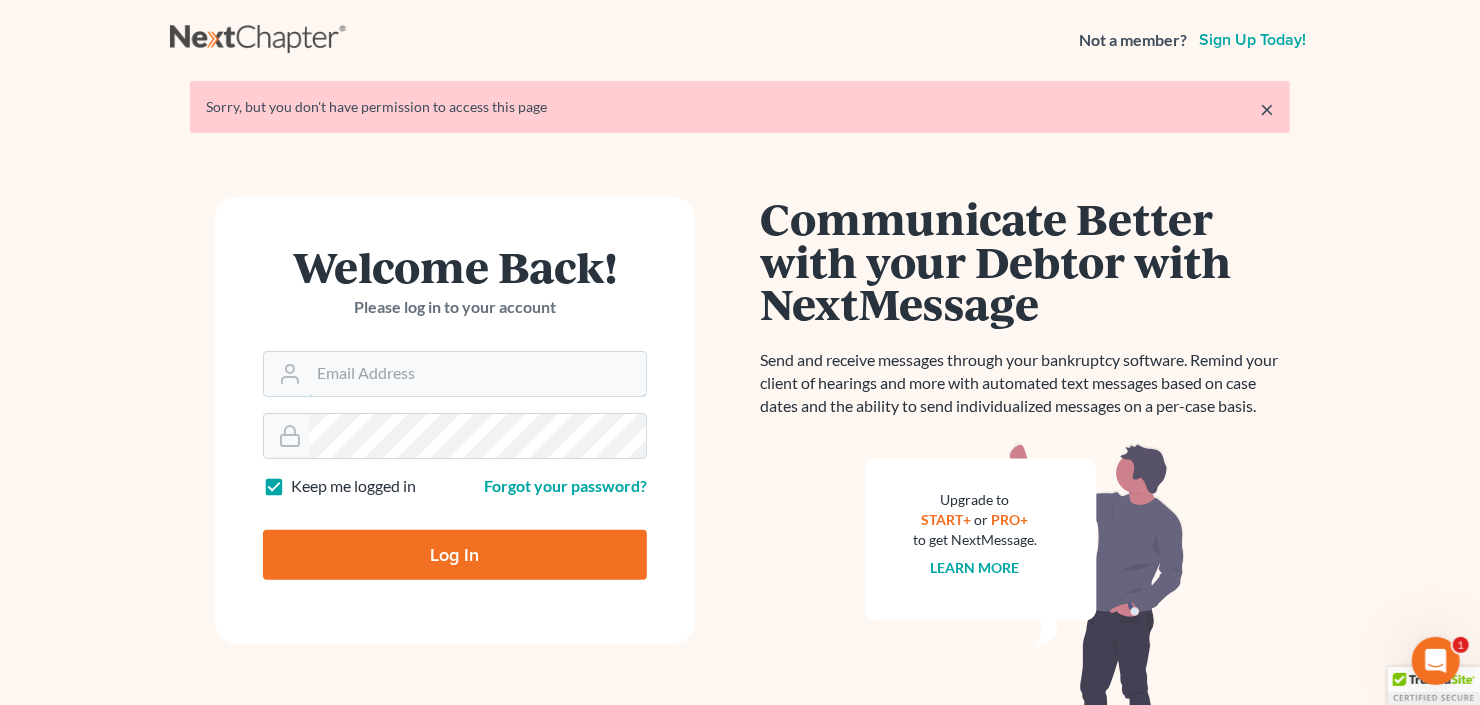 type on "cb@craigblacklaw.com" 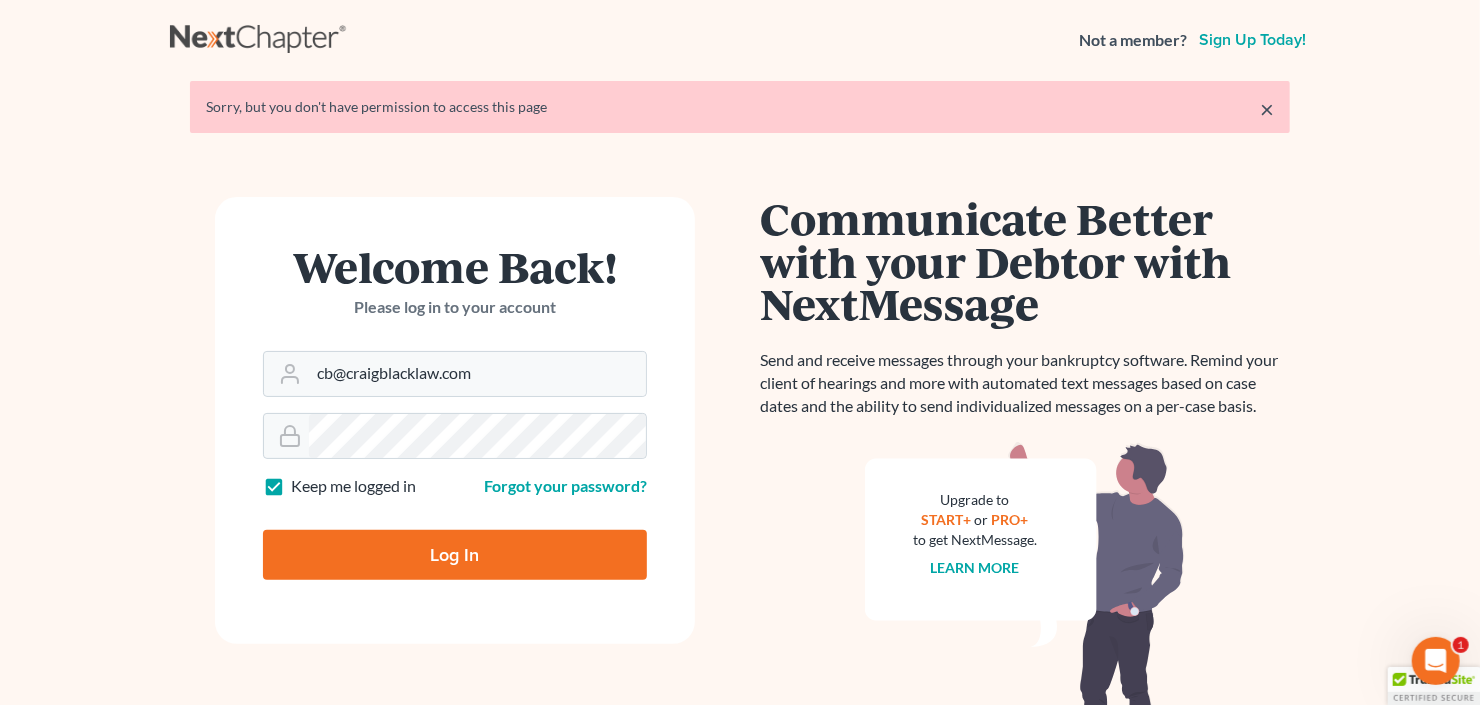 click on "Log In" at bounding box center (455, 555) 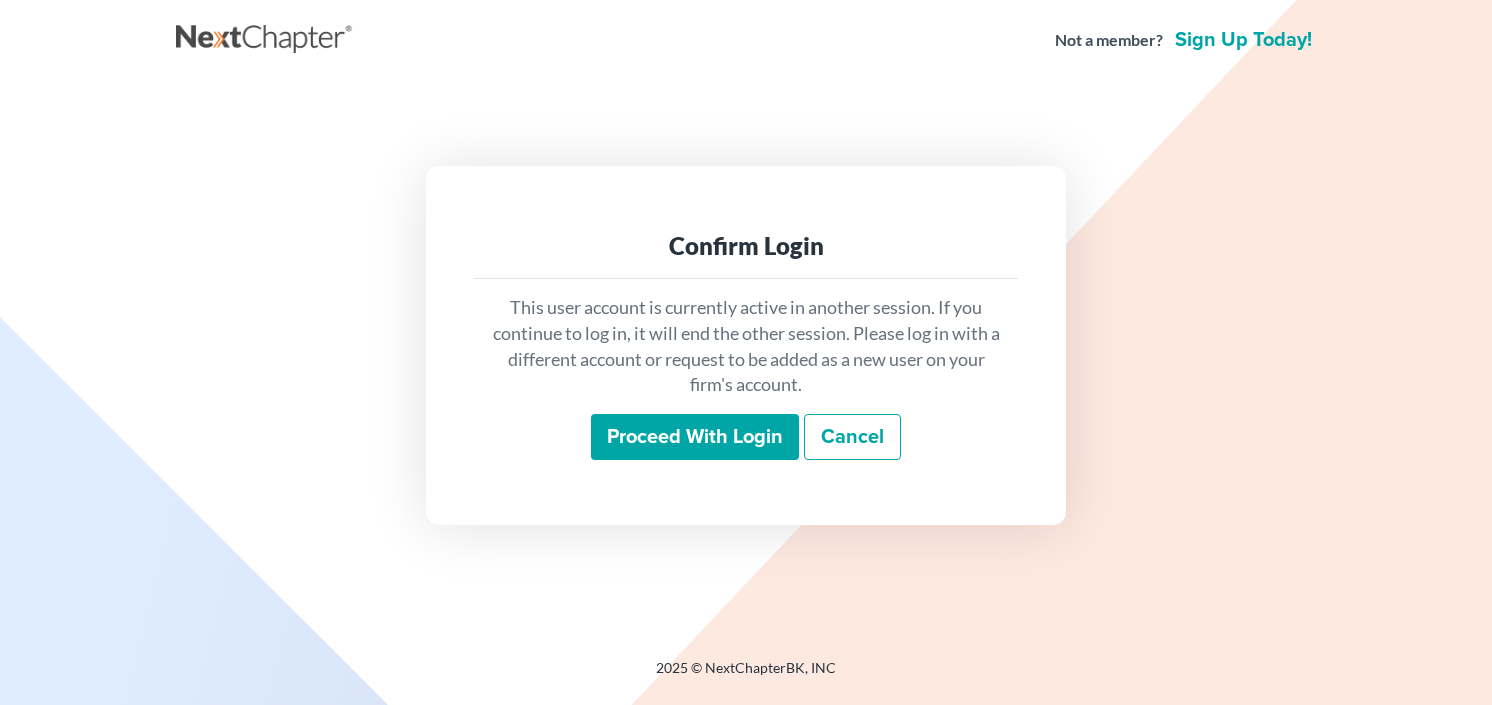 scroll, scrollTop: 0, scrollLeft: 0, axis: both 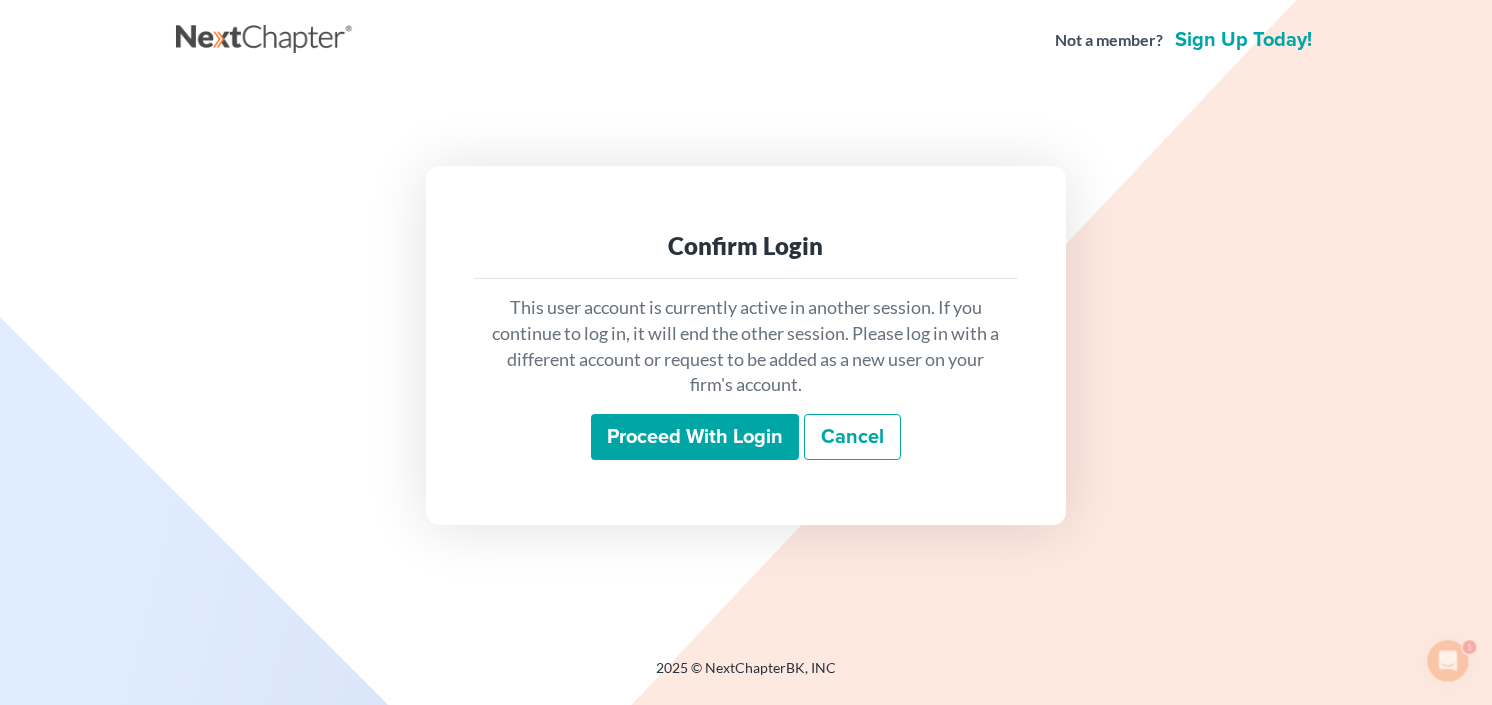 click on "Proceed with login" at bounding box center (695, 437) 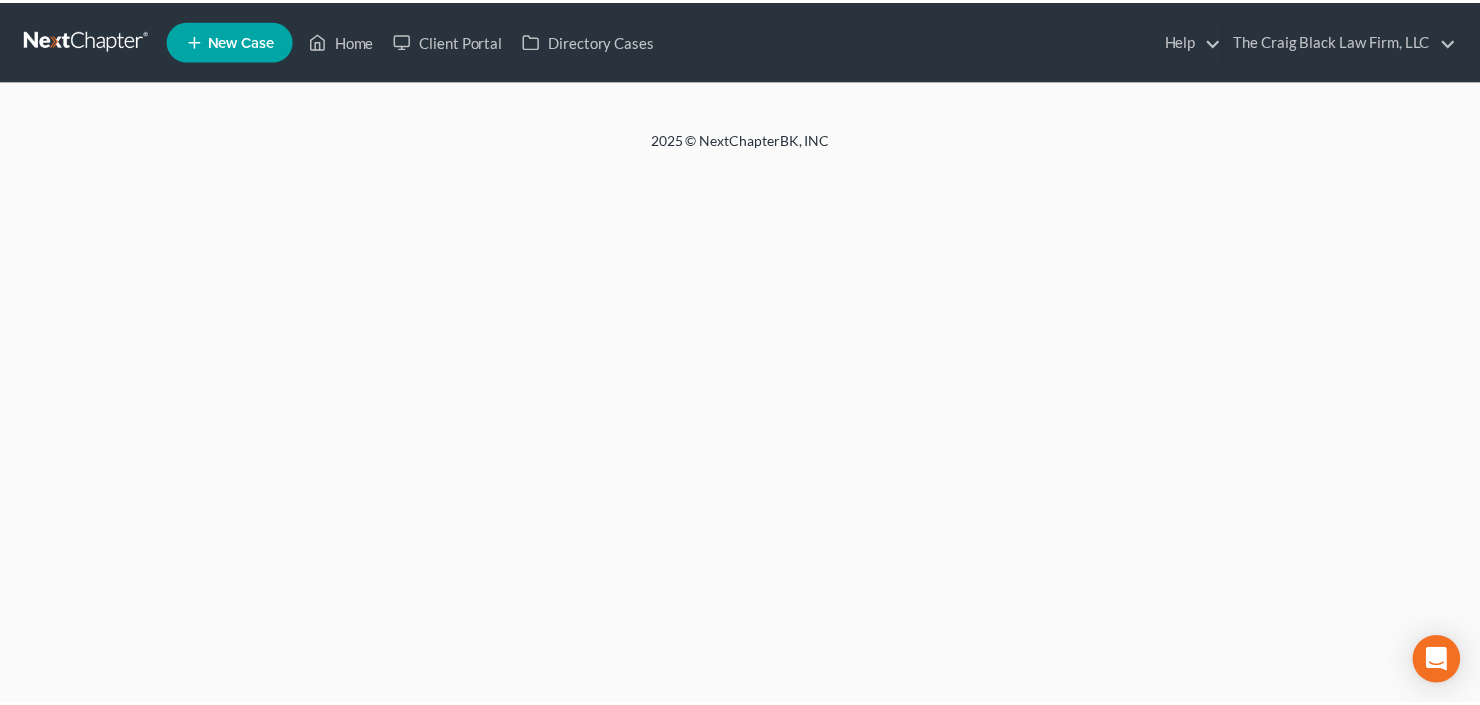 scroll, scrollTop: 0, scrollLeft: 0, axis: both 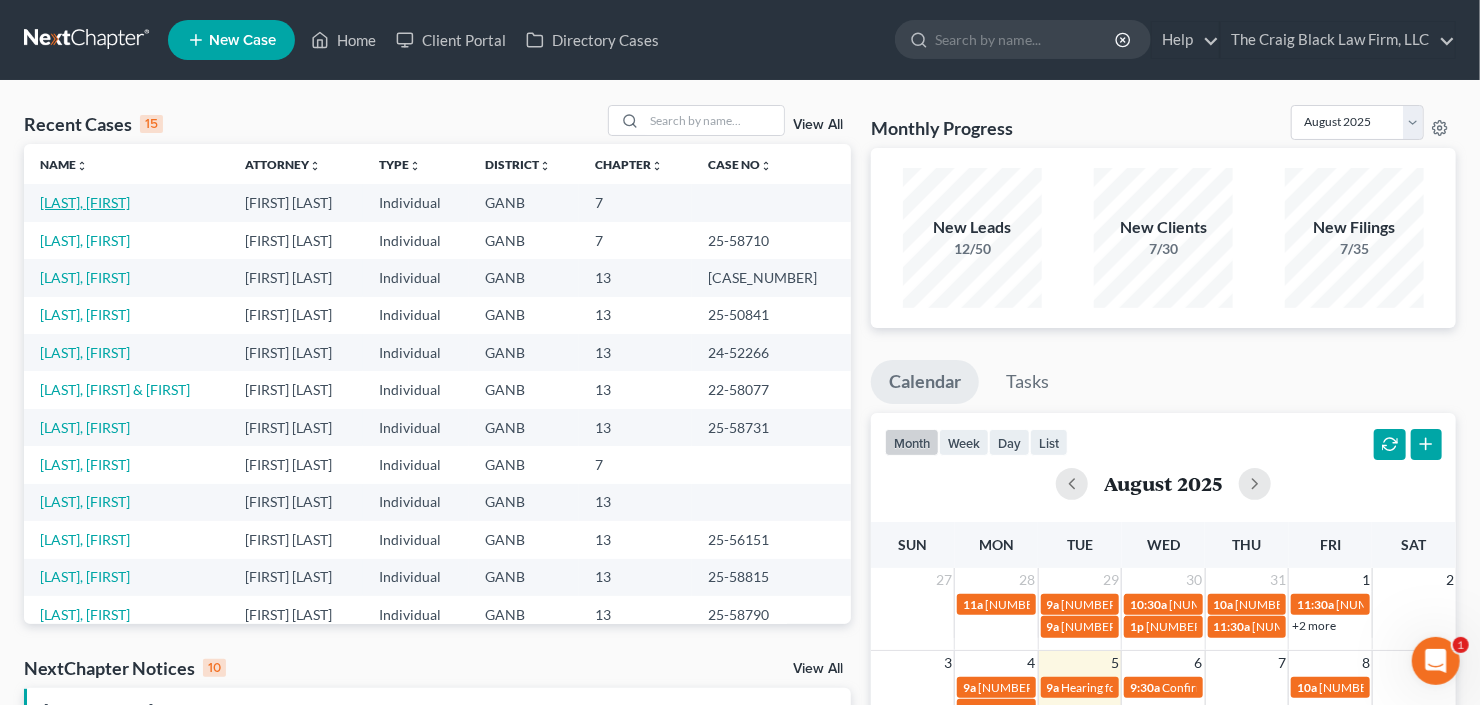 click on "[LAST], [FIRST]" at bounding box center [85, 202] 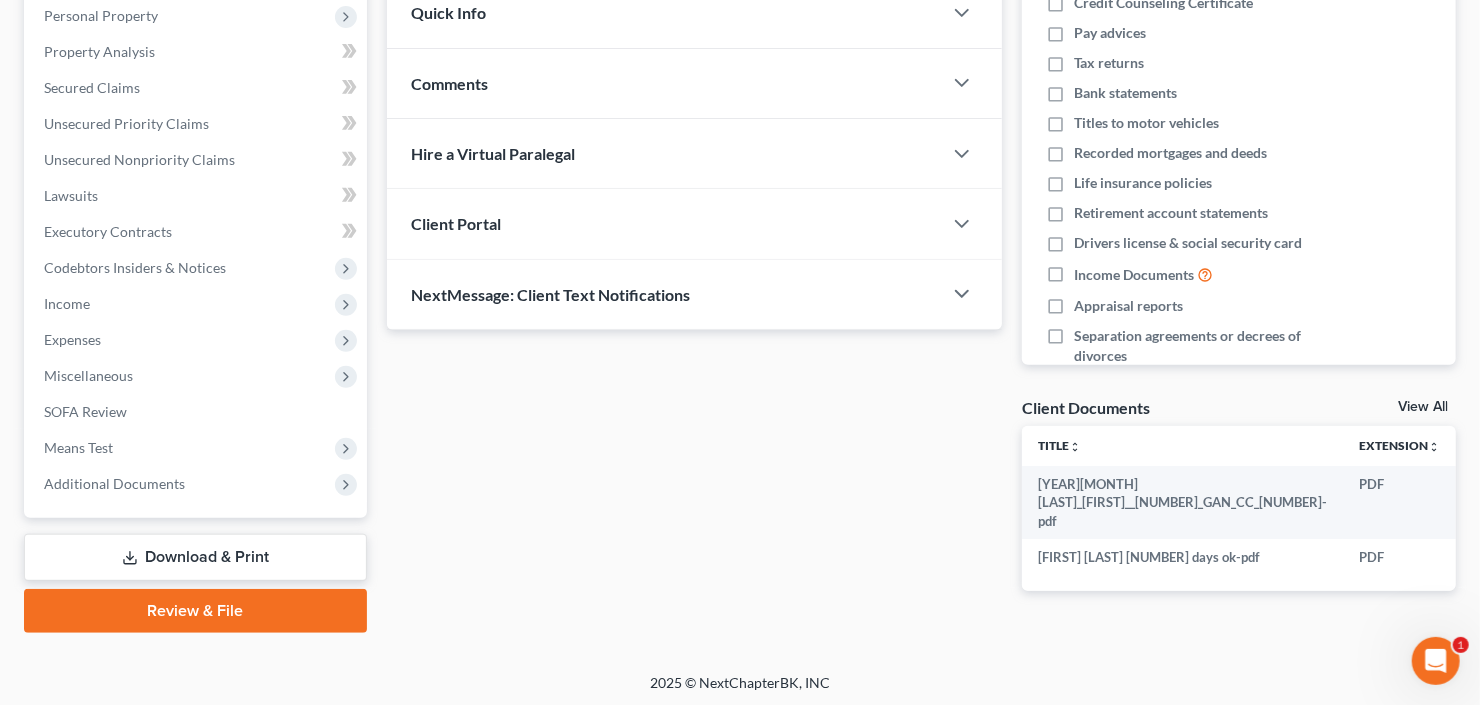 drag, startPoint x: 201, startPoint y: 604, endPoint x: 295, endPoint y: 579, distance: 97.26767 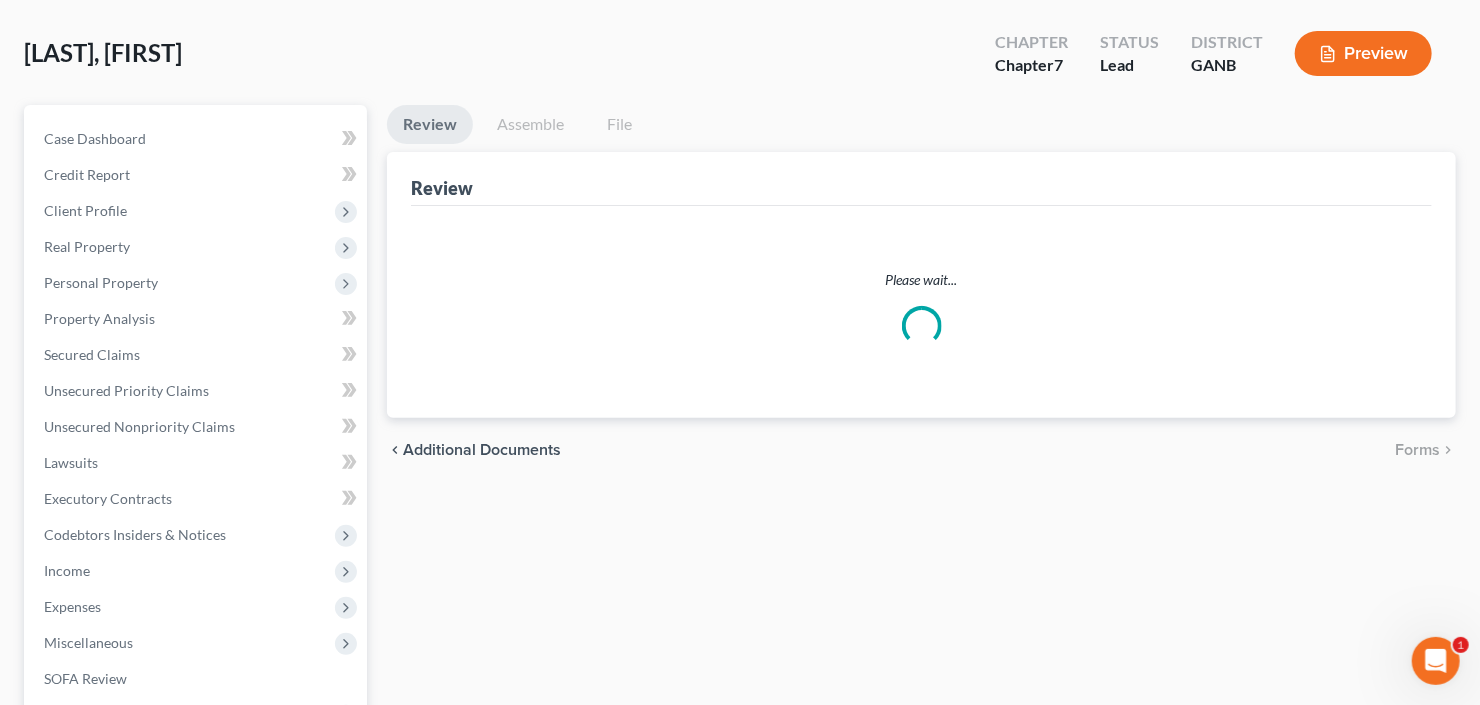 scroll, scrollTop: 0, scrollLeft: 0, axis: both 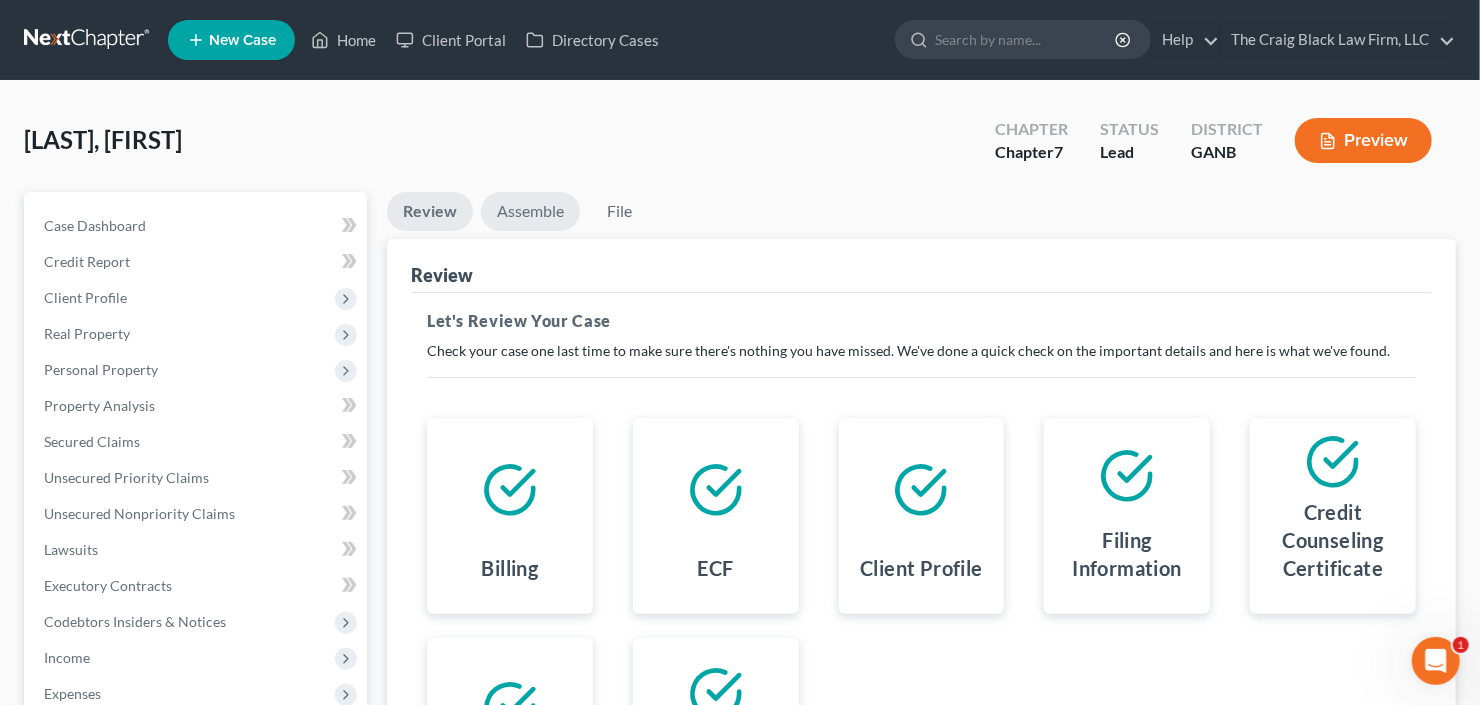 click on "Assemble" at bounding box center [530, 211] 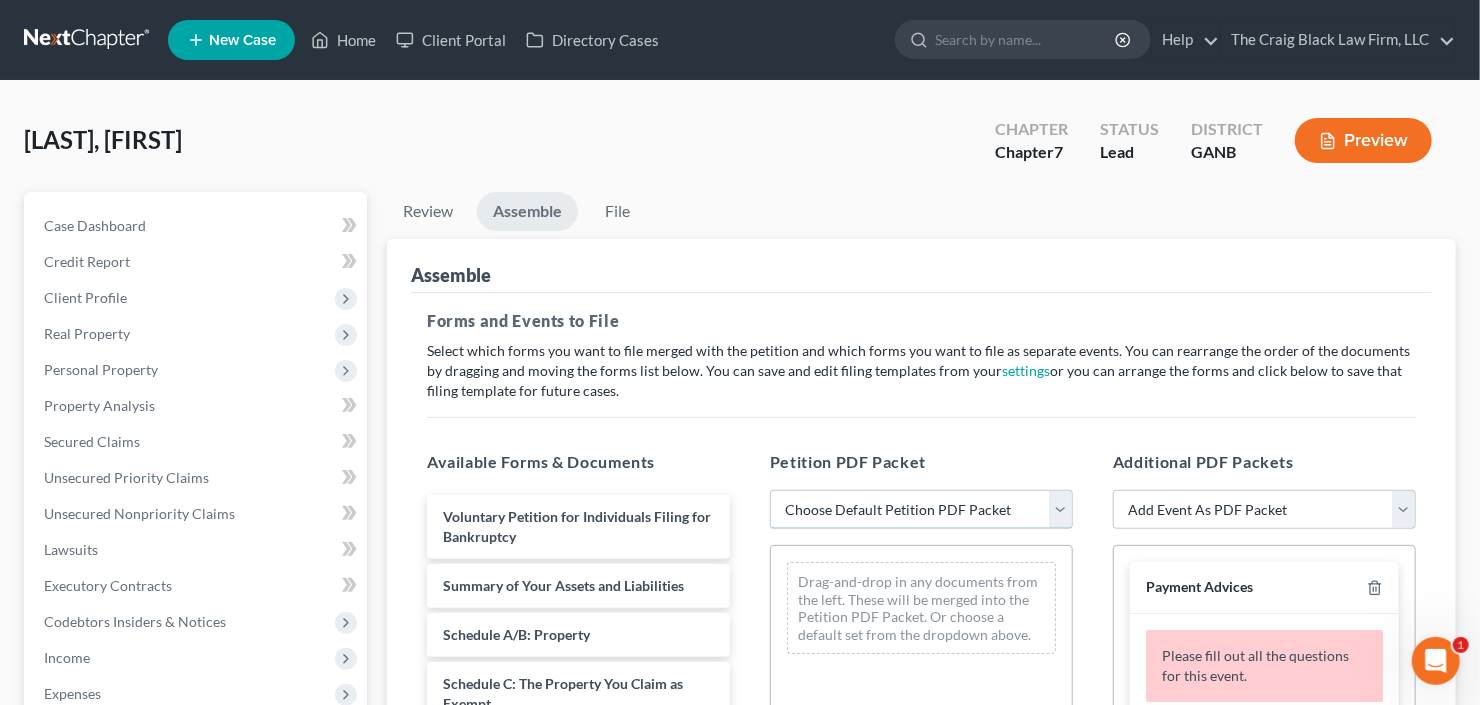 click on "Choose Default Petition PDF Packet Complete Bankruptcy Petition (all forms and schedules) Emergency Filing (Voluntary Petition and Creditor List Only)" at bounding box center (921, 510) 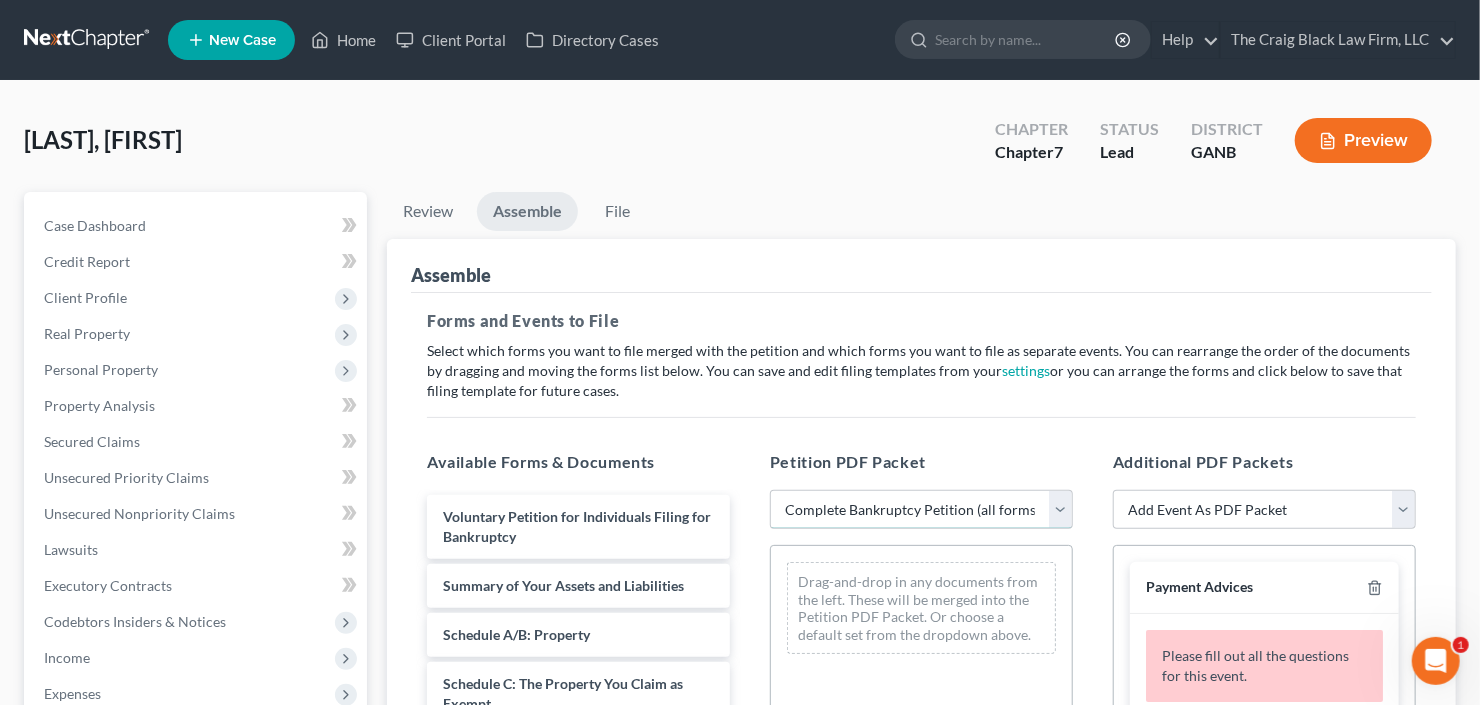 click on "Choose Default Petition PDF Packet Complete Bankruptcy Petition (all forms and schedules) Emergency Filing (Voluntary Petition and Creditor List Only)" at bounding box center [921, 510] 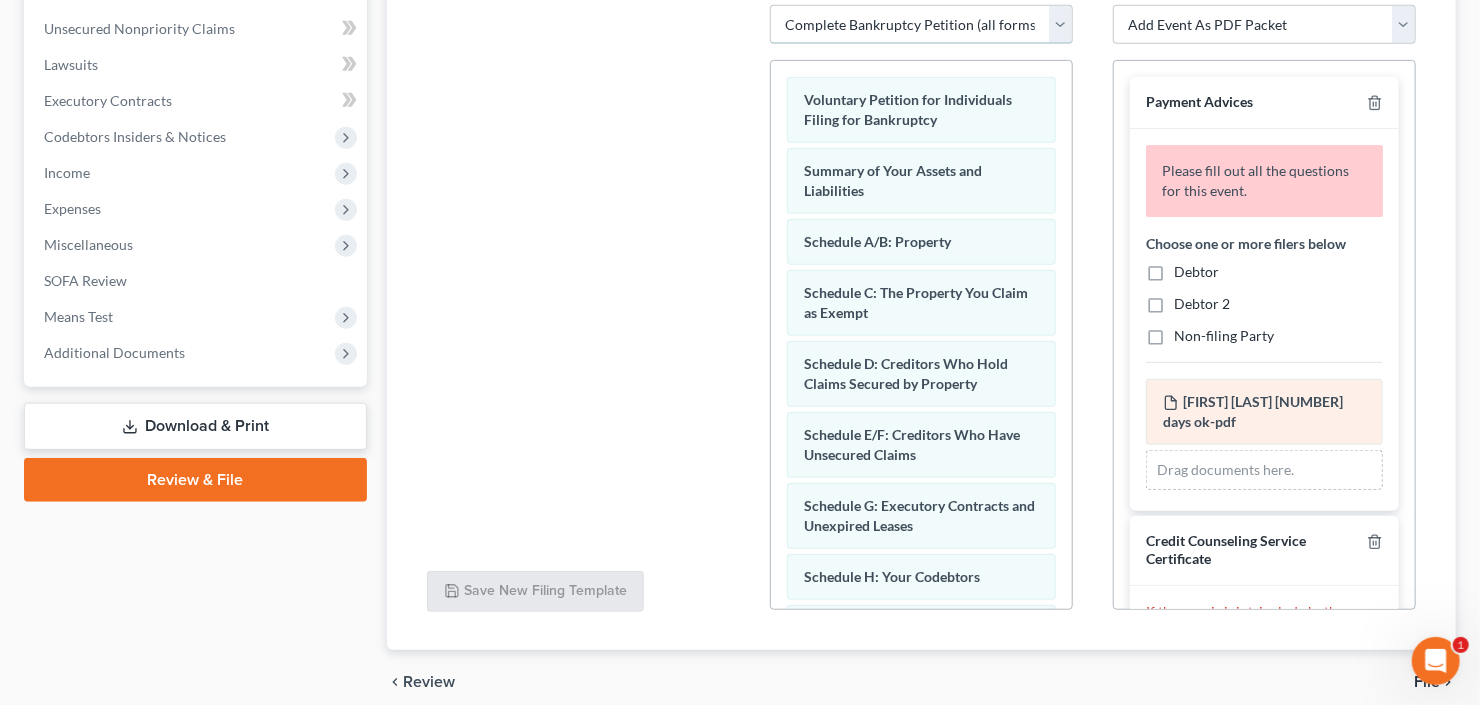 scroll, scrollTop: 560, scrollLeft: 0, axis: vertical 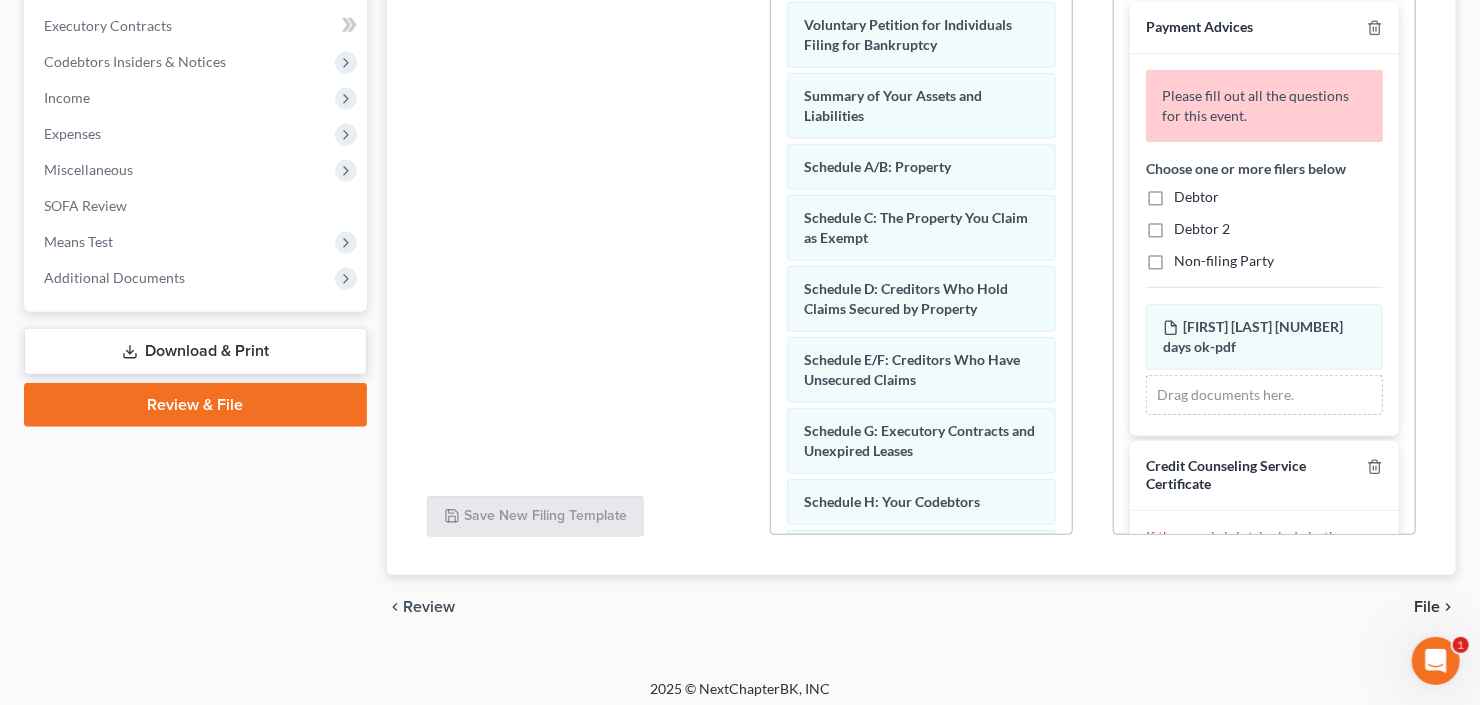 drag, startPoint x: 1154, startPoint y: 185, endPoint x: 1172, endPoint y: 202, distance: 24.758837 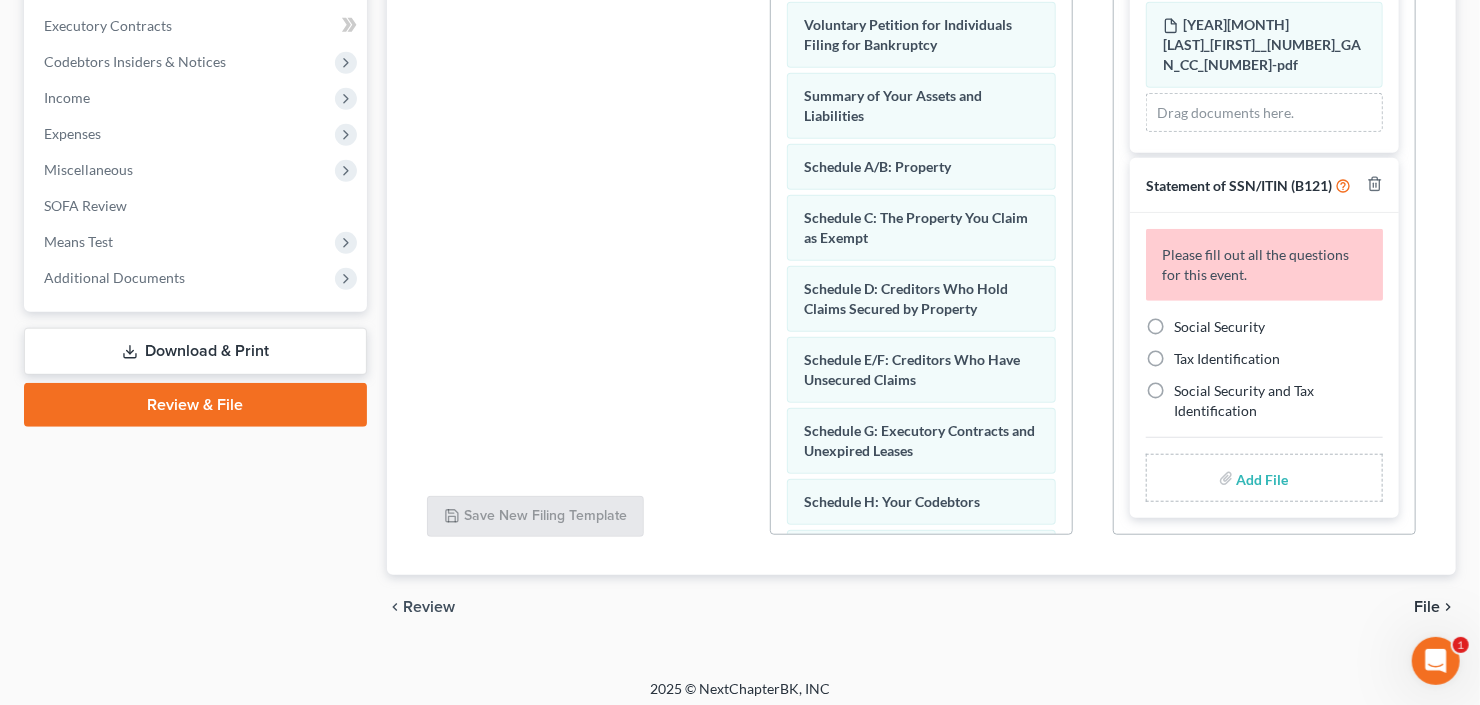 click on "Social Security" at bounding box center [1219, 327] 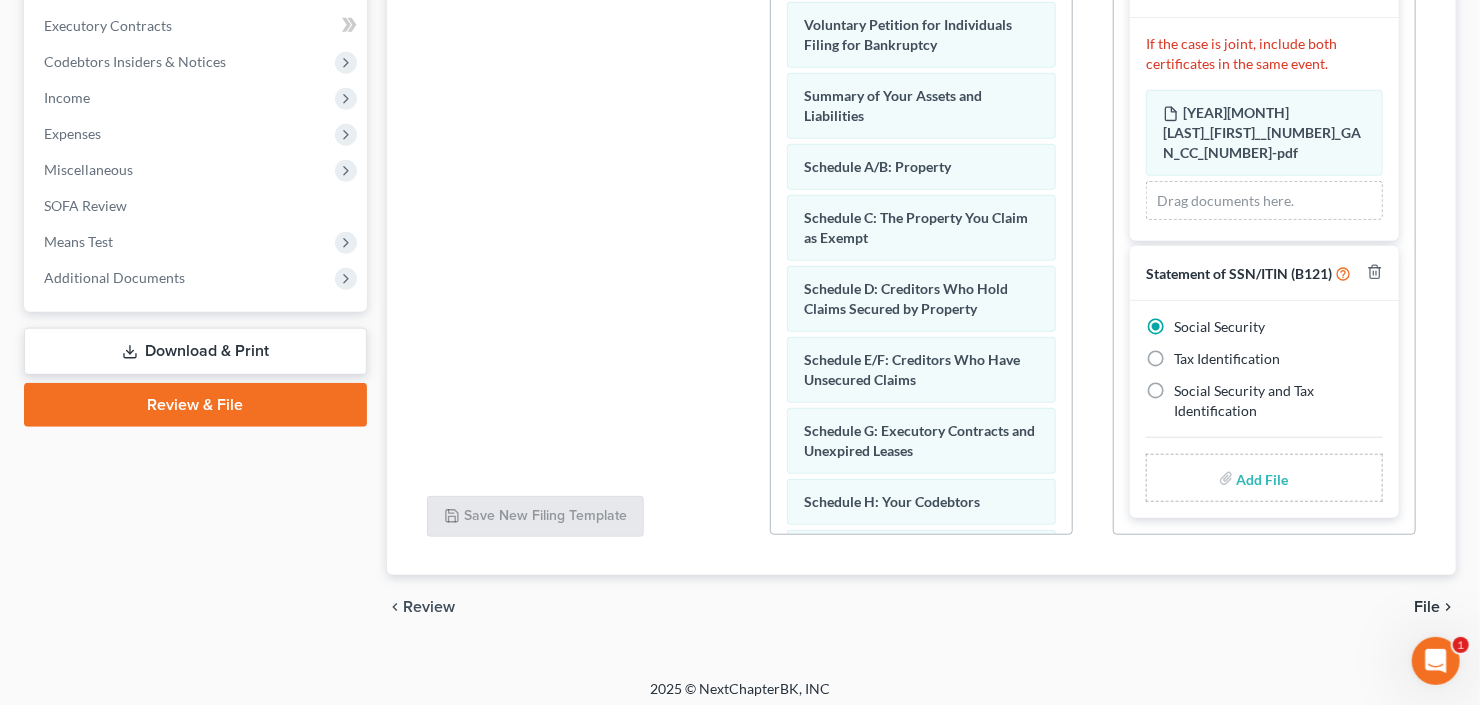 scroll, scrollTop: 419, scrollLeft: 0, axis: vertical 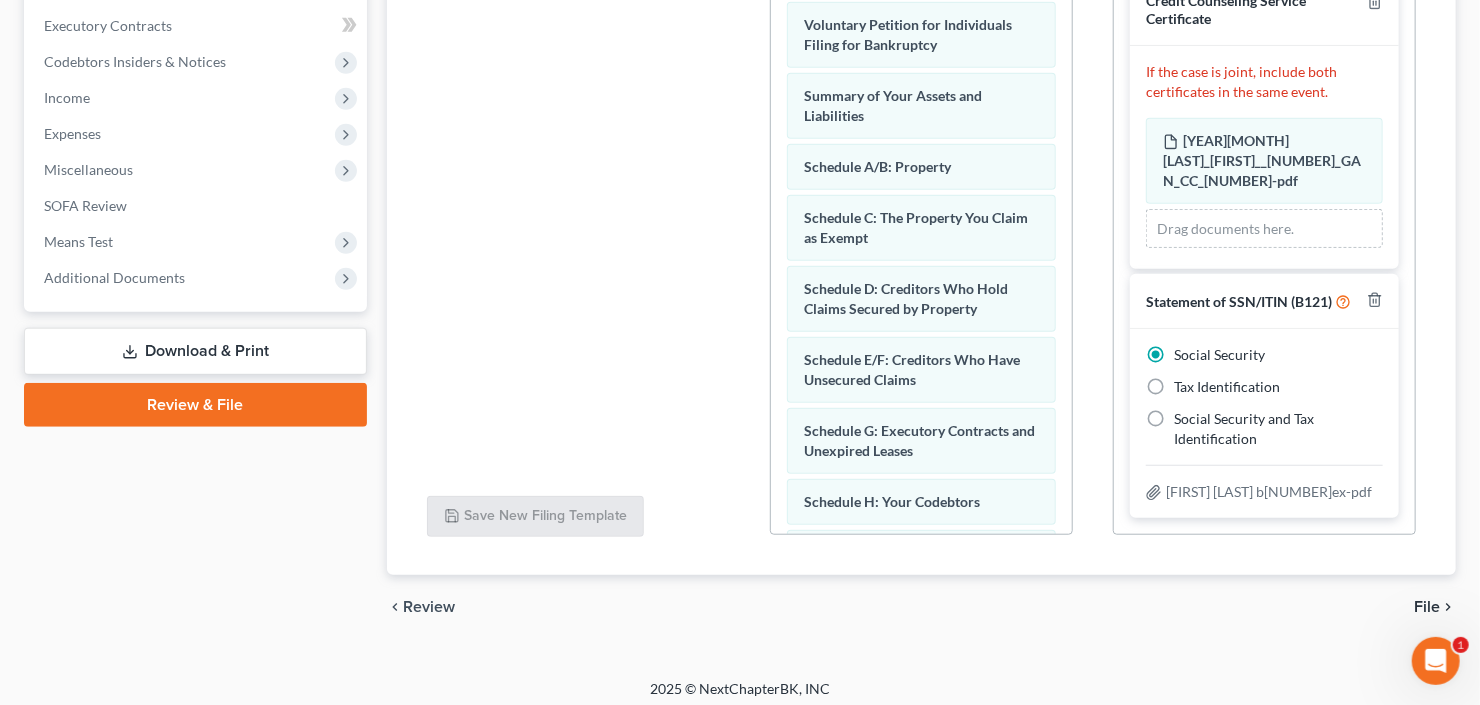 click on "File" at bounding box center (1427, 607) 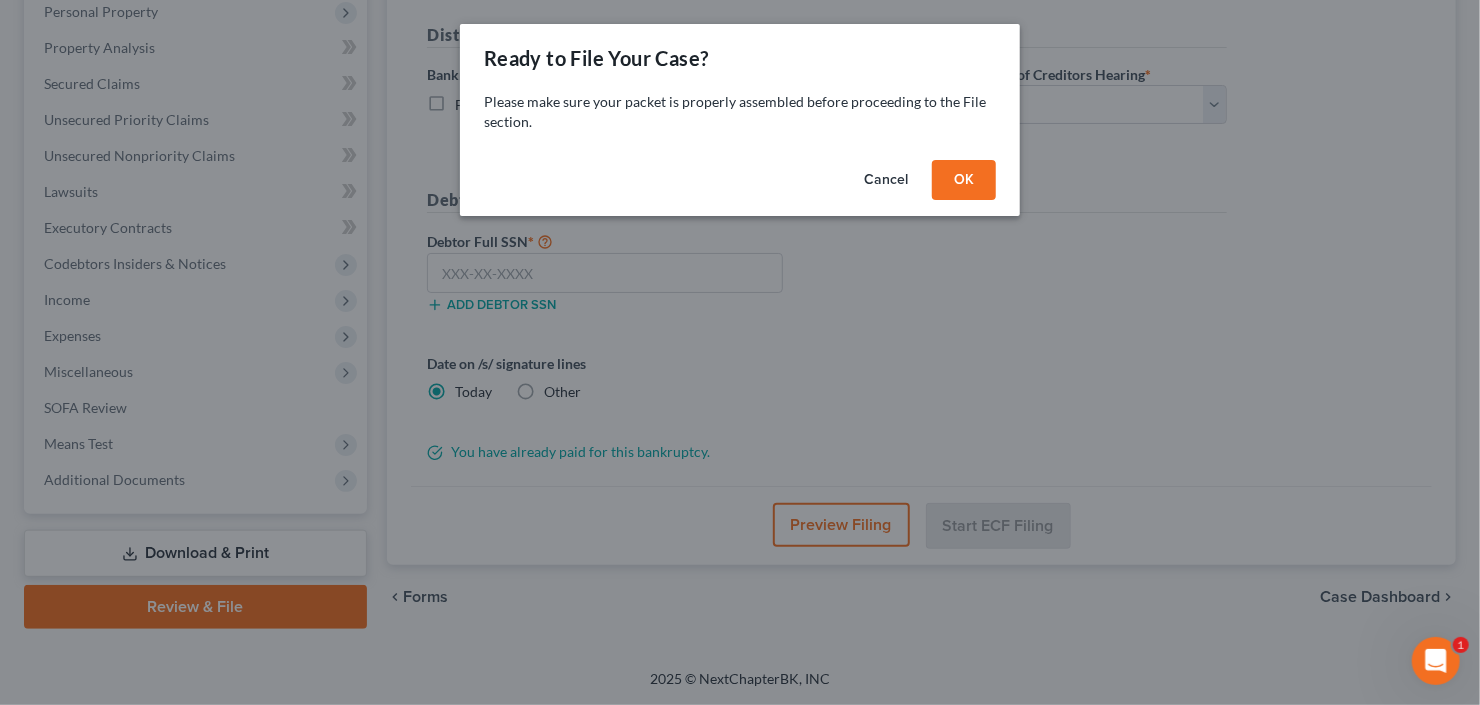 scroll, scrollTop: 354, scrollLeft: 0, axis: vertical 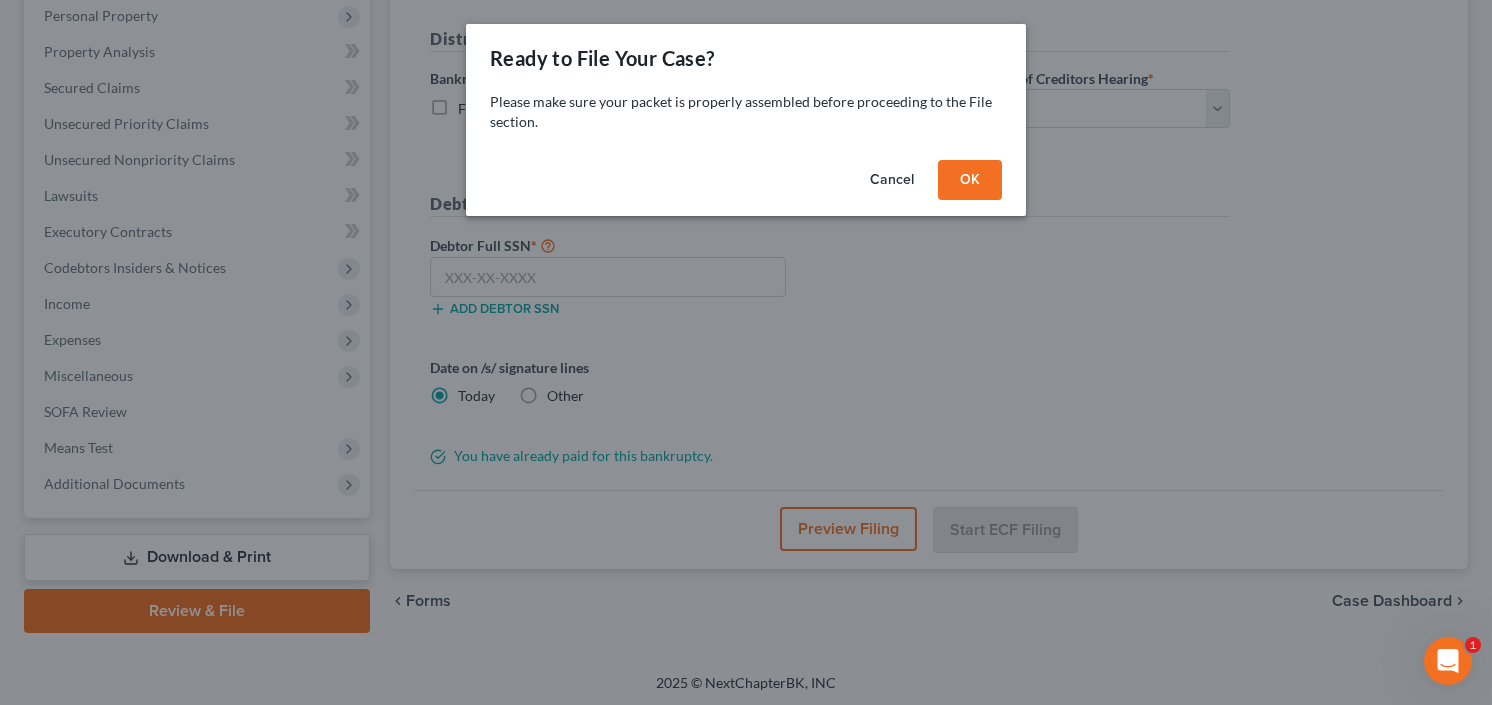 click on "OK" at bounding box center (970, 180) 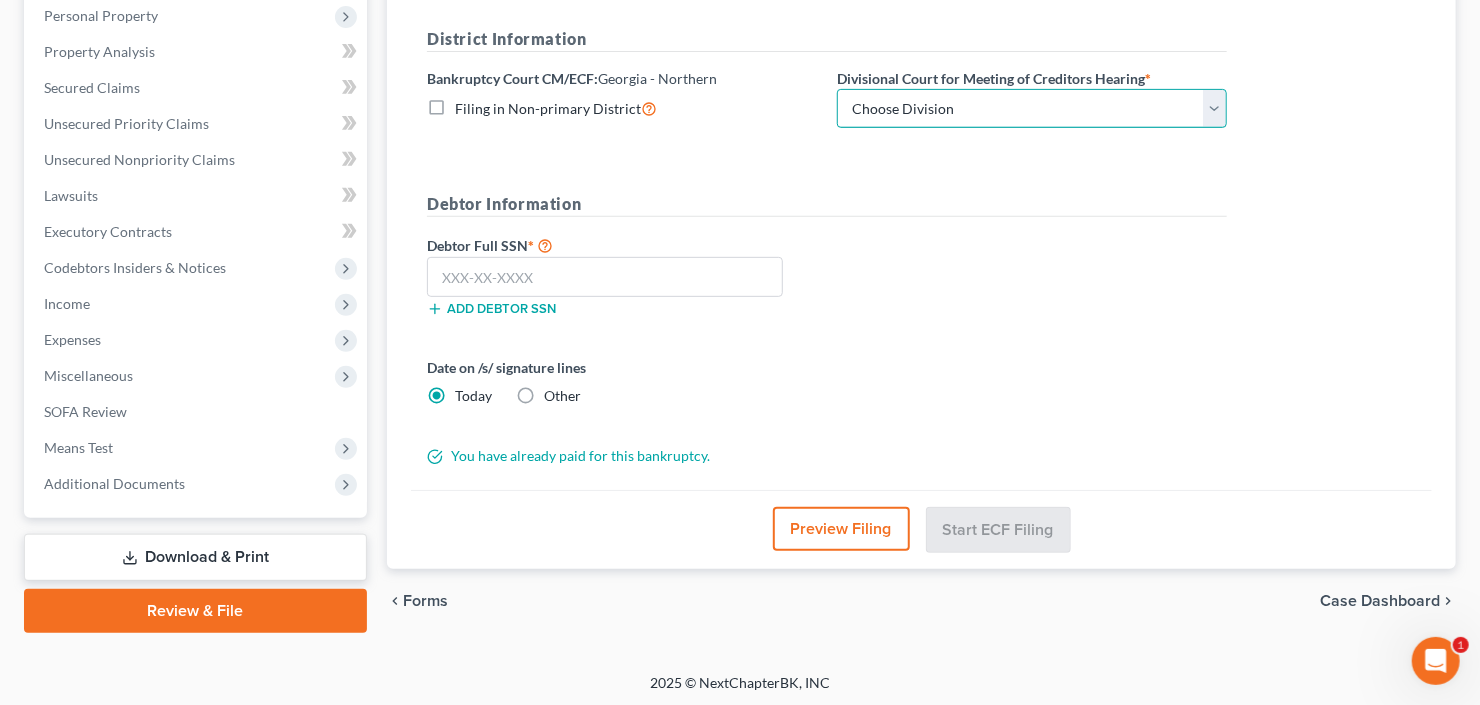 click on "Choose Division Atlanta Gainesville Newnan Rome" at bounding box center (1032, 109) 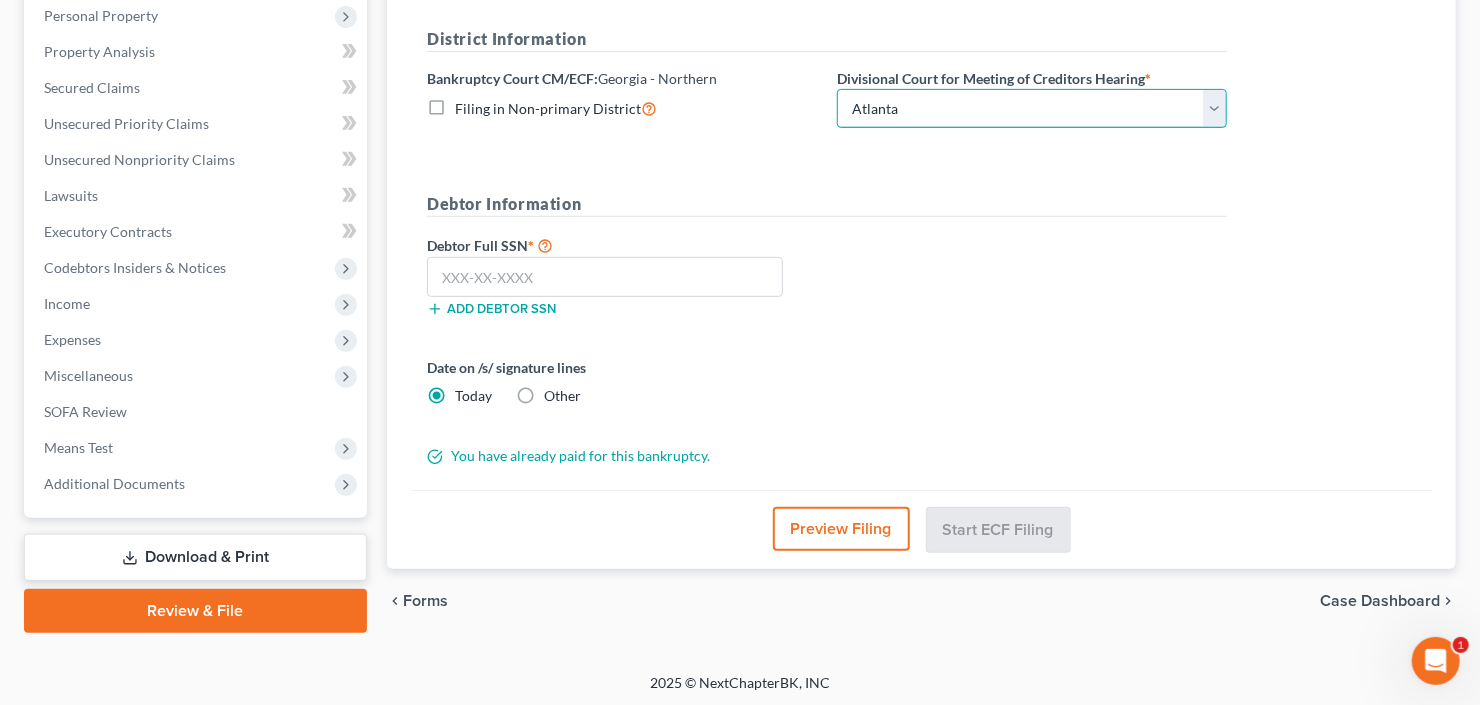 click on "Choose Division Atlanta Gainesville Newnan Rome" at bounding box center [1032, 109] 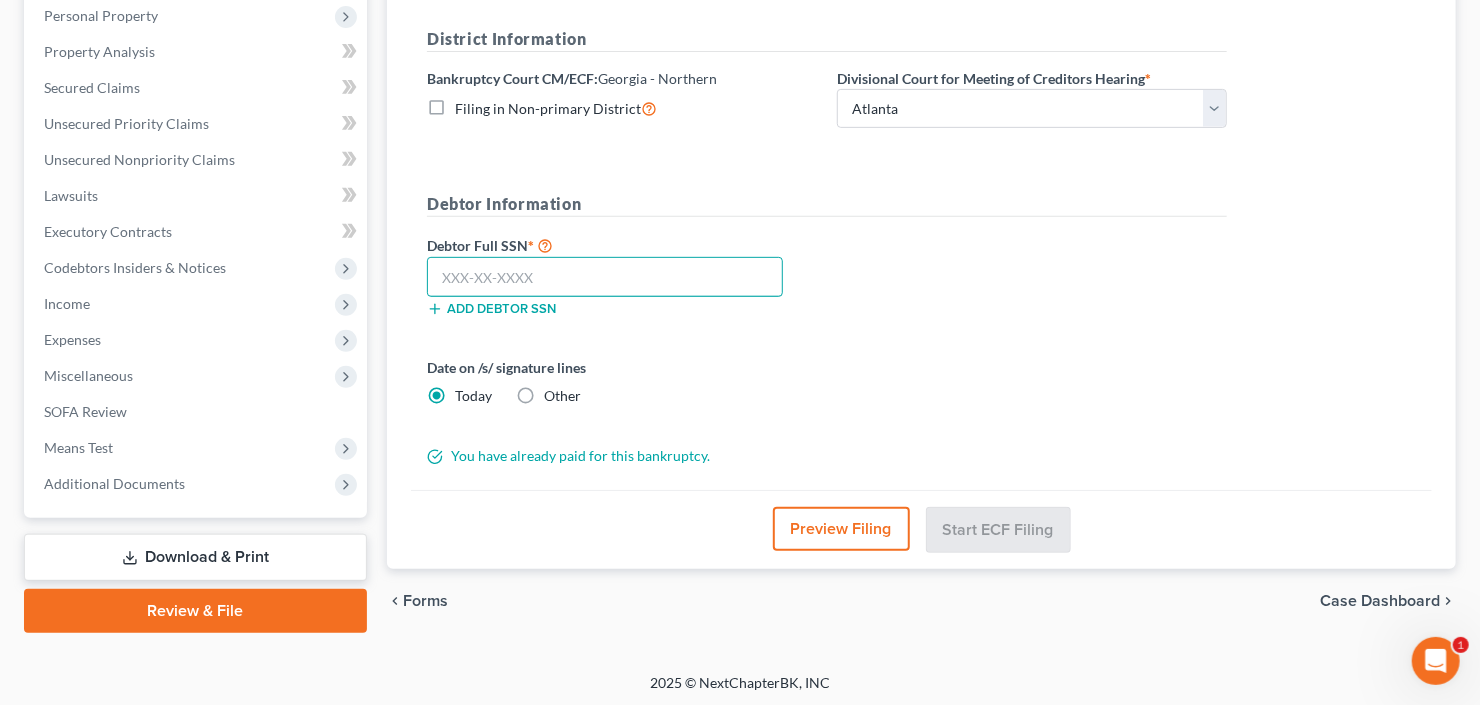 click at bounding box center [605, 277] 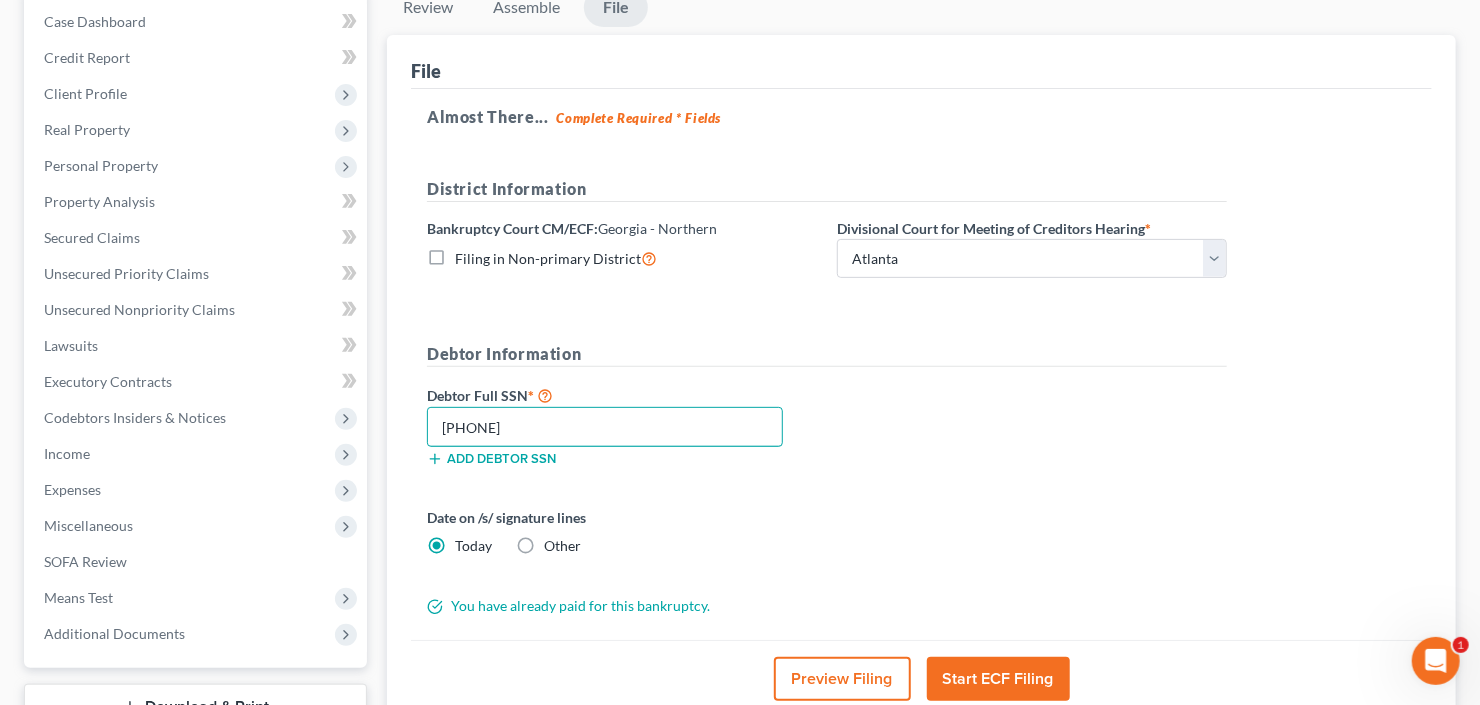 scroll, scrollTop: 320, scrollLeft: 0, axis: vertical 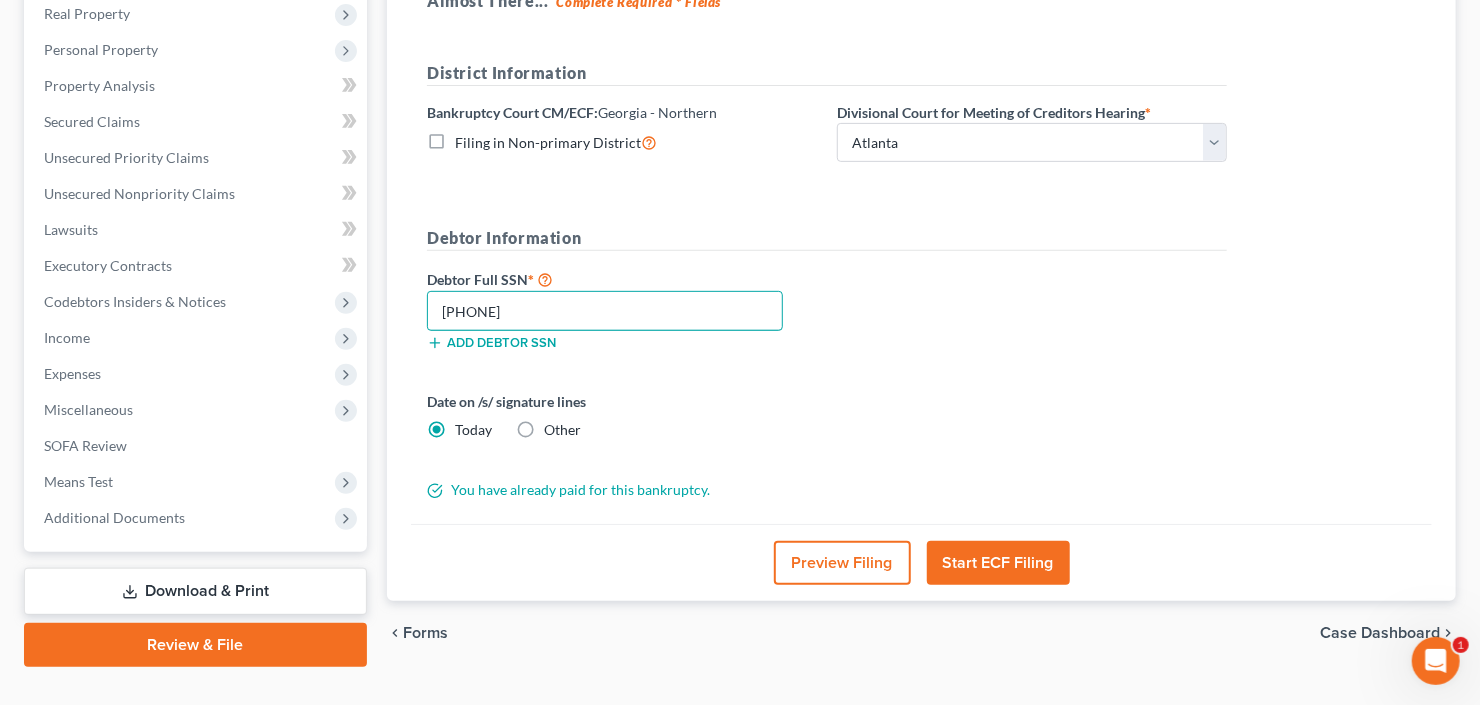 type on "[PHONE]" 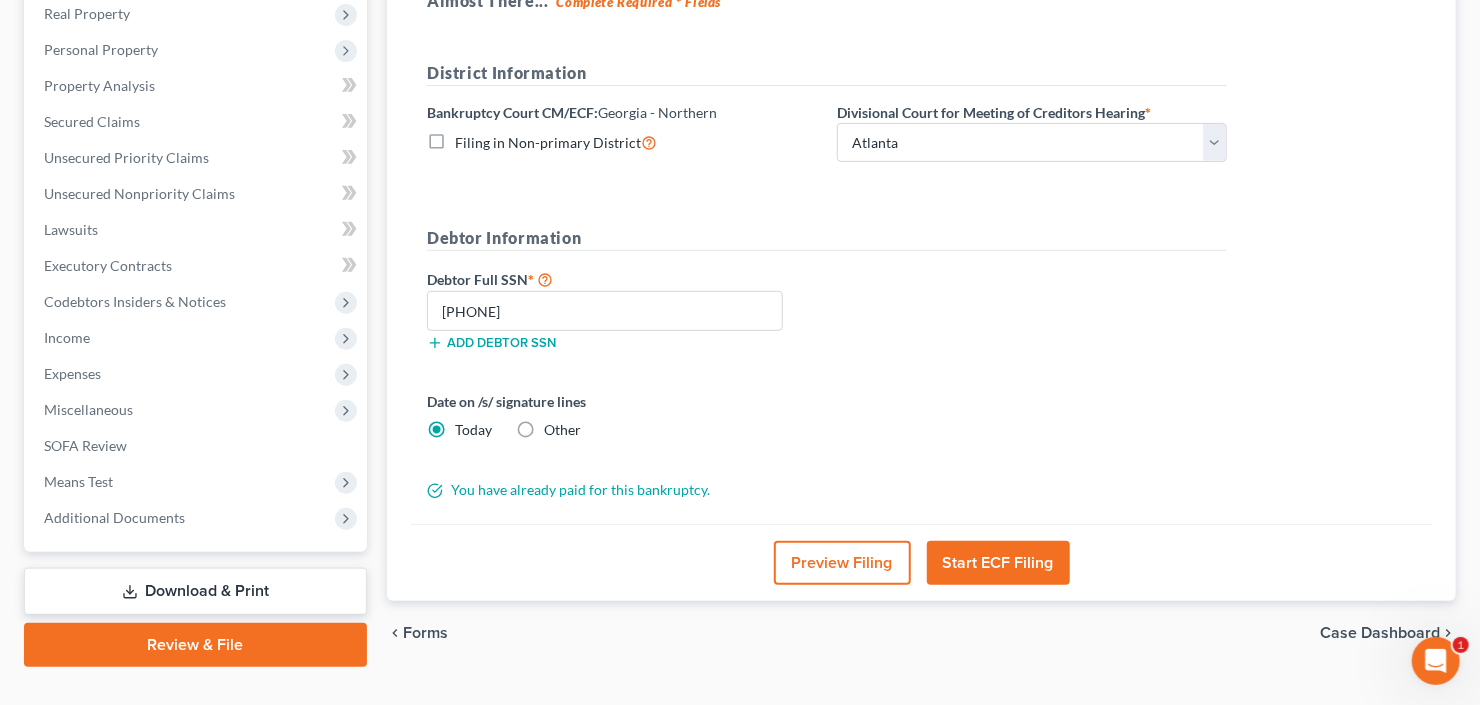 click on "Start ECF Filing" at bounding box center (998, 563) 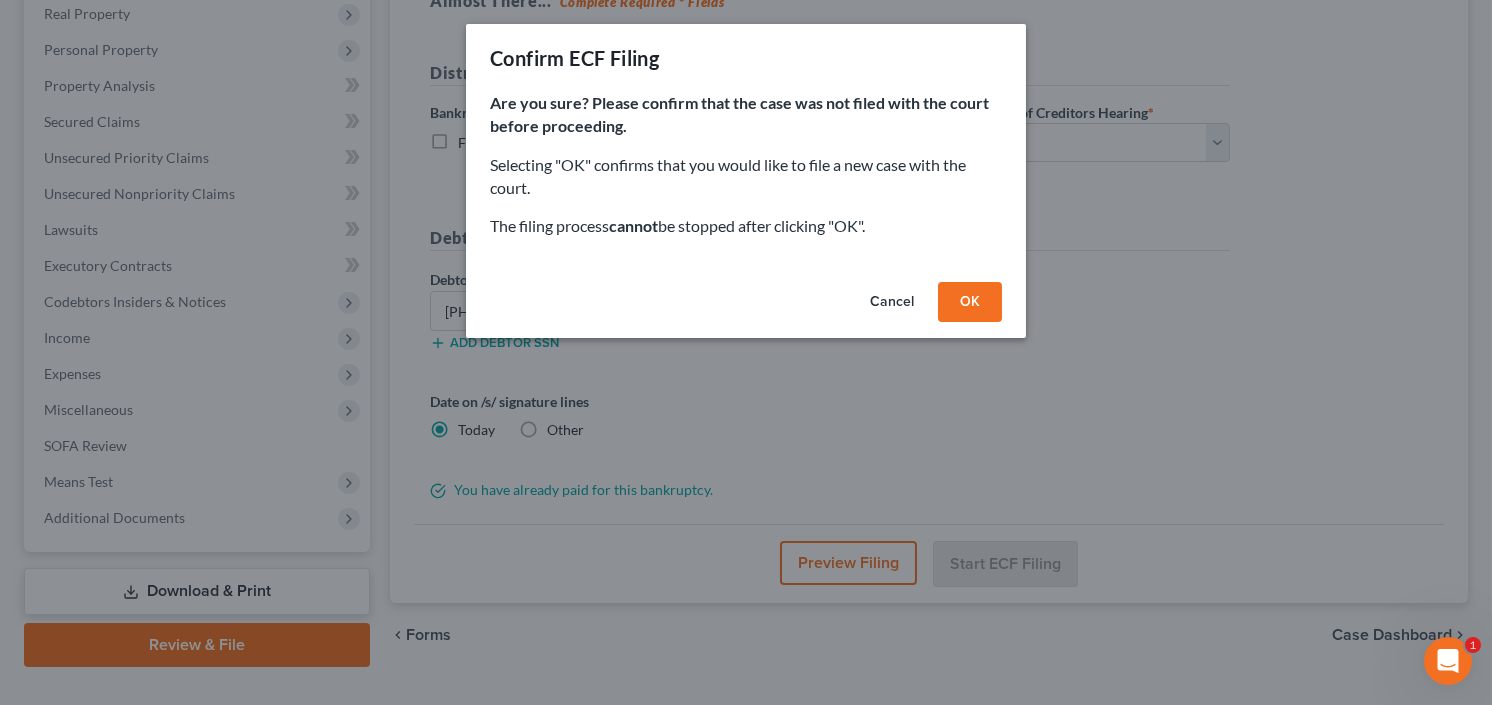 click on "OK" at bounding box center [970, 302] 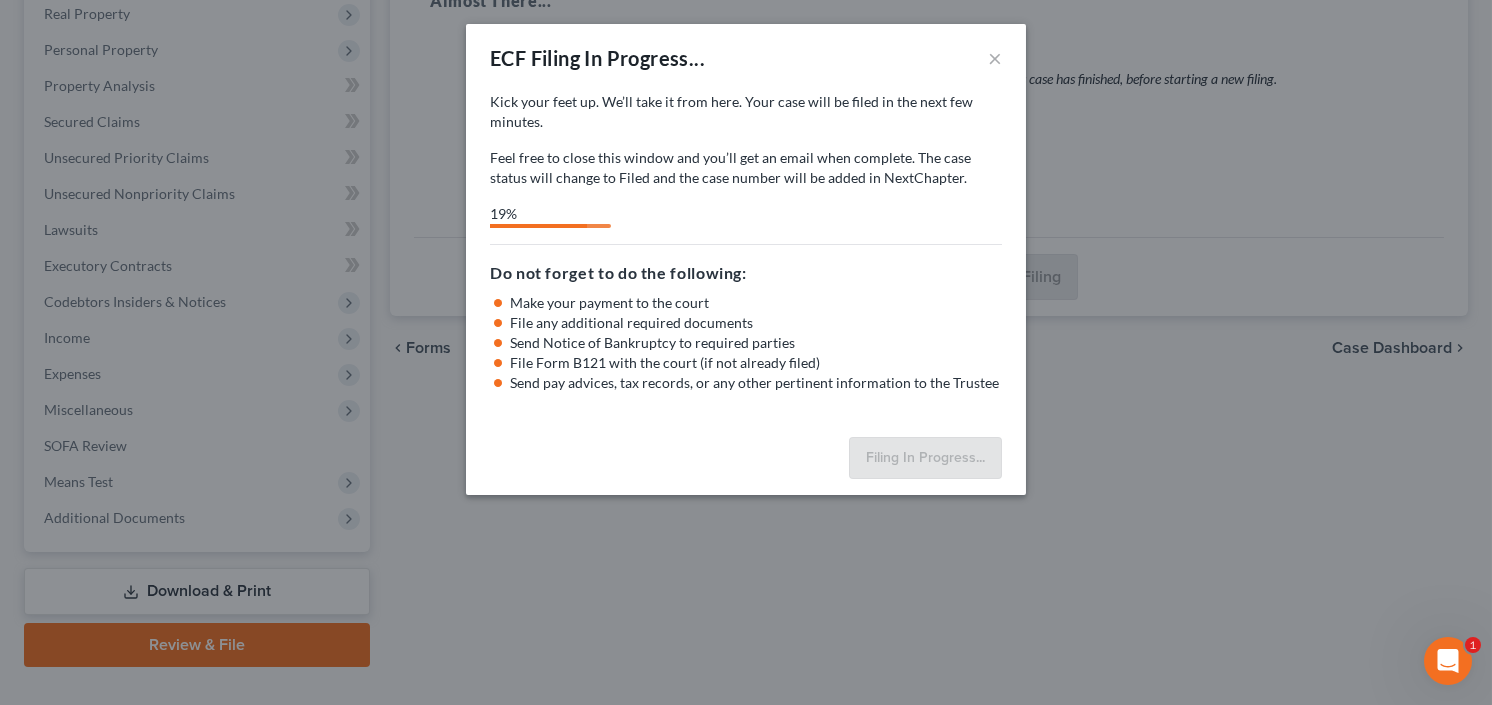 select on "0" 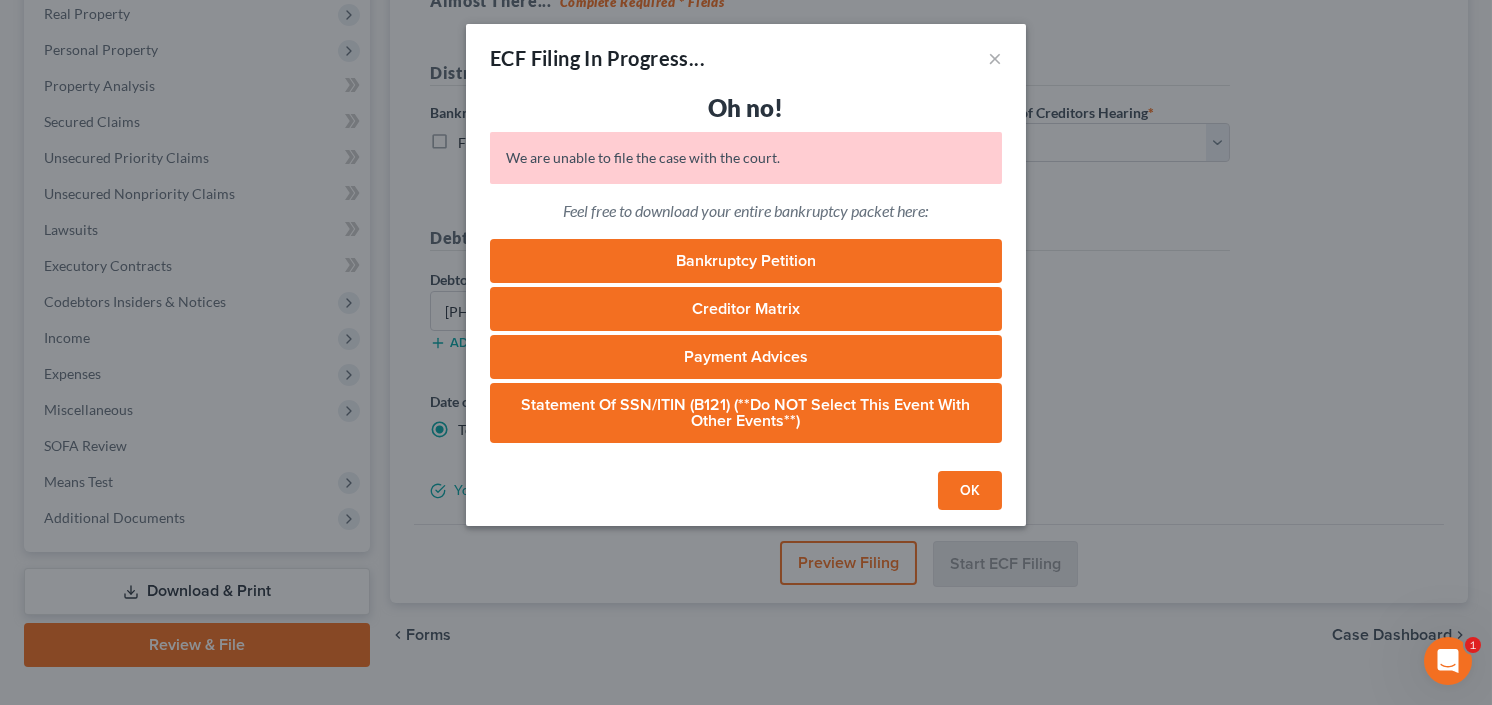 click on "OK" at bounding box center [970, 491] 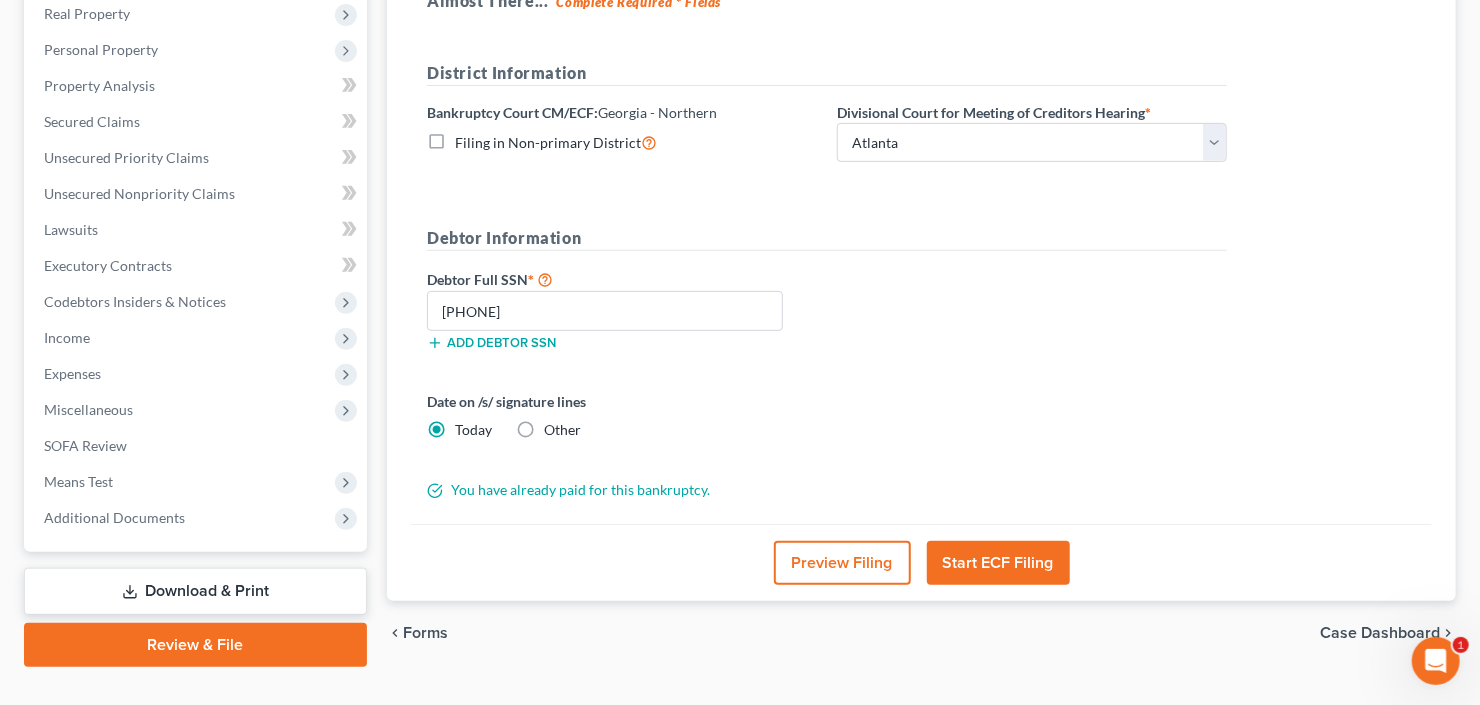 click 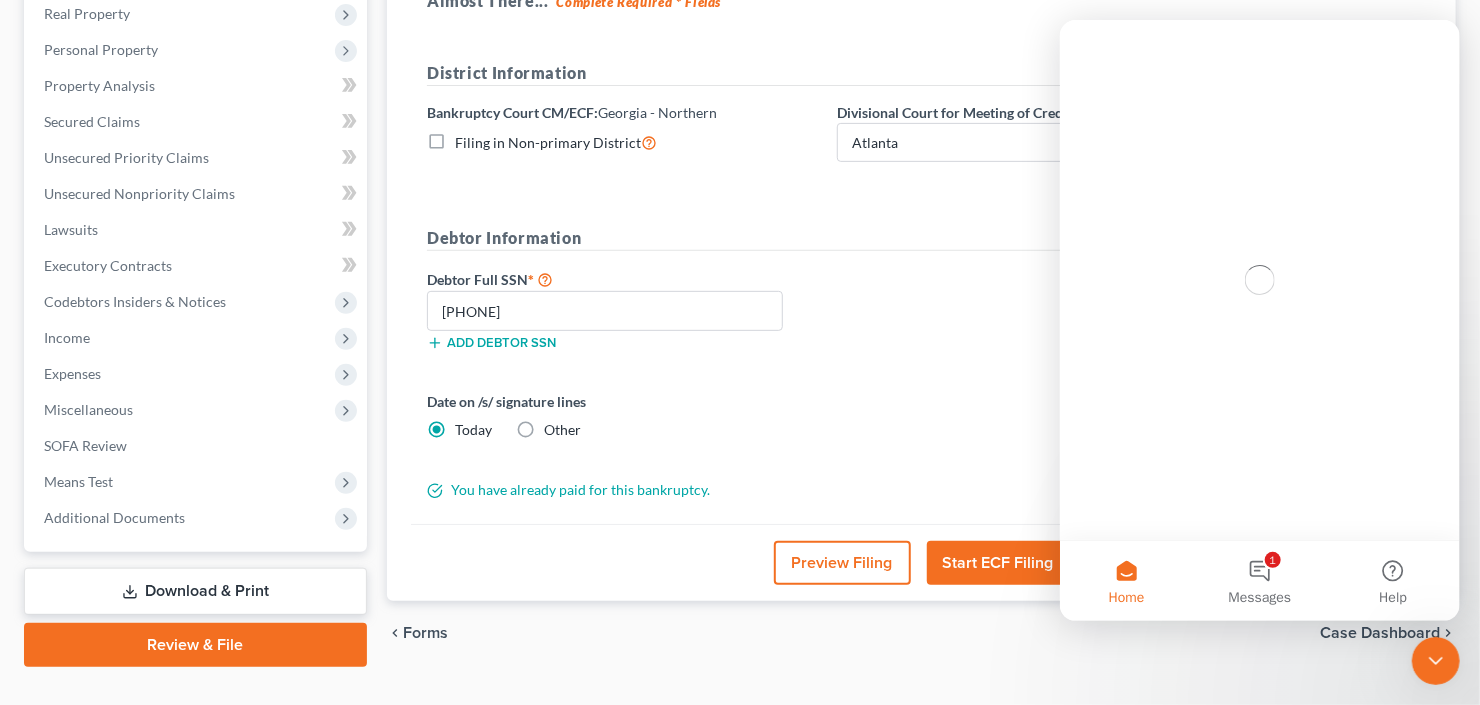 scroll, scrollTop: 0, scrollLeft: 0, axis: both 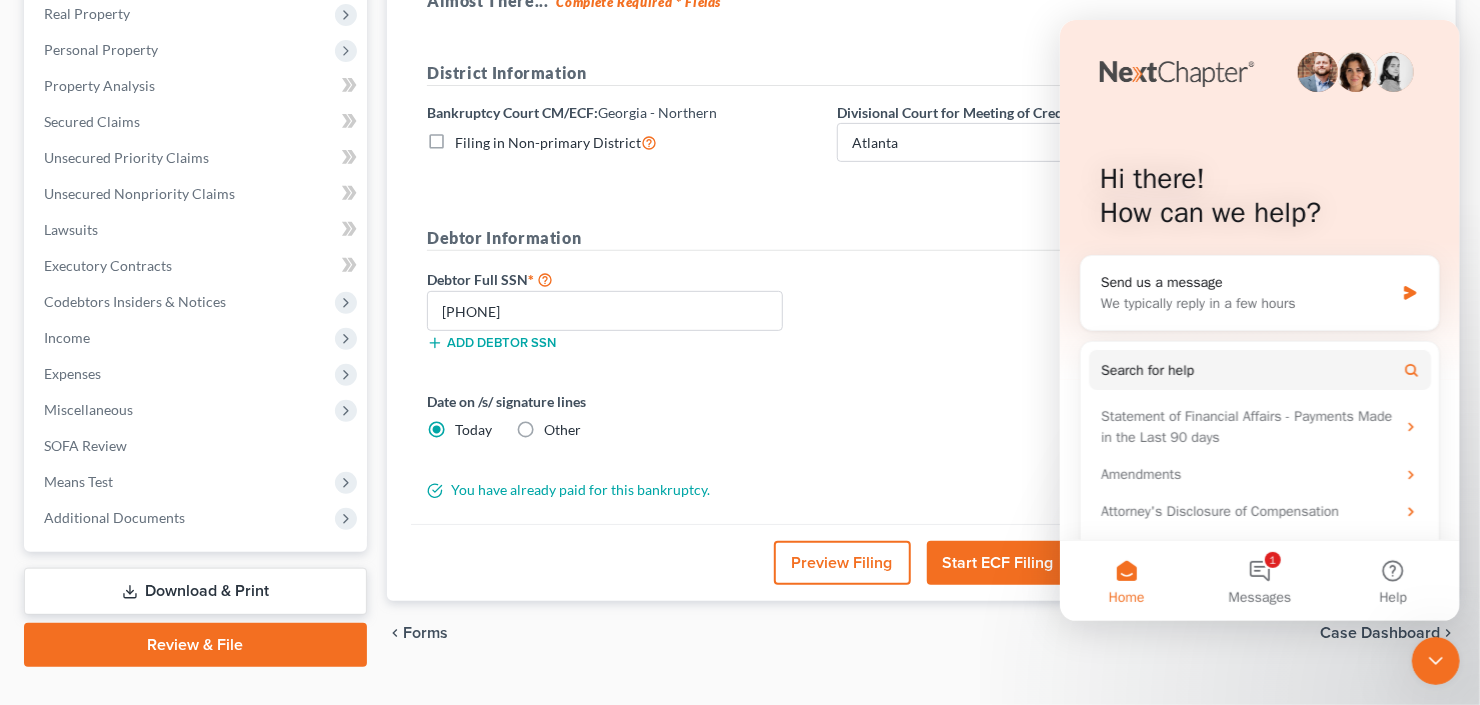 click on "chevron_left   Forms Case Dashboard   chevron_right" at bounding box center [921, 633] 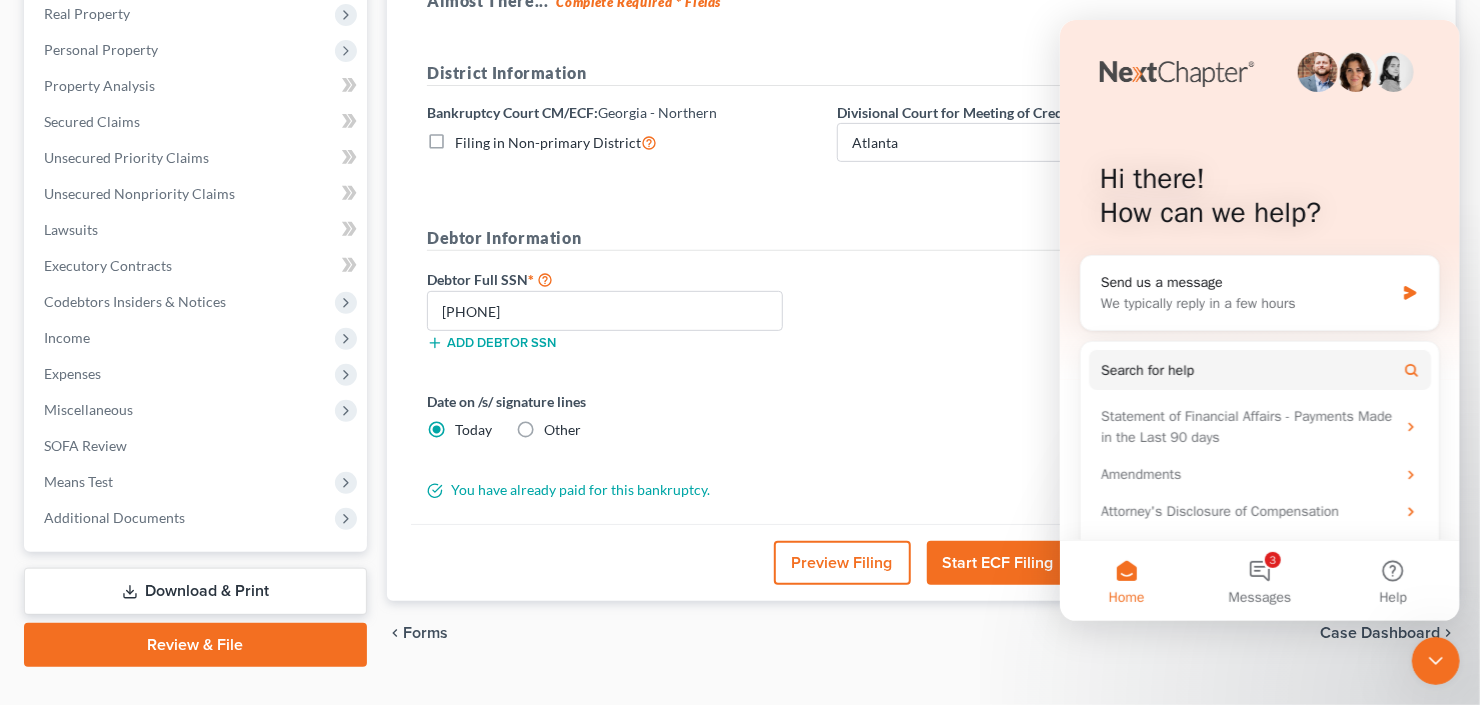 click 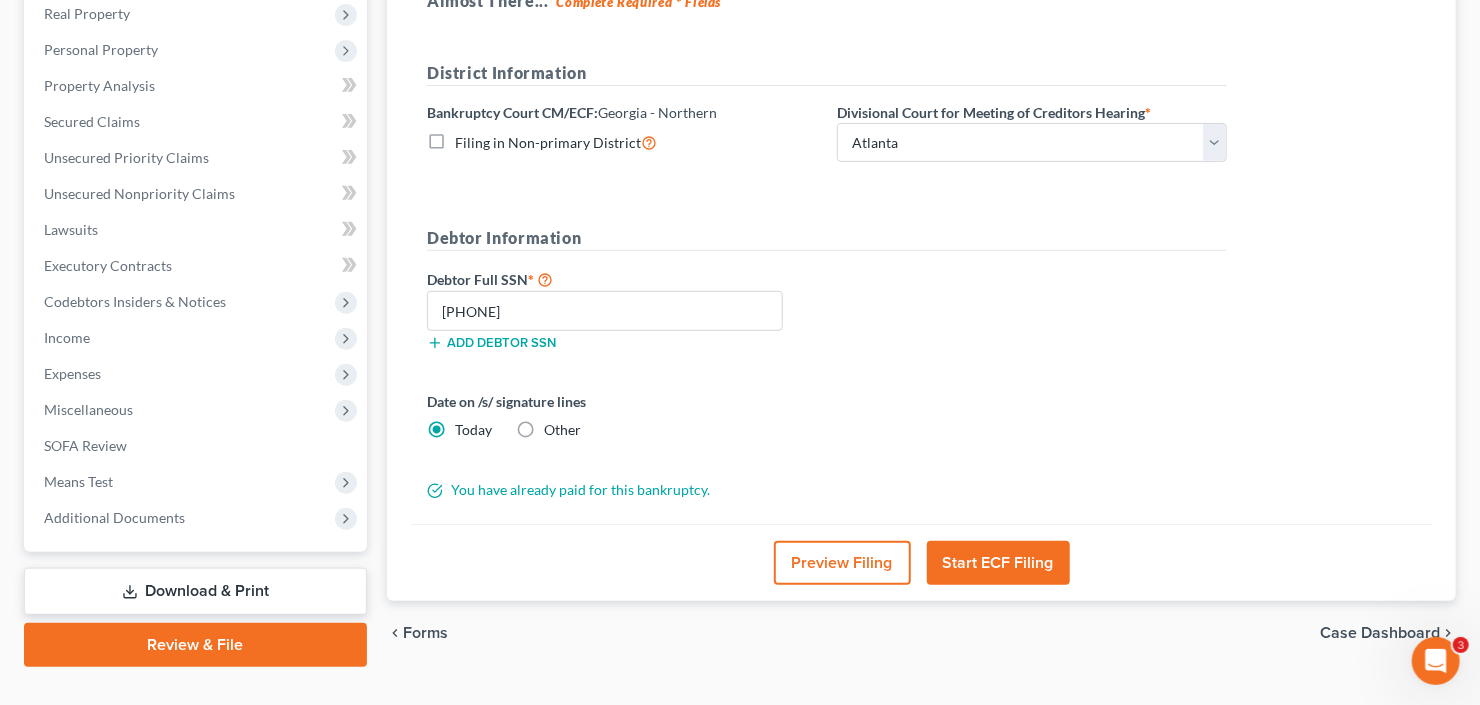 scroll, scrollTop: 0, scrollLeft: 0, axis: both 